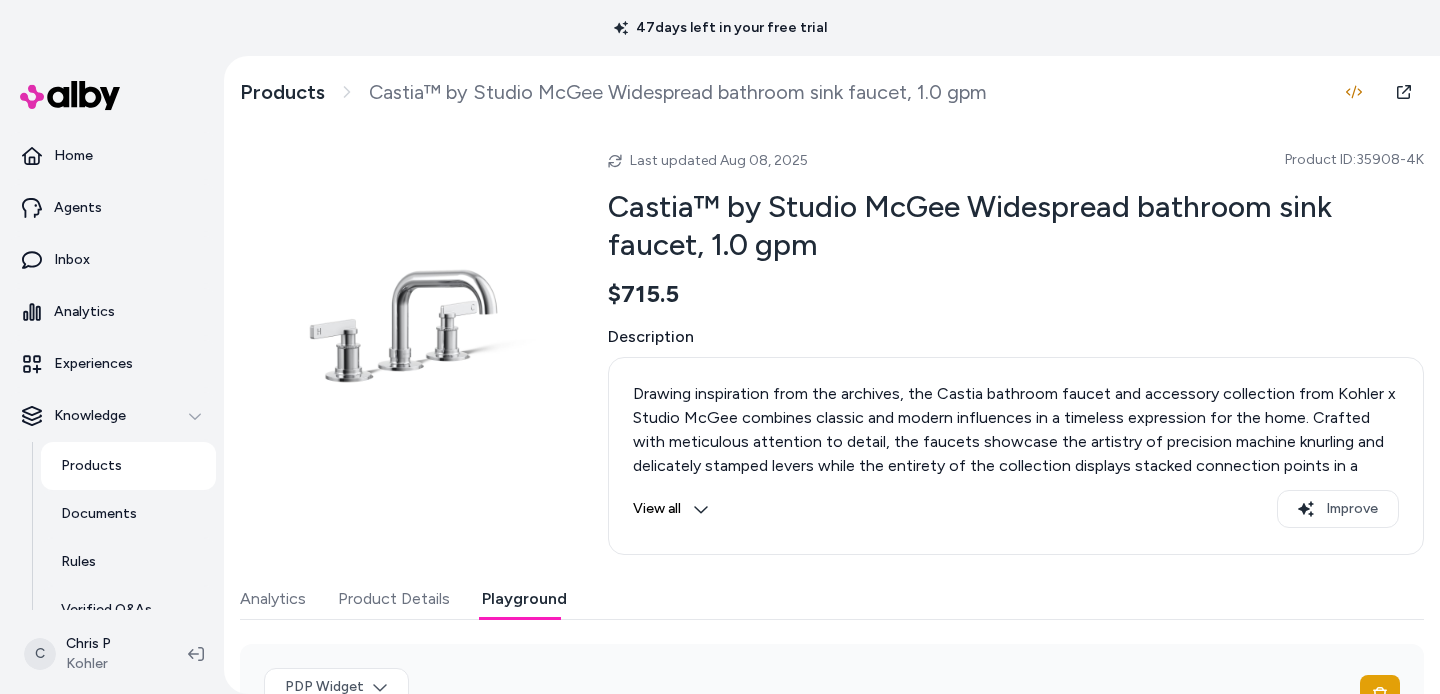 scroll, scrollTop: 0, scrollLeft: 0, axis: both 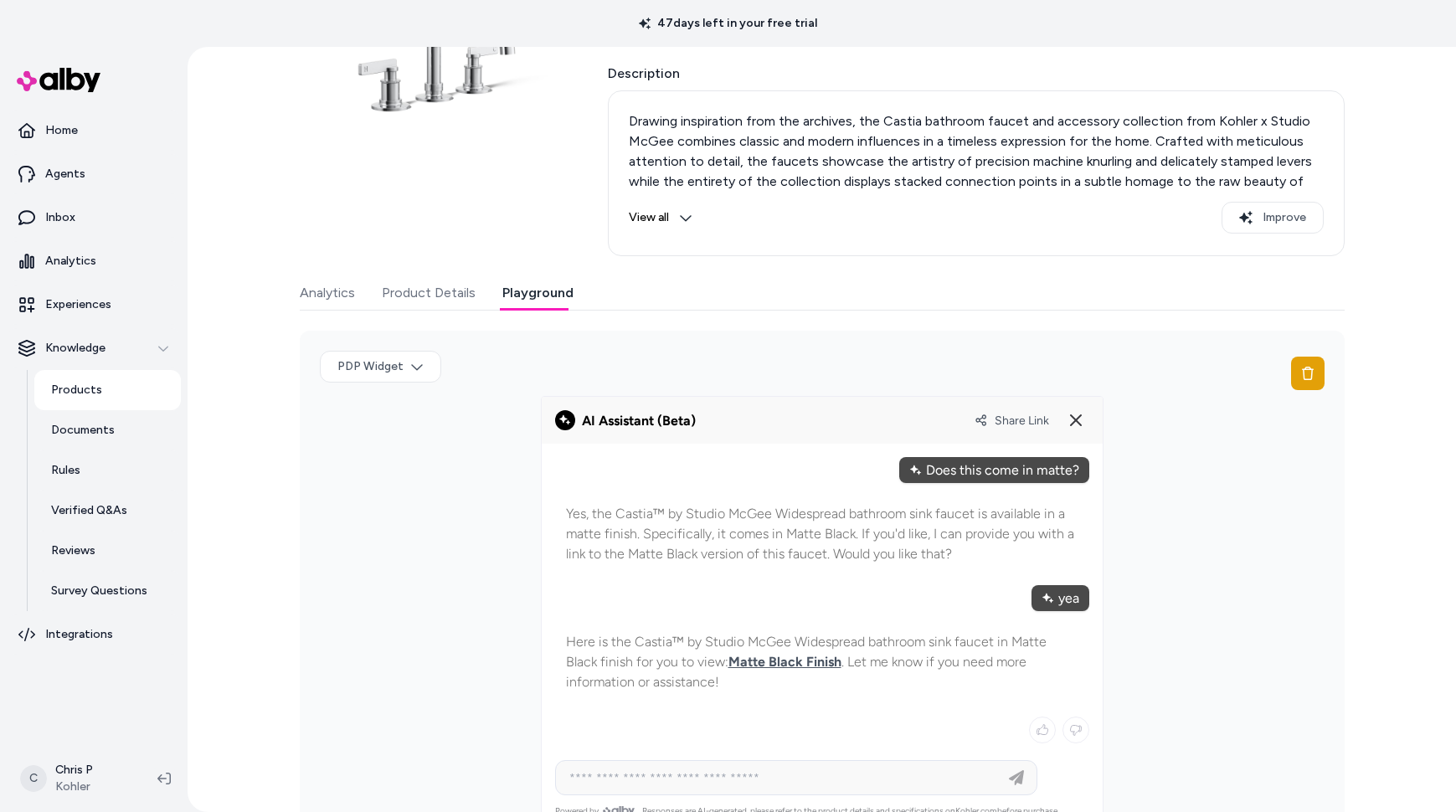 click on "47  days left in your free trial Home Agents Inbox Analytics Experiences Knowledge Products Documents Rules Verified Q&As Reviews Survey Questions Integrations C Chris P Kohler Products Castia™ by Studio McGee Widespread bathroom sink faucet, 1.0 gpm Last updated Aug 08, 2025 Product ID:  35908-4K Castia™ by Studio McGee Widespread bathroom sink faucet, 1.0 gpm $715.5 Description Drawing inspiration from the archives, the Castia bathroom faucet and accessory collection from Kohler x Studio McGee combines classic and modern influences in a timeless expression for the home. Crafted with meticulous attention to detail, the faucets showcase the artistry of precision machine knurling and delicately stamped levers while the entirety of the collection displays stacked connection points in a subtle homage to the raw beauty of pipe fittings. Ever versatile, Castia effortlessly harmonizes with a variety of environments. View all  Improve Analytics Product Details Playground PDP Widget 2025.32.1" at bounding box center (728, 406) 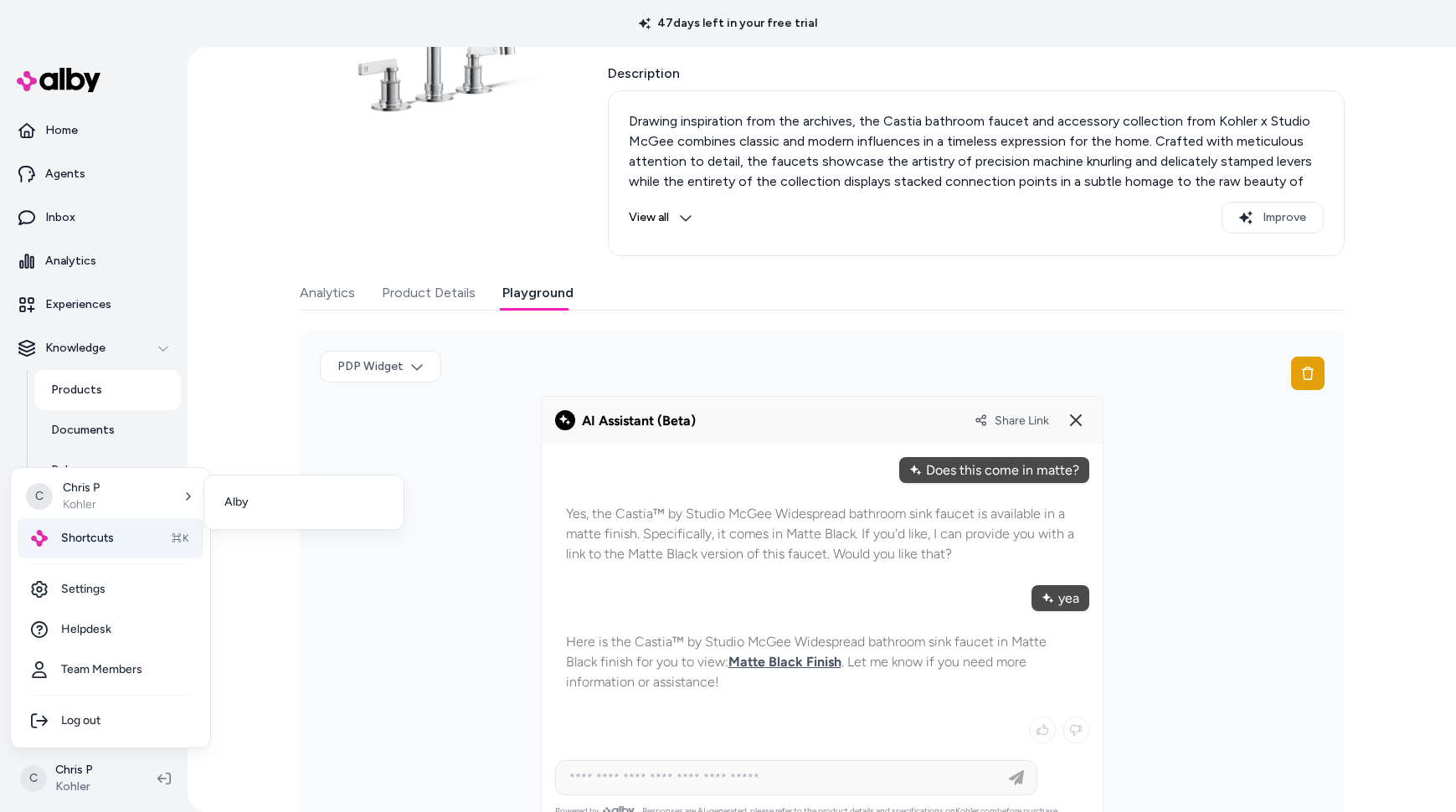 click on "Shortcuts ⌘K" at bounding box center [111, 538] 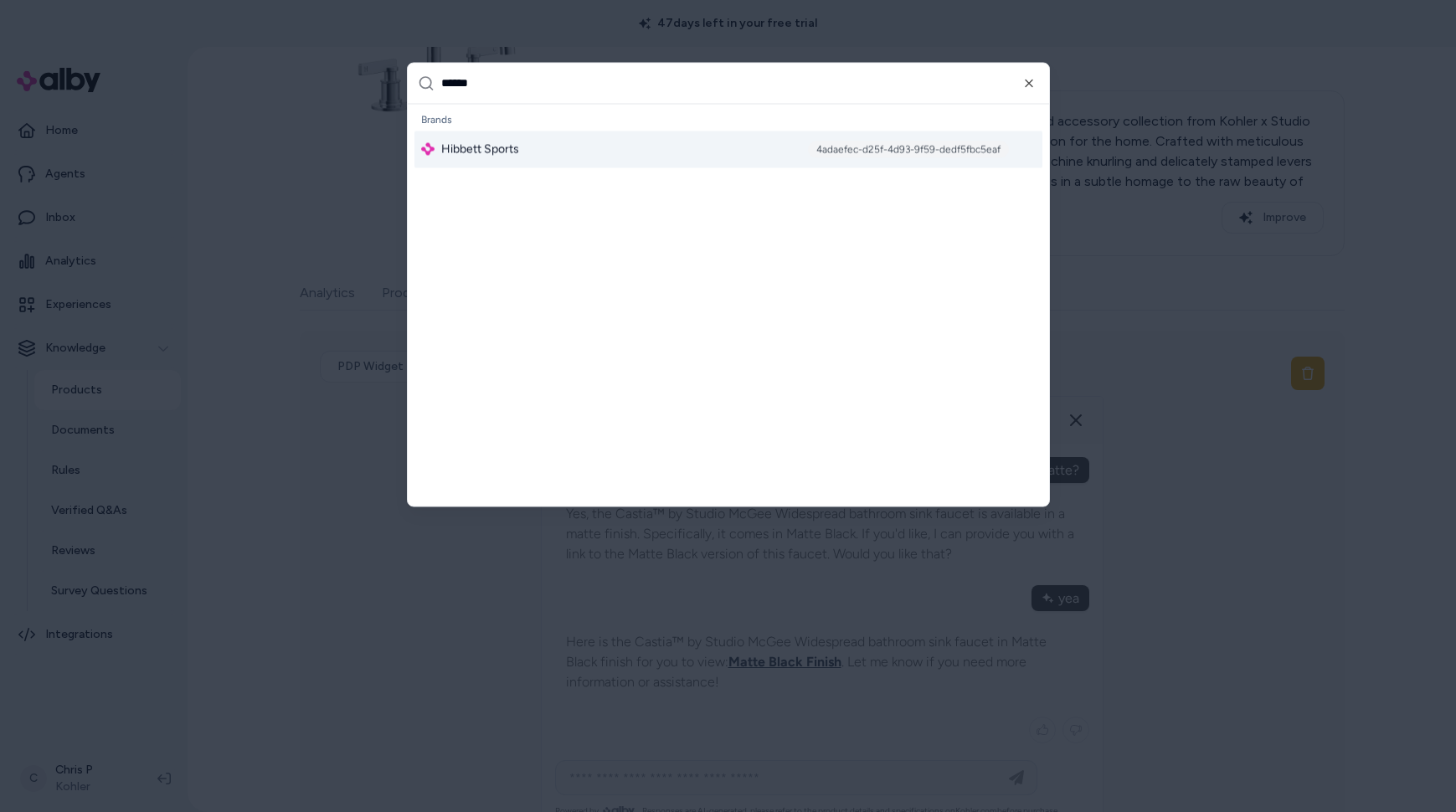 type on "******" 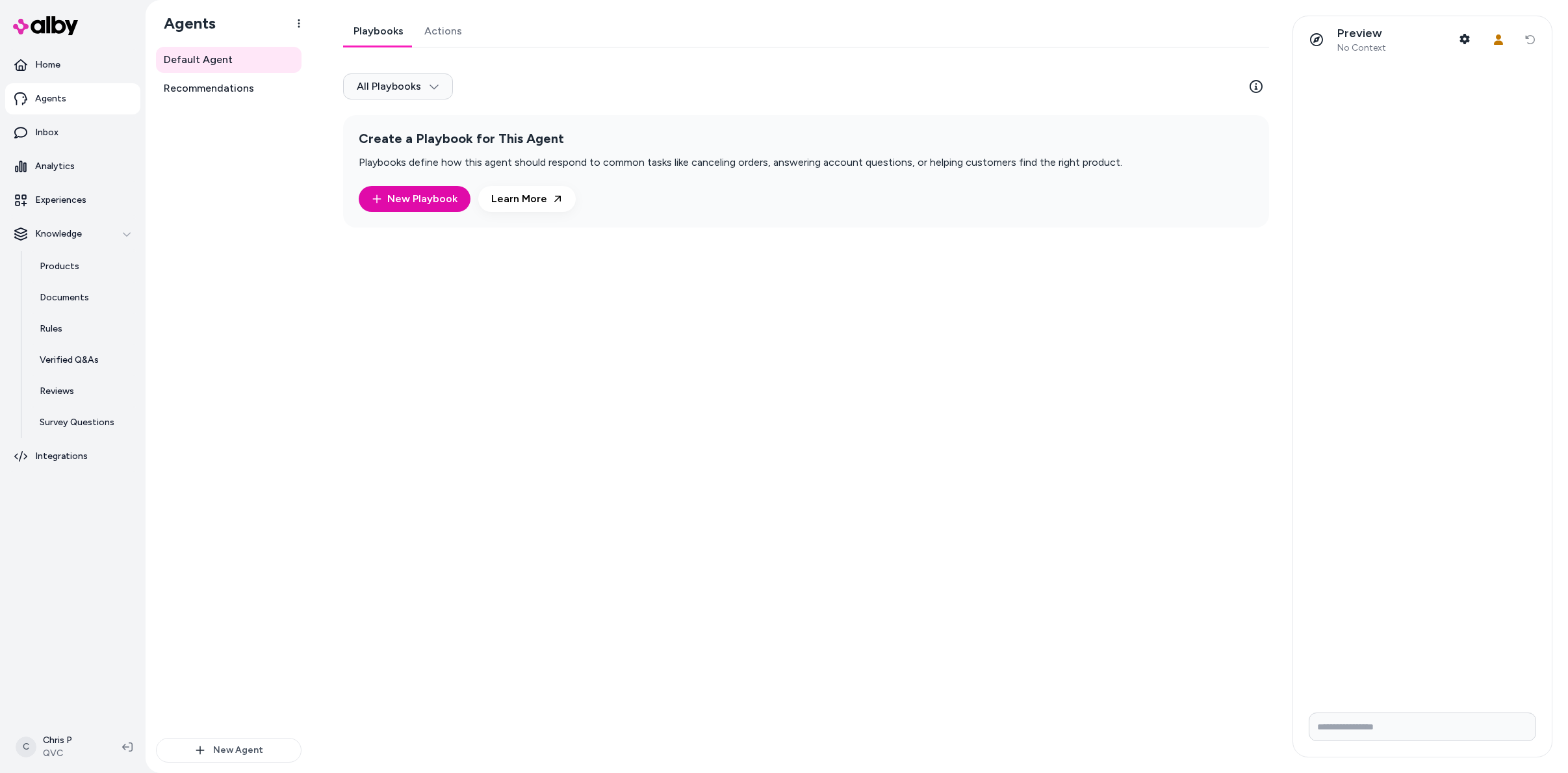 scroll, scrollTop: 0, scrollLeft: 0, axis: both 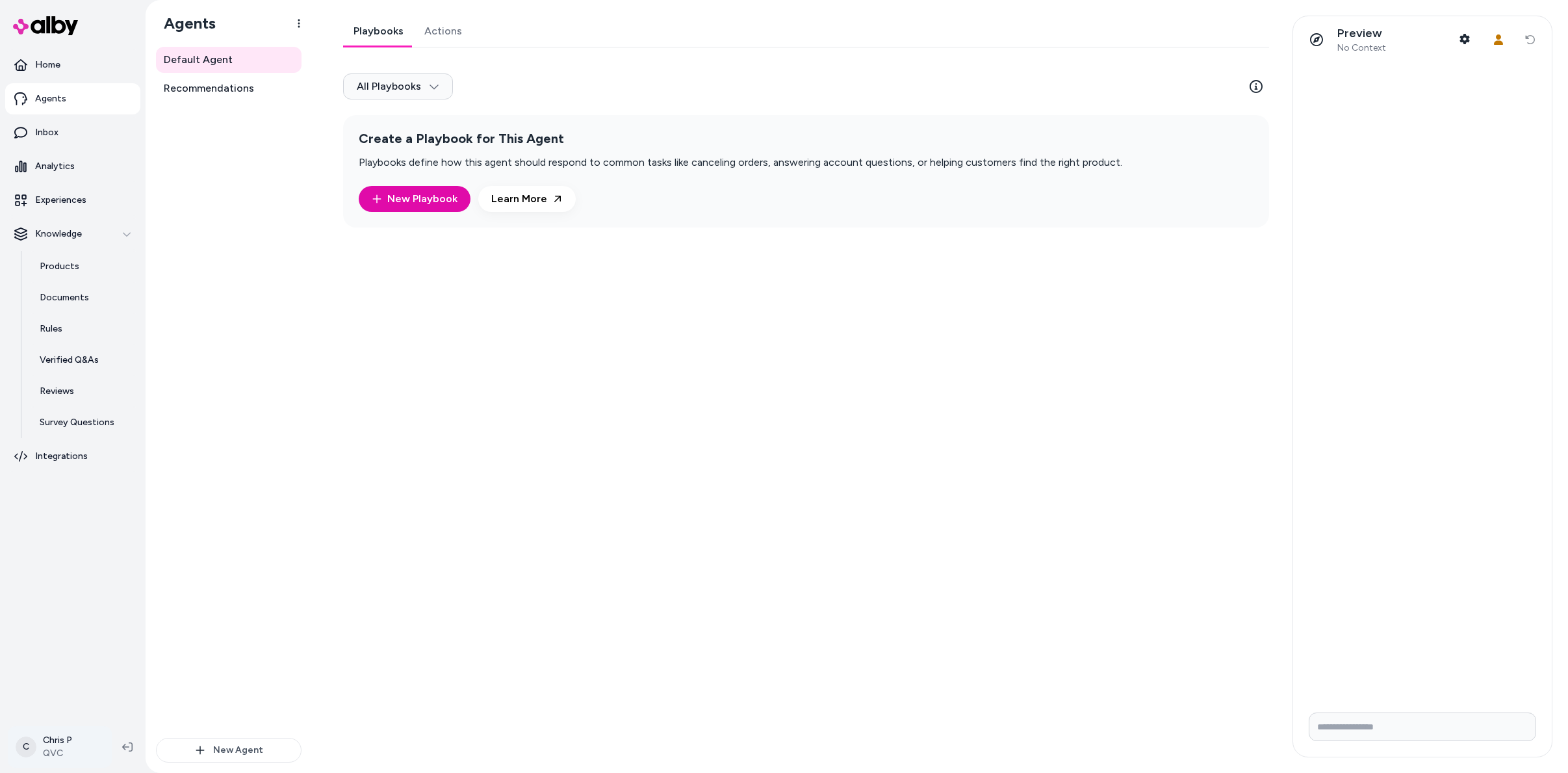 click on "Home Agents Inbox Analytics Experiences Knowledge Products Documents Rules Verified Q&As Reviews Survey Questions Integrations C Chris P QVC Agents Default Agent Recommendations New Agent Default Agent Playbooks Actions All Playbooks Create a Playbook for This Agent Playbooks define how this agent should respond to common tasks like canceling orders, answering account questions, or helping customers find the right product. New Playbook Learn More Preview No Context Shopper Context User Context Reset conversation 2025.32.1" at bounding box center (784, 386) 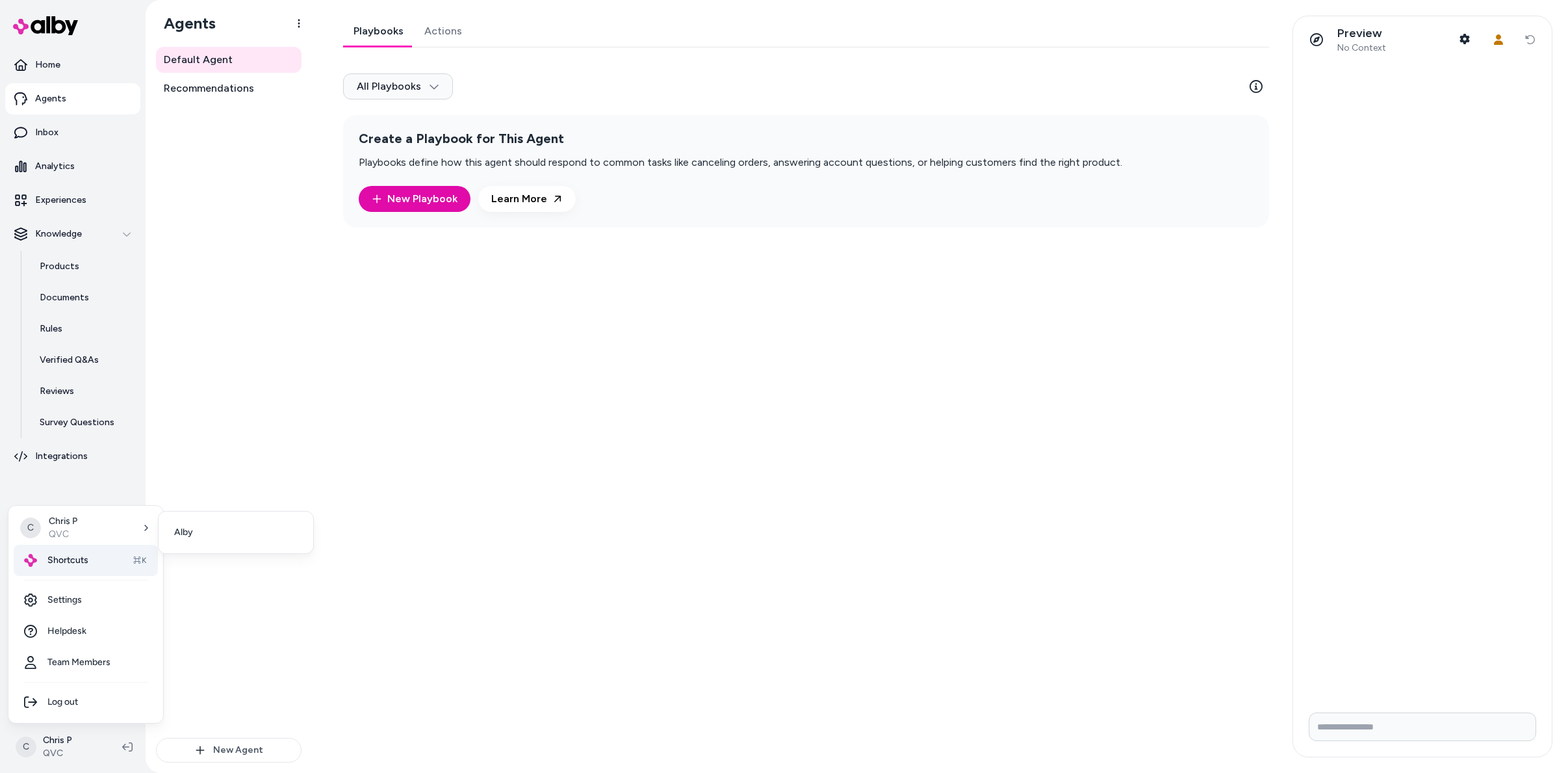 click on "Shortcuts" at bounding box center (68, 560) 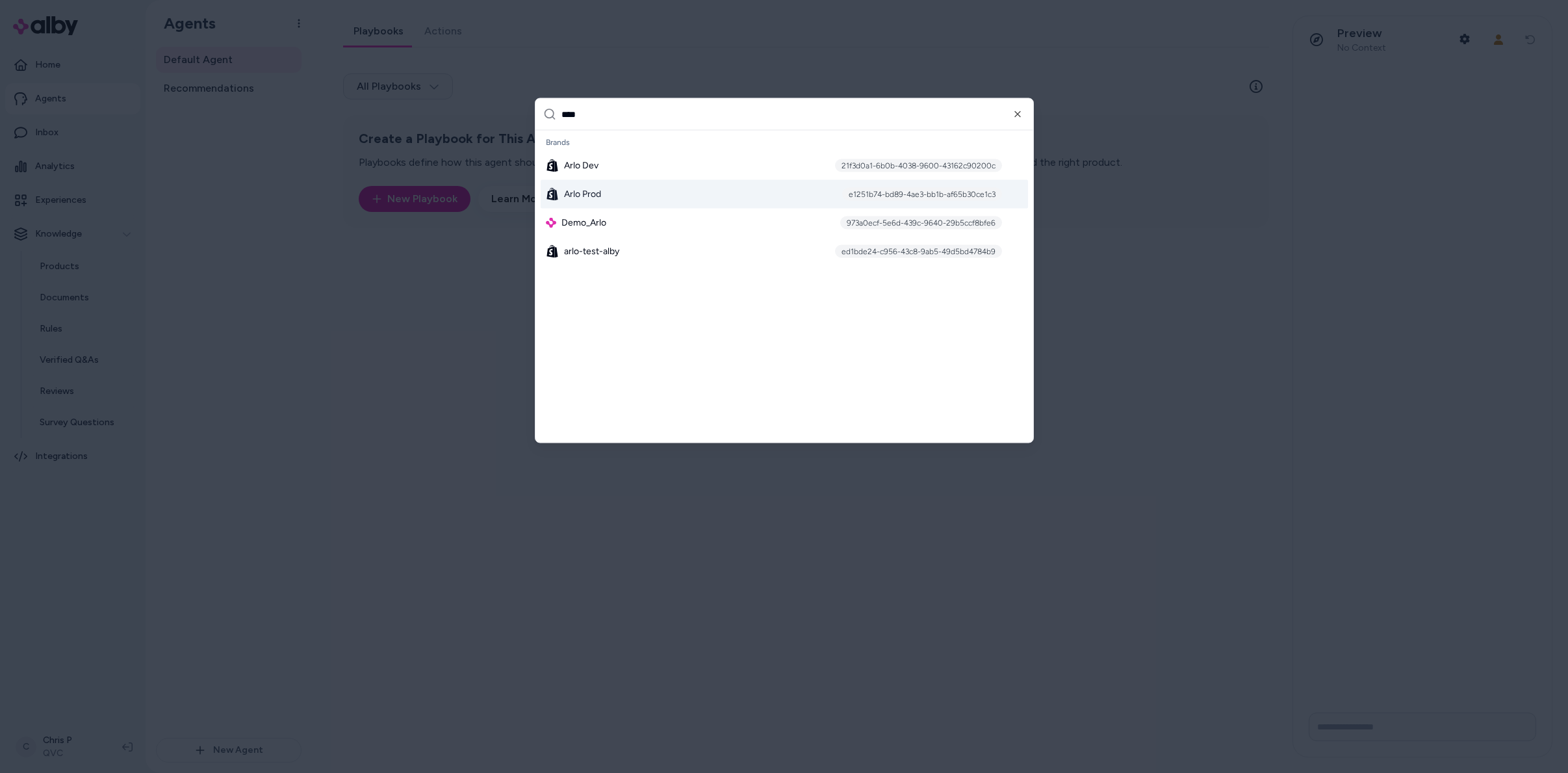 type on "****" 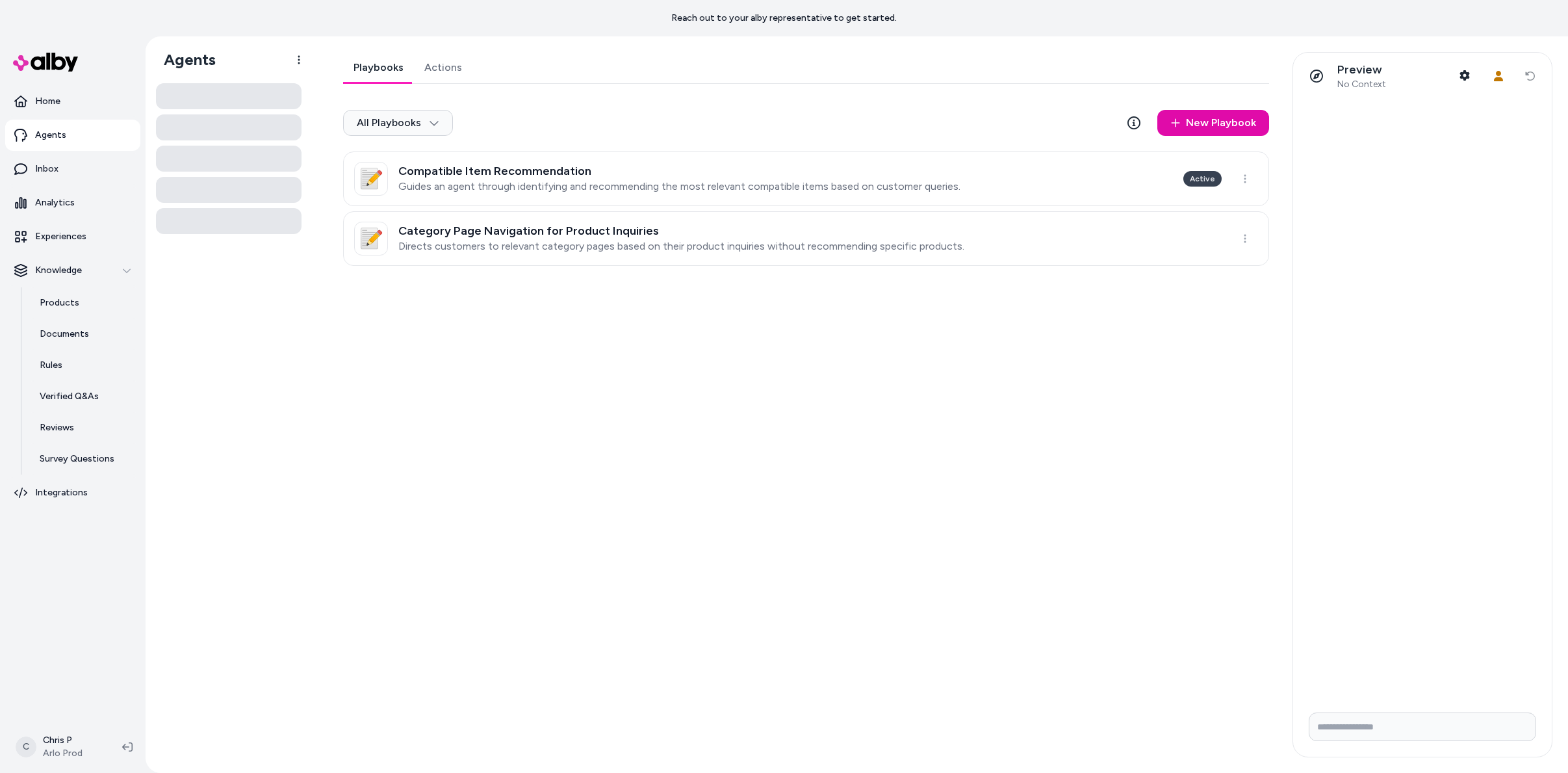 scroll, scrollTop: 0, scrollLeft: 0, axis: both 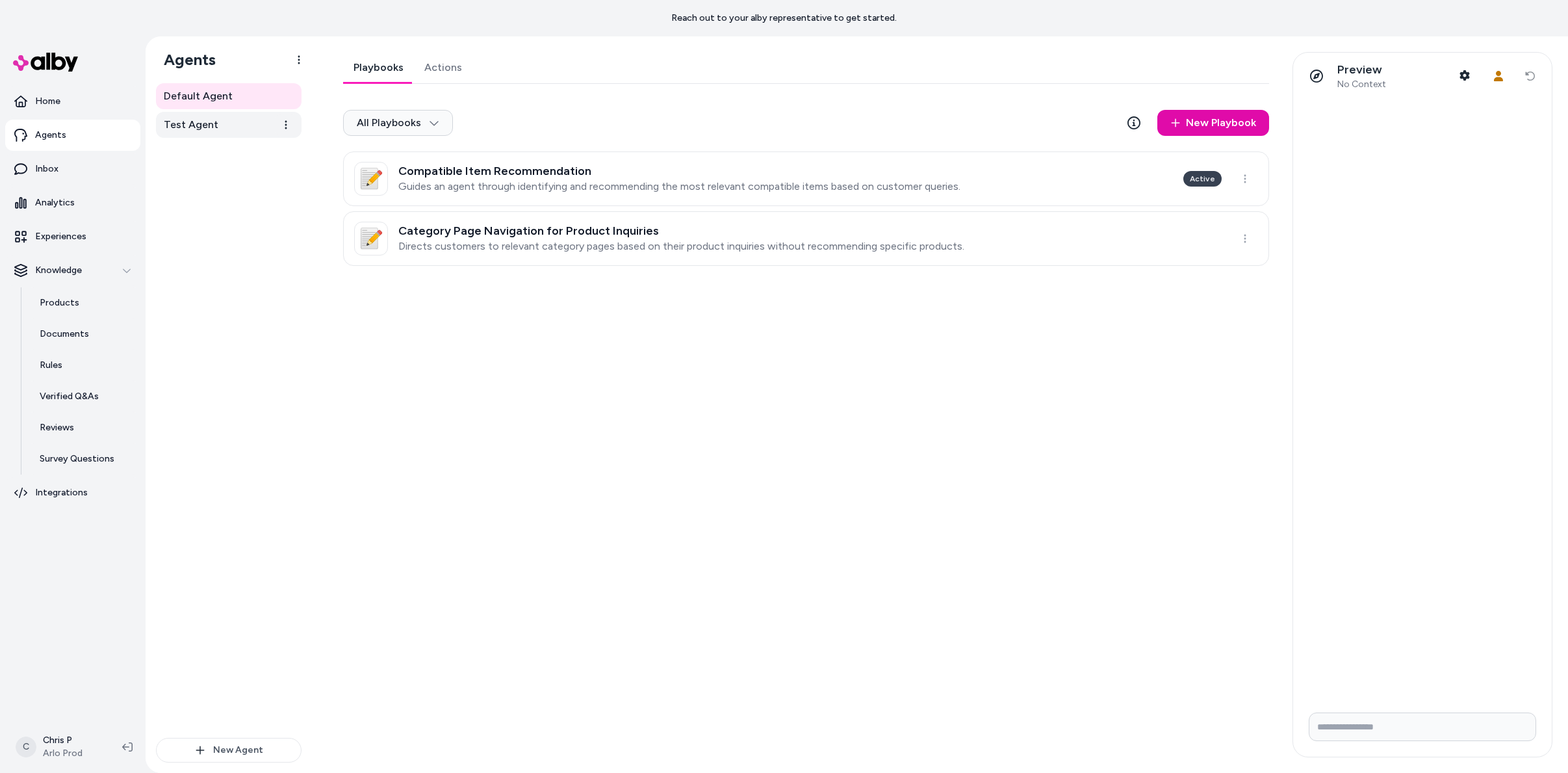 click on "Test Agent" at bounding box center [191, 125] 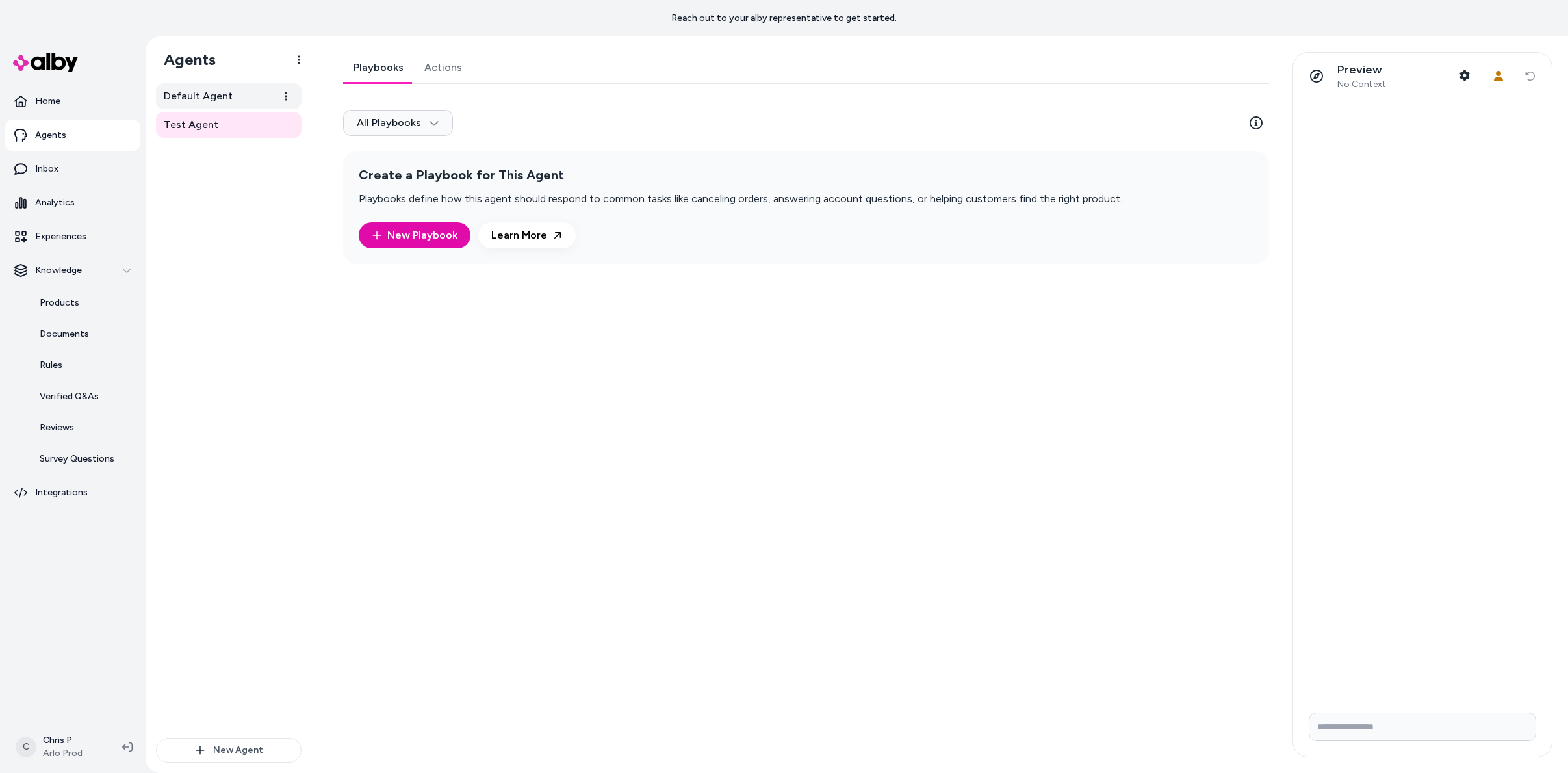 click on "Default Agent" at bounding box center [198, 96] 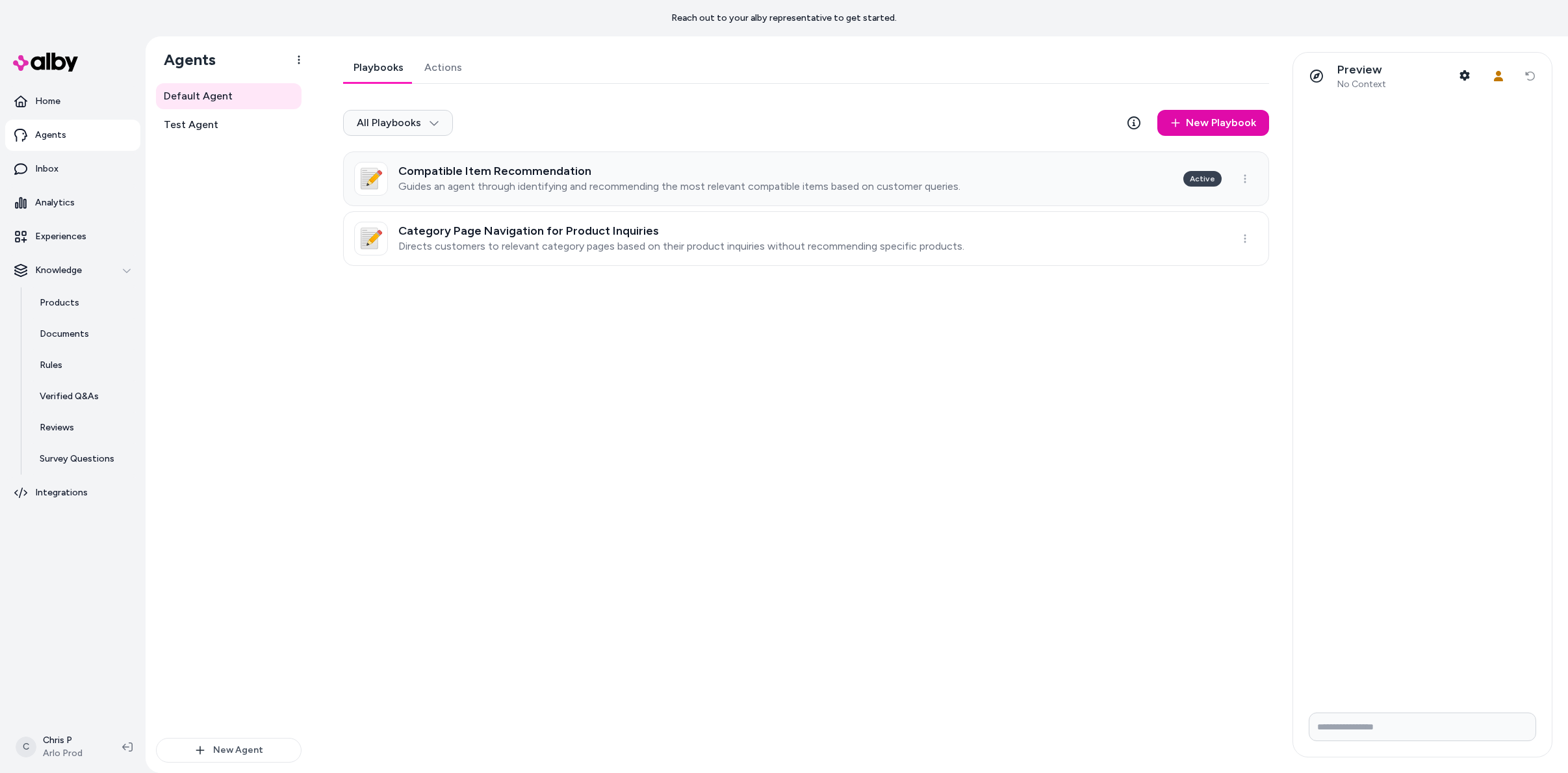 click on "Guides an agent through identifying and recommending the most relevant compatible items based on customer queries." at bounding box center (679, 187) 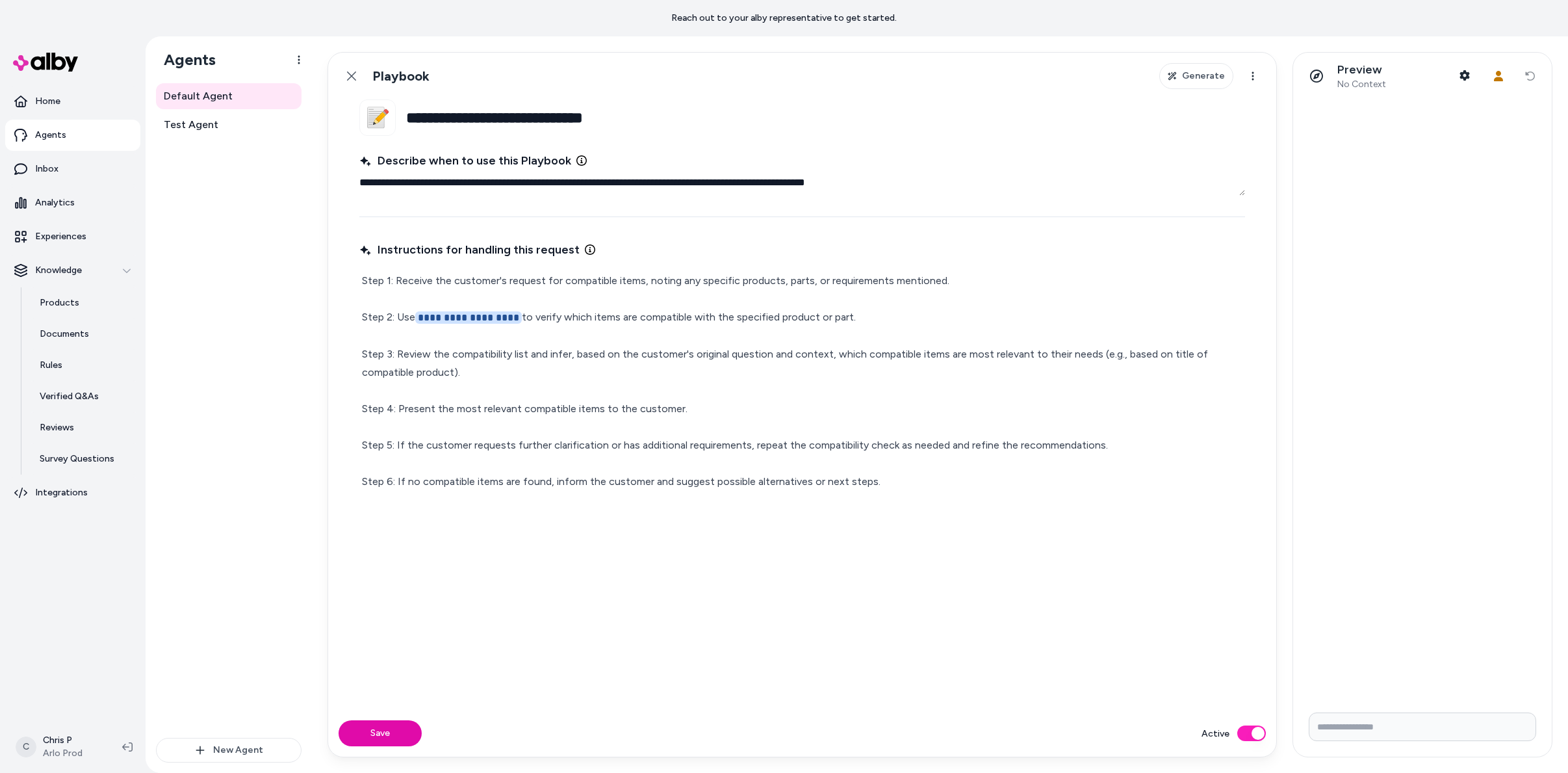 click on "Playbook" at bounding box center [401, 76] 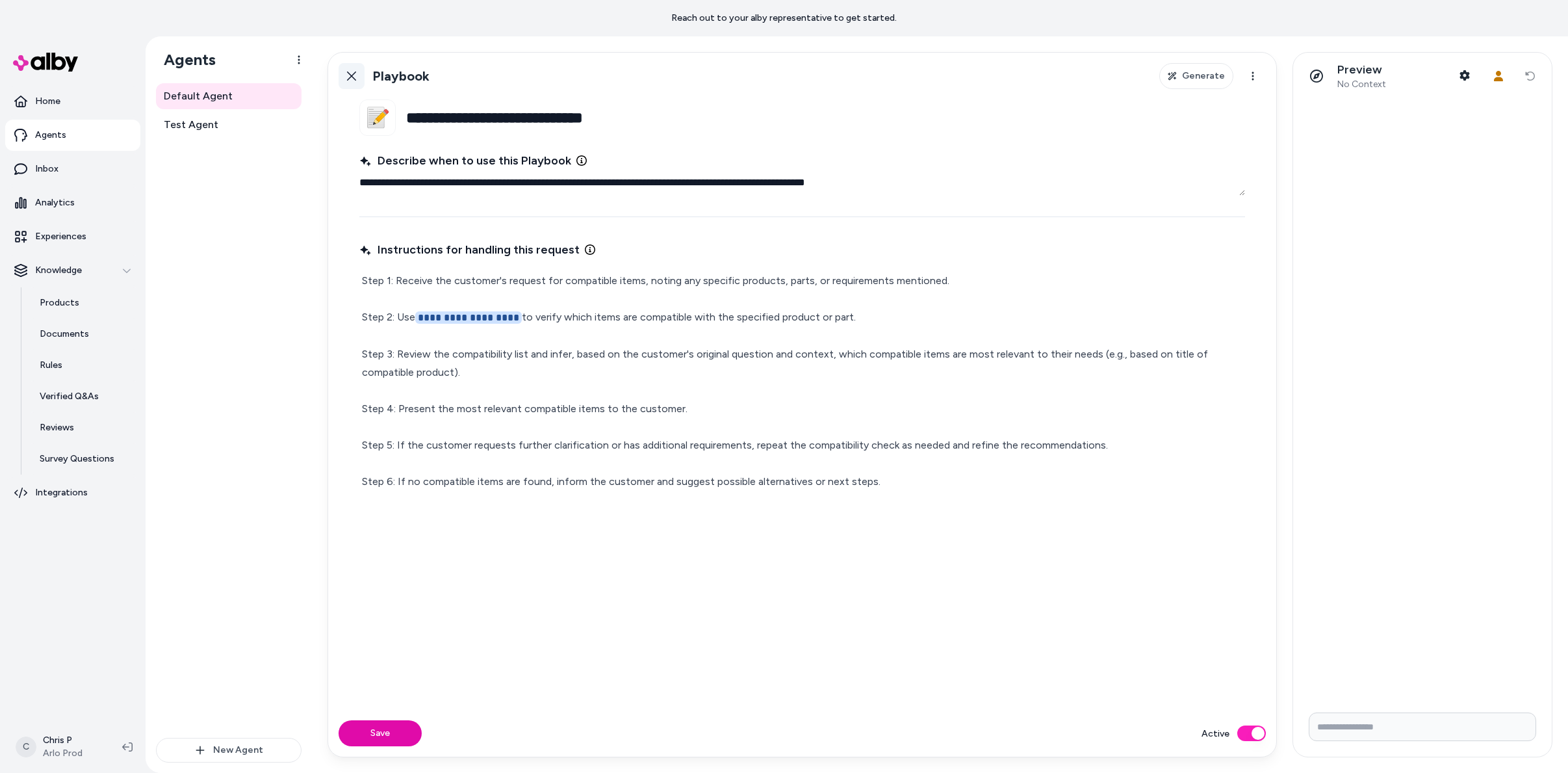 click 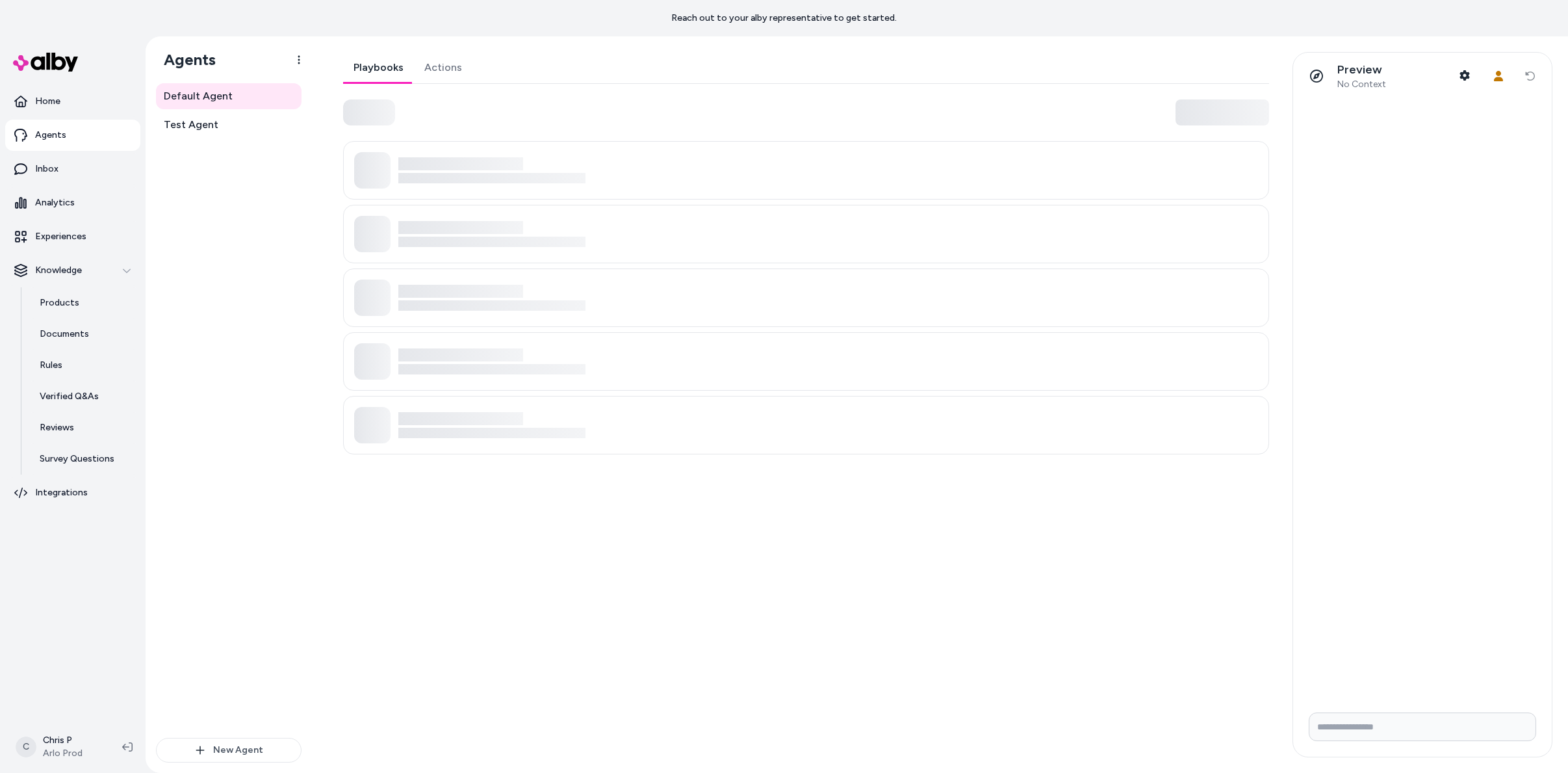 click on "Playbooks" at bounding box center (378, 68) 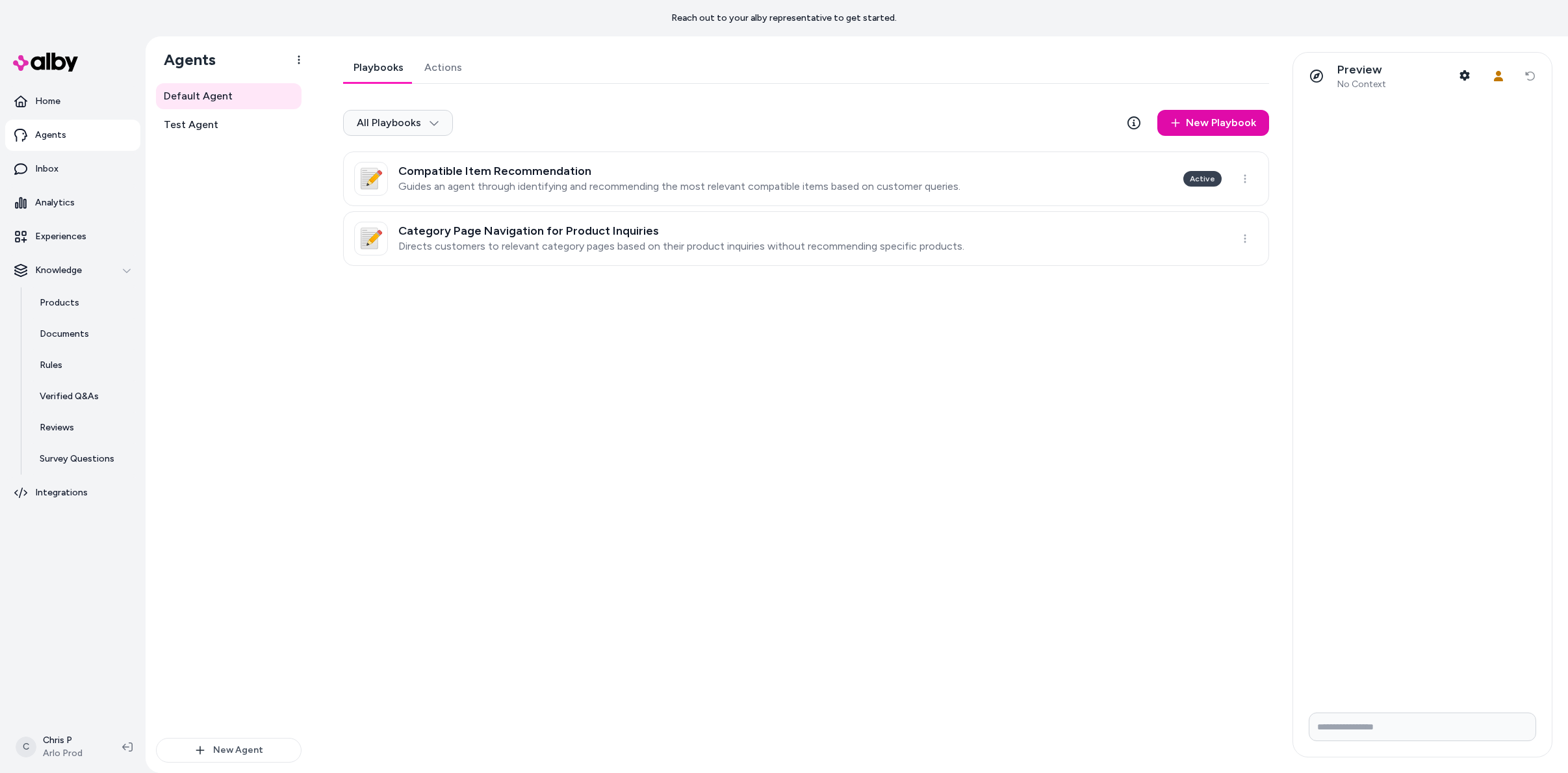 drag, startPoint x: 1454, startPoint y: 731, endPoint x: 1447, endPoint y: 732, distance: 7.071068 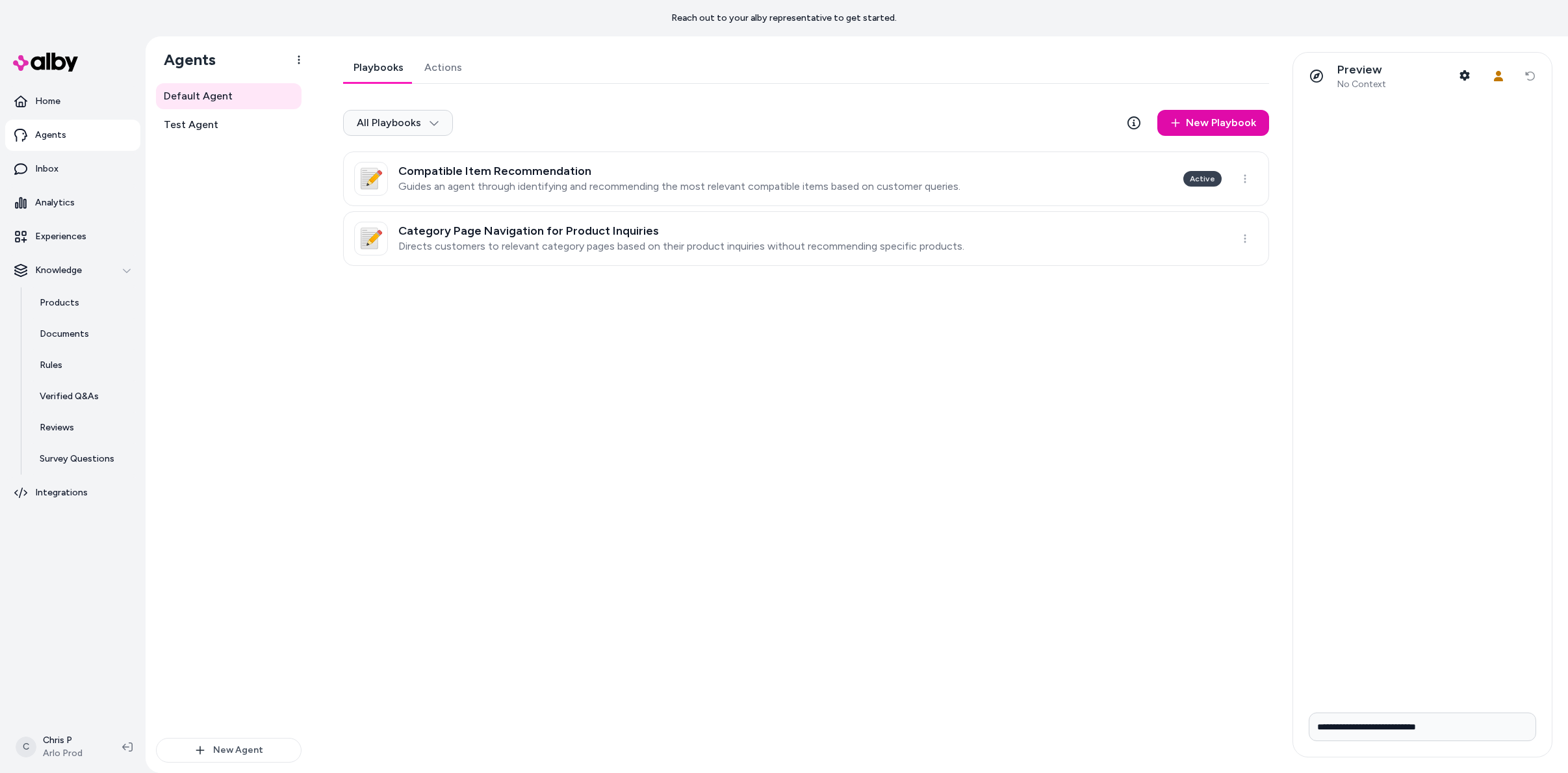 type on "**********" 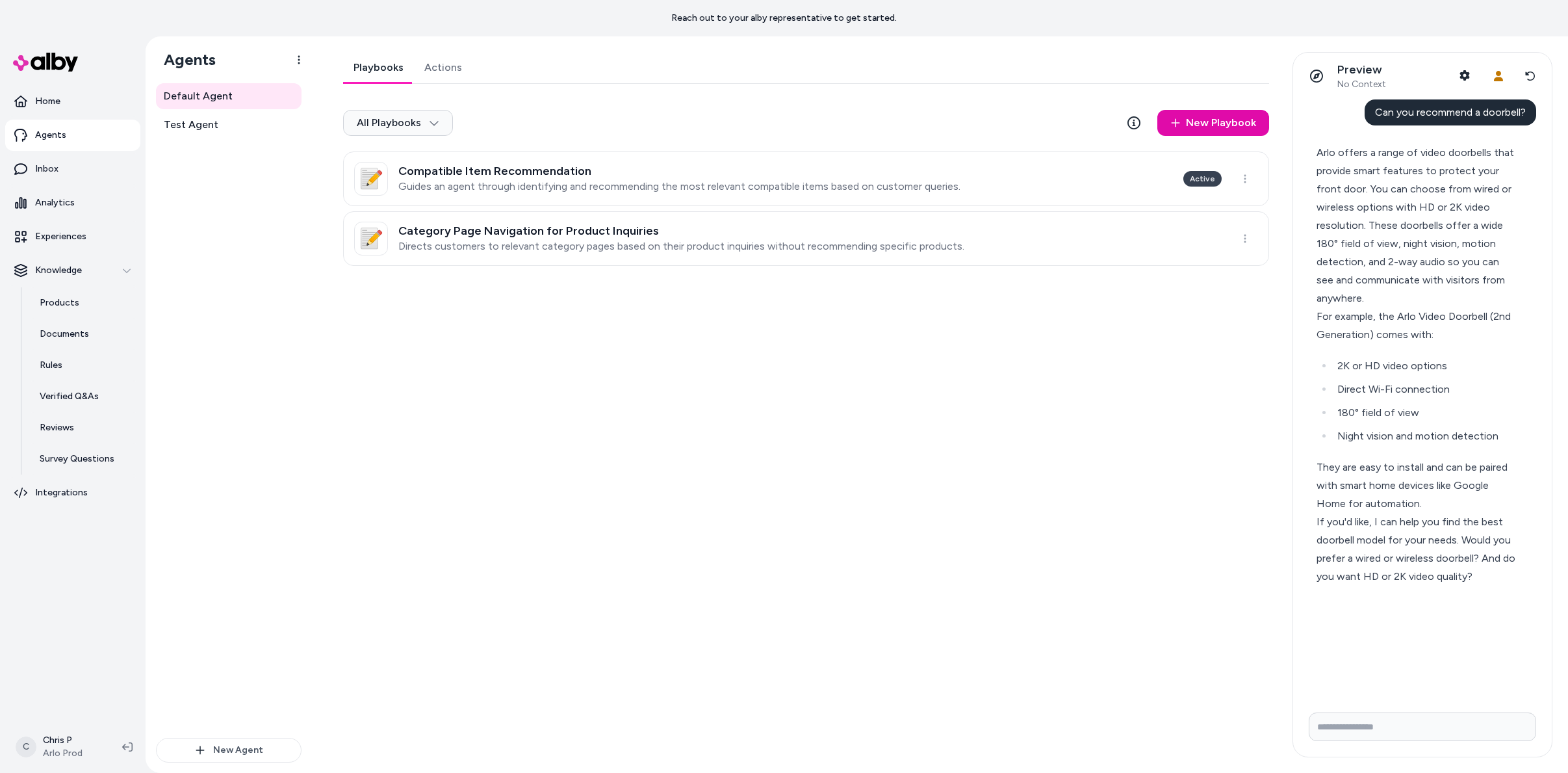 click at bounding box center (1422, 727) 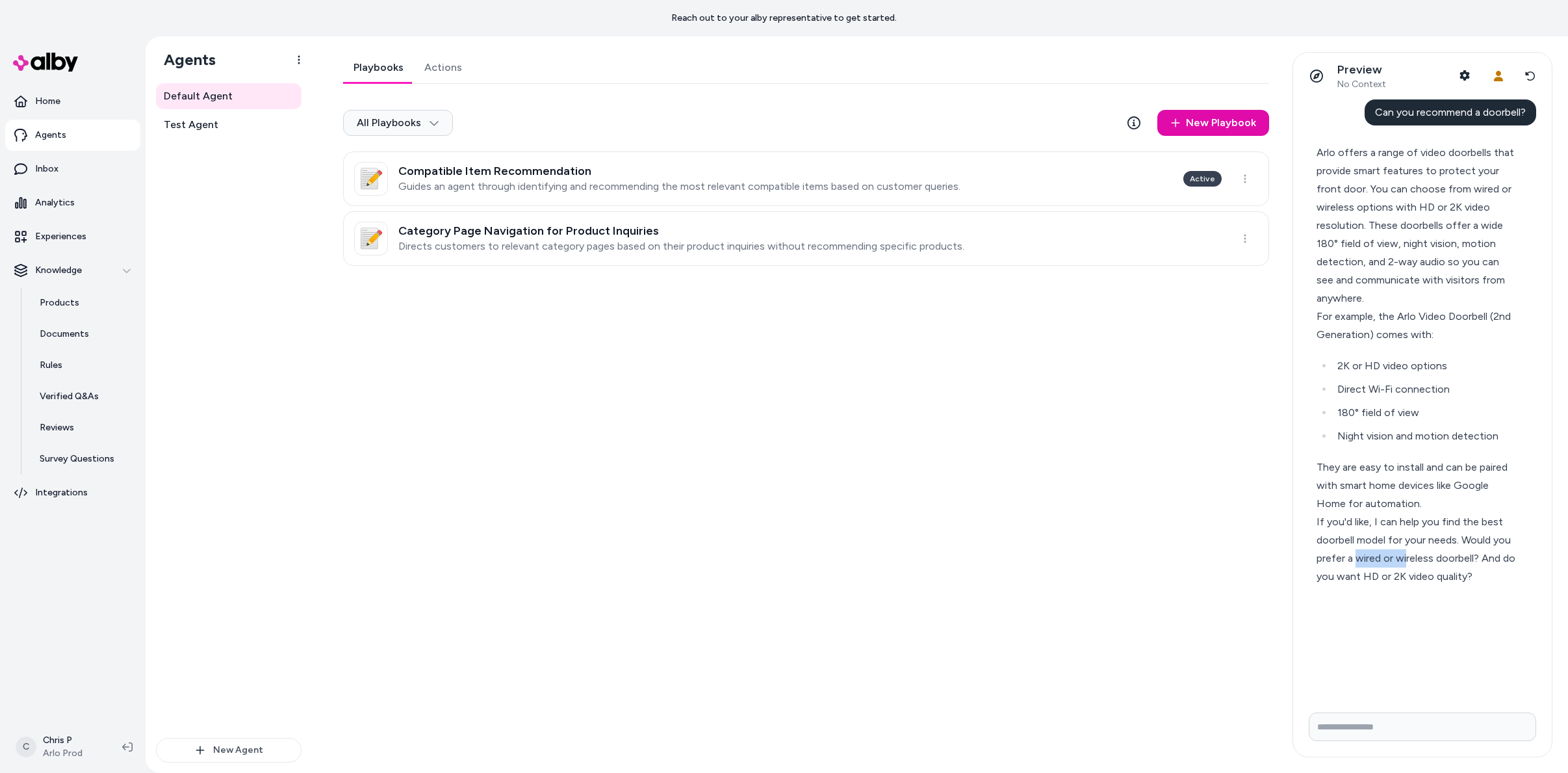 drag, startPoint x: 1407, startPoint y: 567, endPoint x: 1339, endPoint y: 558, distance: 68.593 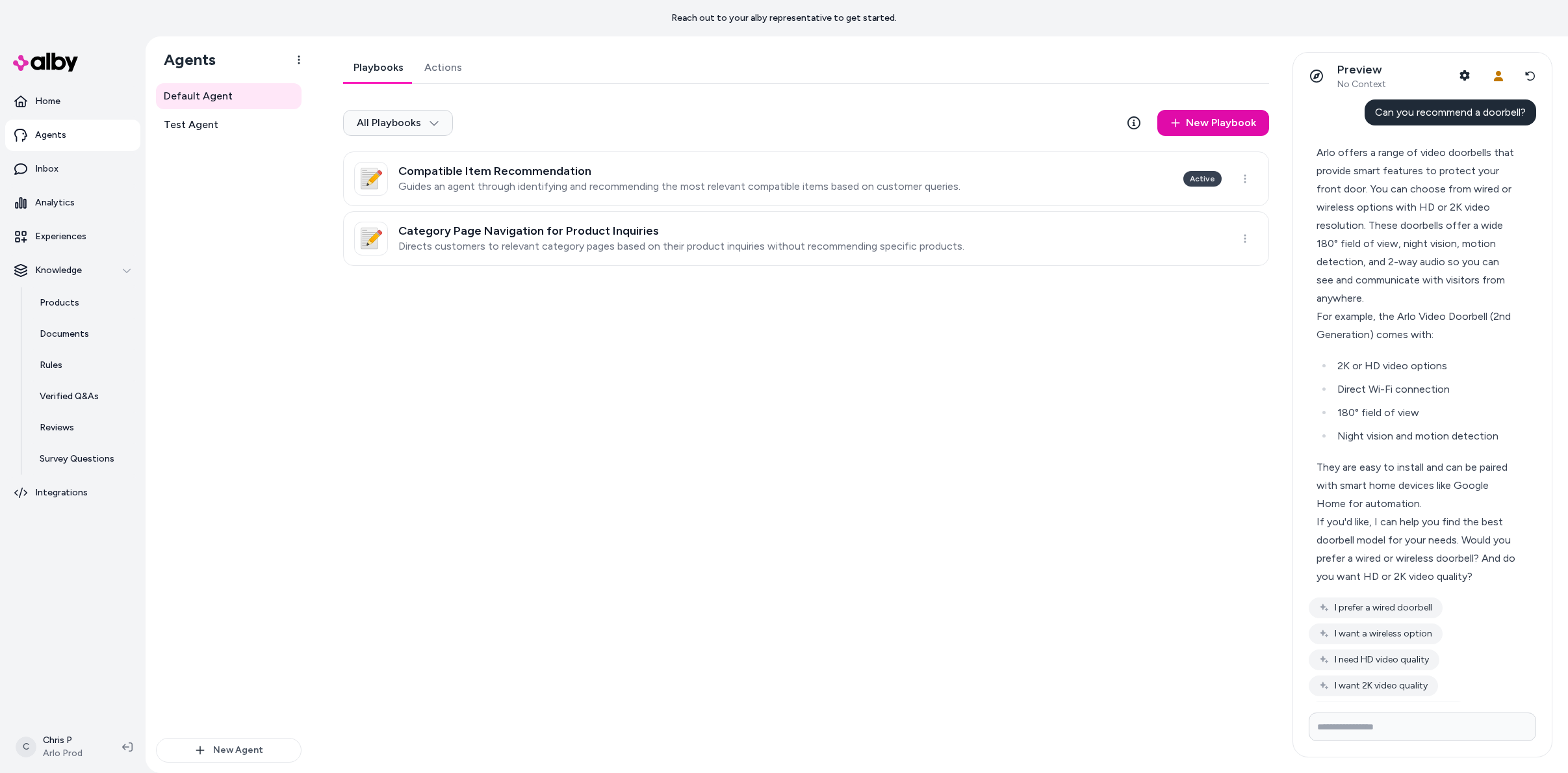 click on "If you'd like, I can help you find the best doorbell model for your needs. Would you prefer a wired or wireless doorbell? And do you want HD or 2K video quality?" at bounding box center (1417, 549) 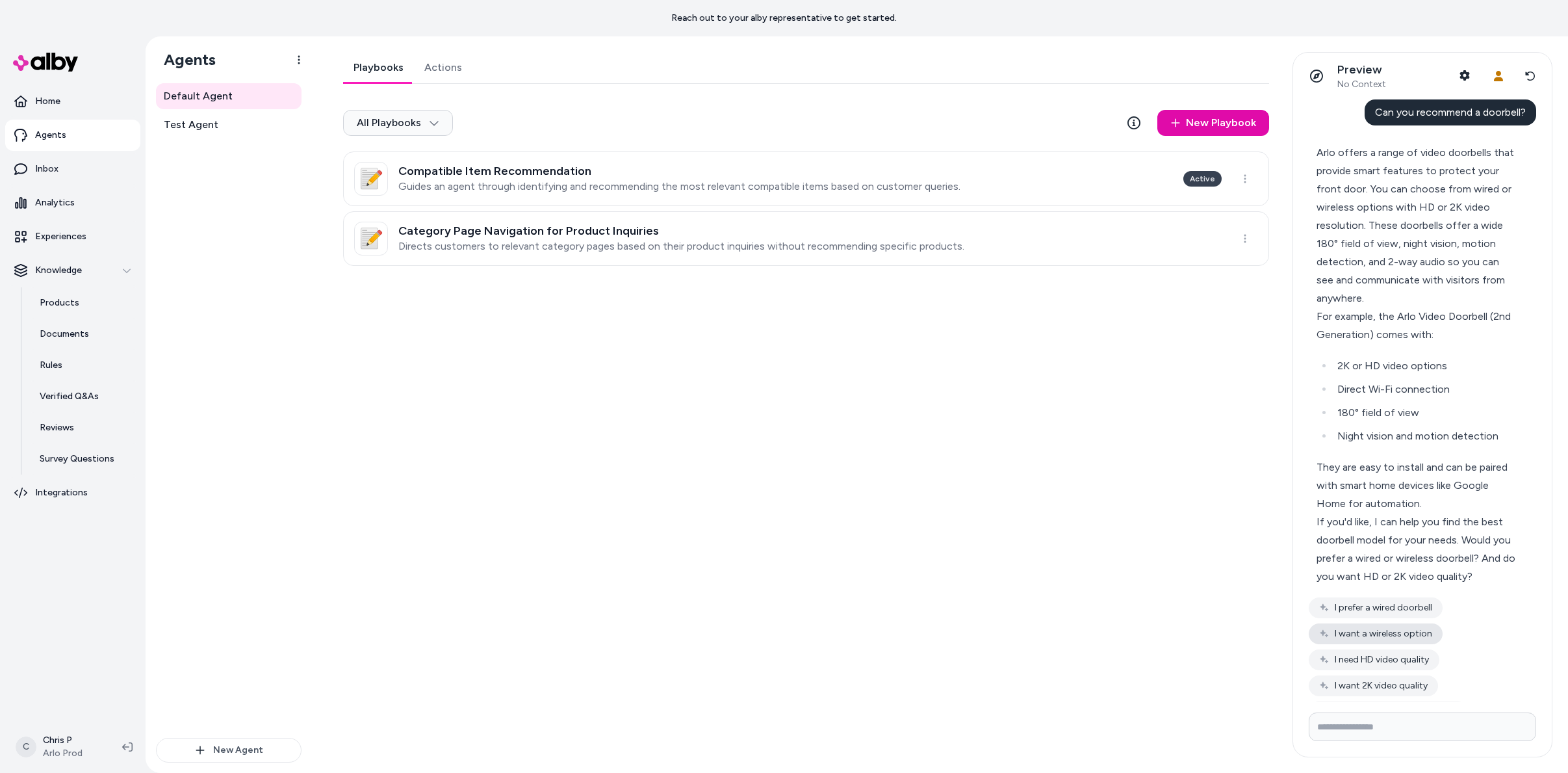 scroll, scrollTop: 36, scrollLeft: 0, axis: vertical 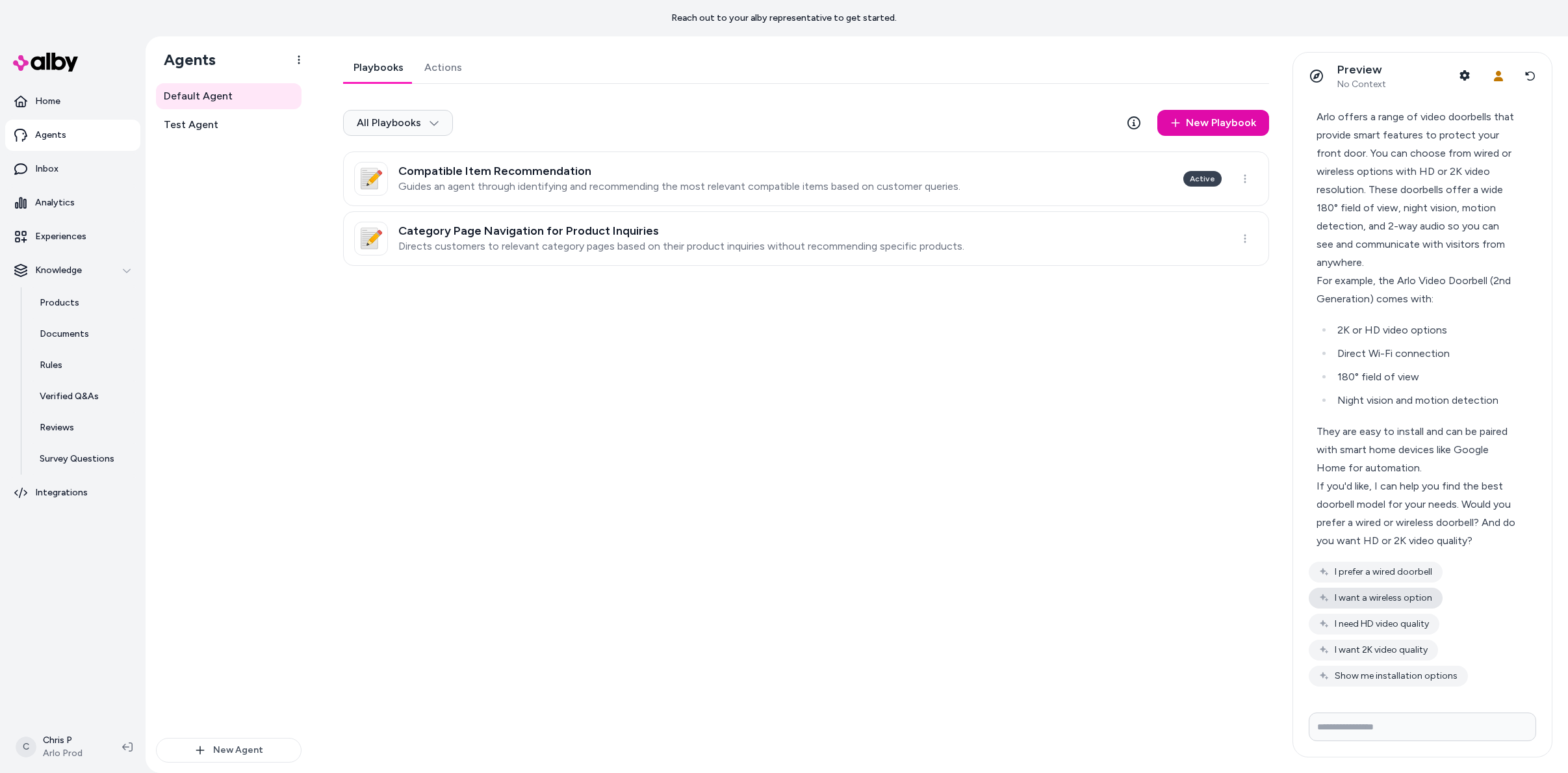 click on "I want a wireless option" at bounding box center [1376, 598] 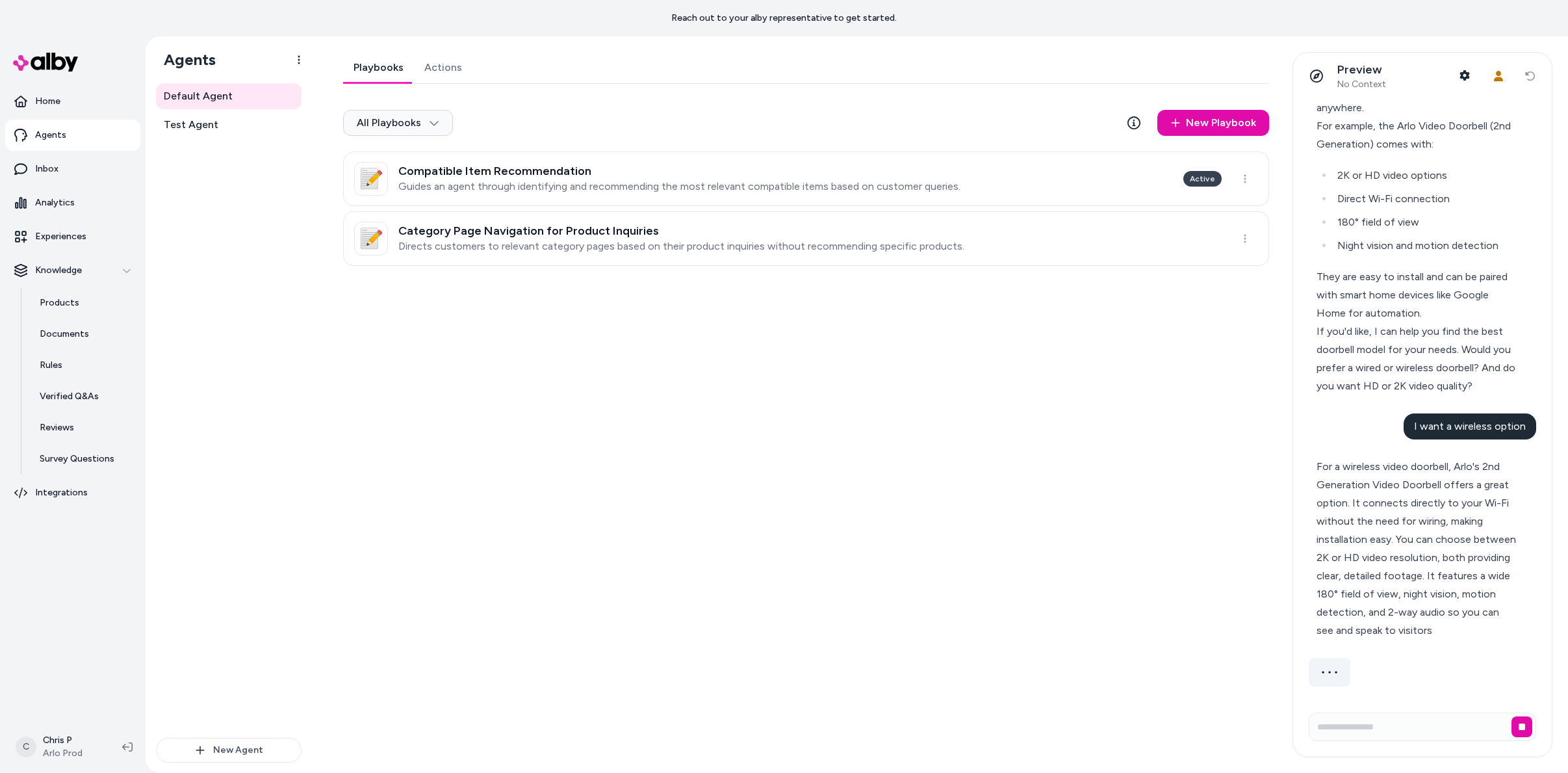 scroll, scrollTop: 209, scrollLeft: 0, axis: vertical 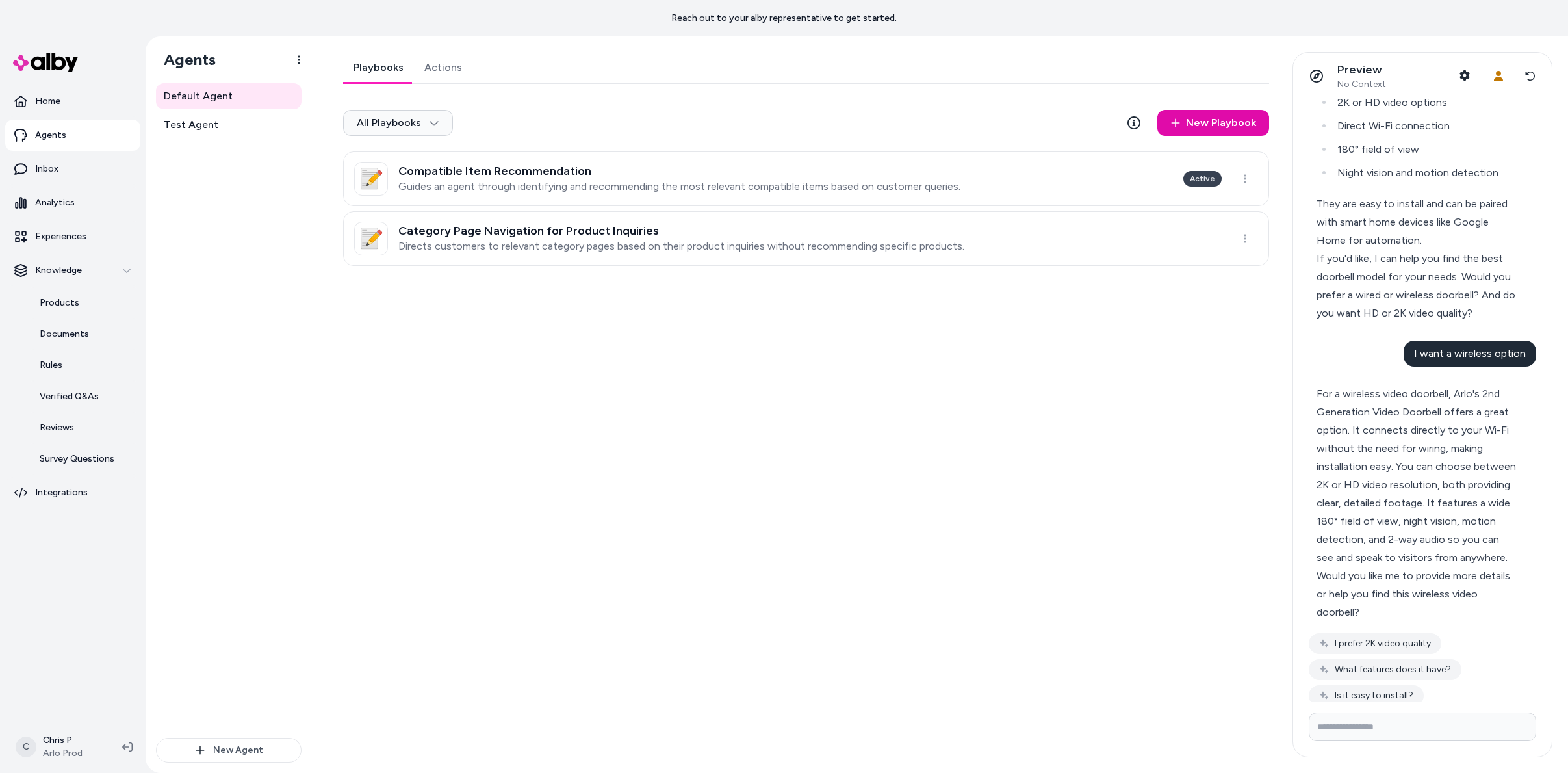 click at bounding box center (1422, 727) 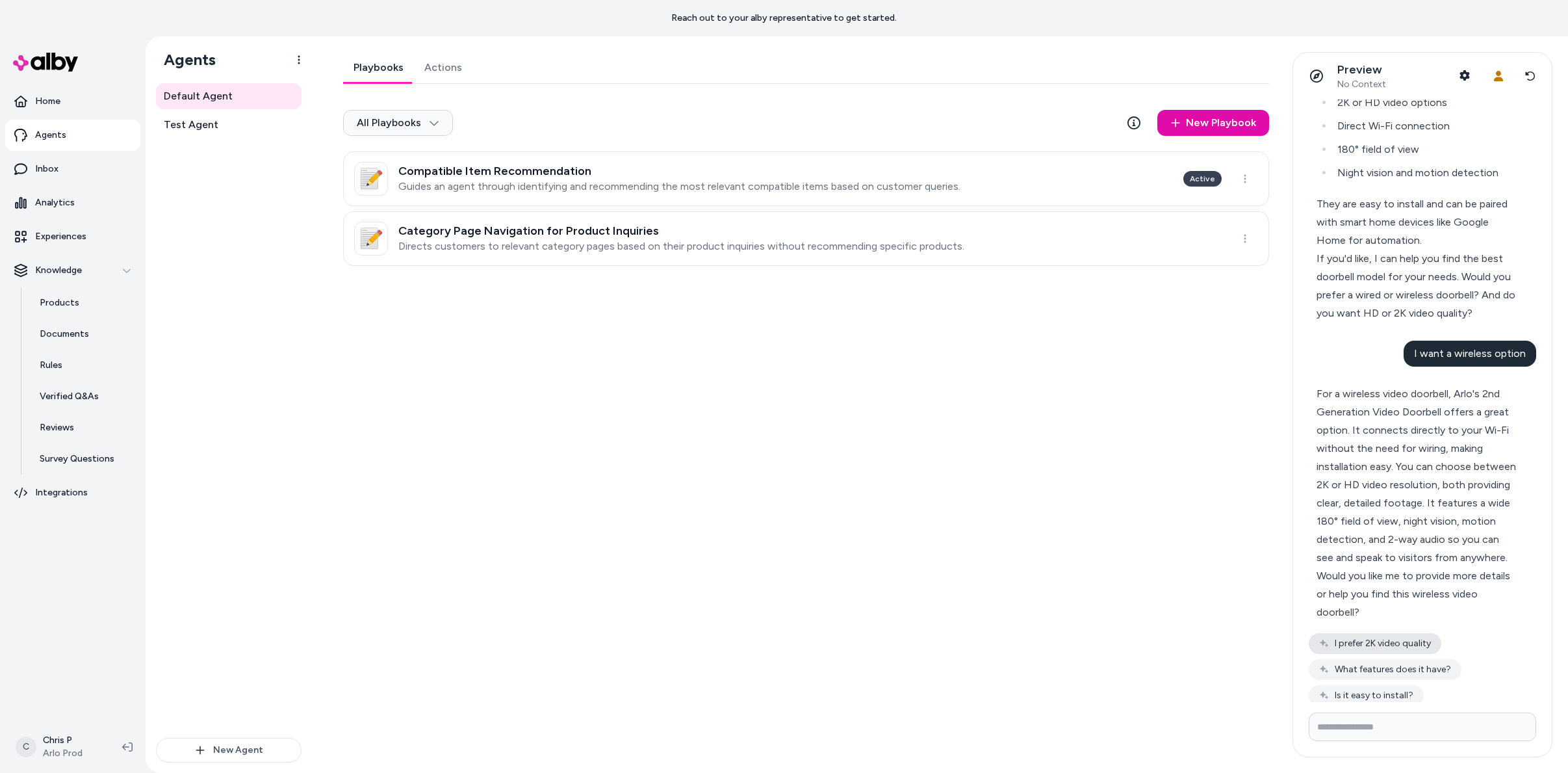 scroll, scrollTop: 353, scrollLeft: 0, axis: vertical 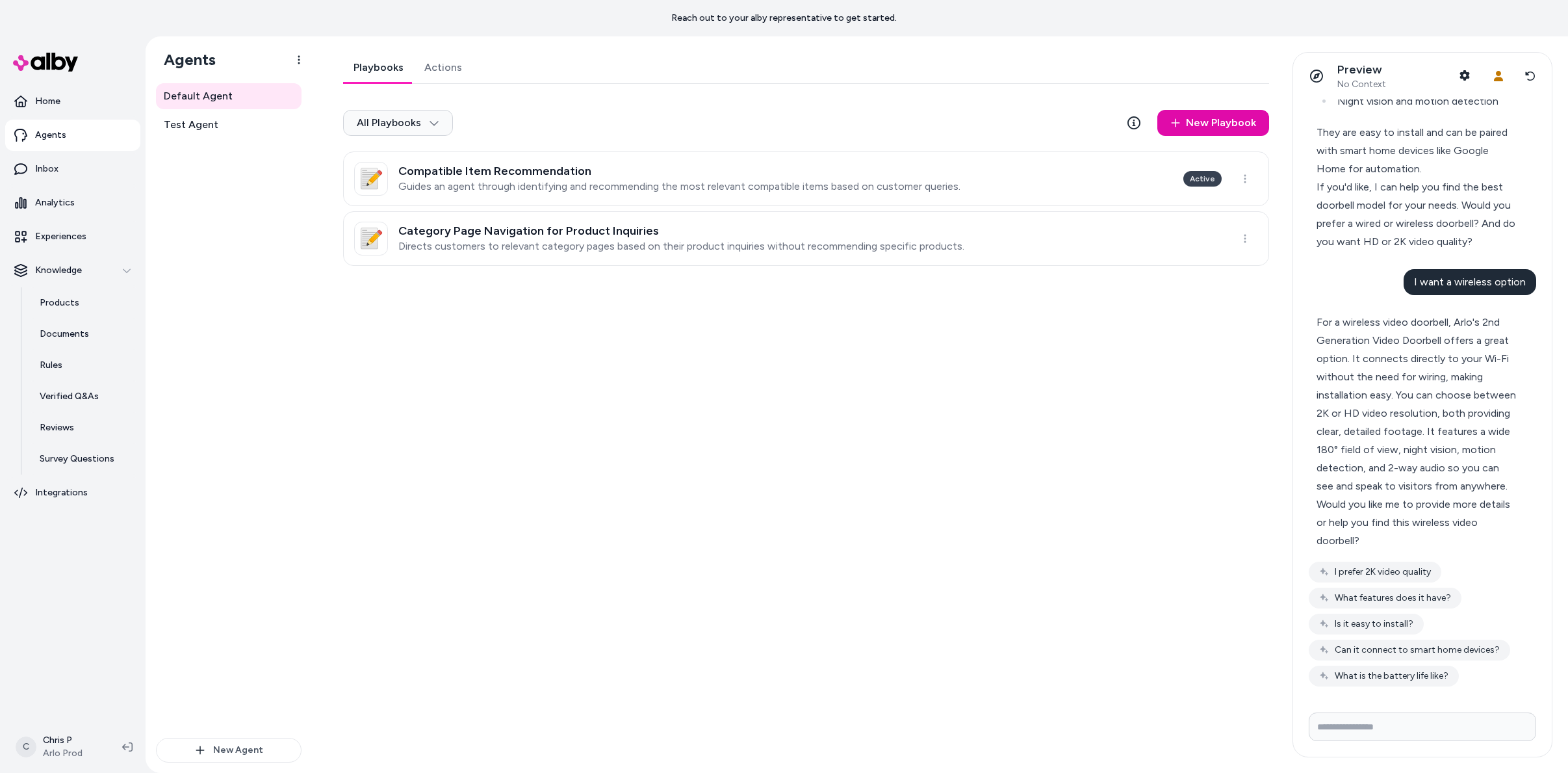 click at bounding box center (1422, 727) 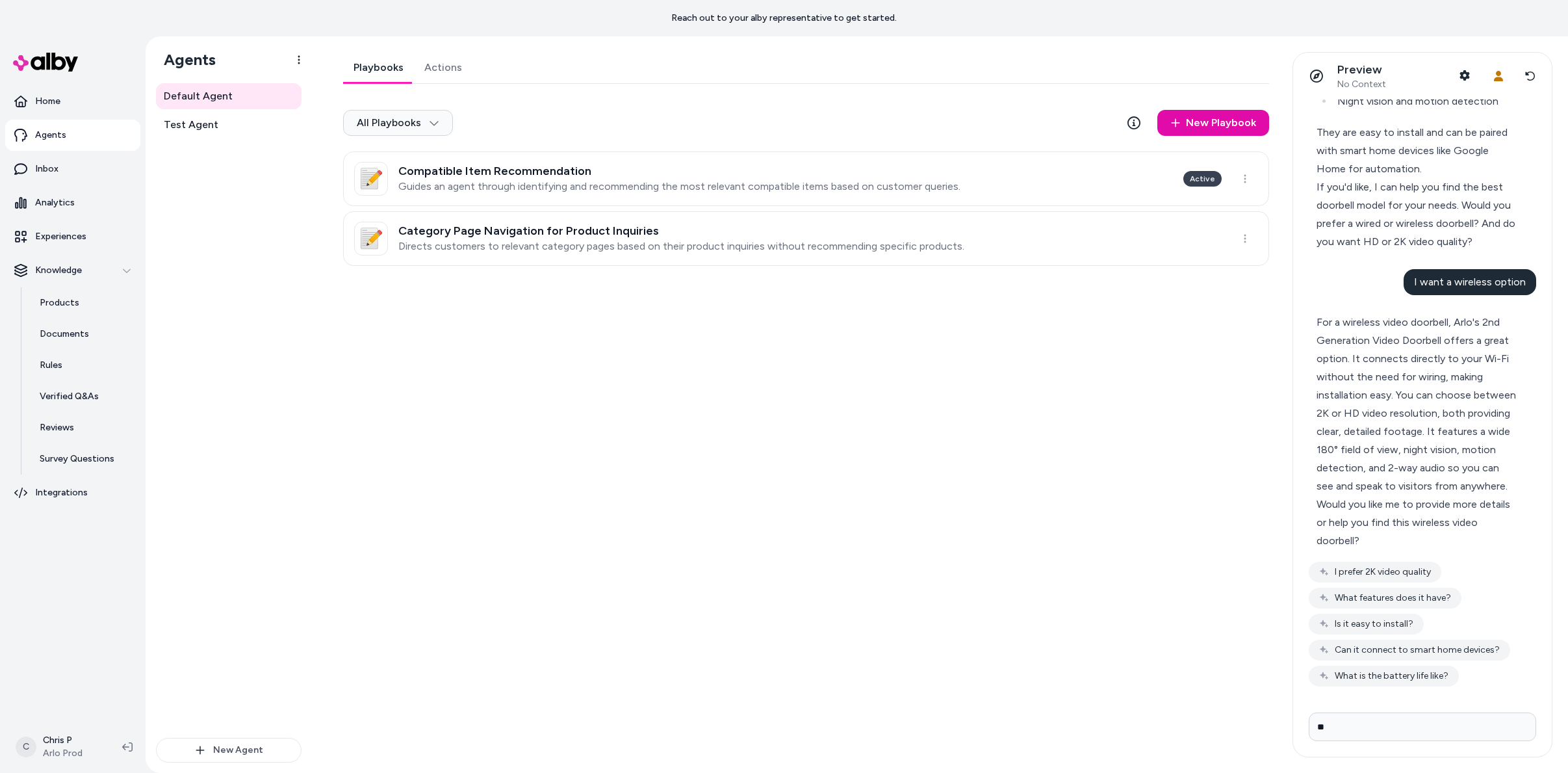 type on "*" 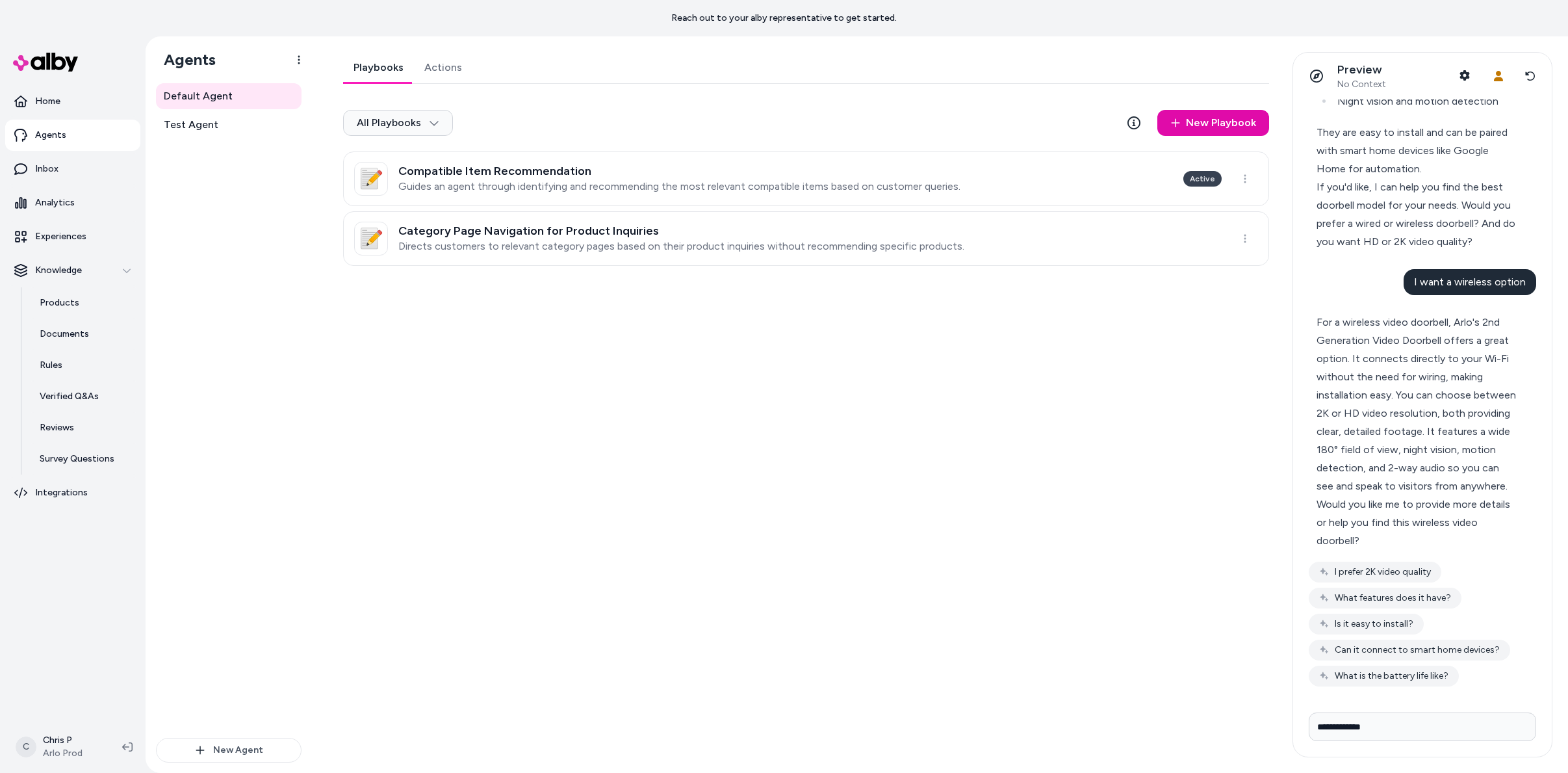 type on "**********" 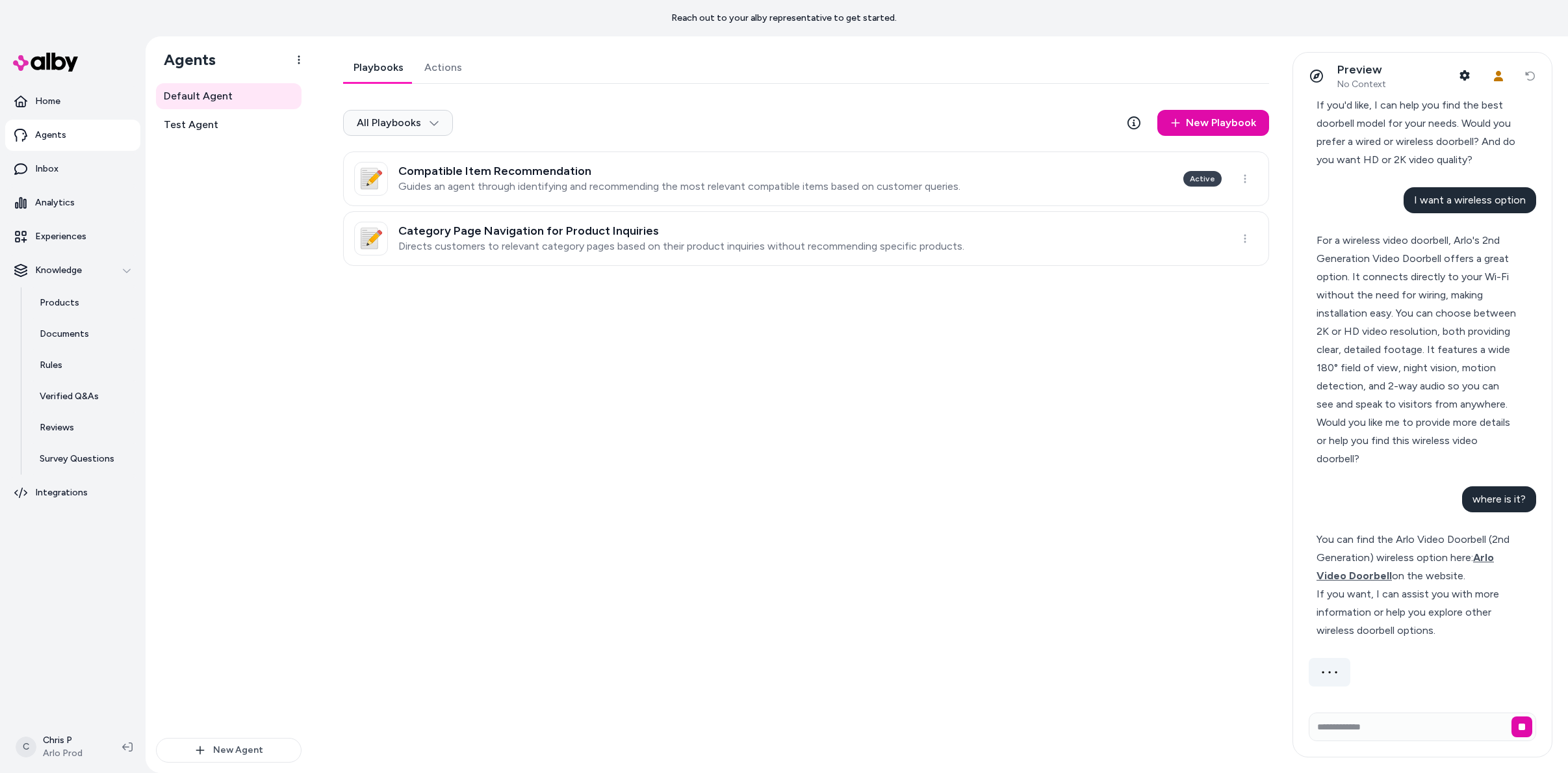 type 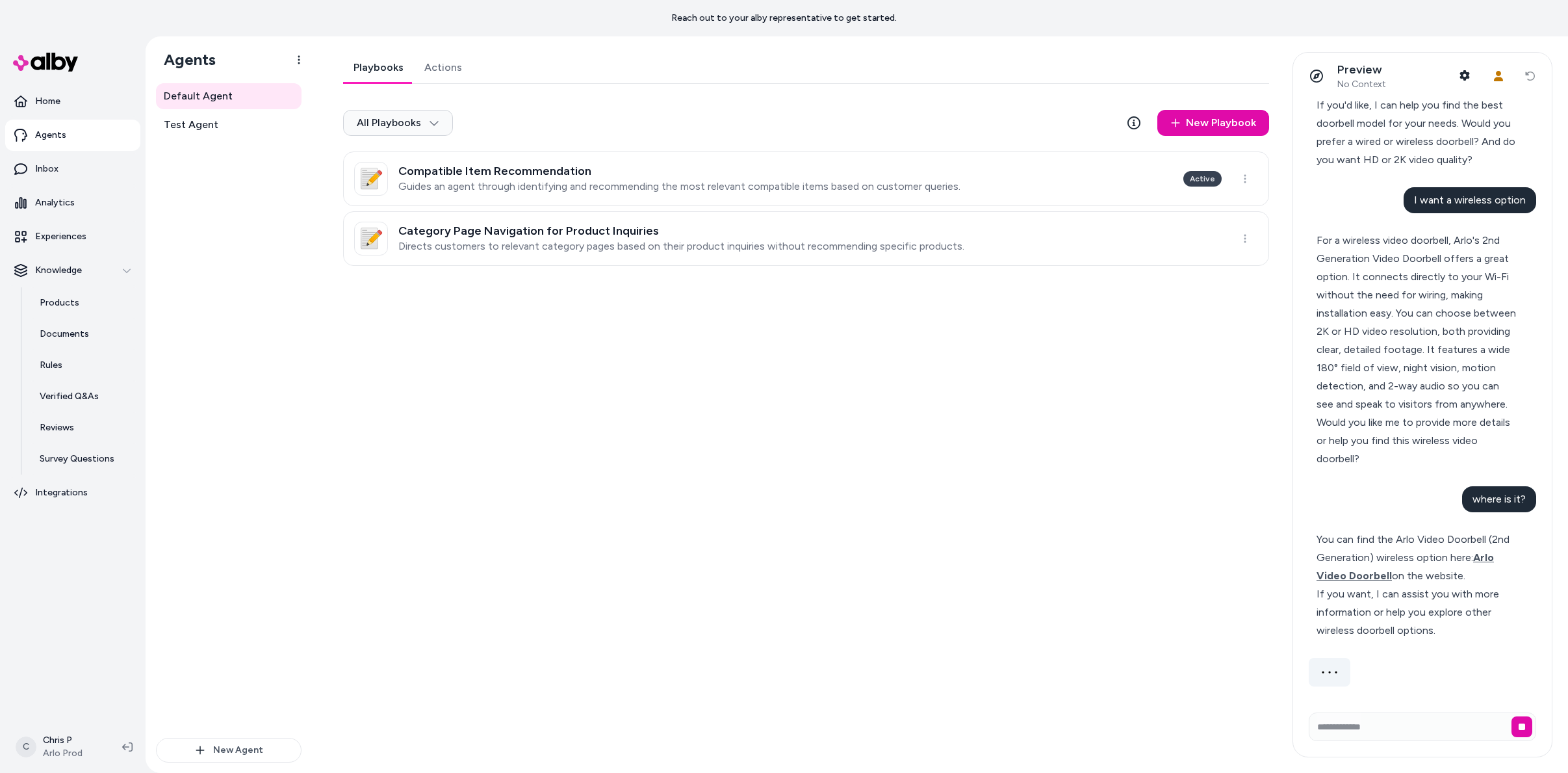 scroll, scrollTop: 396, scrollLeft: 0, axis: vertical 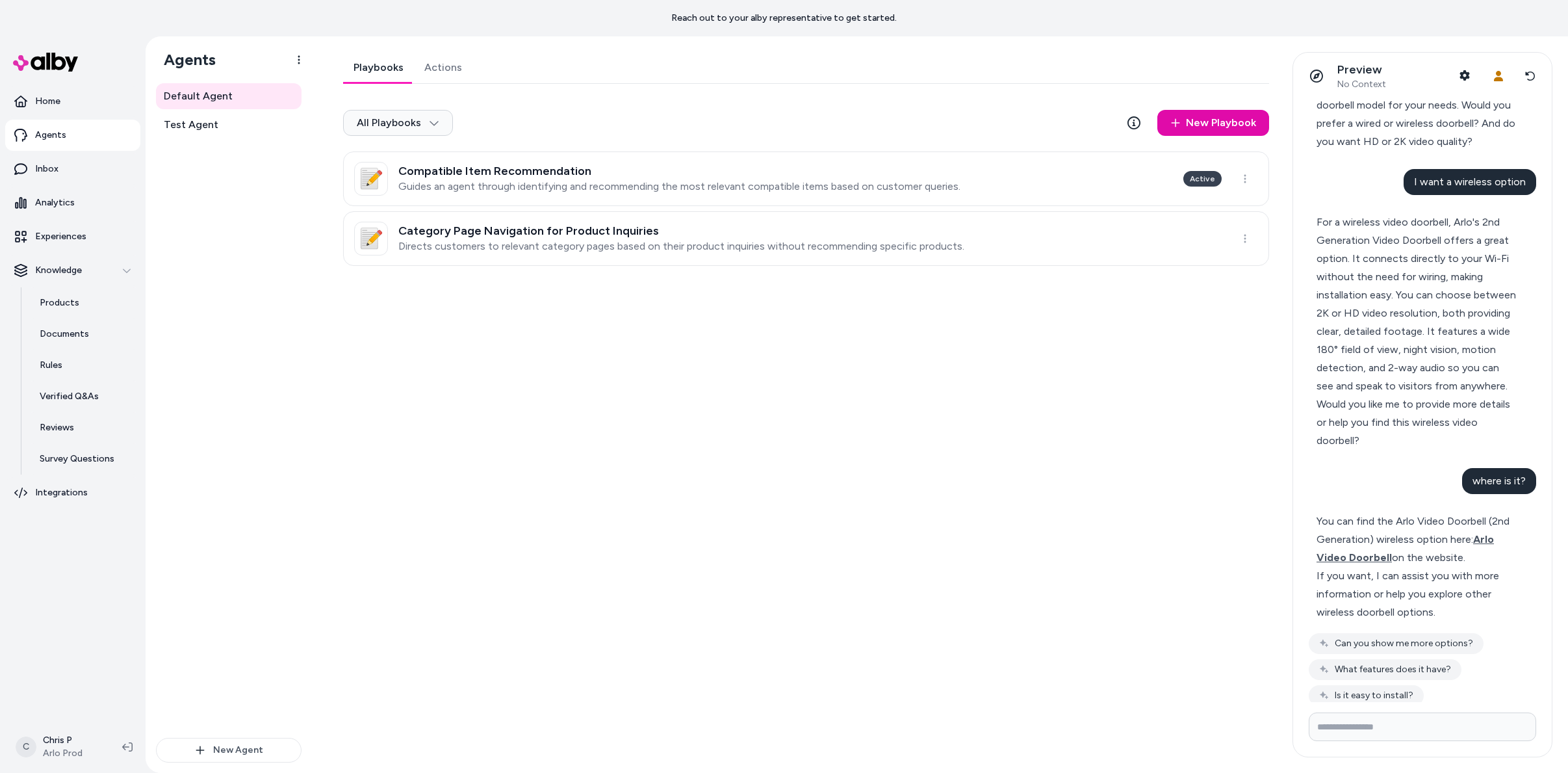 click on "If you want, I can assist you with more information or help you explore other wireless doorbell options." at bounding box center (1417, 594) 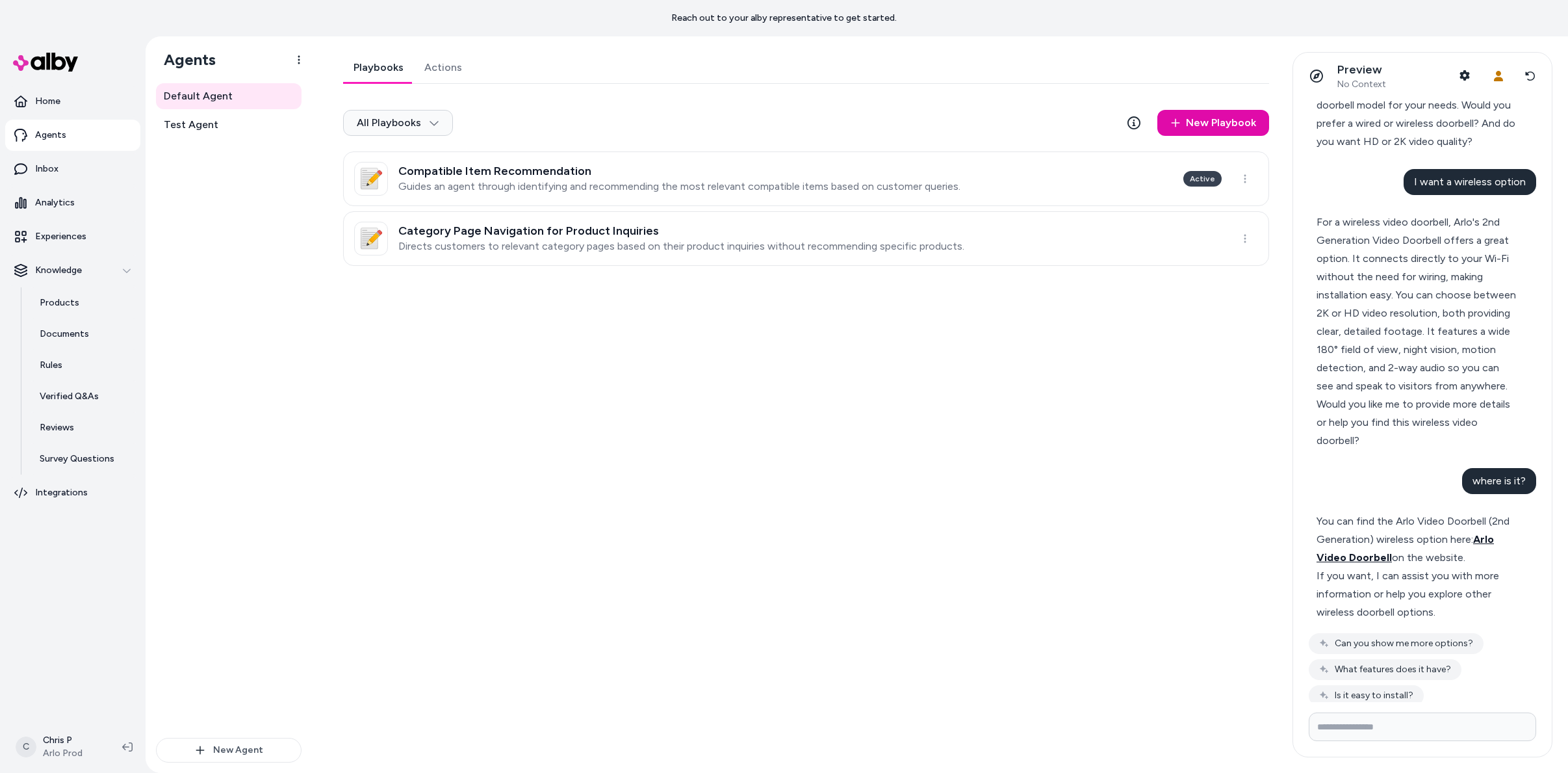 click on "You can find the Arlo Video Doorbell (2nd Generation) wireless option here:  Arlo Video Doorbell  on the website." at bounding box center [1417, 540] 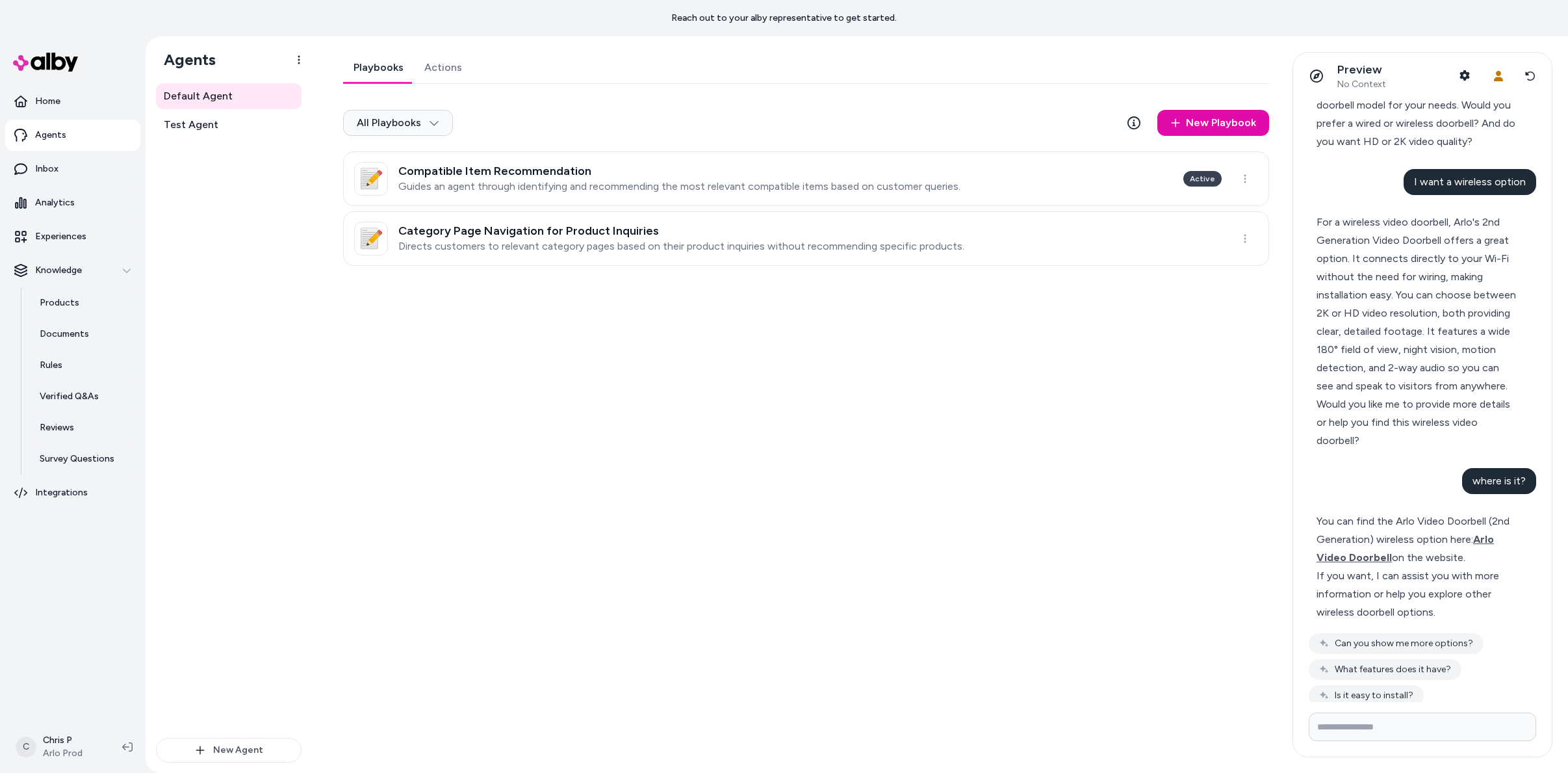 drag, startPoint x: 594, startPoint y: 342, endPoint x: 572, endPoint y: 423, distance: 83.9345 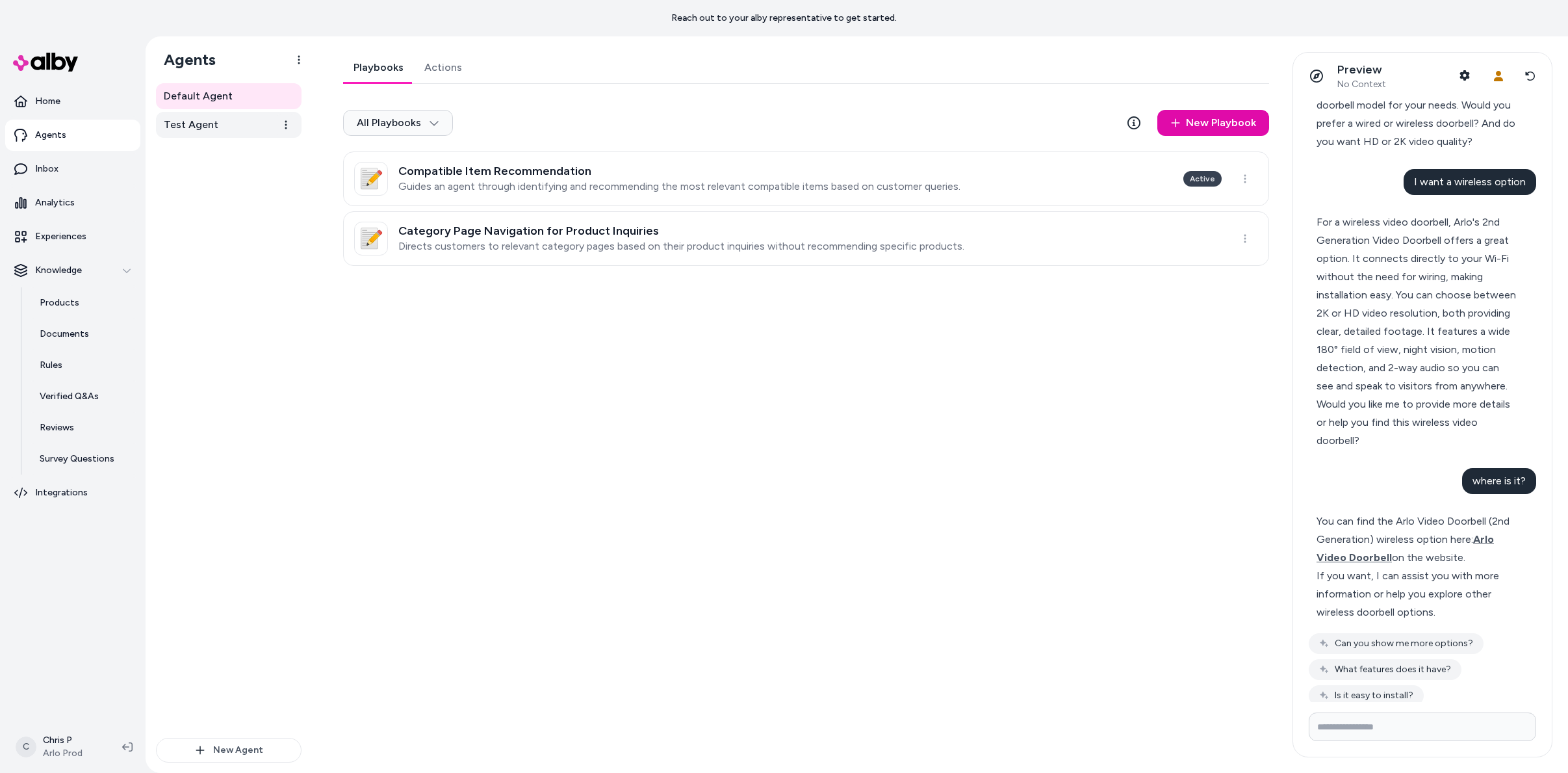 click on "Test Agent" at bounding box center [191, 125] 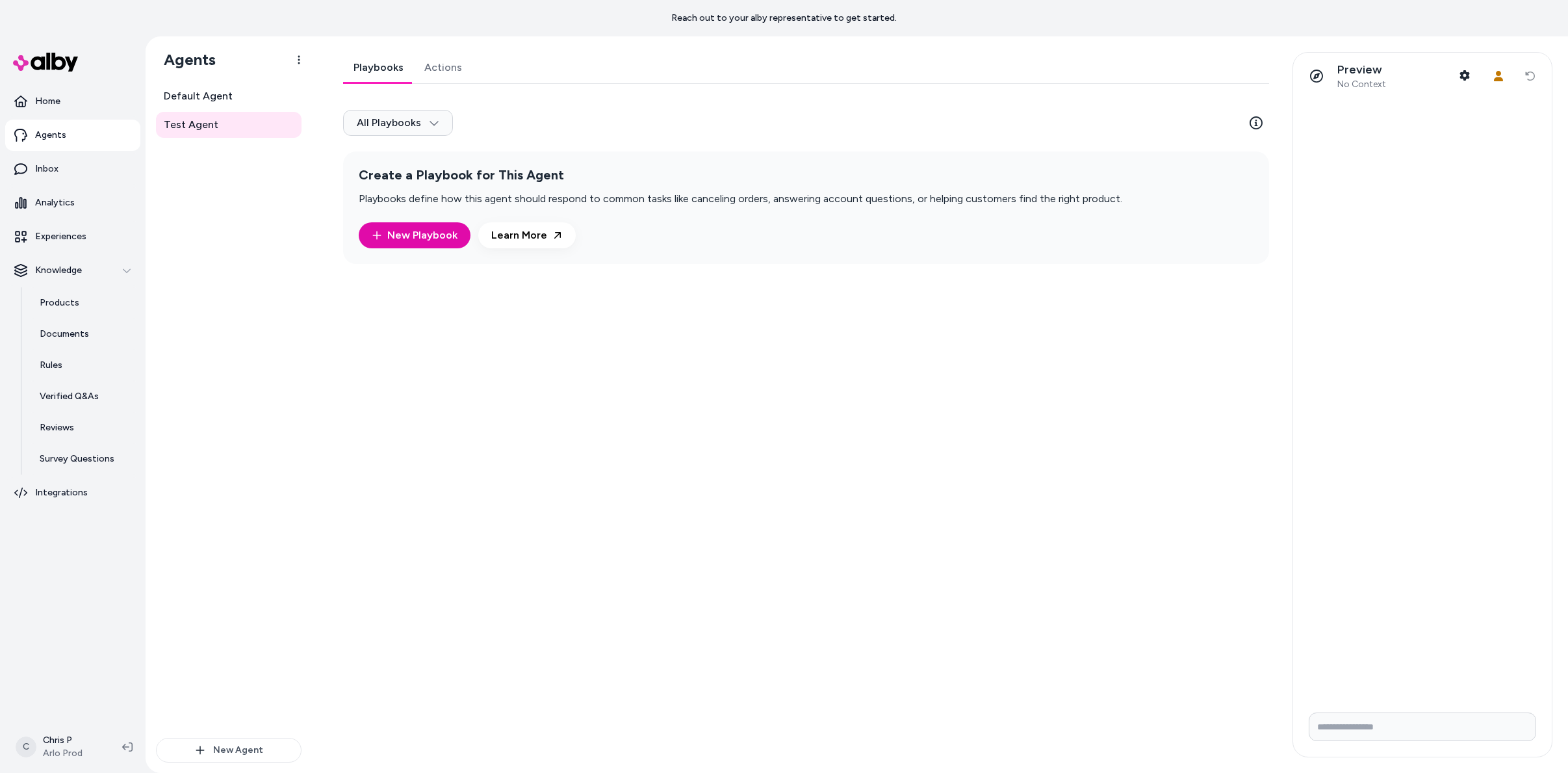 click on "Actions" at bounding box center (443, 68) 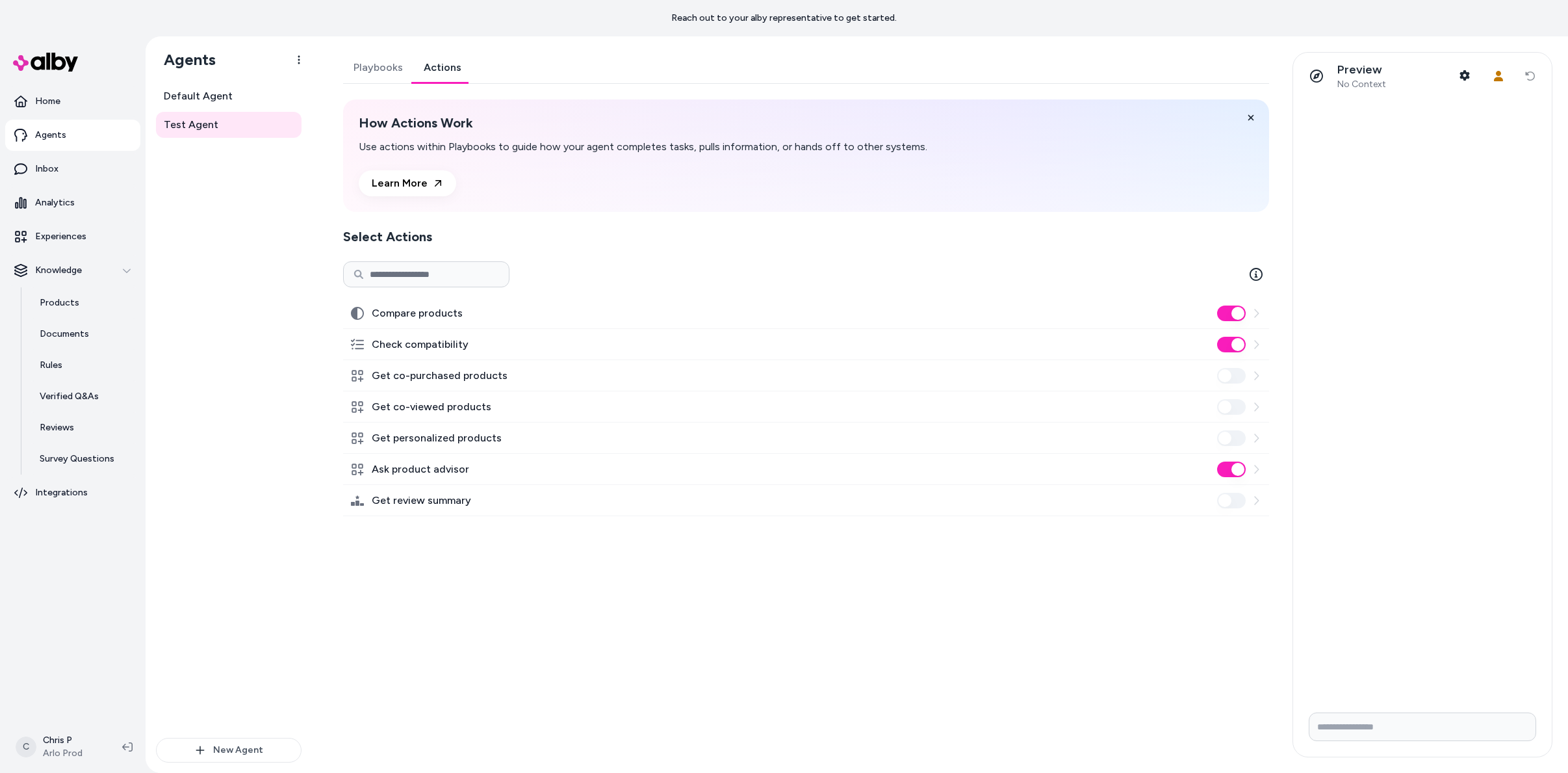 click on "Playbooks" at bounding box center (378, 68) 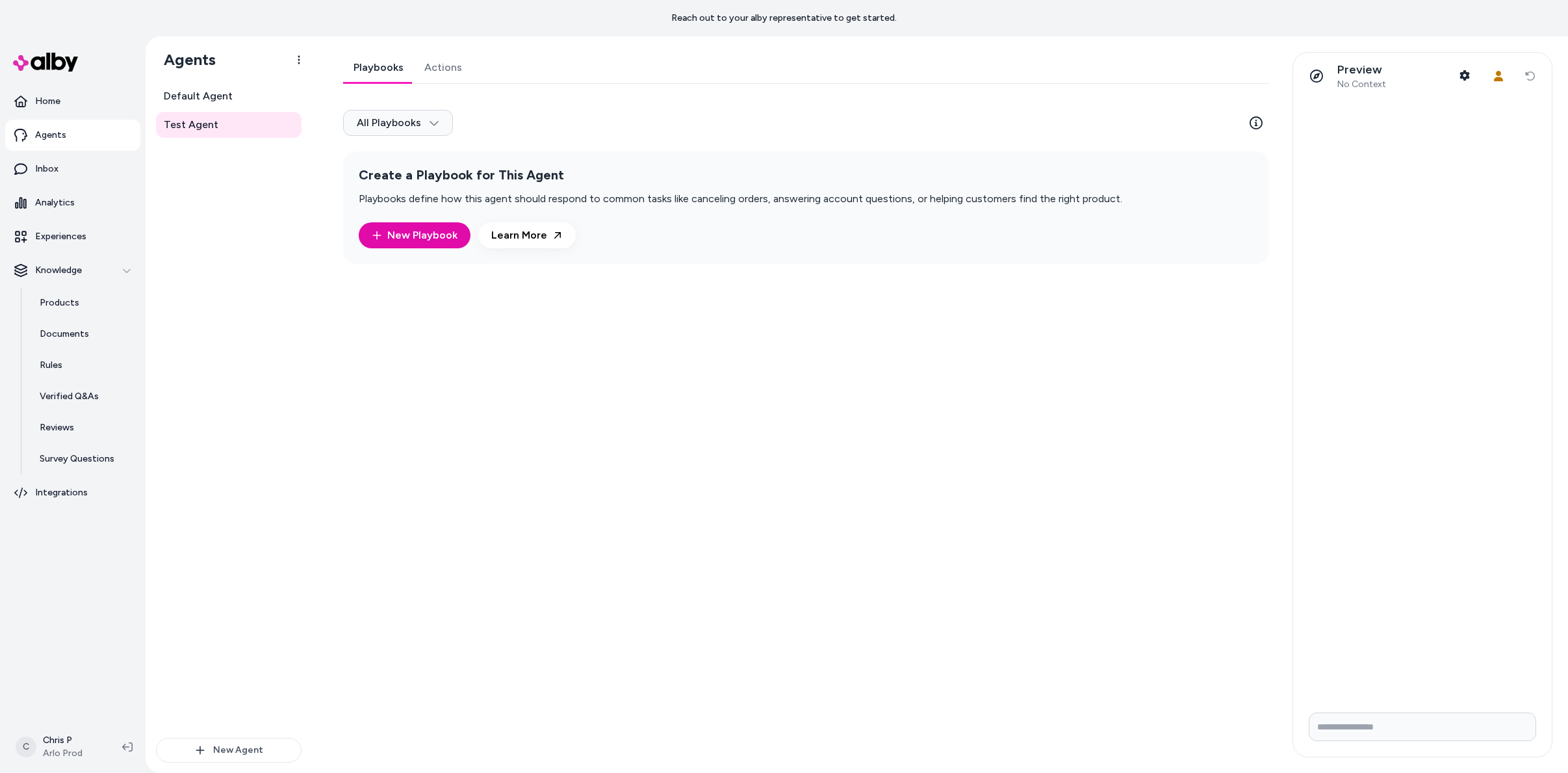 click at bounding box center (1422, 727) 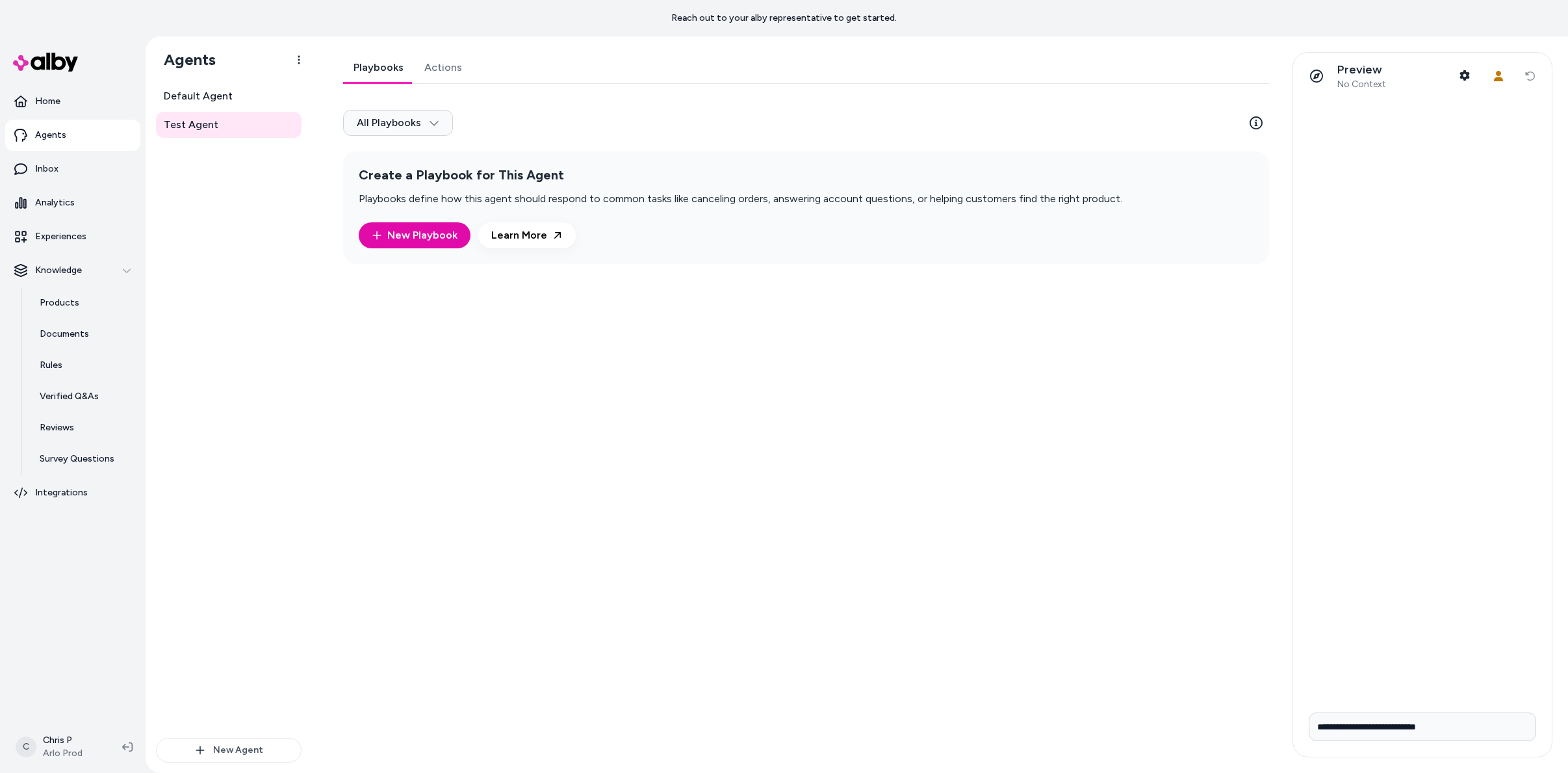 type on "**********" 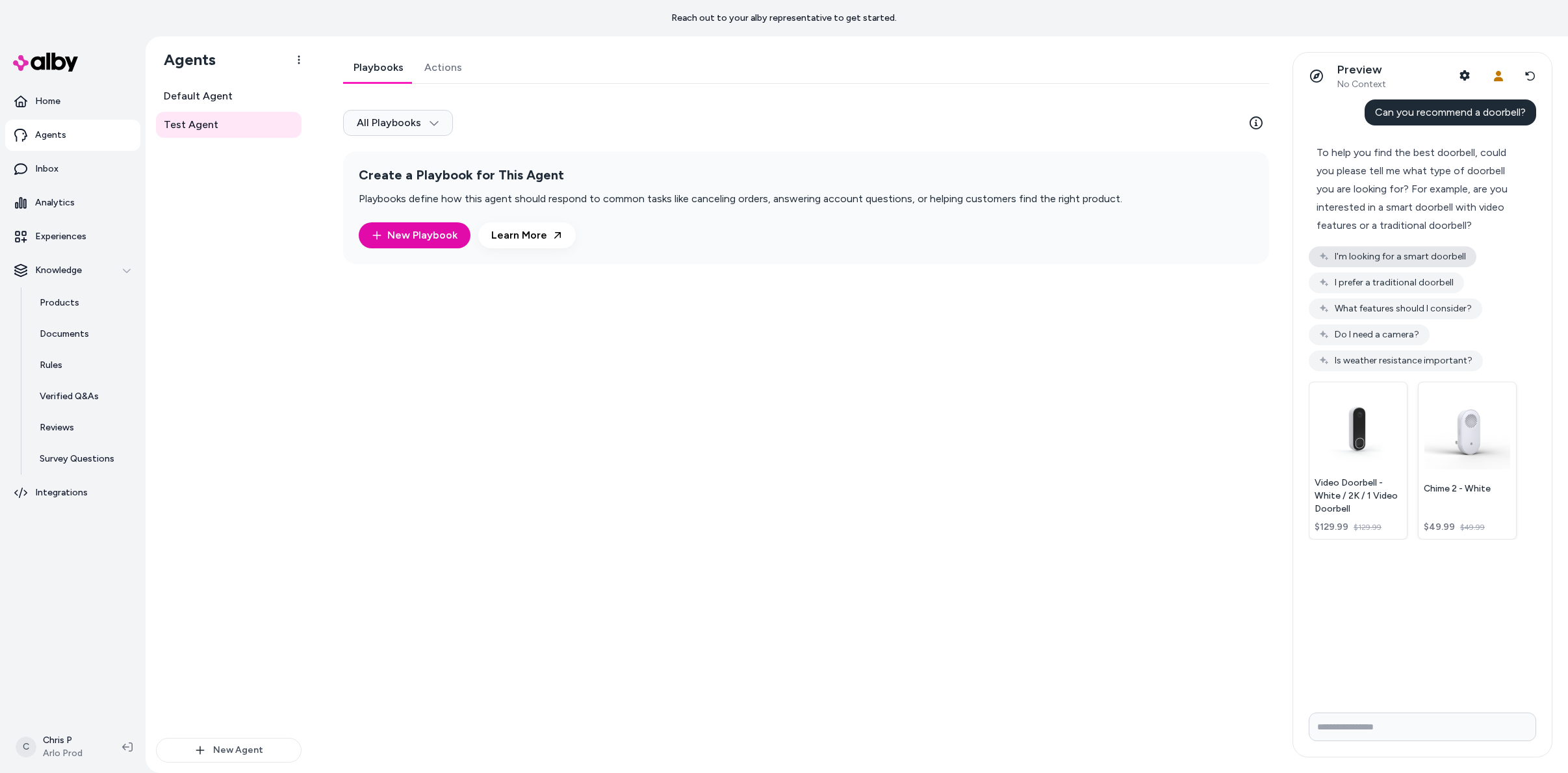 click on "I'm looking for a smart doorbell" at bounding box center (1393, 257) 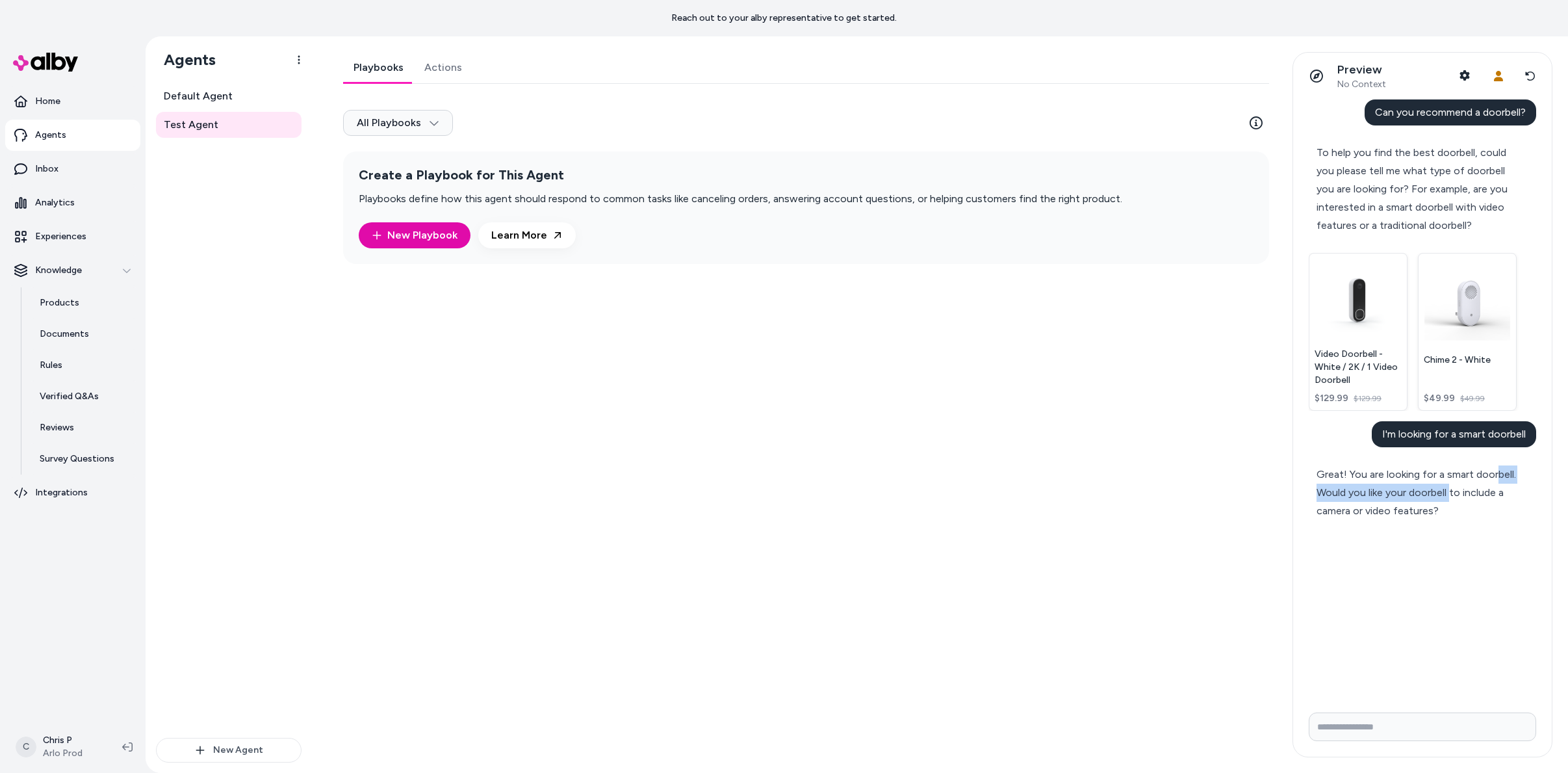 drag, startPoint x: 1495, startPoint y: 483, endPoint x: 1439, endPoint y: 483, distance: 56 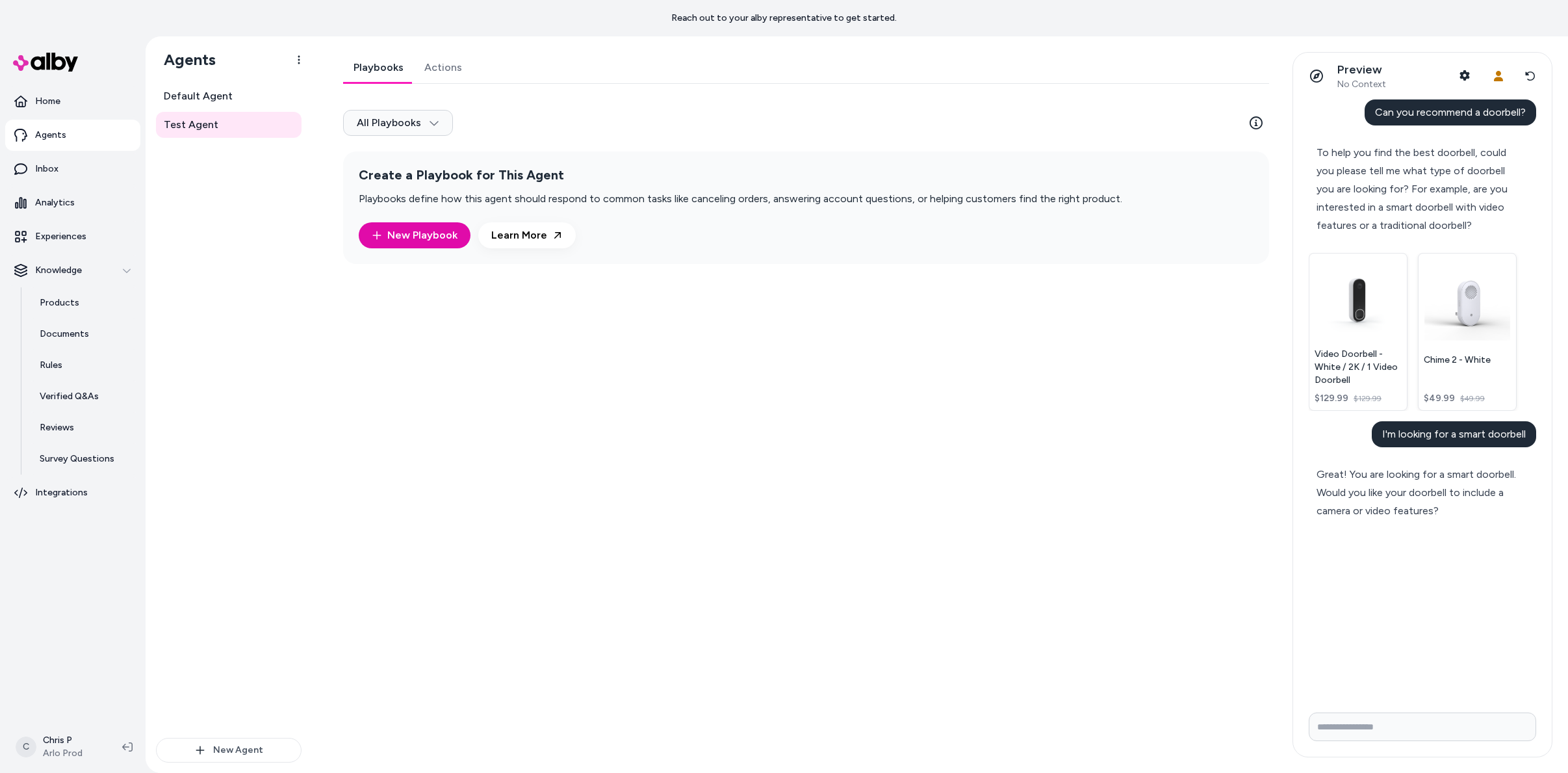 click on "Great! You are looking for a smart doorbell. Would you like your doorbell to include a camera or video features?" at bounding box center (1417, 493) 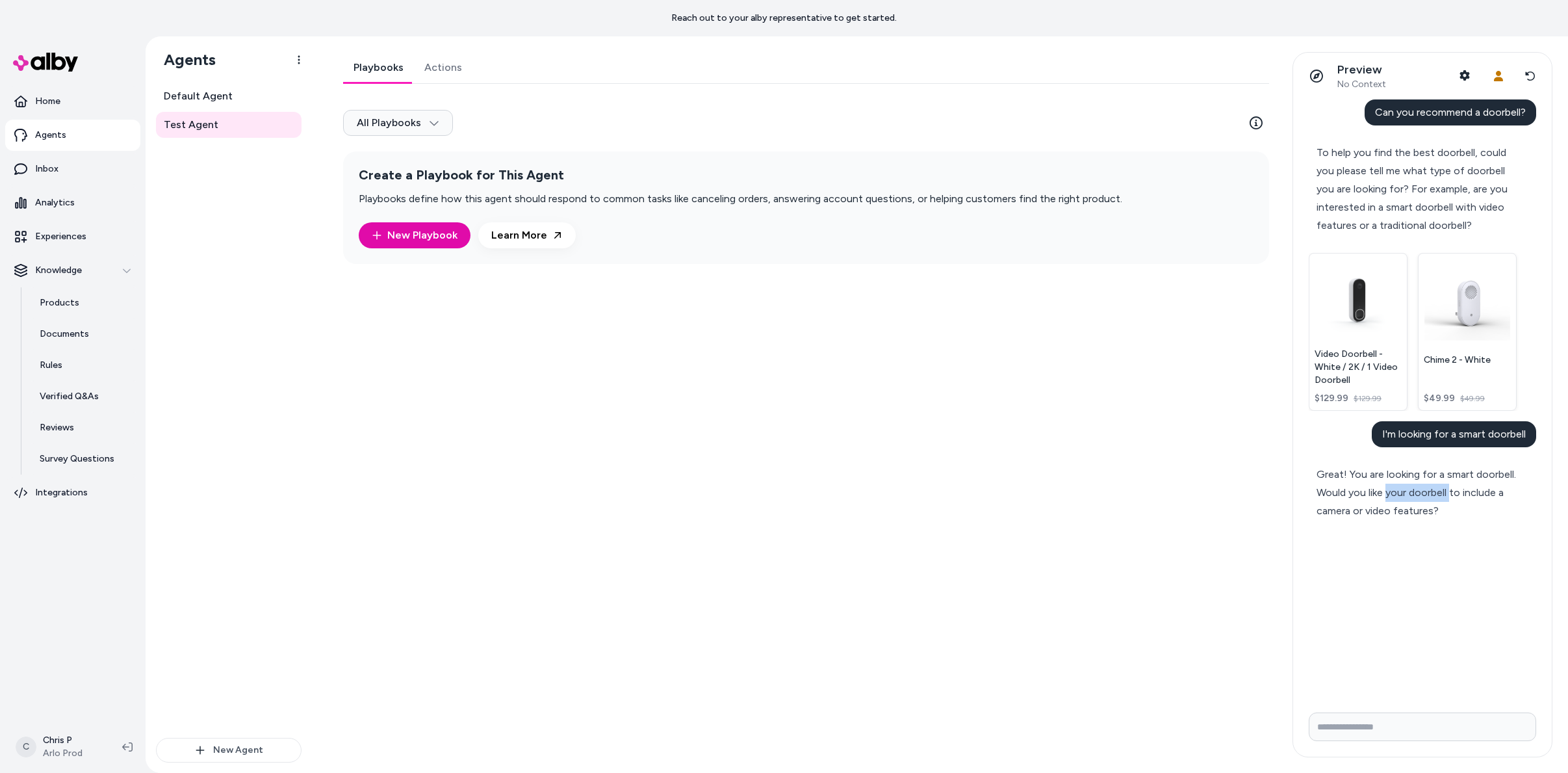 drag, startPoint x: 1452, startPoint y: 488, endPoint x: 1370, endPoint y: 493, distance: 82.1523 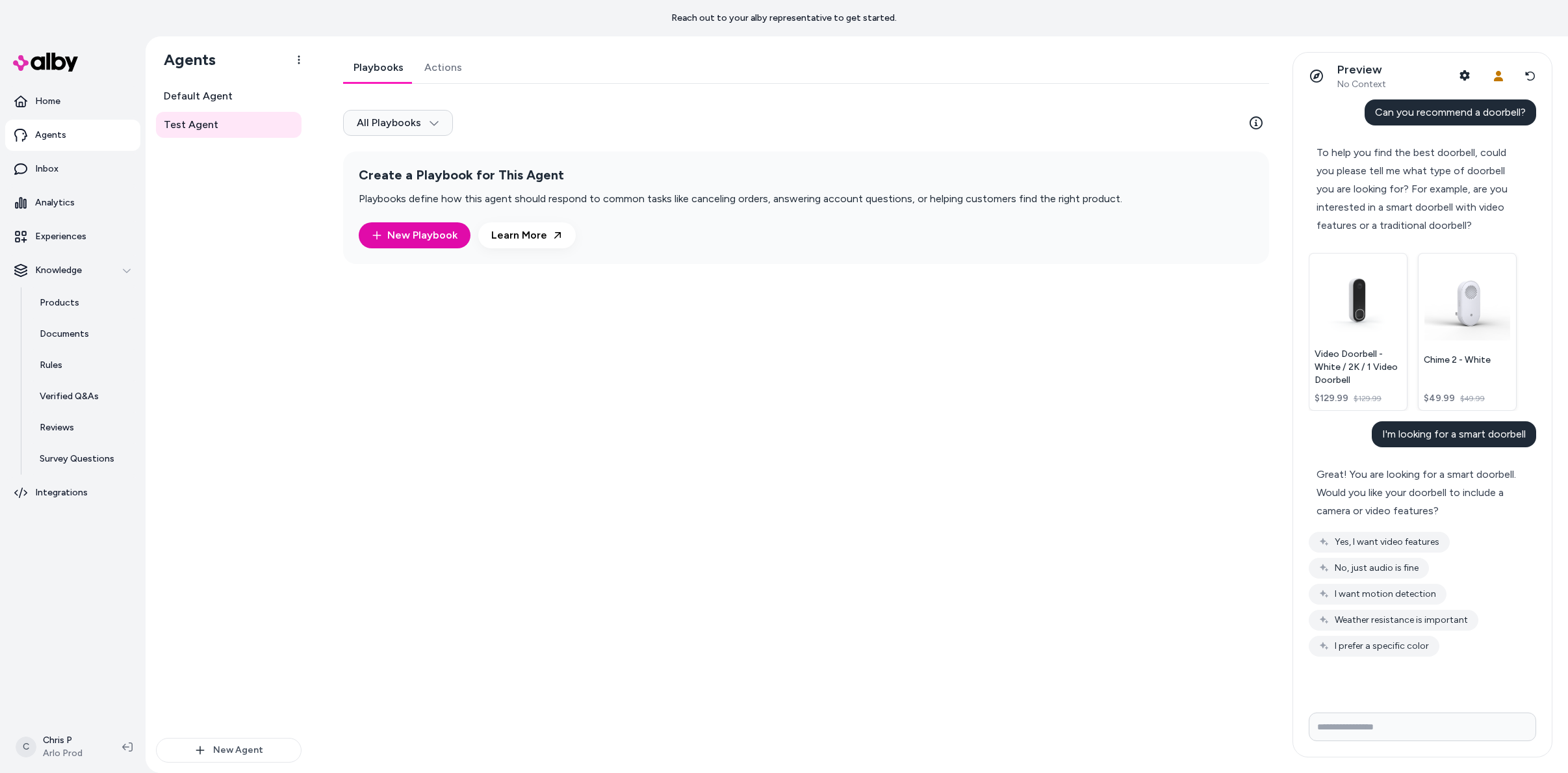 drag, startPoint x: 1370, startPoint y: 493, endPoint x: 1398, endPoint y: 527, distance: 44.0454 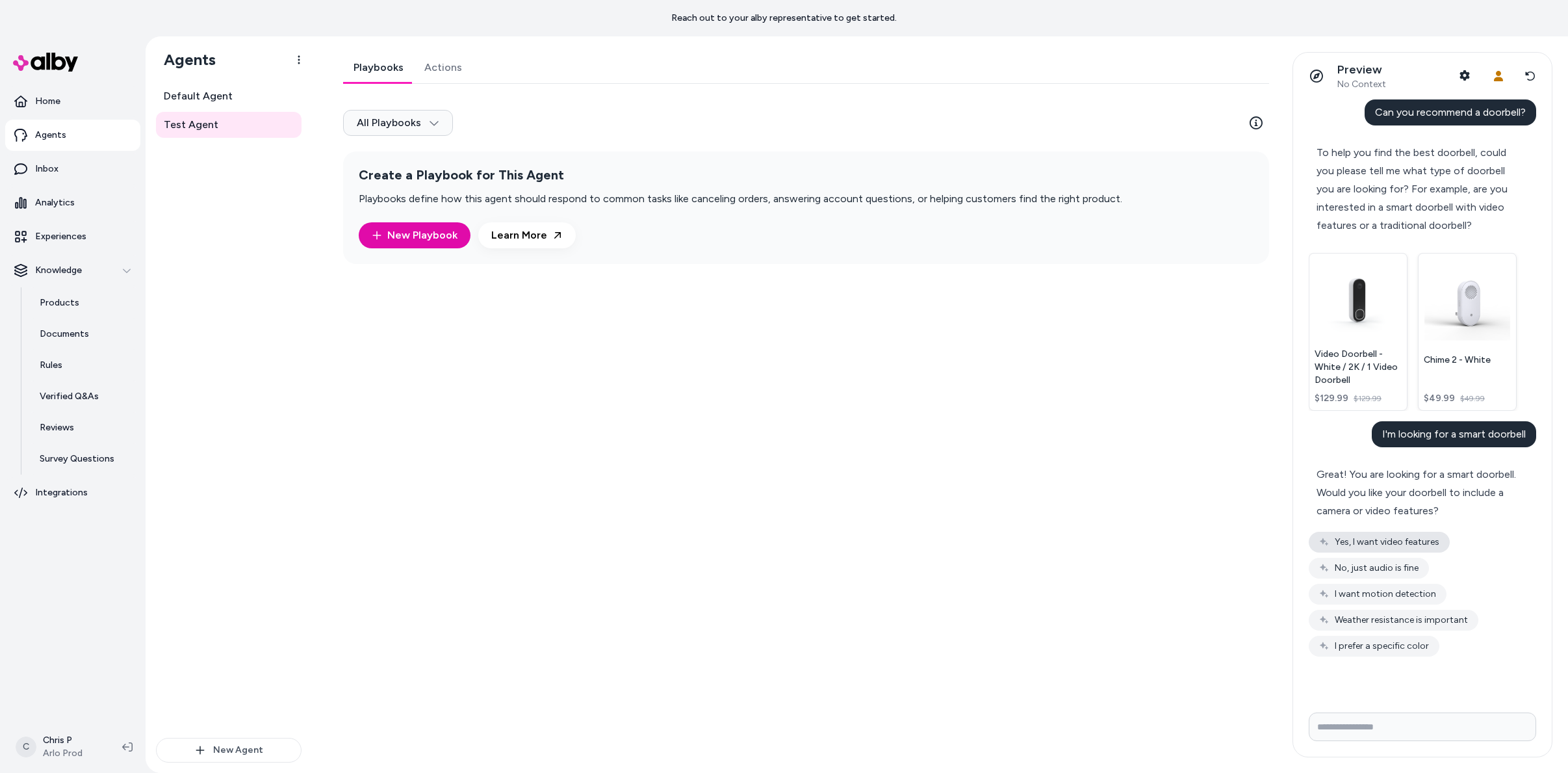 drag, startPoint x: 1388, startPoint y: 542, endPoint x: 1377, endPoint y: 518, distance: 26.400758 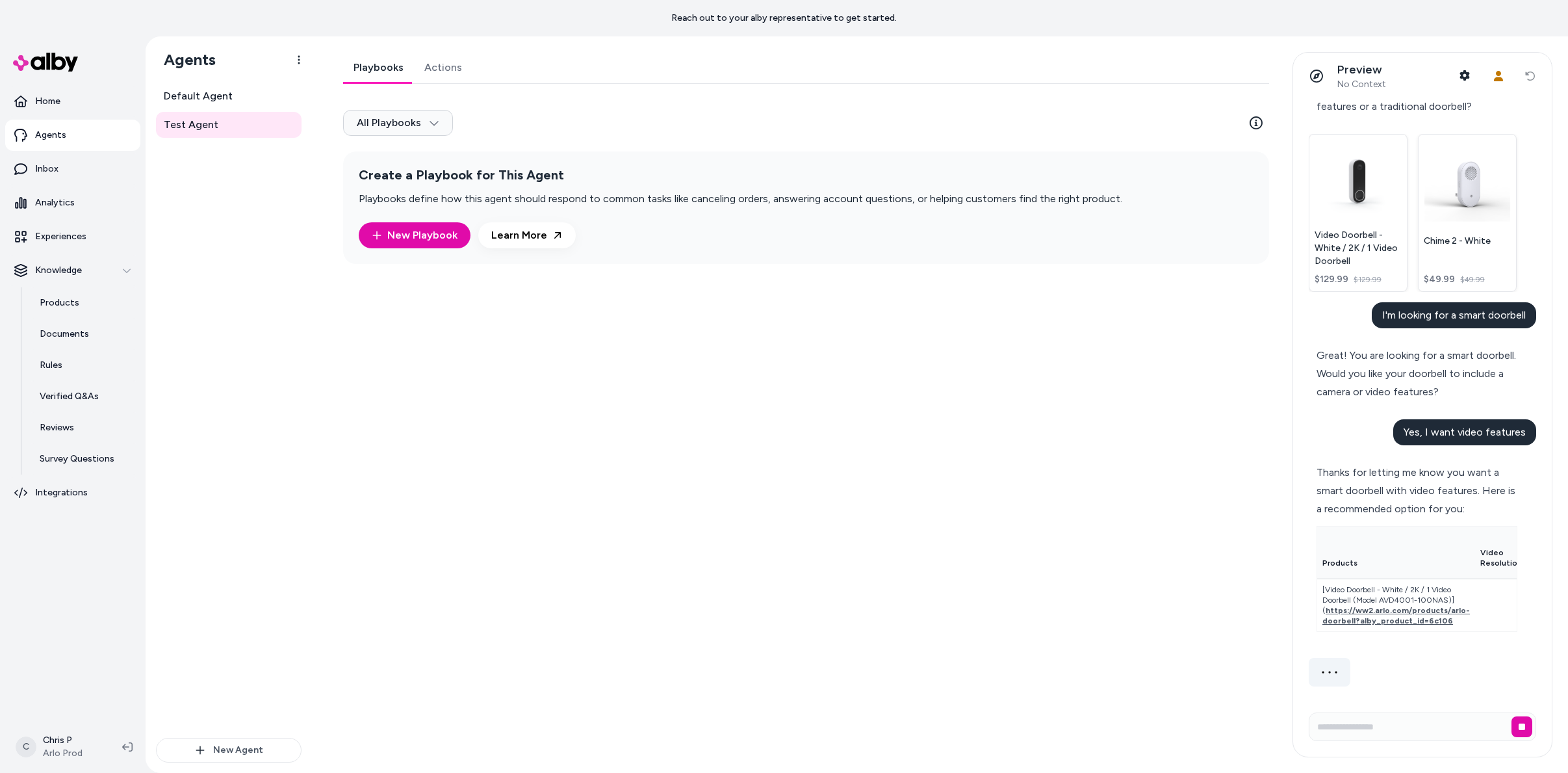 scroll, scrollTop: 137, scrollLeft: 0, axis: vertical 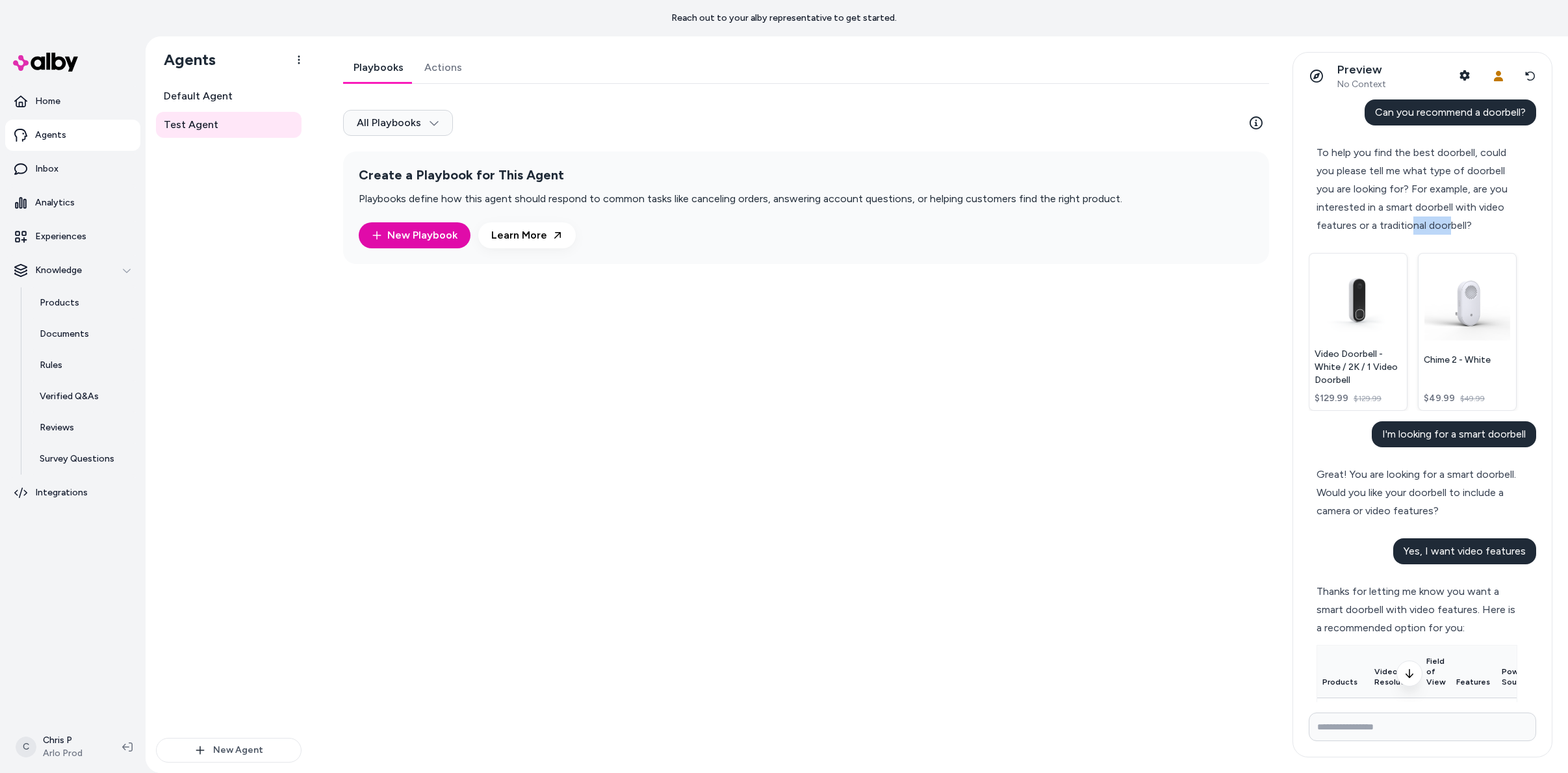 click on "To help you find the best doorbell, could you please tell me what type of doorbell you are looking for? For example, are you interested in a smart doorbell with video features or a traditional doorbell?" at bounding box center (1417, 189) 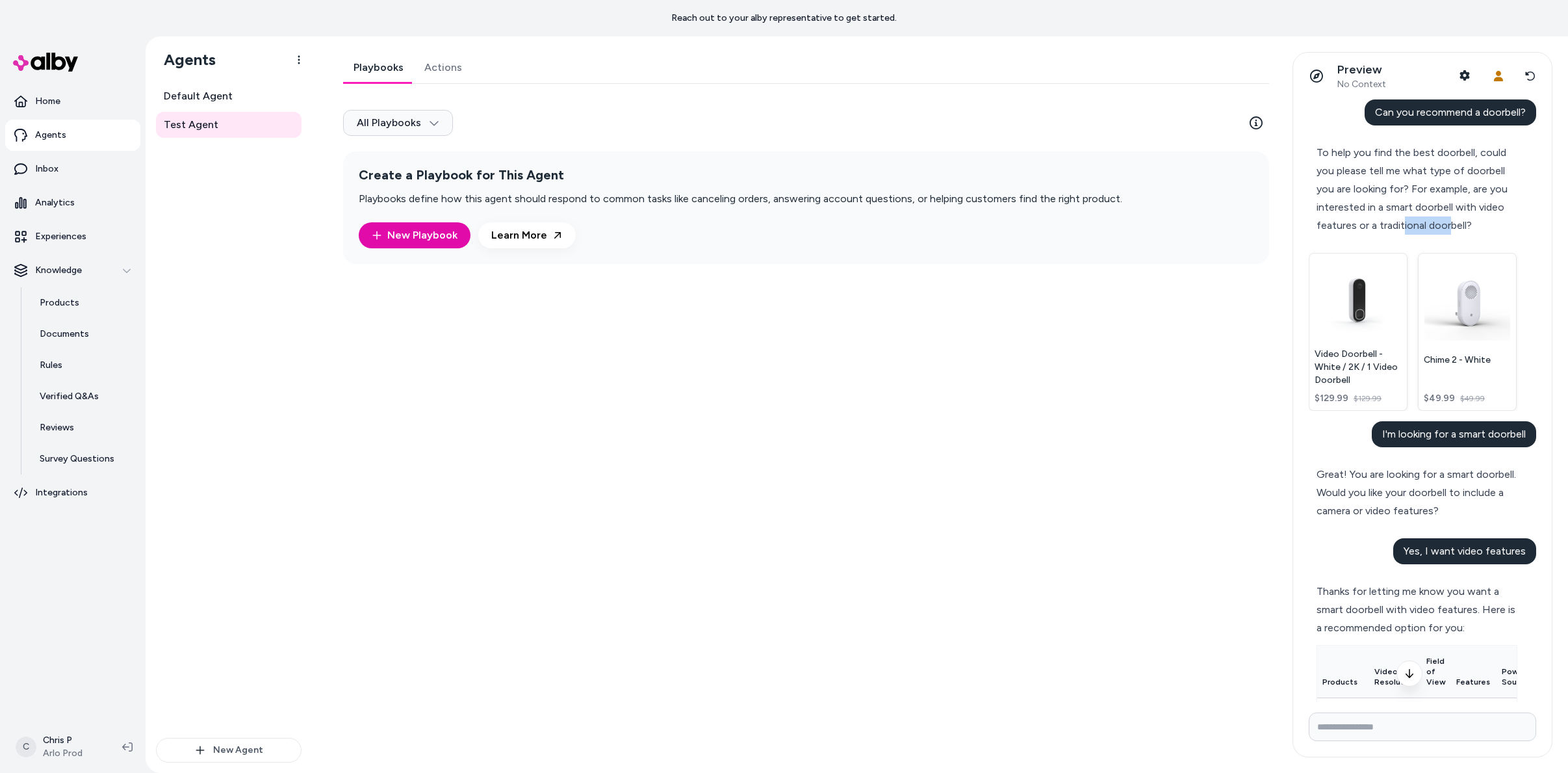 click on "To help you find the best doorbell, could you please tell me what type of doorbell you are looking for? For example, are you interested in a smart doorbell with video features or a traditional doorbell?" at bounding box center (1417, 189) 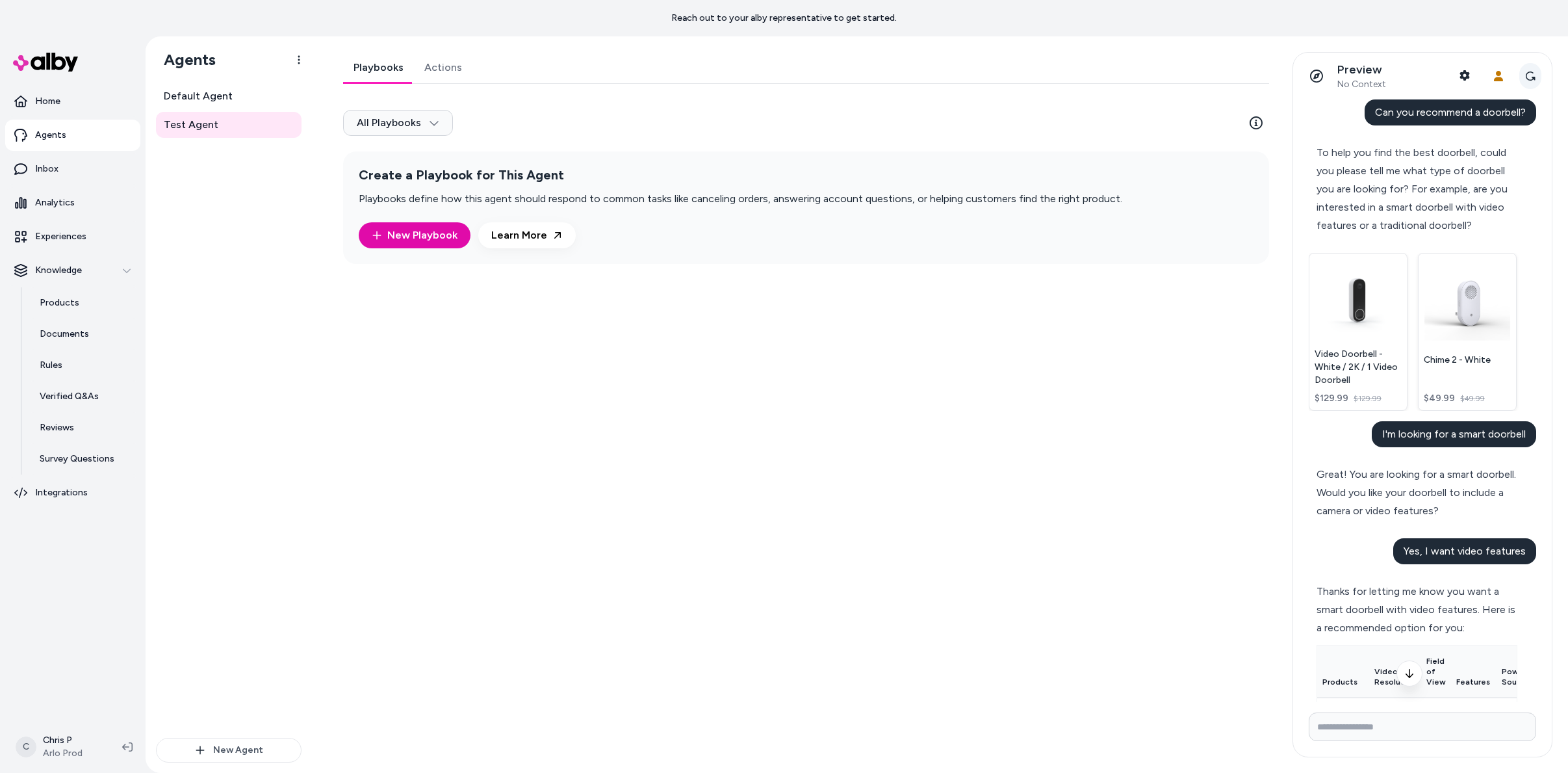 click 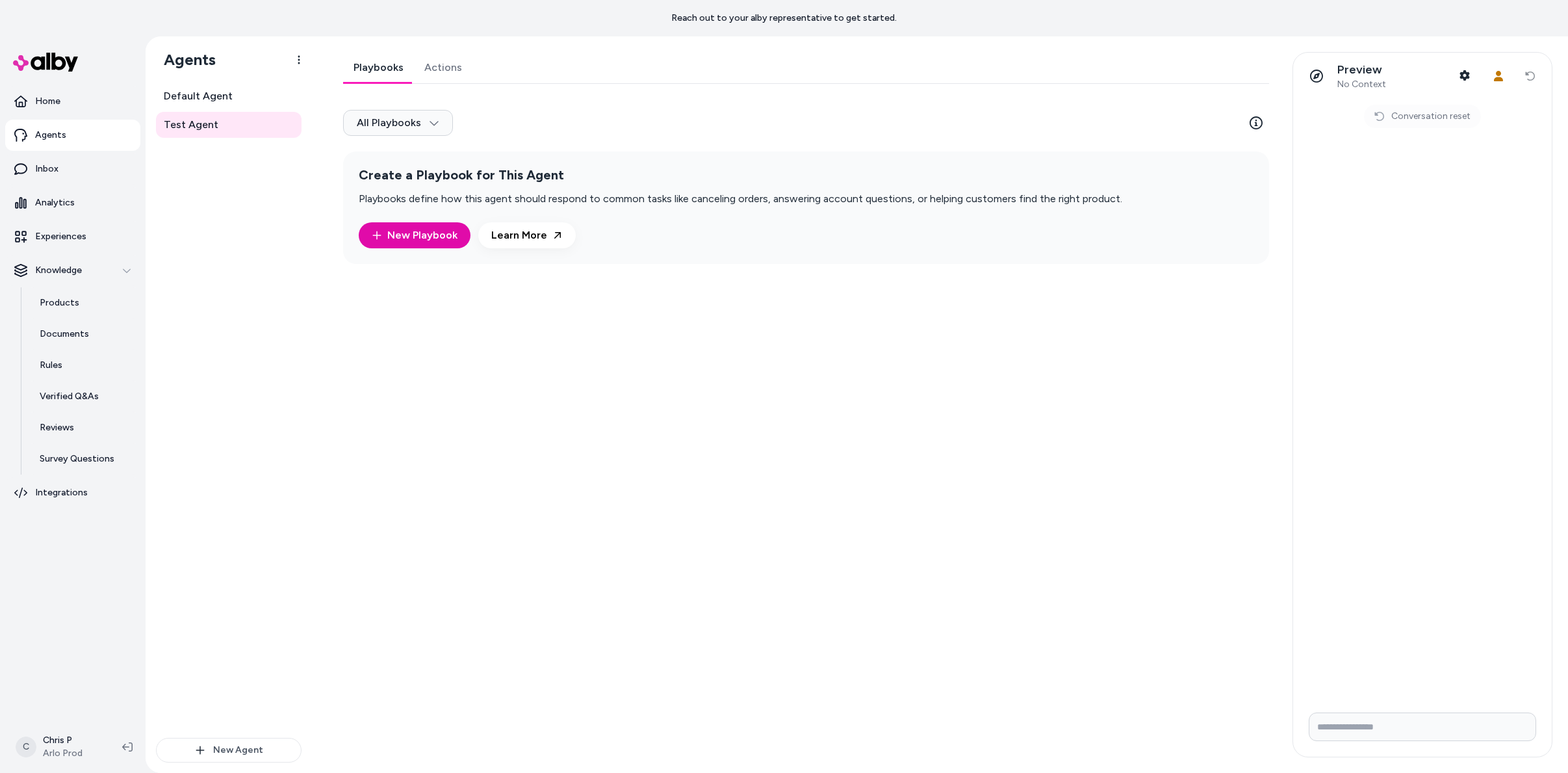 click on "Preview No Context Shopper Context User Context Reset conversation Conversation reset" at bounding box center (1422, 404) 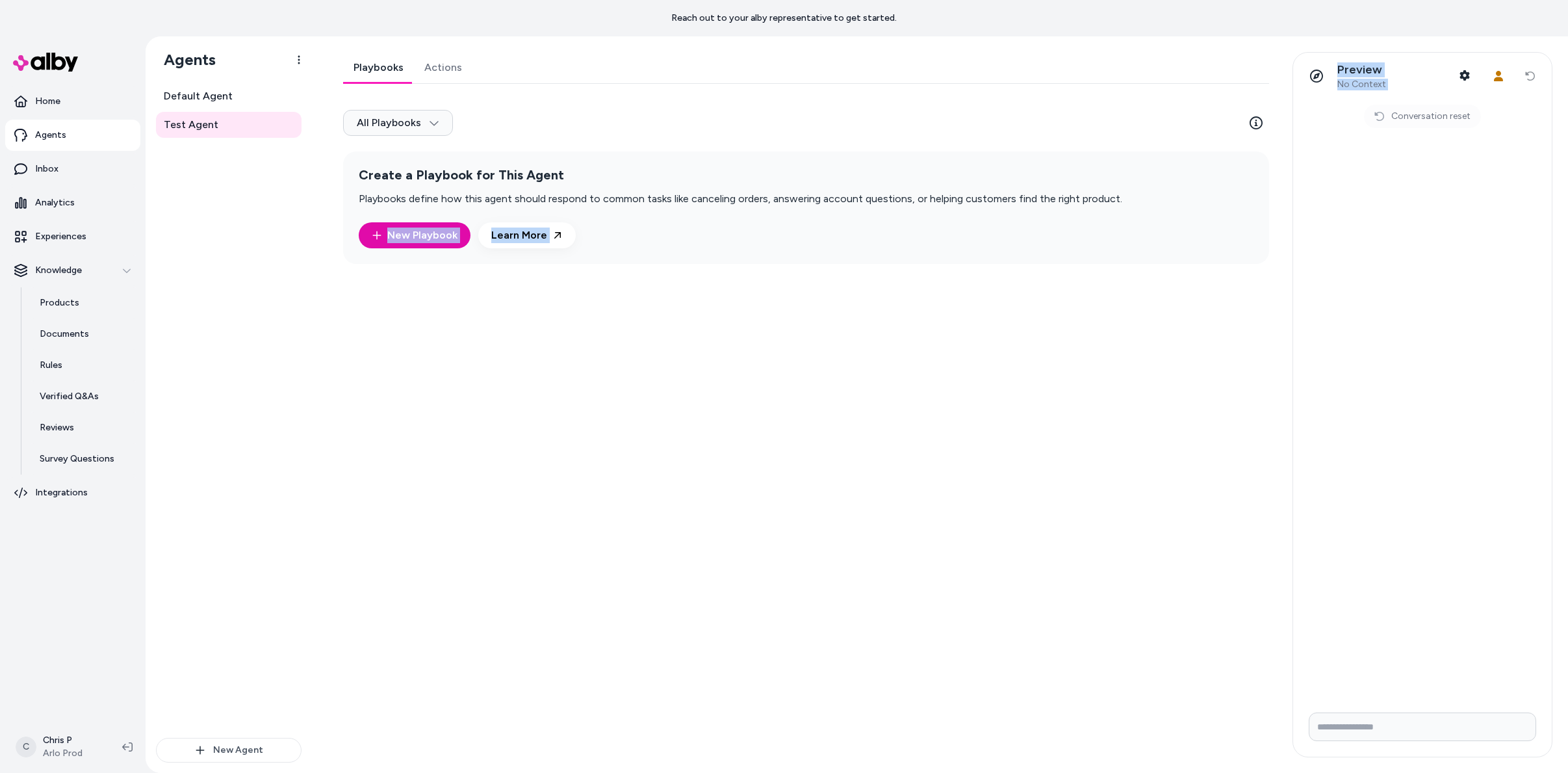 drag, startPoint x: 1292, startPoint y: 579, endPoint x: 1183, endPoint y: 559, distance: 110.81967 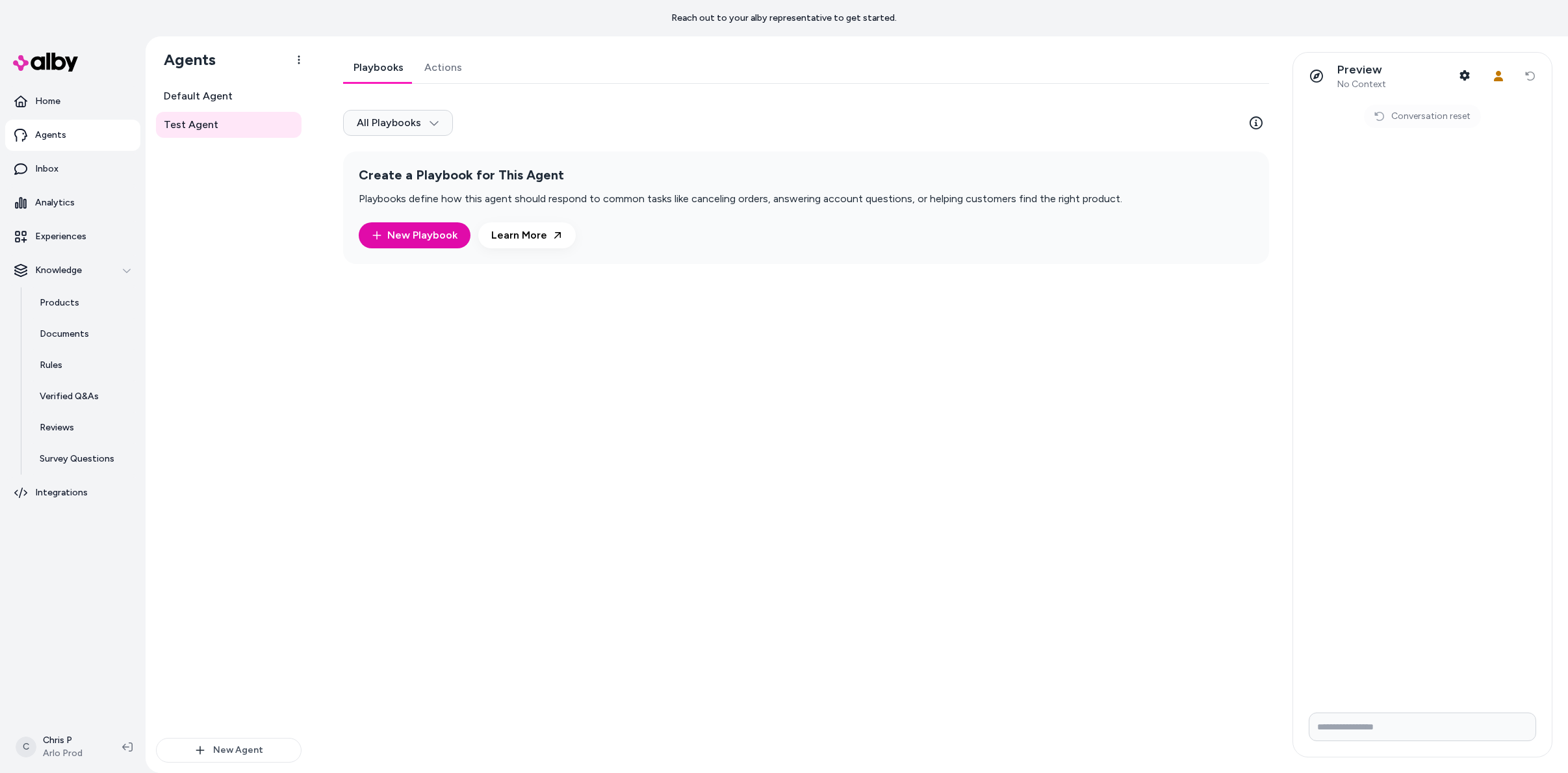 click on "Playbooks Actions All Playbooks Create a Playbook for This Agent Playbooks define how this agent should respond to common tasks like canceling orders, answering account questions, or helping customers find the right product. New Playbook Learn More" at bounding box center (802, 404) 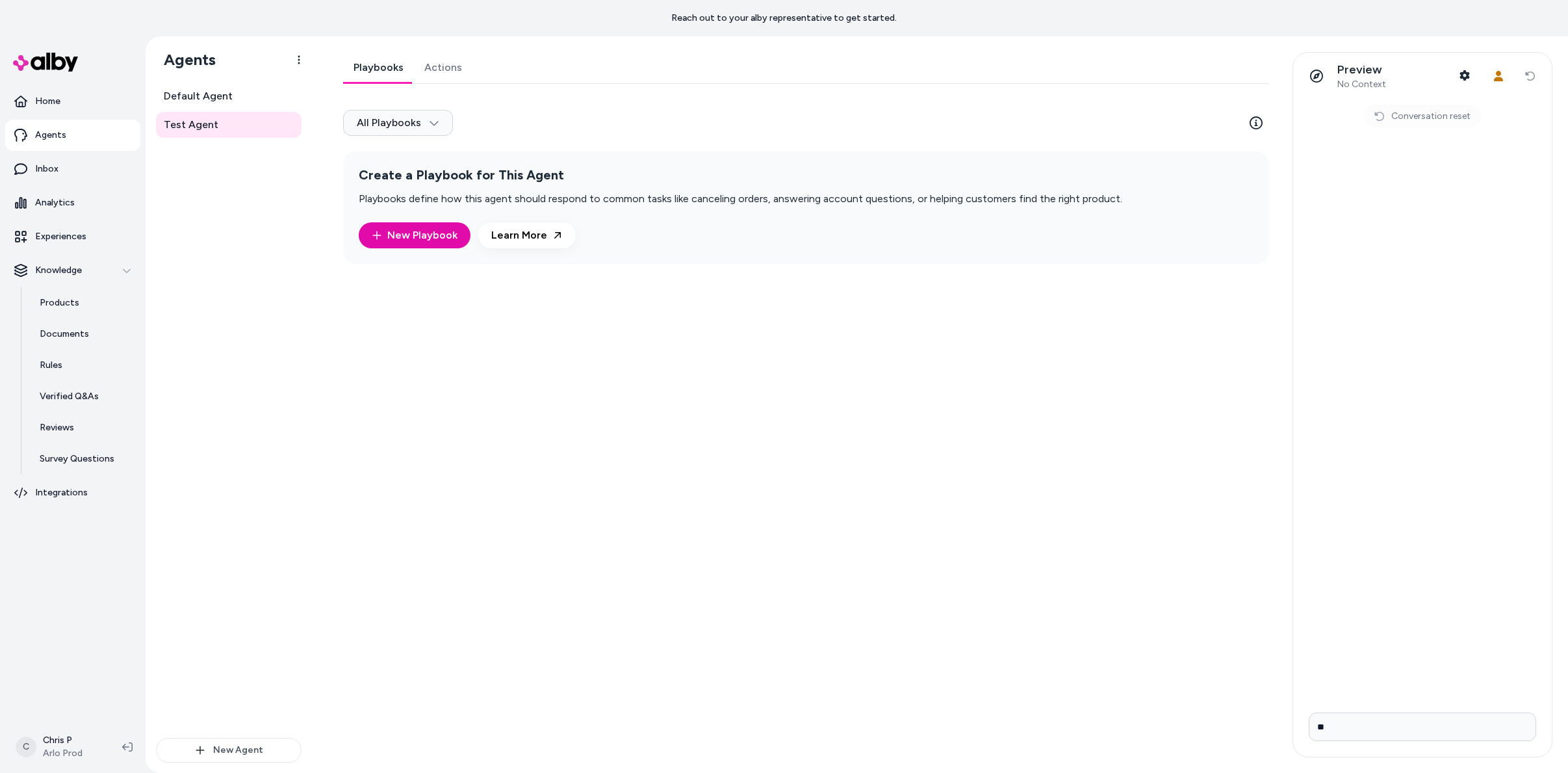 type on "*" 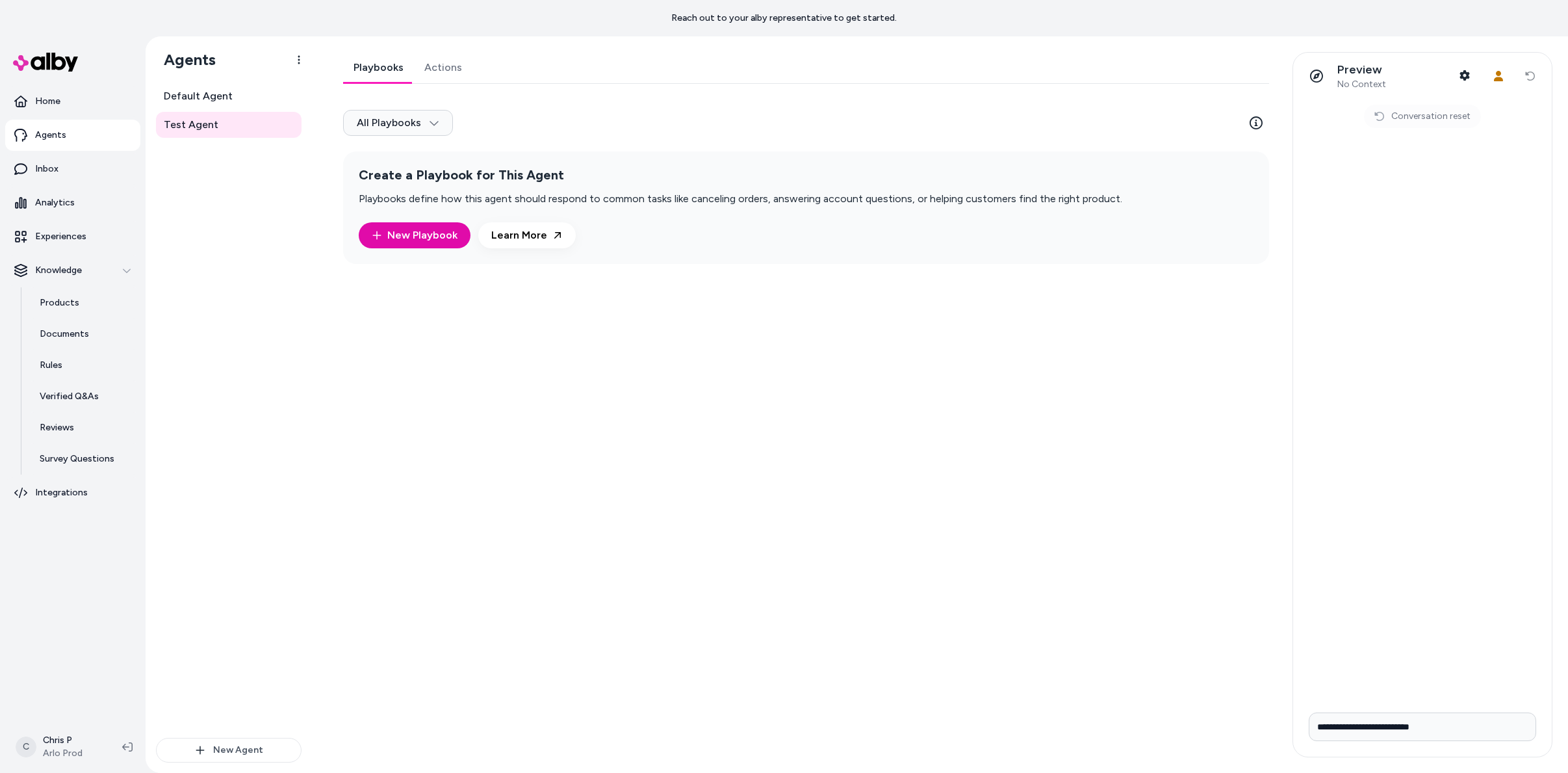 type on "**********" 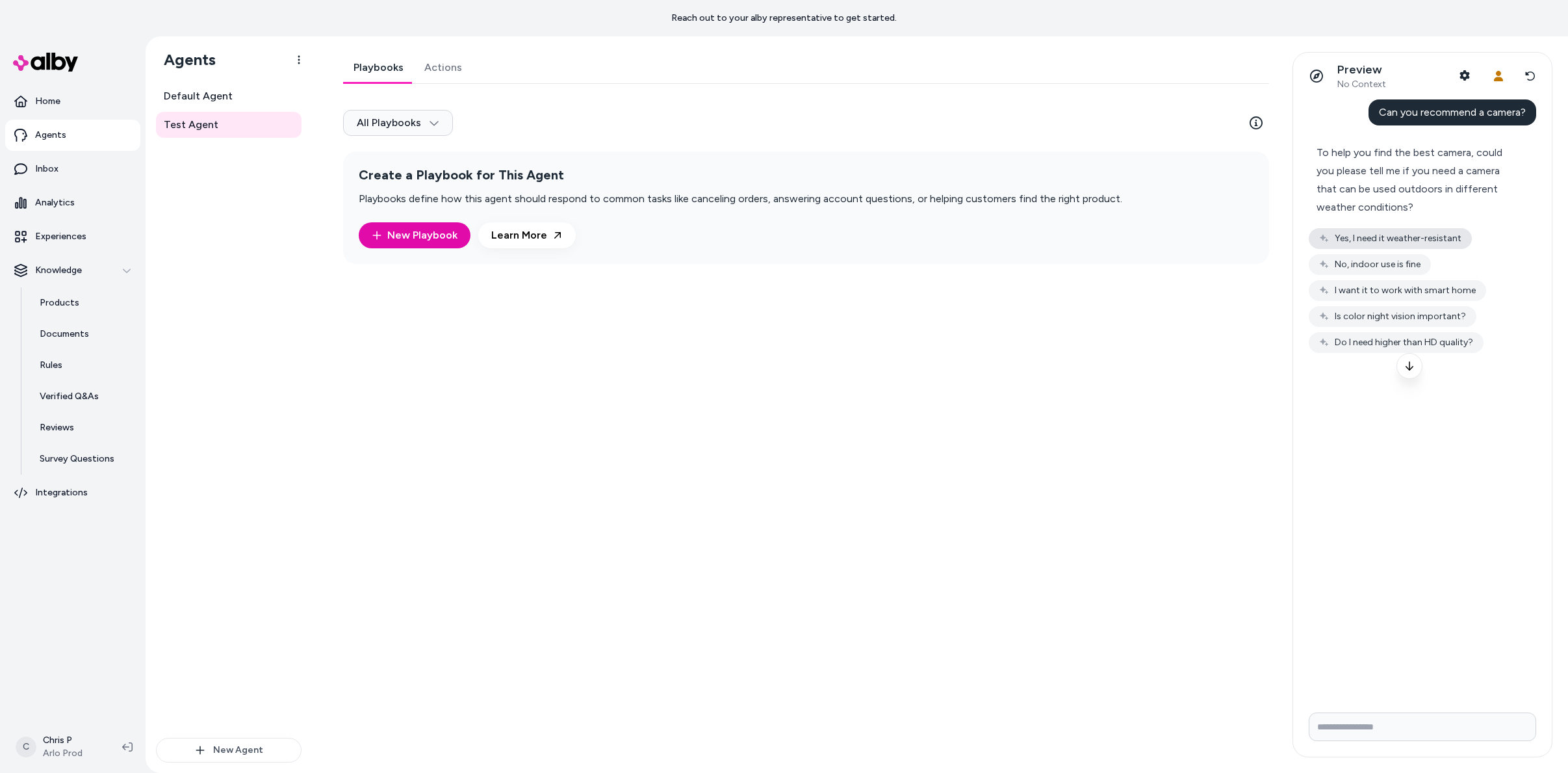 click on "Yes, I need it weather-resistant" at bounding box center (1390, 239) 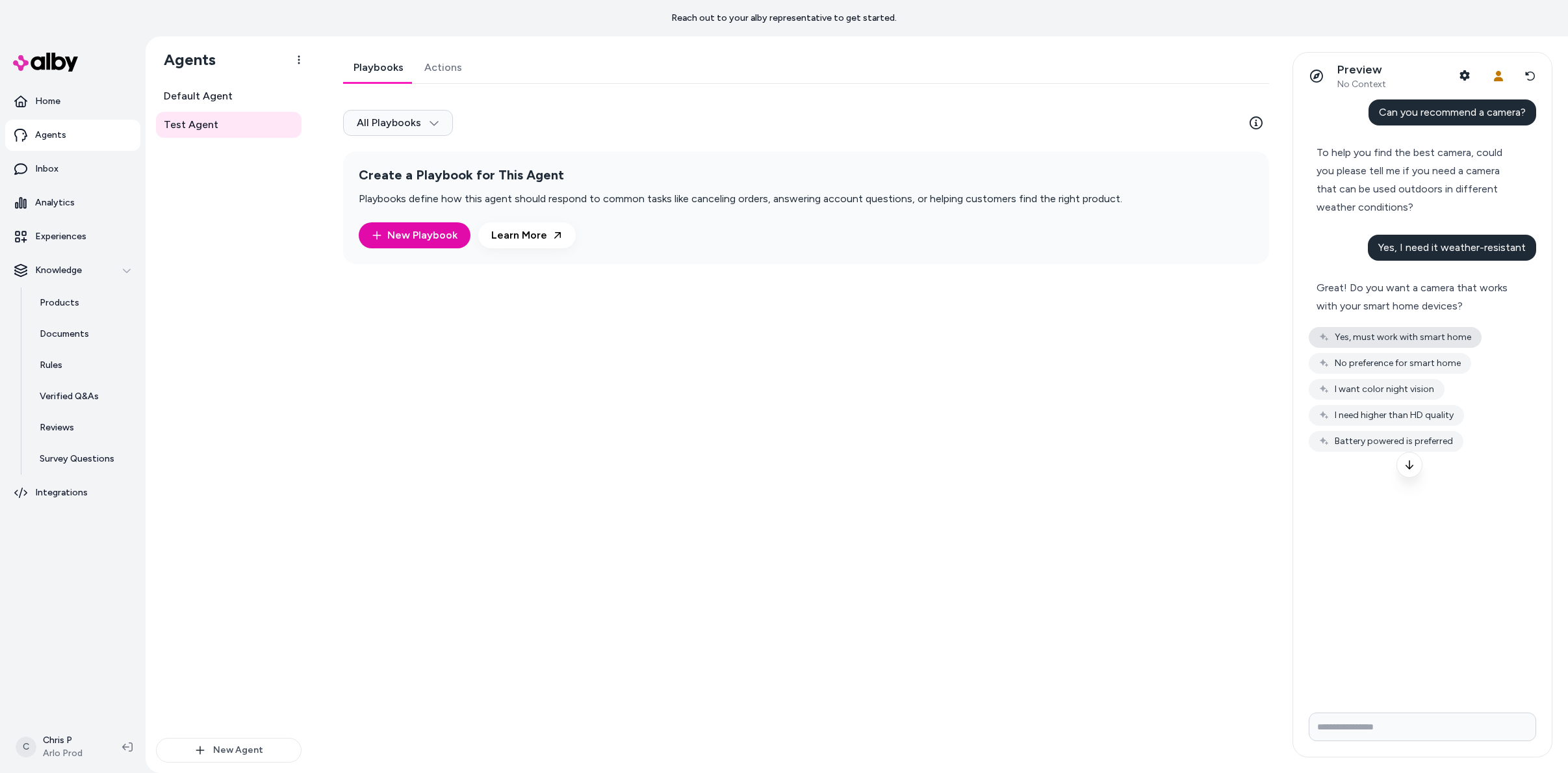 click on "Yes, must work with smart home" at bounding box center [1395, 337] 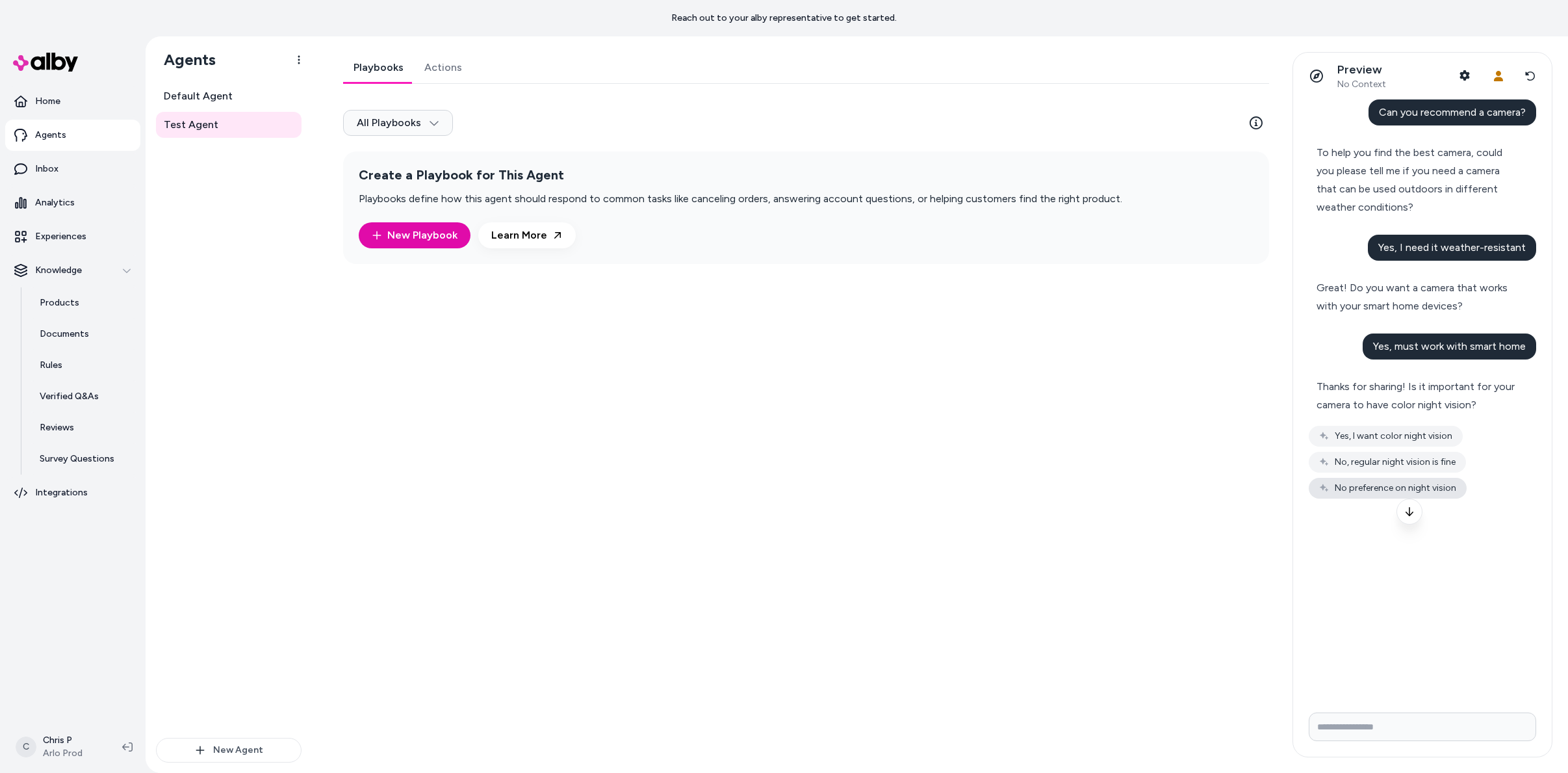 click on "No preference on night vision" at bounding box center [1387, 488] 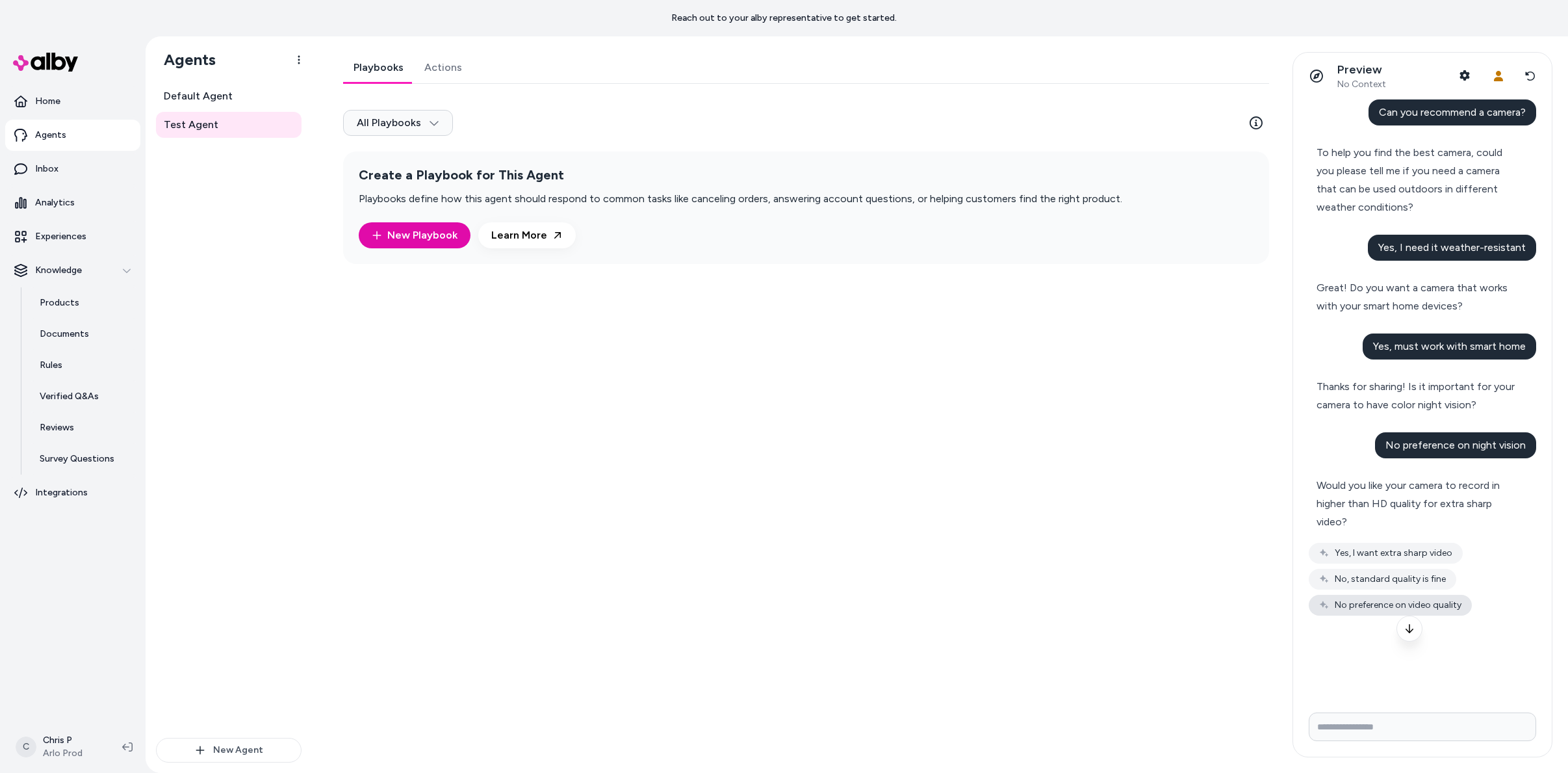 click on "No preference on video quality" at bounding box center (1390, 605) 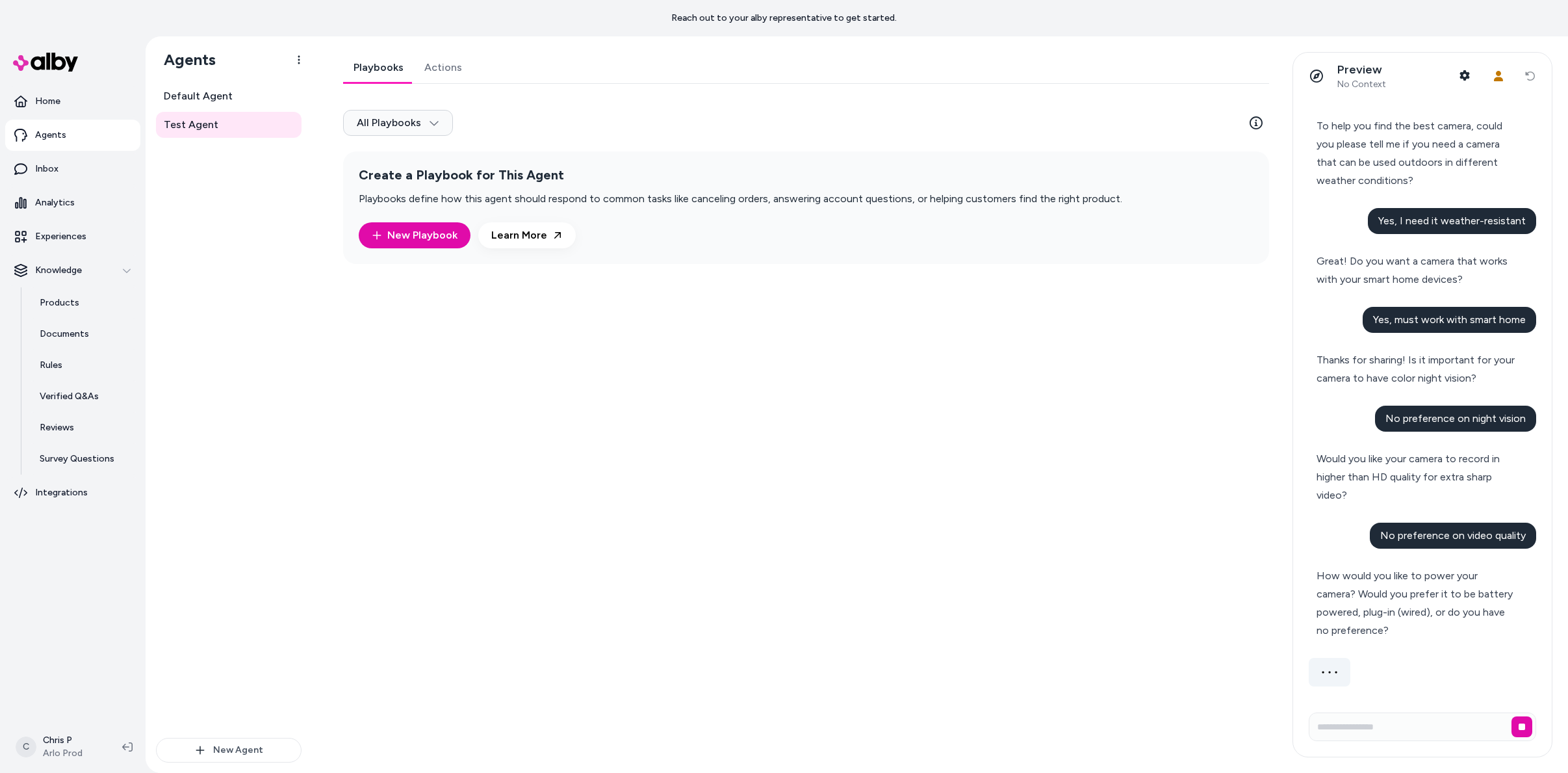 scroll, scrollTop: 0, scrollLeft: 0, axis: both 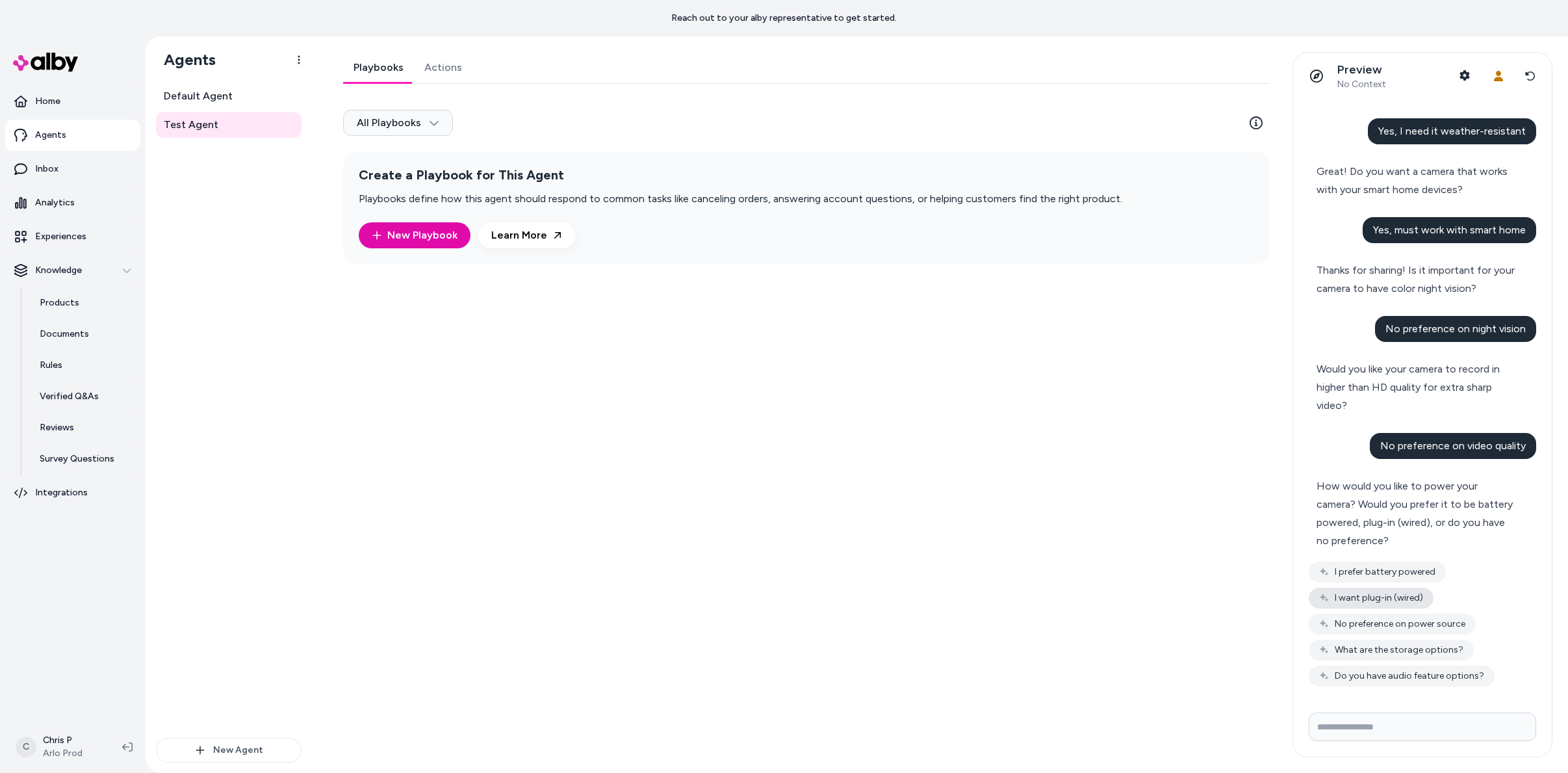 click on "I want plug-in (wired)" at bounding box center (1371, 598) 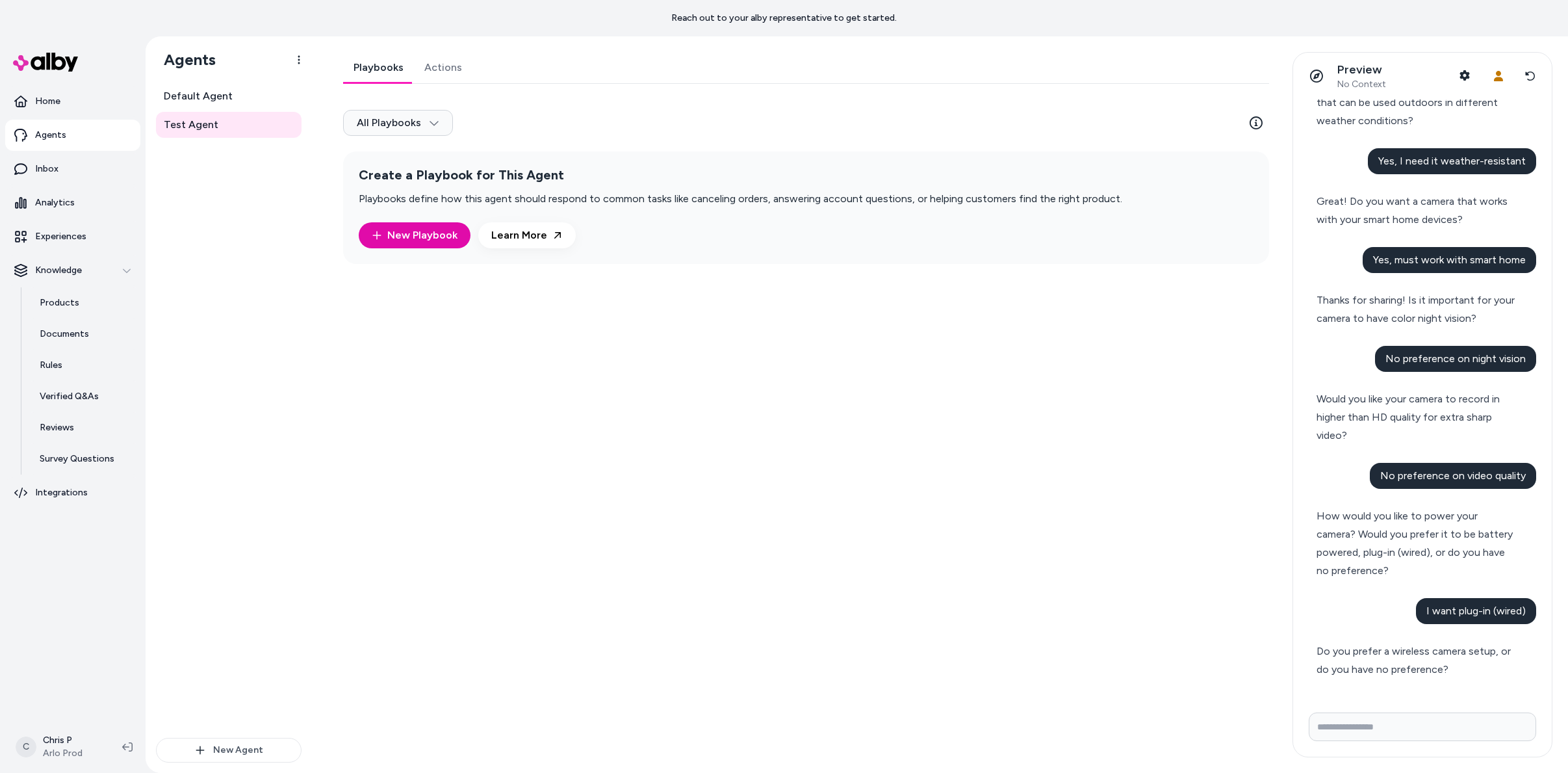 scroll, scrollTop: 86, scrollLeft: 0, axis: vertical 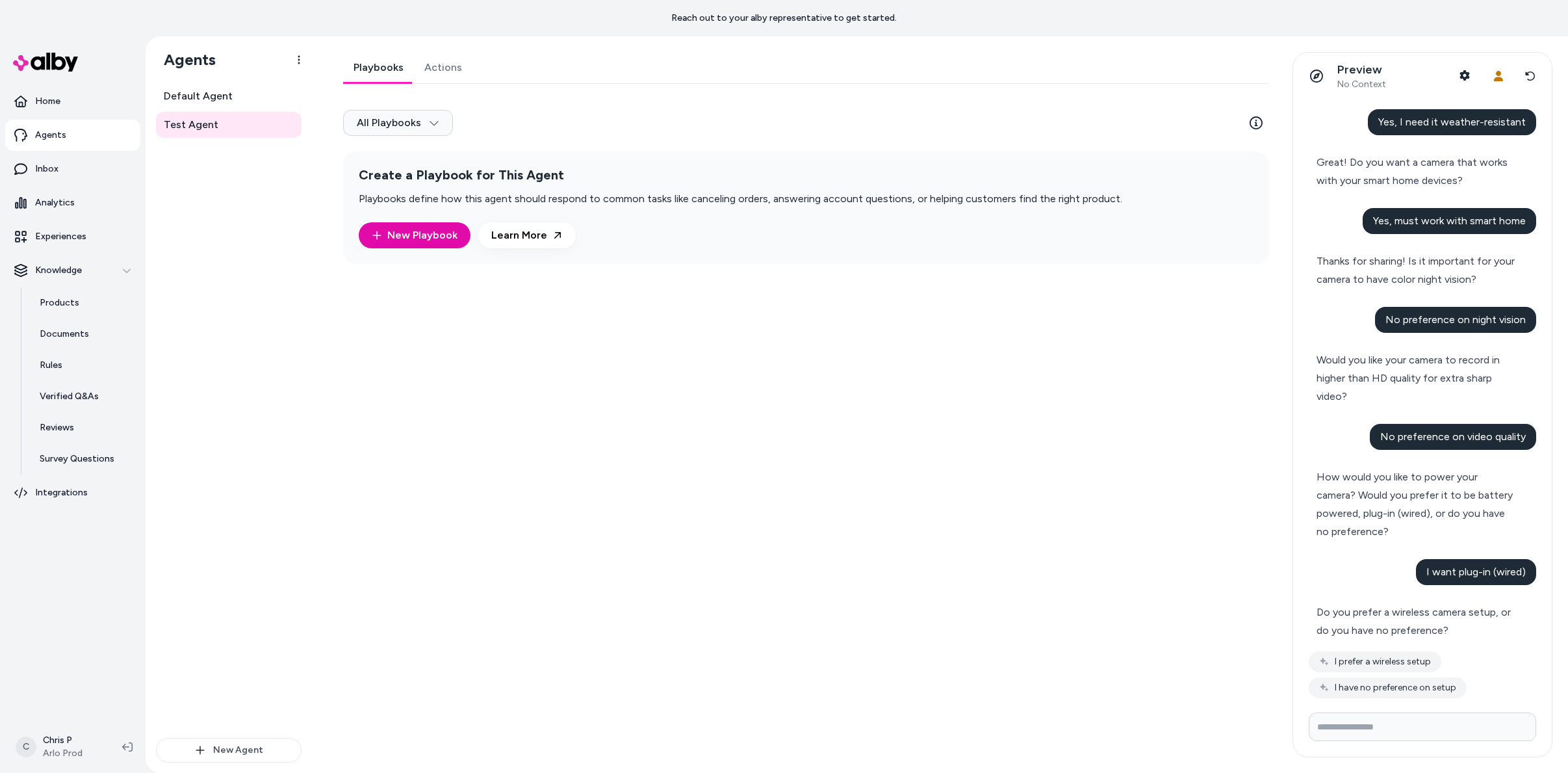 click on "I have no preference on setup" at bounding box center (1387, 688) 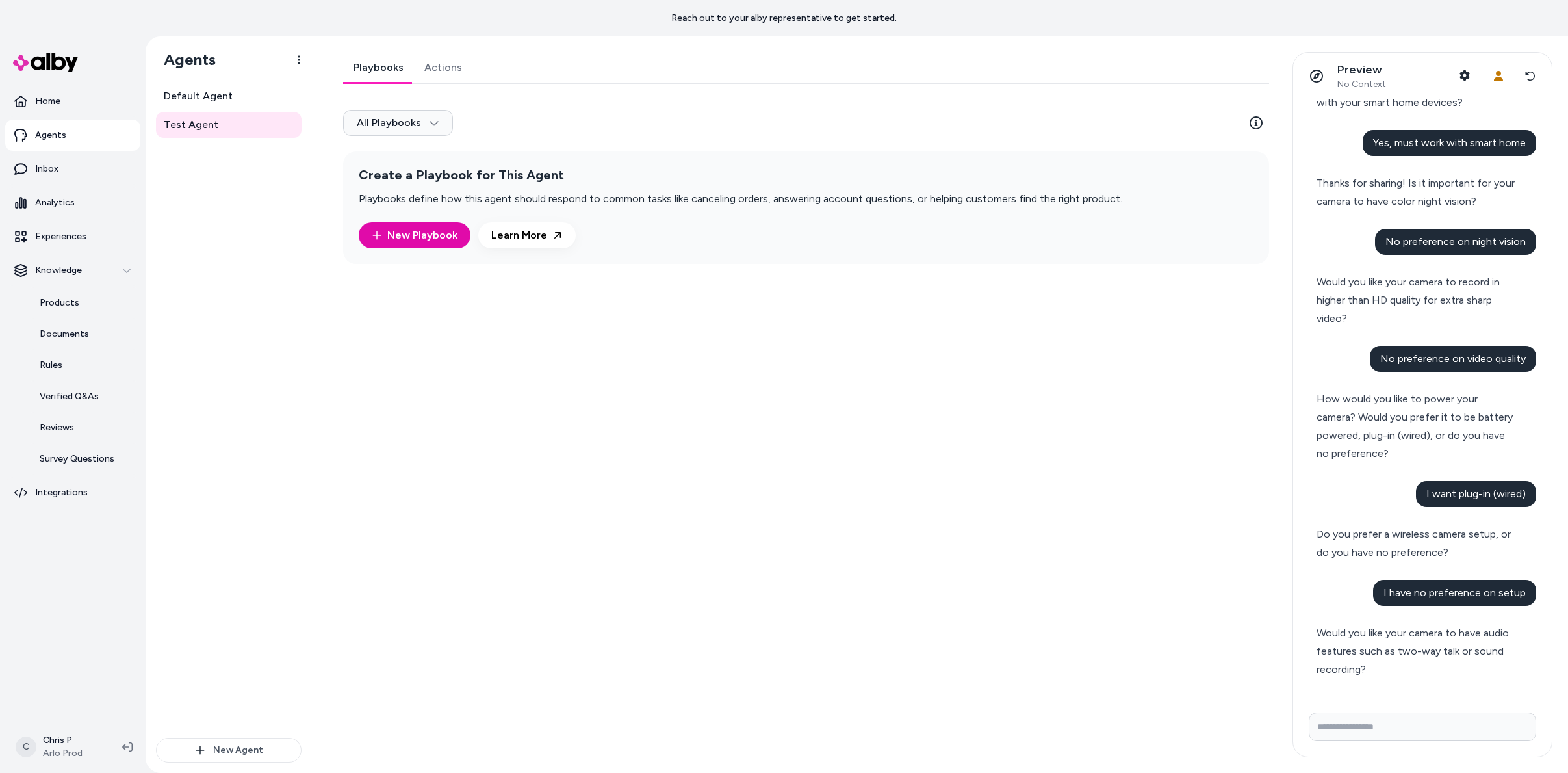 scroll, scrollTop: 203, scrollLeft: 0, axis: vertical 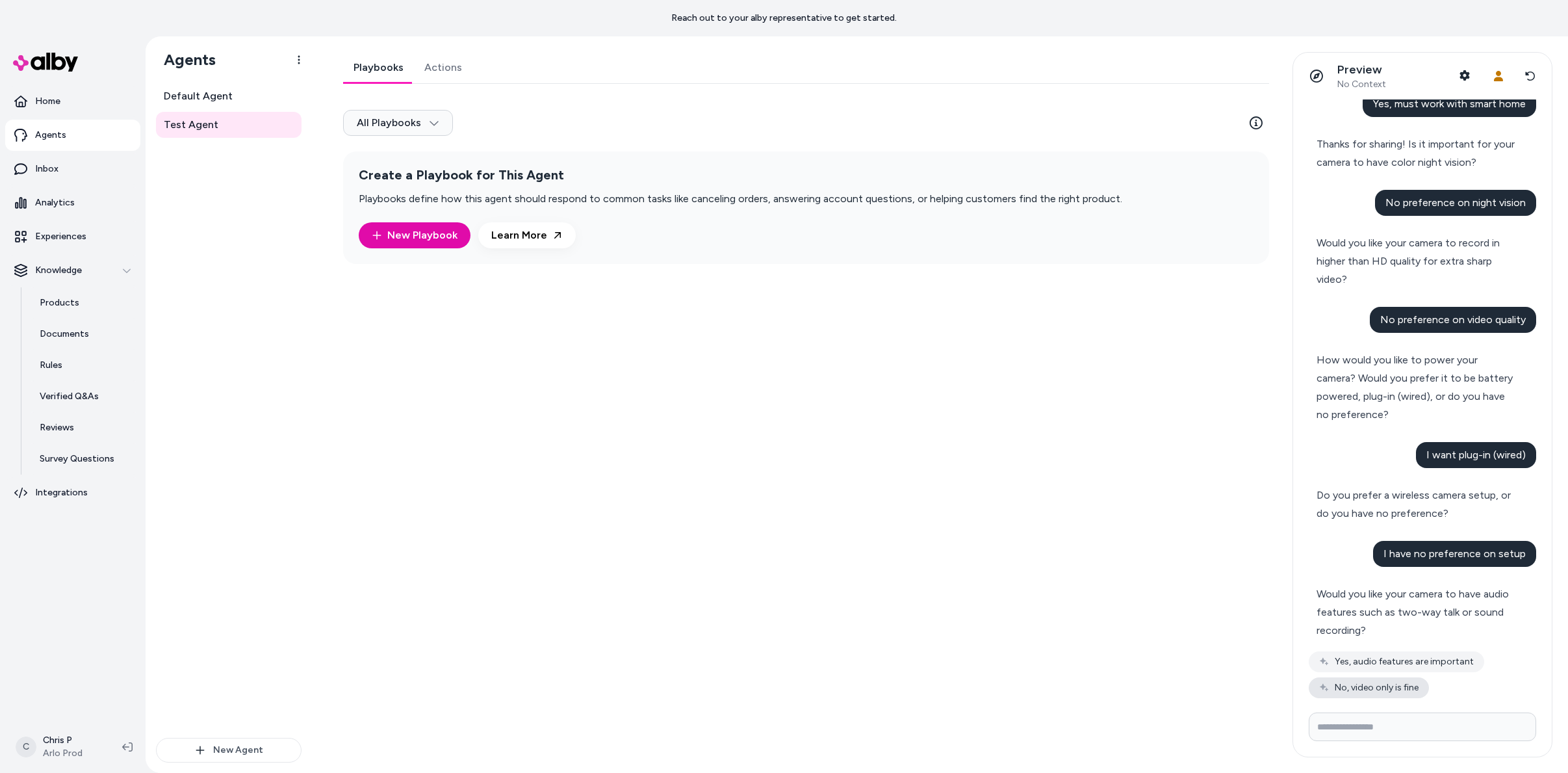 click on "No, video only is fine" at bounding box center [1369, 688] 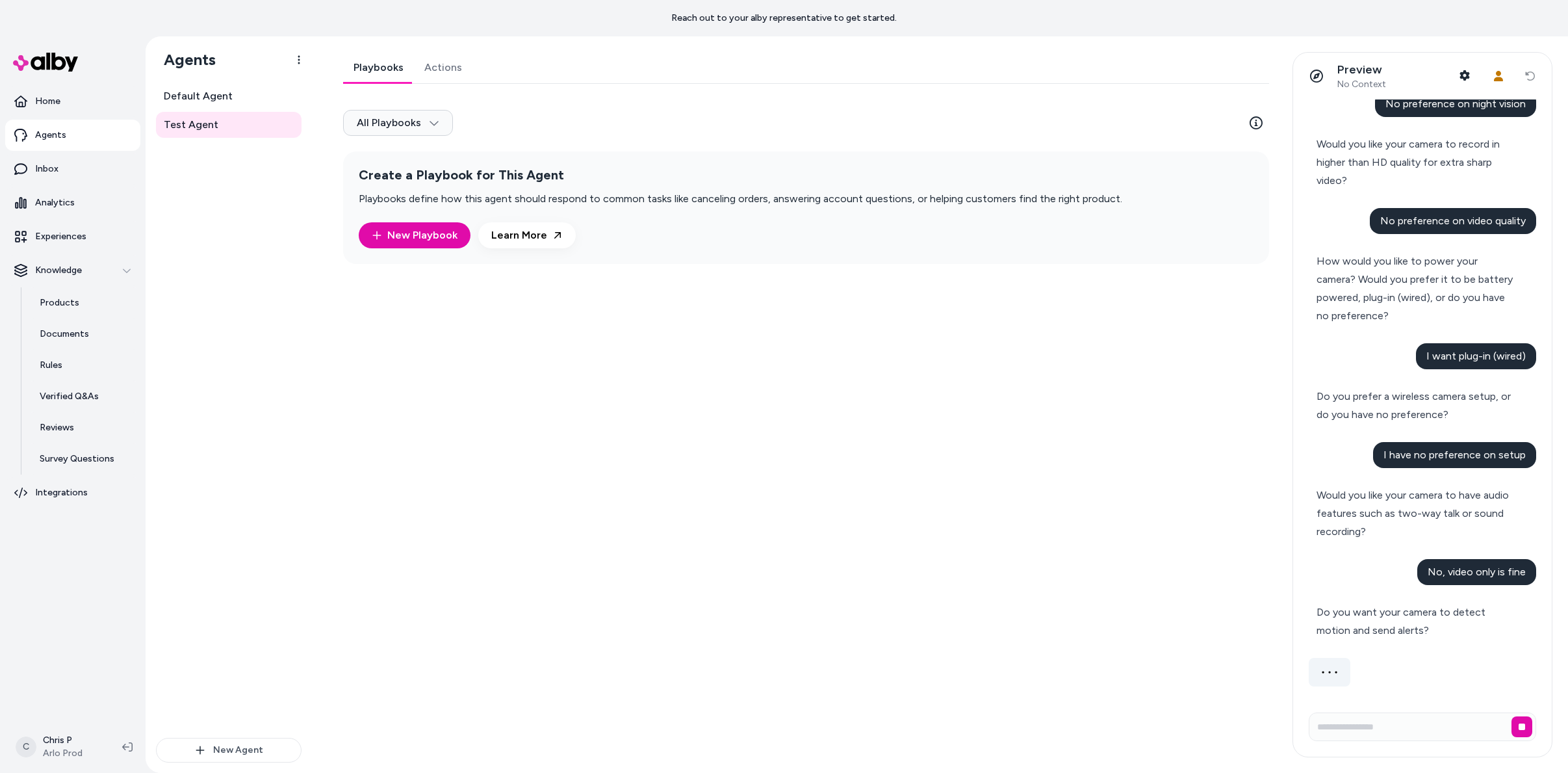 scroll, scrollTop: 302, scrollLeft: 0, axis: vertical 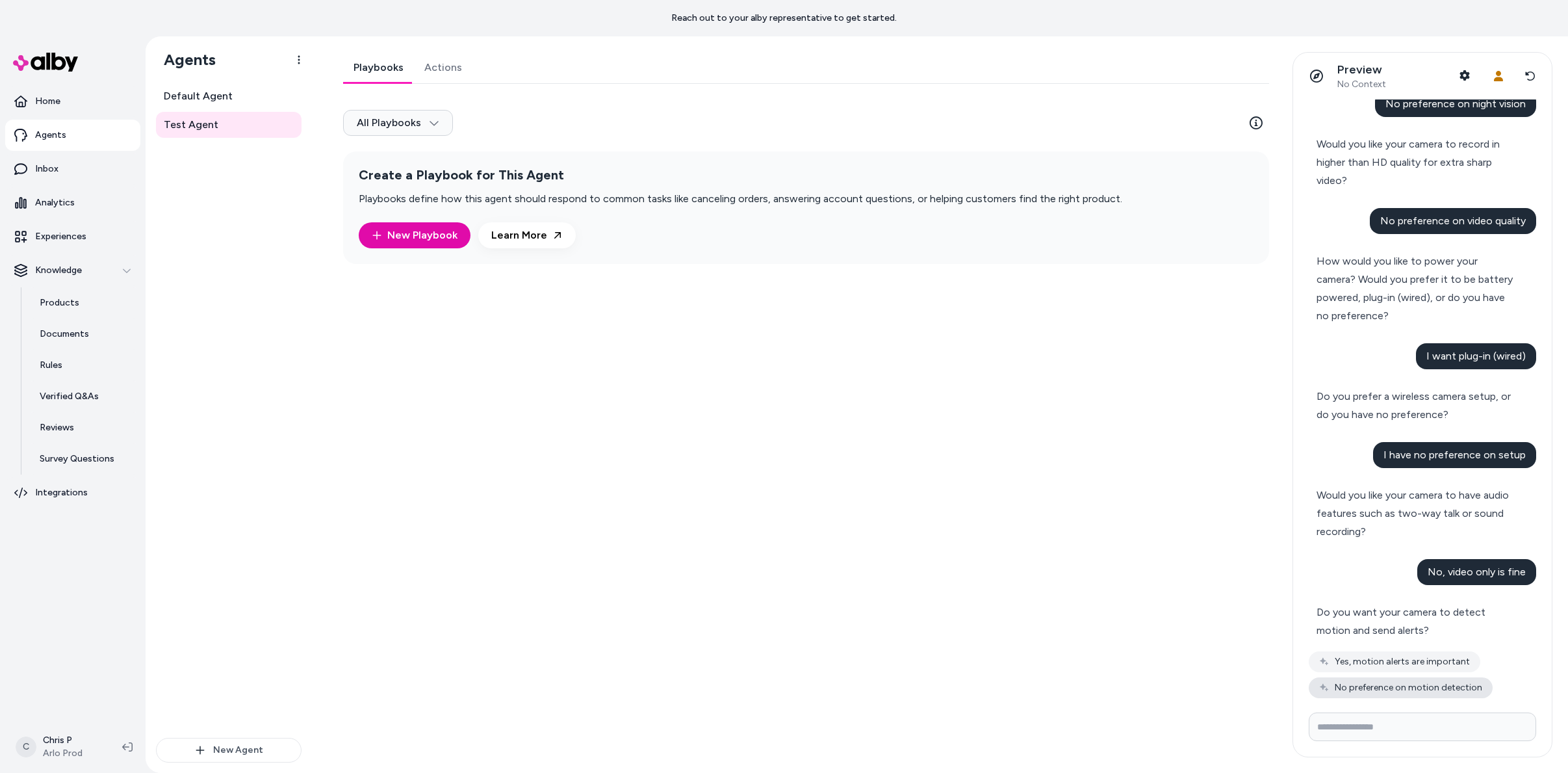 click on "No preference on motion detection" at bounding box center [1400, 688] 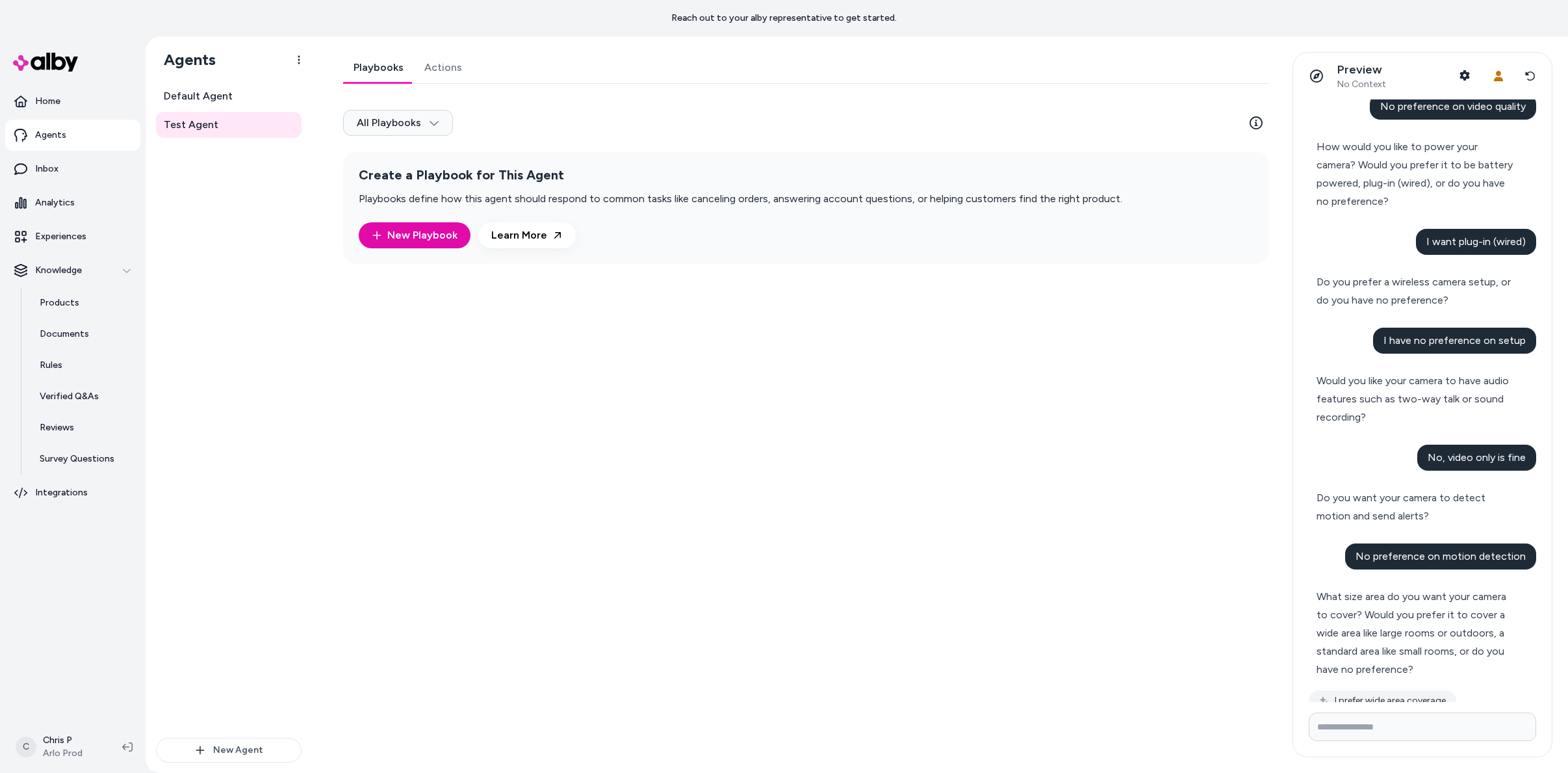 scroll, scrollTop: 532, scrollLeft: 0, axis: vertical 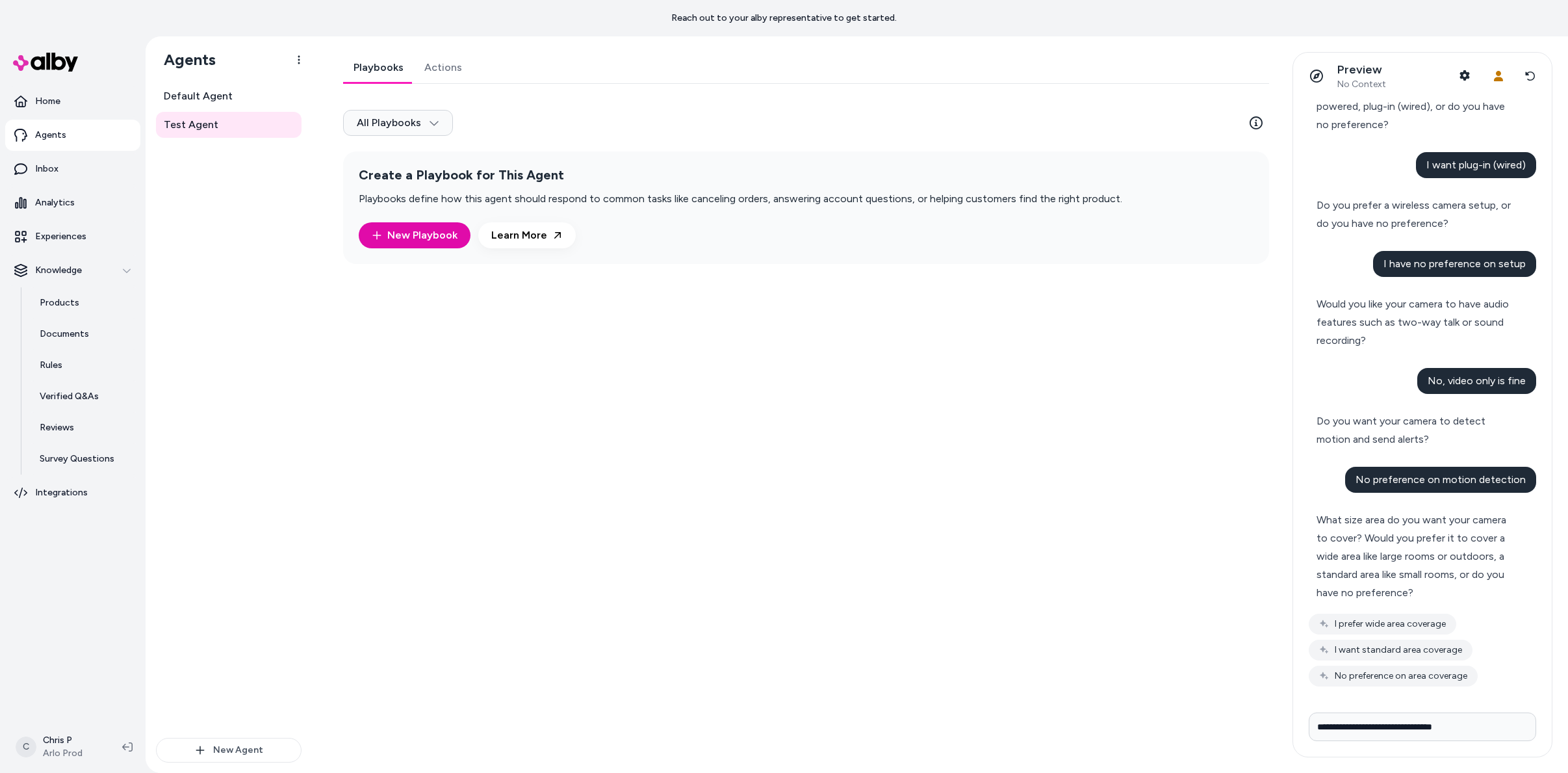 type on "**********" 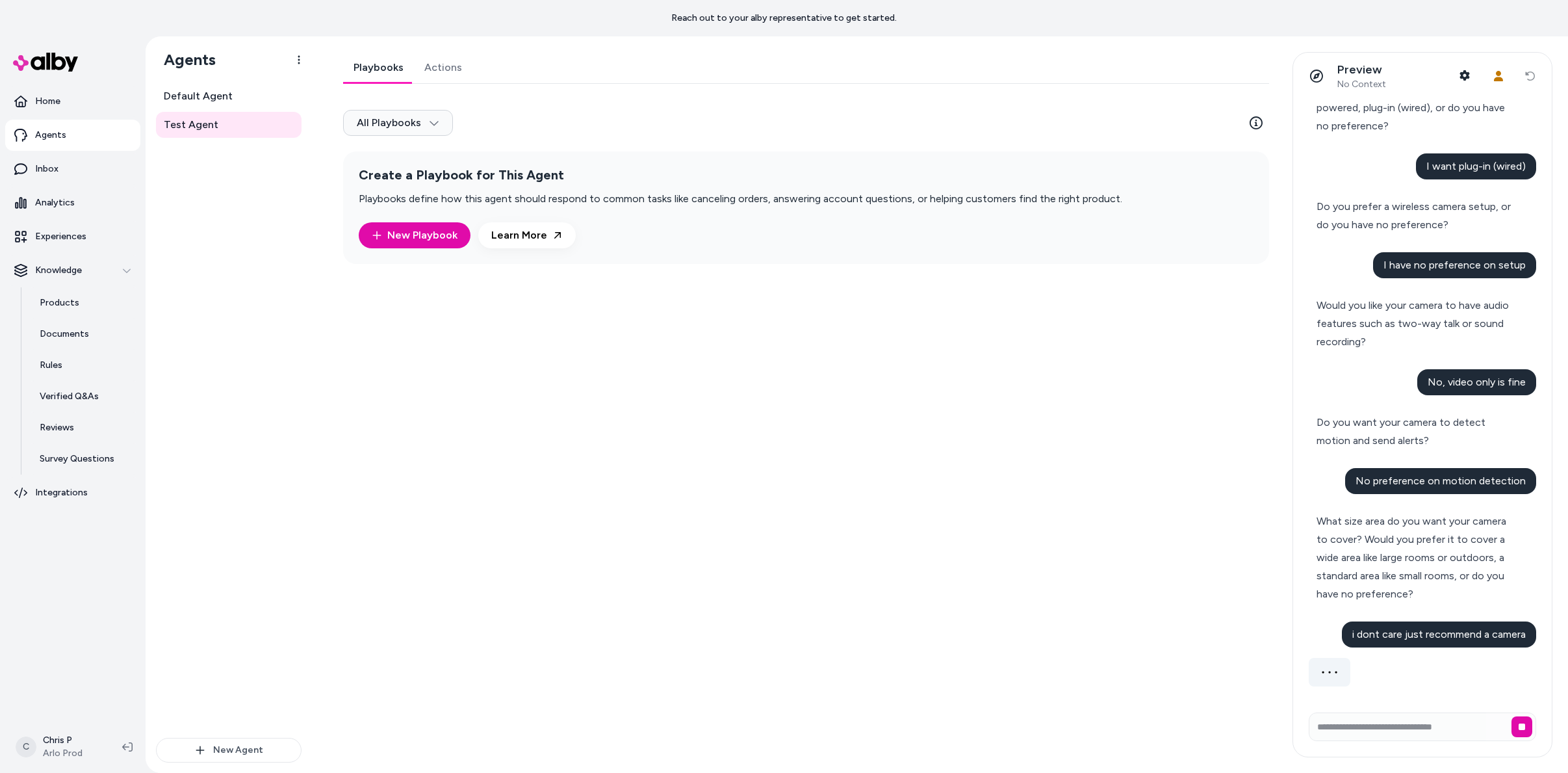 scroll, scrollTop: 531, scrollLeft: 0, axis: vertical 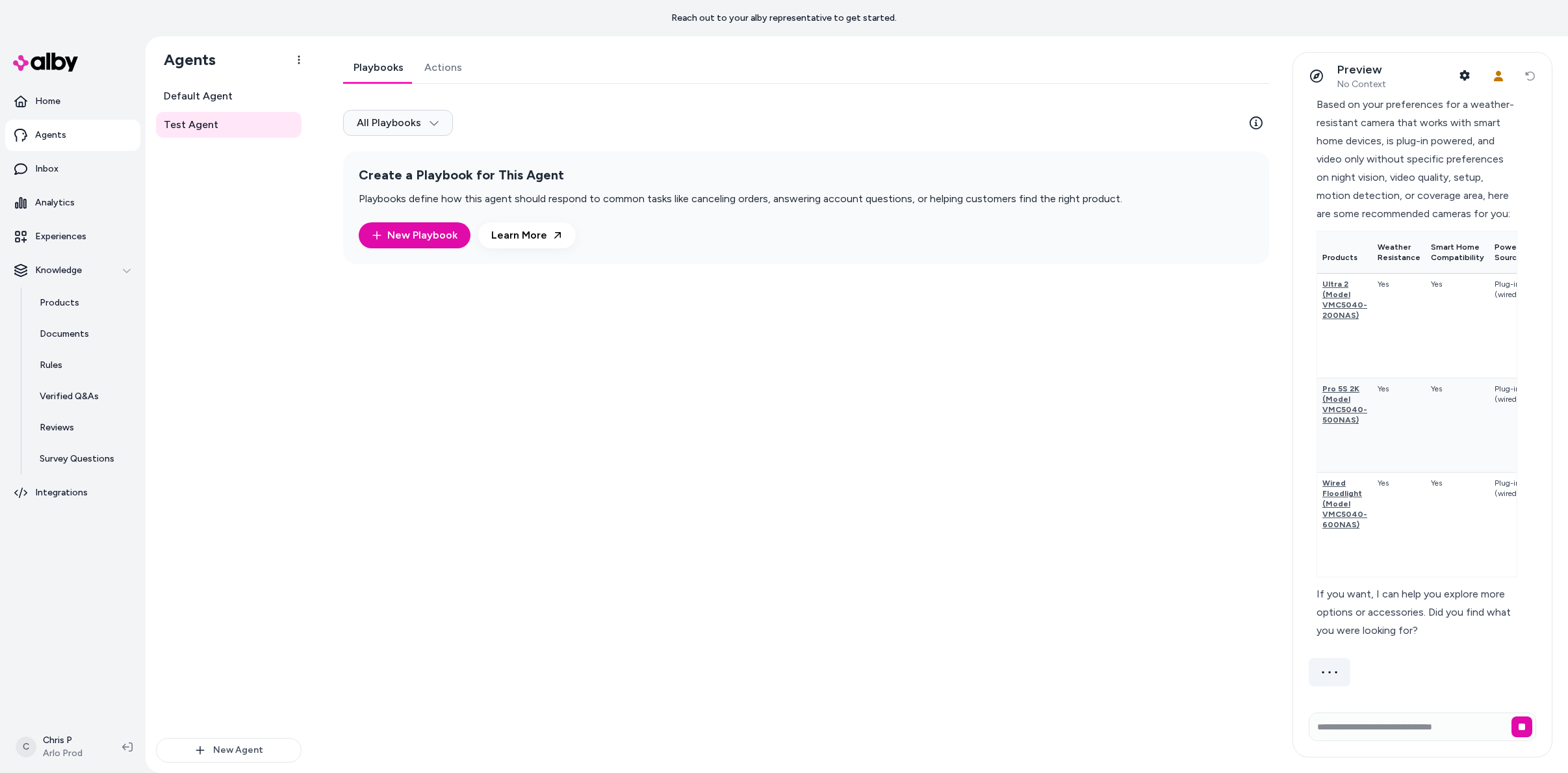 type 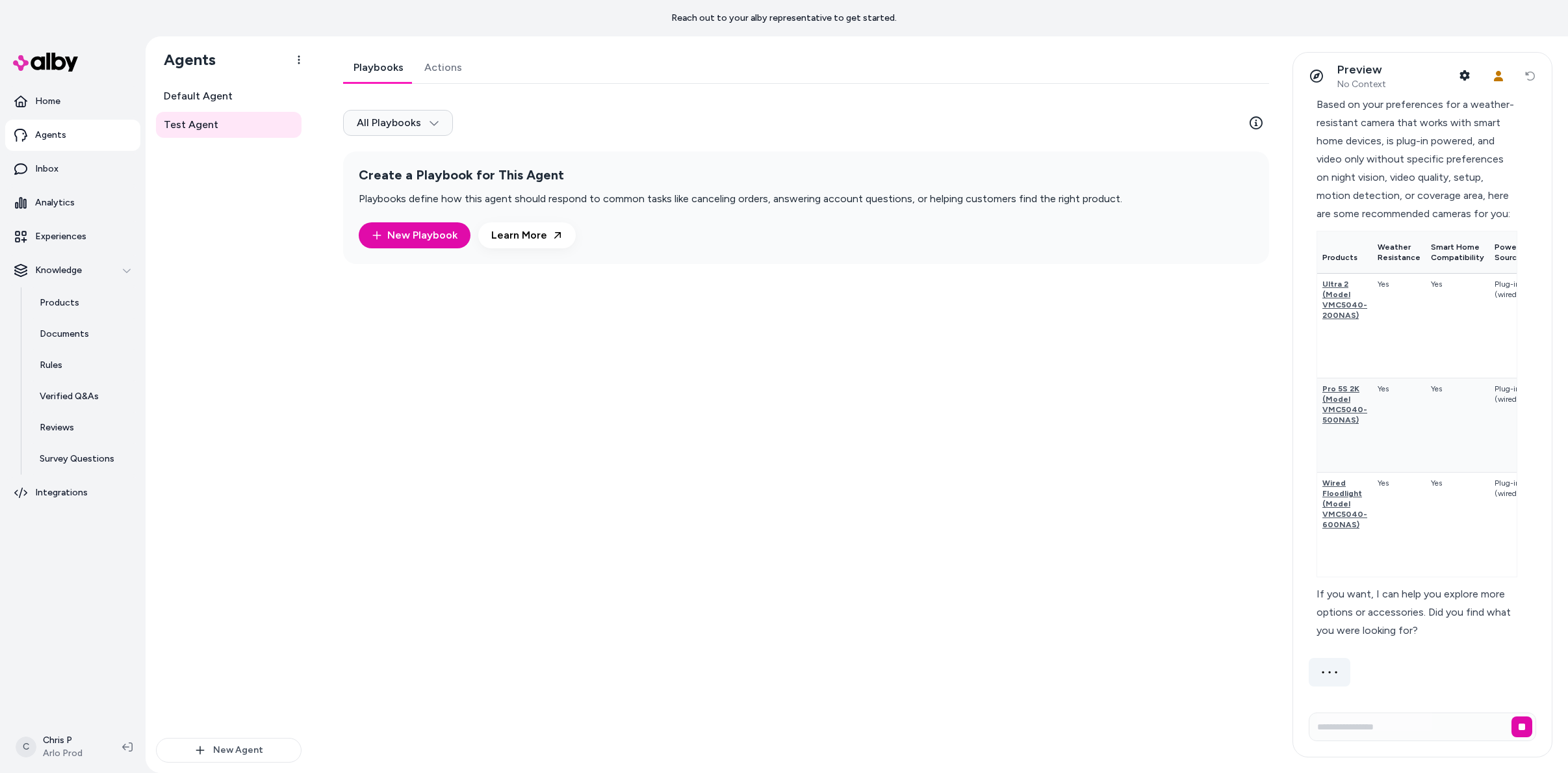 scroll, scrollTop: 1069, scrollLeft: 0, axis: vertical 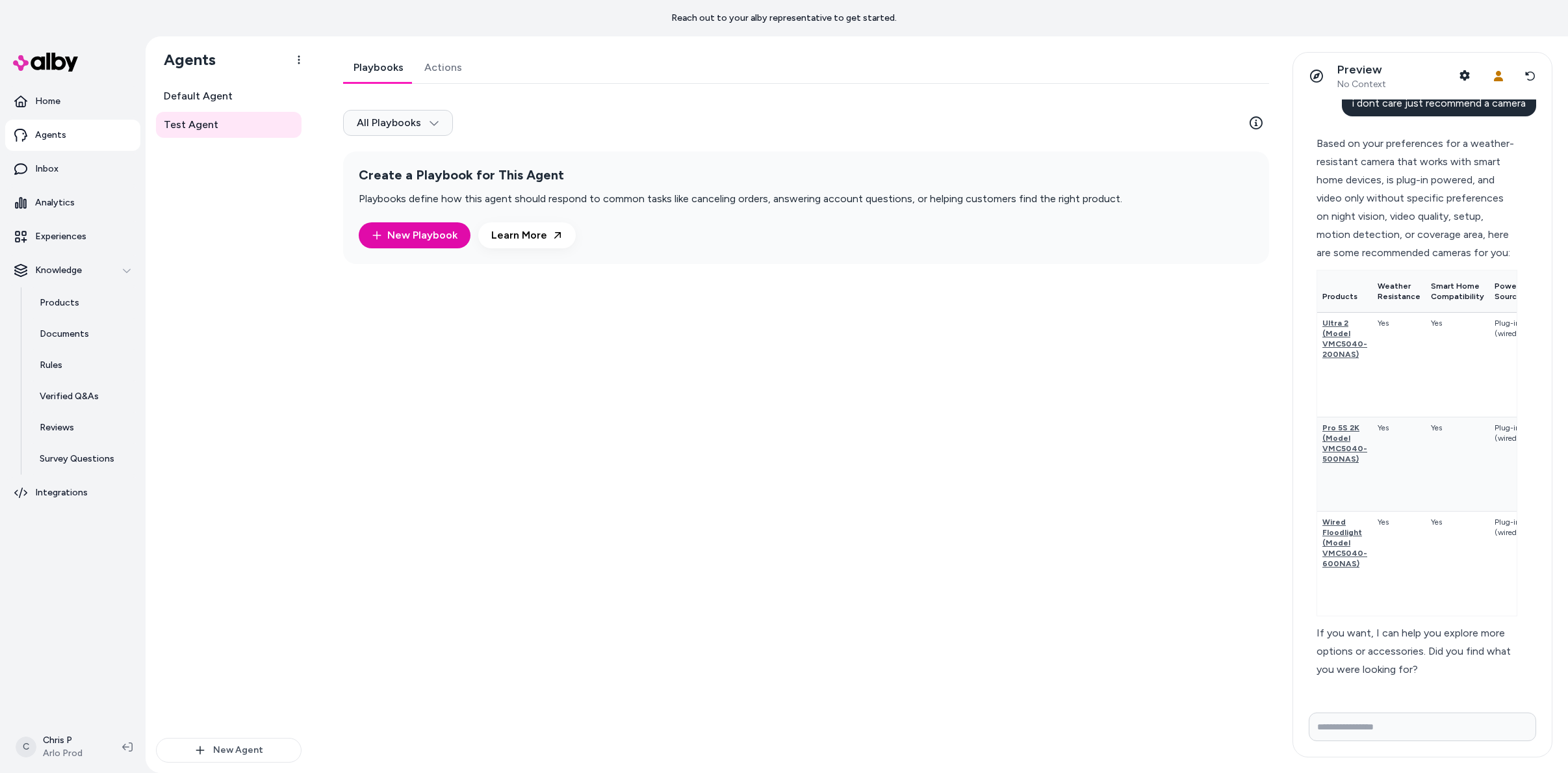 click on "New Playbook" at bounding box center (415, 235) 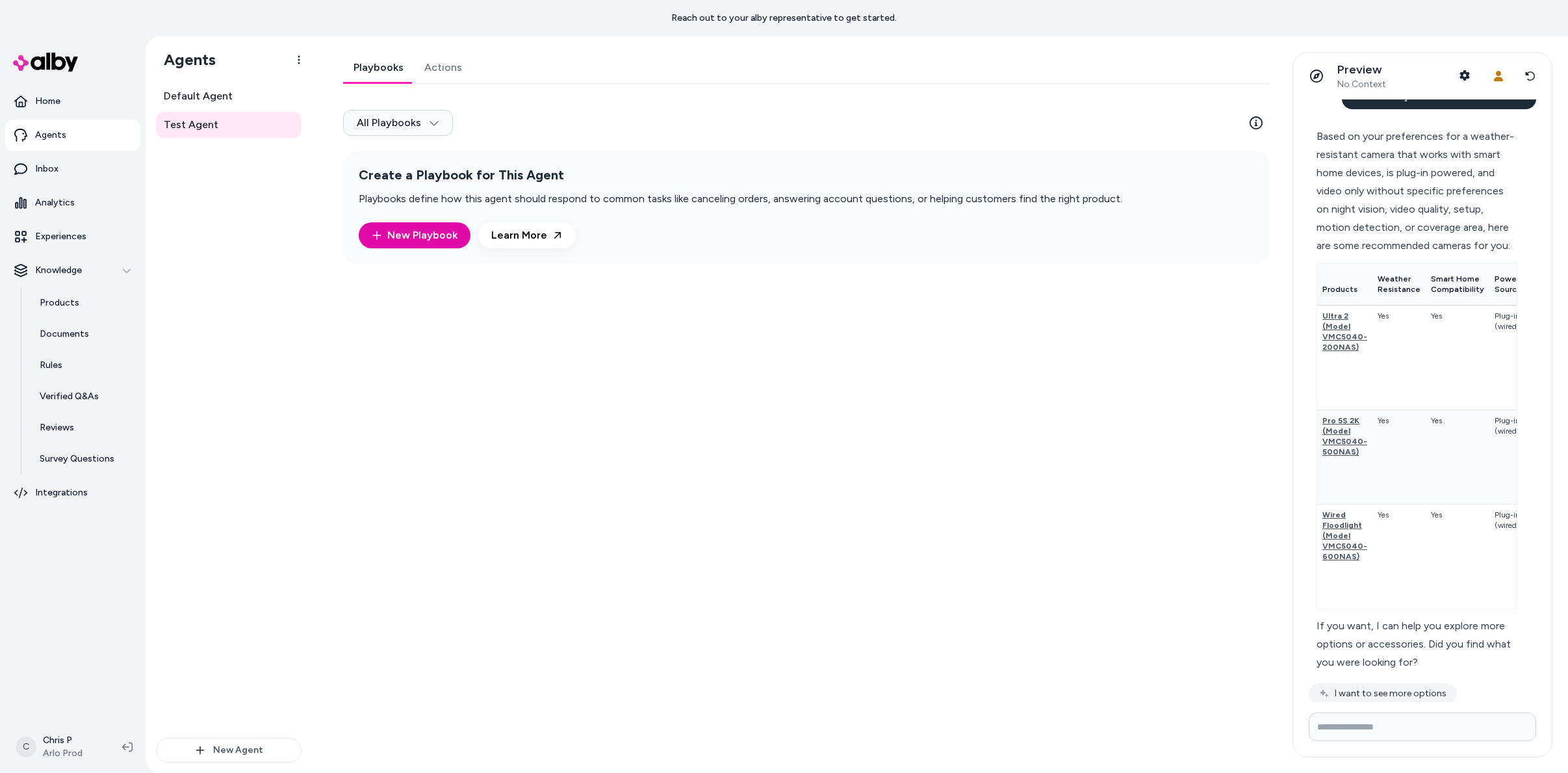 scroll, scrollTop: 1108, scrollLeft: 0, axis: vertical 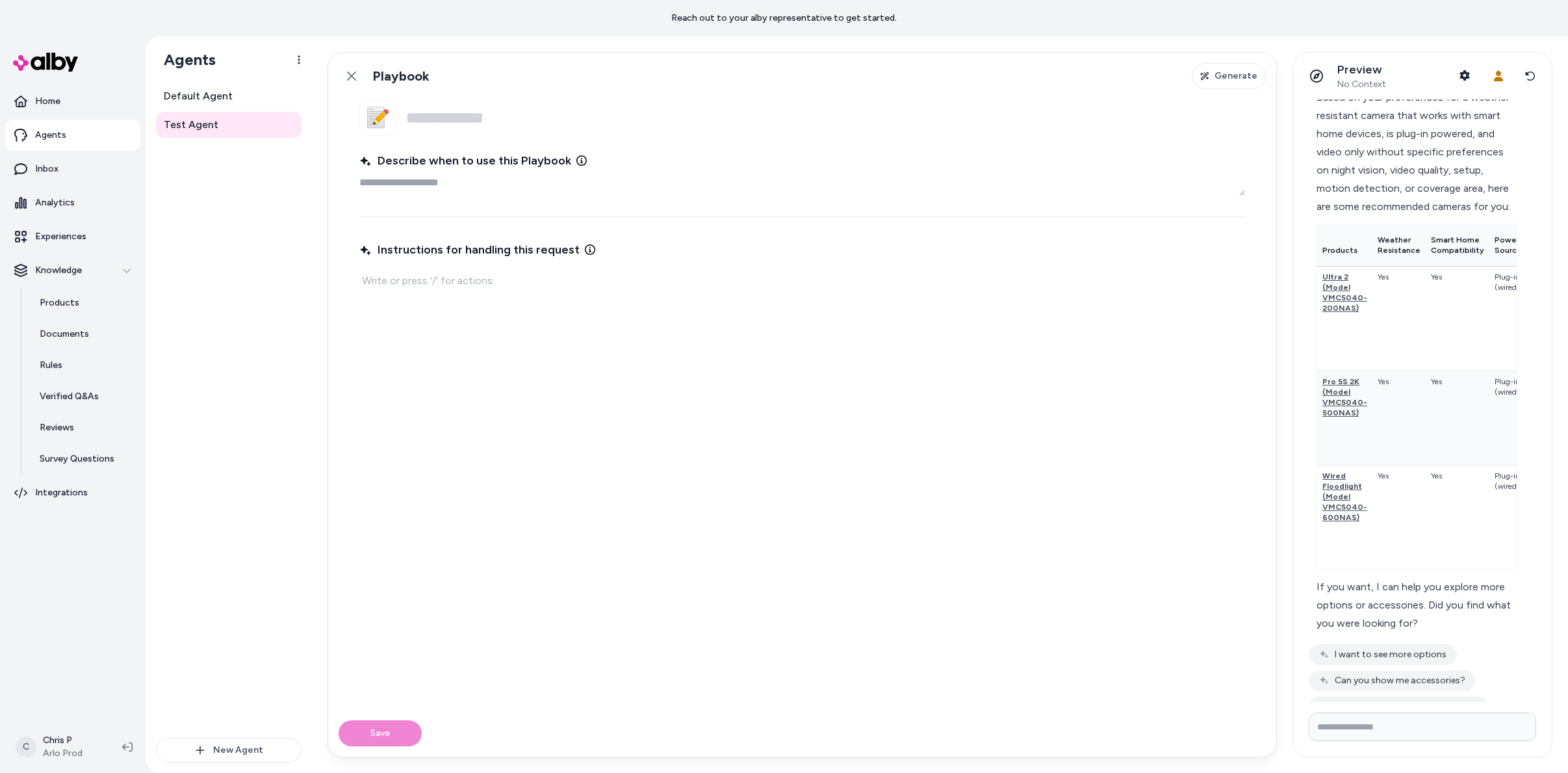 drag, startPoint x: 676, startPoint y: 289, endPoint x: 658, endPoint y: 294, distance: 18.68154 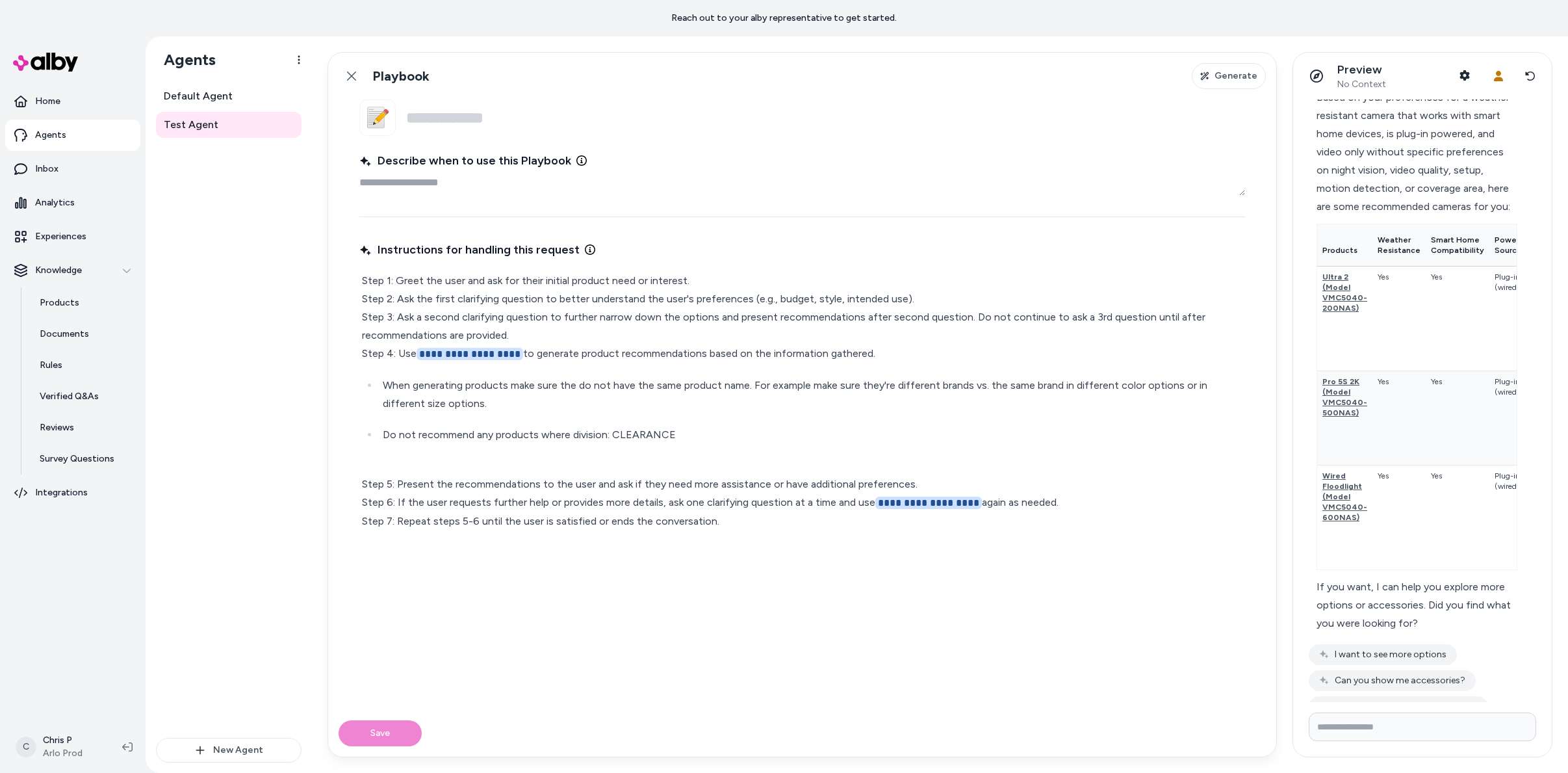 click on "**********" at bounding box center [802, 404] 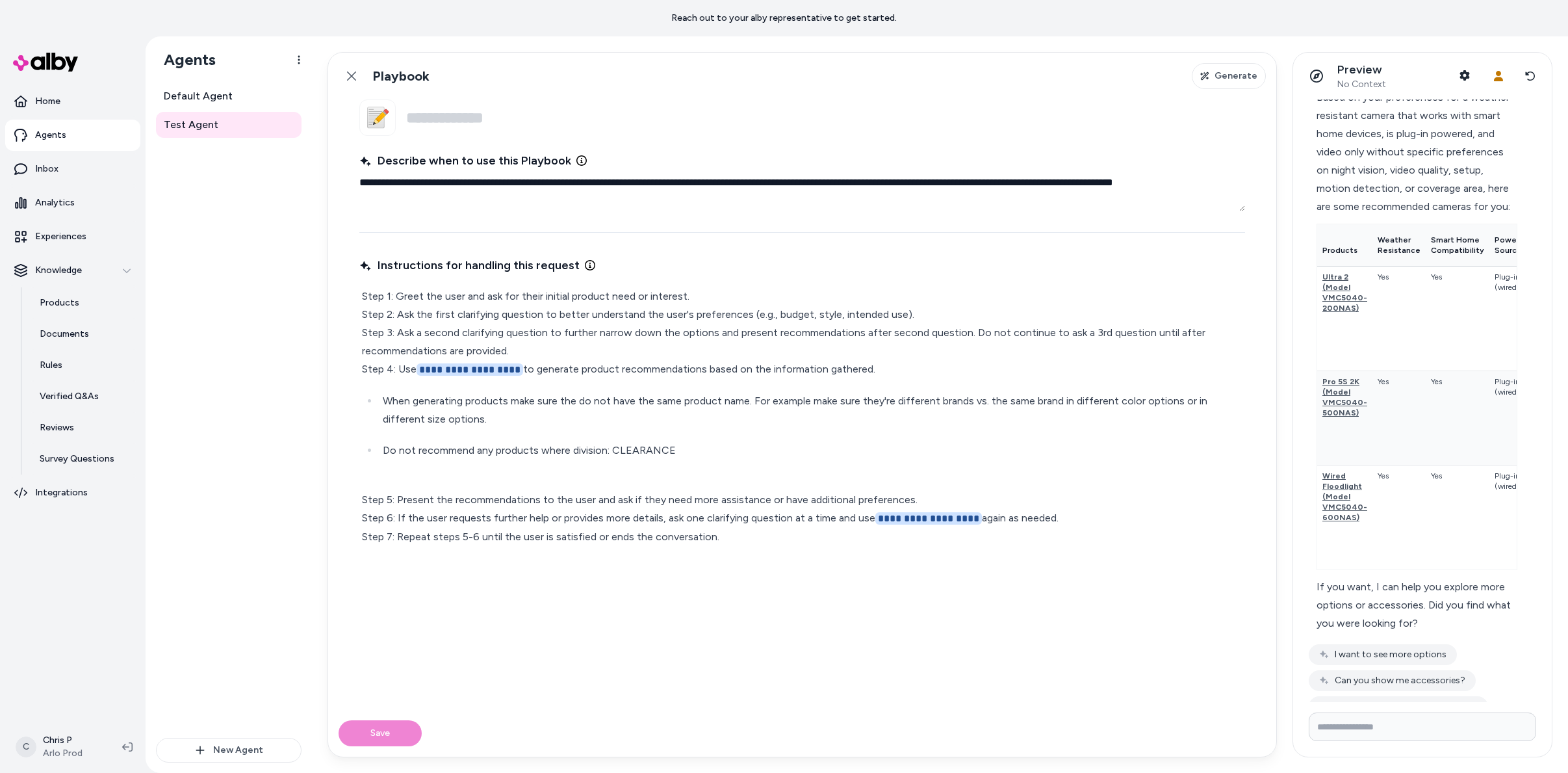 click on "**********" at bounding box center [802, 190] 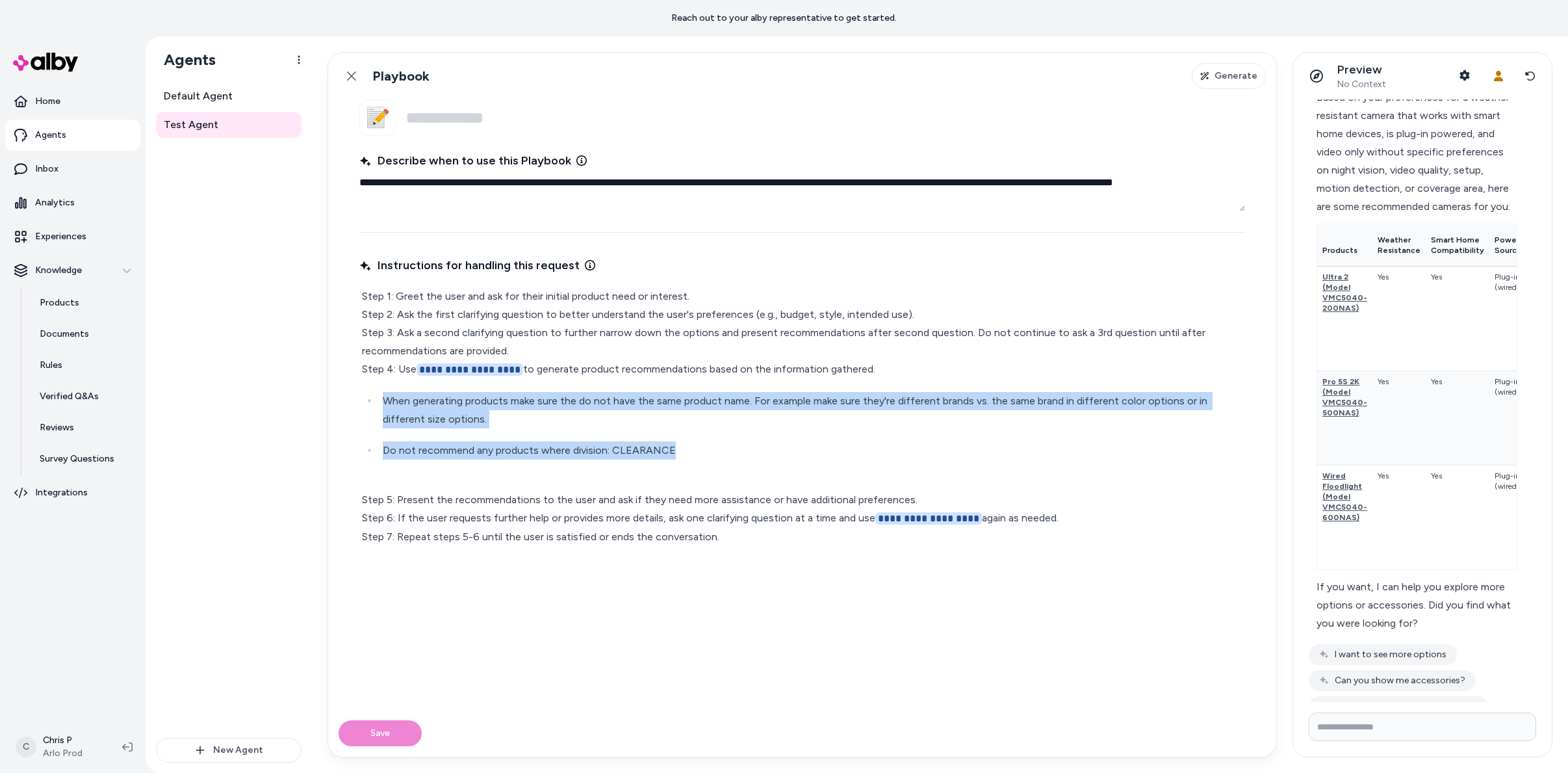 drag, startPoint x: 554, startPoint y: 439, endPoint x: 385, endPoint y: 398, distance: 173.90227 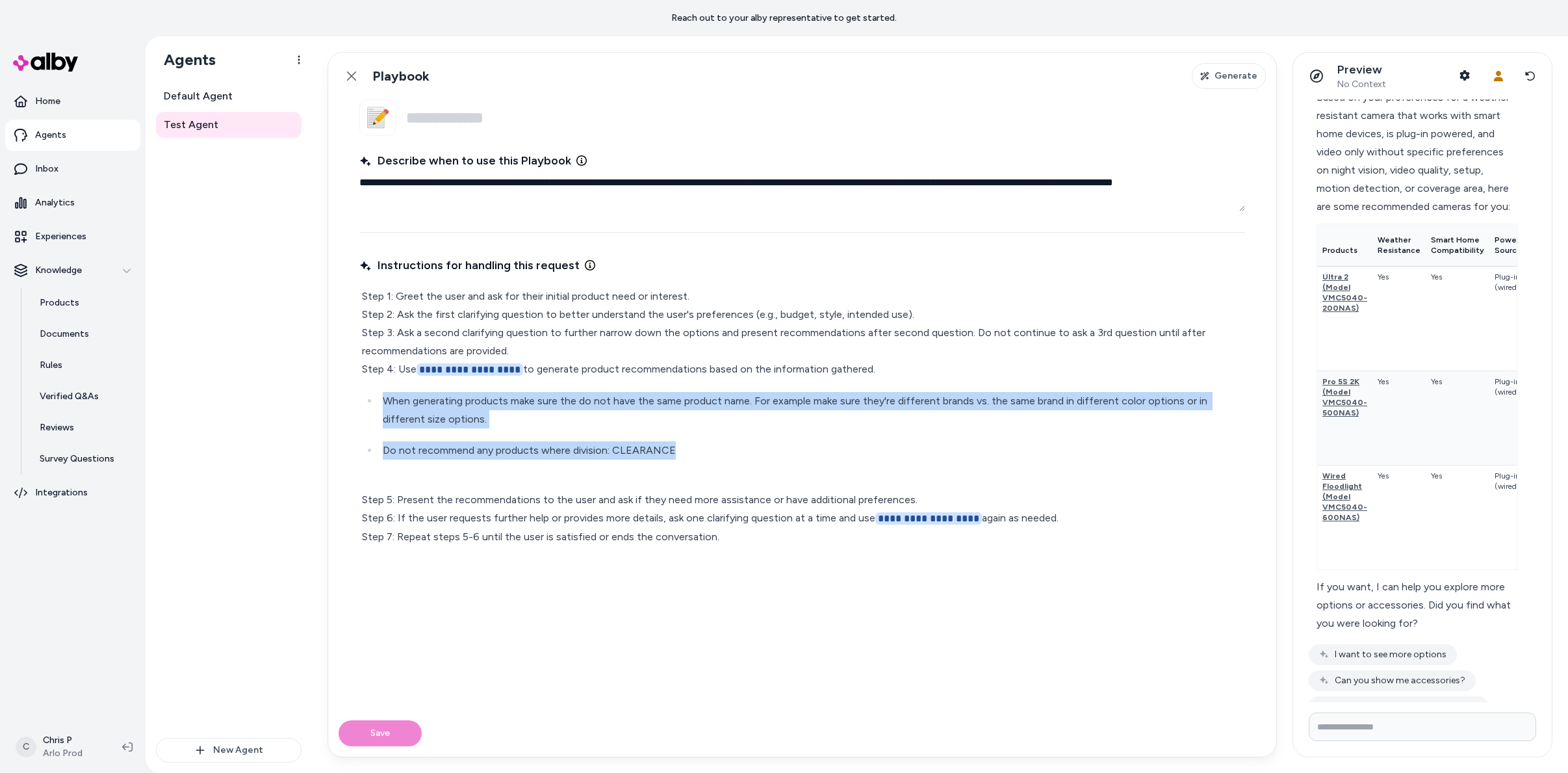 click on "When generating products make sure the do not have the same product name. For example make sure they're different brands vs. the same brand in different color options or in different size options. Do not recommend any products where division: CLEARANCE" at bounding box center [802, 426] 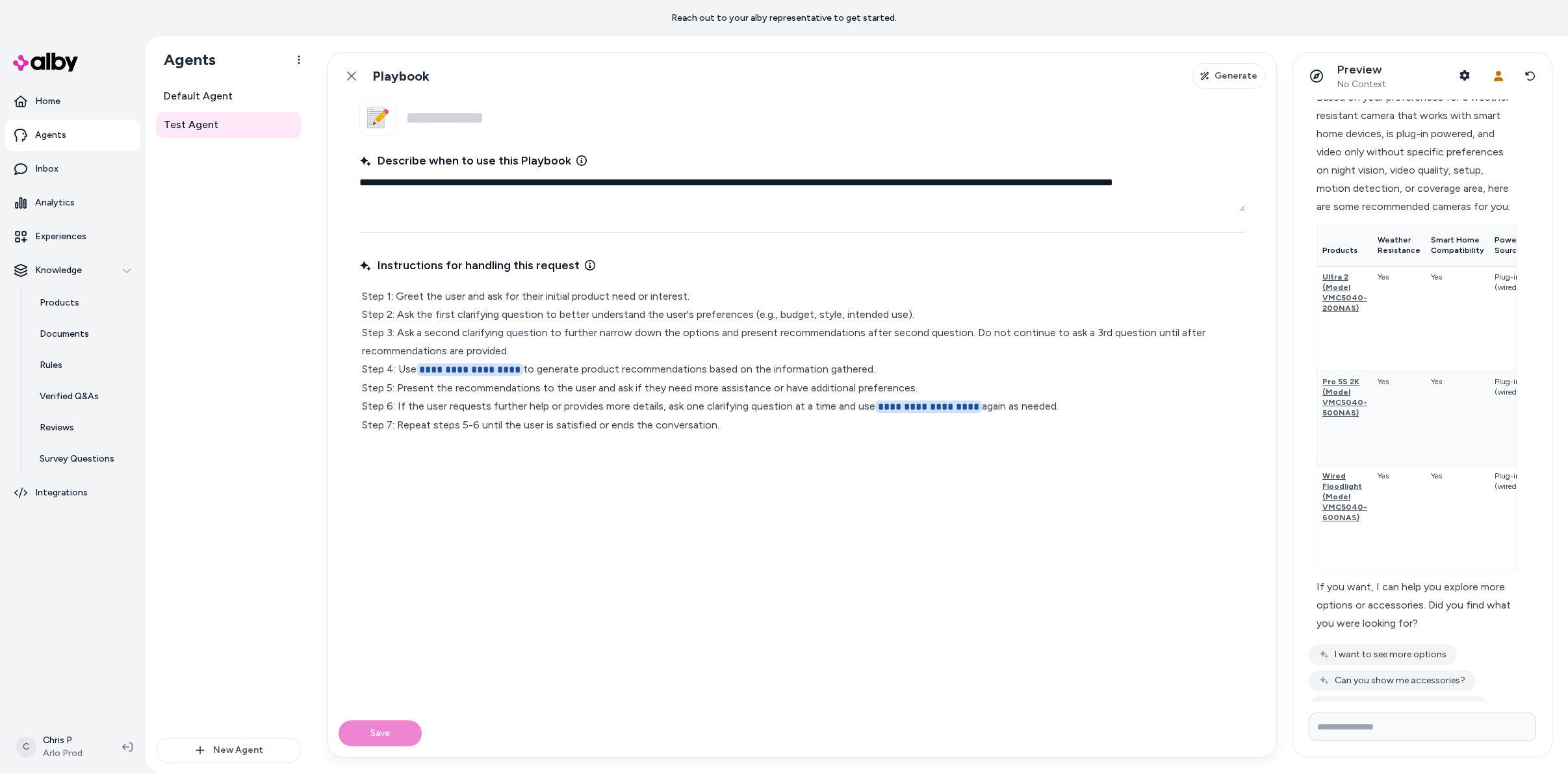 click on "**********" at bounding box center [802, 361] 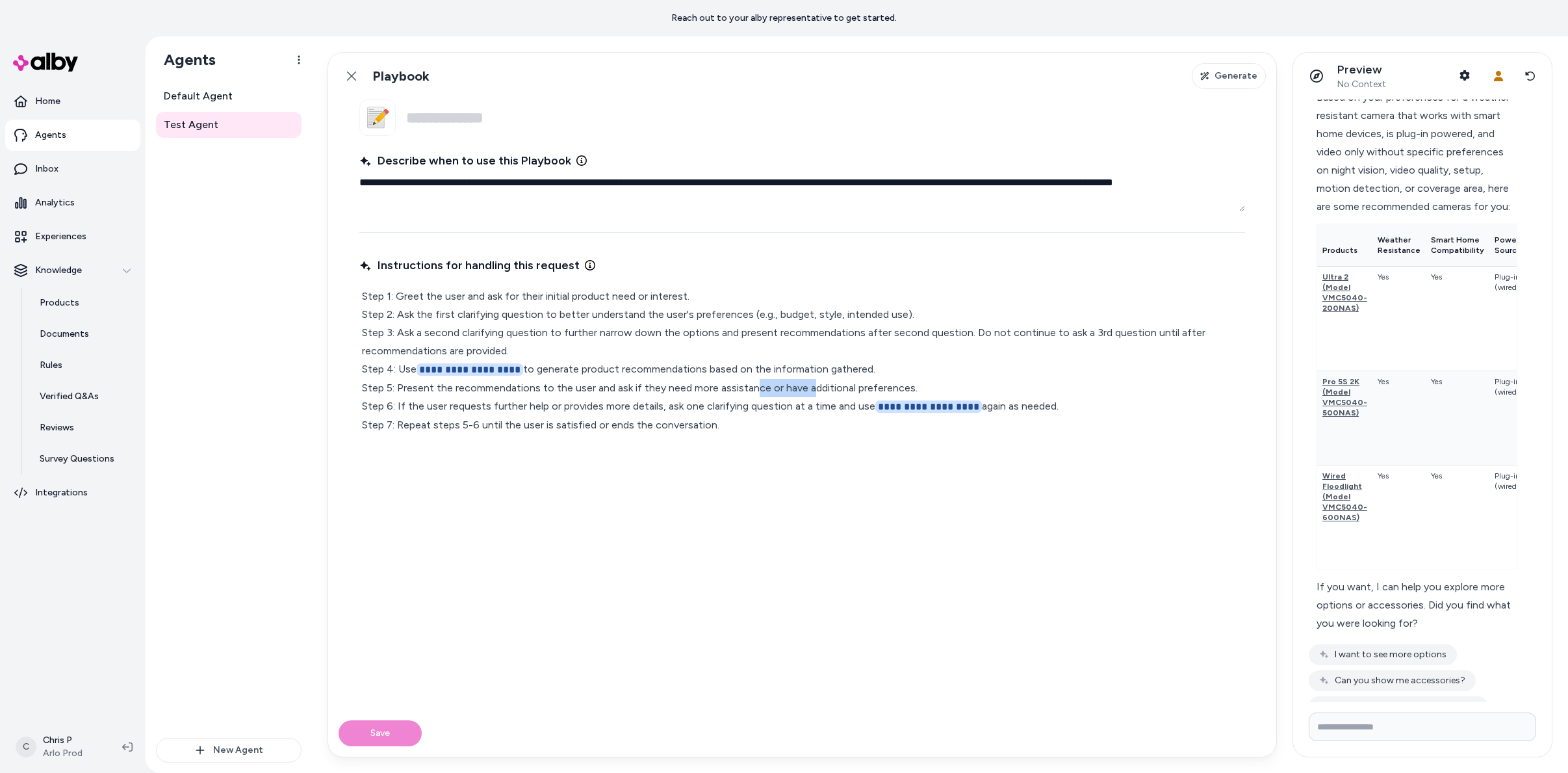 drag, startPoint x: 751, startPoint y: 389, endPoint x: 721, endPoint y: 382, distance: 30.805844 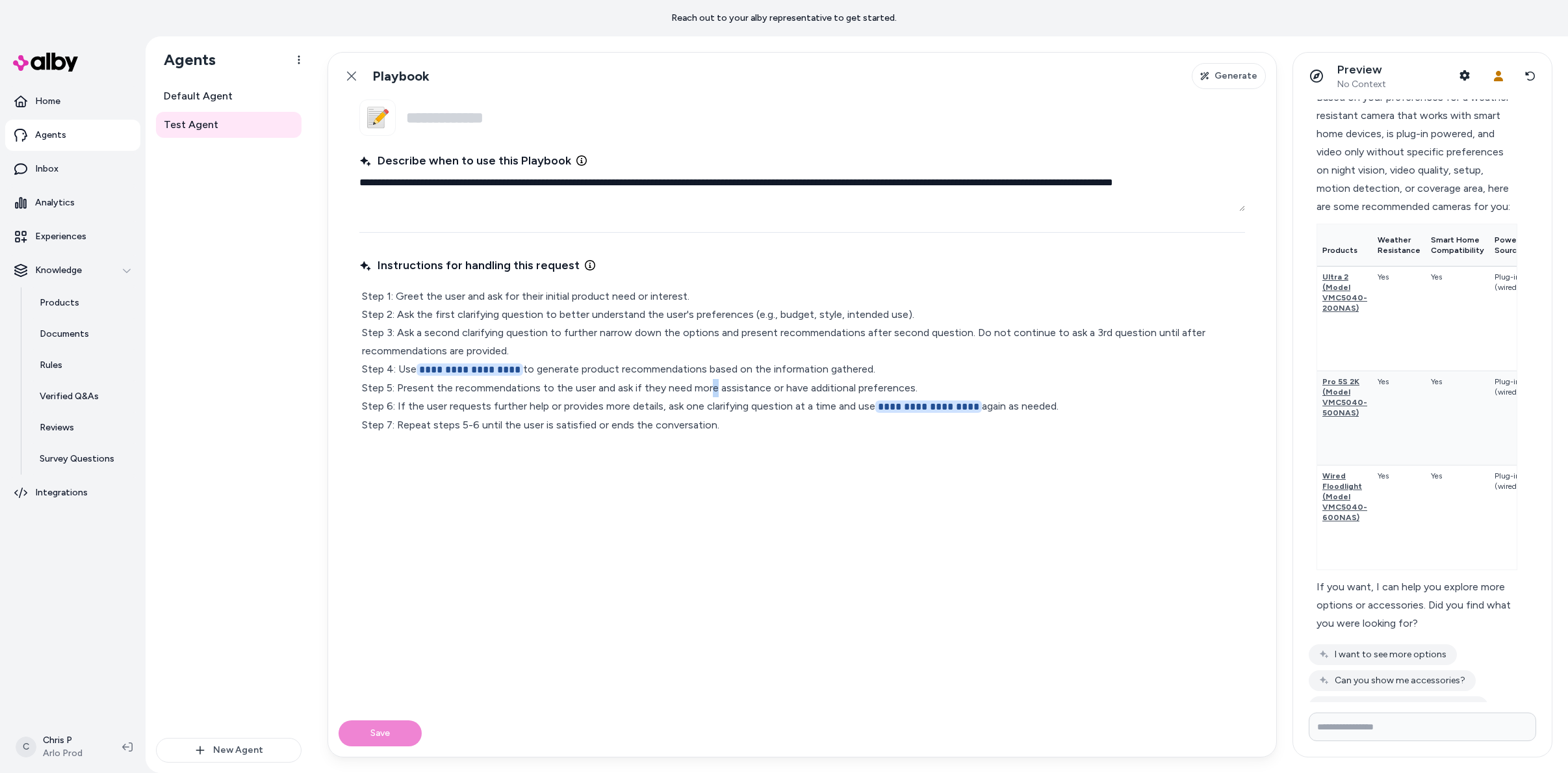 drag, startPoint x: 710, startPoint y: 382, endPoint x: 663, endPoint y: 419, distance: 59.81639 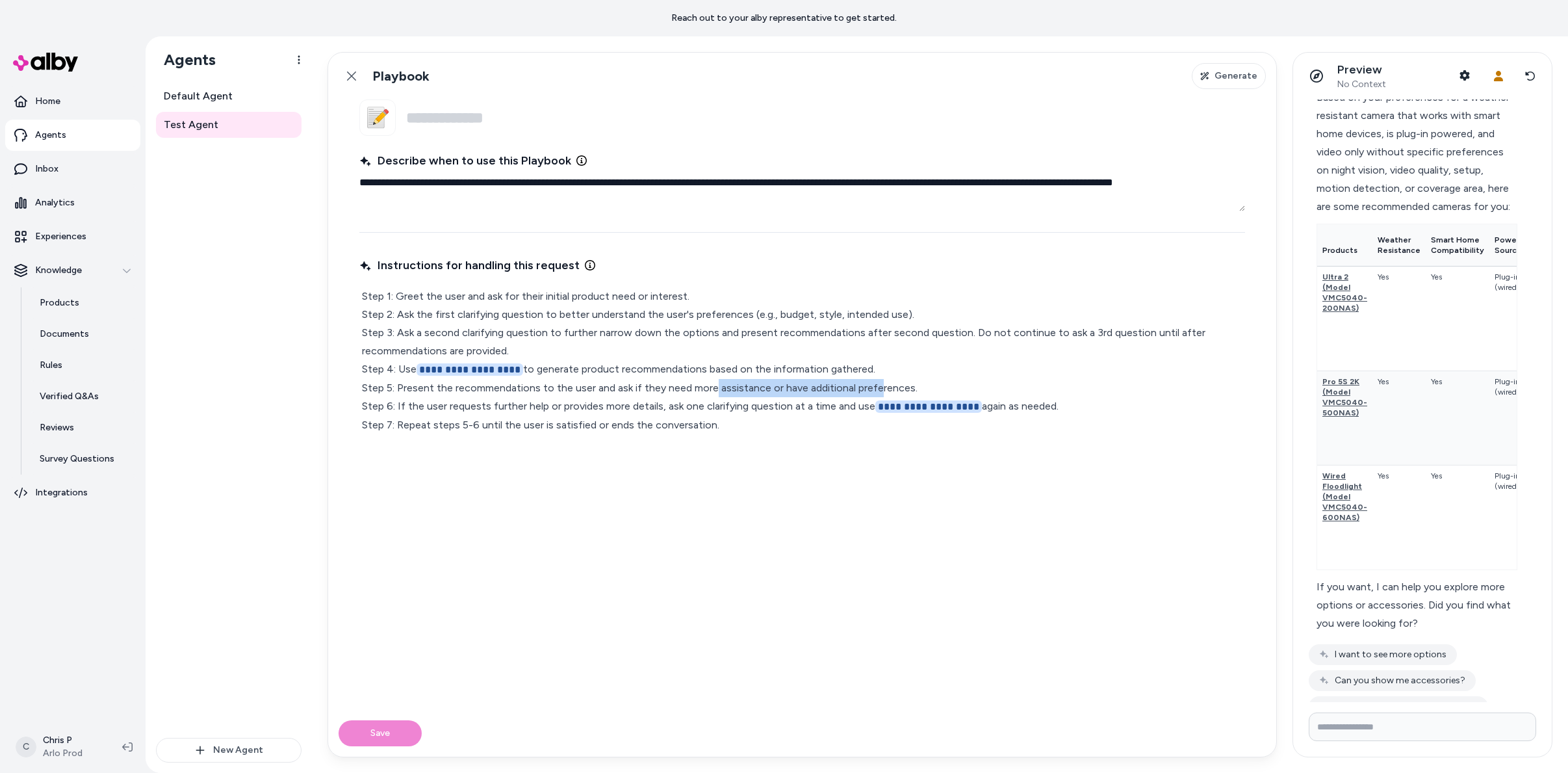 drag, startPoint x: 877, startPoint y: 389, endPoint x: 712, endPoint y: 386, distance: 165.02727 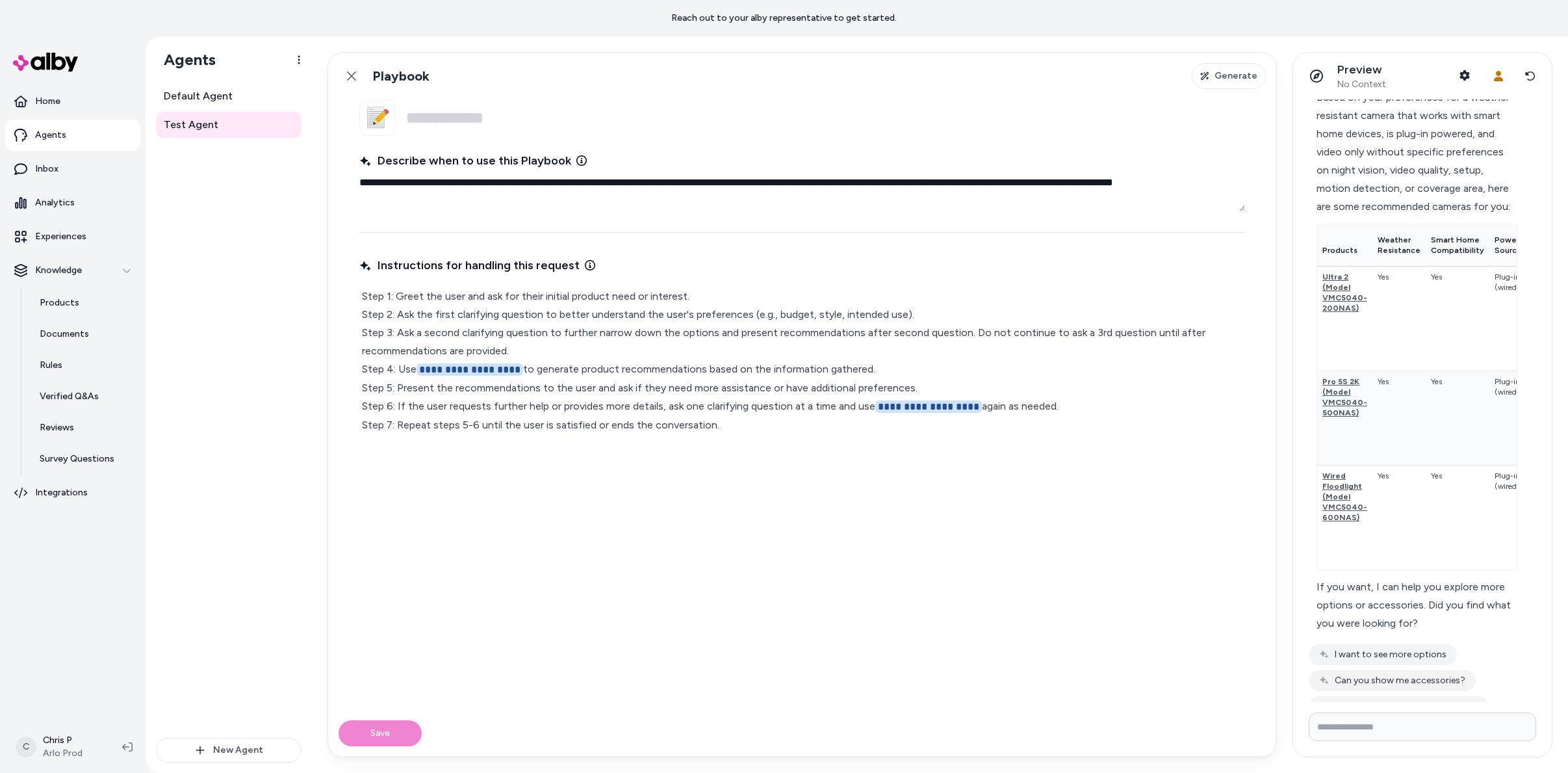 drag, startPoint x: 827, startPoint y: 400, endPoint x: 809, endPoint y: 401, distance: 18.027756 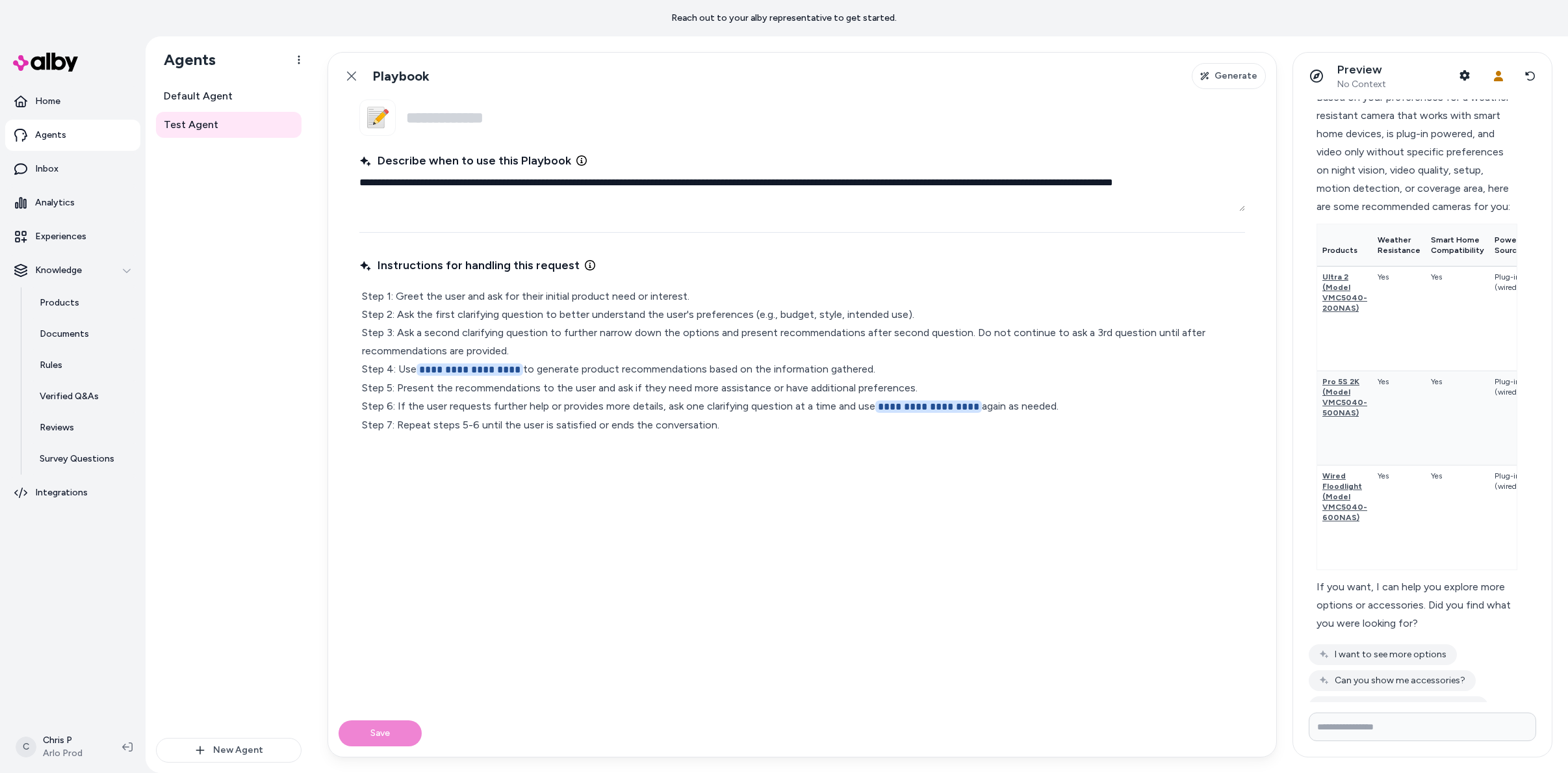click on "**********" at bounding box center [802, 361] 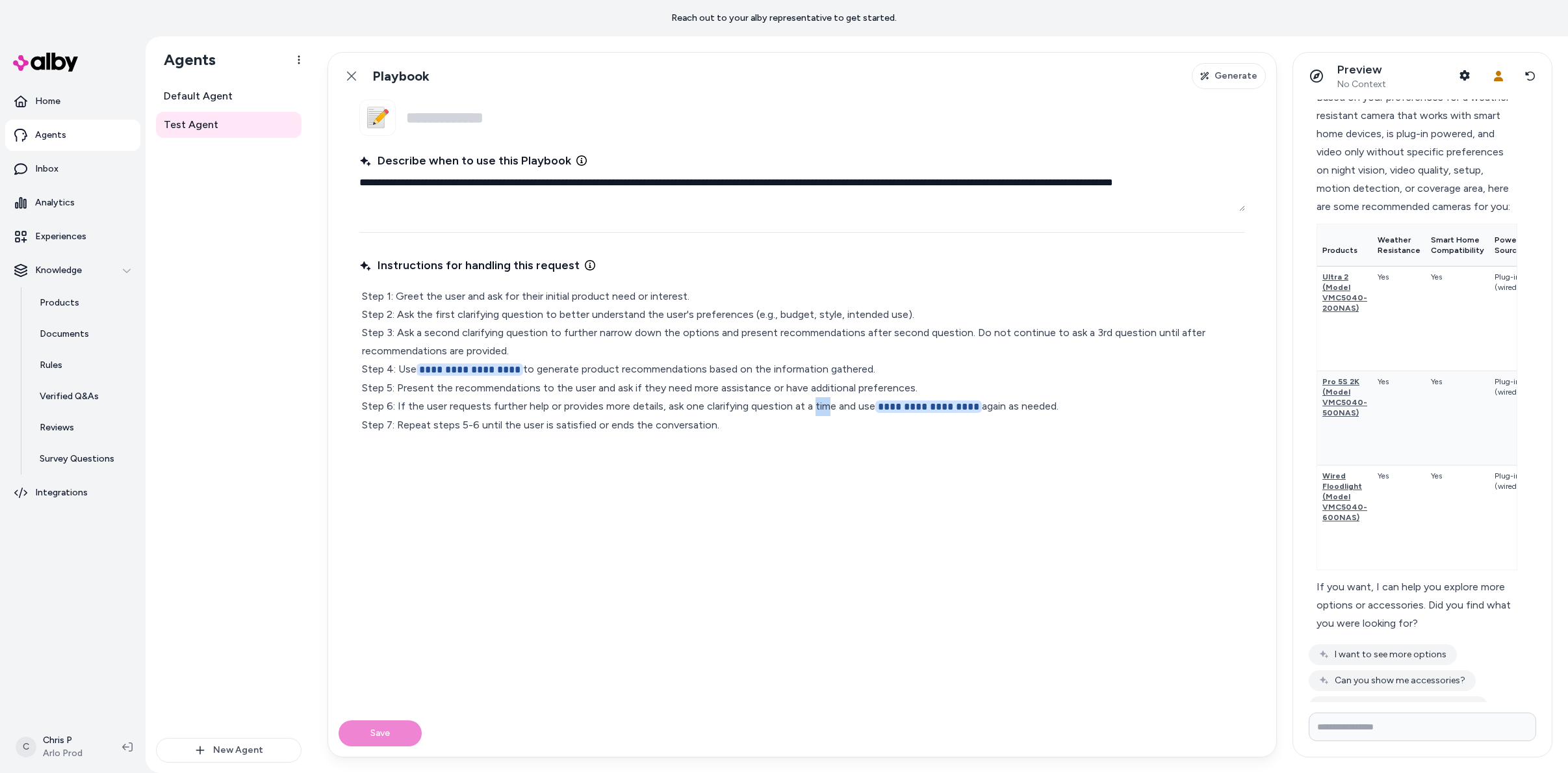 click on "**********" at bounding box center (802, 361) 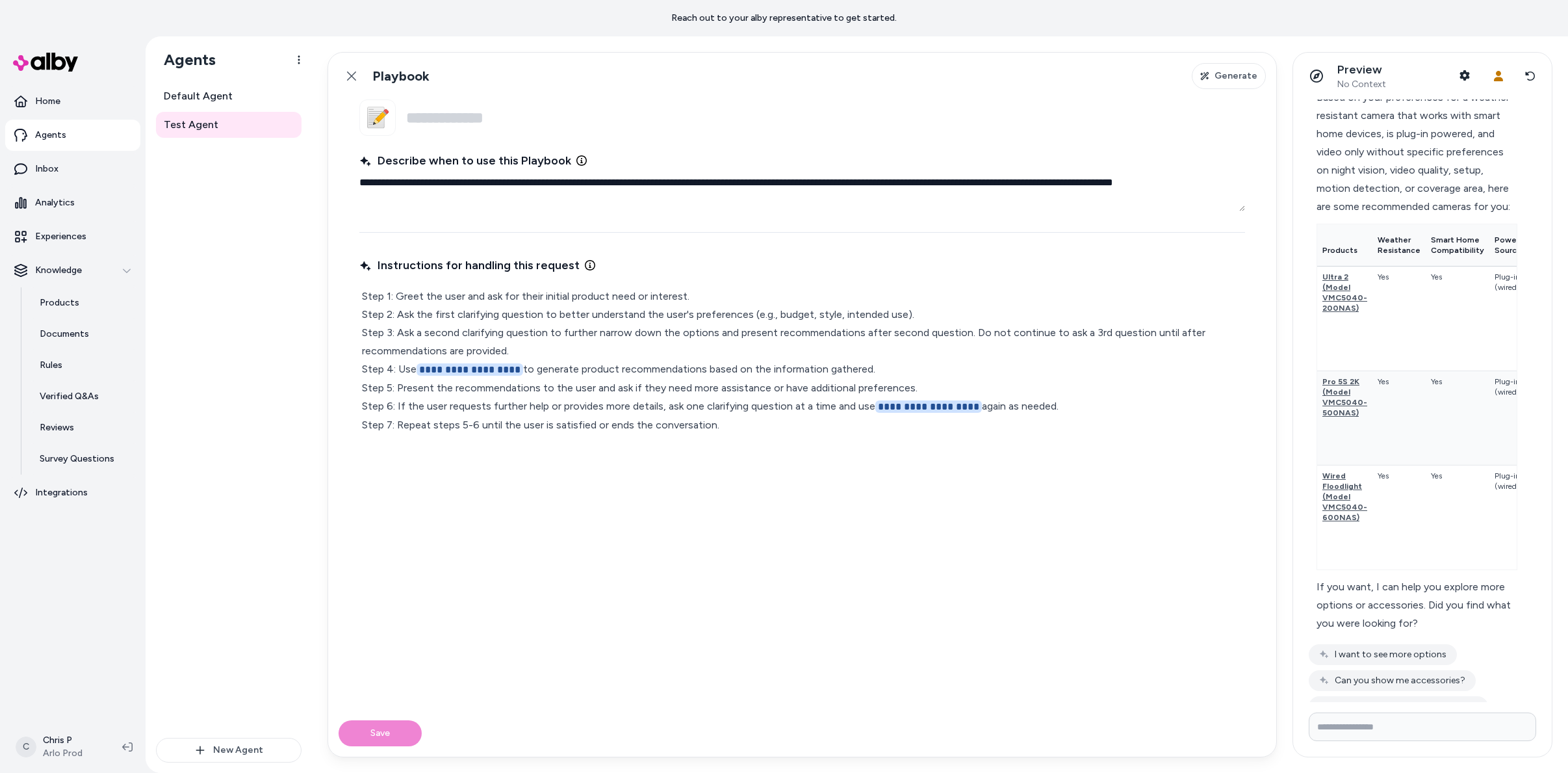 click on "**********" at bounding box center [802, 474] 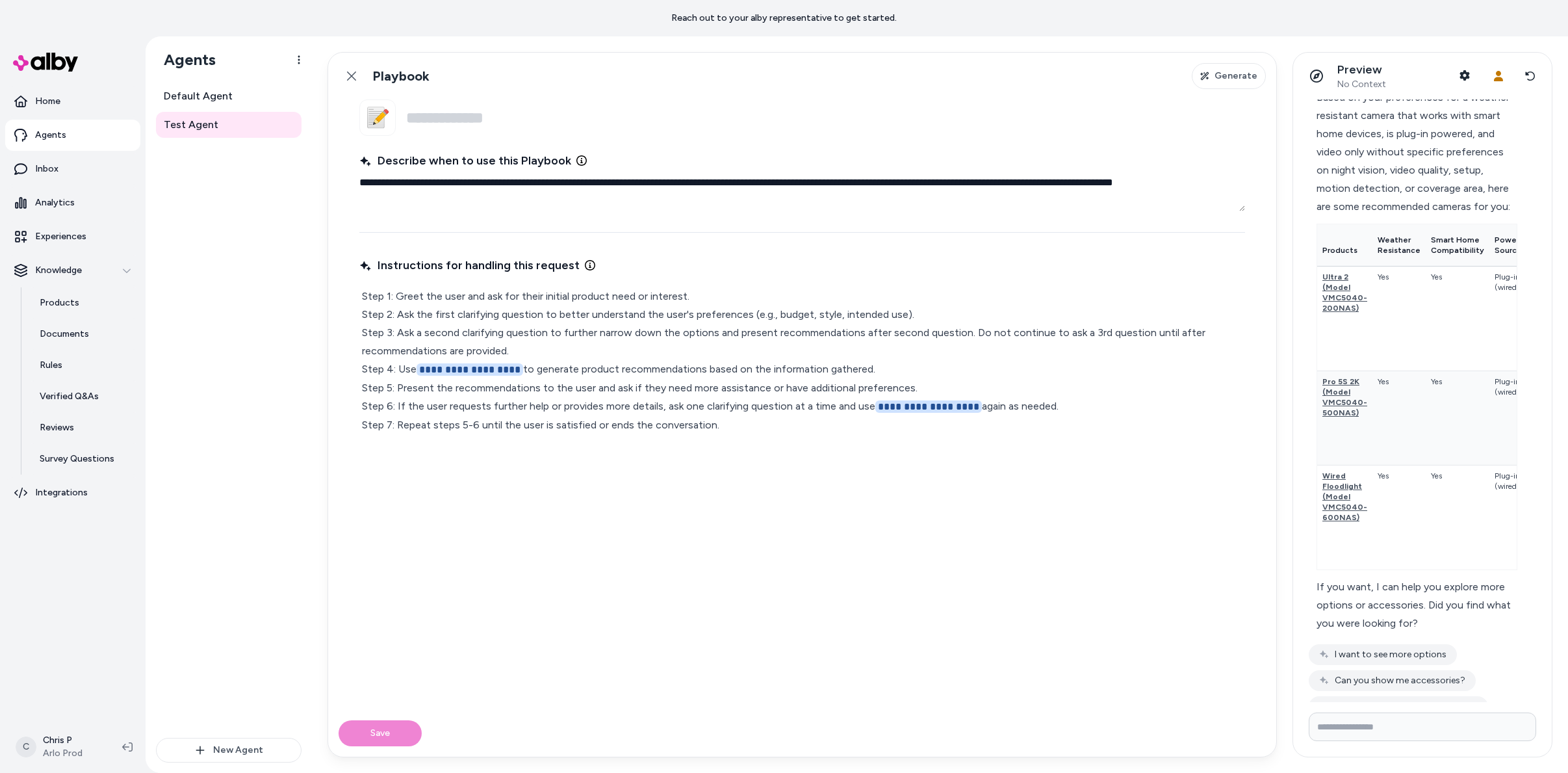 click on "Save" at bounding box center [802, 733] 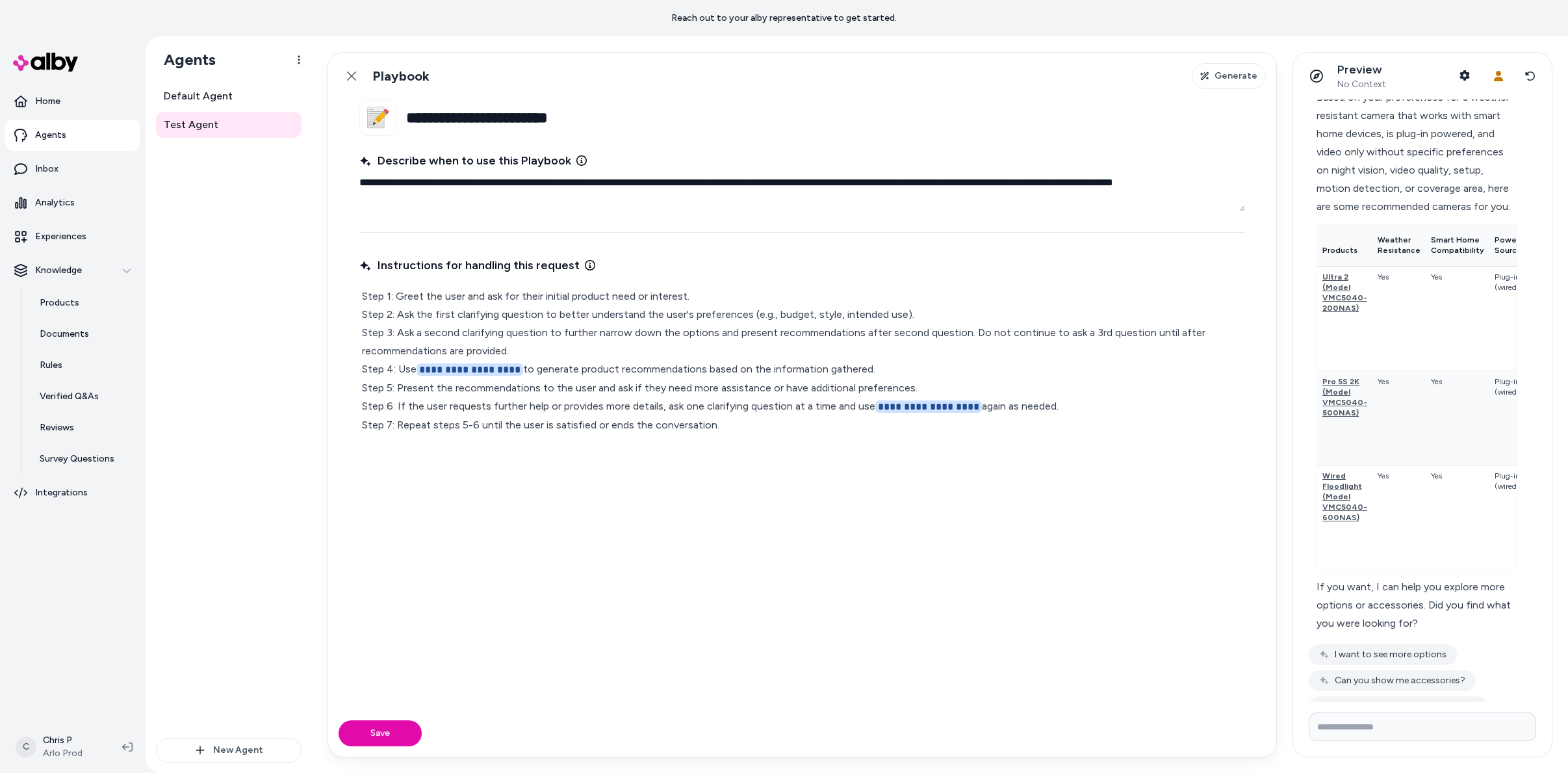 type on "**********" 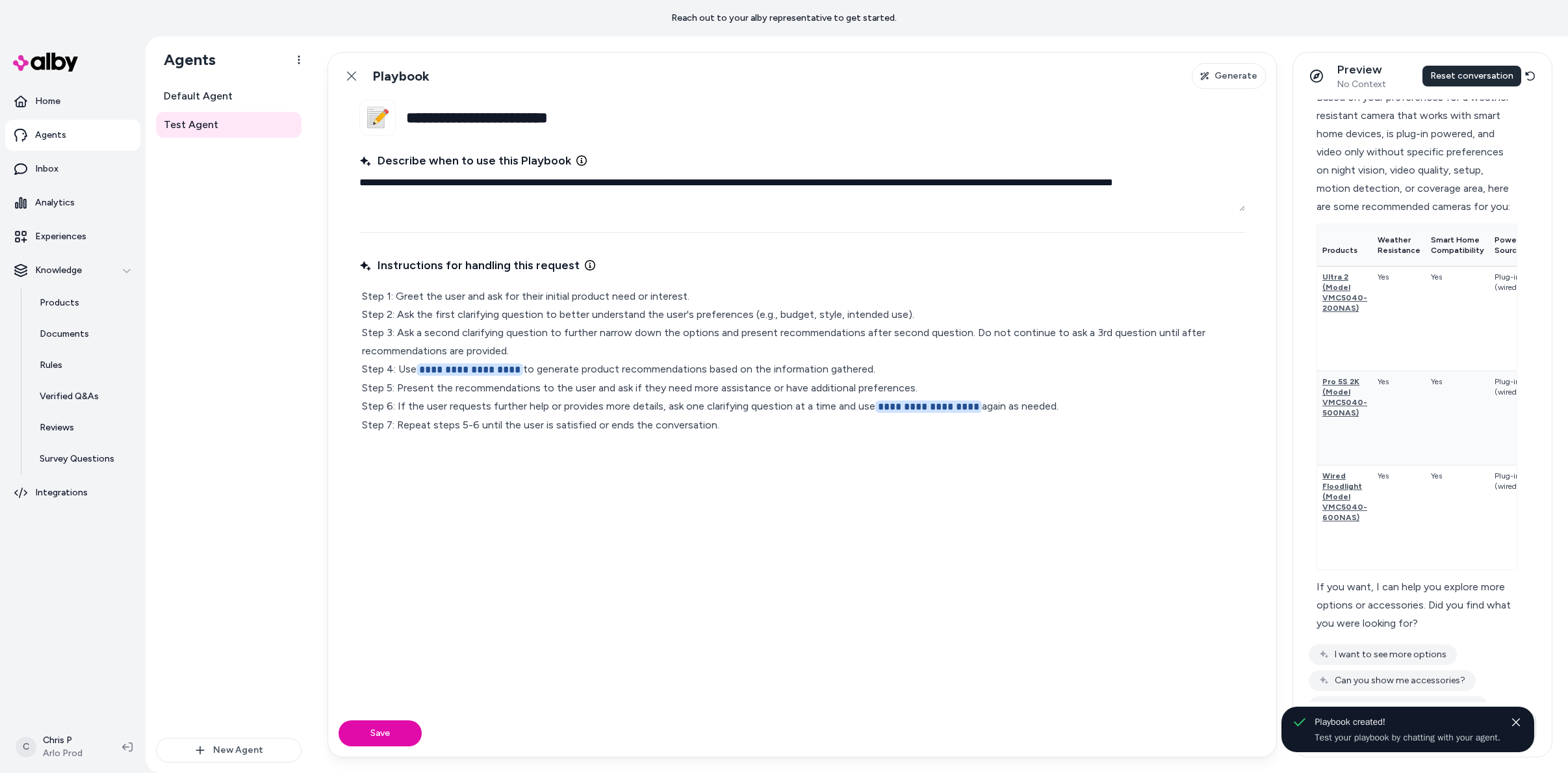 click on "Preview No Context Shopper Context User Context Reset conversation Reset conversation Reset conversation" at bounding box center [1422, 76] 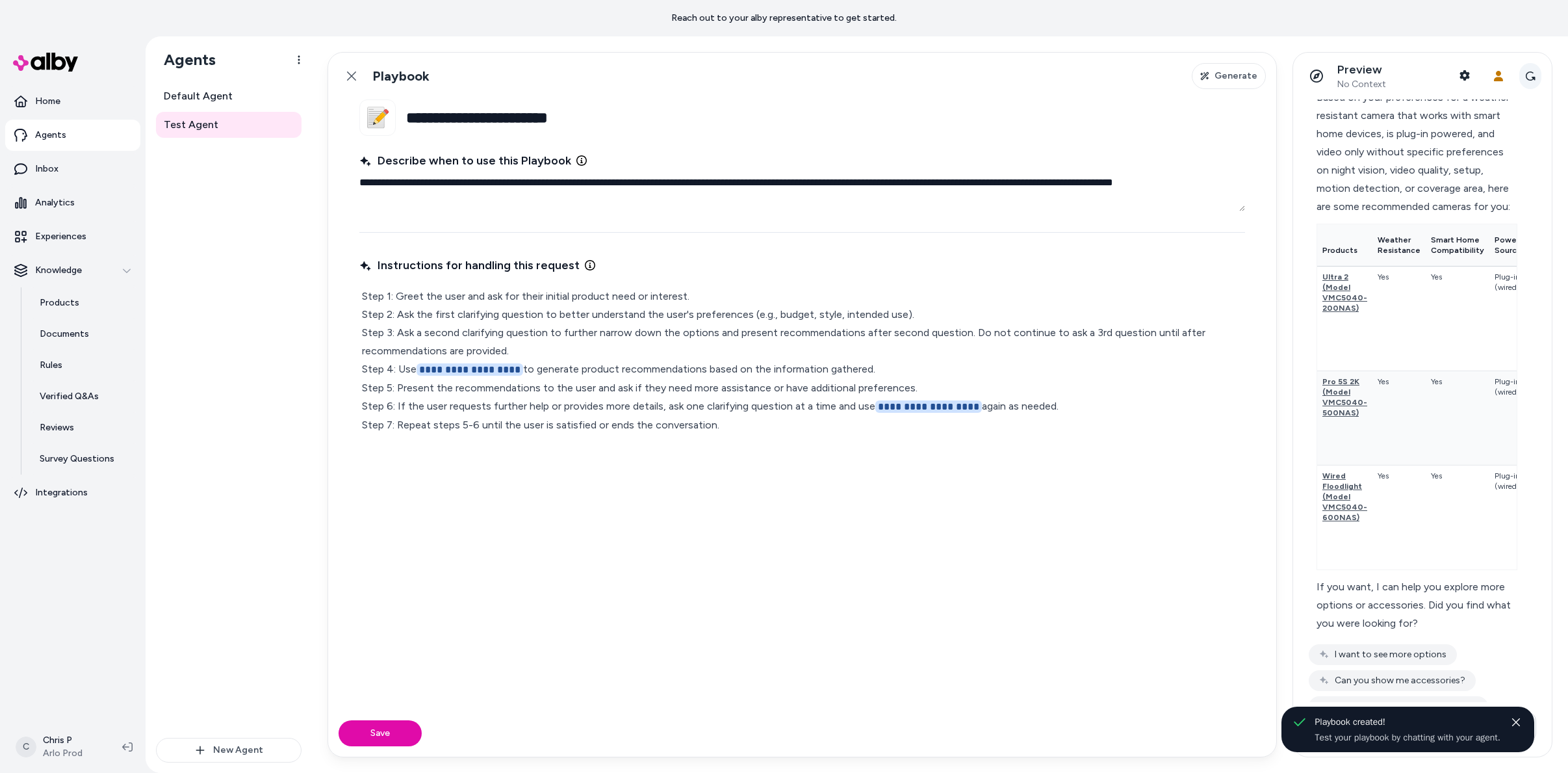 click on "Reset conversation" at bounding box center [1530, 76] 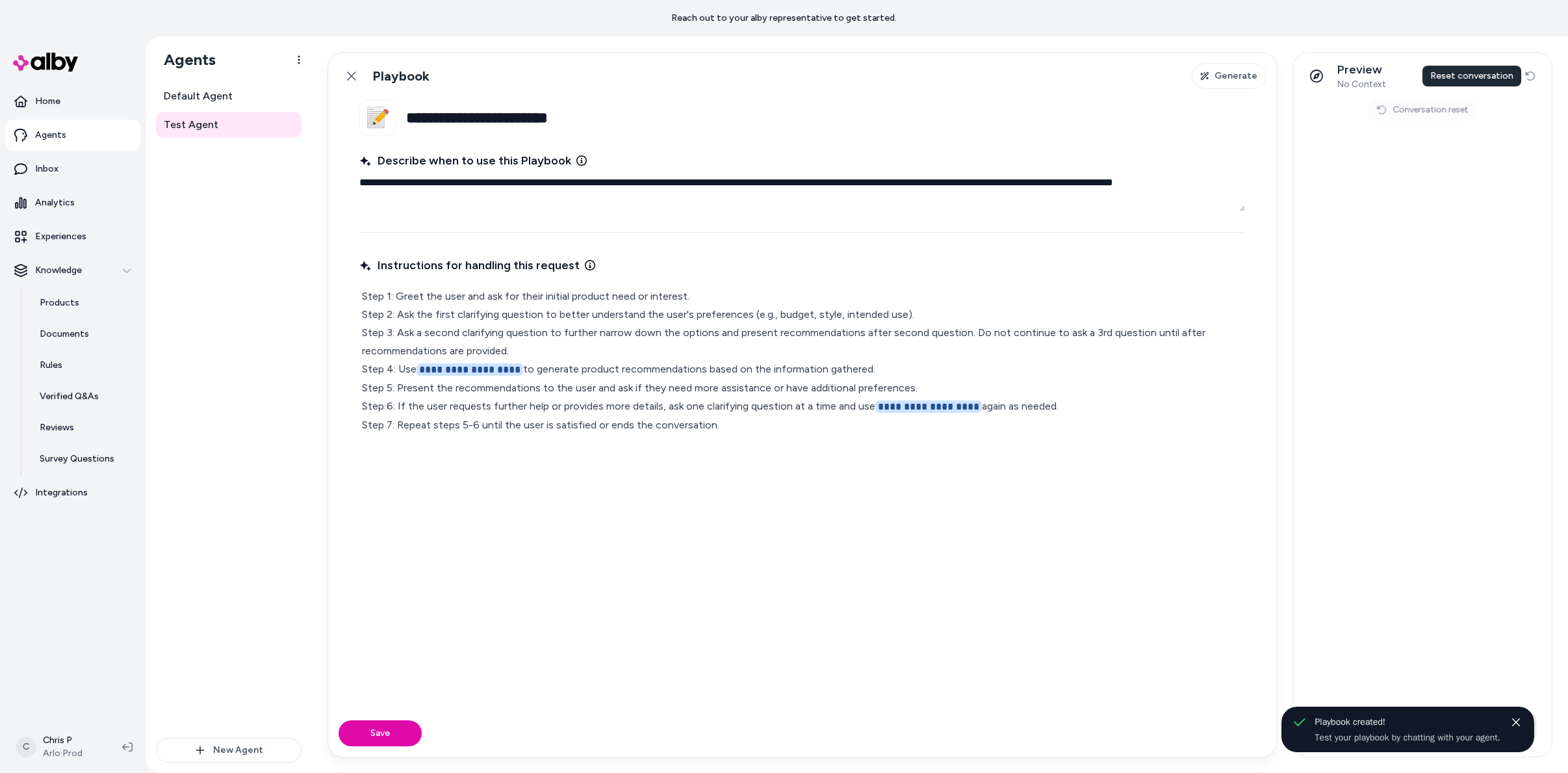 scroll, scrollTop: 0, scrollLeft: 0, axis: both 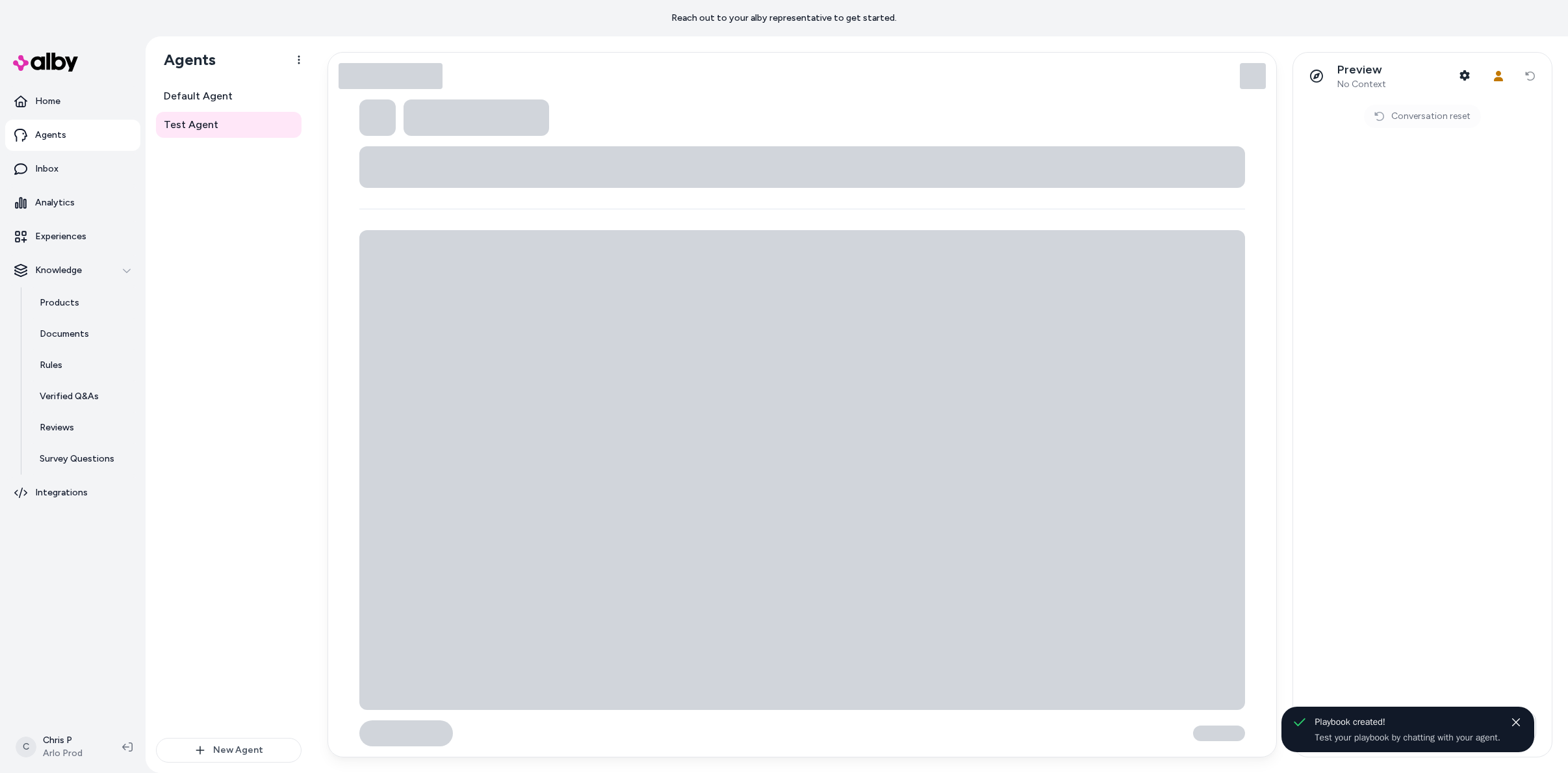 click 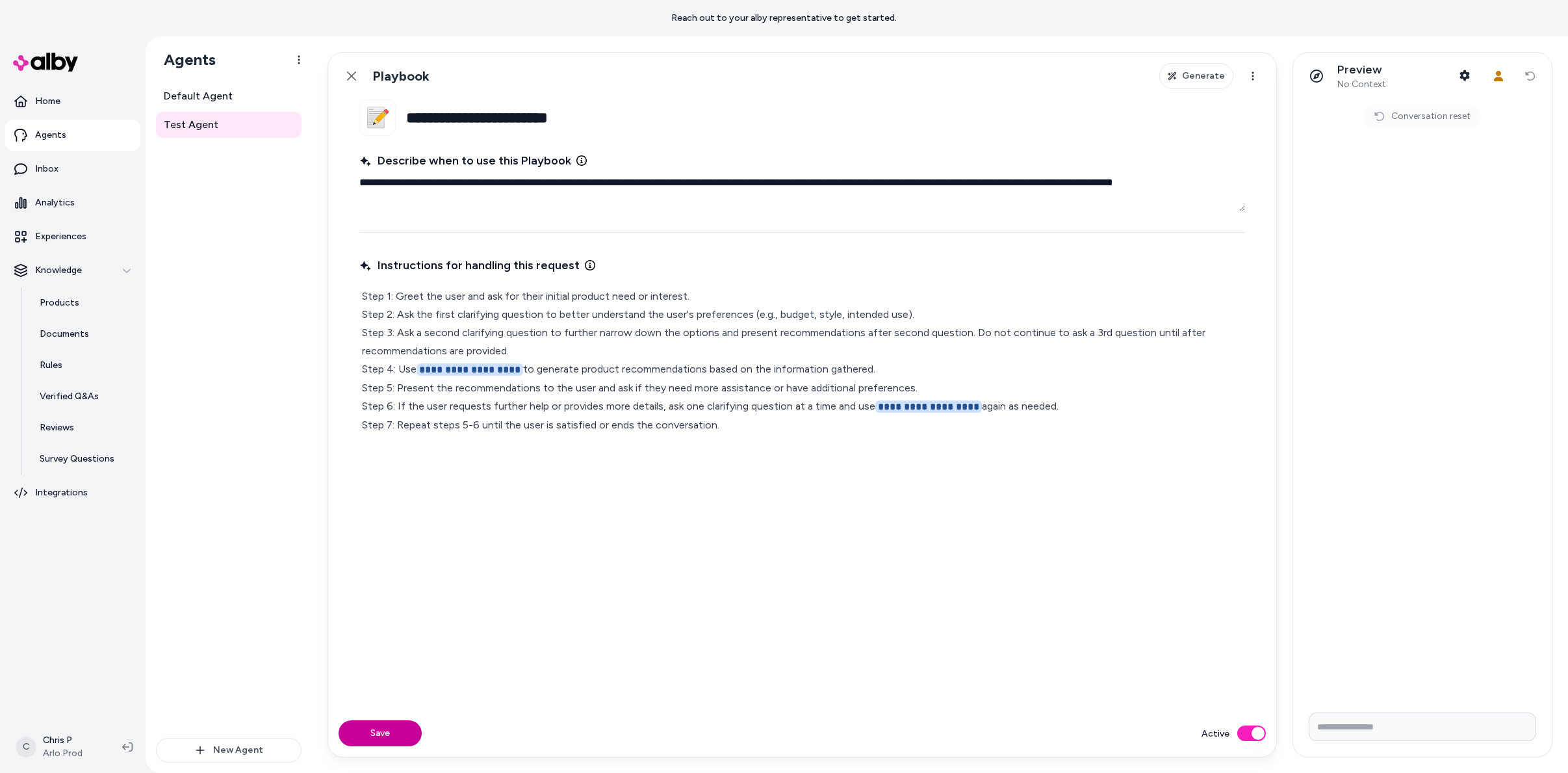 click on "Save" at bounding box center (380, 733) 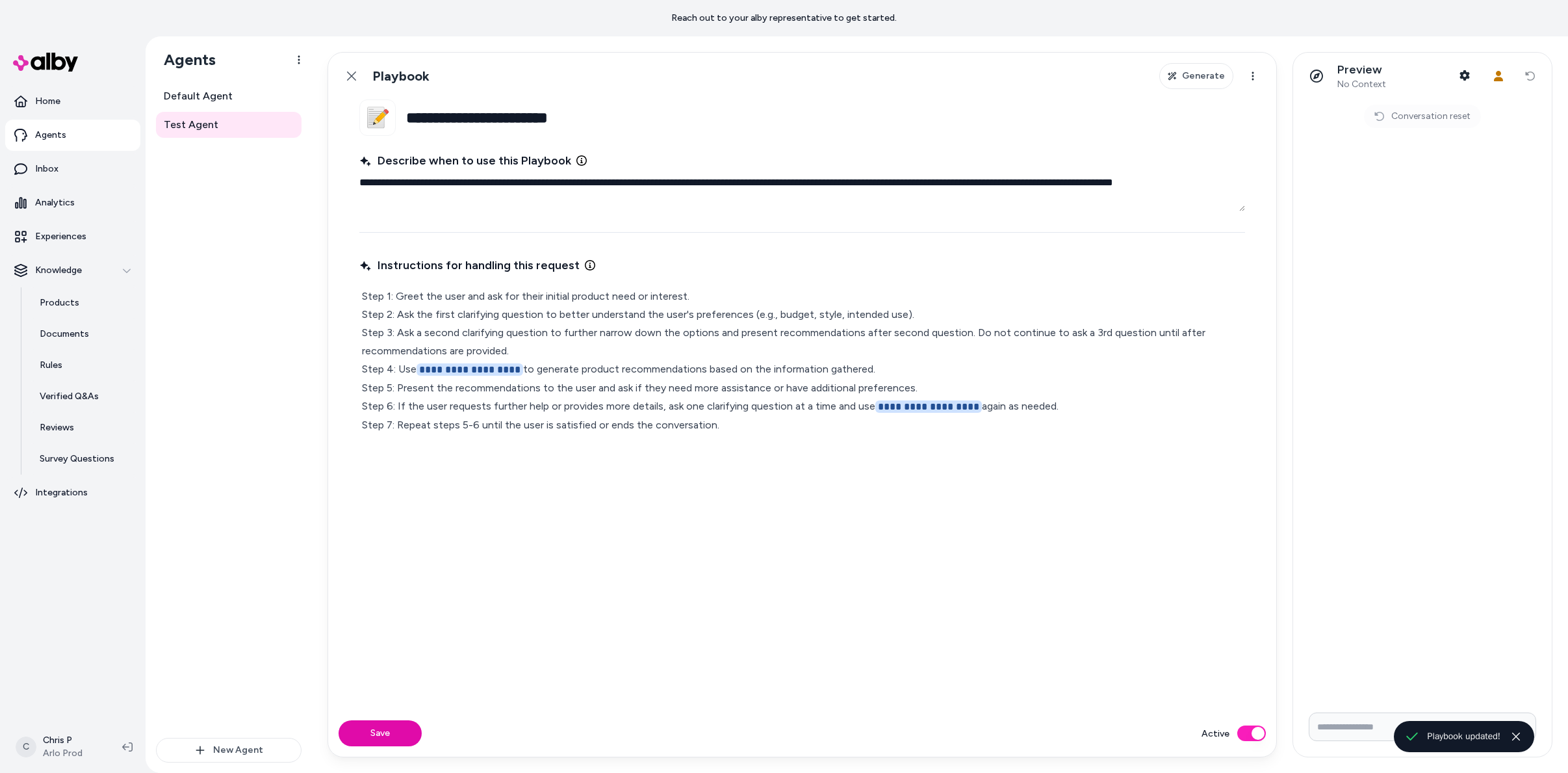 type on "*" 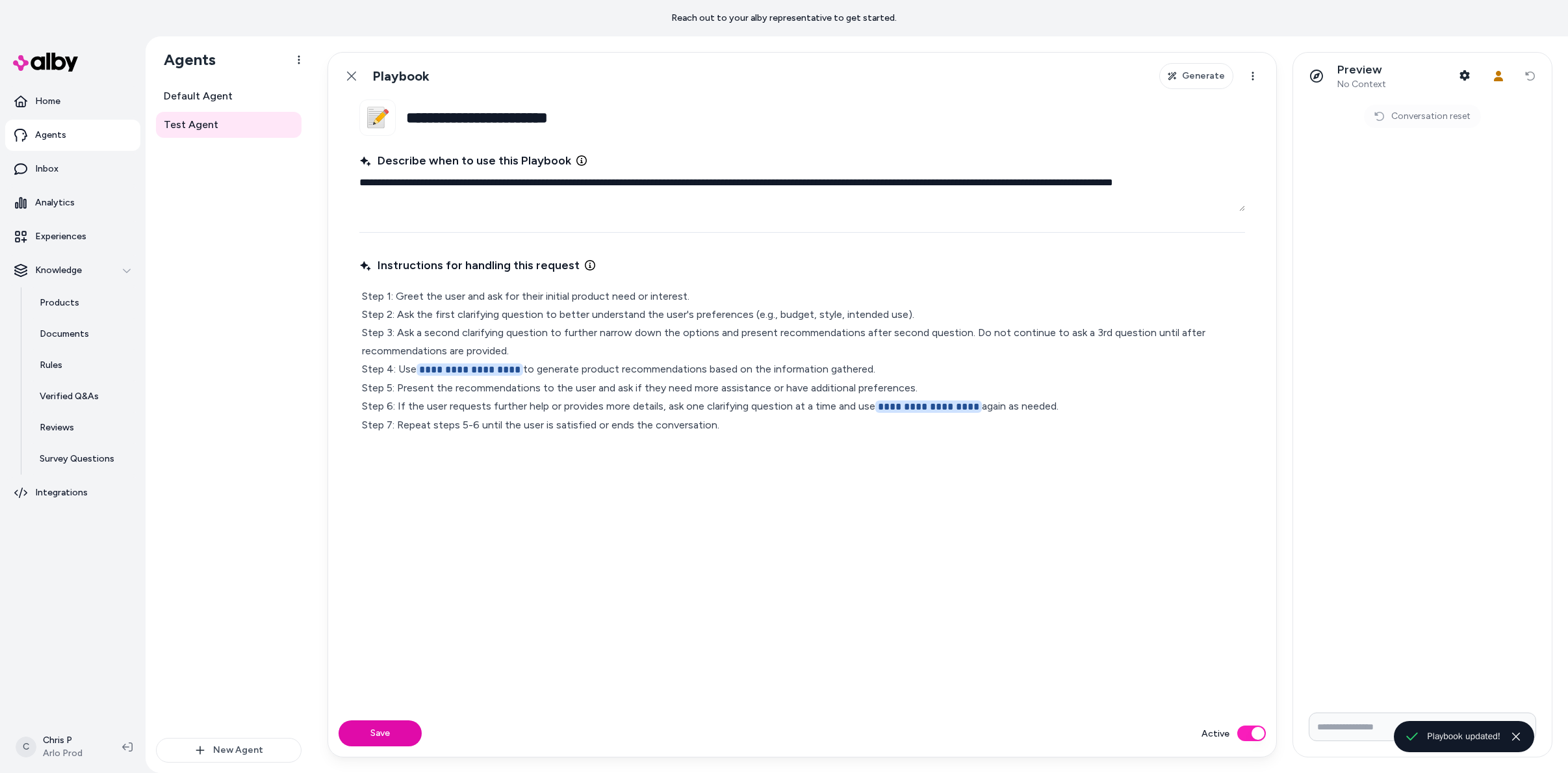 click on "**********" at bounding box center [940, 404] 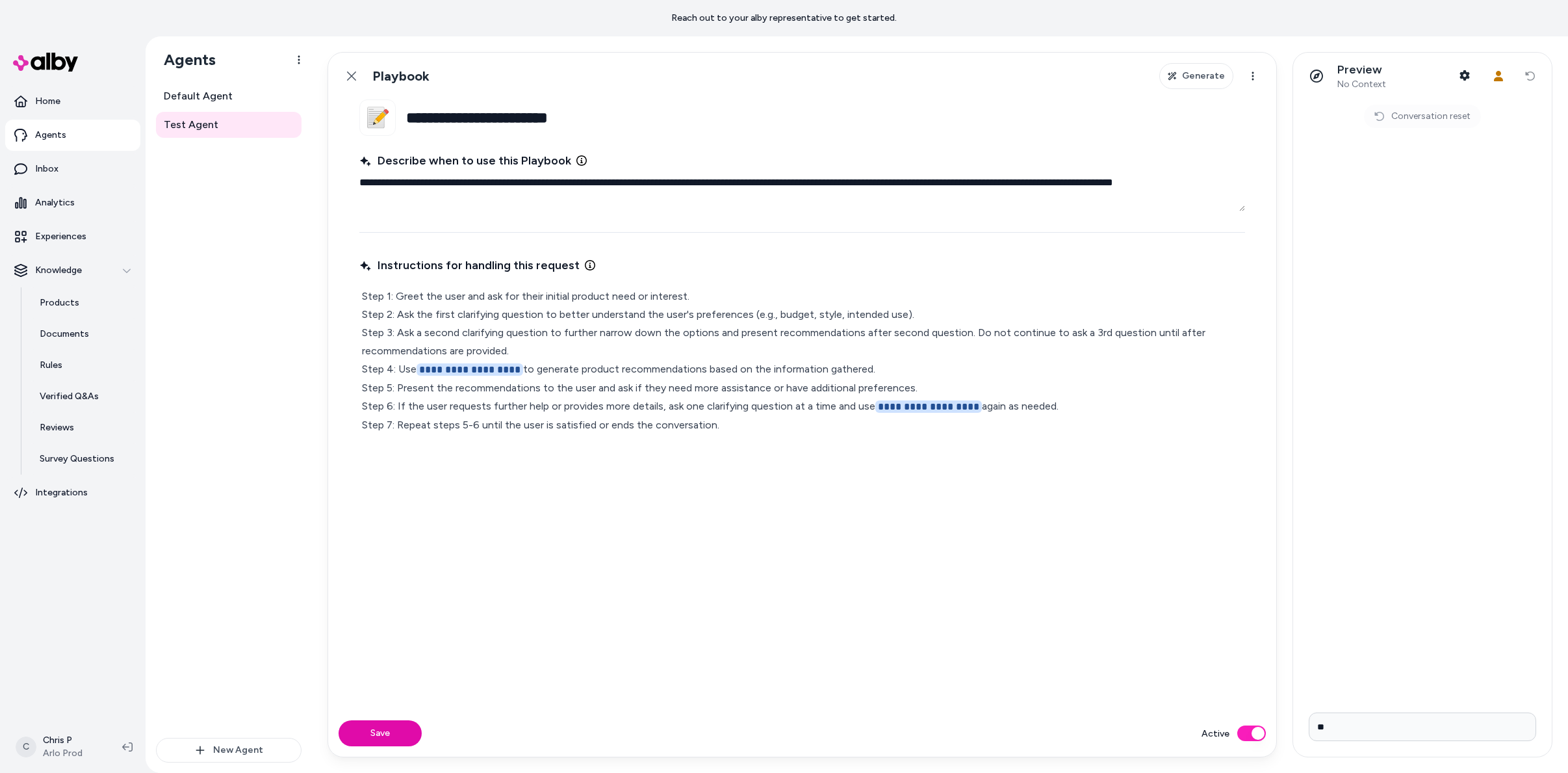 type on "*" 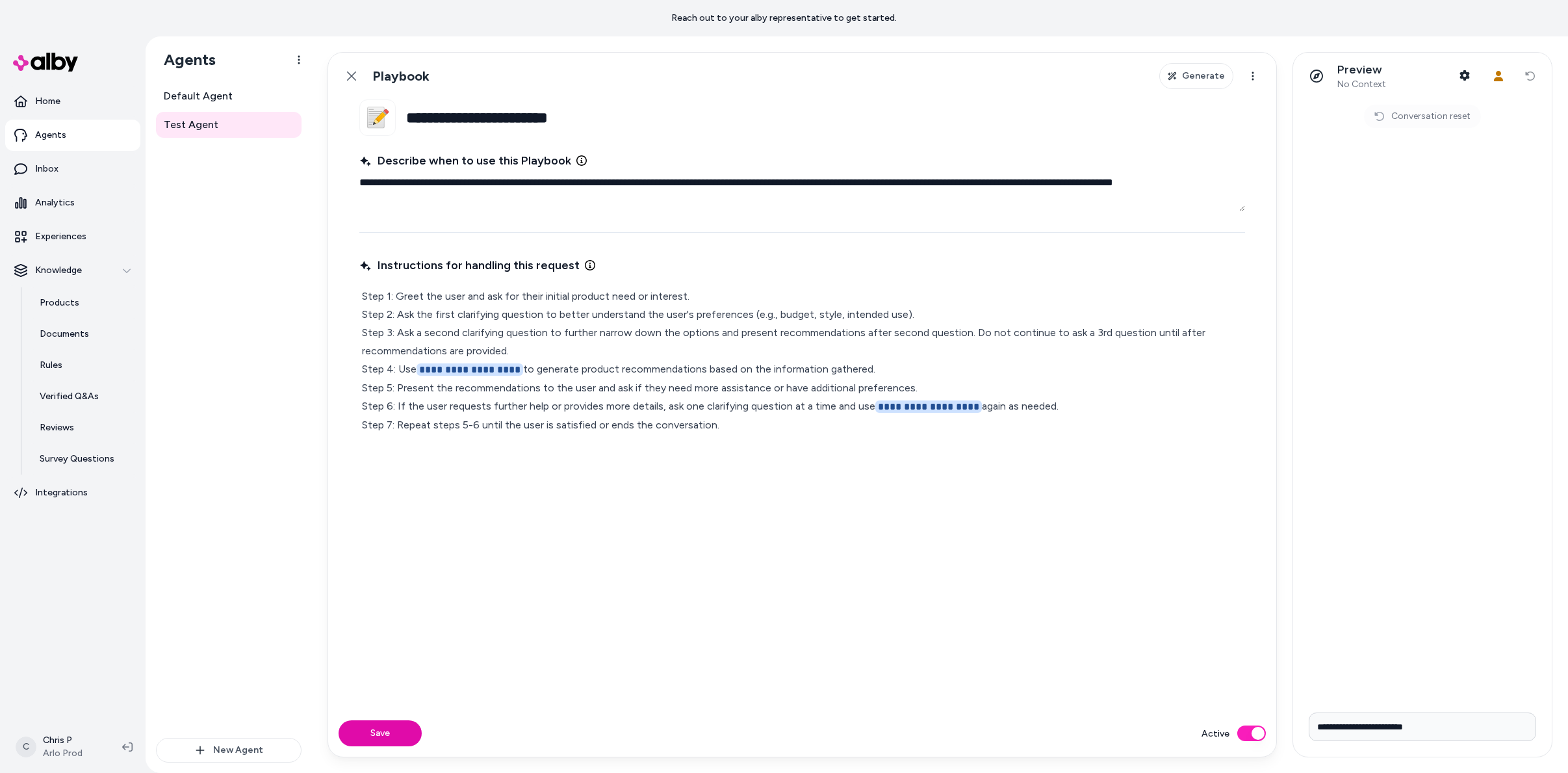 type on "**********" 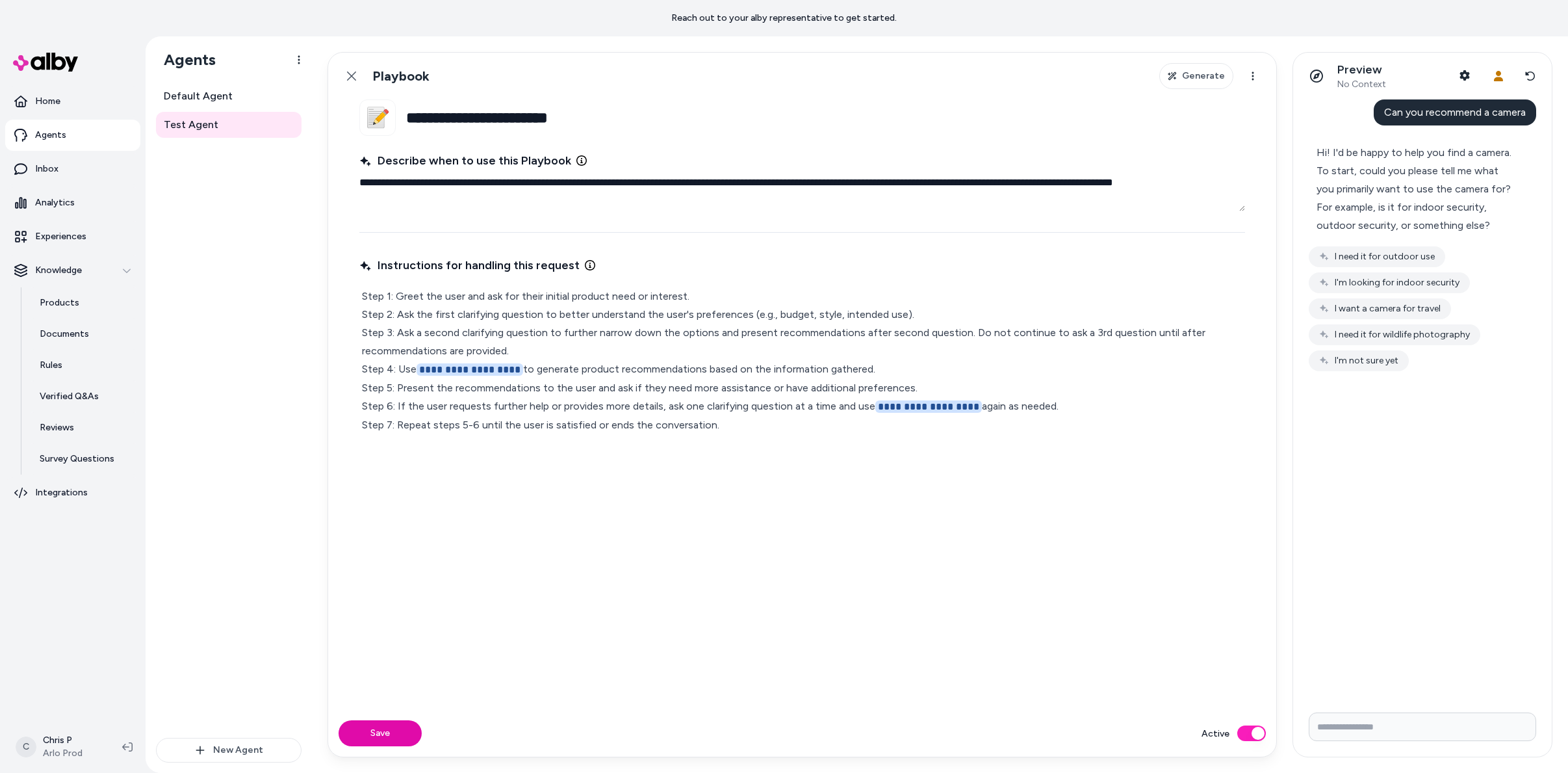 click at bounding box center (1422, 727) 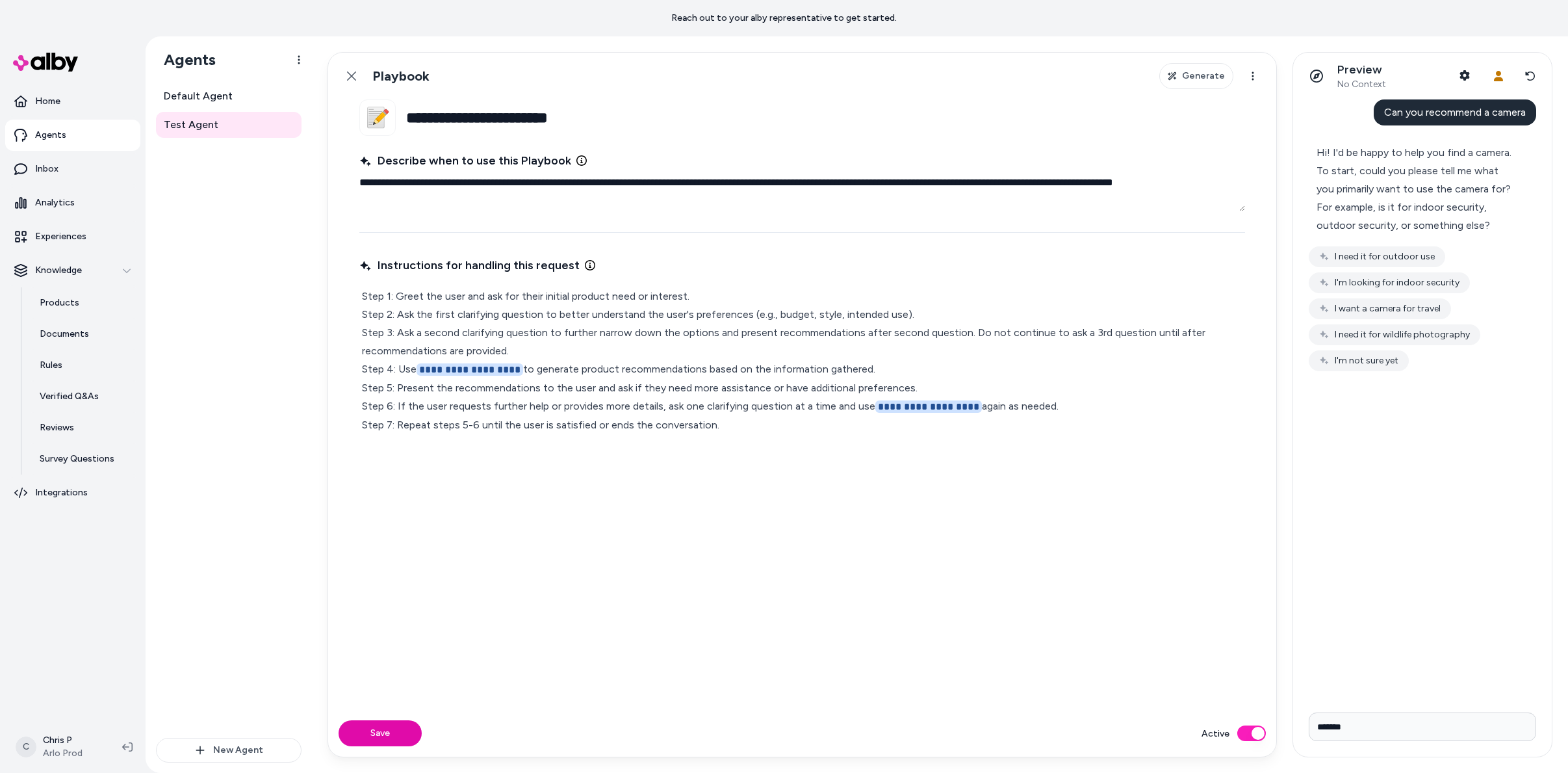 type on "*******" 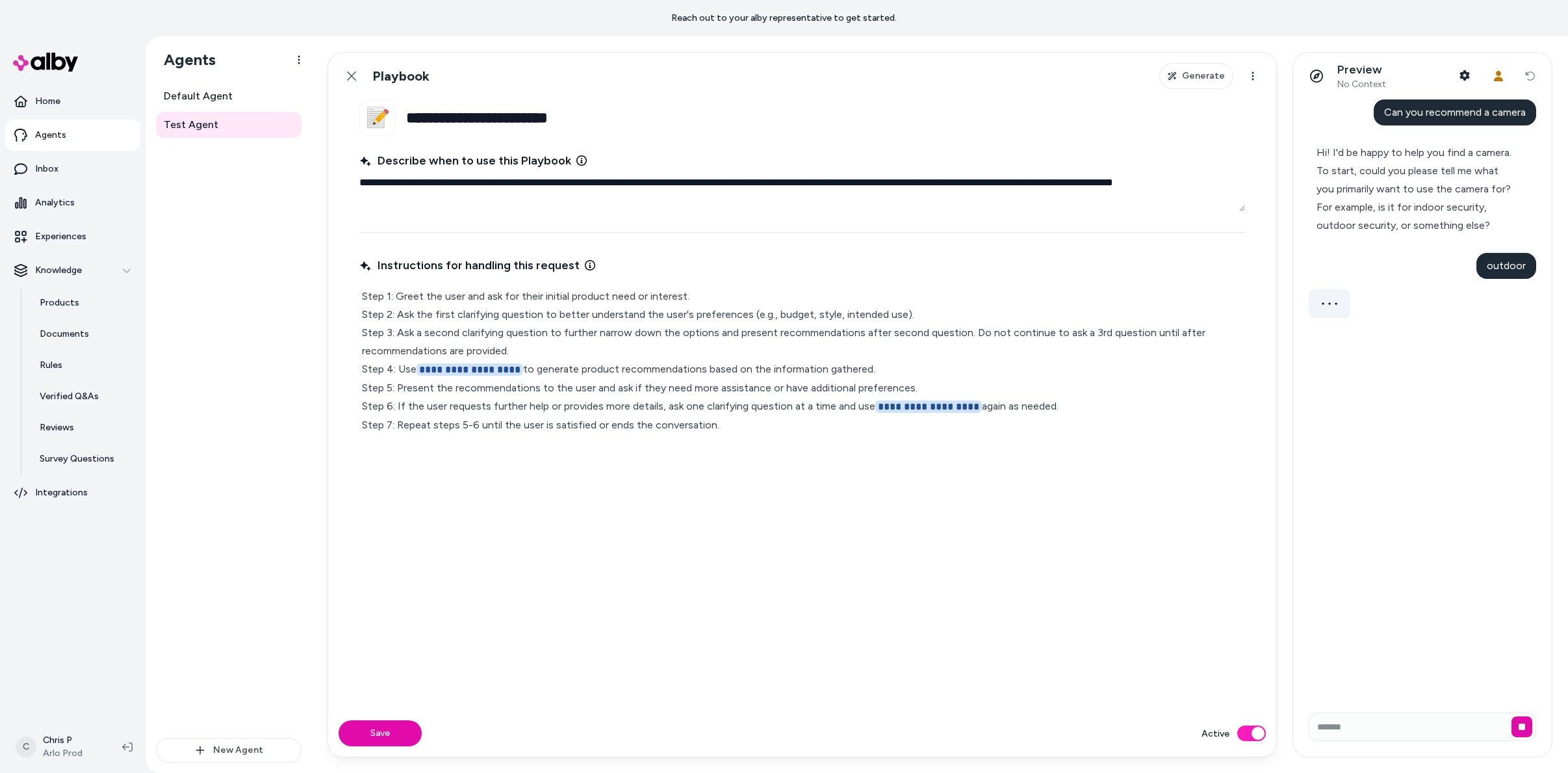 type 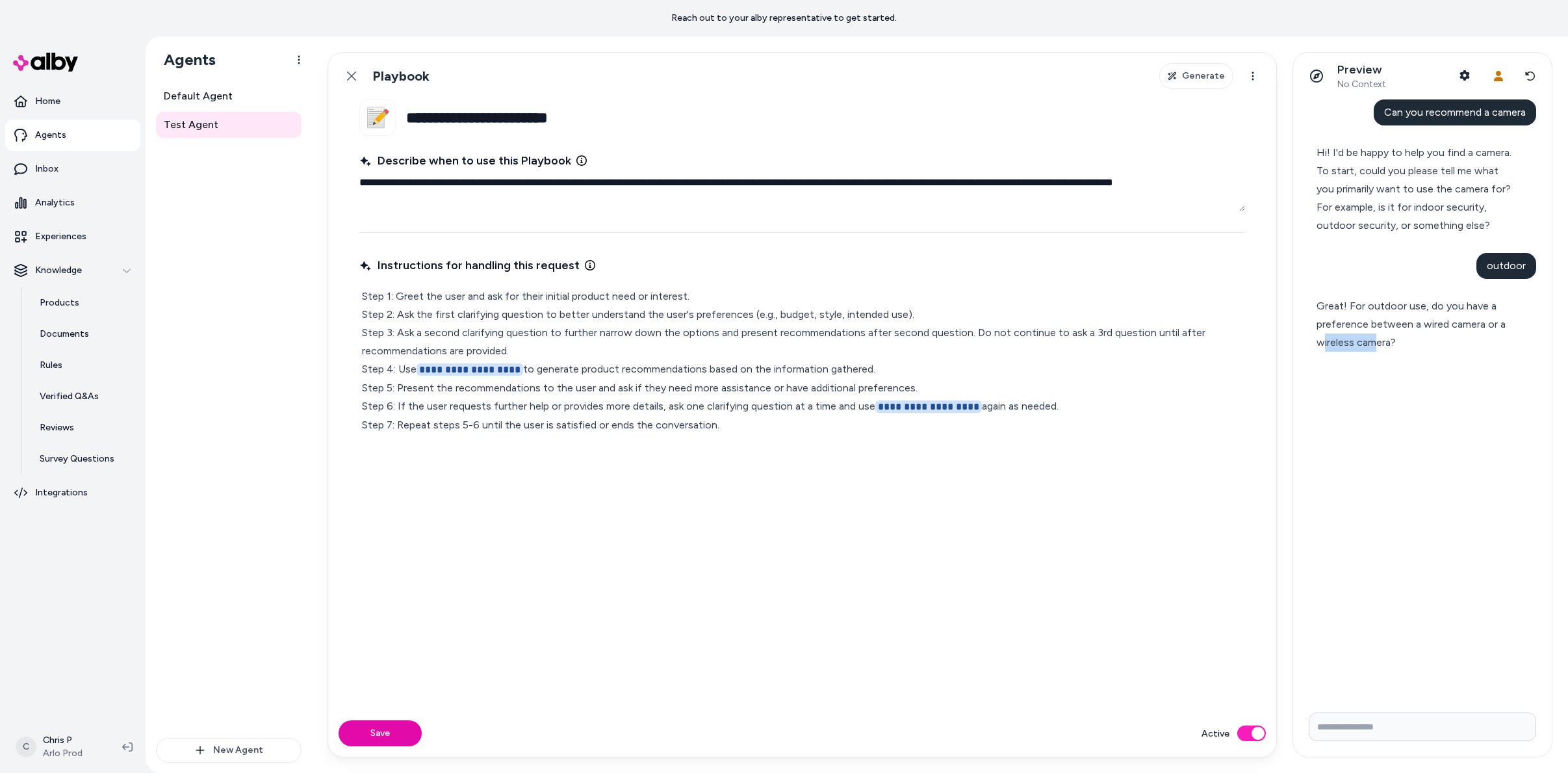 drag, startPoint x: 1374, startPoint y: 346, endPoint x: 1324, endPoint y: 332, distance: 51.923 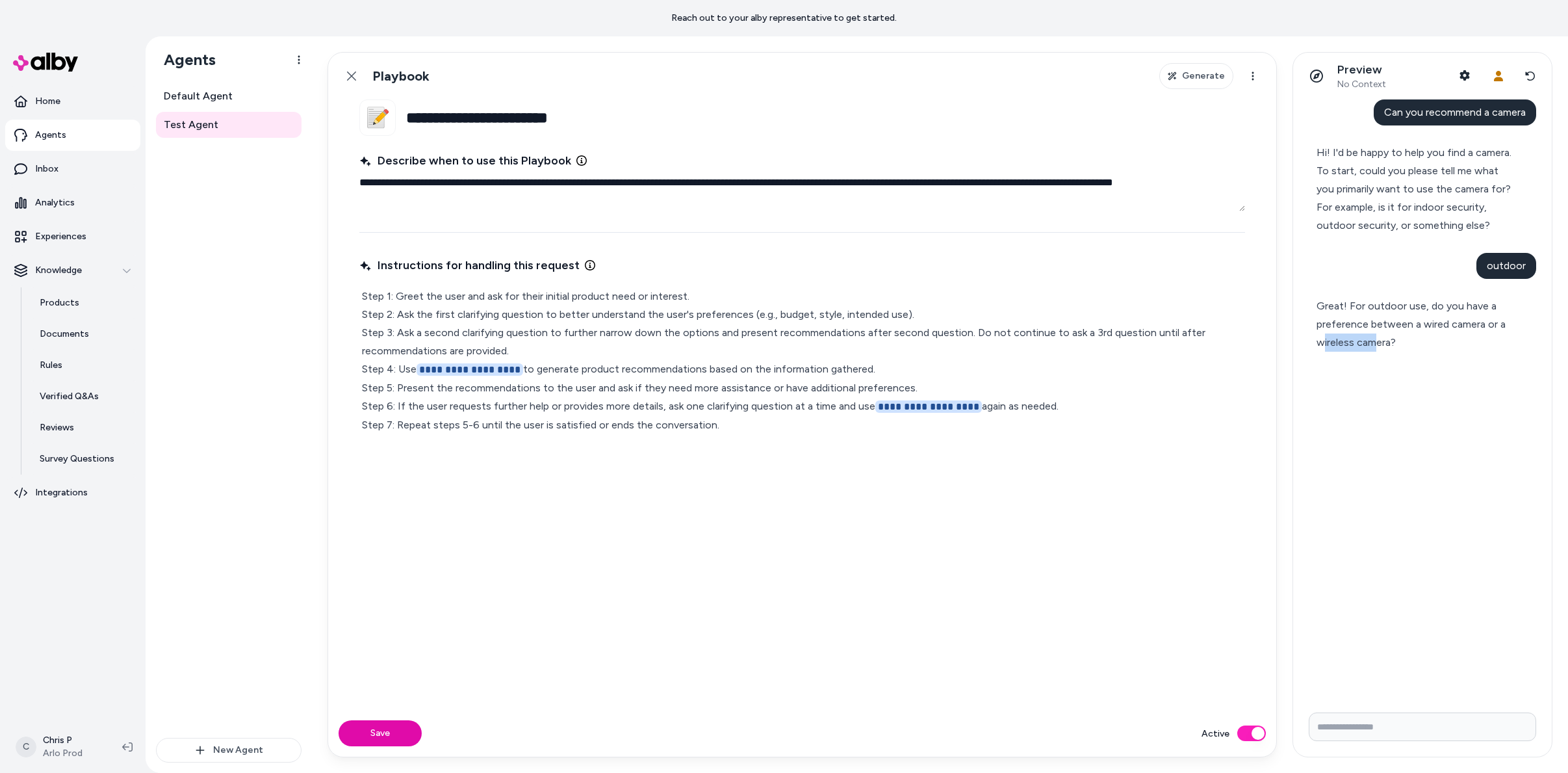 click on "Great! For outdoor use, do you have a preference between a wired camera or a wireless camera?" at bounding box center [1417, 324] 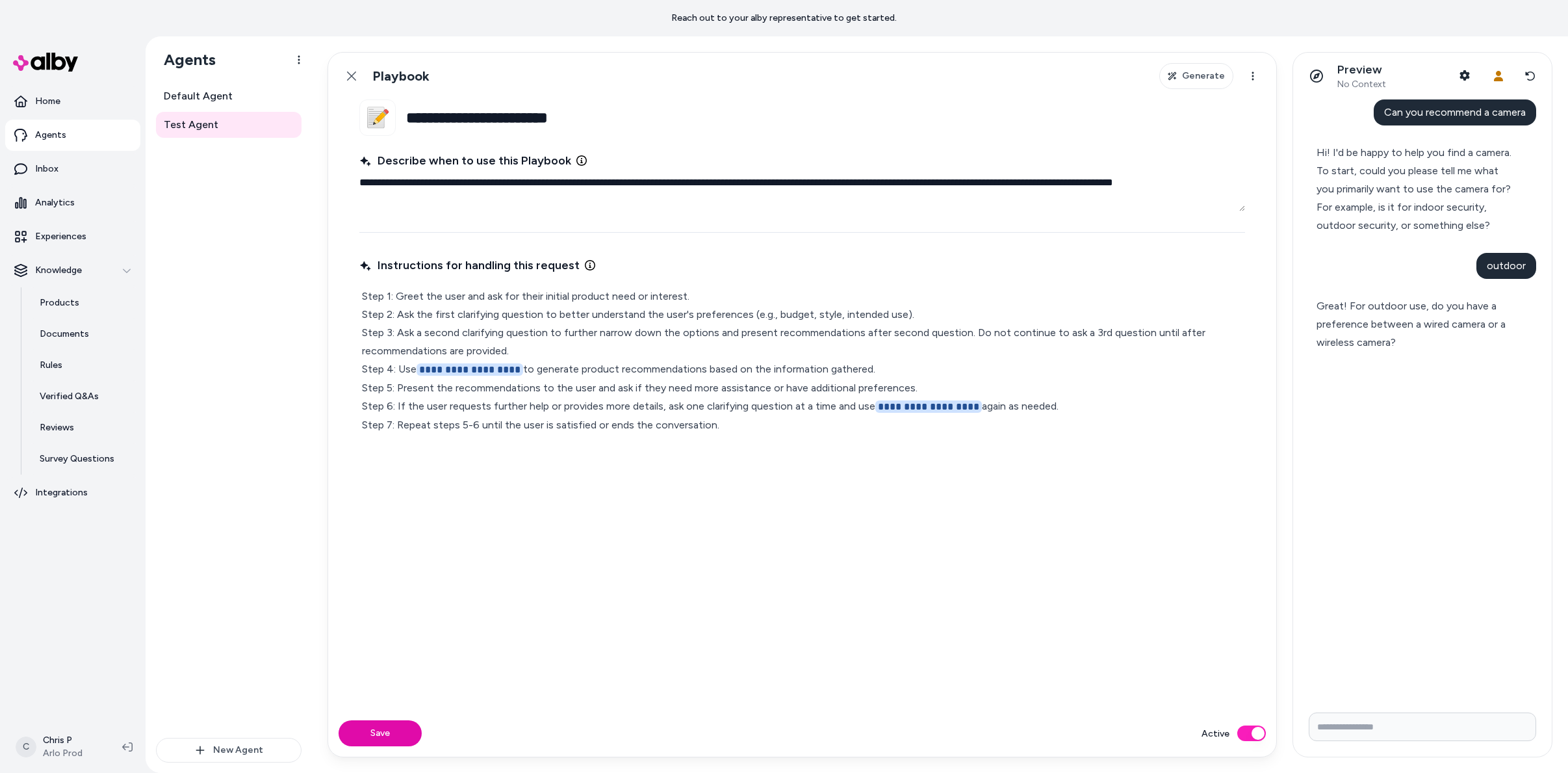 click on "Great! For outdoor use, do you have a preference between a wired camera or a wireless camera?" at bounding box center [1417, 324] 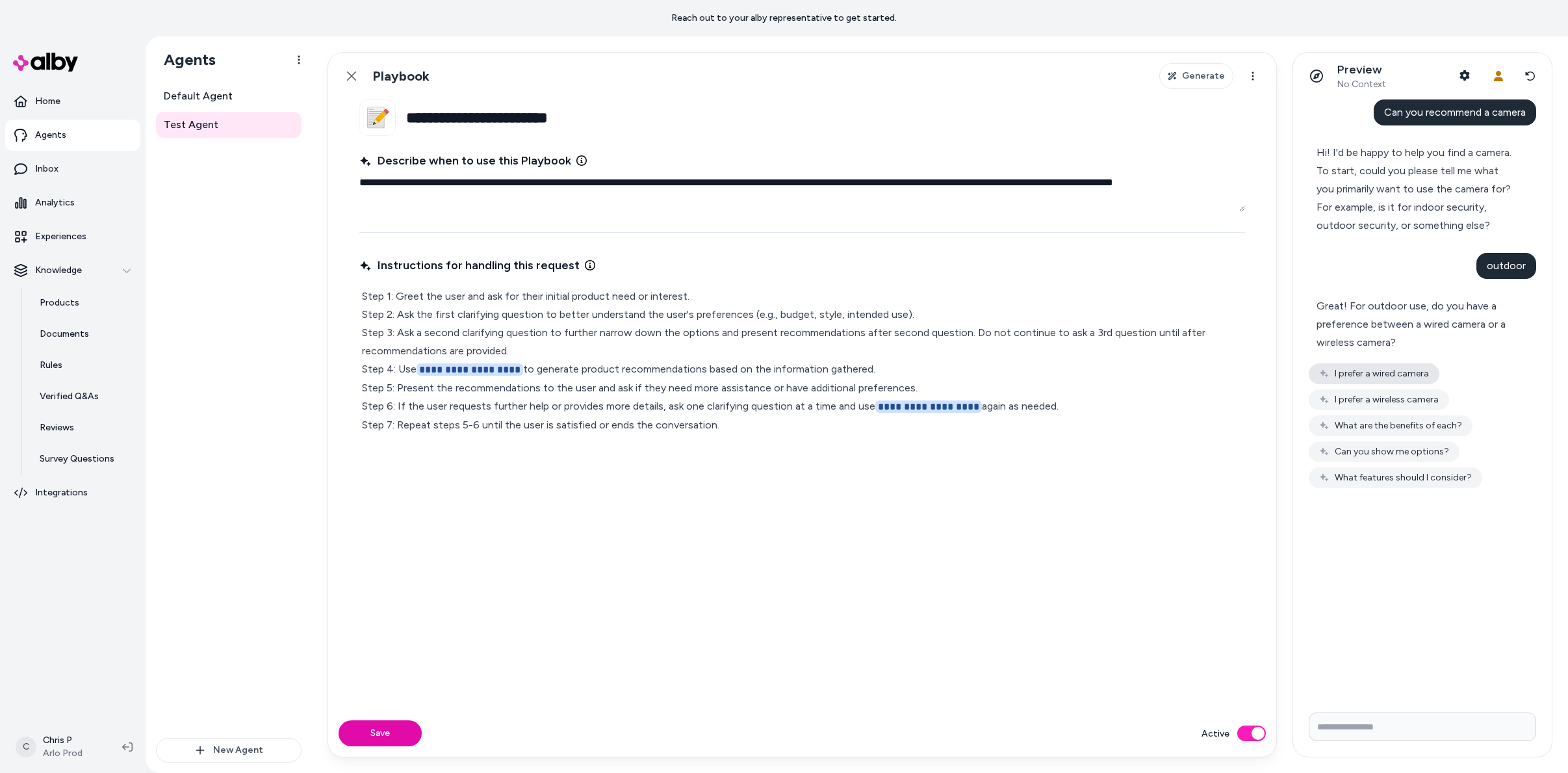 click on "I prefer a wired camera" at bounding box center (1374, 374) 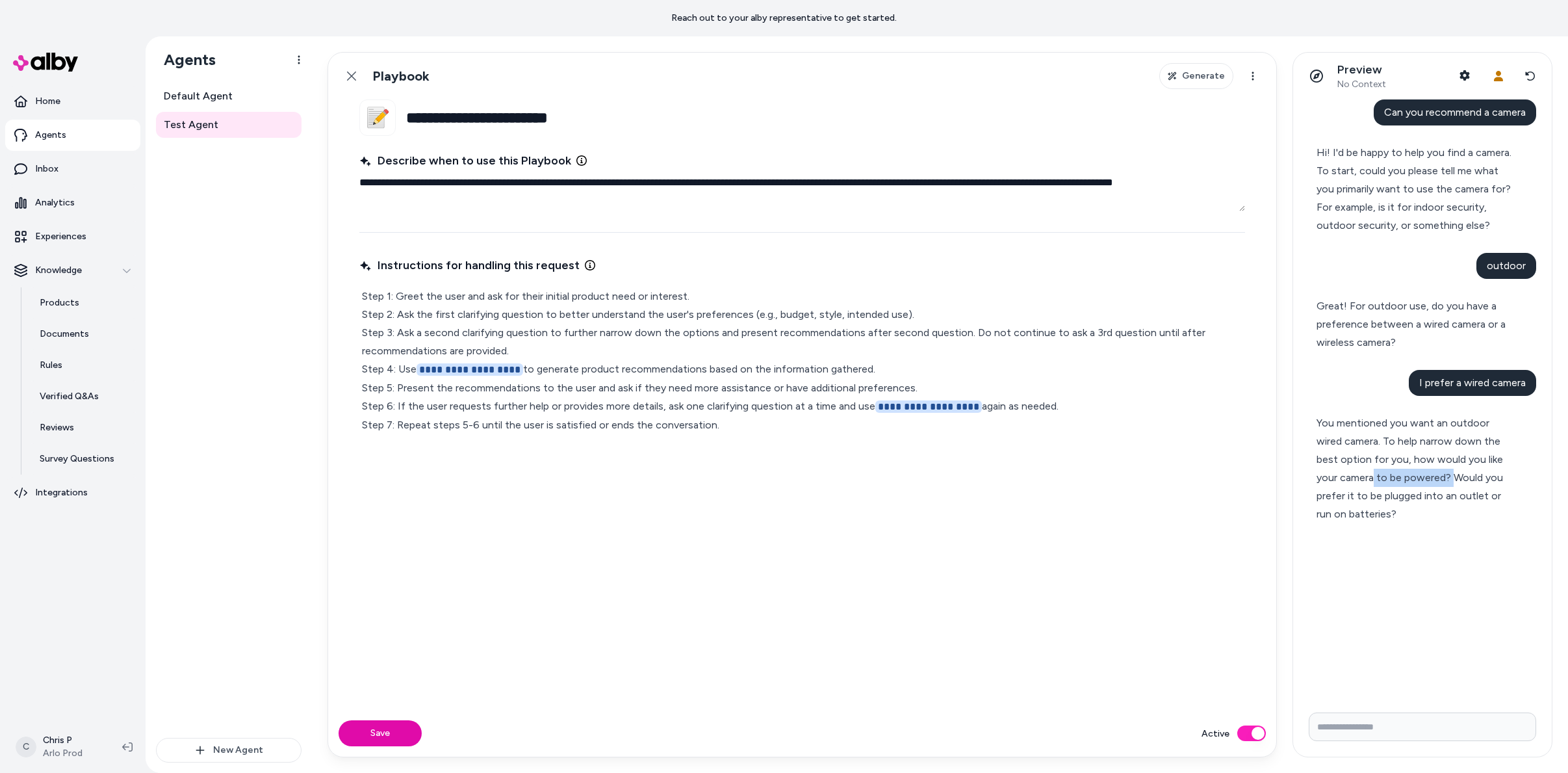 drag, startPoint x: 1424, startPoint y: 481, endPoint x: 1350, endPoint y: 465, distance: 75.70997 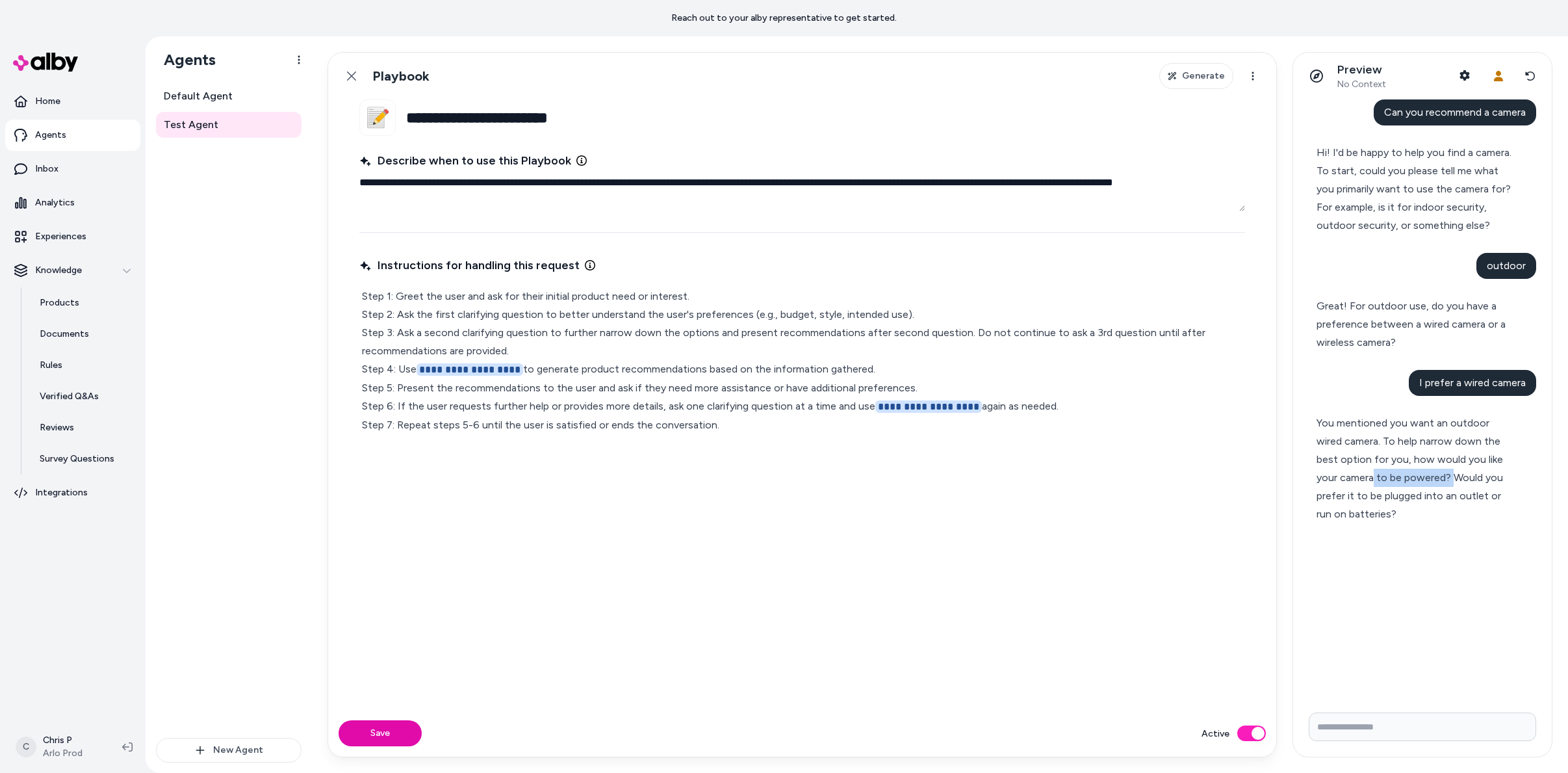 click on "You mentioned you want an outdoor wired camera. To help narrow down the best option for you, how would you like your camera to be powered? Would you prefer it to be plugged into an outlet or run on batteries?" at bounding box center (1417, 469) 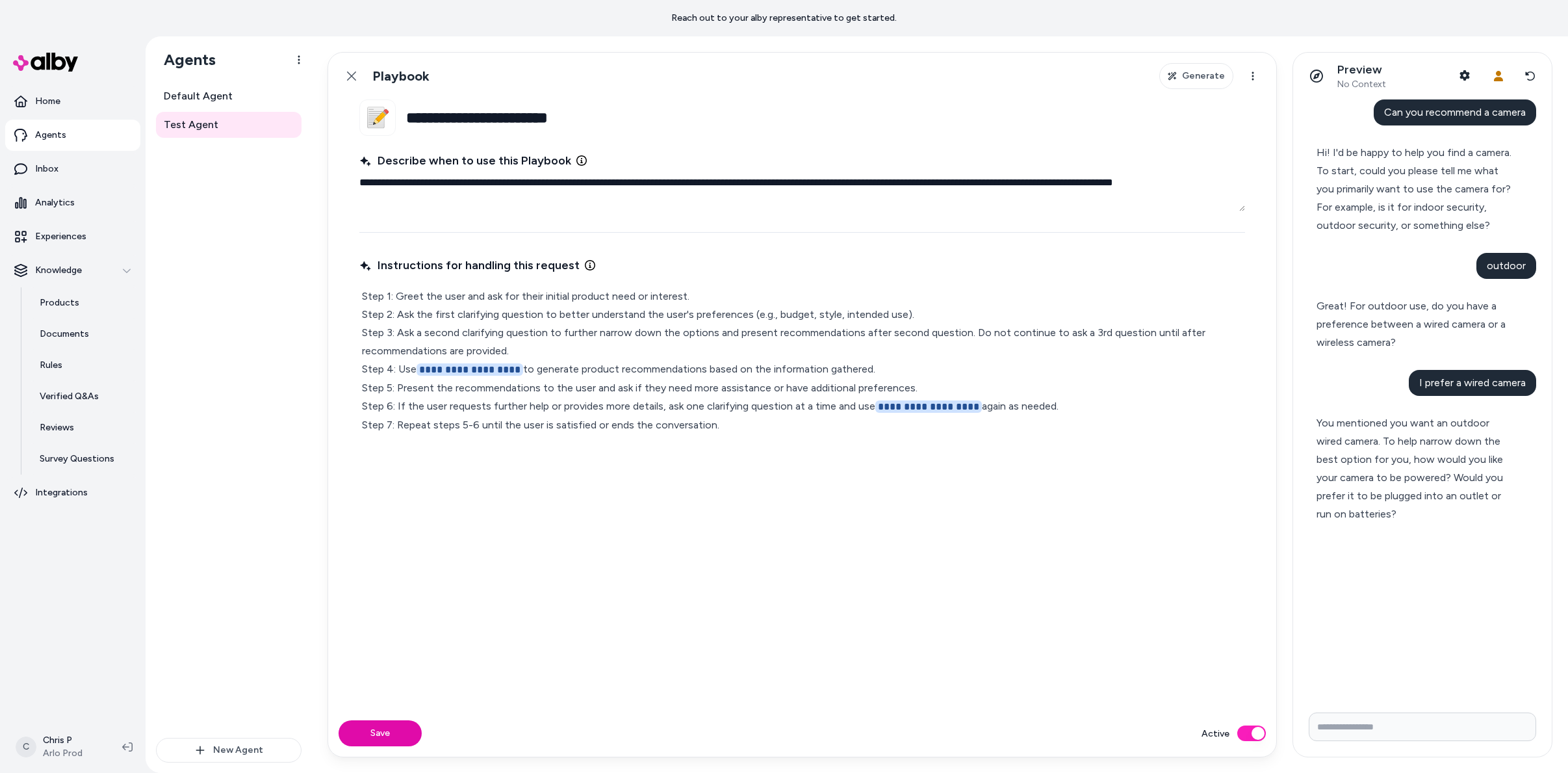 click on "You mentioned you want an outdoor wired camera. To help narrow down the best option for you, how would you like your camera to be powered? Would you prefer it to be plugged into an outlet or run on batteries?" at bounding box center [1417, 469] 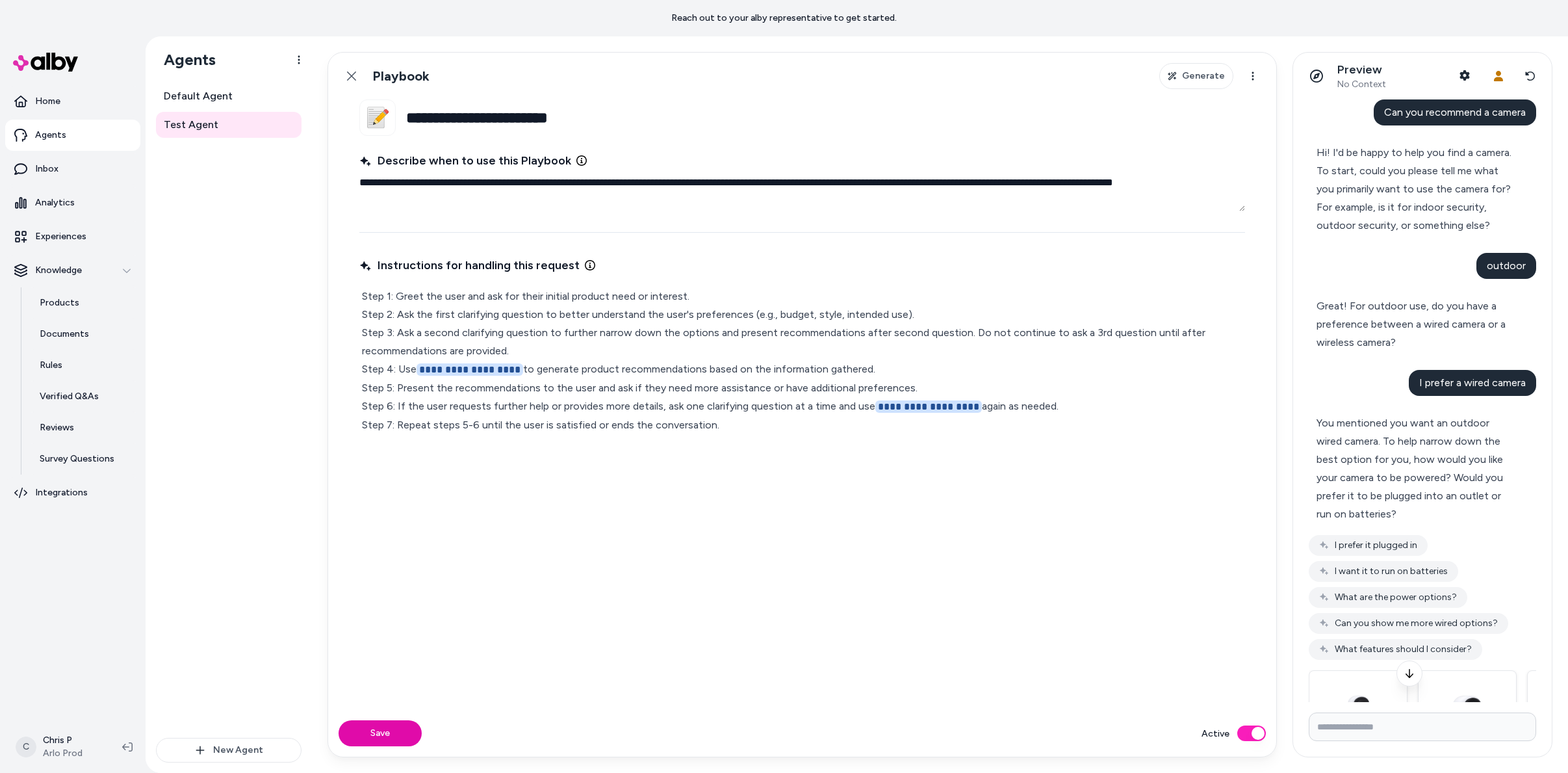 scroll, scrollTop: 160, scrollLeft: 0, axis: vertical 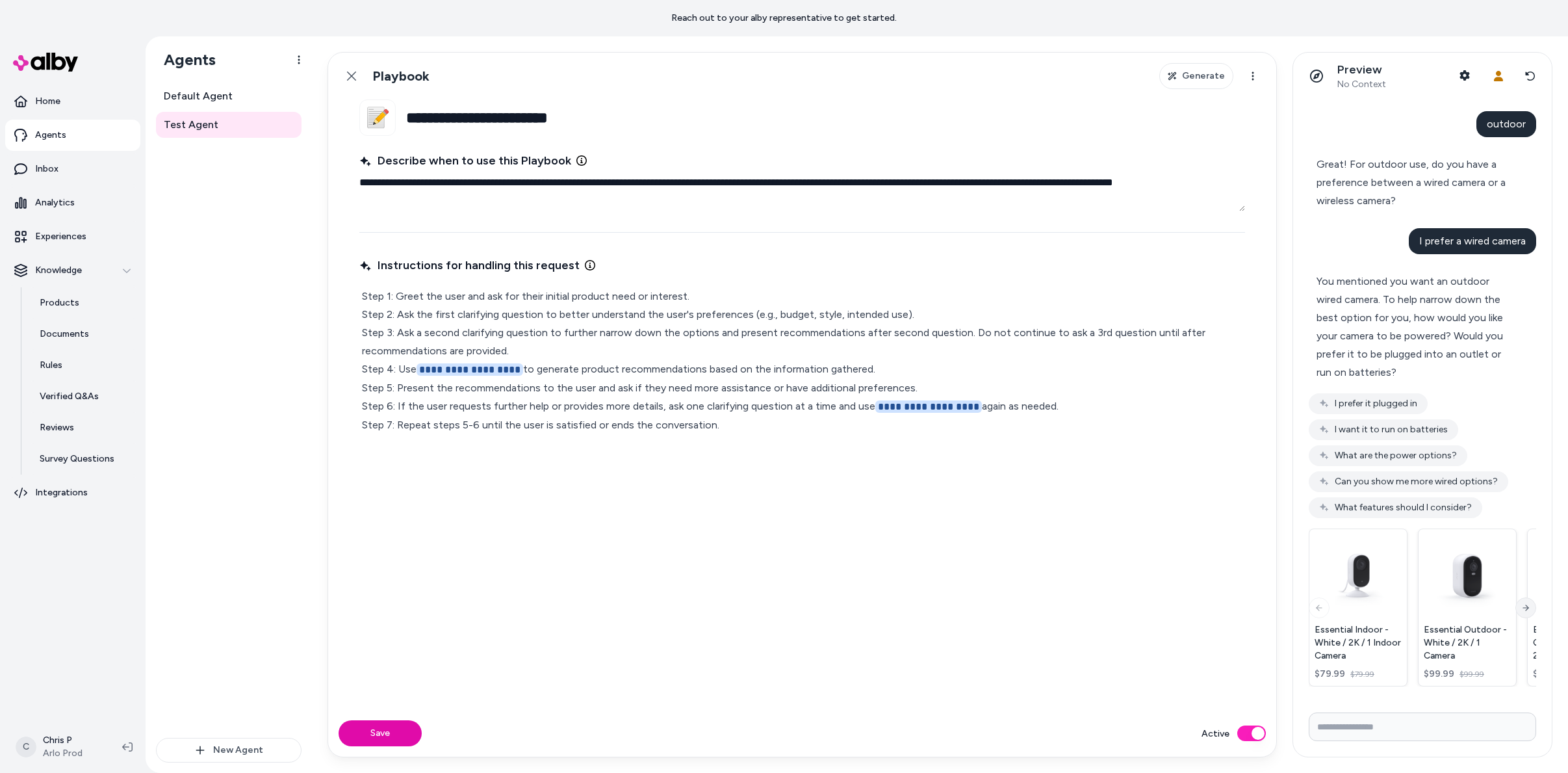 click 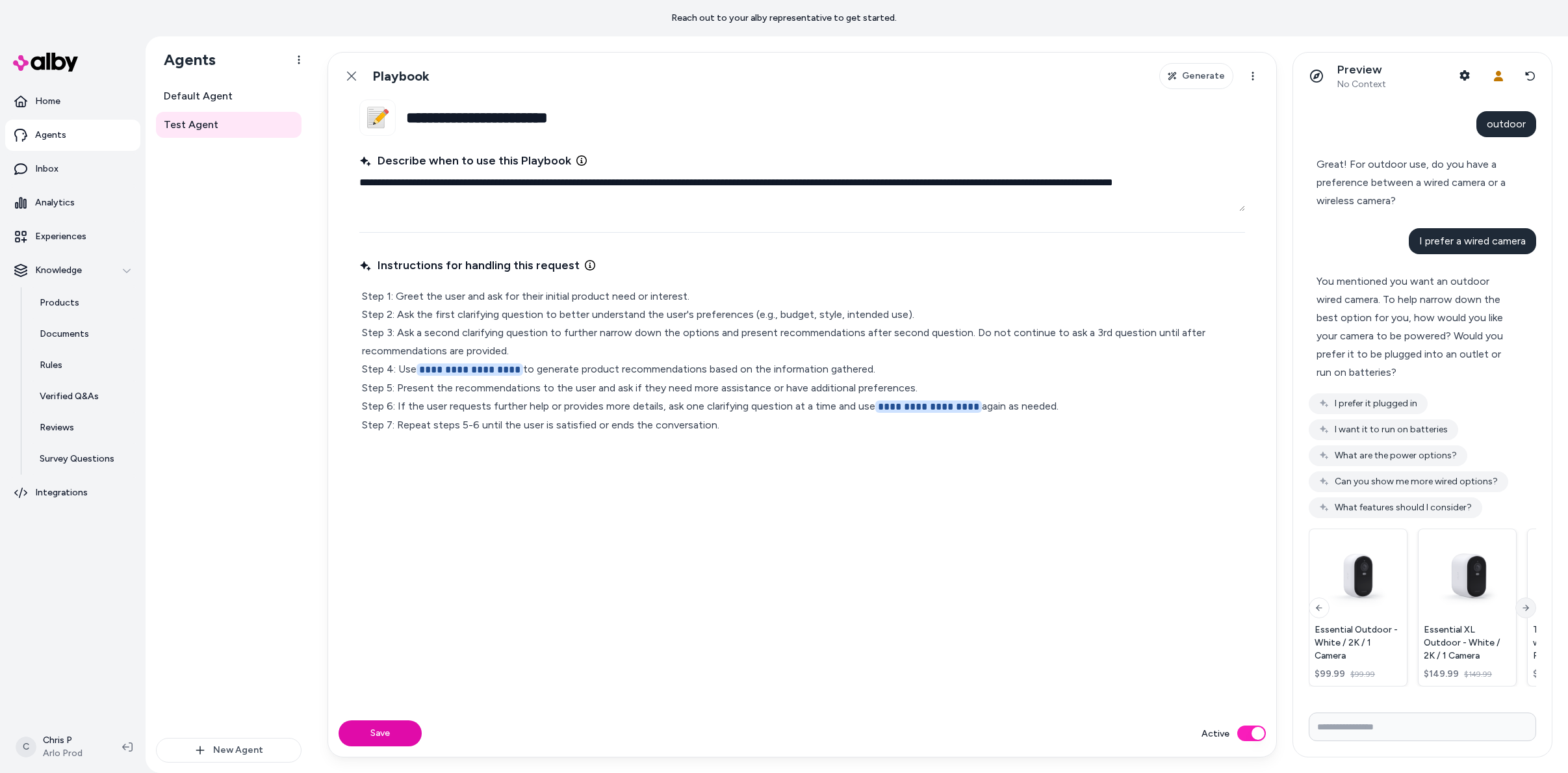 click 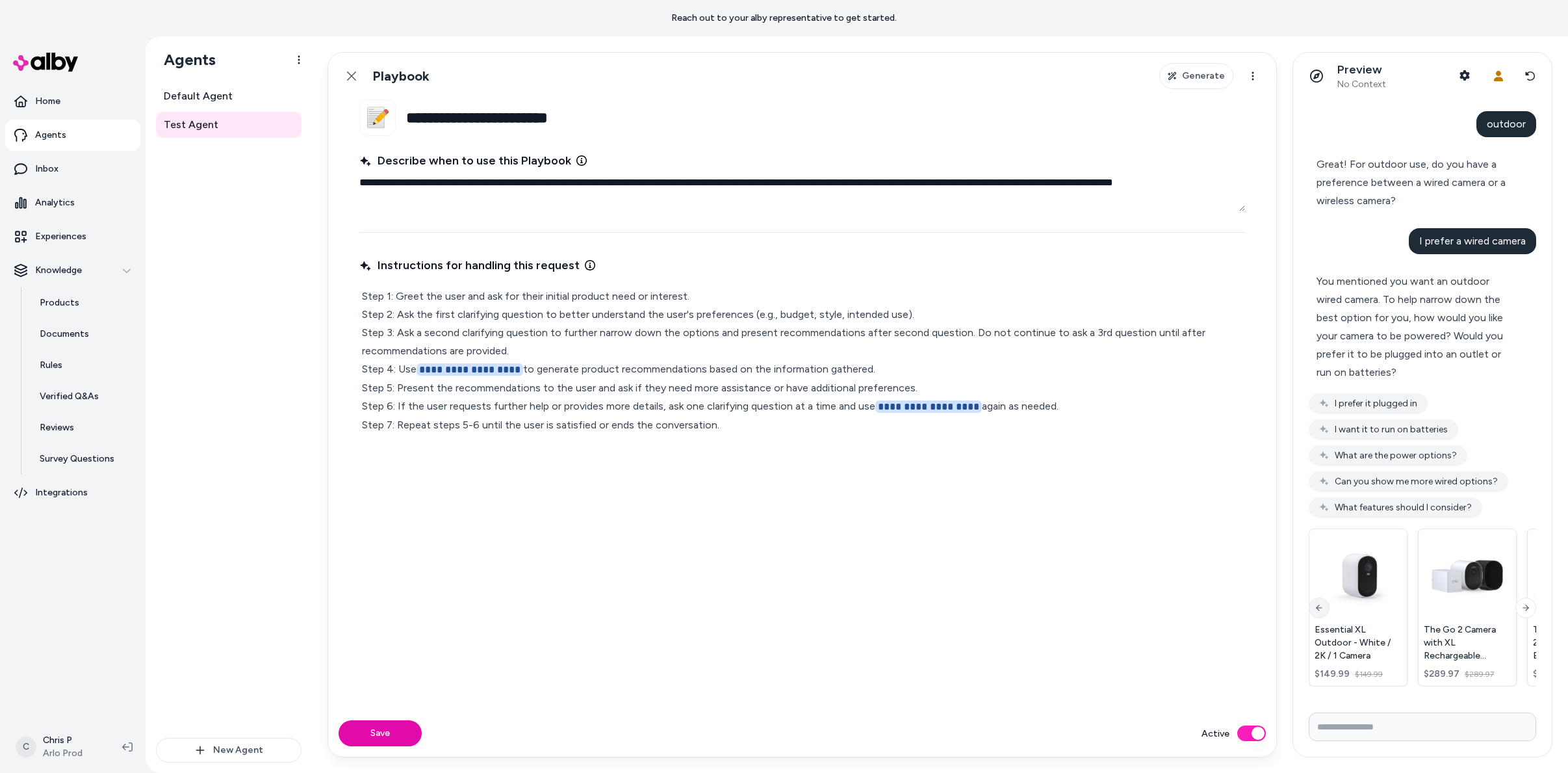 click 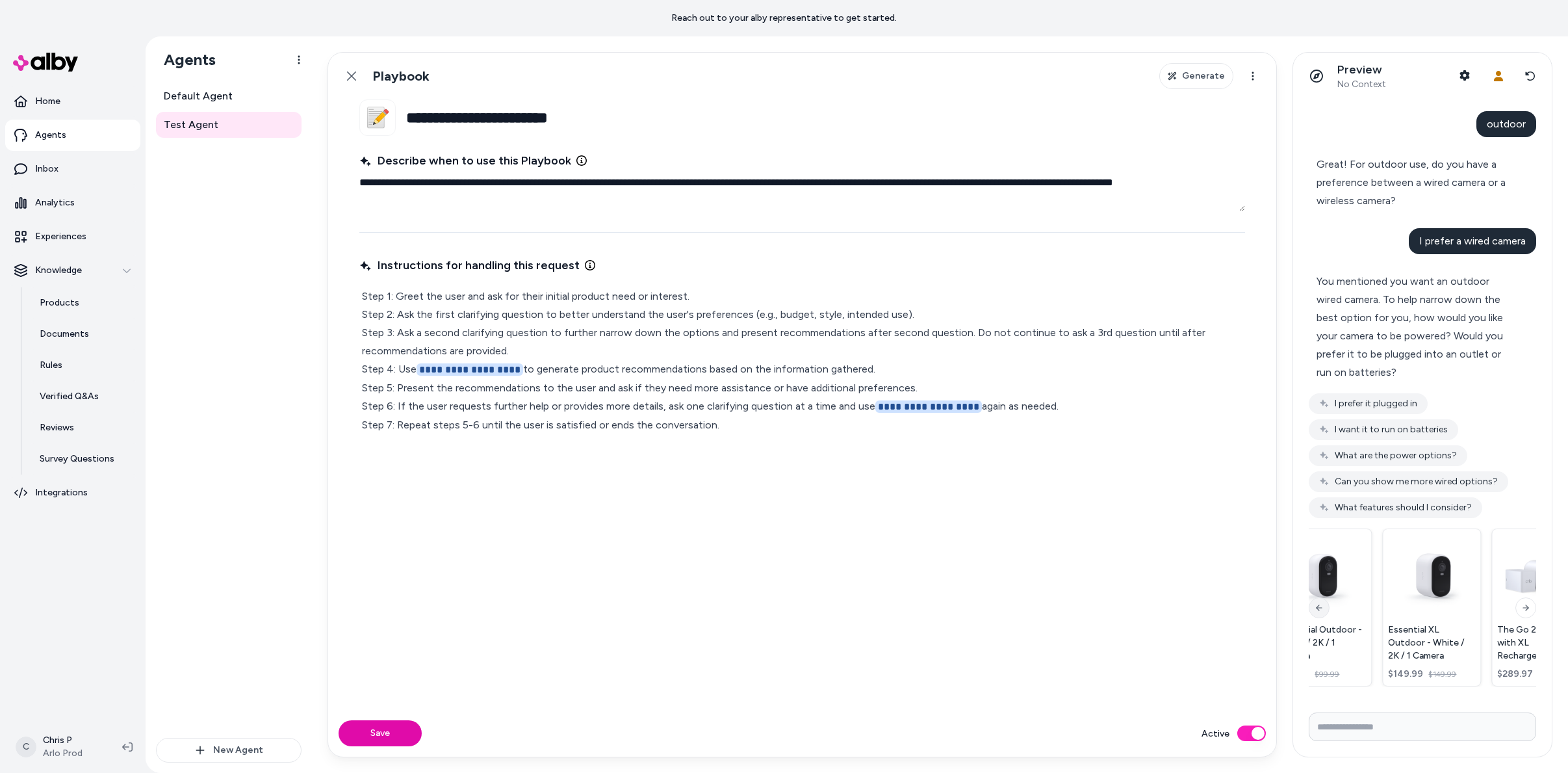 click 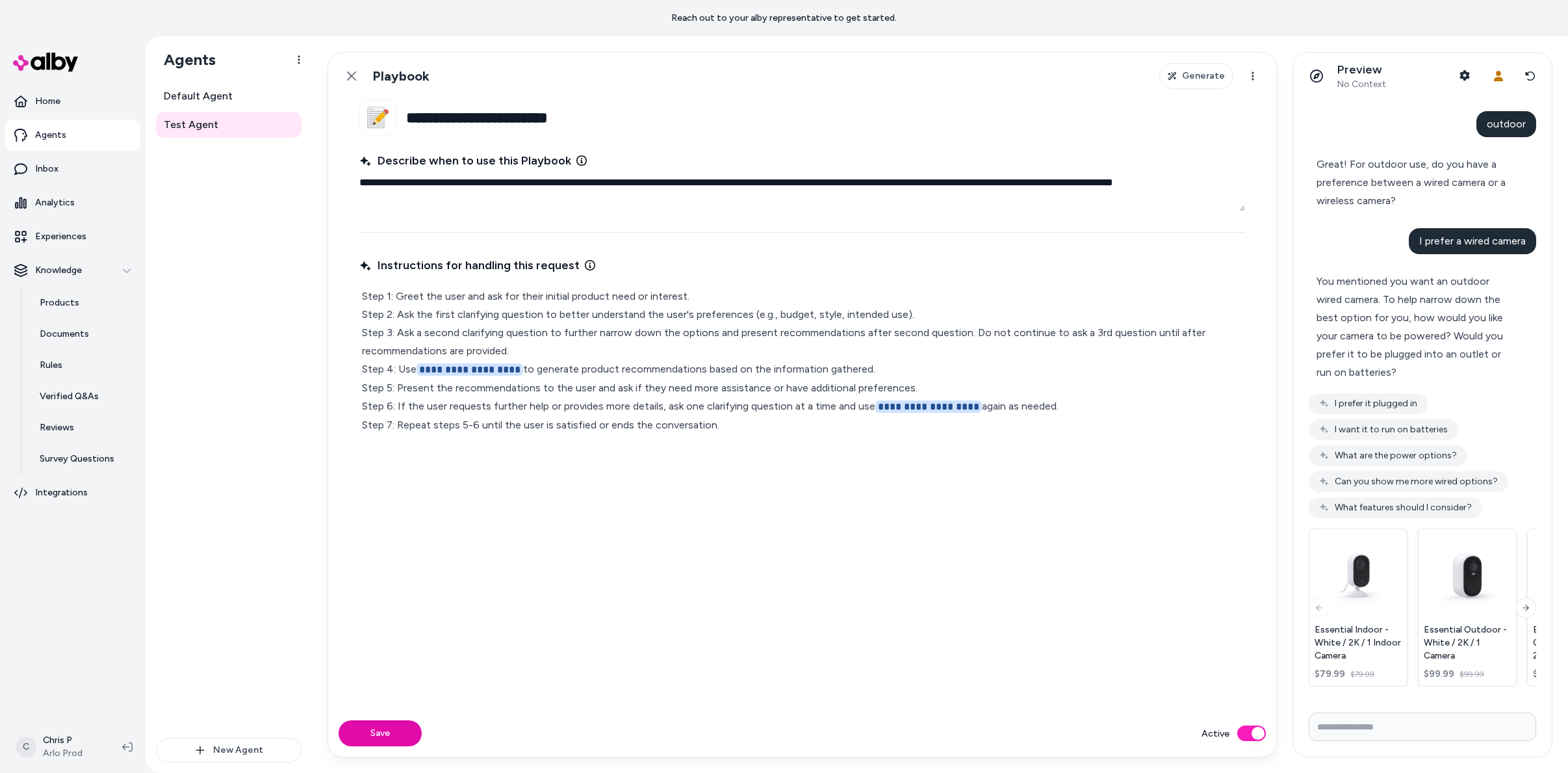 scroll, scrollTop: 0, scrollLeft: 0, axis: both 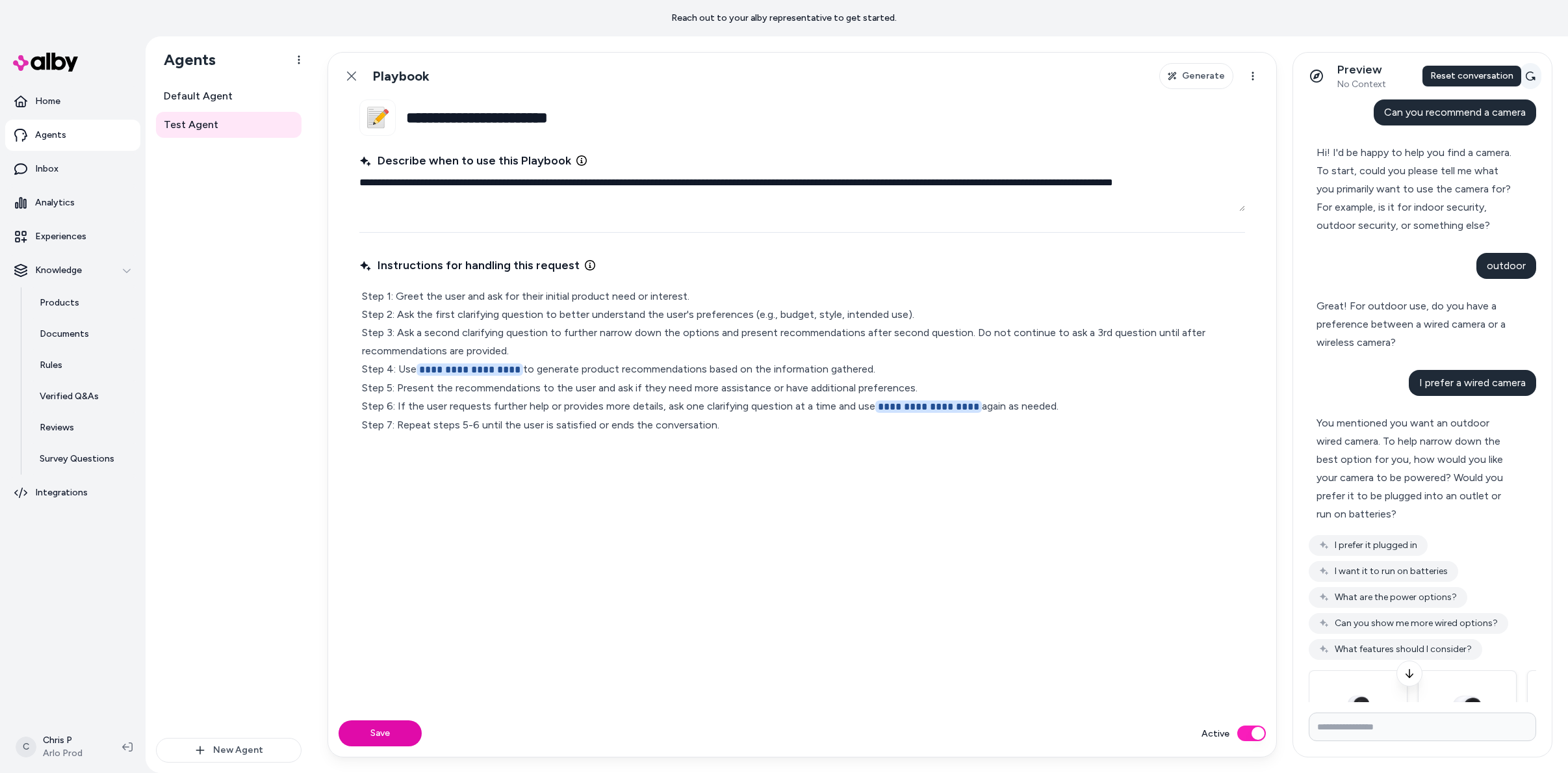 click 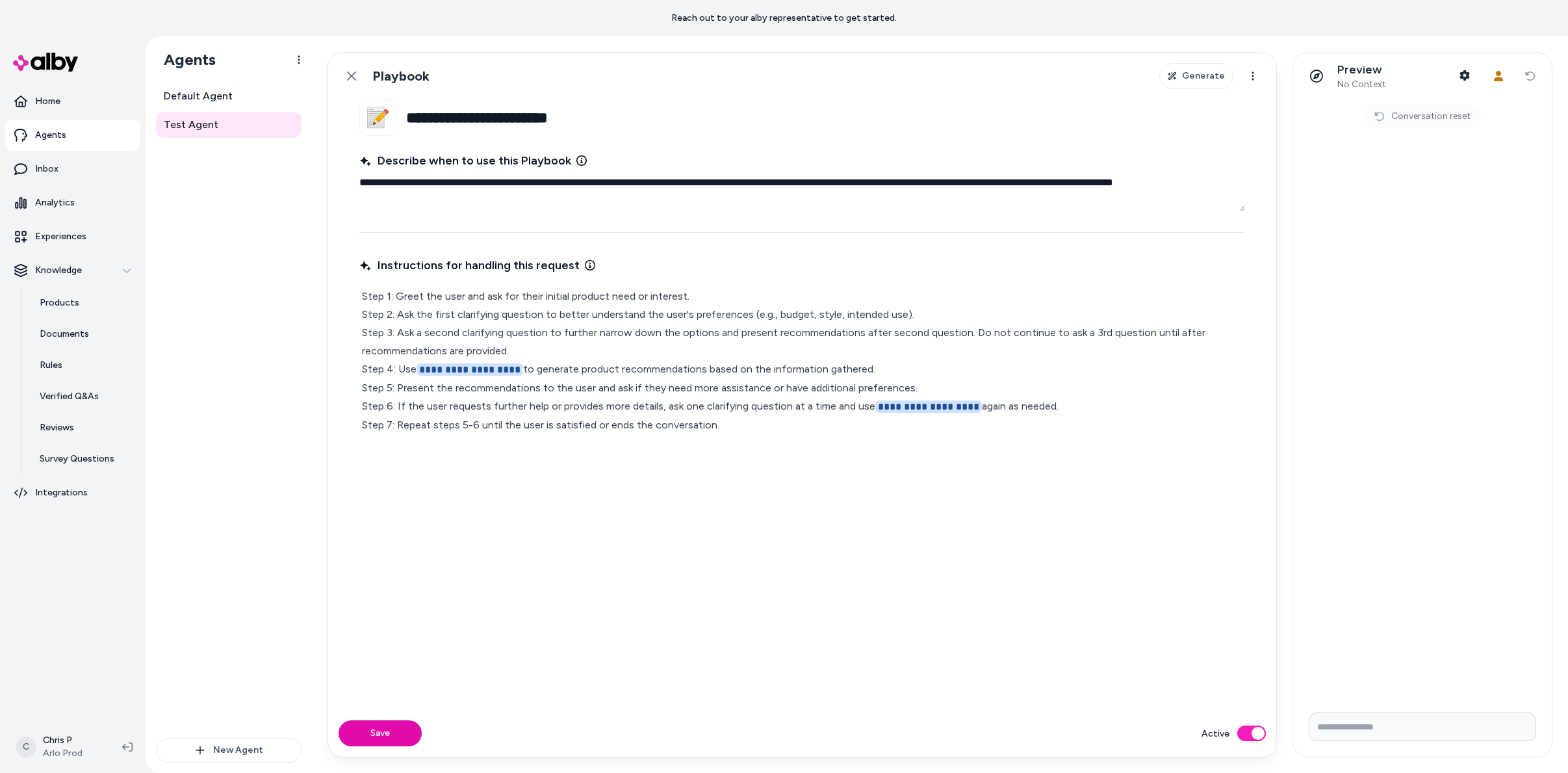 drag, startPoint x: 505, startPoint y: 545, endPoint x: 515, endPoint y: 557, distance: 15.620499 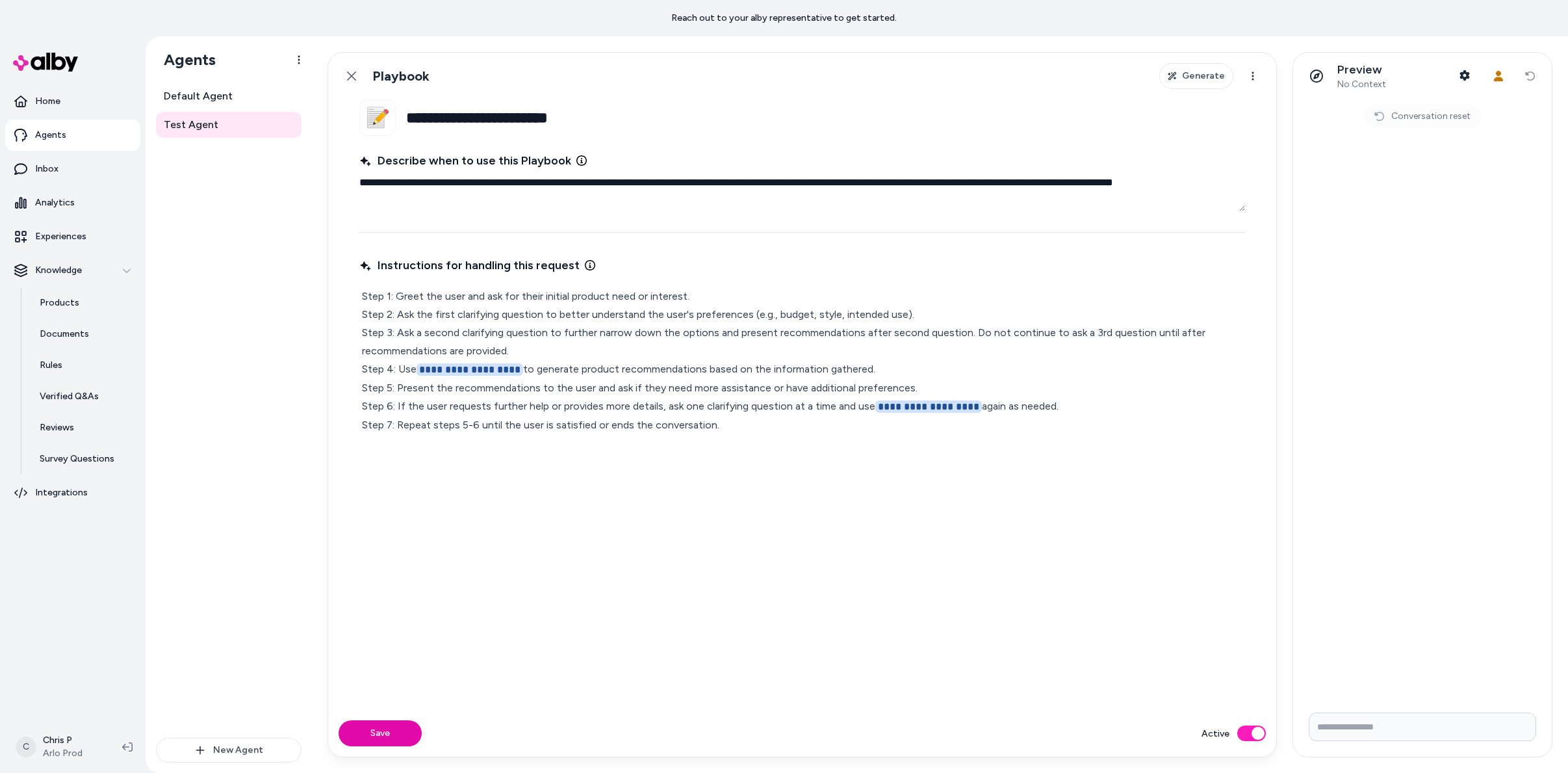 click on "**********" at bounding box center [802, 474] 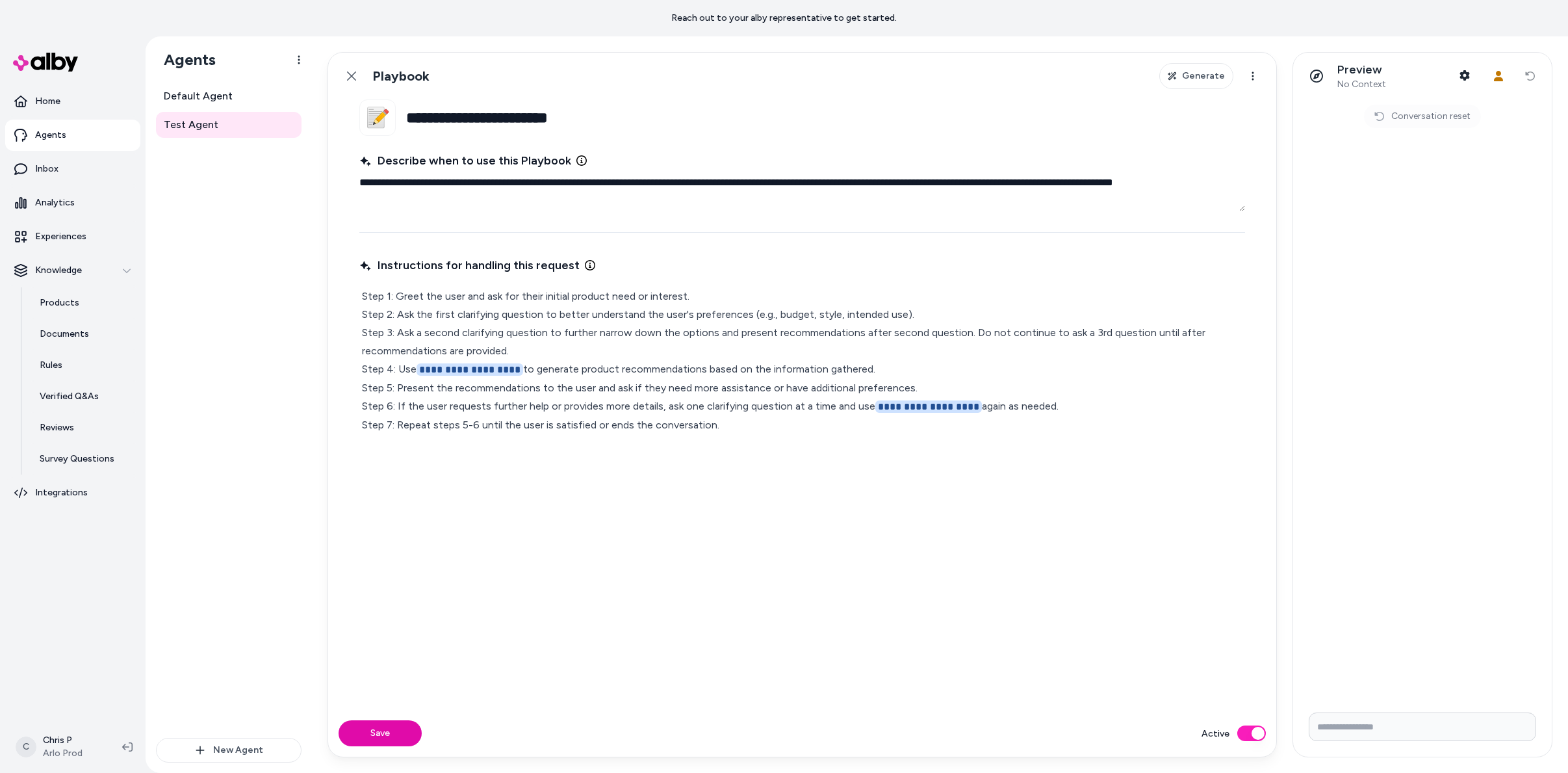 click on "**********" at bounding box center [802, 361] 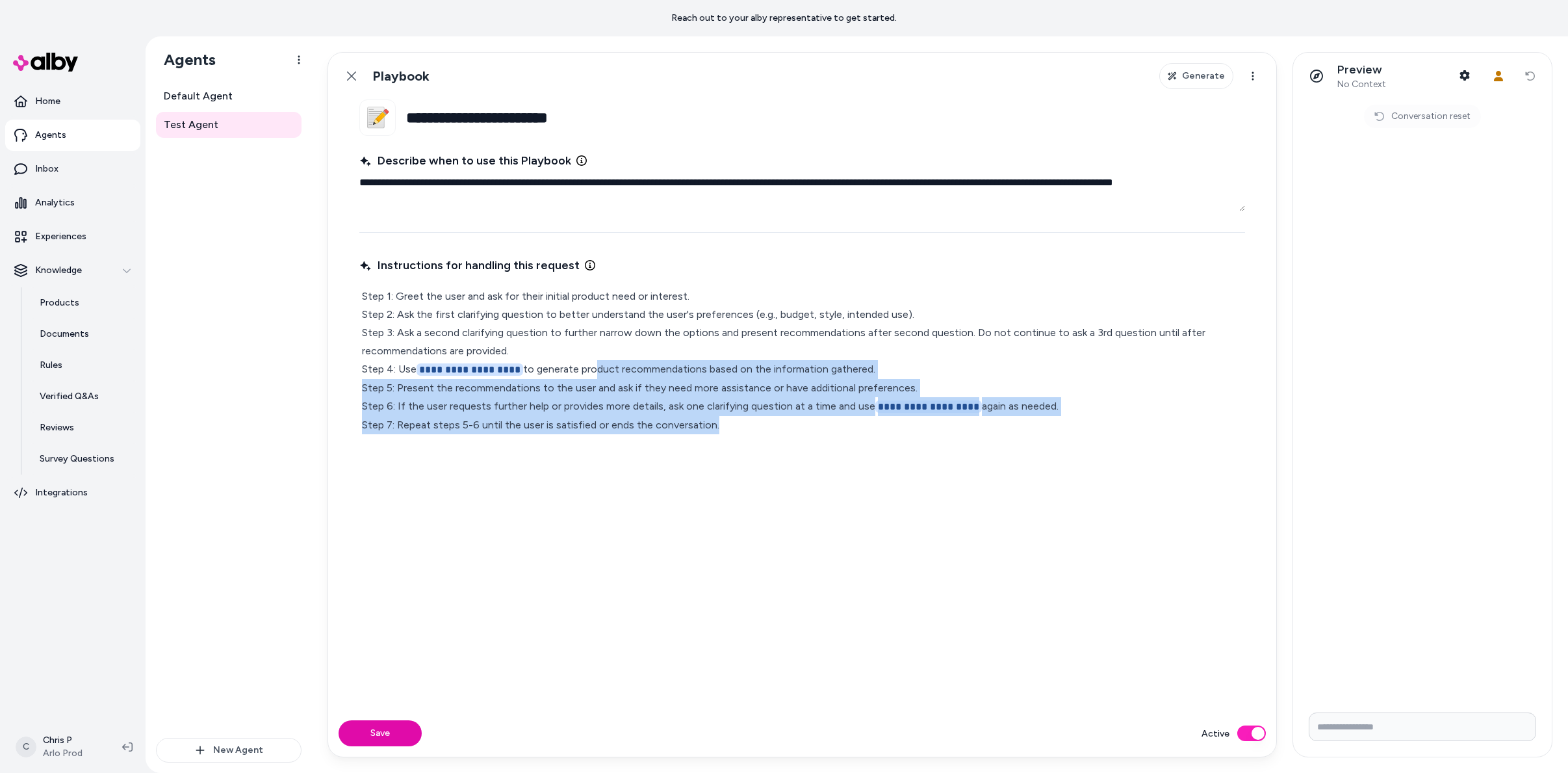 drag, startPoint x: 732, startPoint y: 423, endPoint x: 586, endPoint y: 374, distance: 154.00325 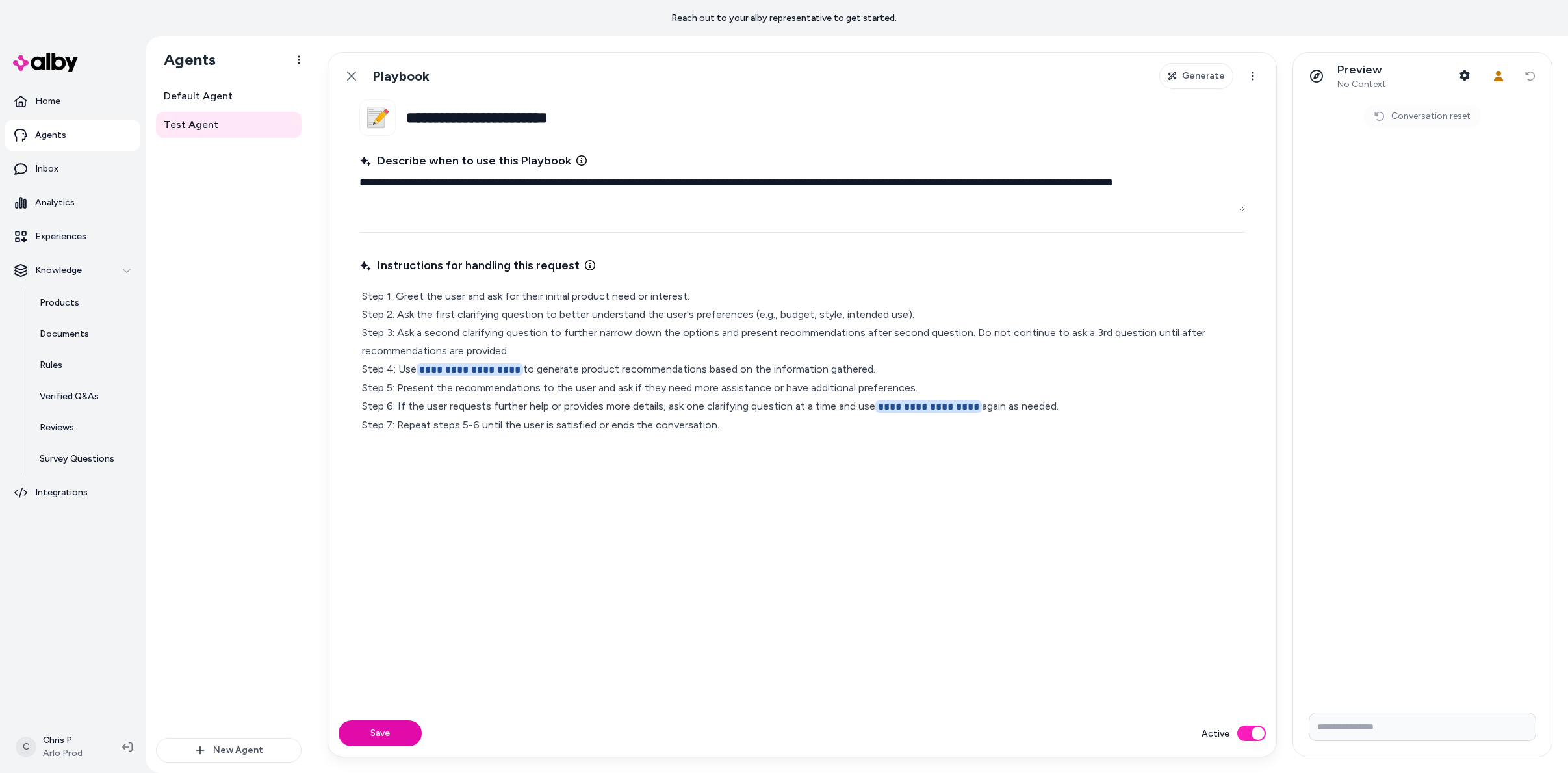 click on "**********" at bounding box center [802, 361] 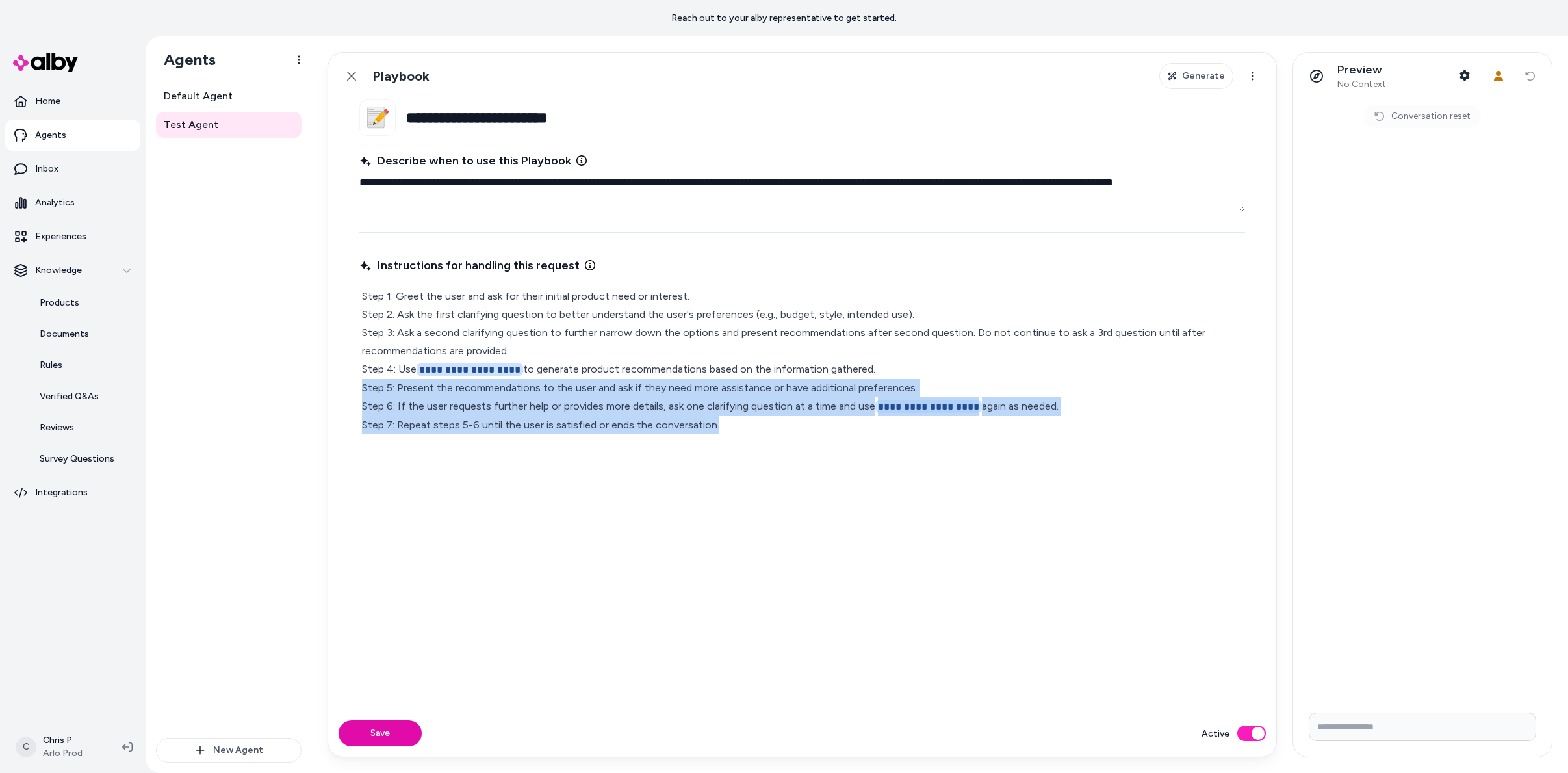 drag, startPoint x: 733, startPoint y: 423, endPoint x: 285, endPoint y: 391, distance: 449.1414 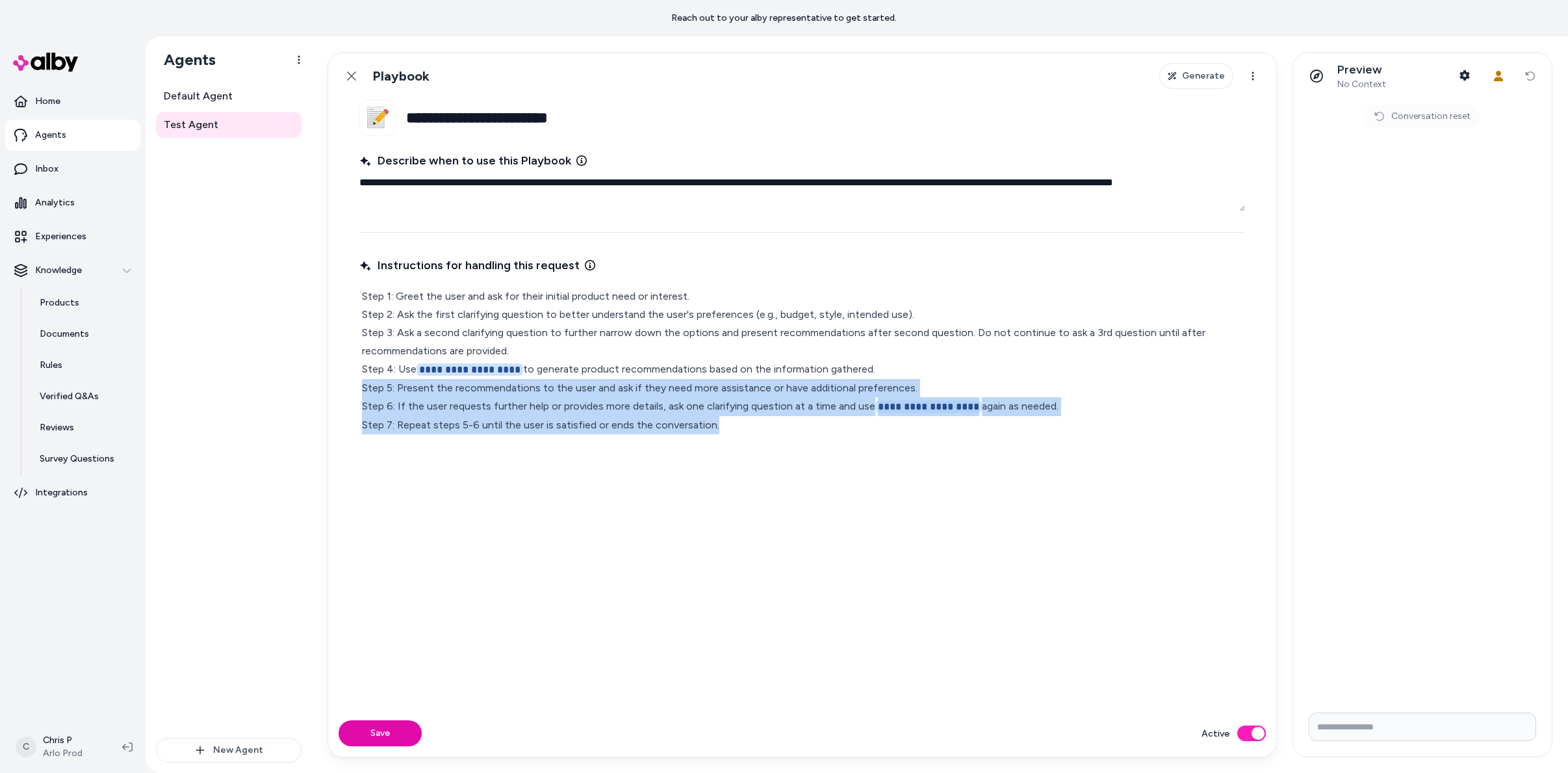 click on "**********" at bounding box center (856, 404) 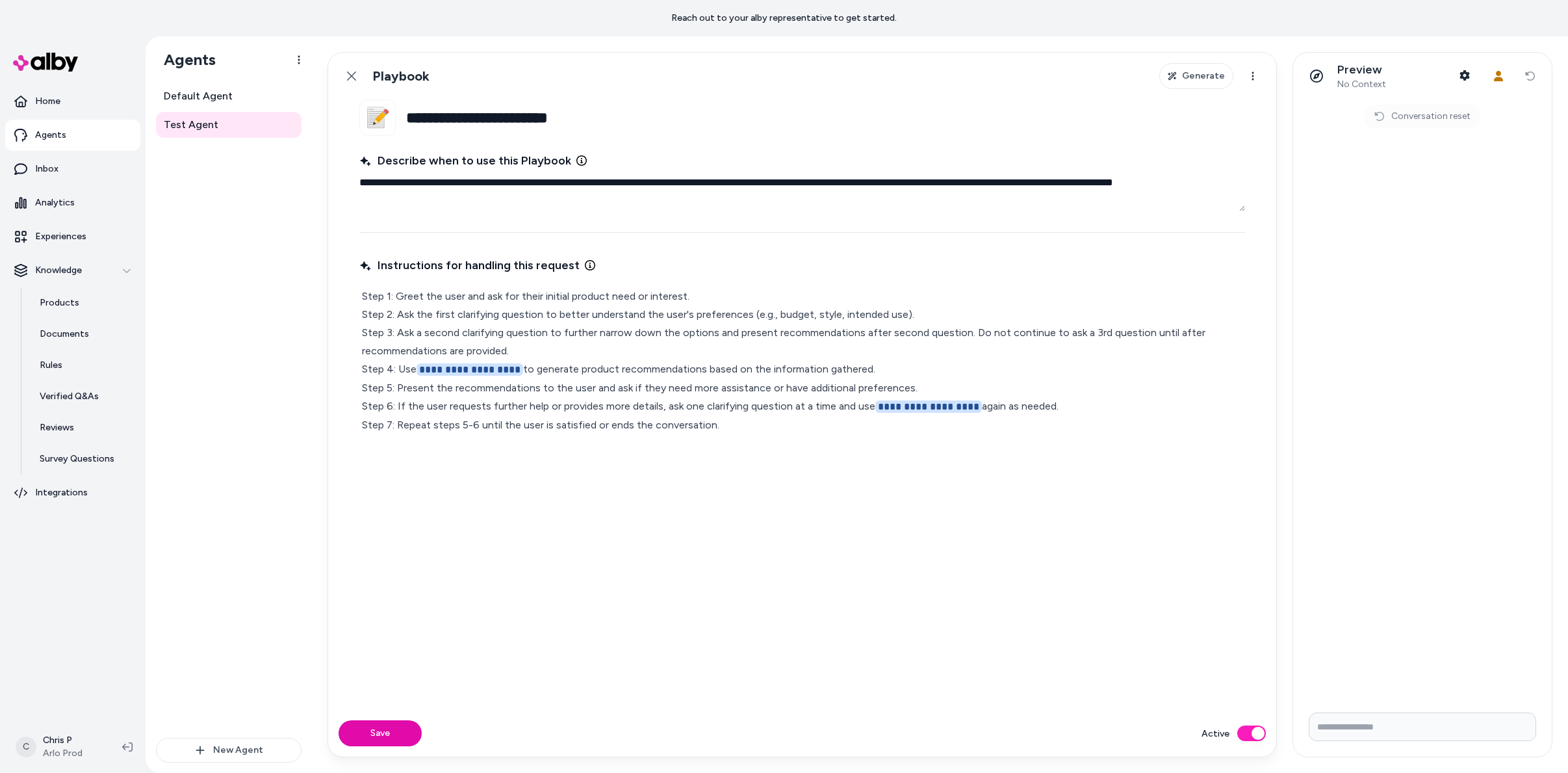 click on "**********" at bounding box center [802, 361] 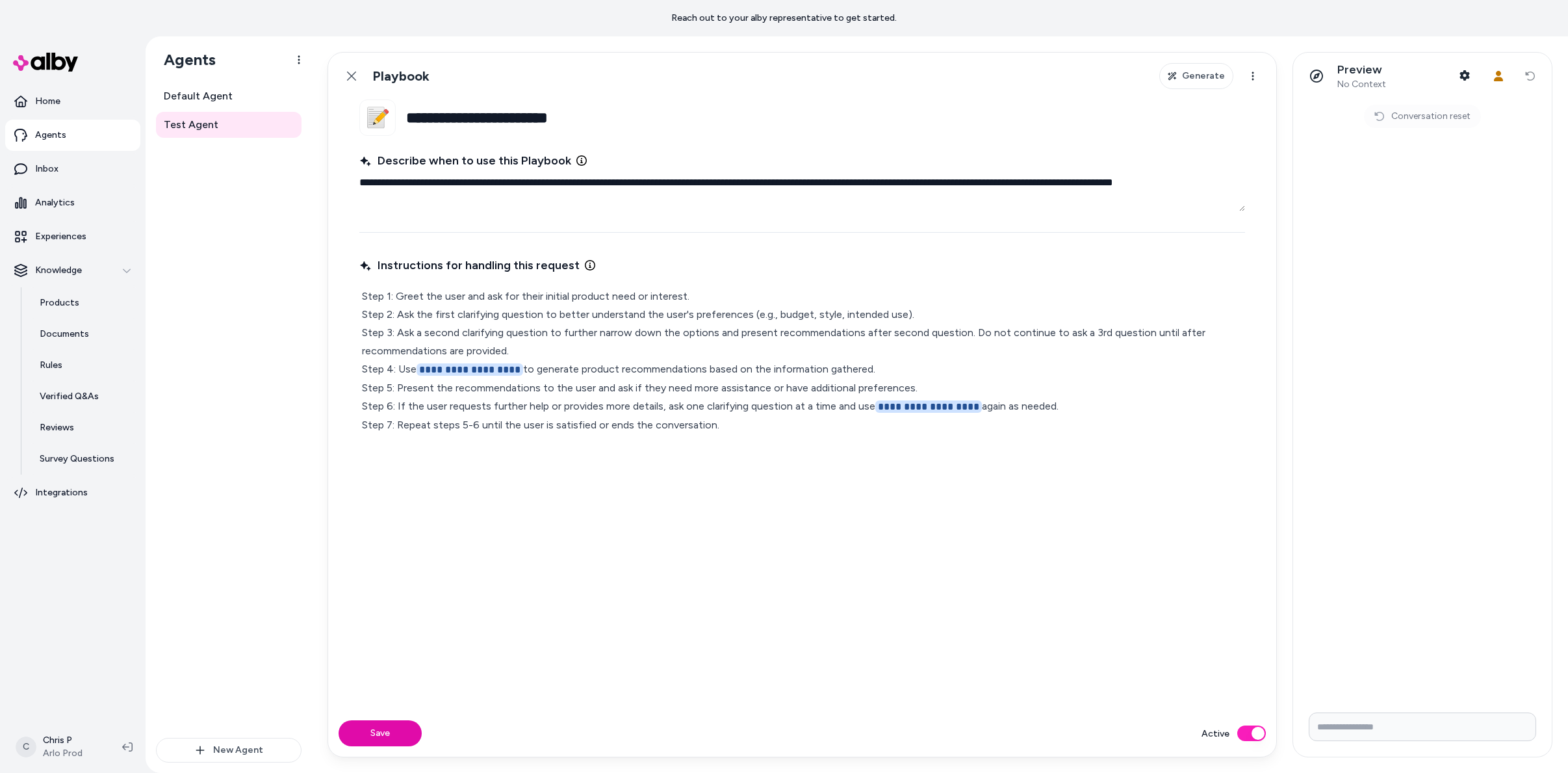 click on "**********" at bounding box center [802, 361] 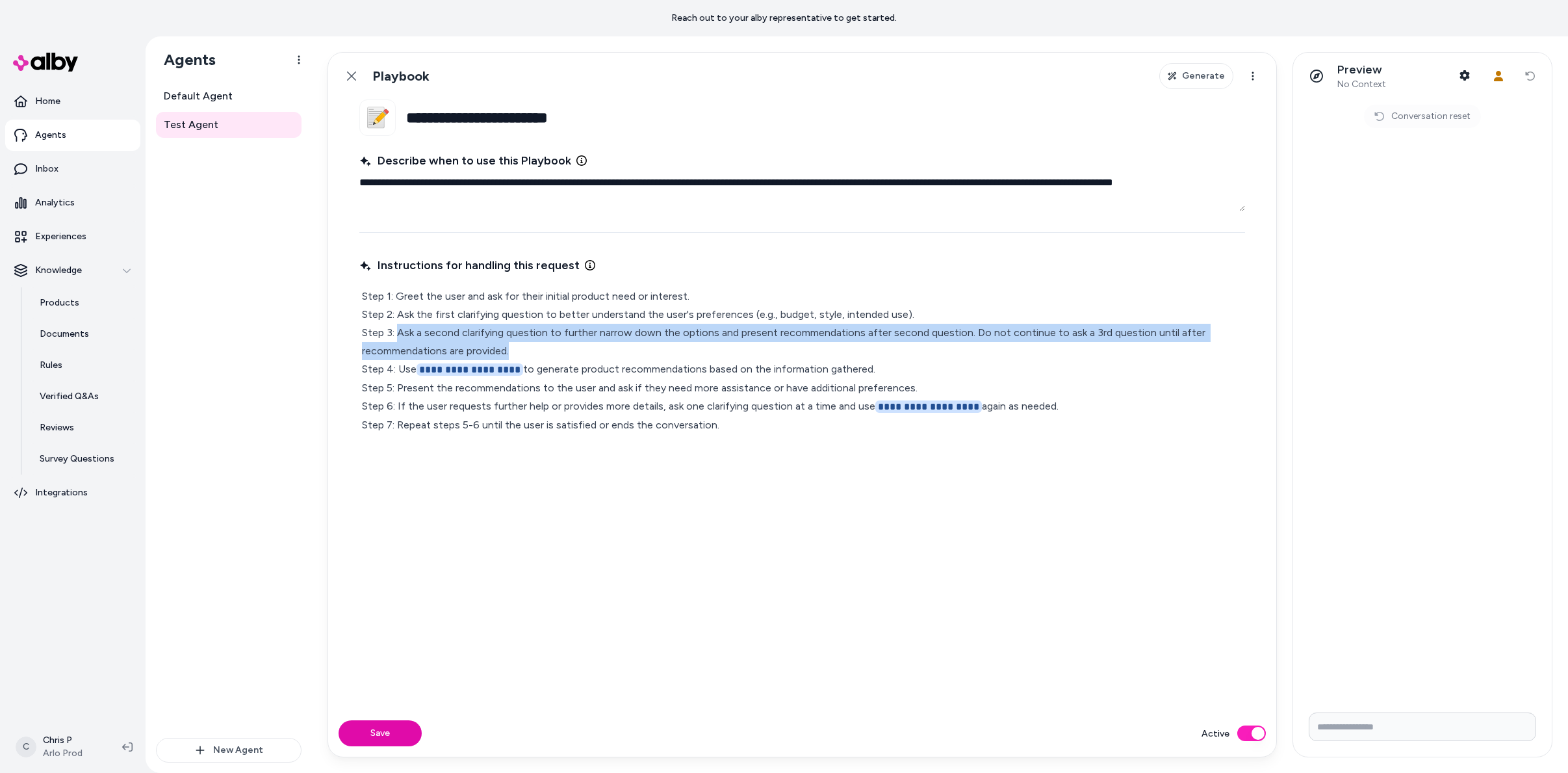 drag, startPoint x: 521, startPoint y: 353, endPoint x: 398, endPoint y: 334, distance: 124.45883 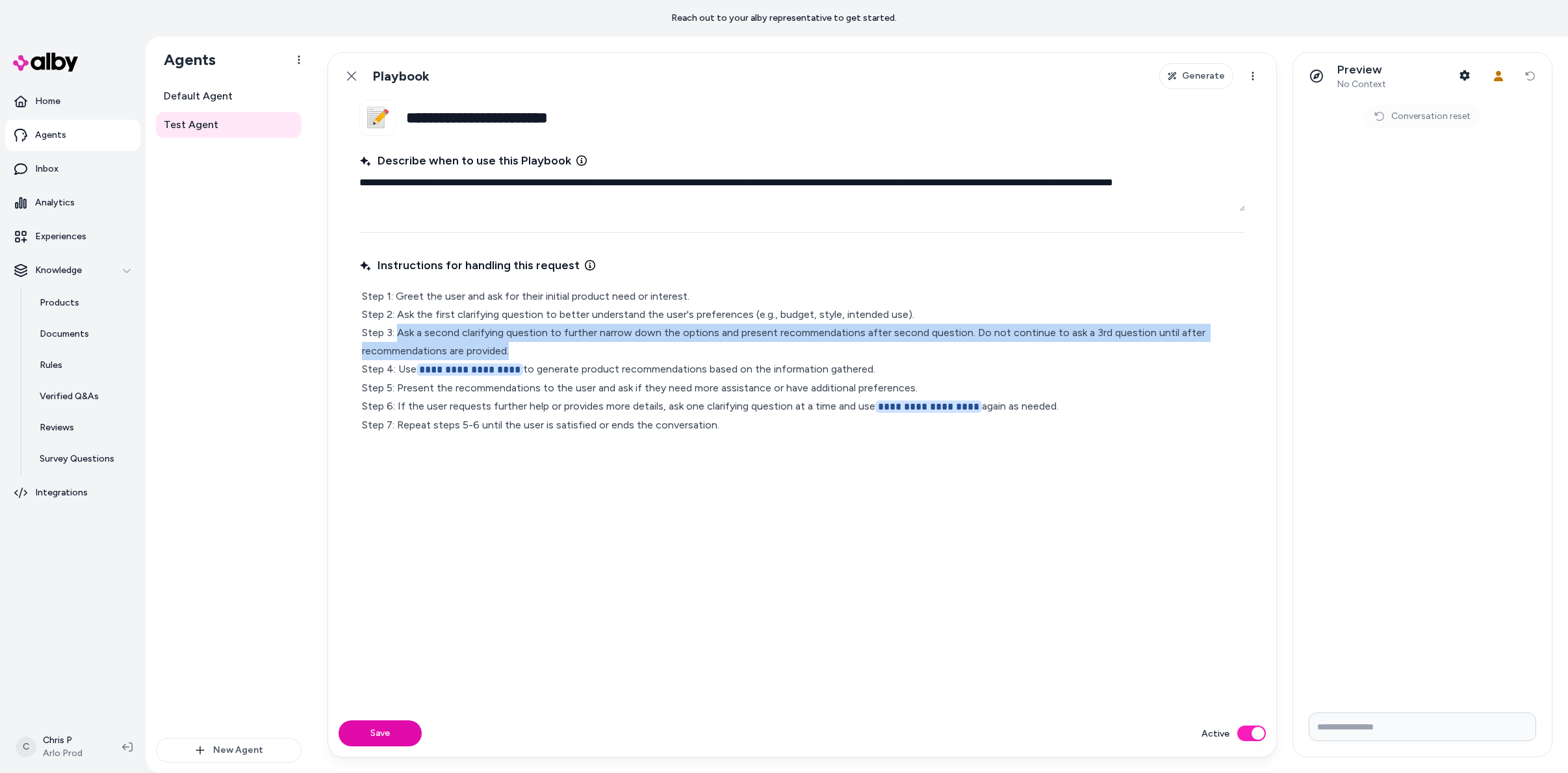 click on "**********" at bounding box center [802, 361] 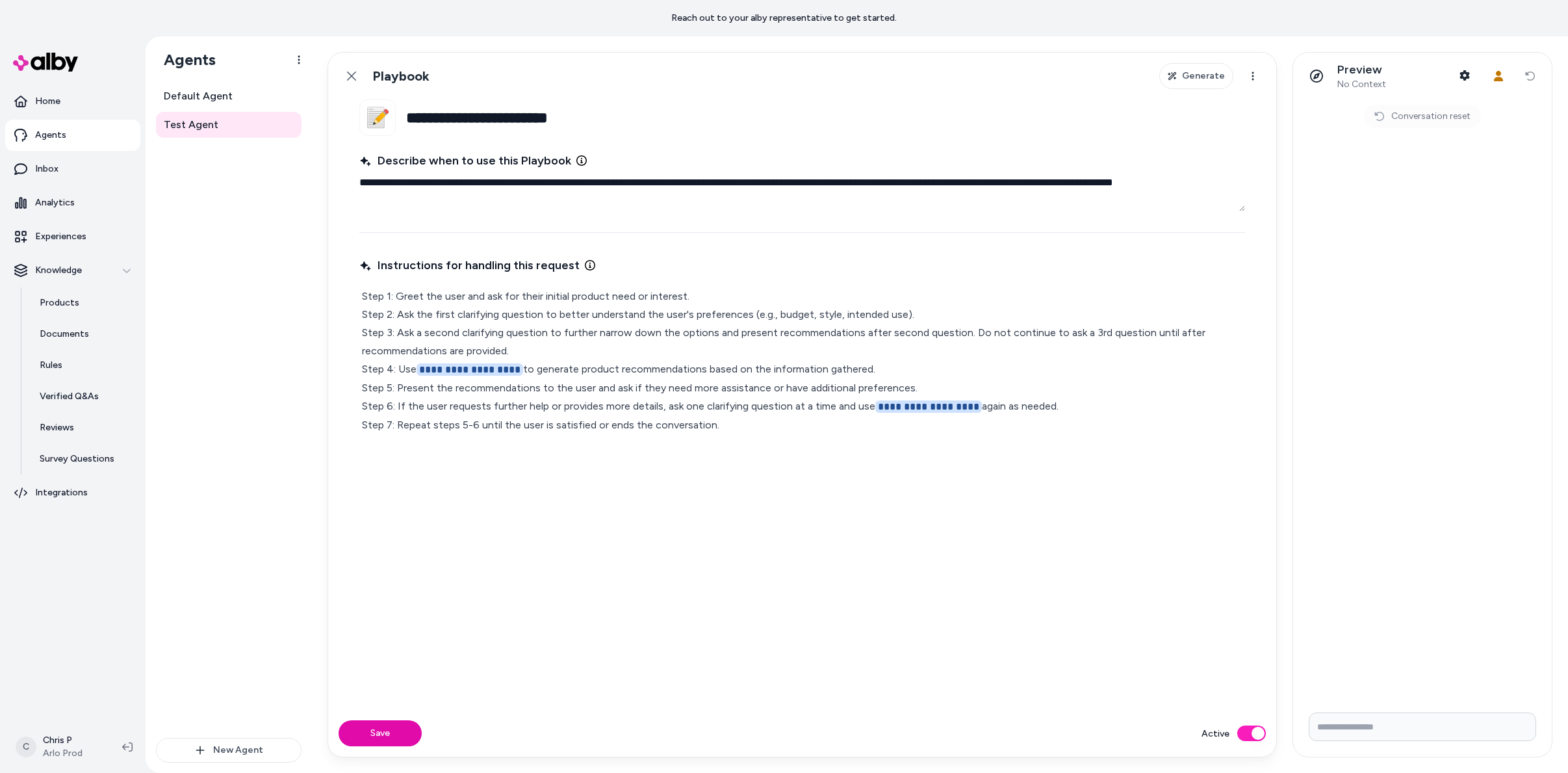 click on "**********" at bounding box center [802, 361] 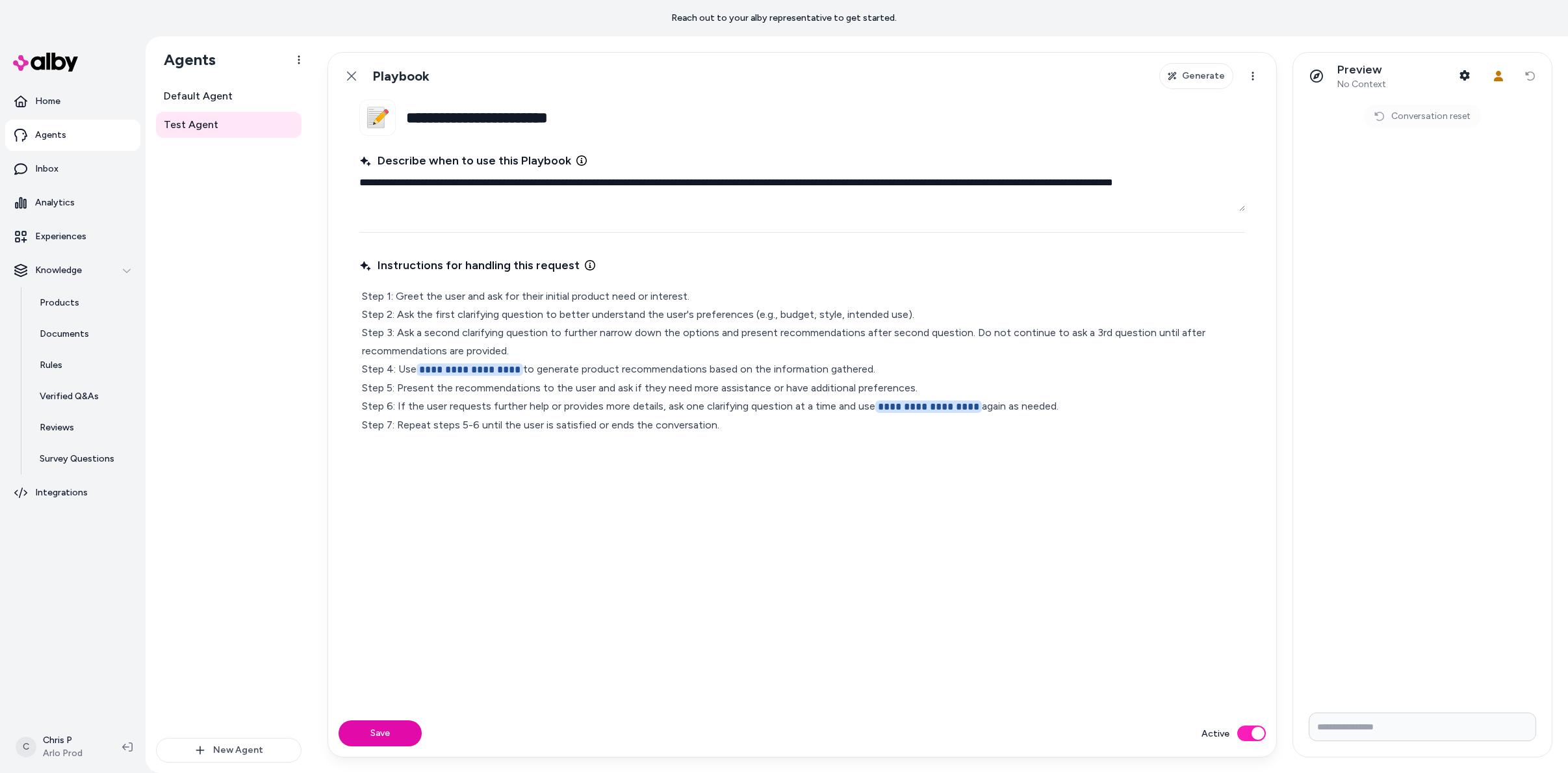 click on "**********" at bounding box center [802, 361] 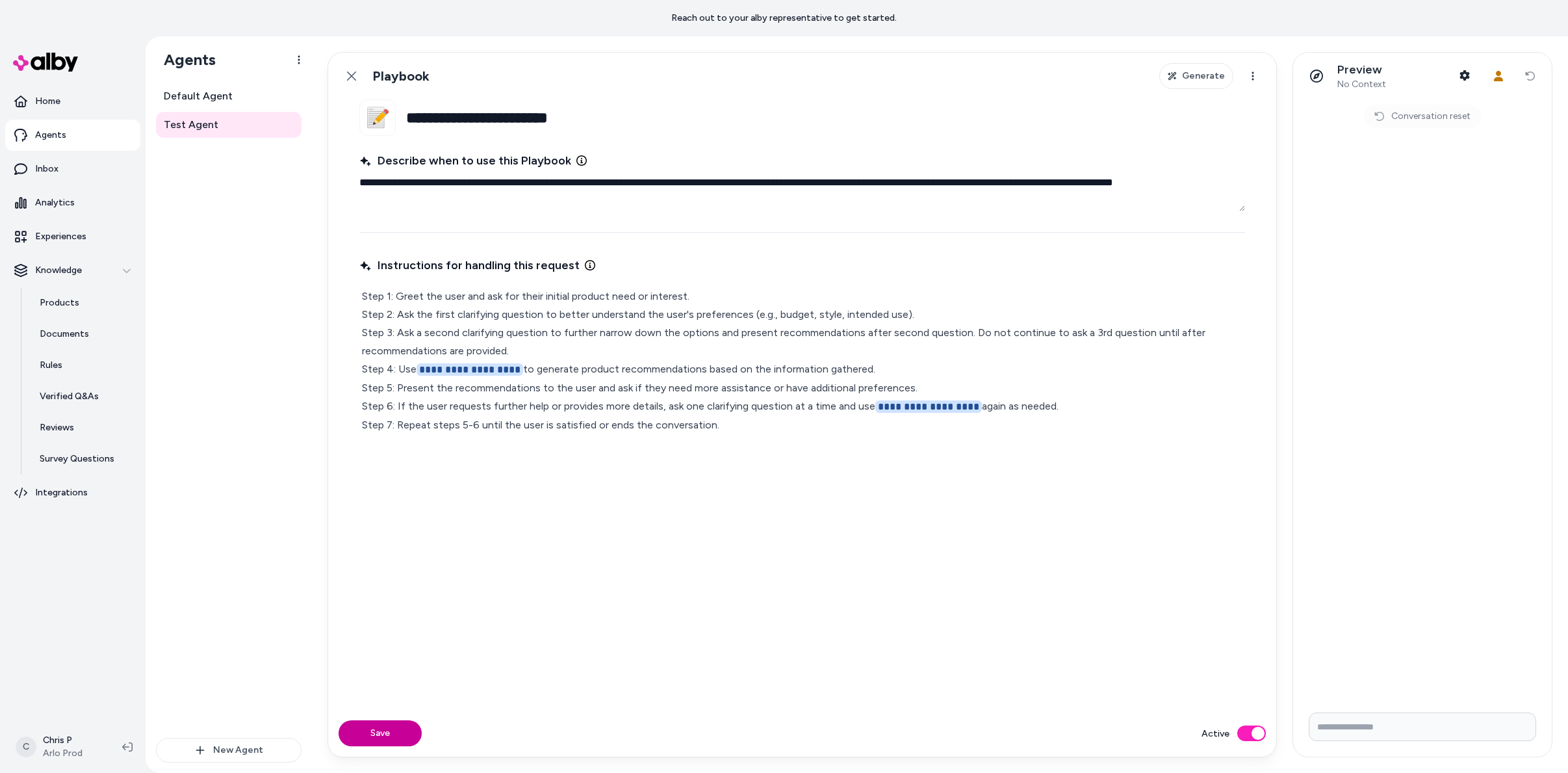 click on "Save" at bounding box center [380, 733] 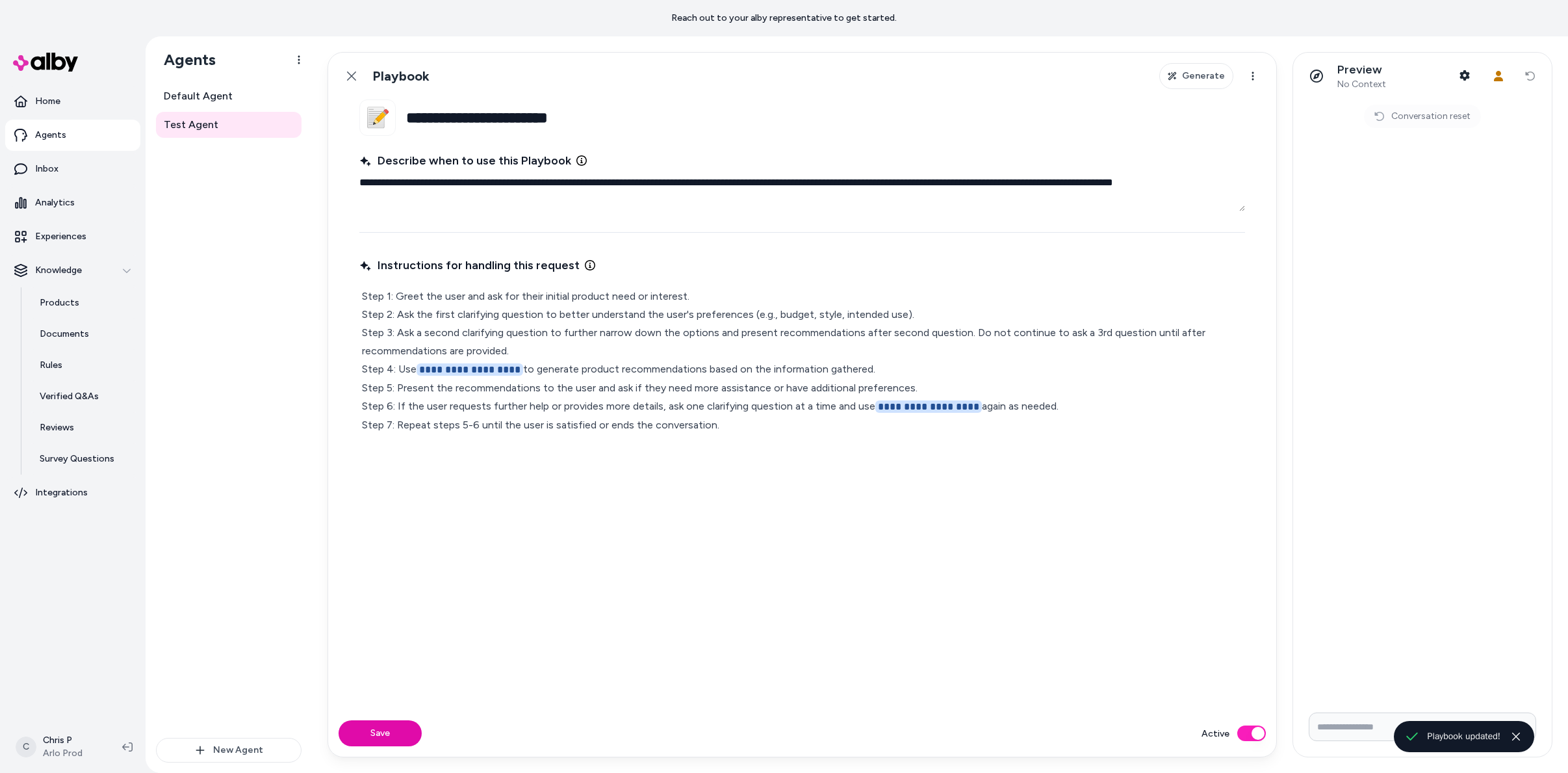 type on "*" 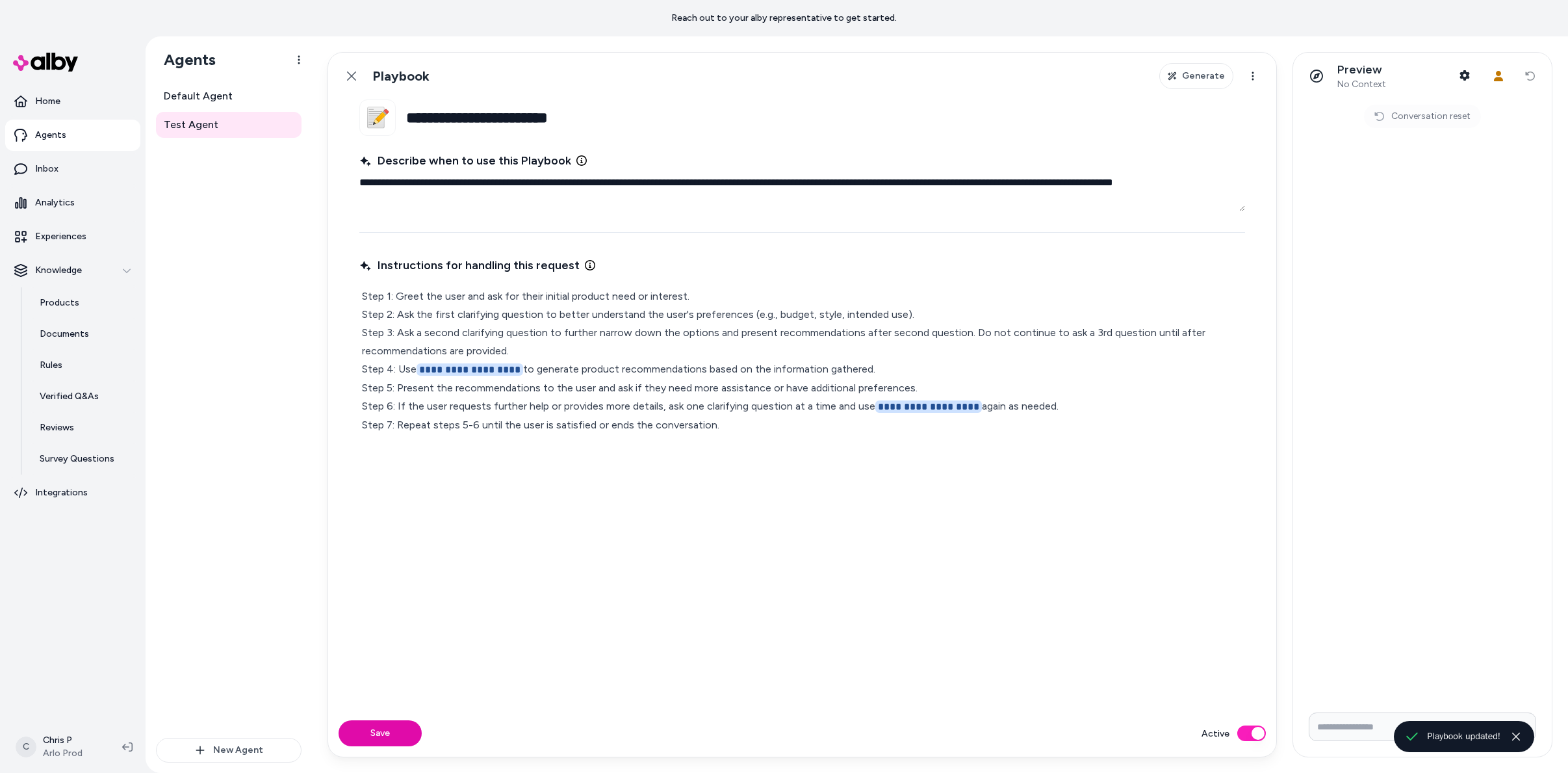 click at bounding box center [1422, 727] 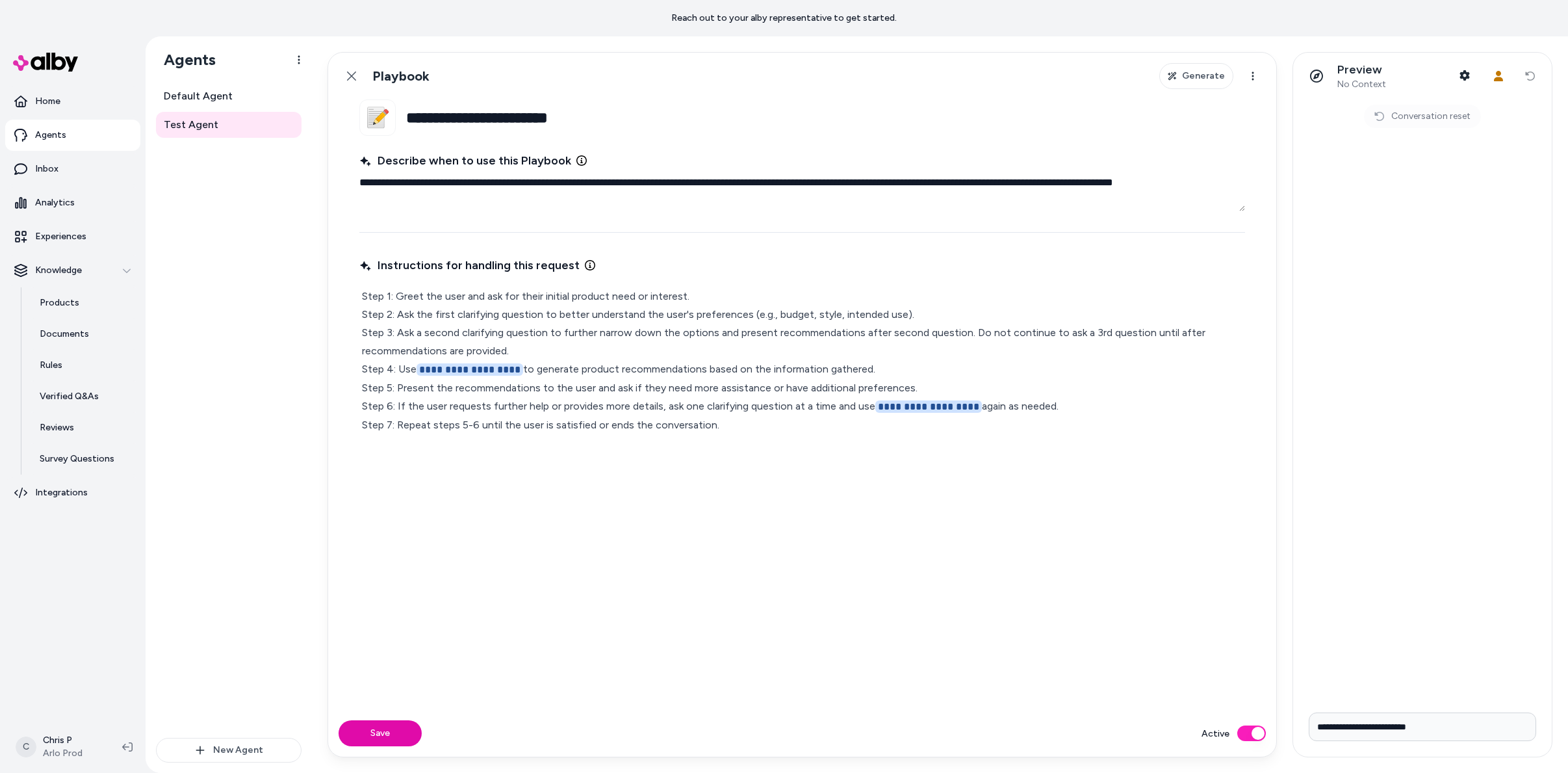 type on "**********" 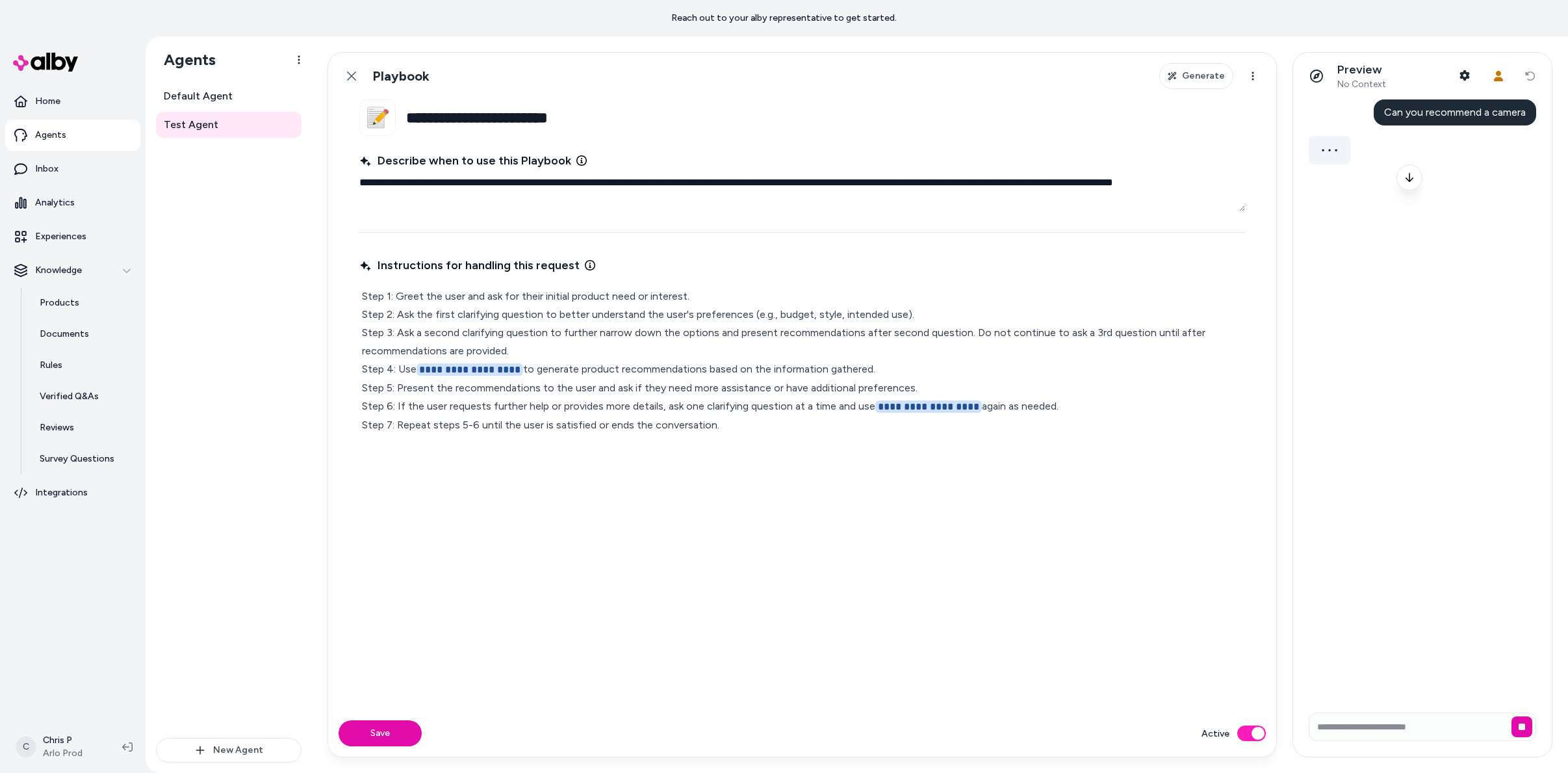 click on "**********" at bounding box center [802, 474] 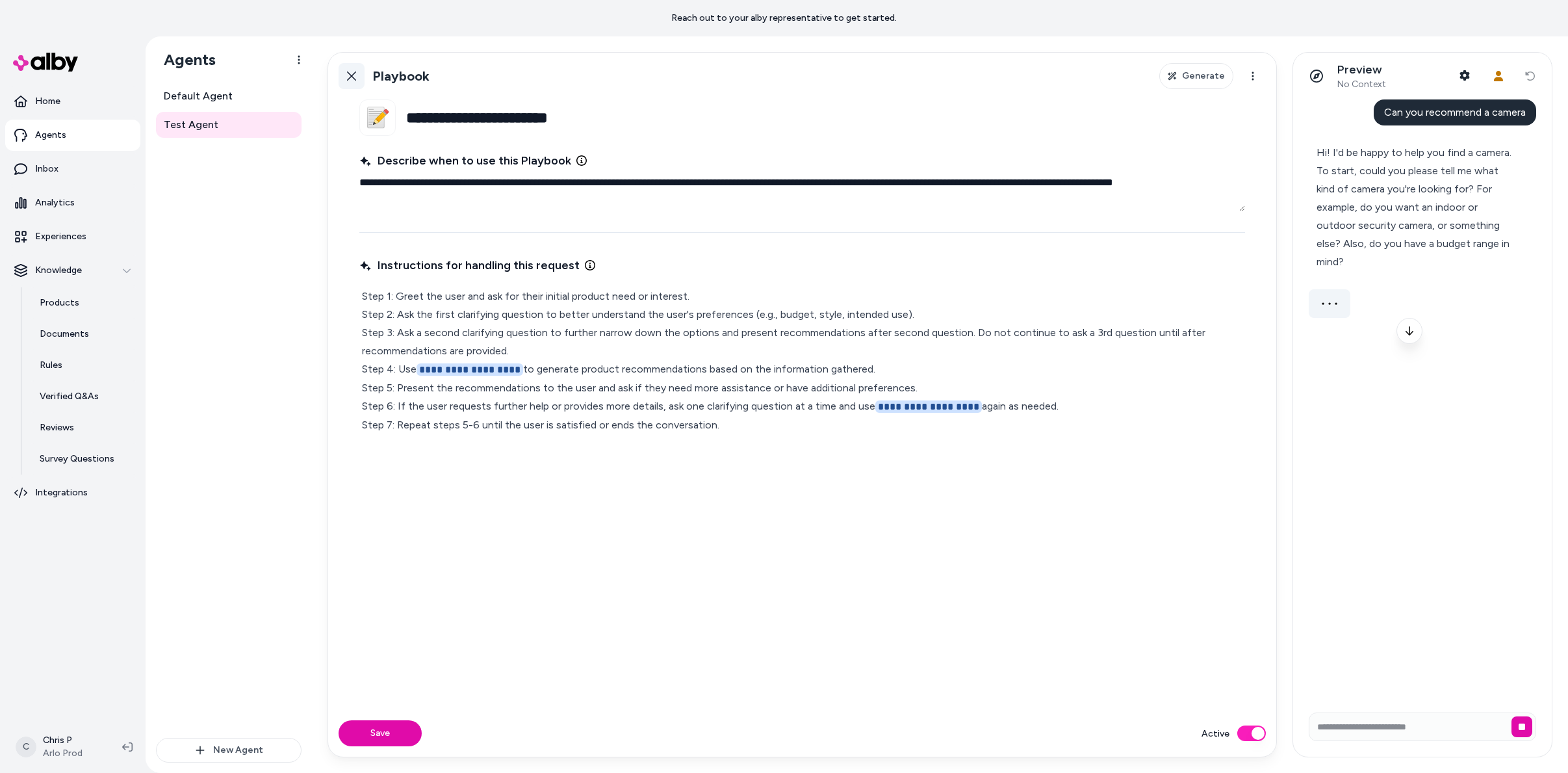 type 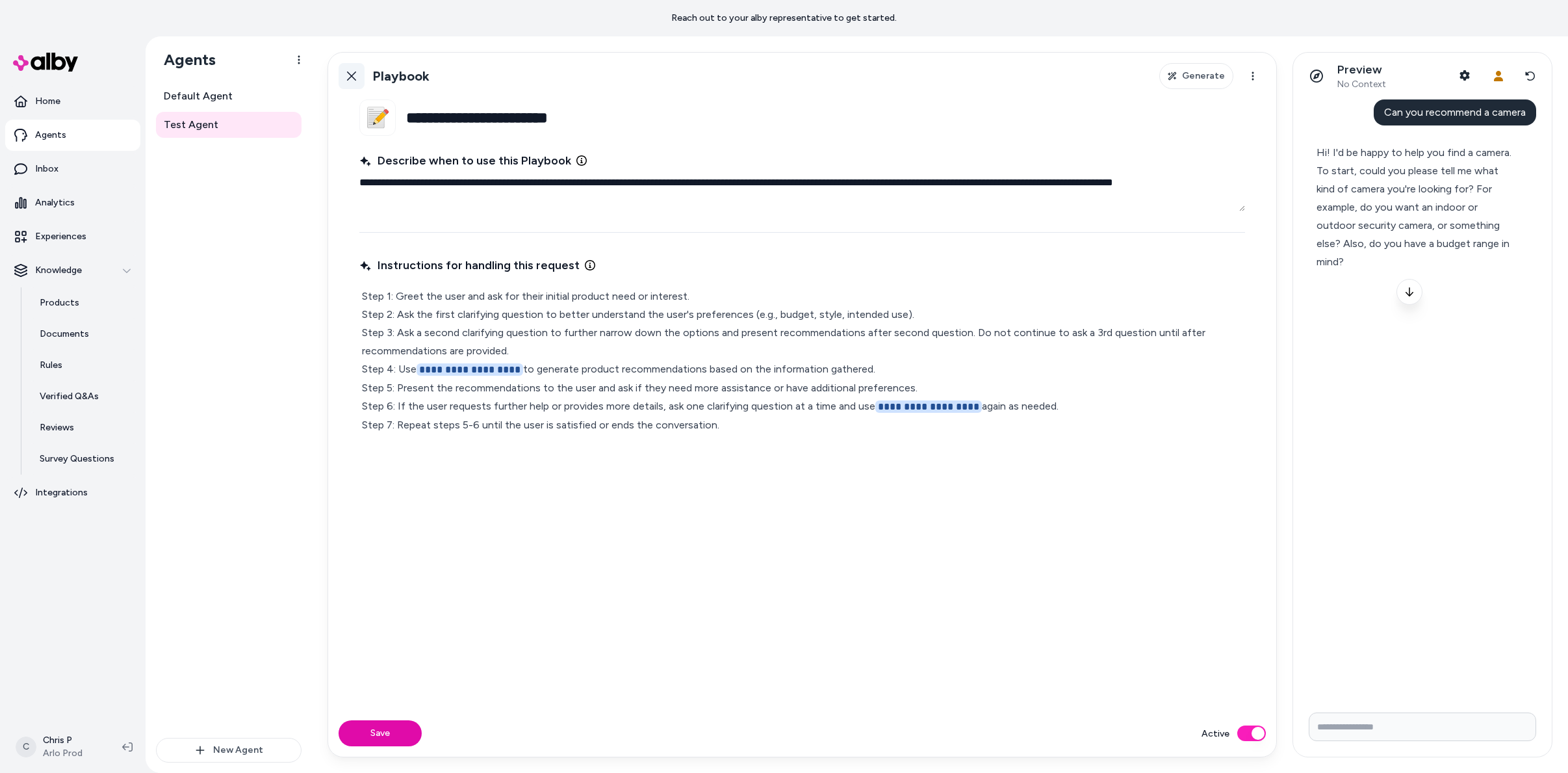 click 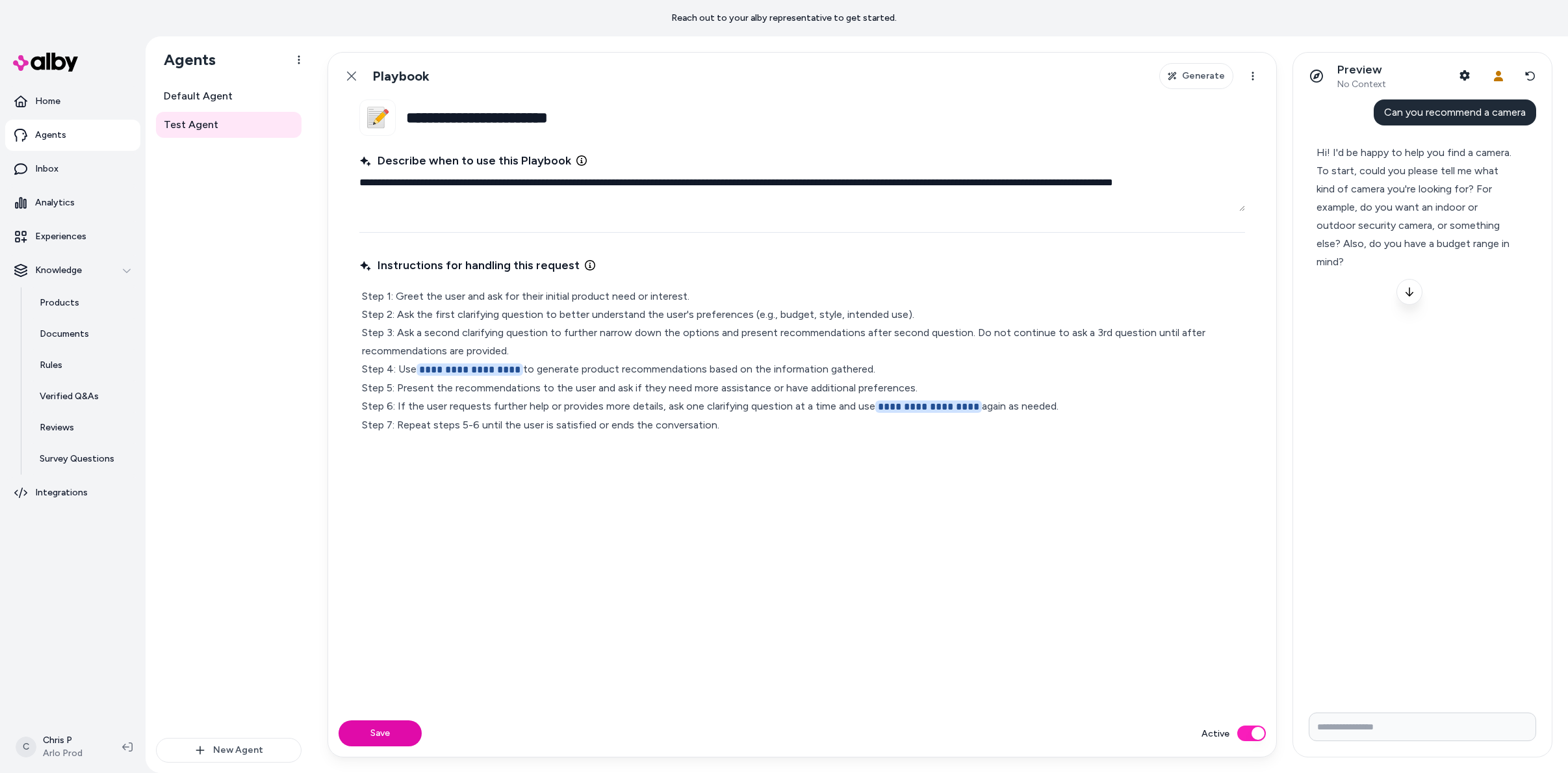 click on "**********" at bounding box center (784, 386) 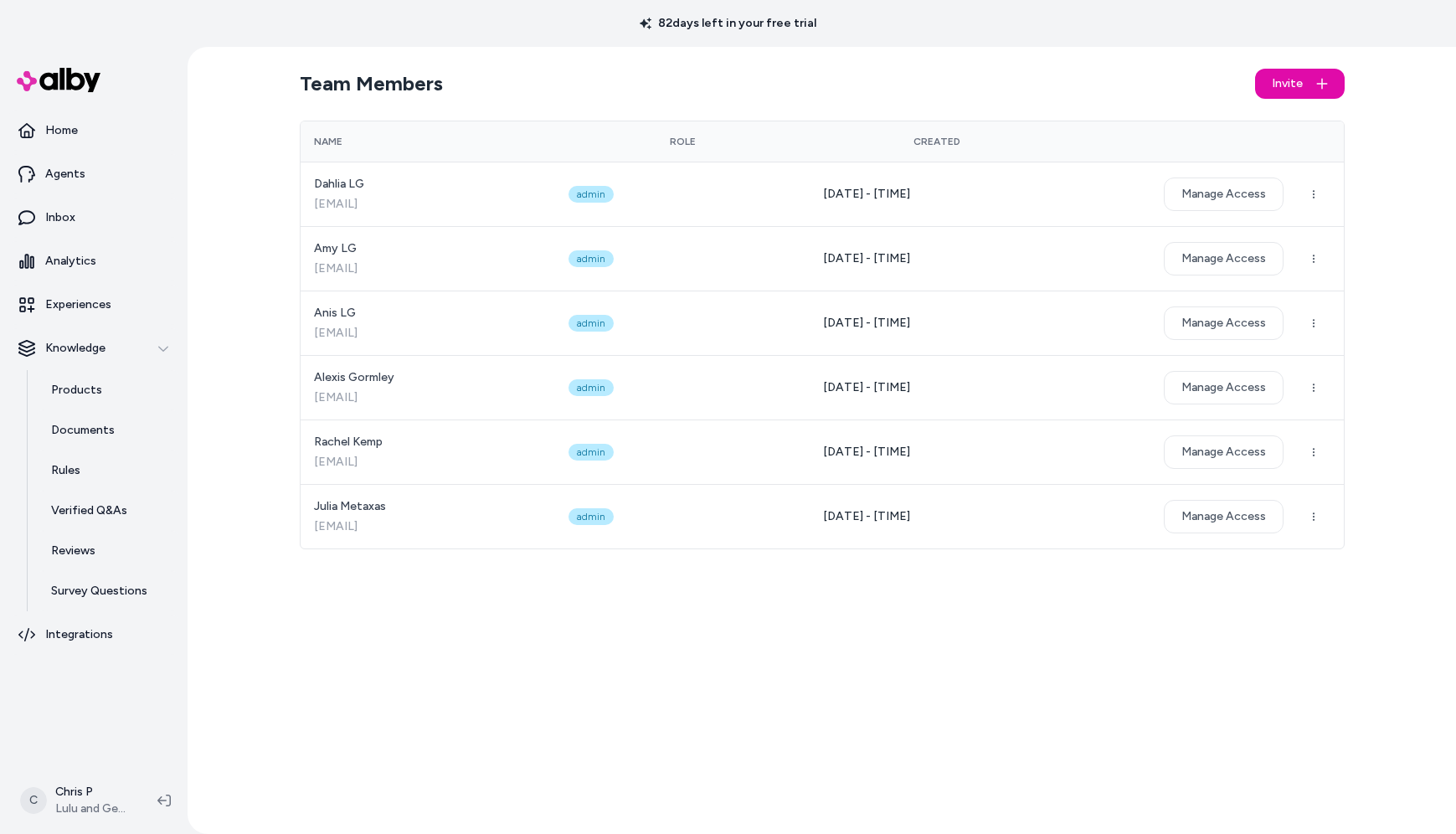 scroll, scrollTop: 0, scrollLeft: 0, axis: both 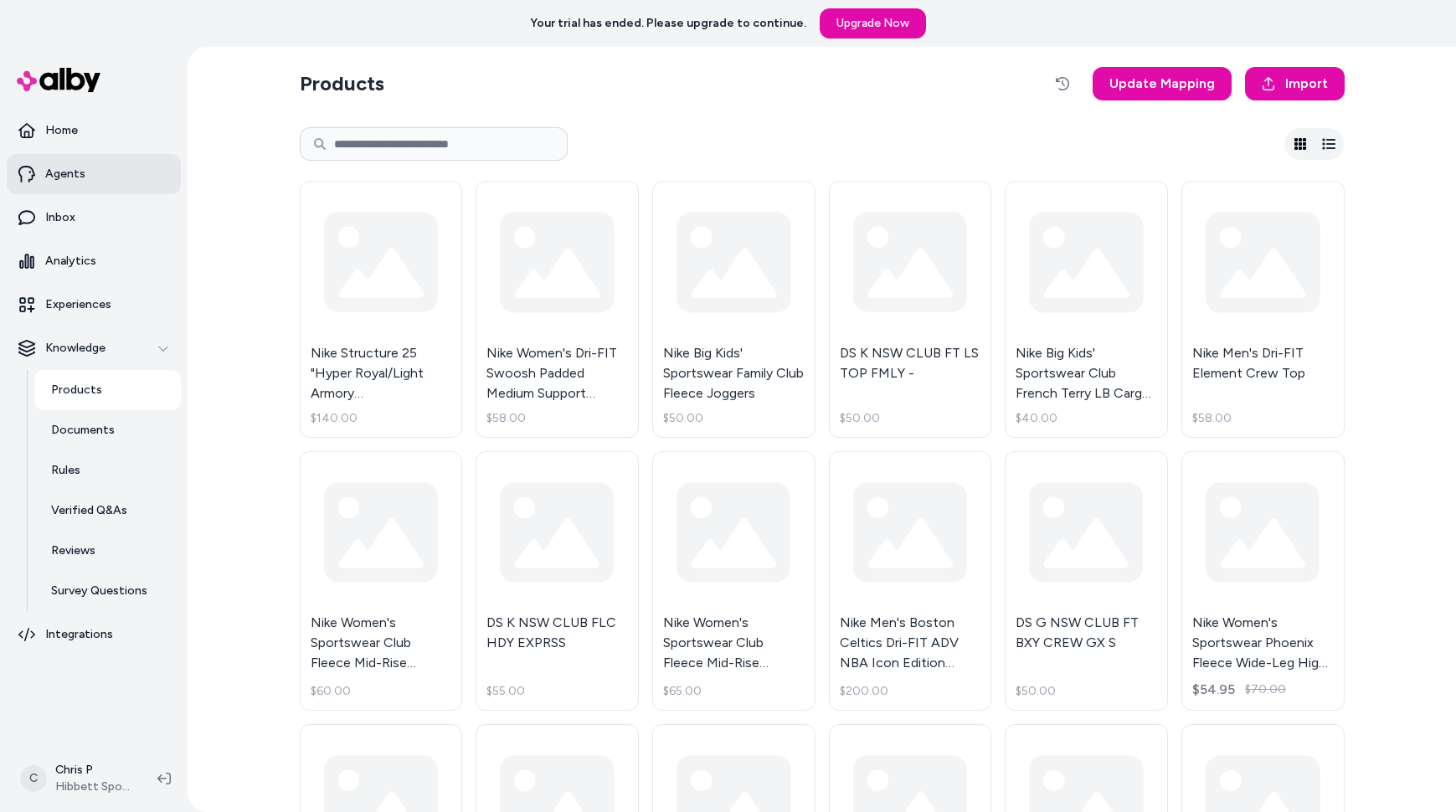 click on "Agents" at bounding box center [65, 174] 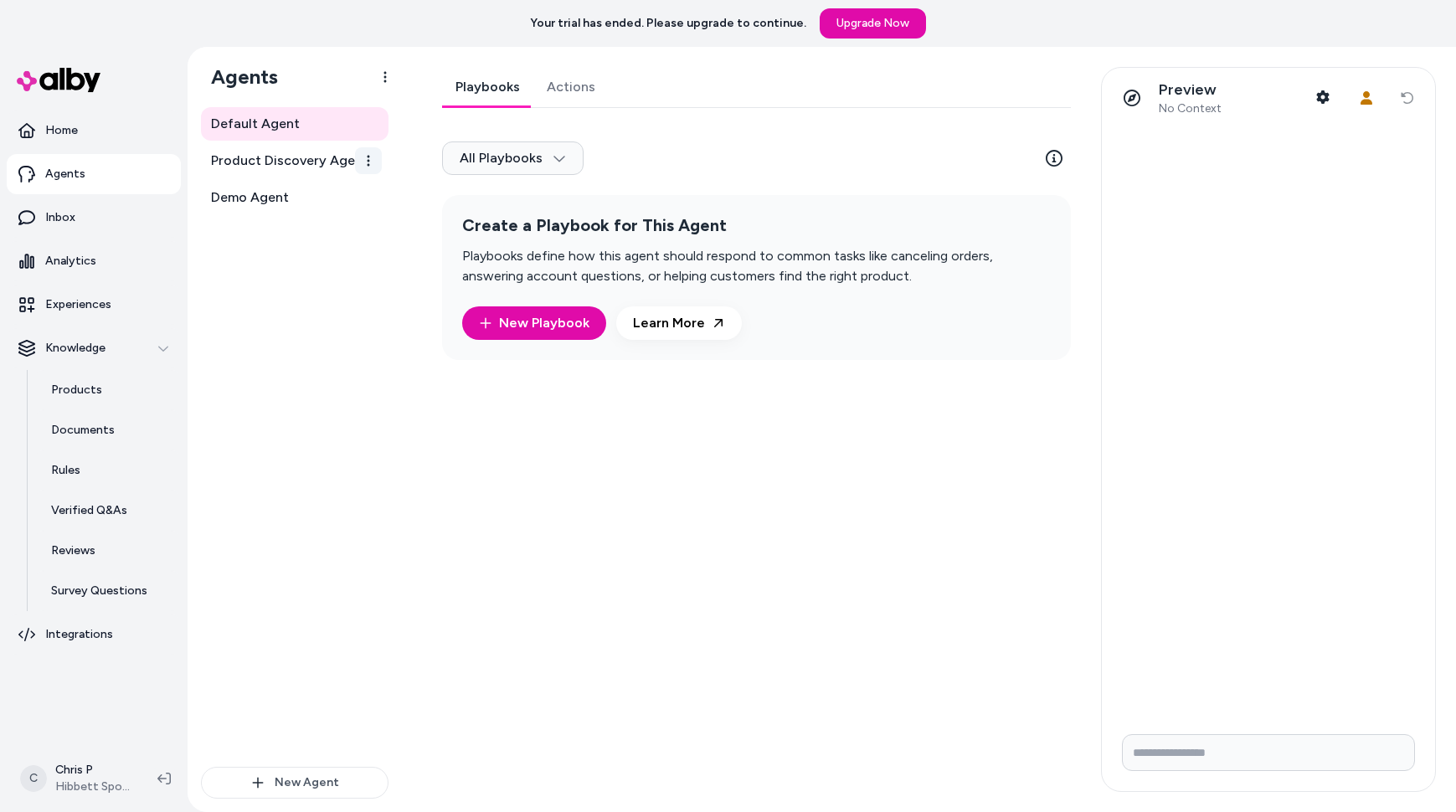 click on "Your trial has ended. Please upgrade to continue. Upgrade Now Home Agents Inbox Analytics Experiences Knowledge Products Documents Rules Verified Q&As Reviews Survey Questions Integrations C Chris P Hibbett Sports Agents Default Agent Product Discovery Agent Demo Agent New Agent Default Agent Playbooks Actions All Playbooks Create a Playbook for This Agent Playbooks define how this agent should respond to common tasks like canceling orders, answering account questions, or helping customers find the right product. New Playbook Learn More Preview No Context Shopper Context User Context Reset conversation 2025.32.1" at bounding box center [728, 406] 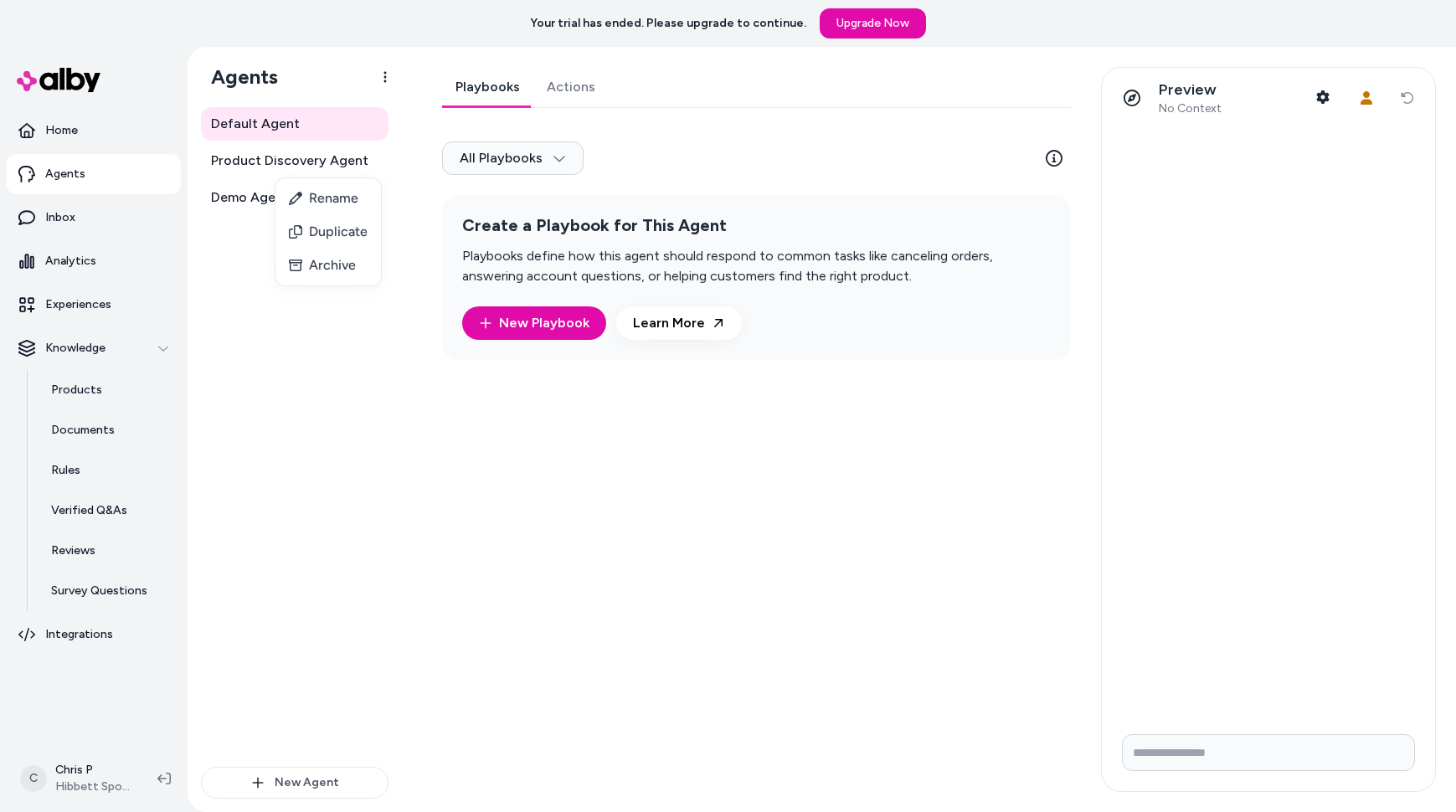 click on "Your trial has ended. Please upgrade to continue. Upgrade Now Home Agents Inbox Analytics Experiences Knowledge Products Documents Rules Verified Q&As Reviews Survey Questions Integrations C Chris P Hibbett Sports Agents Default Agent Product Discovery Agent Demo Agent New Agent Default Agent Playbooks Actions All Playbooks Create a Playbook for This Agent Playbooks define how this agent should respond to common tasks like canceling orders, answering account questions, or helping customers find the right product. New Playbook Learn More Preview No Context Shopper Context User Context Reset conversation 2025.32.1 Rename Duplicate Archive" at bounding box center (728, 406) 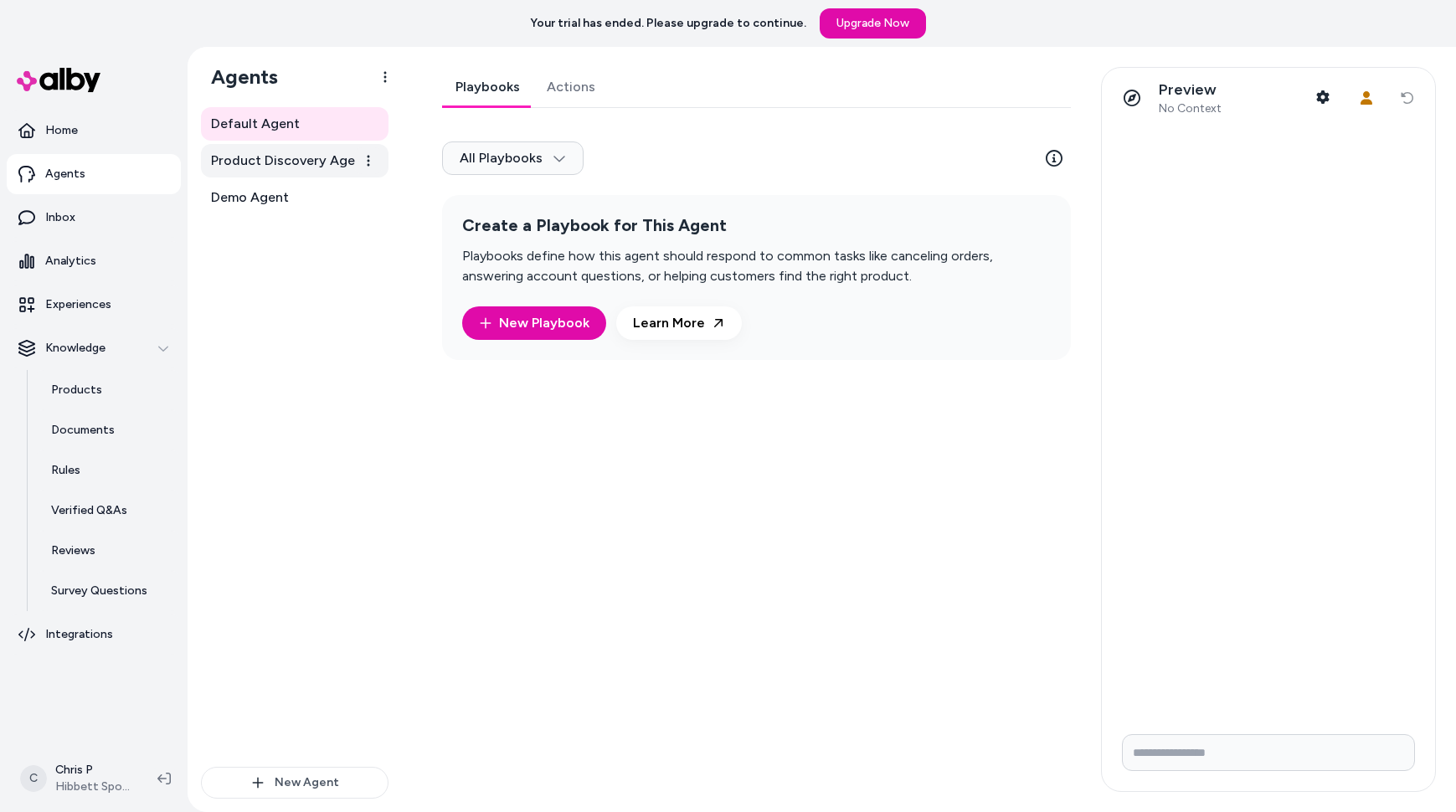 click on "Product Discovery Agent" at bounding box center [290, 161] 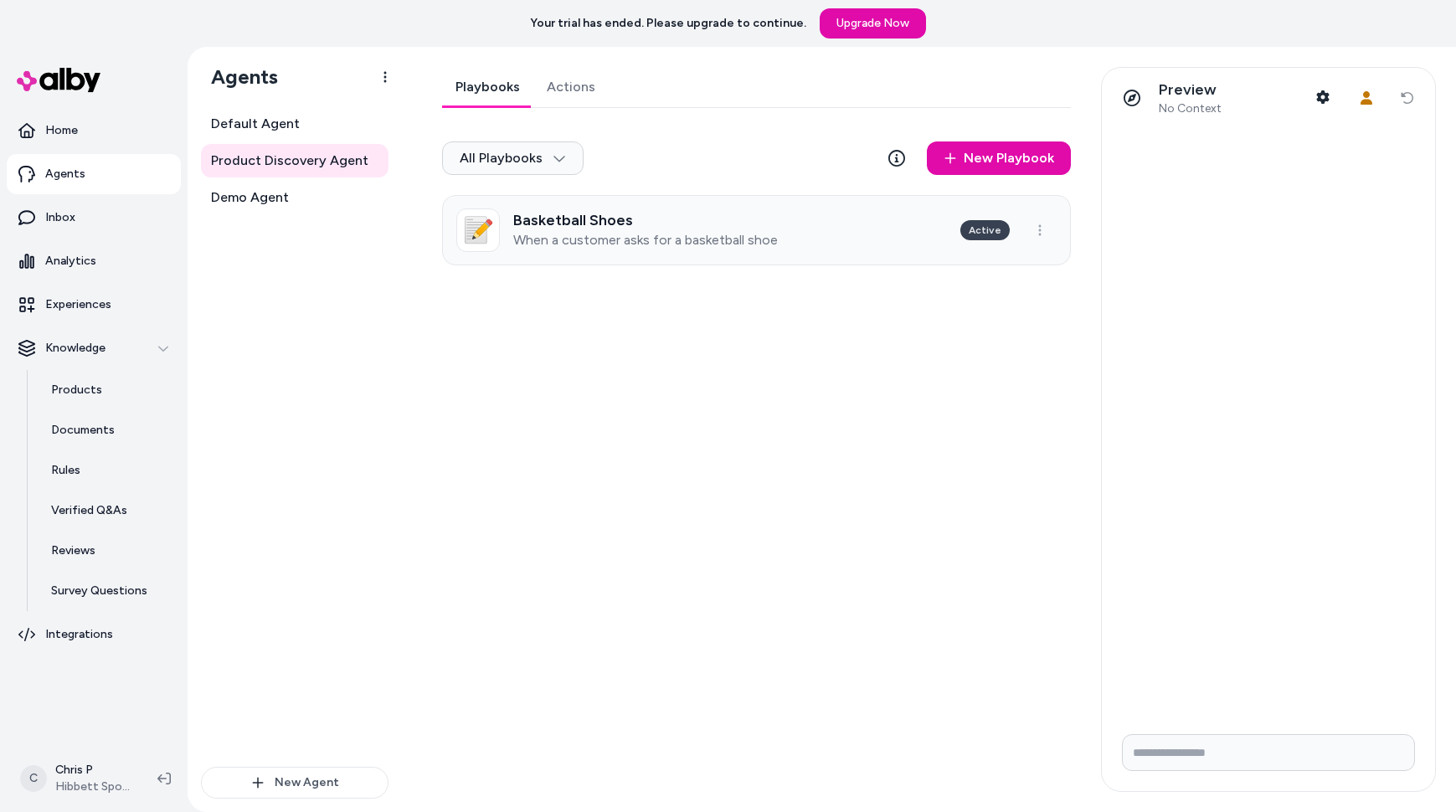 click on "Basketball Shoes" at bounding box center (646, 220) 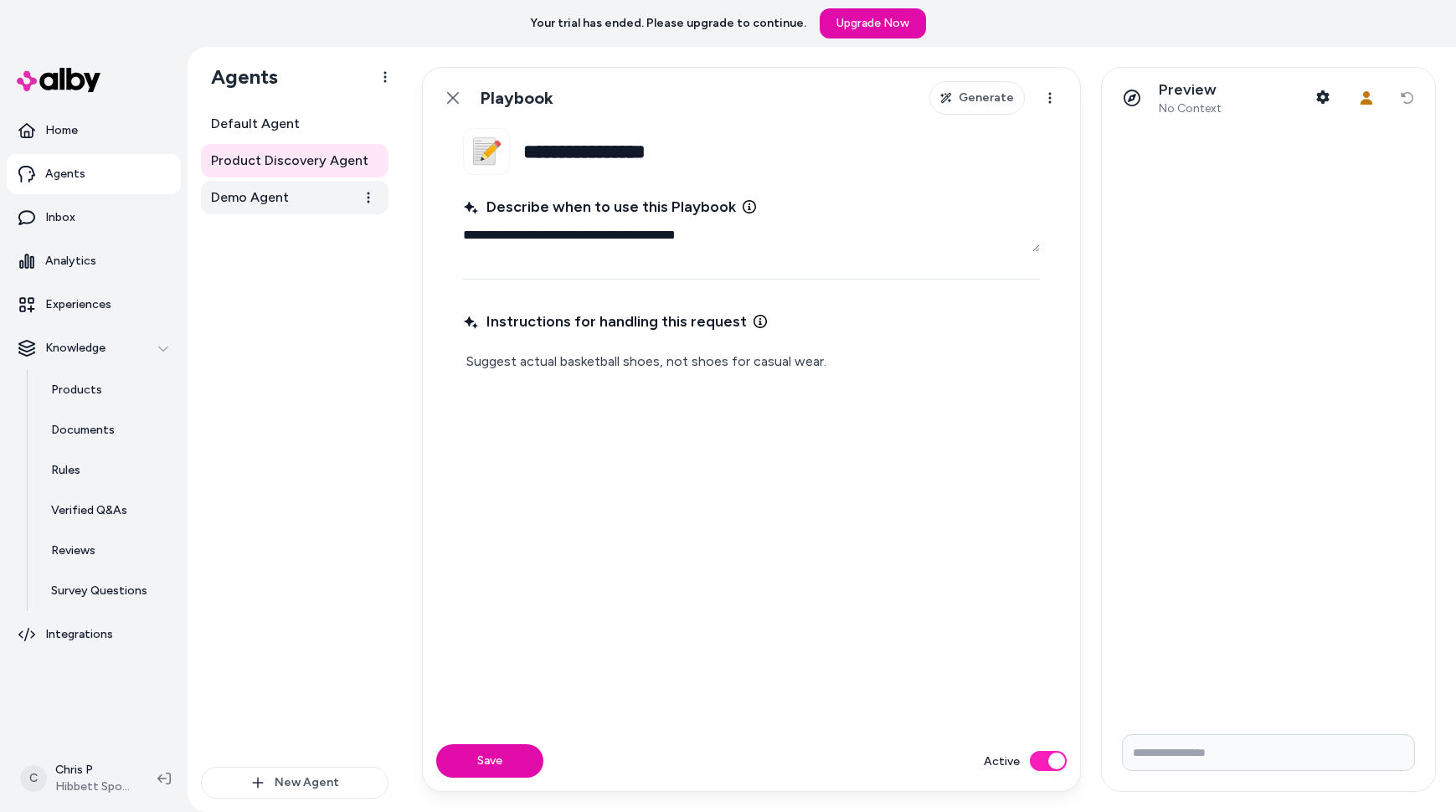 click on "Demo Agent" at bounding box center (250, 198) 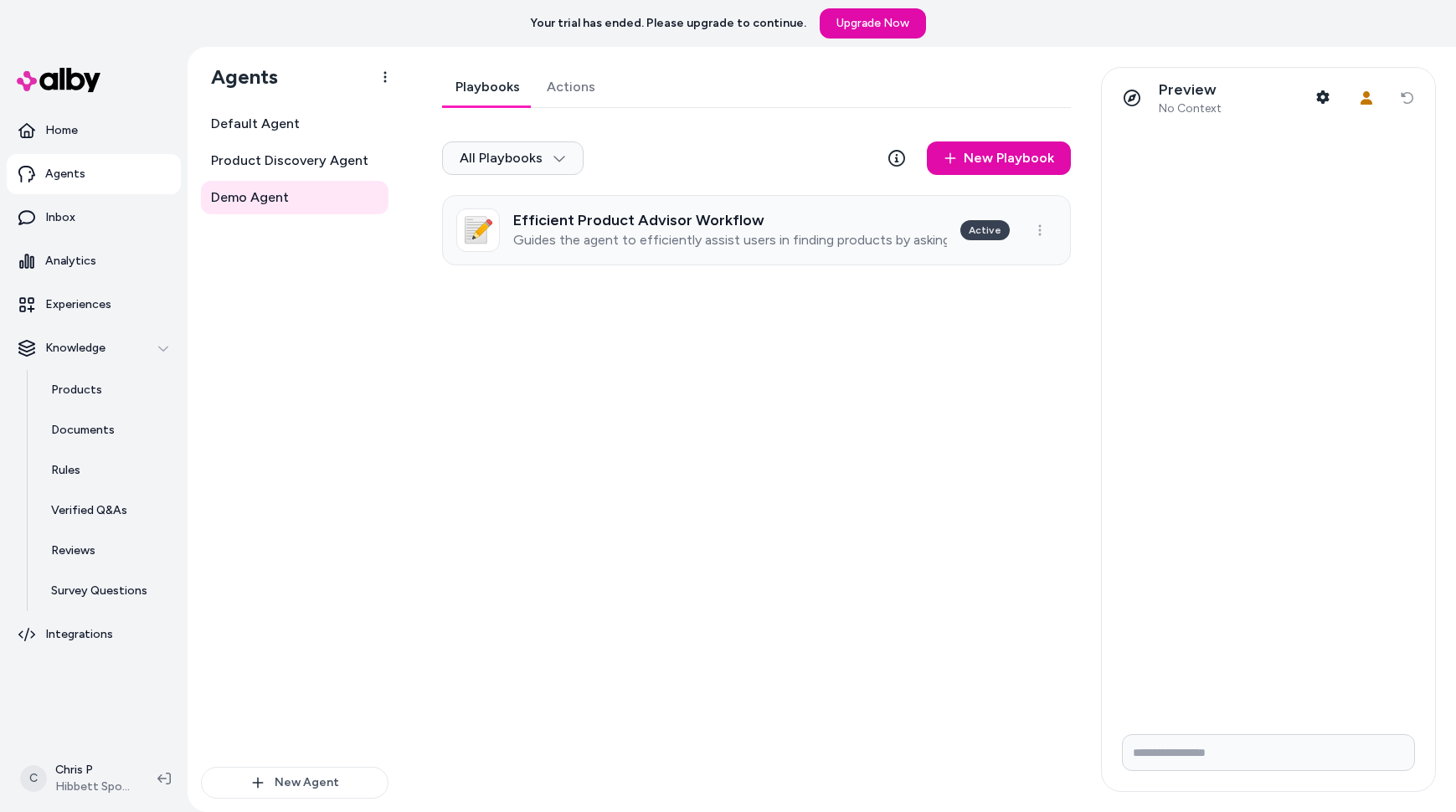 click on "Guides the agent to efficiently assist users in finding products by asking two targeted questions before making recommendations, and continuing the conversation if further assistance is needed." at bounding box center (730, 240) 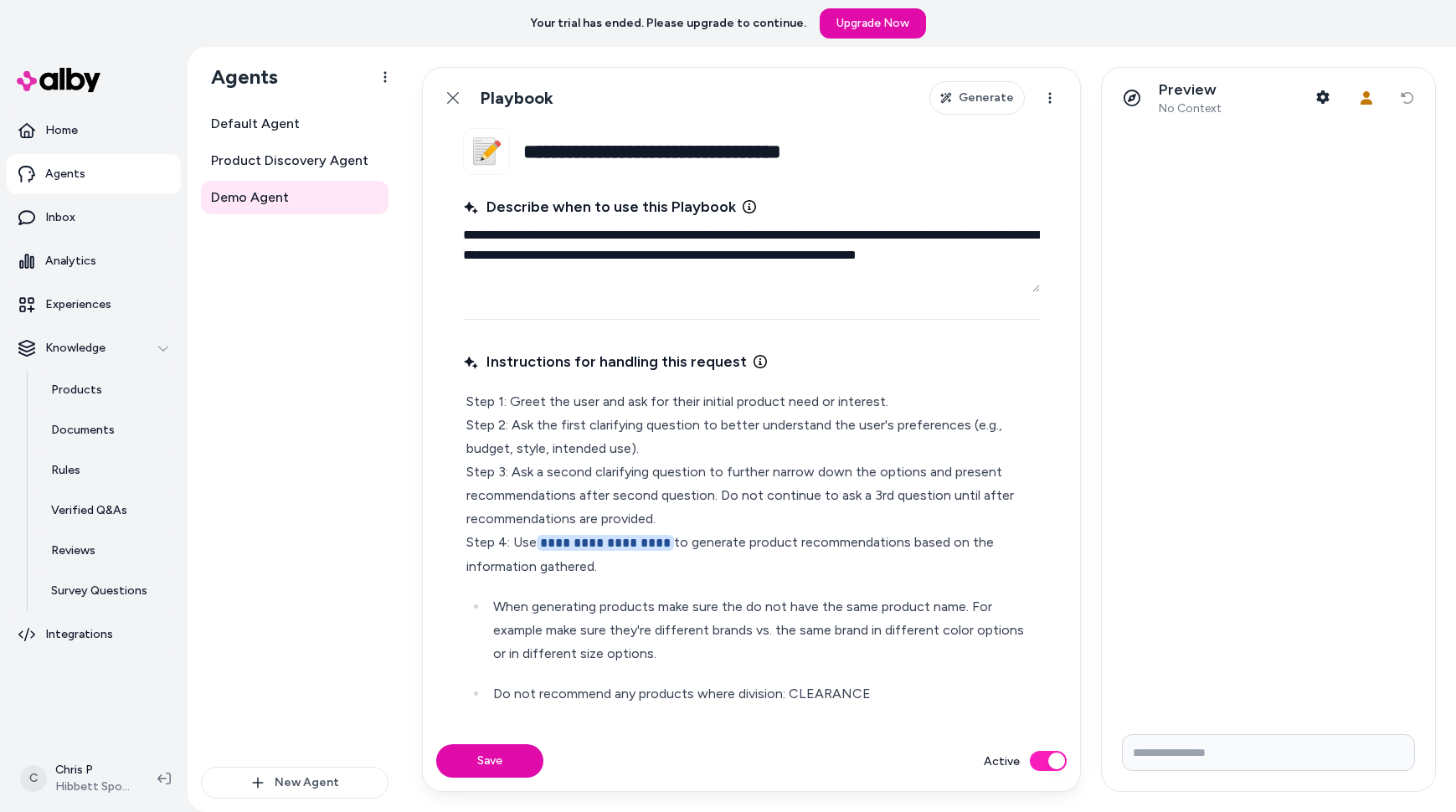 drag, startPoint x: 486, startPoint y: 403, endPoint x: 594, endPoint y: 473, distance: 128.7012 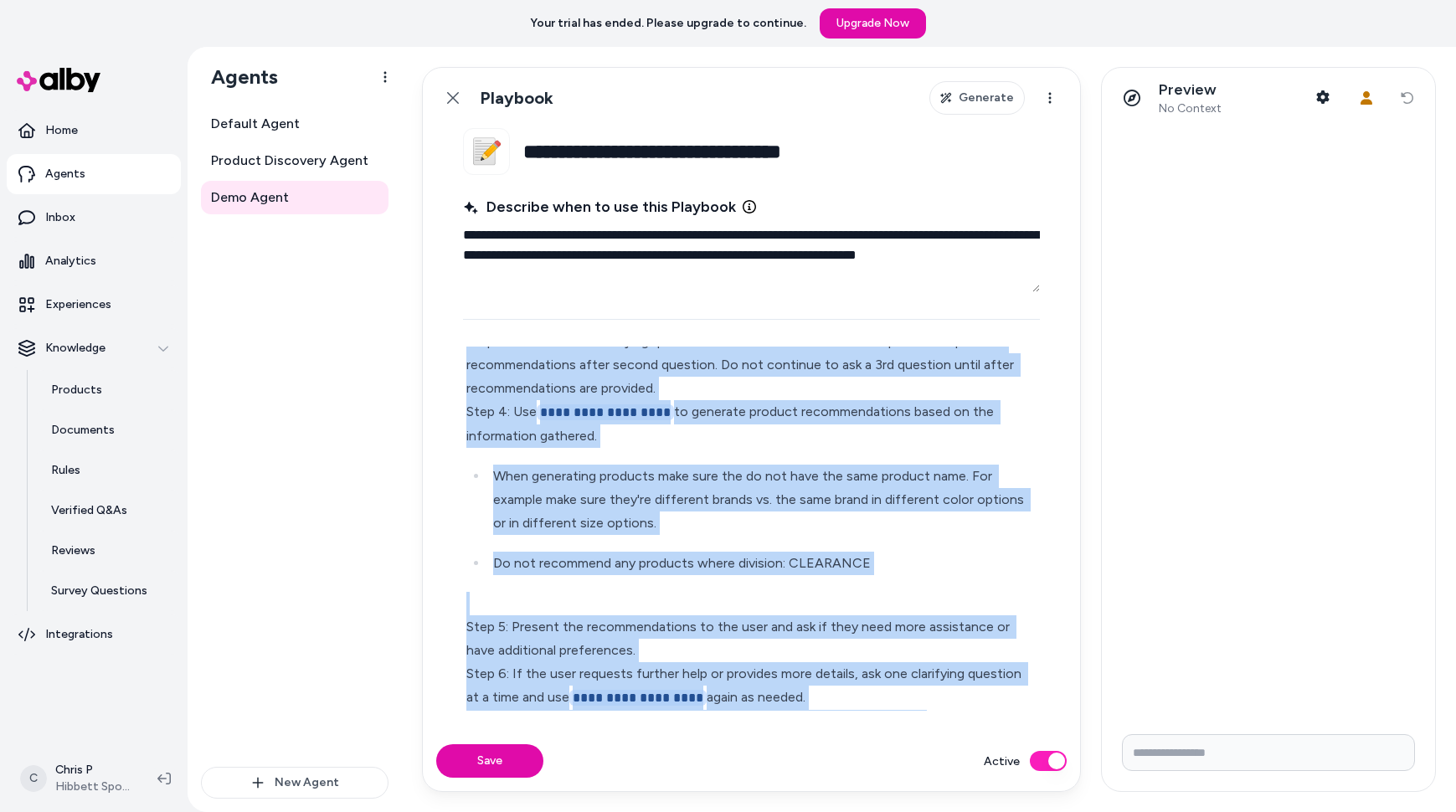 scroll, scrollTop: 155, scrollLeft: 0, axis: vertical 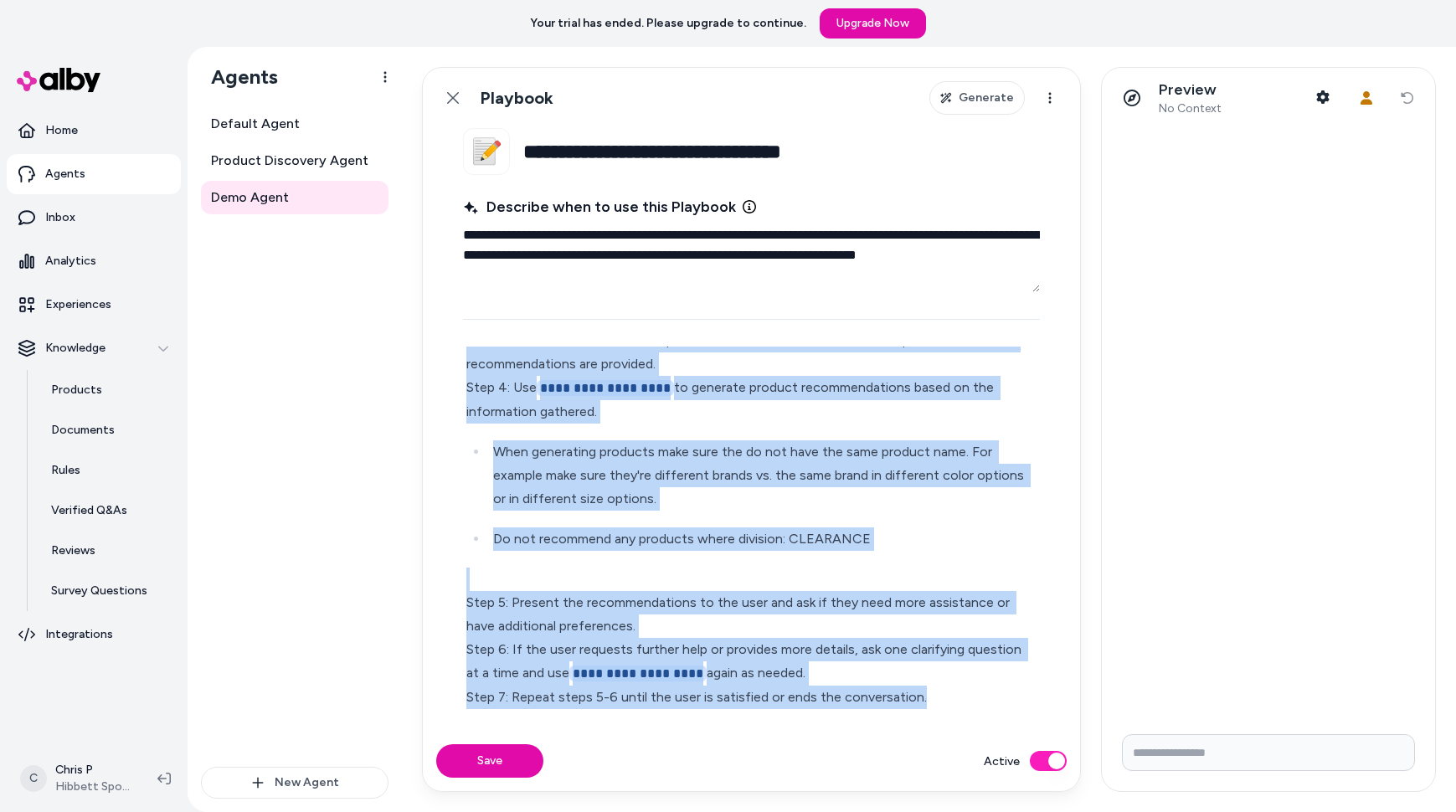 drag, startPoint x: 516, startPoint y: 424, endPoint x: 977, endPoint y: 707, distance: 540.9344 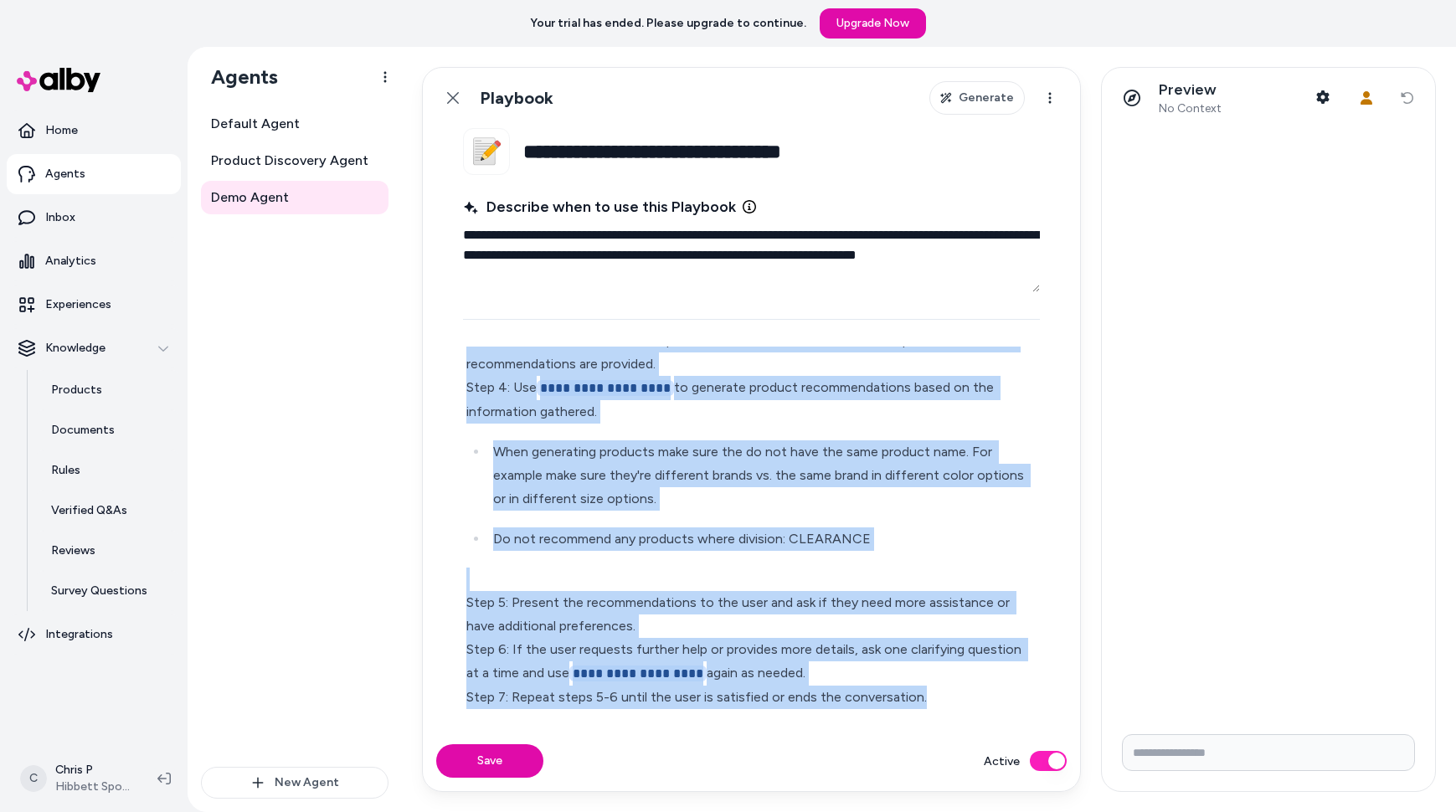 click on "**********" at bounding box center (751, 429) 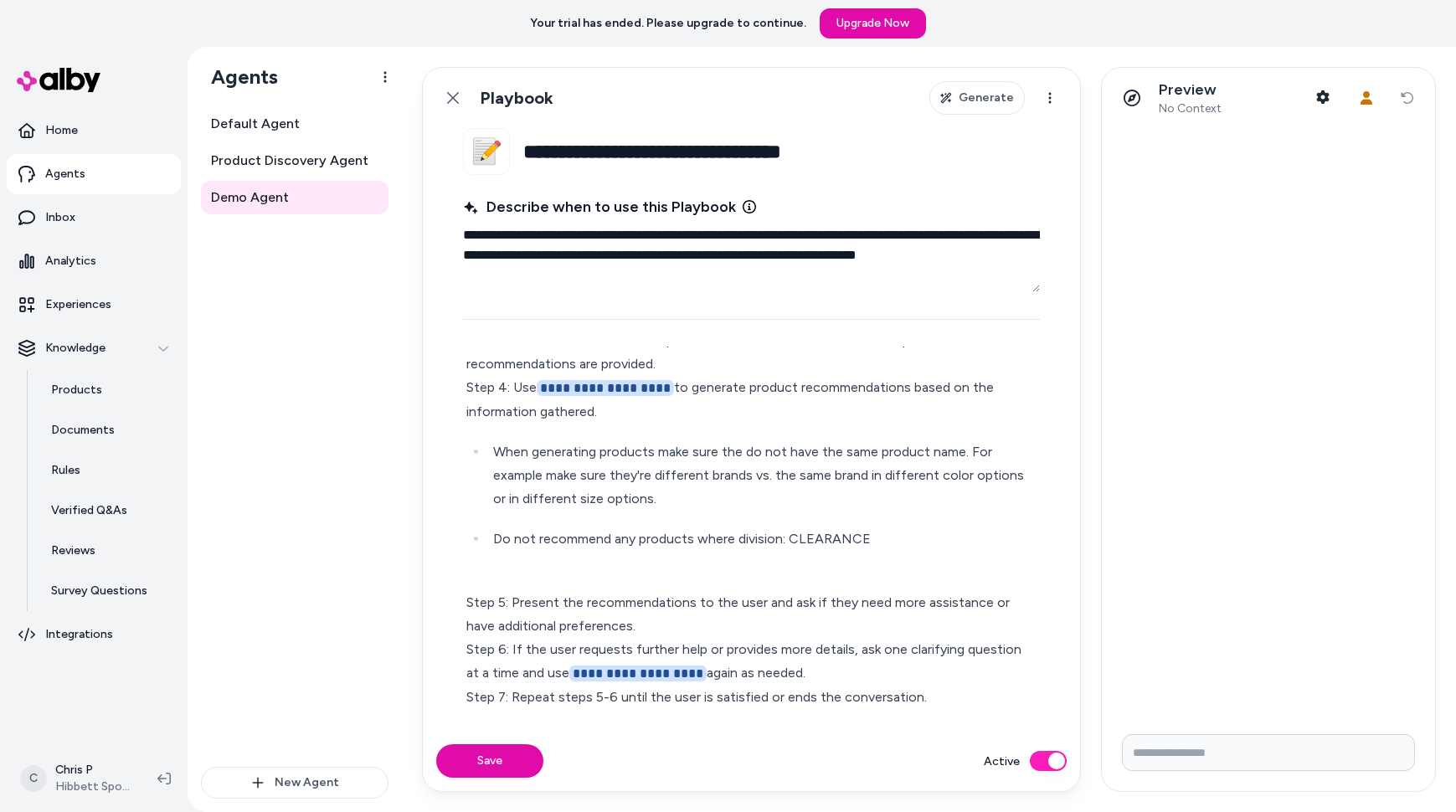 drag, startPoint x: 563, startPoint y: 289, endPoint x: 471, endPoint y: 262, distance: 95.88013 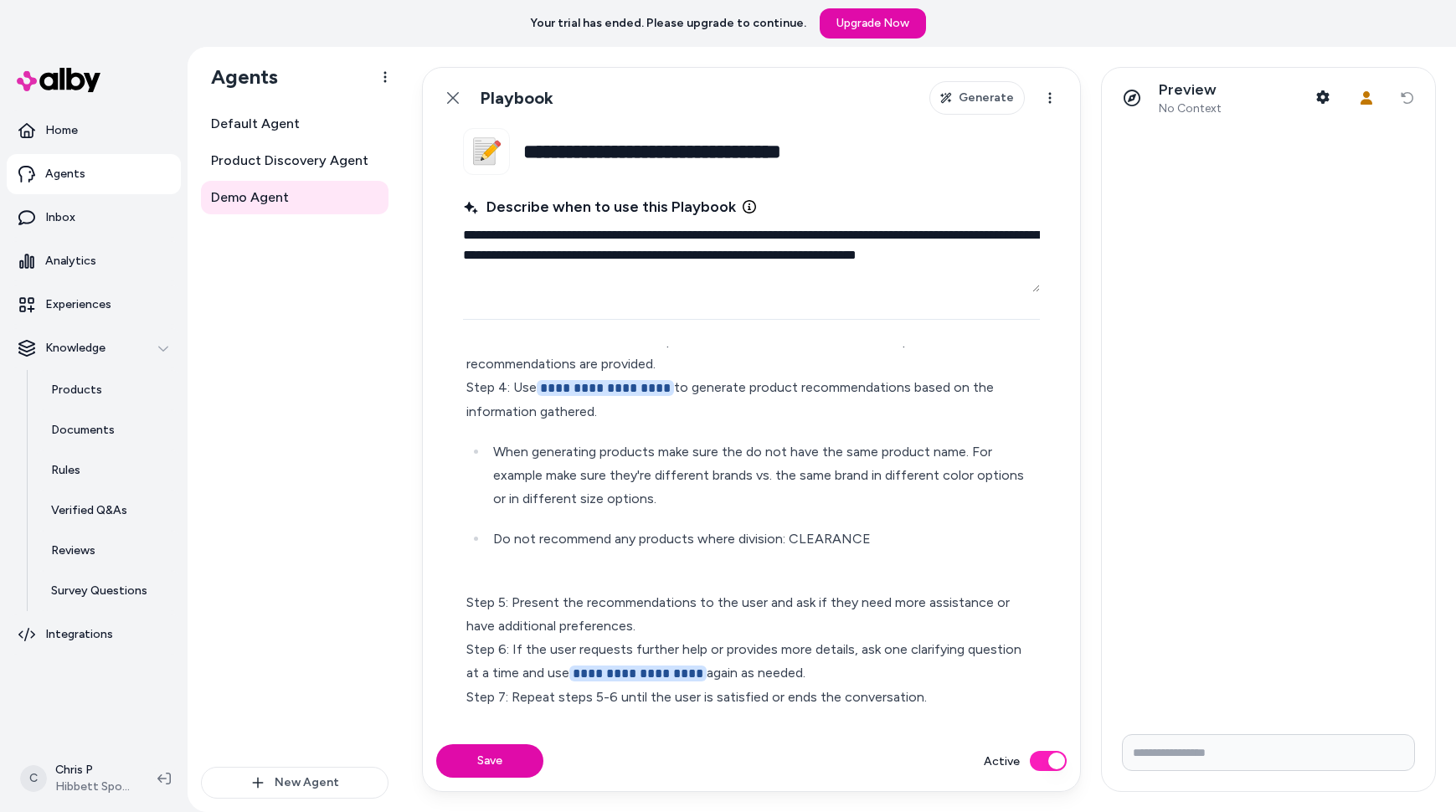type on "*" 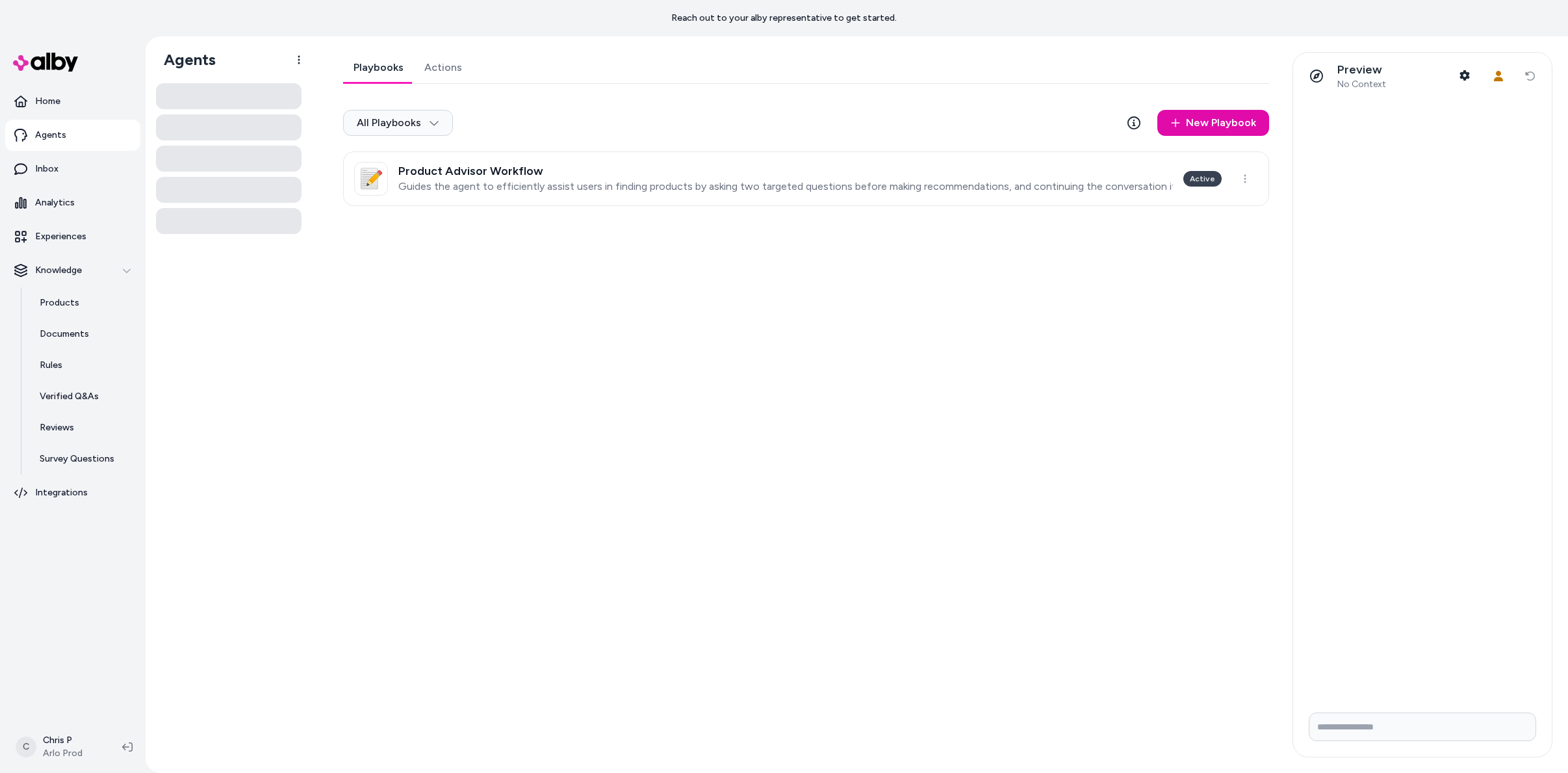 scroll, scrollTop: 0, scrollLeft: 0, axis: both 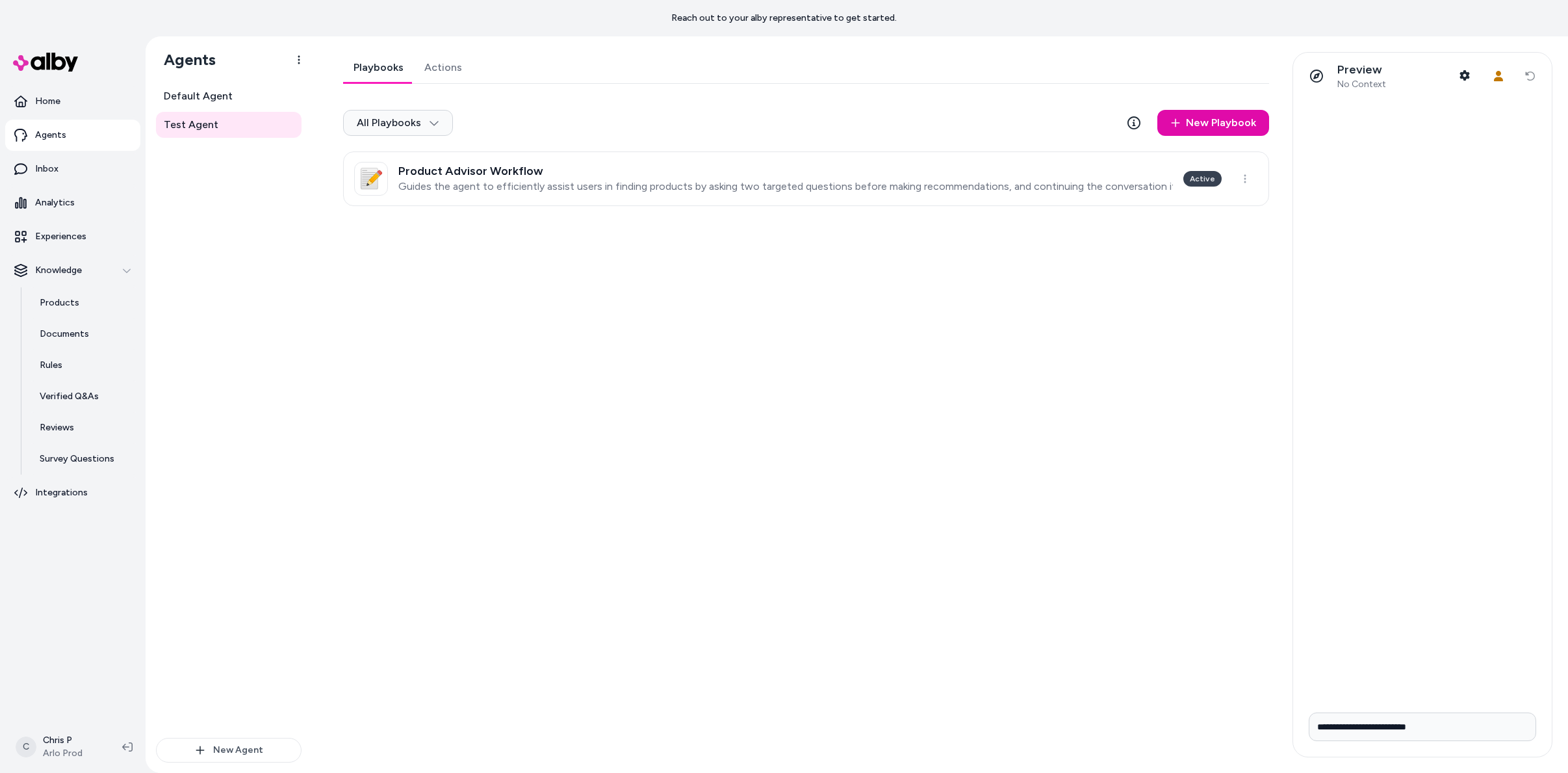 type on "**********" 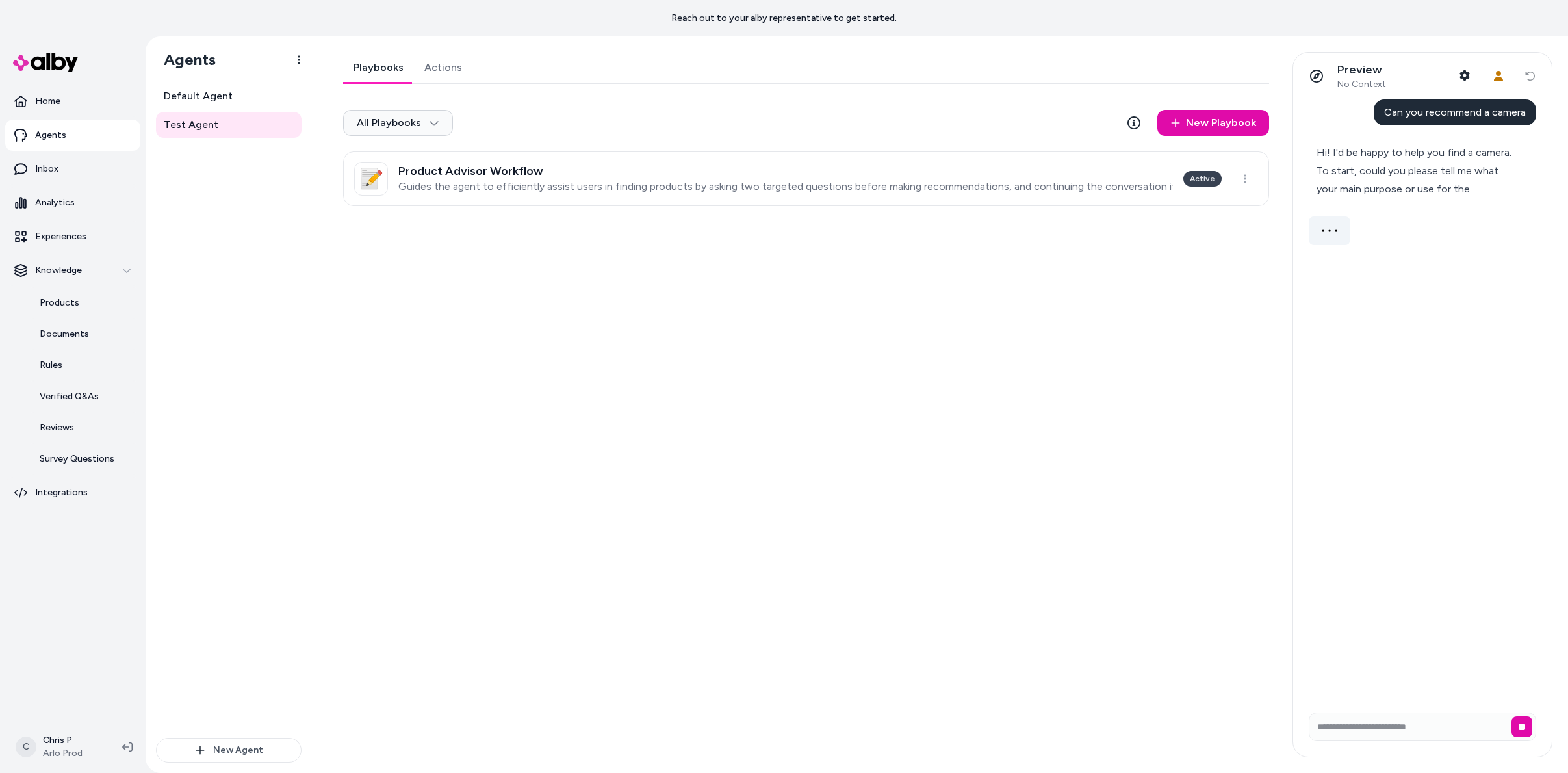 type 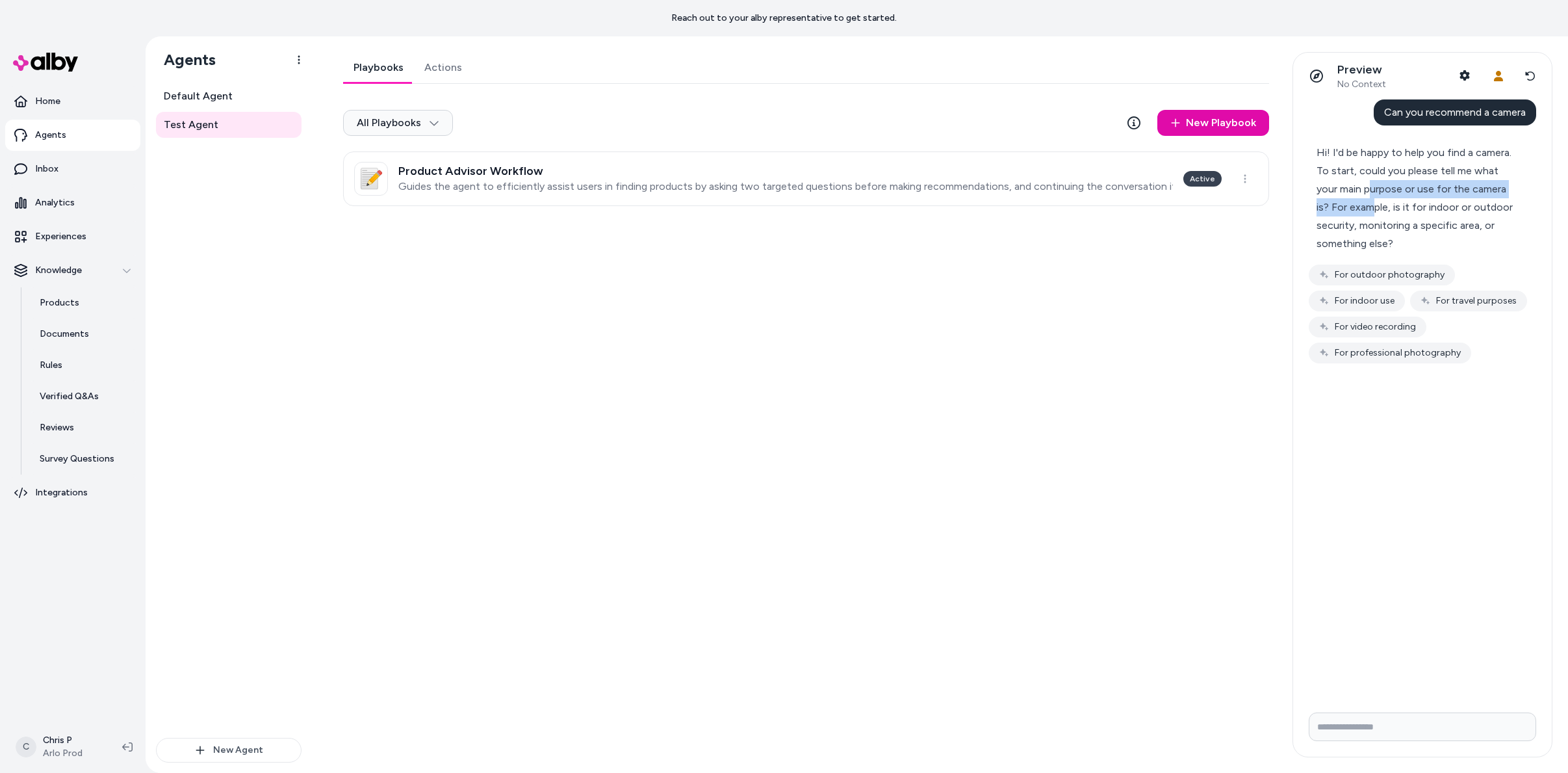 drag, startPoint x: 1372, startPoint y: 187, endPoint x: 1373, endPoint y: 205, distance: 18.027756 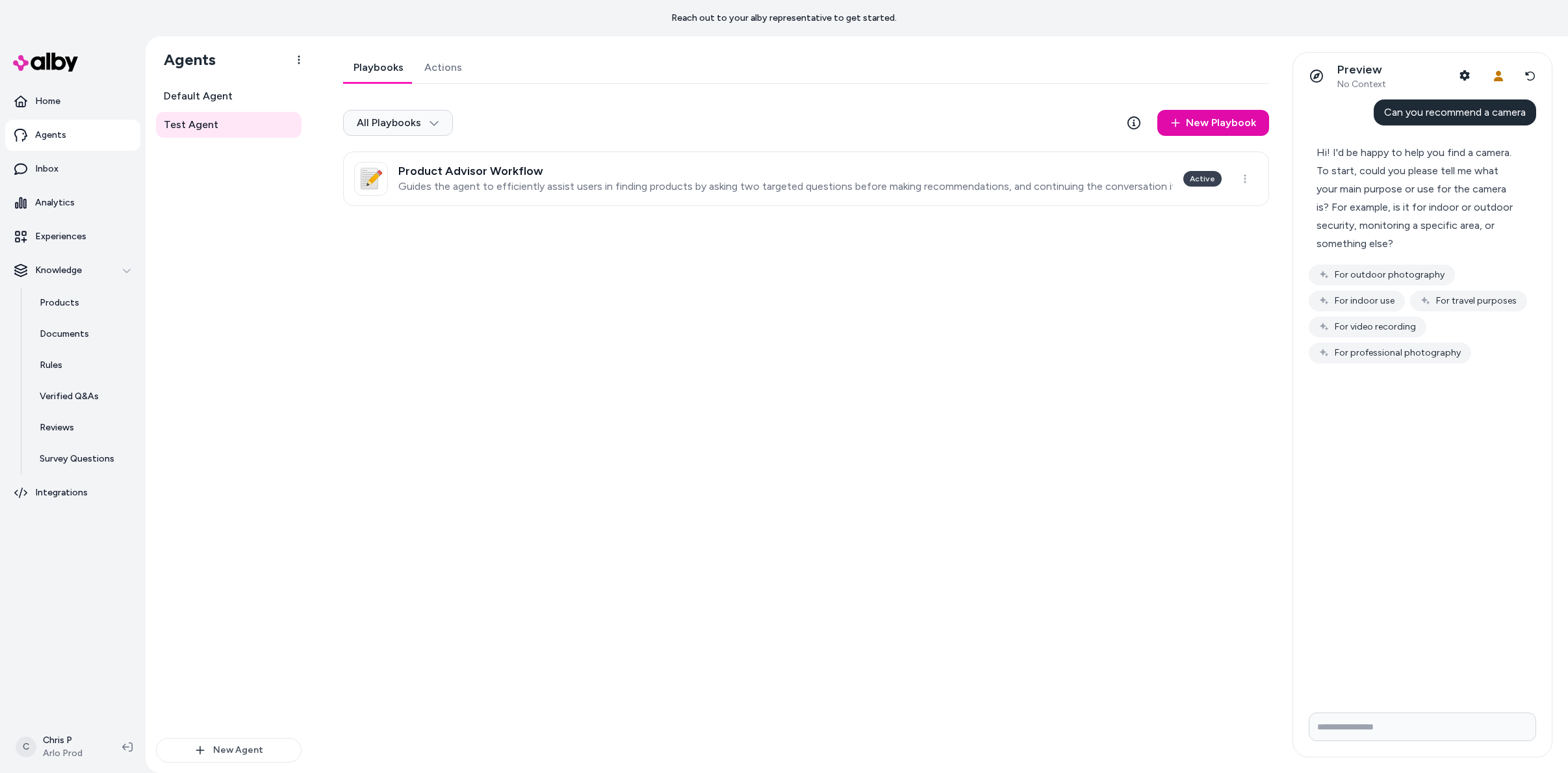 click on "Playbooks Actions All Playbooks New Playbook 📝 Product Advisor Workflow Guides the agent to efficiently assist users in finding products by asking two targeted questions before making recommendations, and continuing the conversation if further assistance is needed. Active" at bounding box center (802, 404) 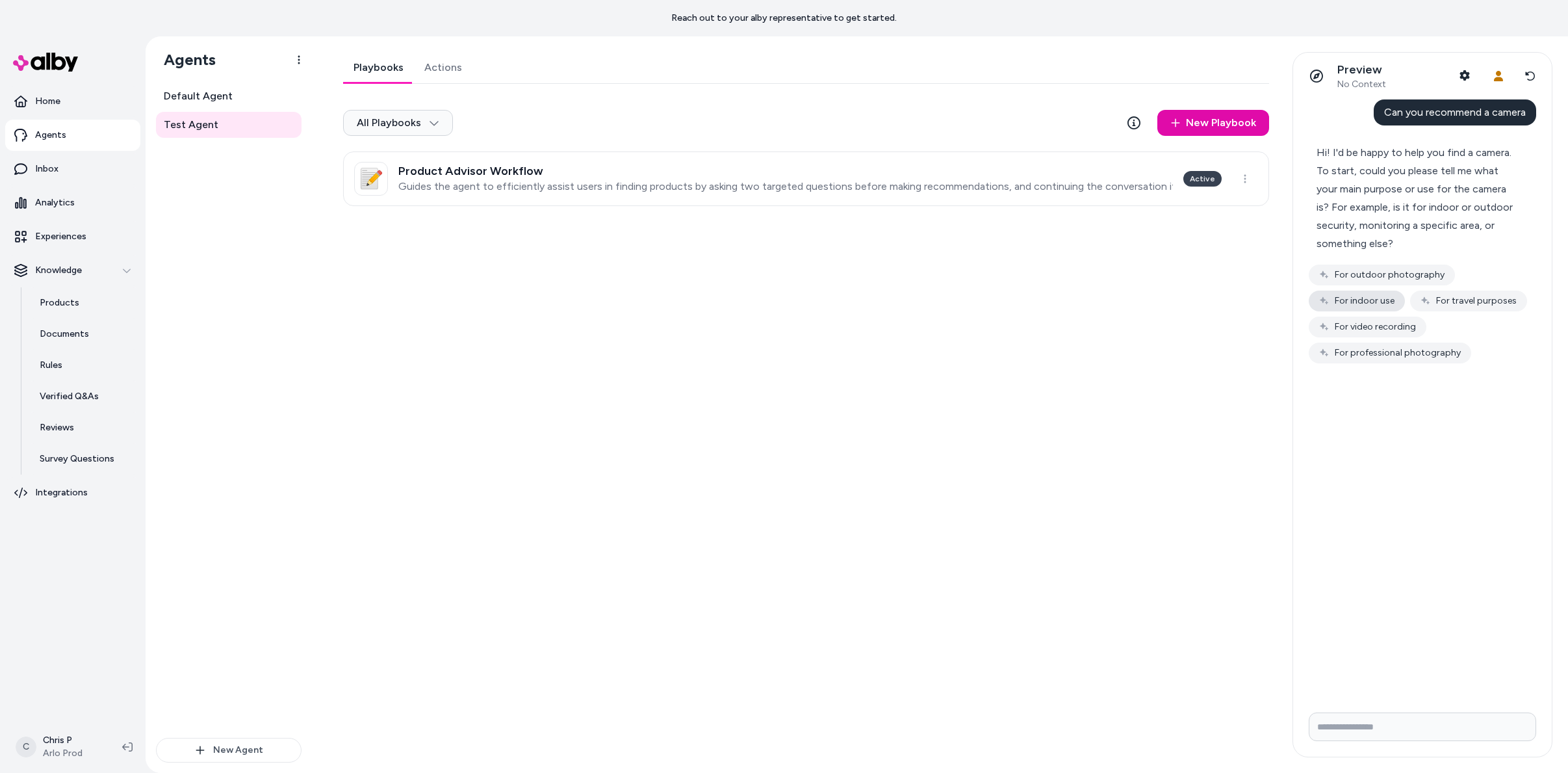 click on "For indoor use" at bounding box center [1357, 301] 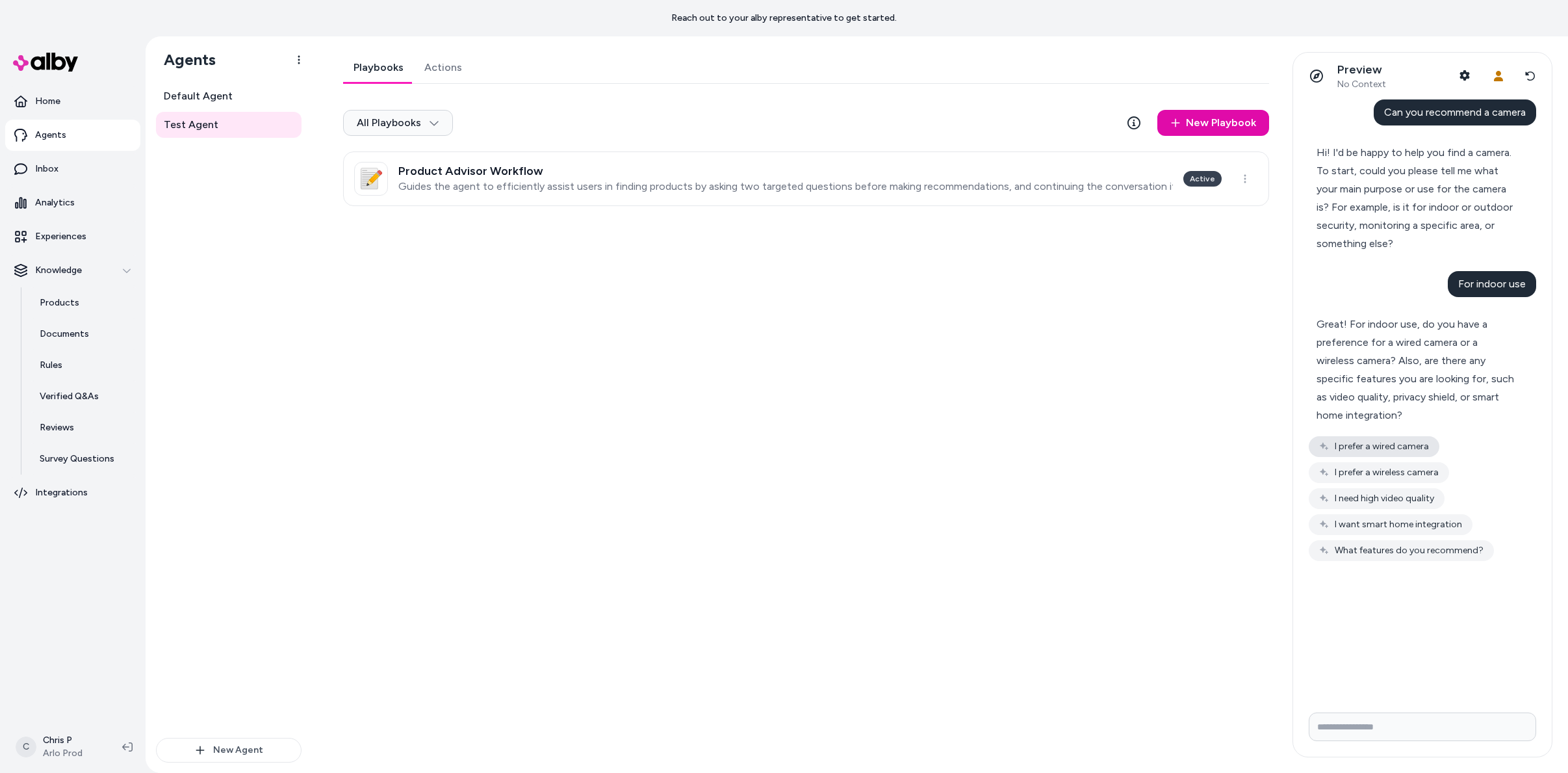 click on "I prefer a wired camera" at bounding box center (1374, 447) 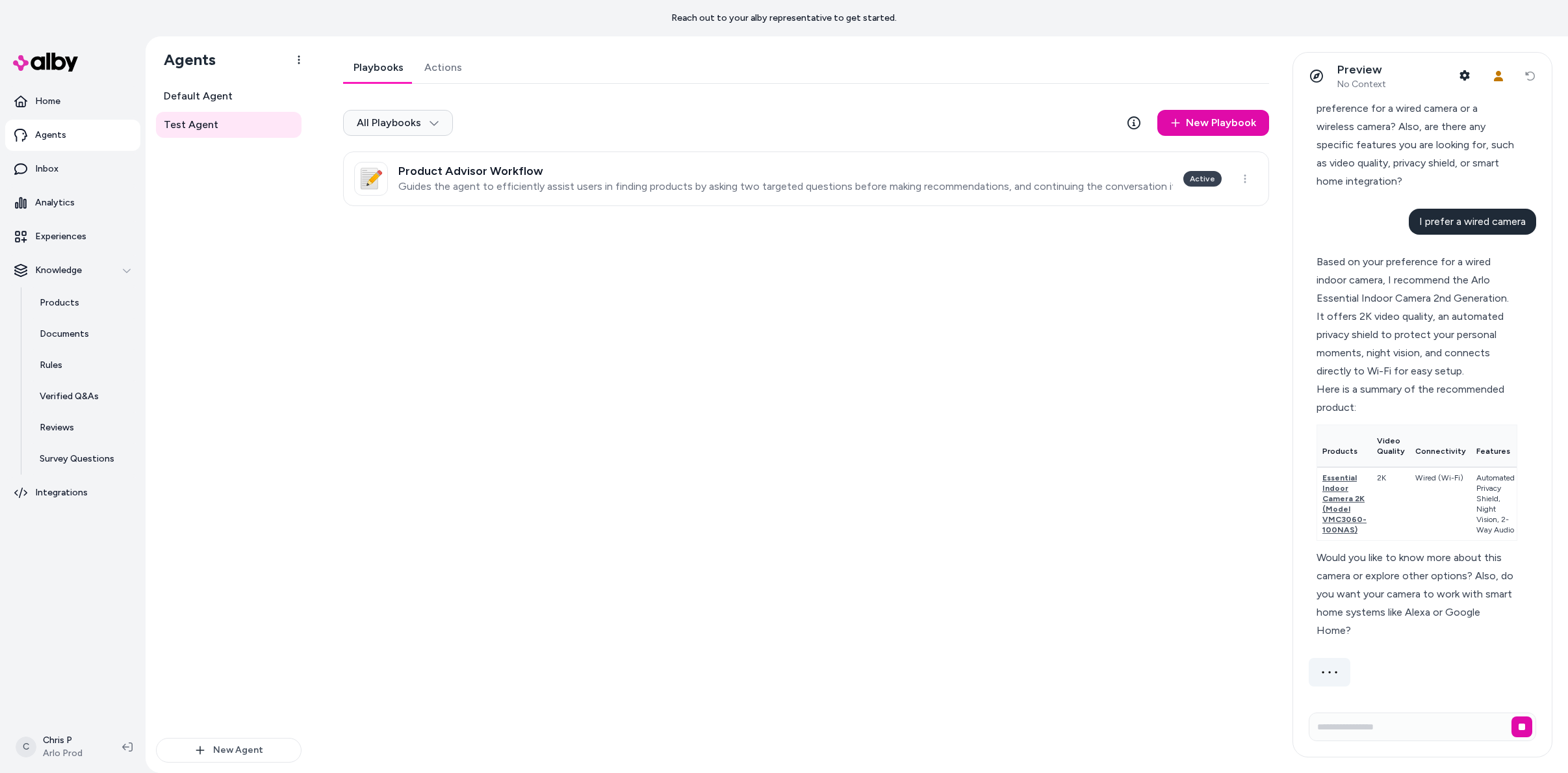 scroll, scrollTop: 202, scrollLeft: 0, axis: vertical 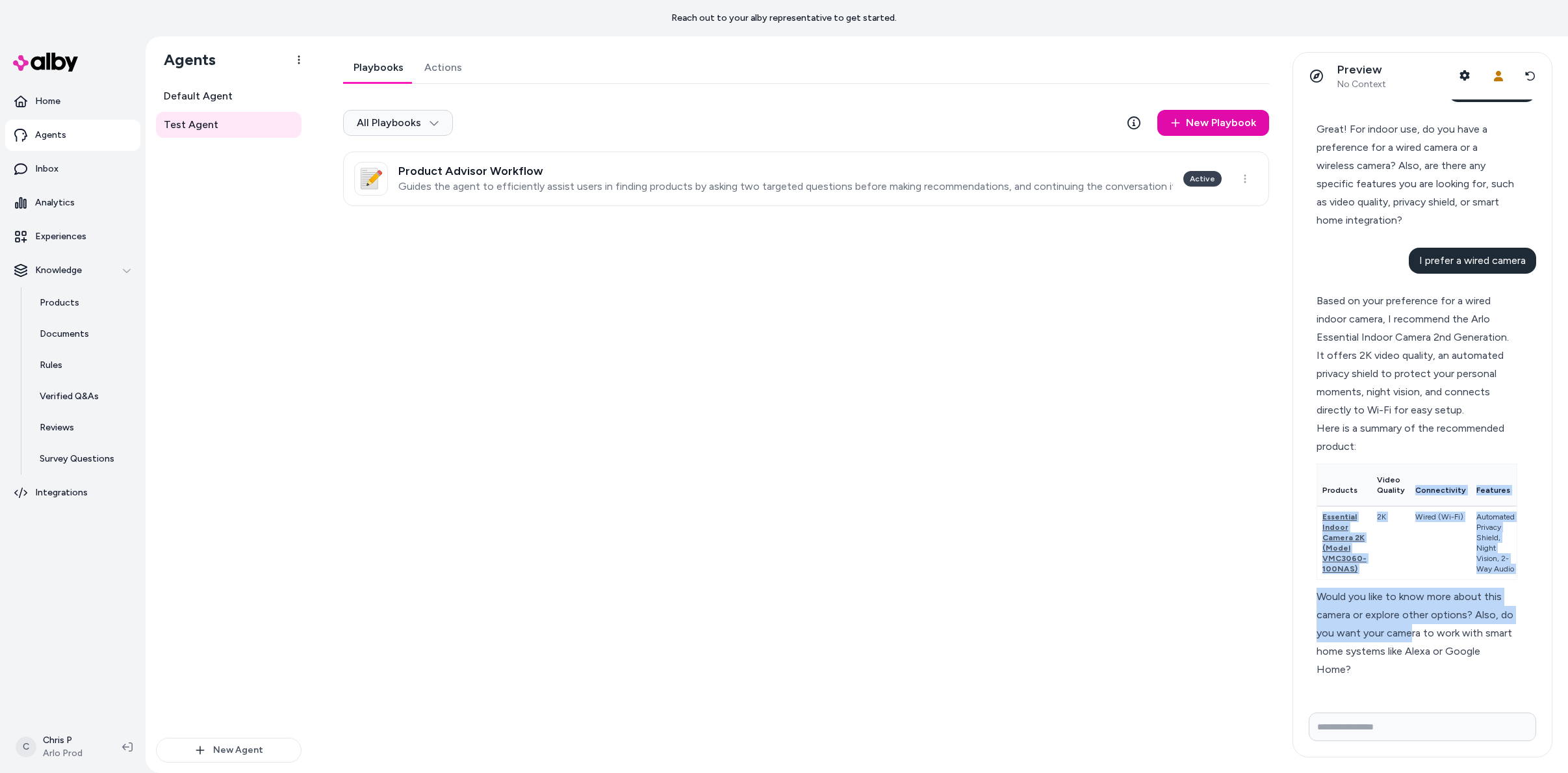 drag, startPoint x: 1400, startPoint y: 618, endPoint x: 1368, endPoint y: 493, distance: 129.031 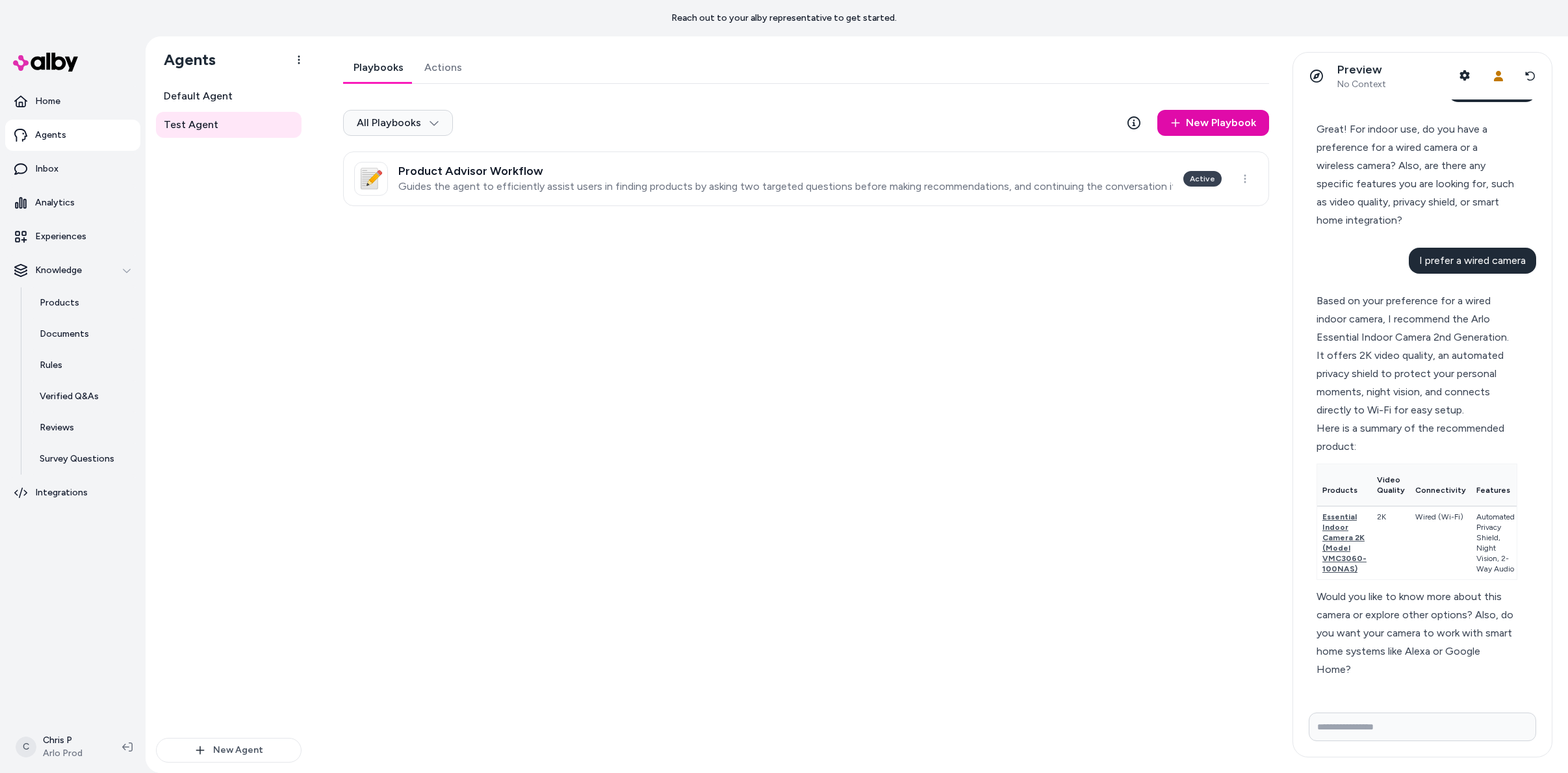drag, startPoint x: 1384, startPoint y: 383, endPoint x: 1374, endPoint y: 344, distance: 40.2616 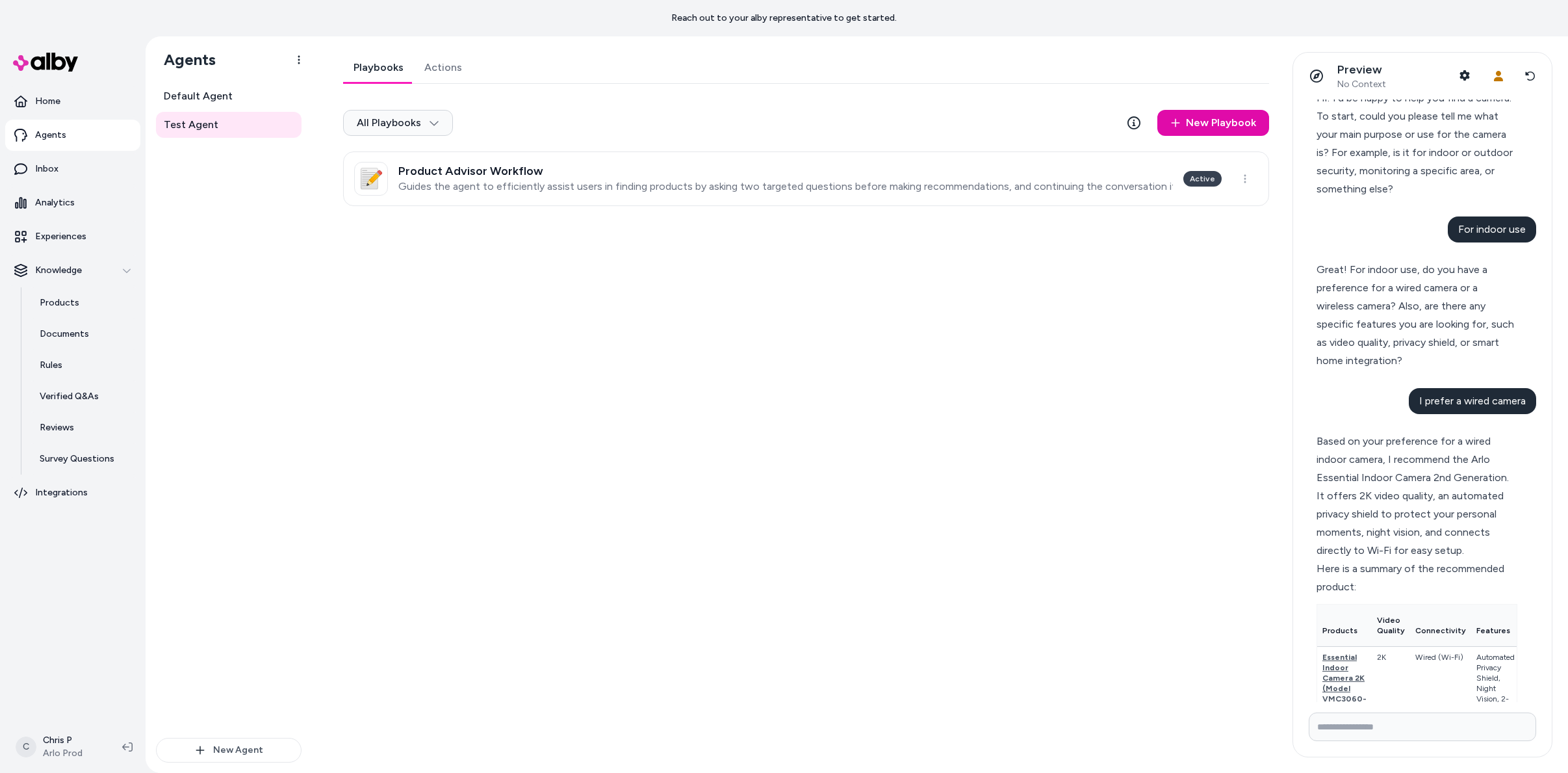 scroll, scrollTop: 499, scrollLeft: 0, axis: vertical 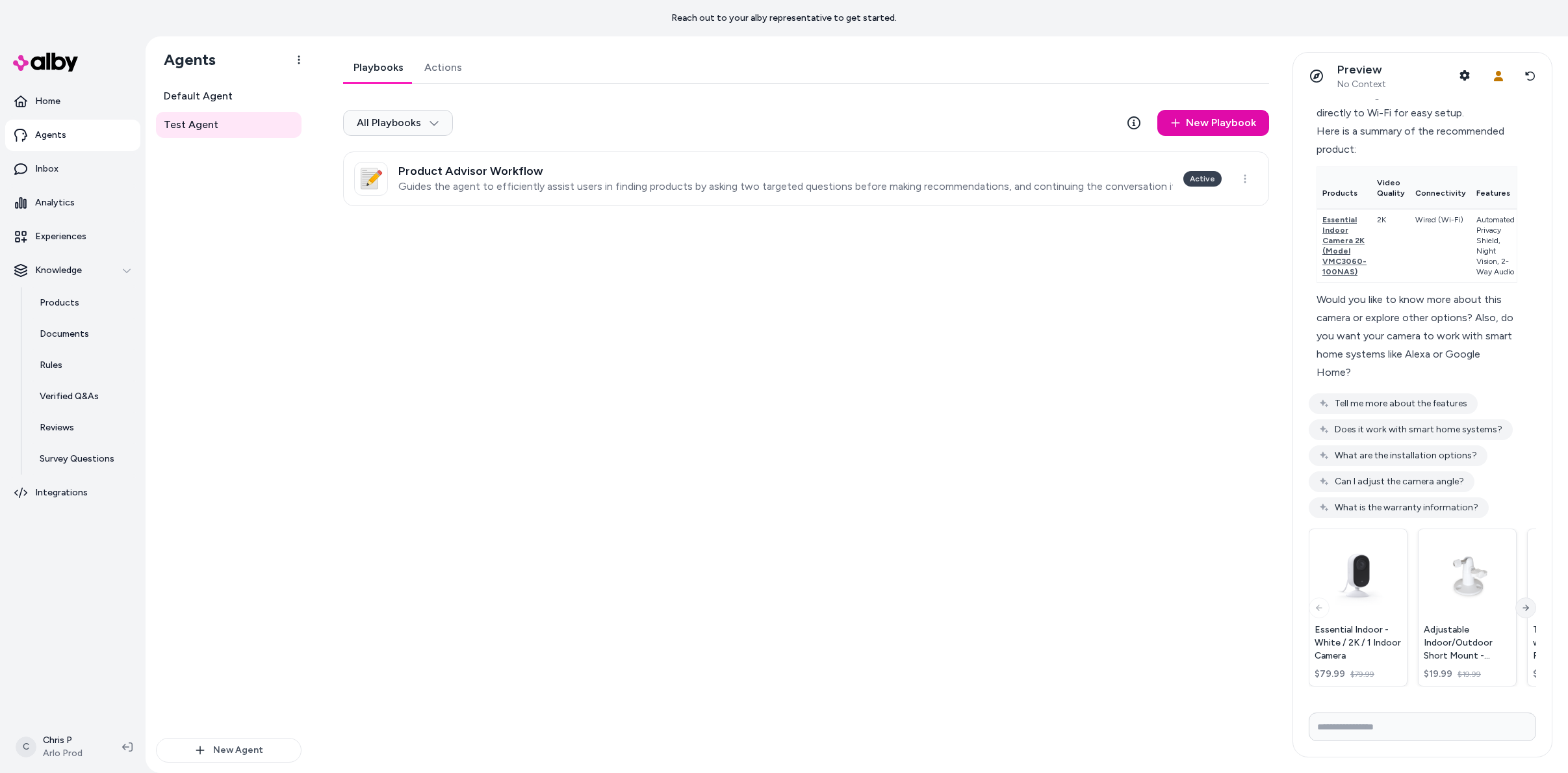 click 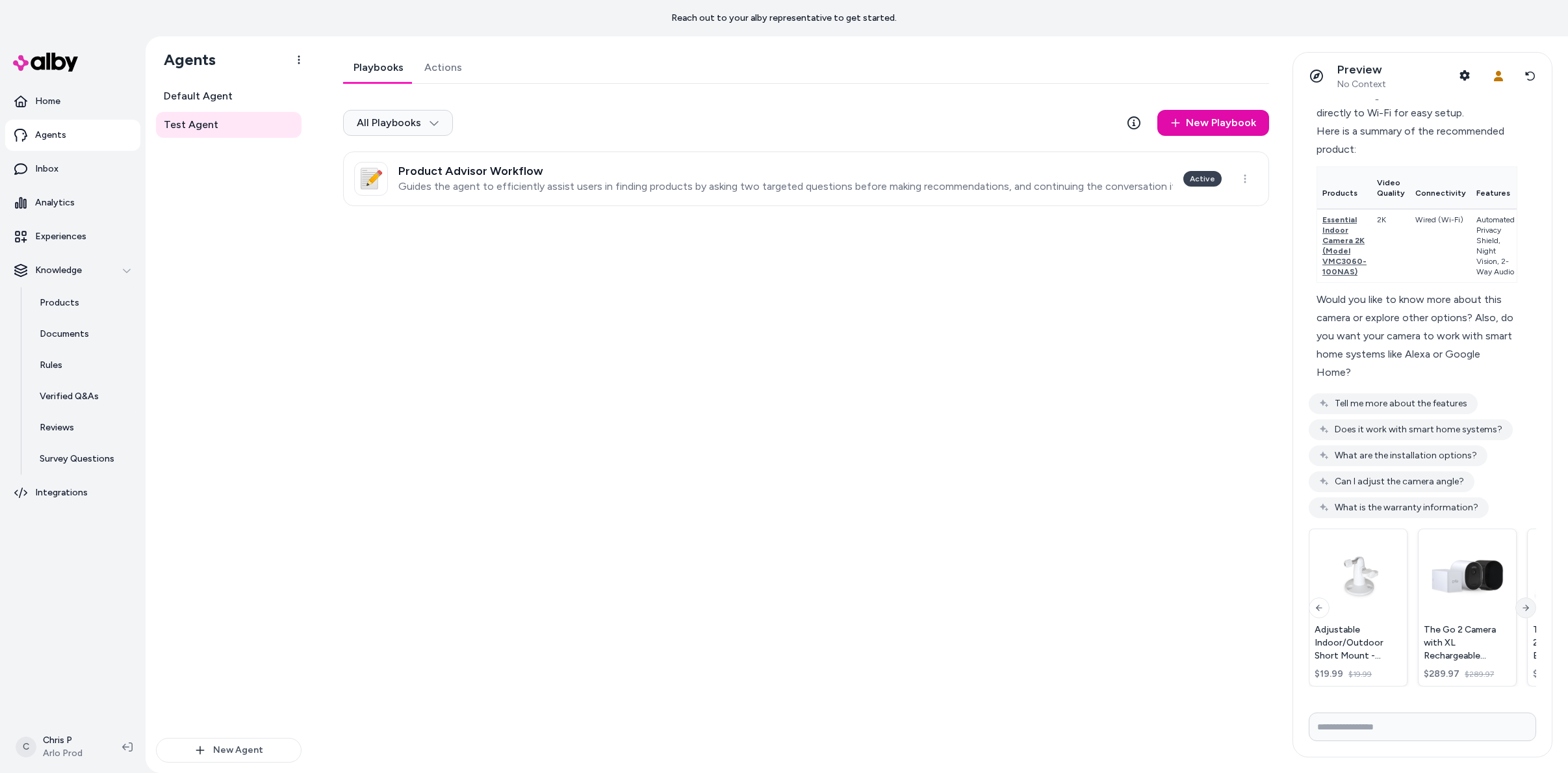 click 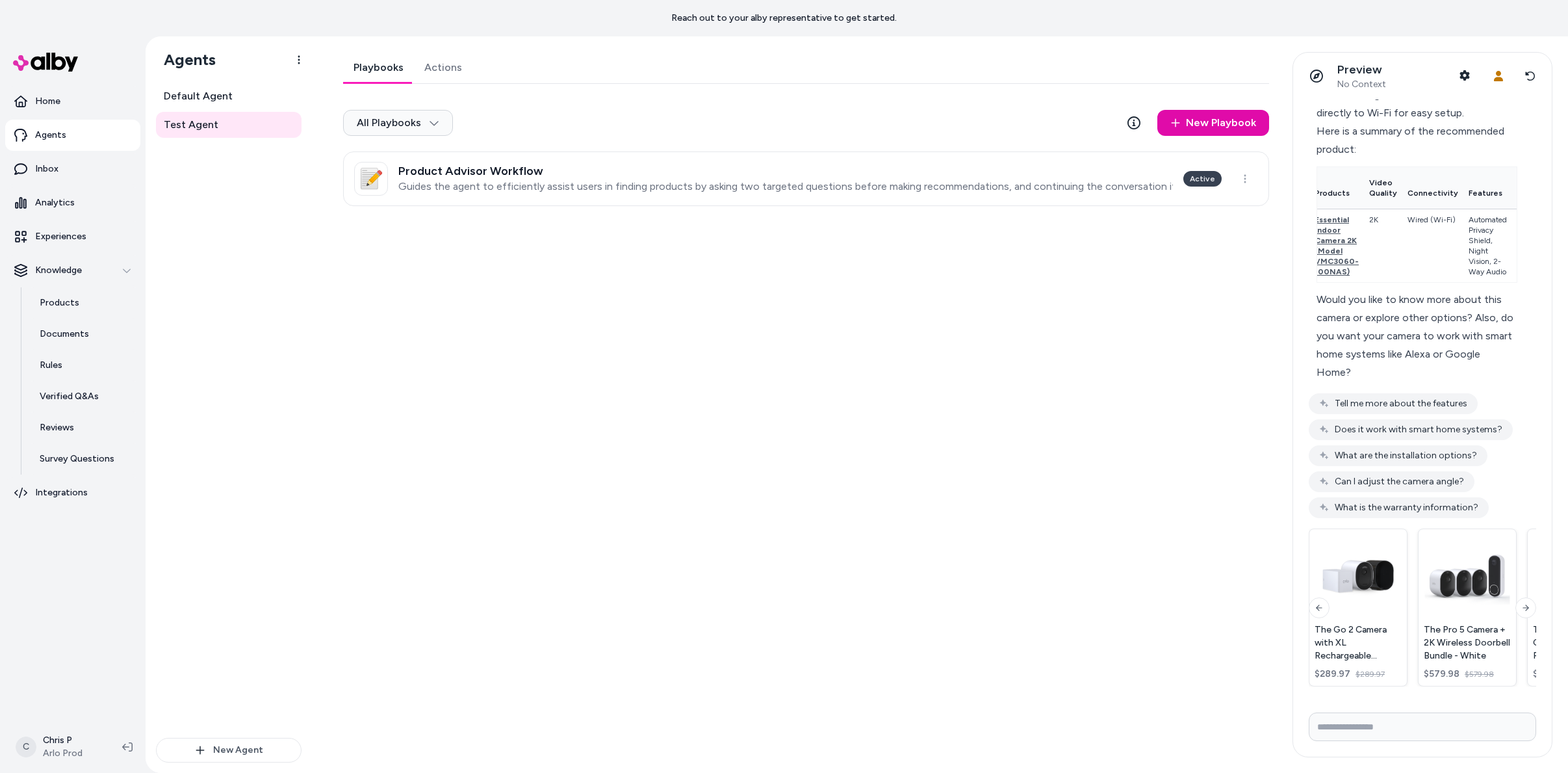 scroll, scrollTop: 0, scrollLeft: 0, axis: both 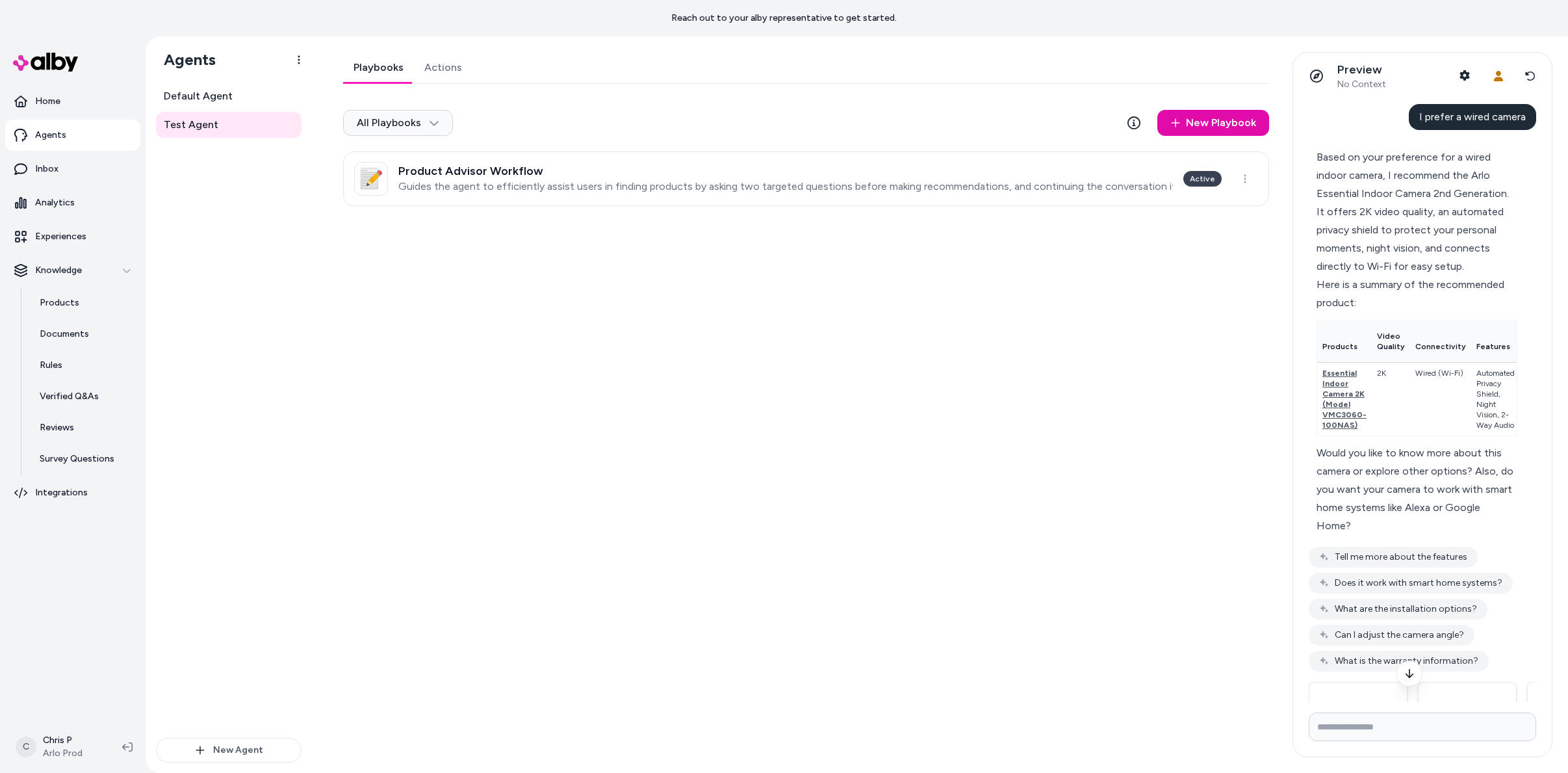 drag, startPoint x: 1385, startPoint y: 473, endPoint x: 1386, endPoint y: 460, distance: 13.038405 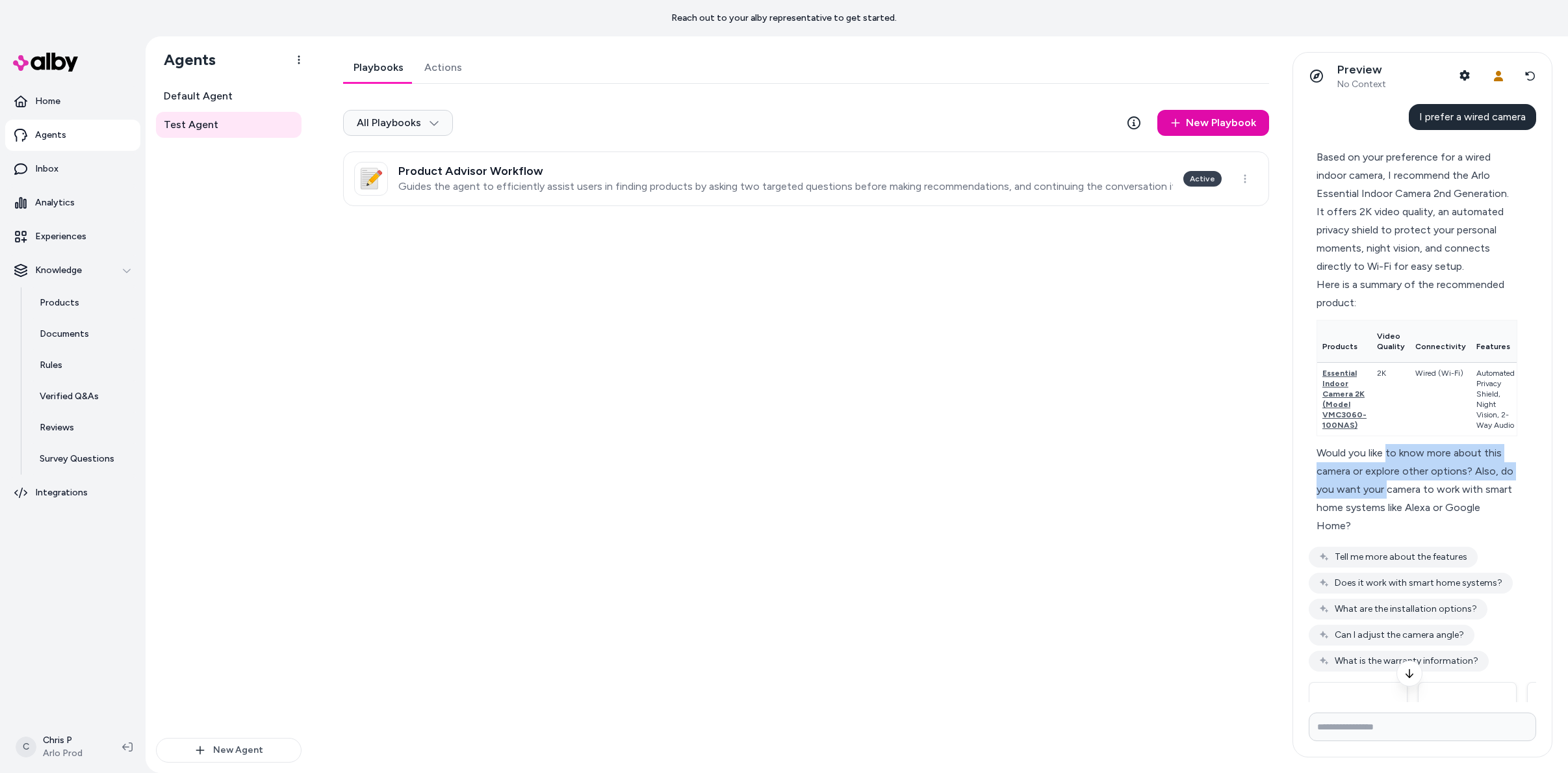 drag, startPoint x: 1386, startPoint y: 460, endPoint x: 1388, endPoint y: 490, distance: 30.06659 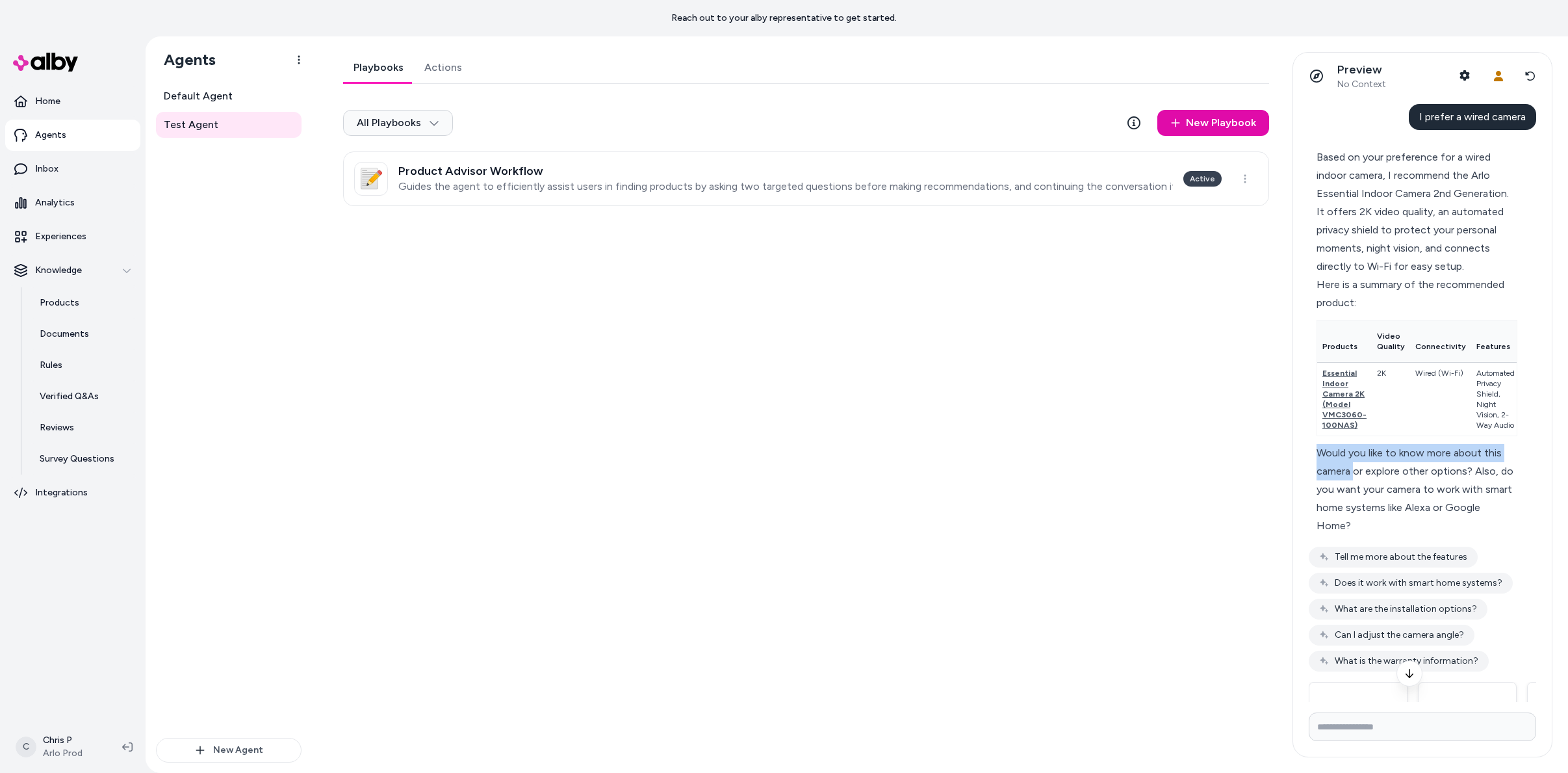 drag, startPoint x: 1349, startPoint y: 447, endPoint x: 1354, endPoint y: 481, distance: 34.365681 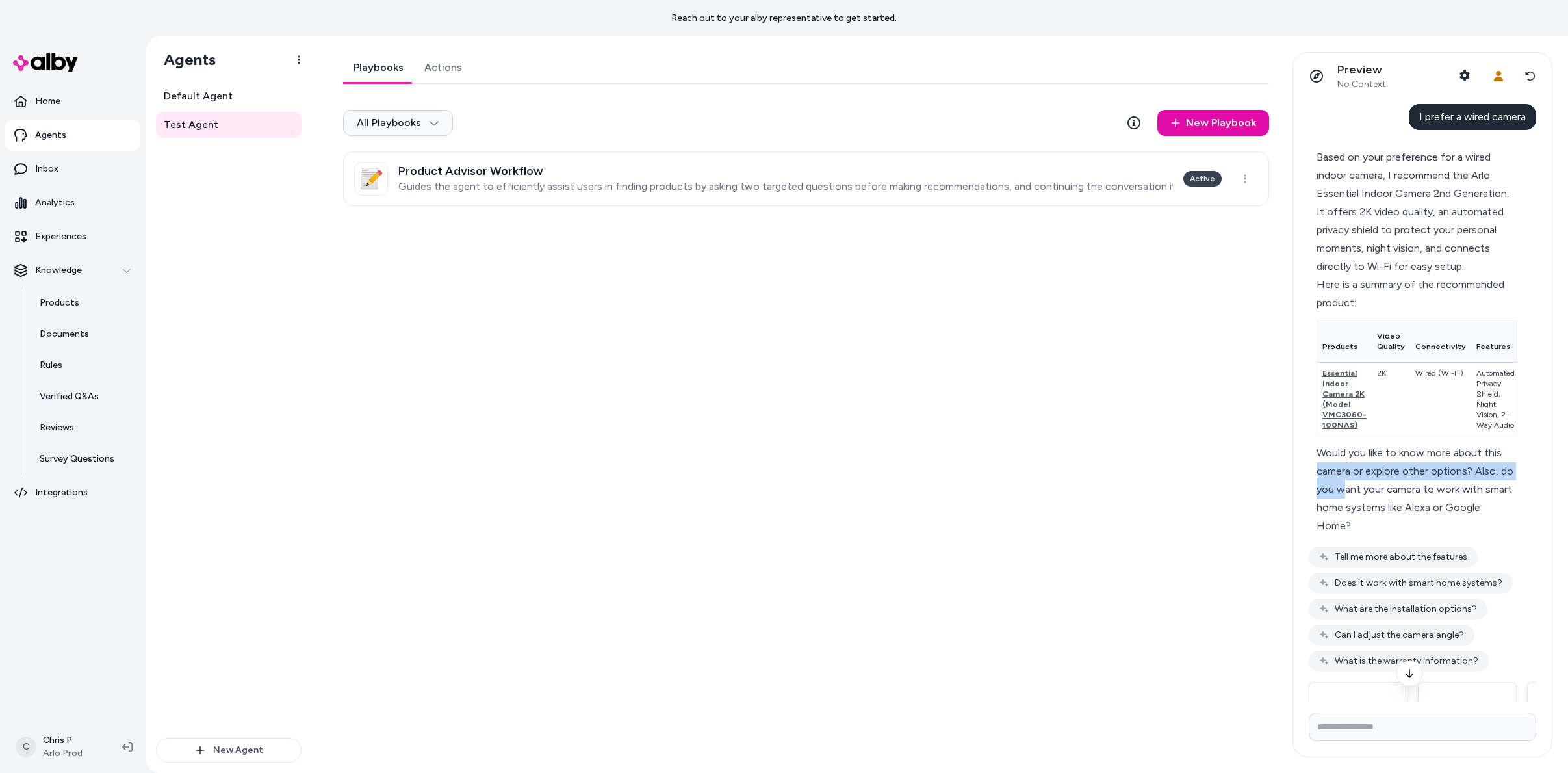 drag, startPoint x: 1319, startPoint y: 491, endPoint x: 1338, endPoint y: 480, distance: 21.954498 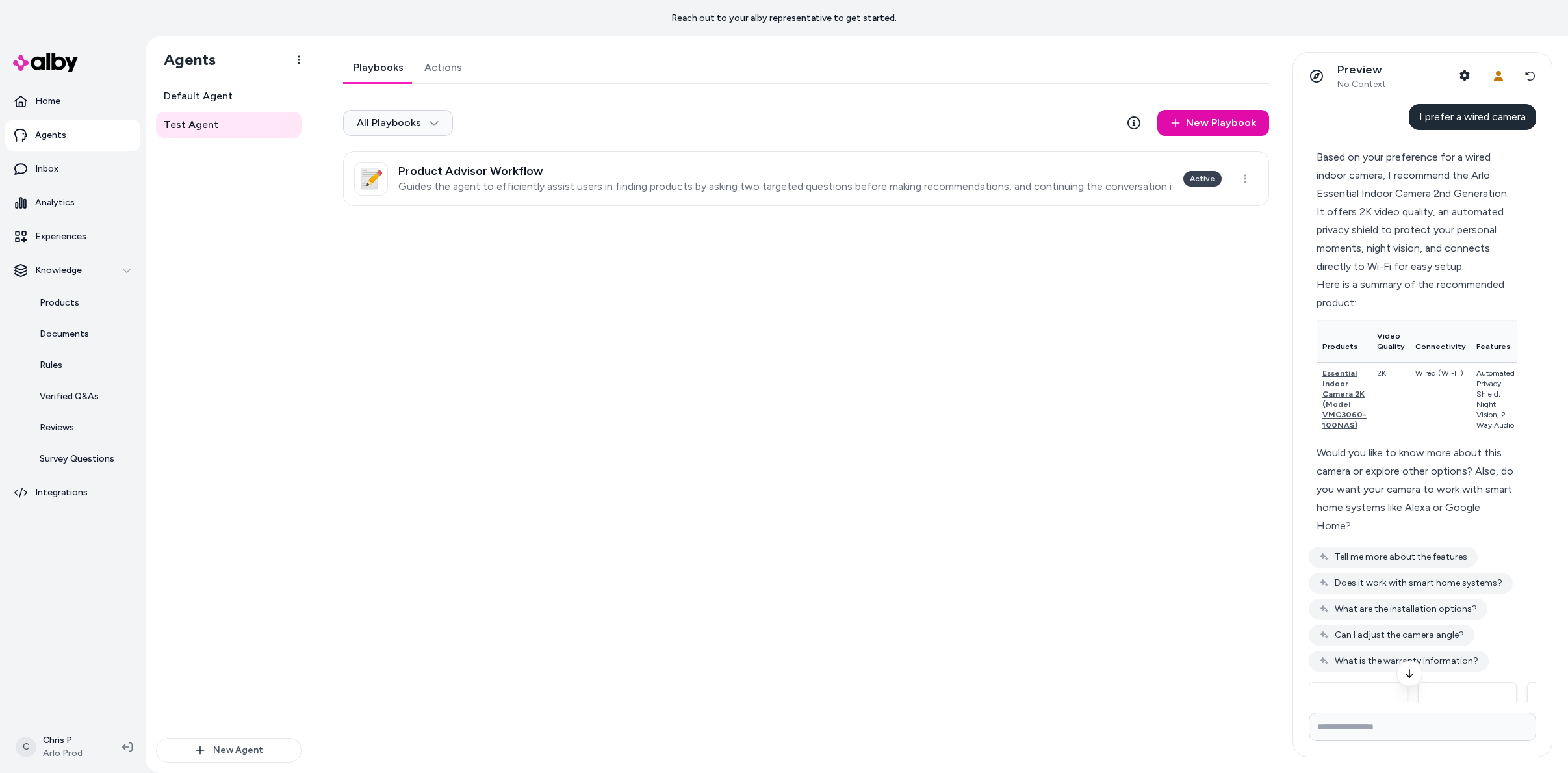 drag, startPoint x: 1339, startPoint y: 483, endPoint x: 1338, endPoint y: 491, distance: 8.0622577 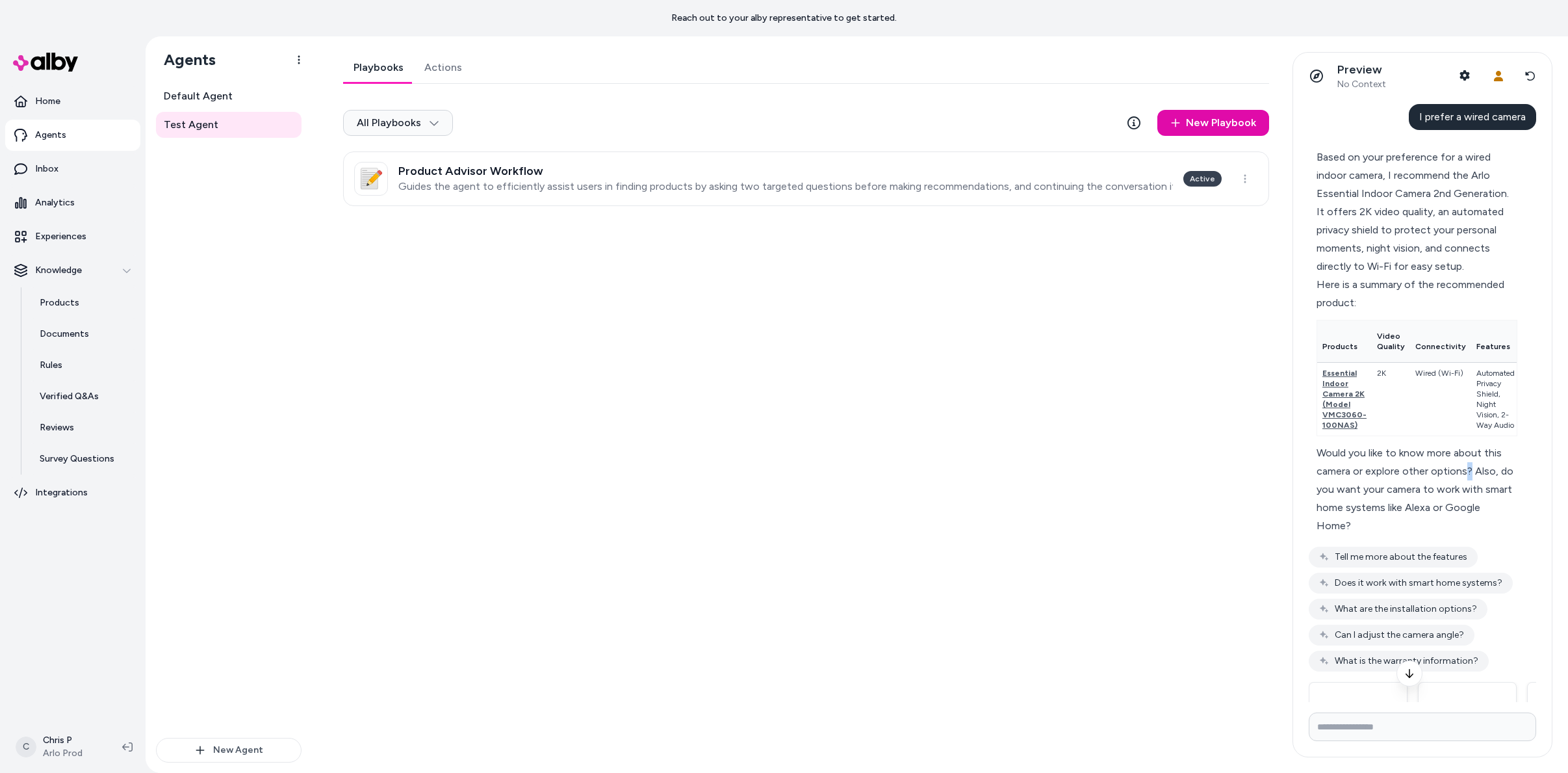 drag, startPoint x: 1469, startPoint y: 475, endPoint x: 1392, endPoint y: 511, distance: 85 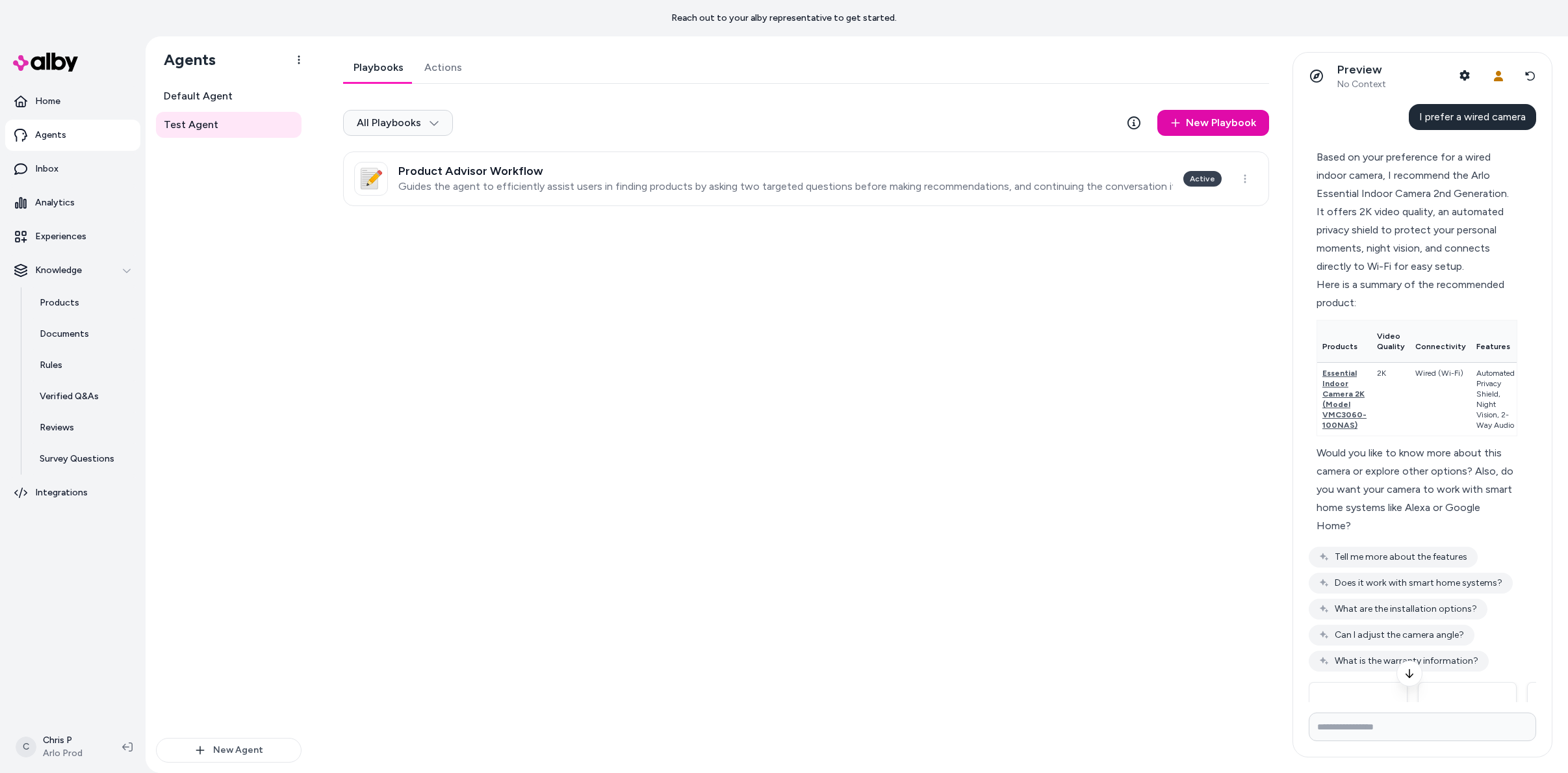click on "Would you like to know more about this camera or explore other options? Also, do you want your camera to work with smart home systems like Alexa or Google Home?" at bounding box center [1417, 490] 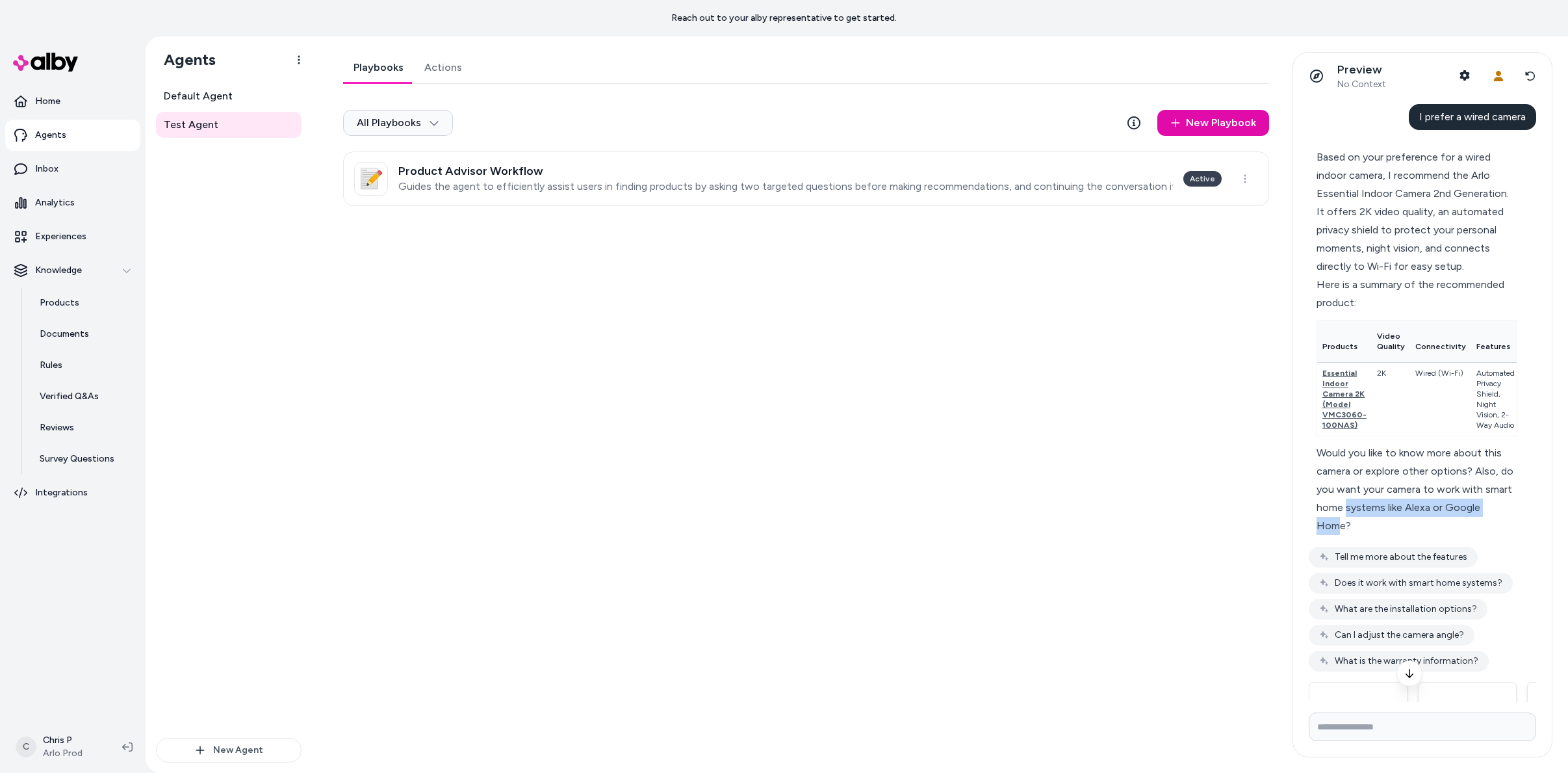 drag, startPoint x: 1348, startPoint y: 512, endPoint x: 1342, endPoint y: 529, distance: 18.027756 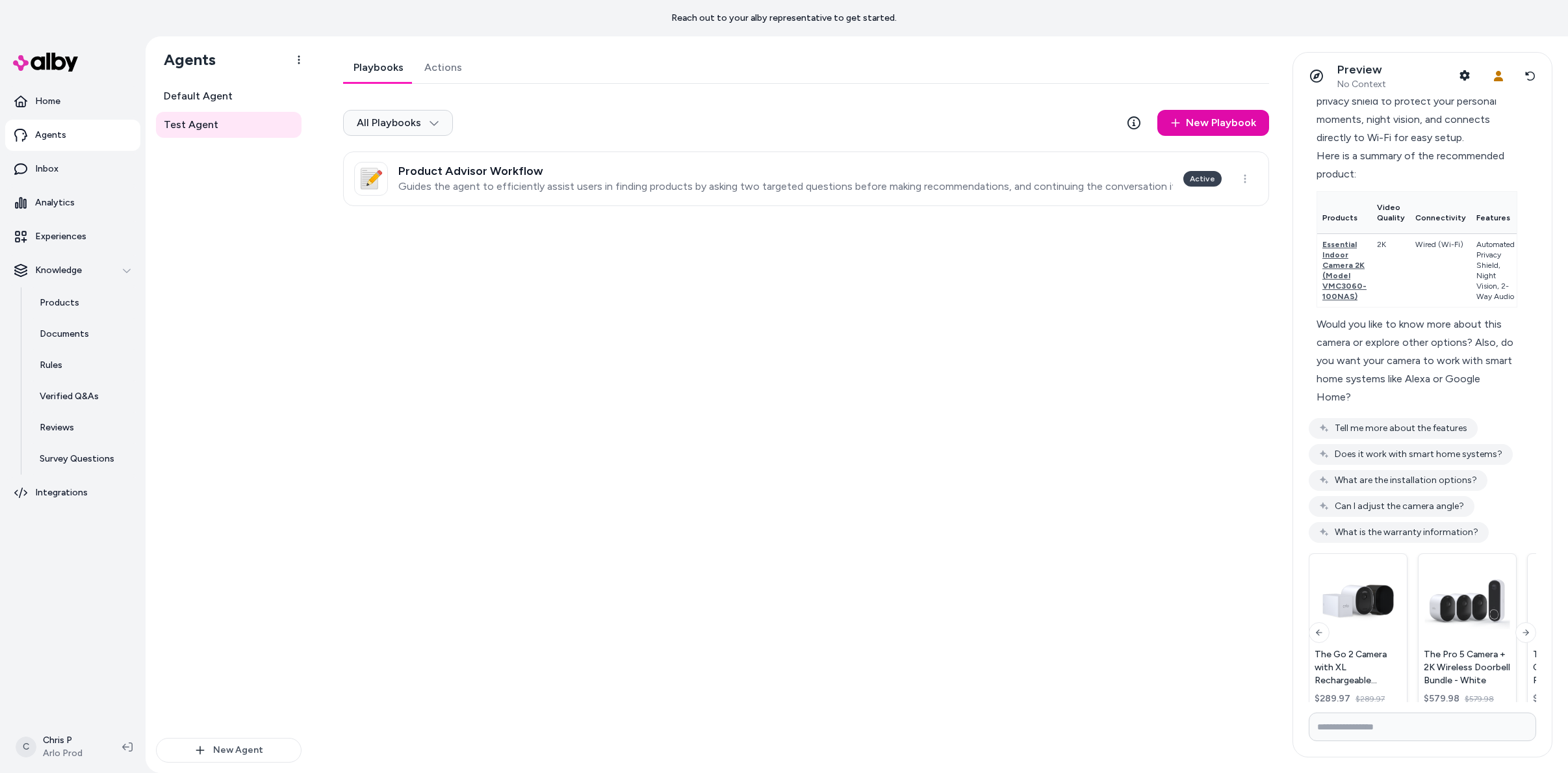scroll, scrollTop: 499, scrollLeft: 0, axis: vertical 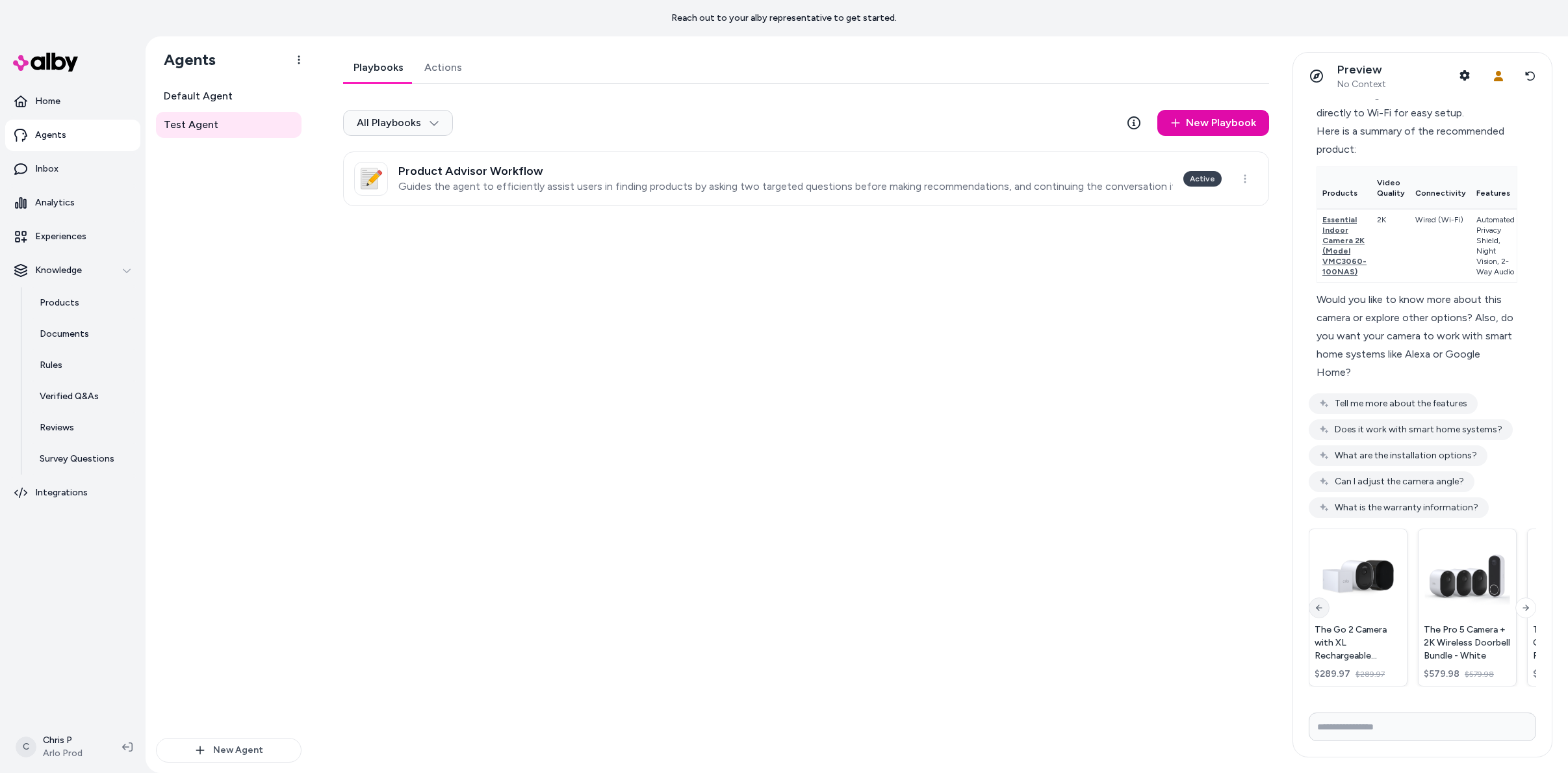 click on "Previous slide" at bounding box center (1319, 608) 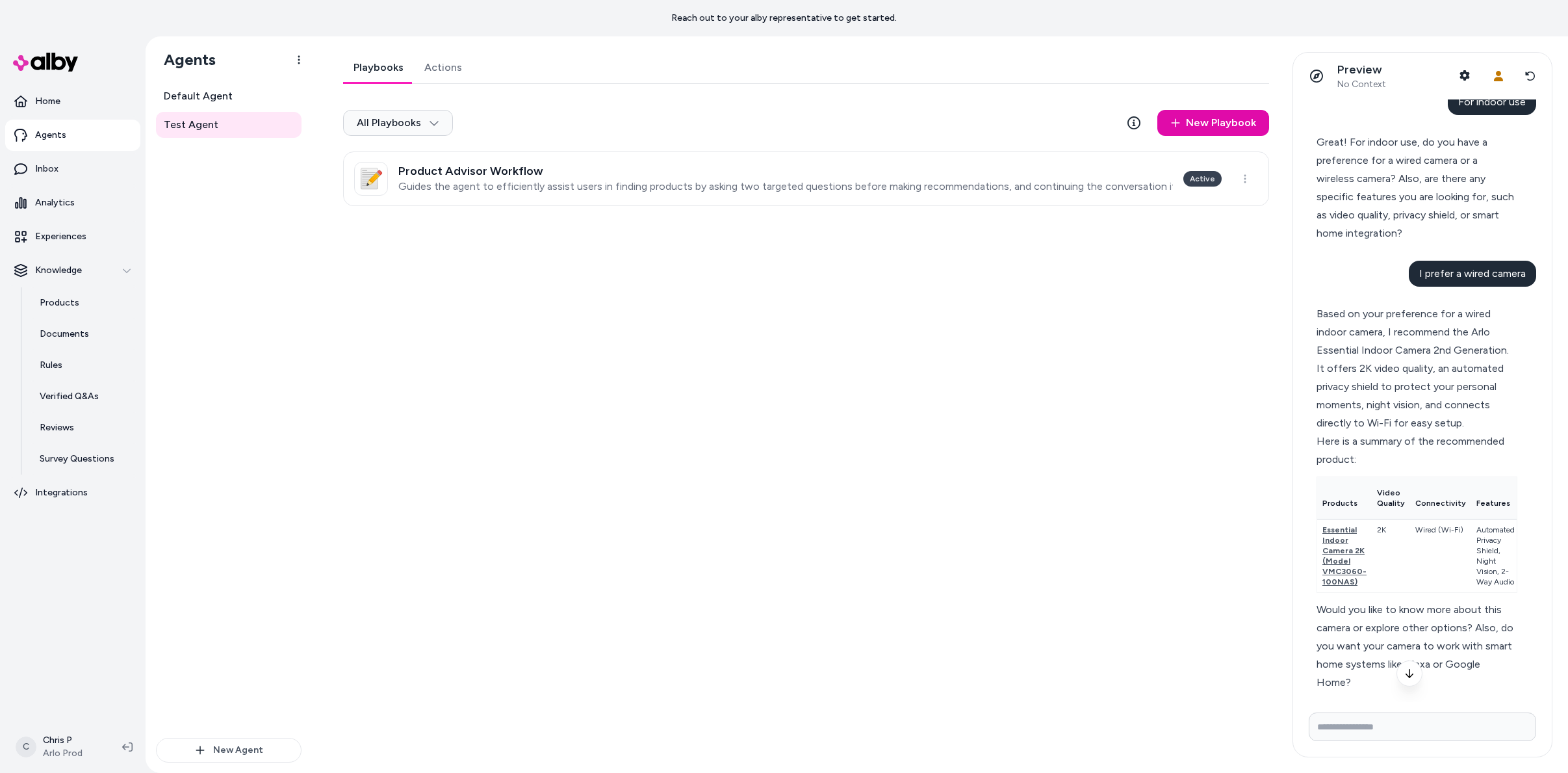scroll, scrollTop: 0, scrollLeft: 0, axis: both 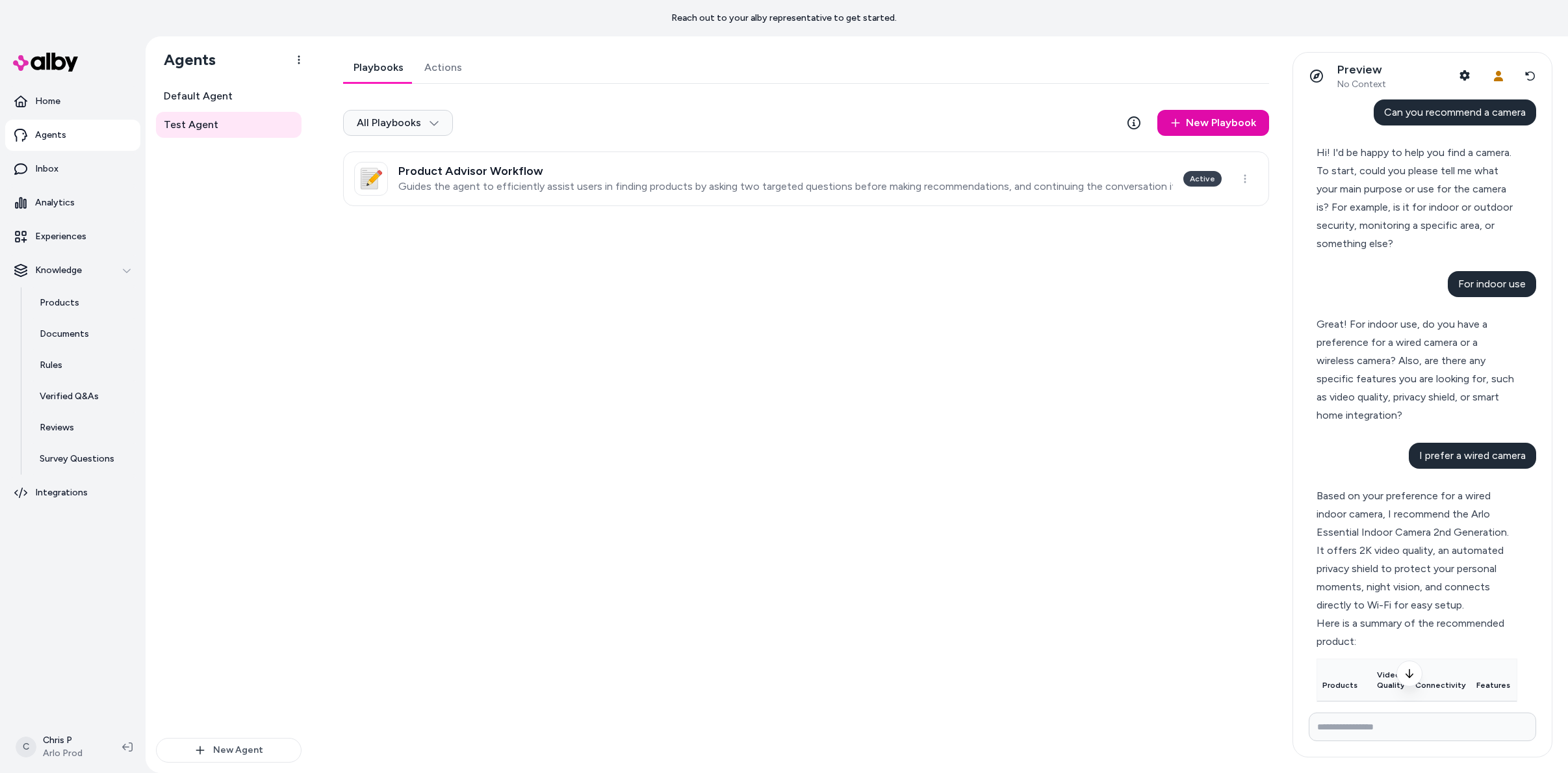 click on "Playbooks Actions All Playbooks New Playbook 📝 Product Advisor Workflow Guides the agent to efficiently assist users in finding products by asking two targeted questions before making recommendations, and continuing the conversation if further assistance is needed. Active" at bounding box center [802, 404] 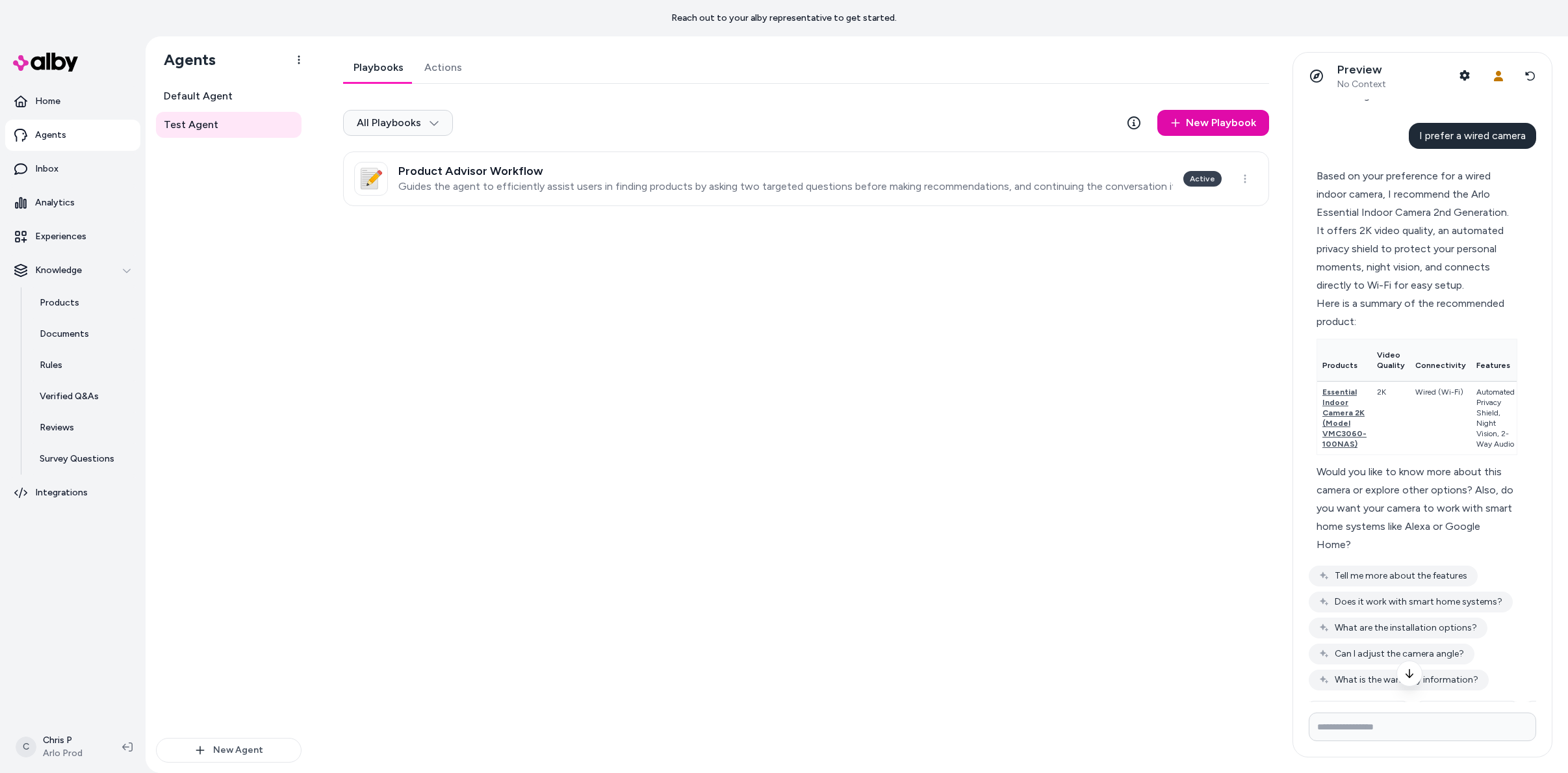 scroll, scrollTop: 387, scrollLeft: 0, axis: vertical 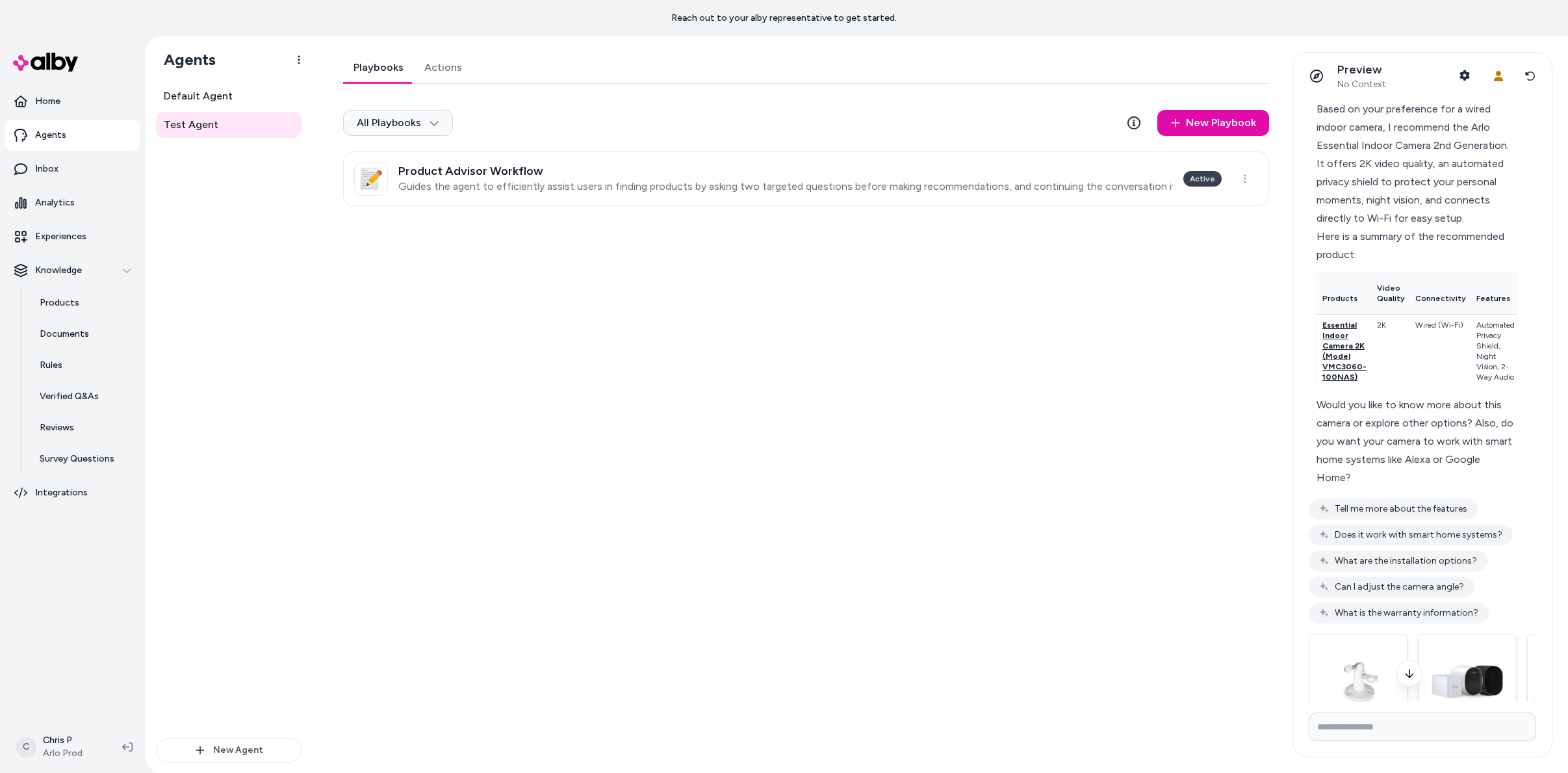 click on "Essential Indoor Camera 2K (Model VMC3060-100NAS)" at bounding box center [1344, 351] 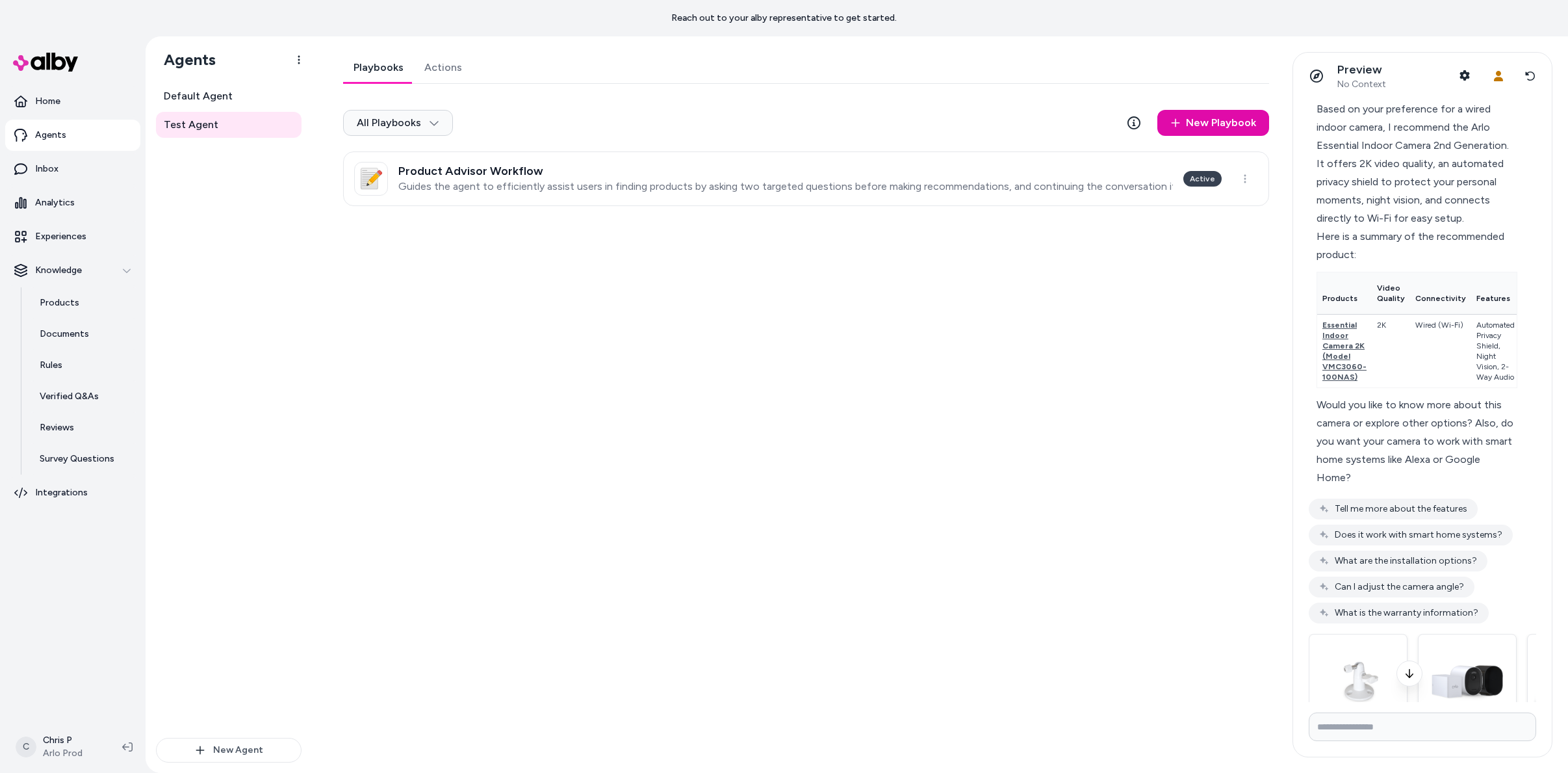 click on "Playbooks Actions All Playbooks New Playbook 📝 Product Advisor Workflow Guides the agent to efficiently assist users in finding products by asking two targeted questions before making recommendations, and continuing the conversation if further assistance is needed. Active" at bounding box center [802, 404] 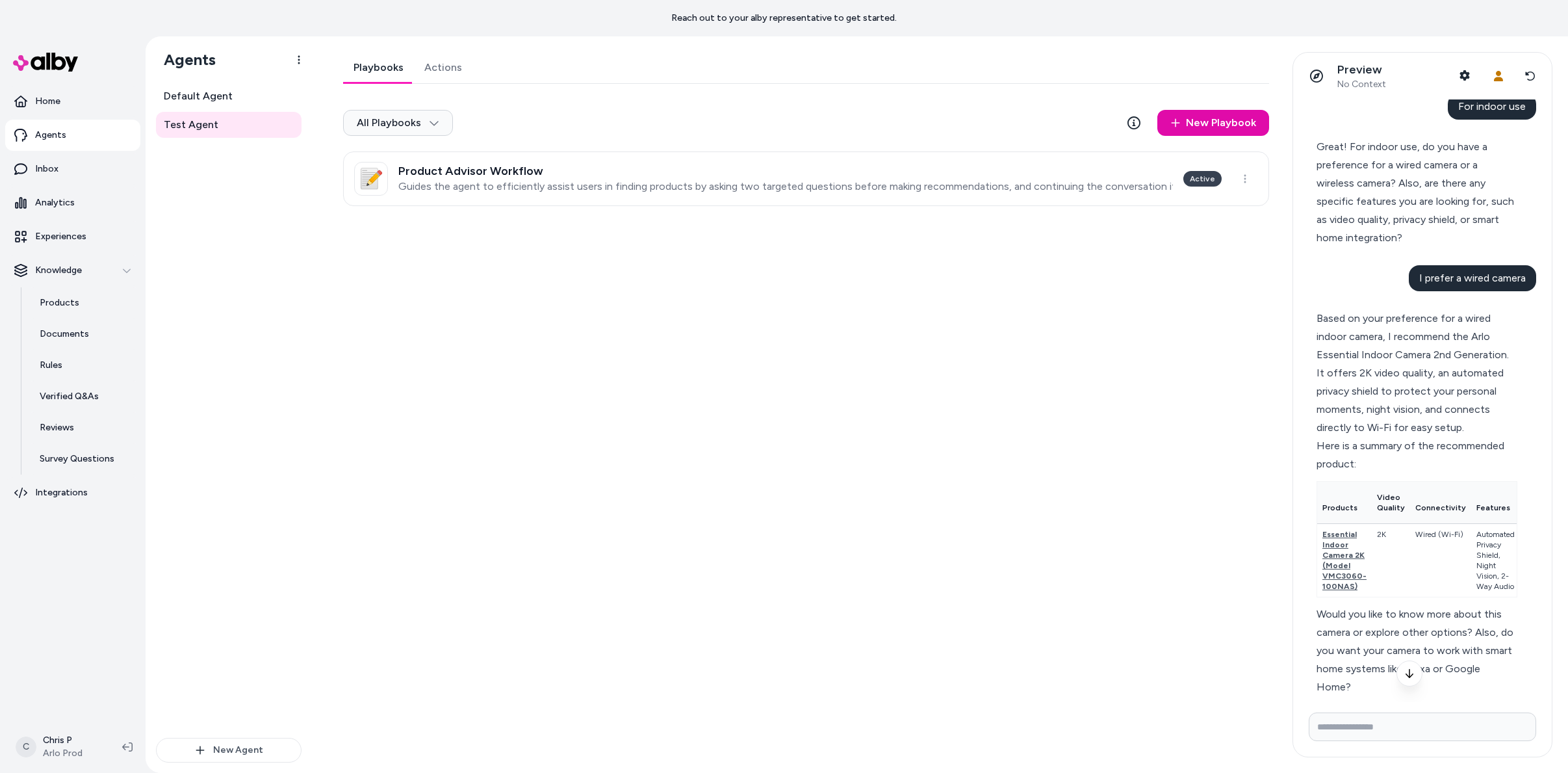 scroll, scrollTop: 231, scrollLeft: 0, axis: vertical 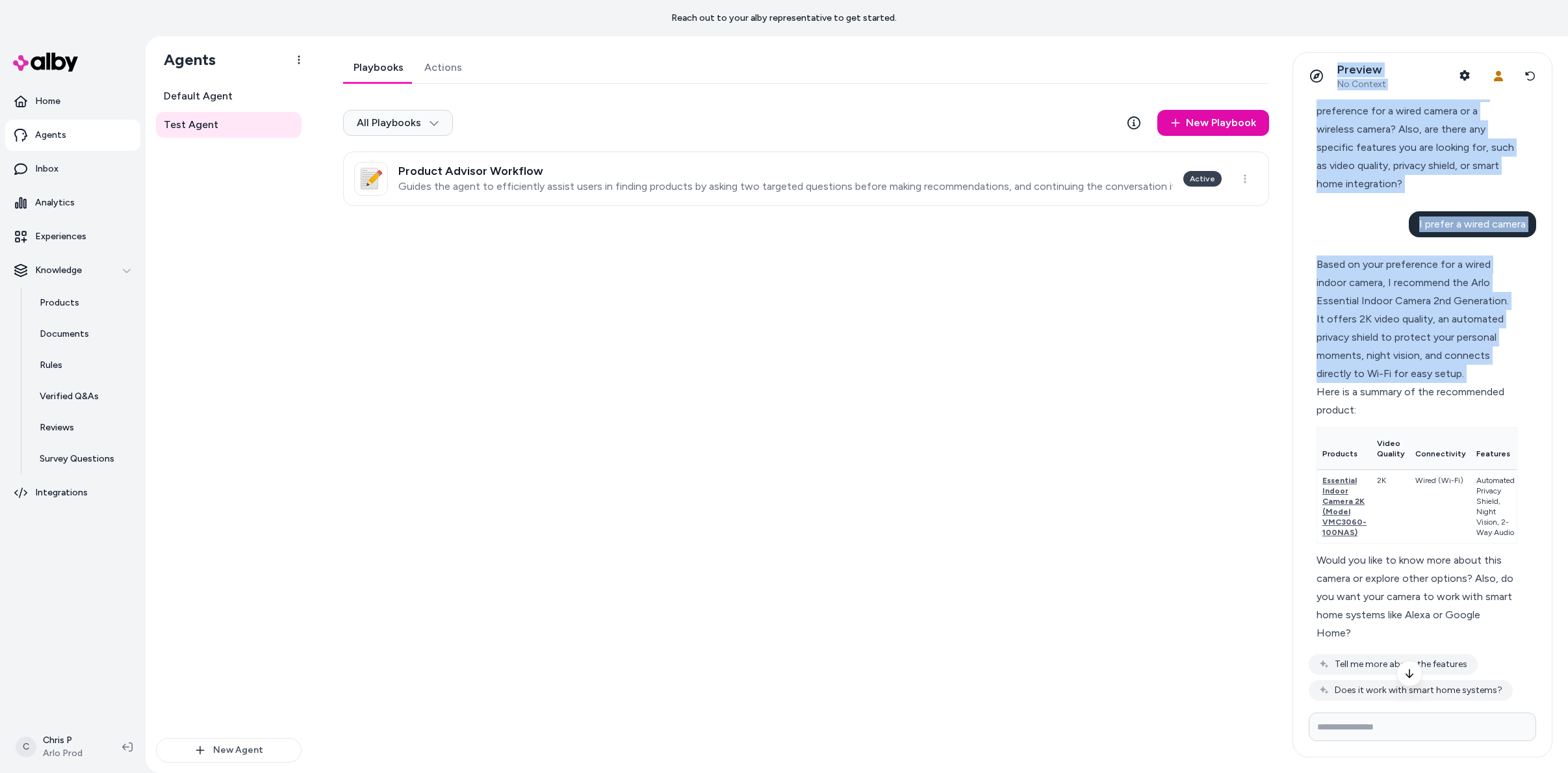 drag, startPoint x: 1292, startPoint y: 400, endPoint x: 1254, endPoint y: 404, distance: 38.209946 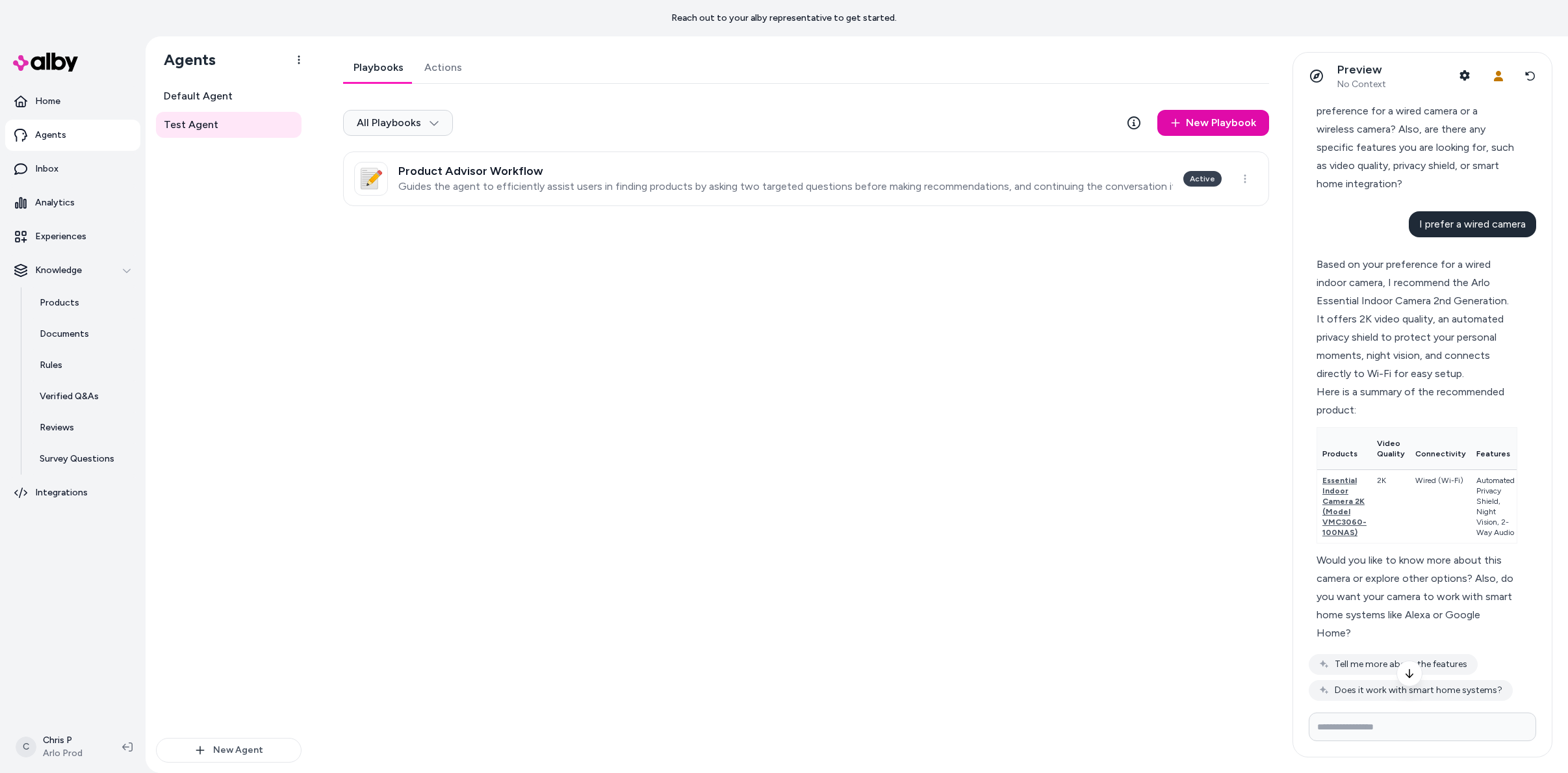 drag, startPoint x: 901, startPoint y: 484, endPoint x: 875, endPoint y: 463, distance: 33.42155 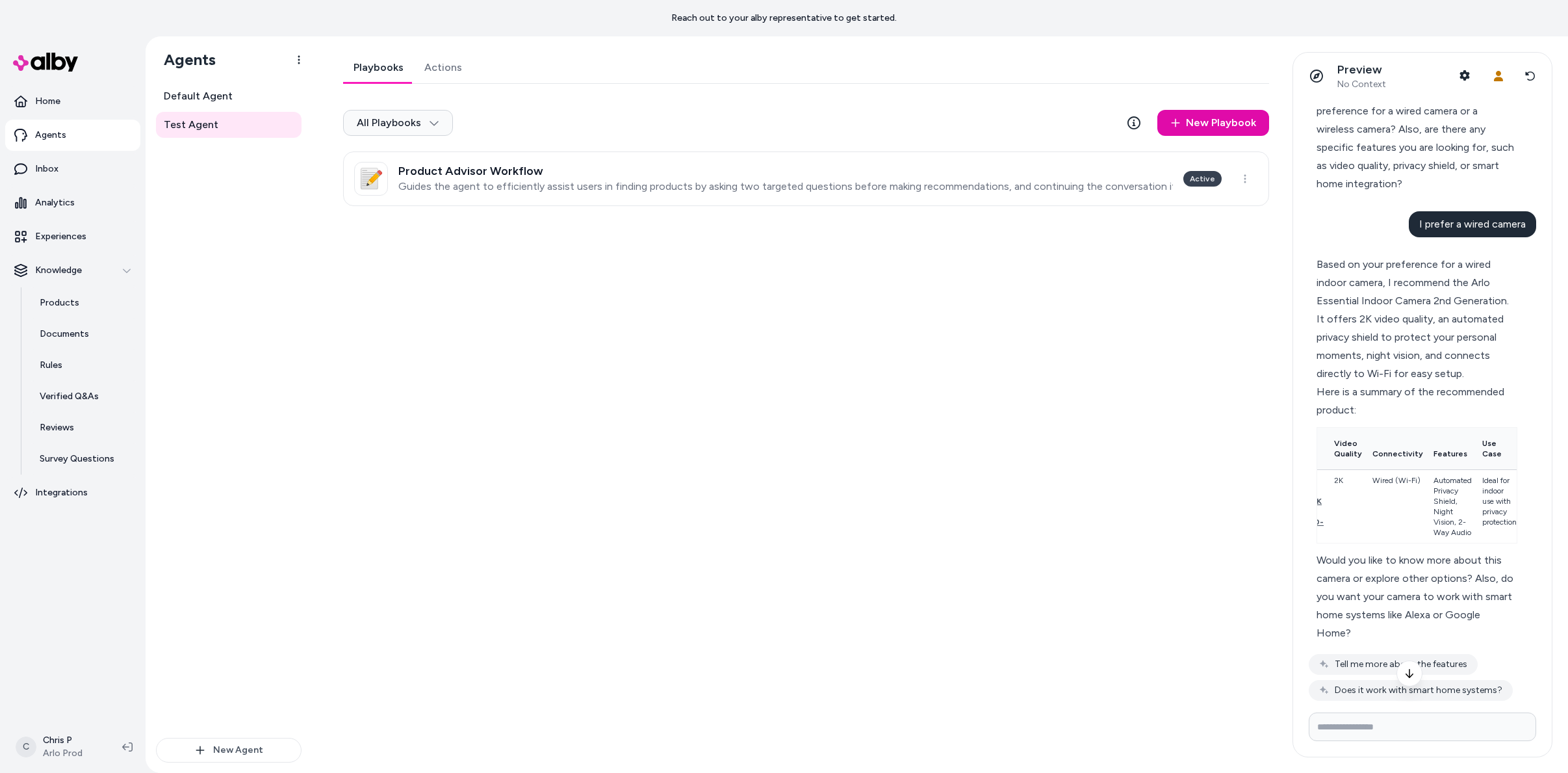 scroll, scrollTop: 0, scrollLeft: 0, axis: both 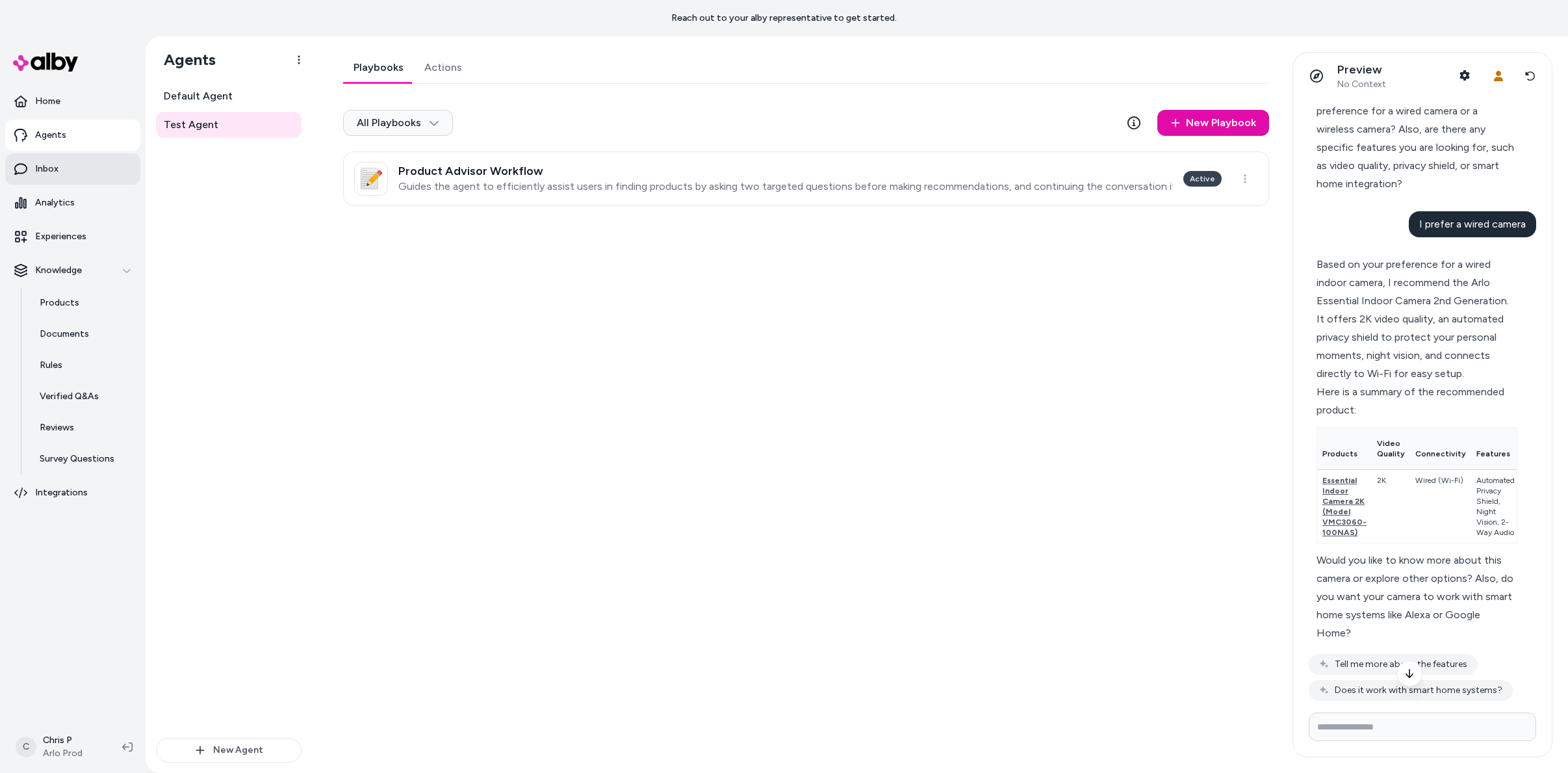 click on "Inbox" at bounding box center (73, 169) 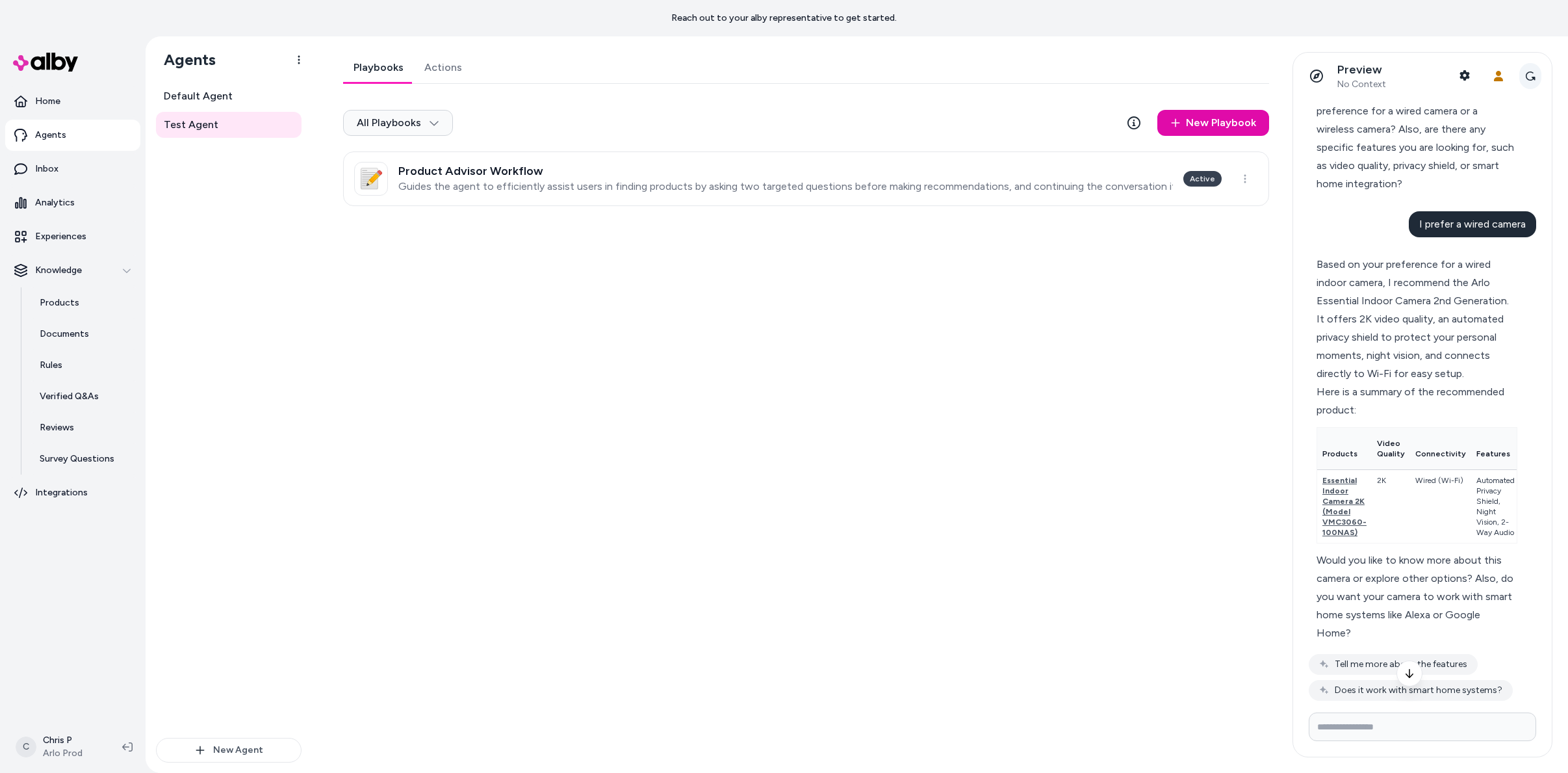 click 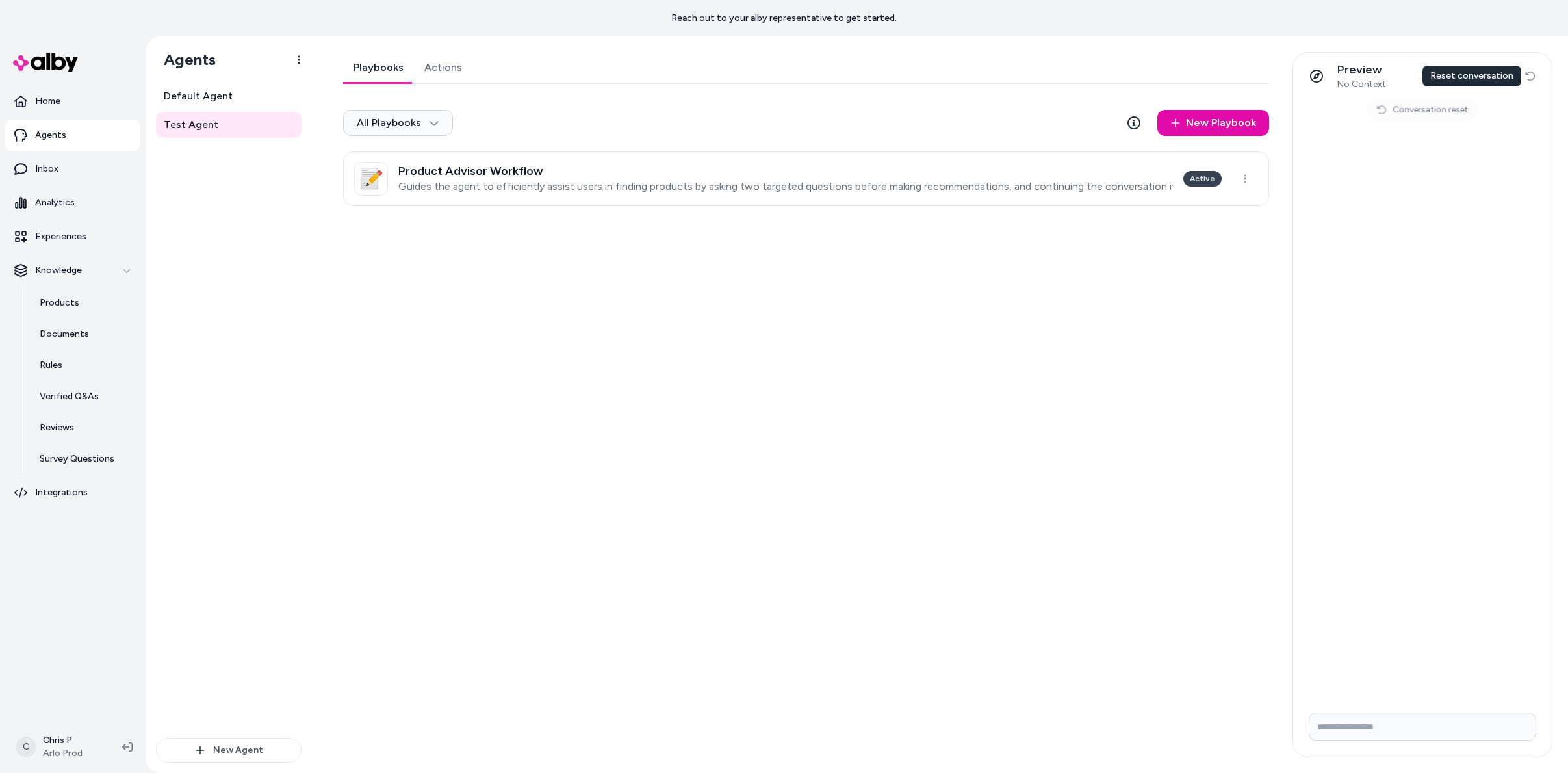 scroll, scrollTop: 0, scrollLeft: 0, axis: both 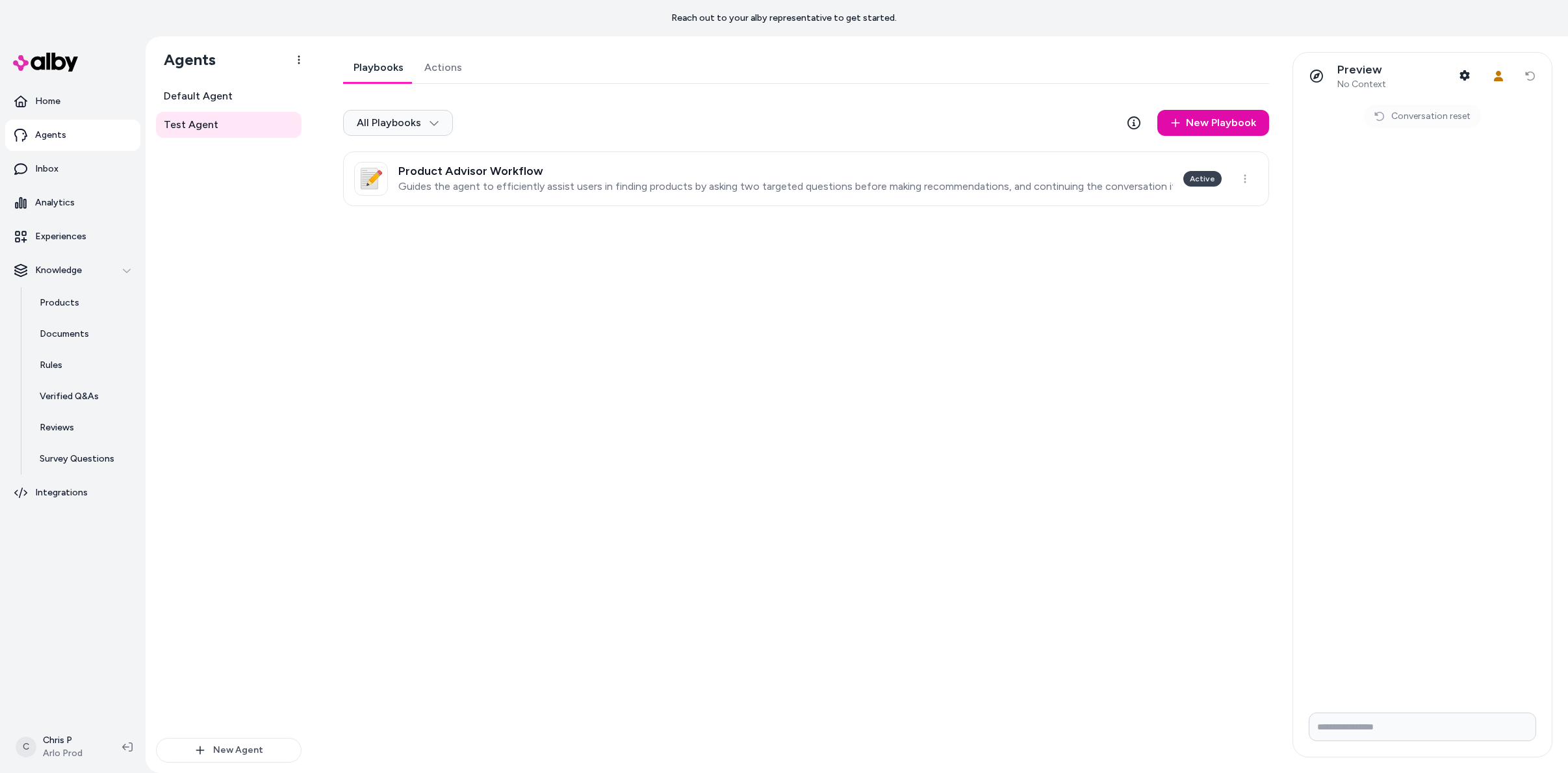 drag, startPoint x: 551, startPoint y: 292, endPoint x: 548, endPoint y: 283, distance: 9.486833 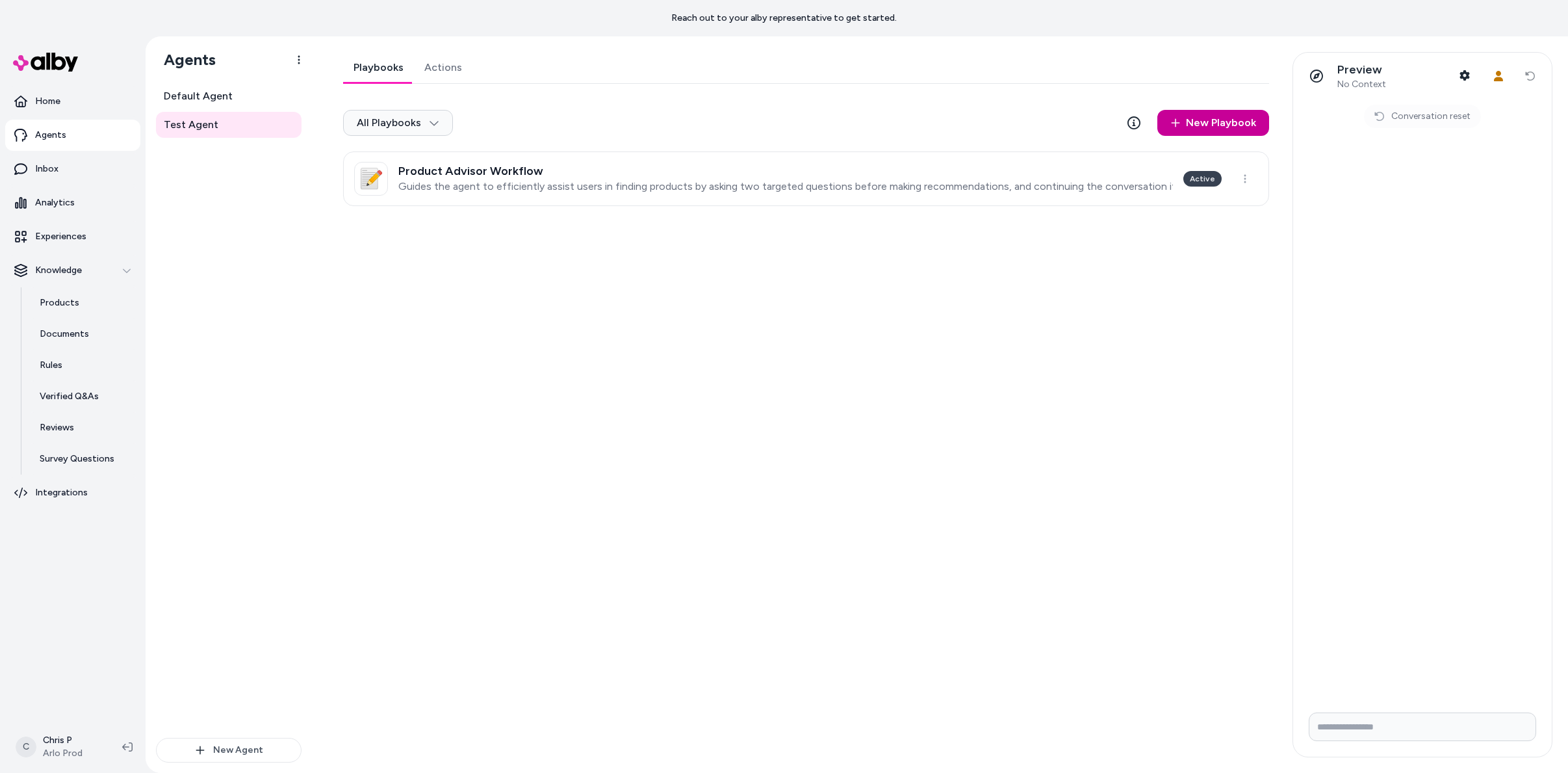 click on "New Playbook" at bounding box center (1213, 123) 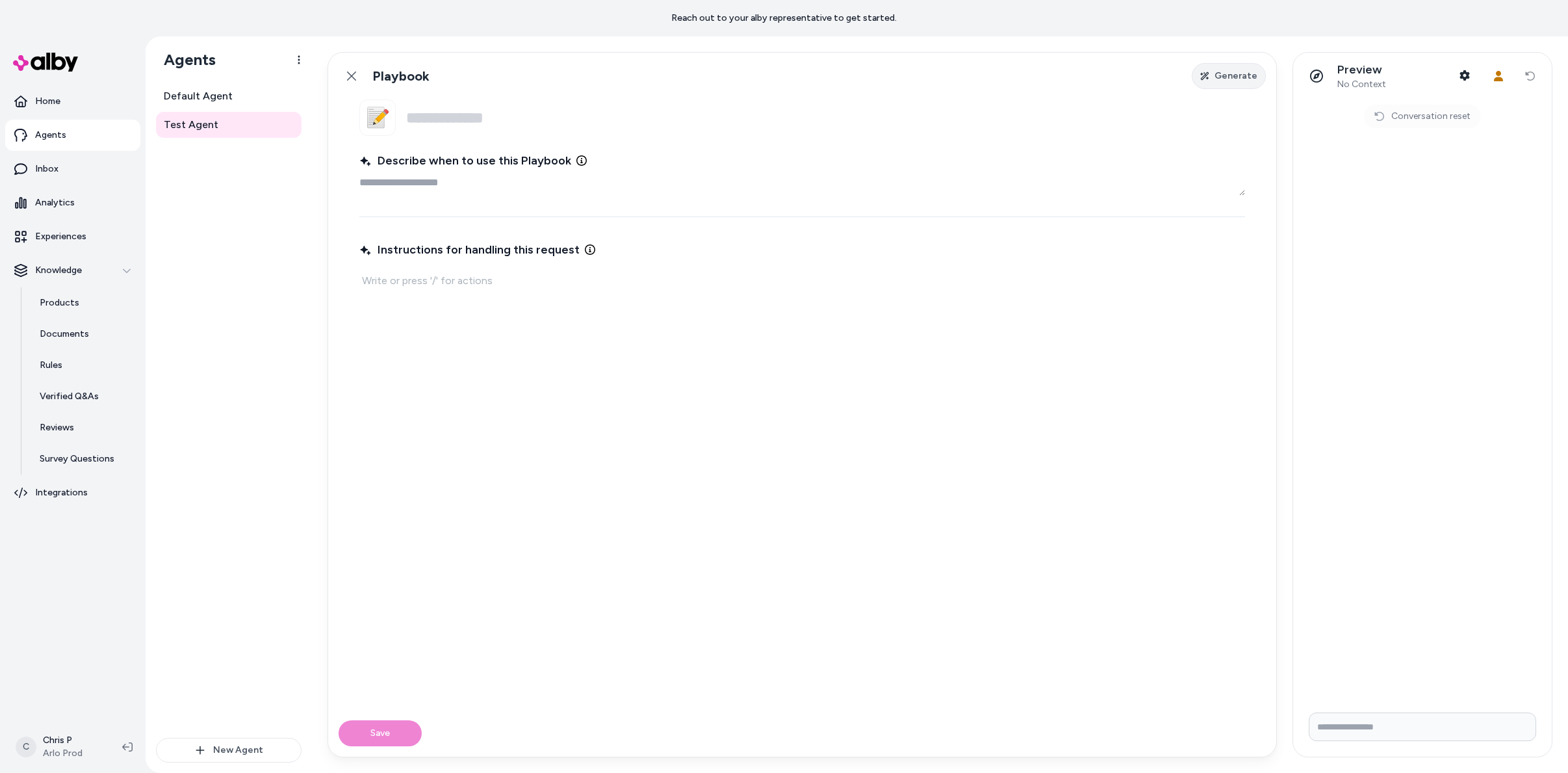 click on "Generate" at bounding box center (1236, 76) 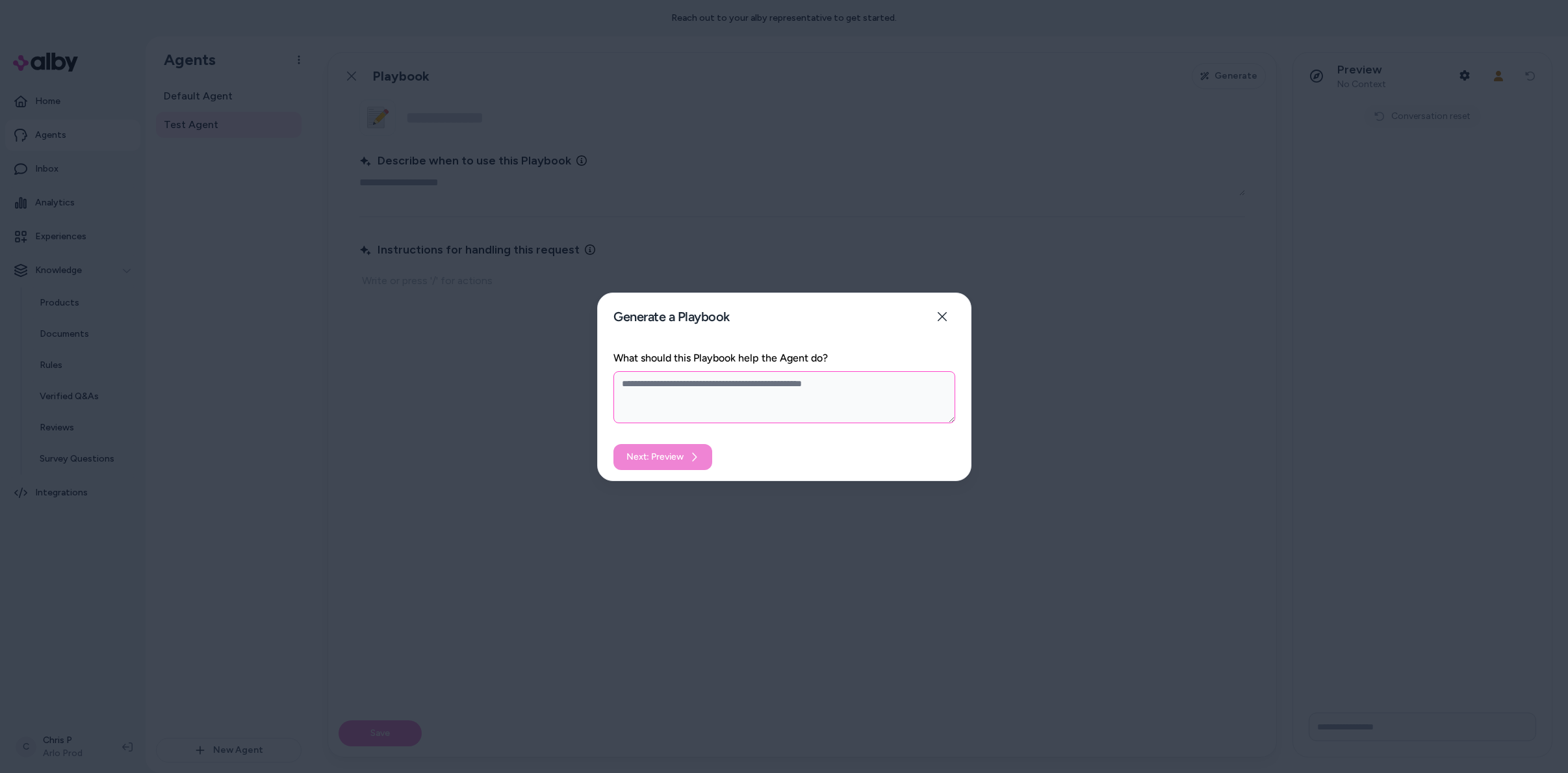 click on "What should this Playbook help the Agent do?" at bounding box center [784, 397] 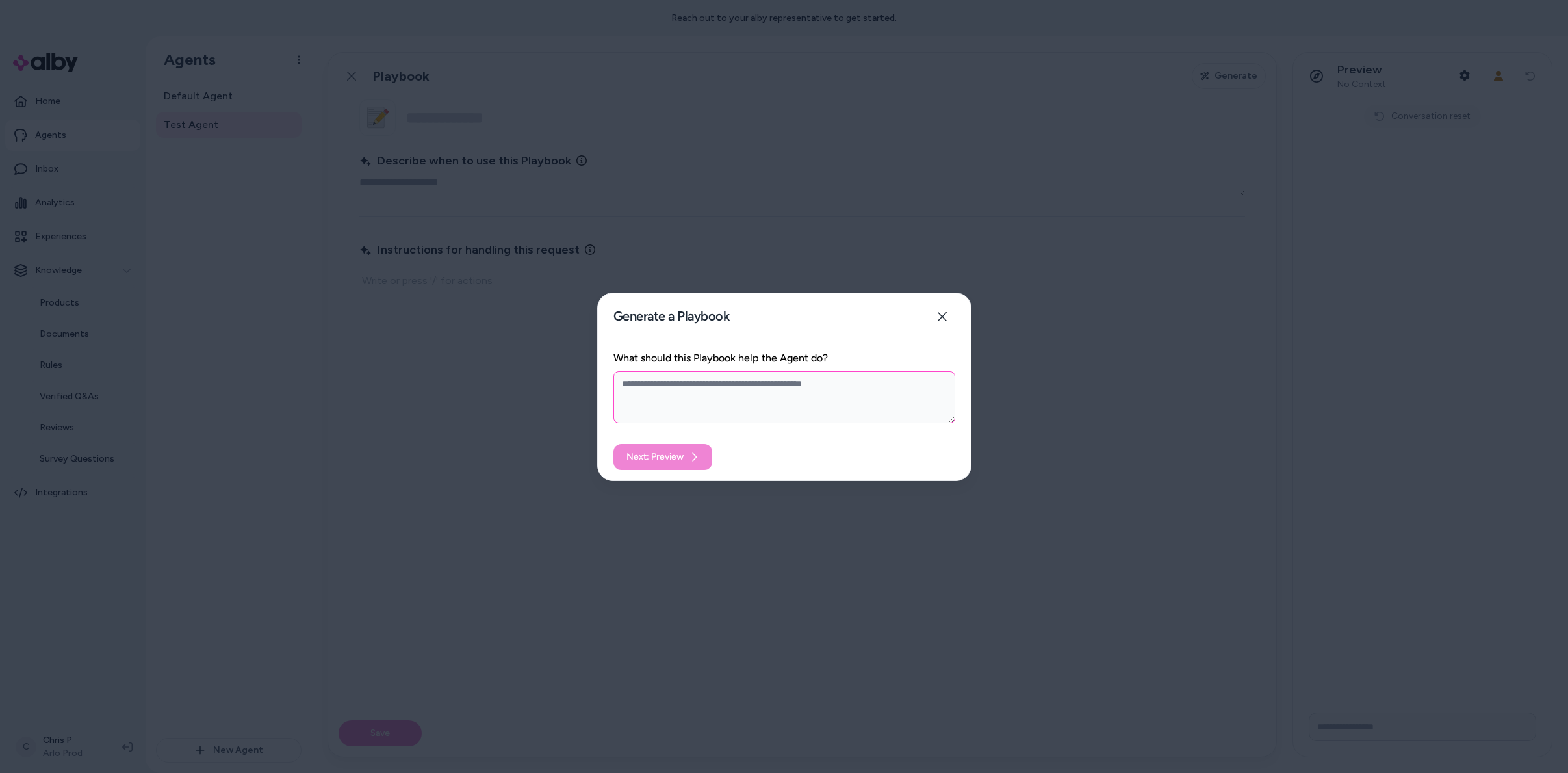type on "*" 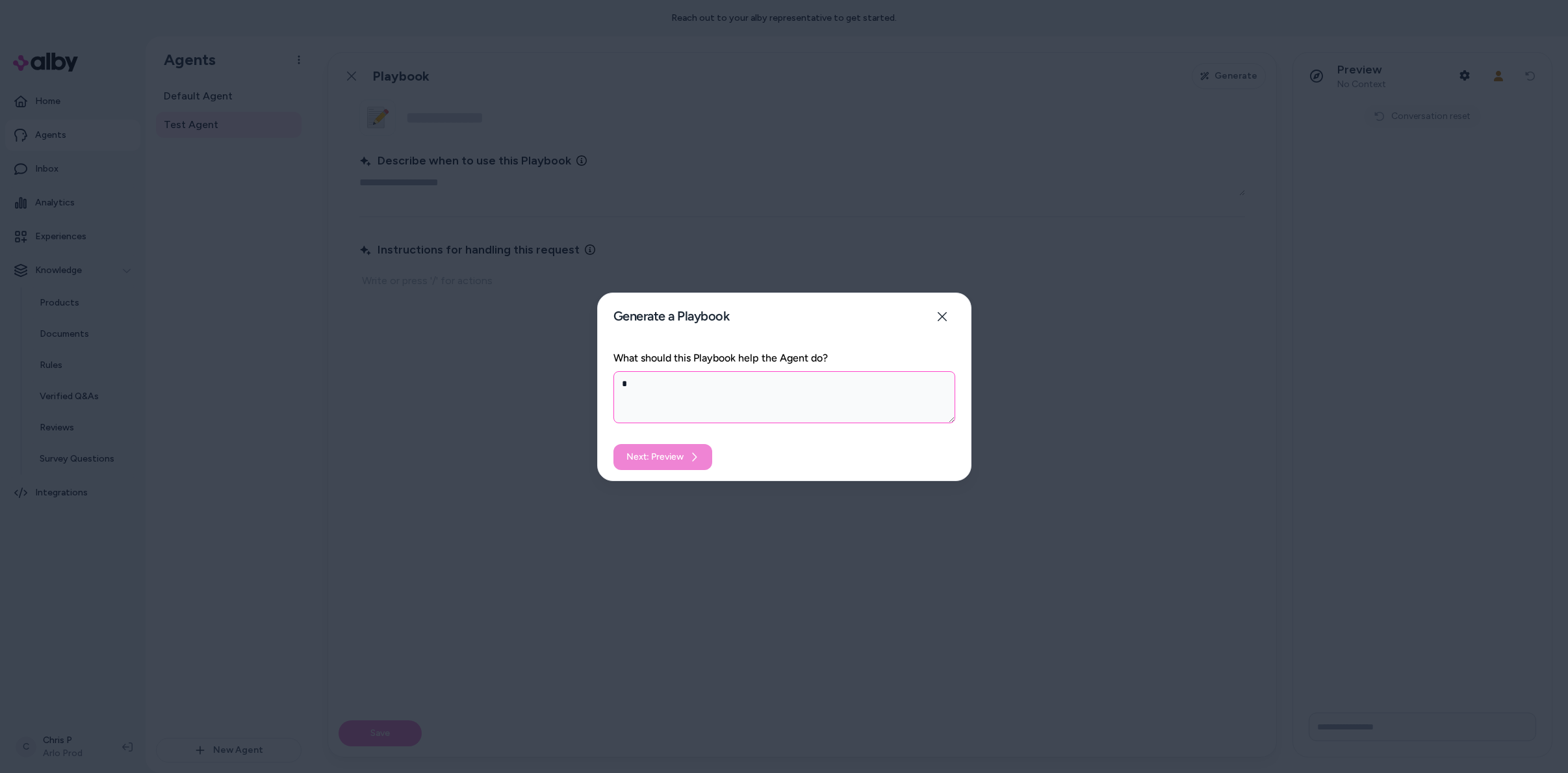 type on "*" 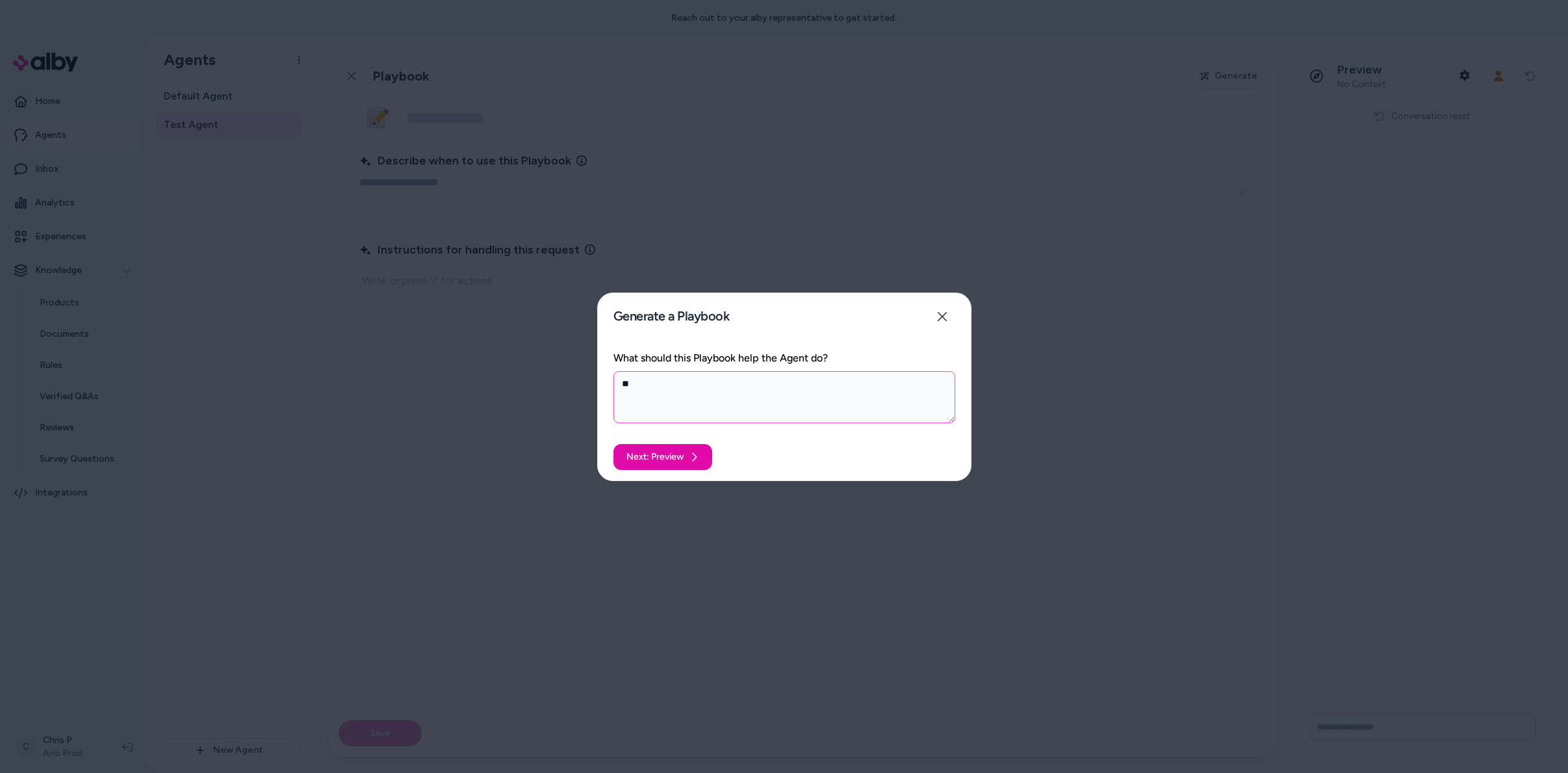type on "*" 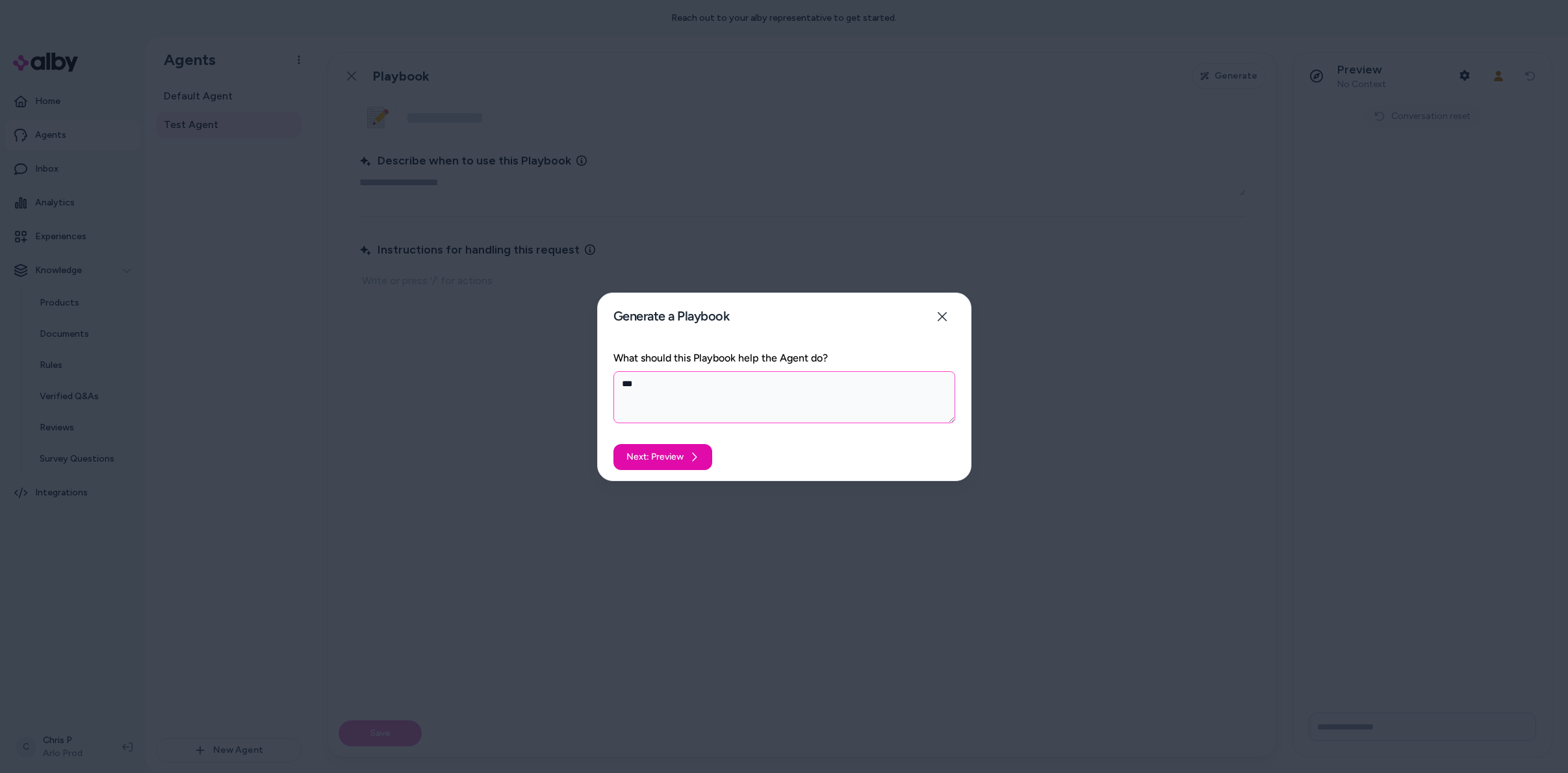 type on "*" 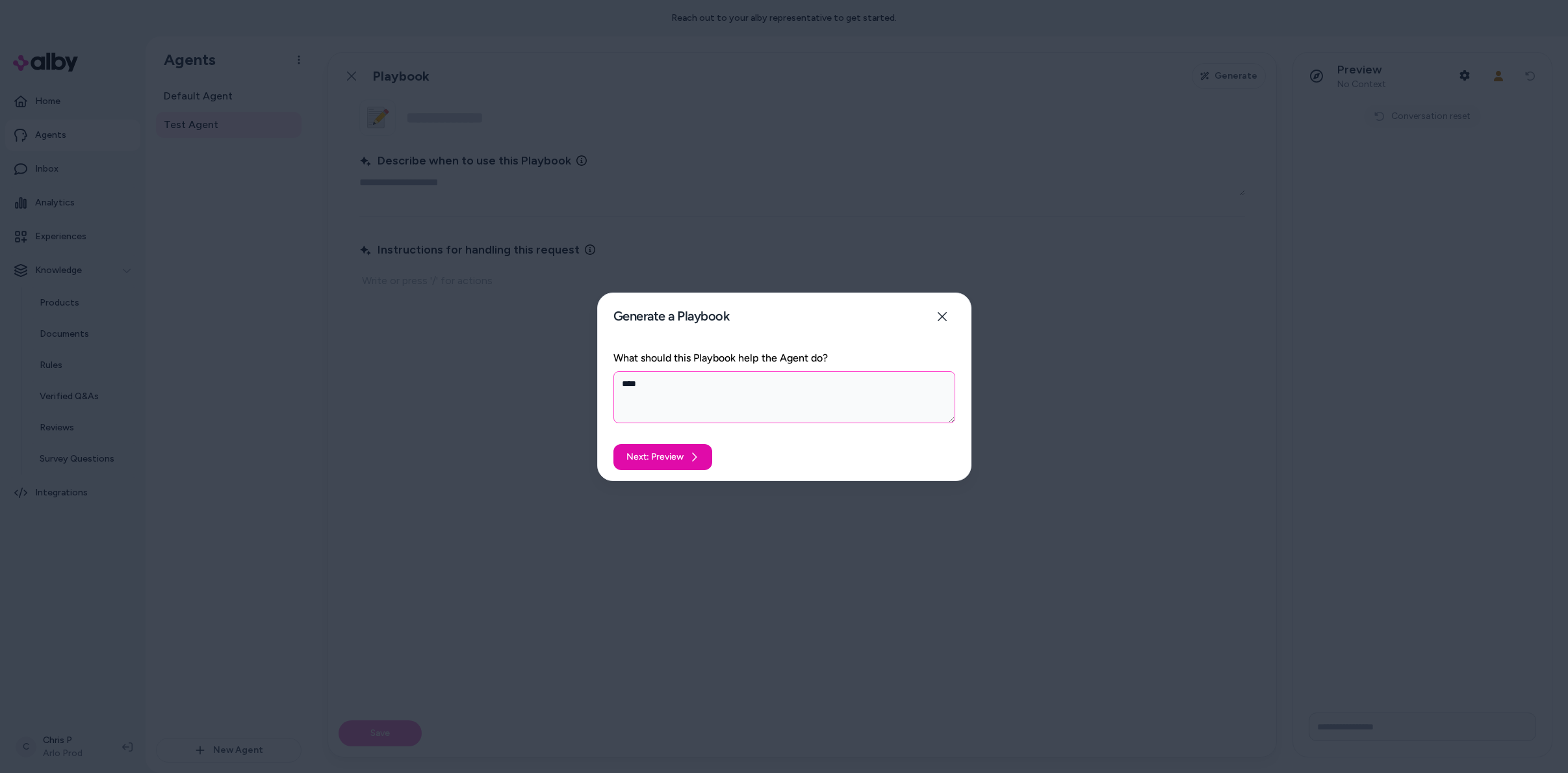 type on "*" 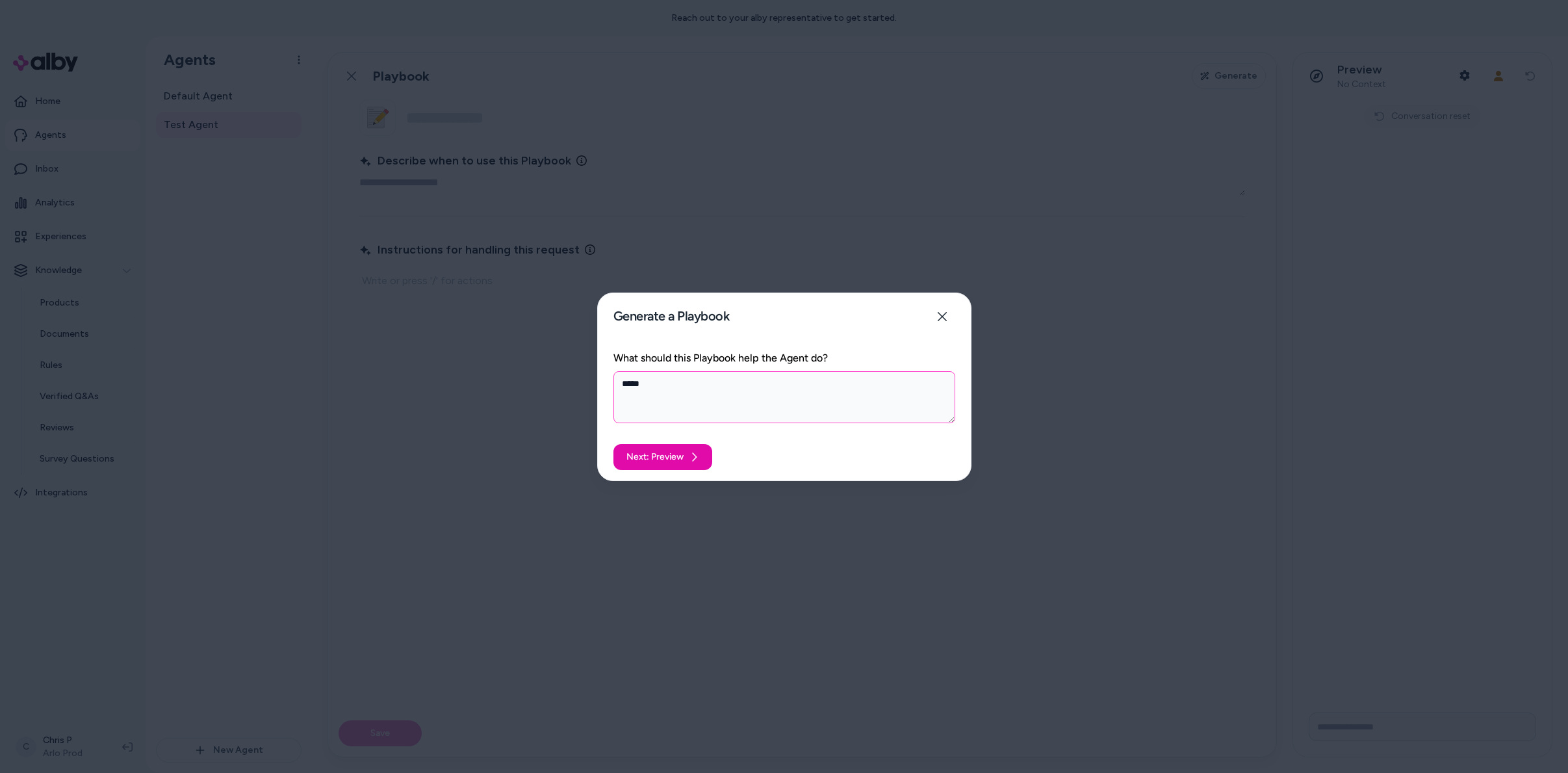 type on "*" 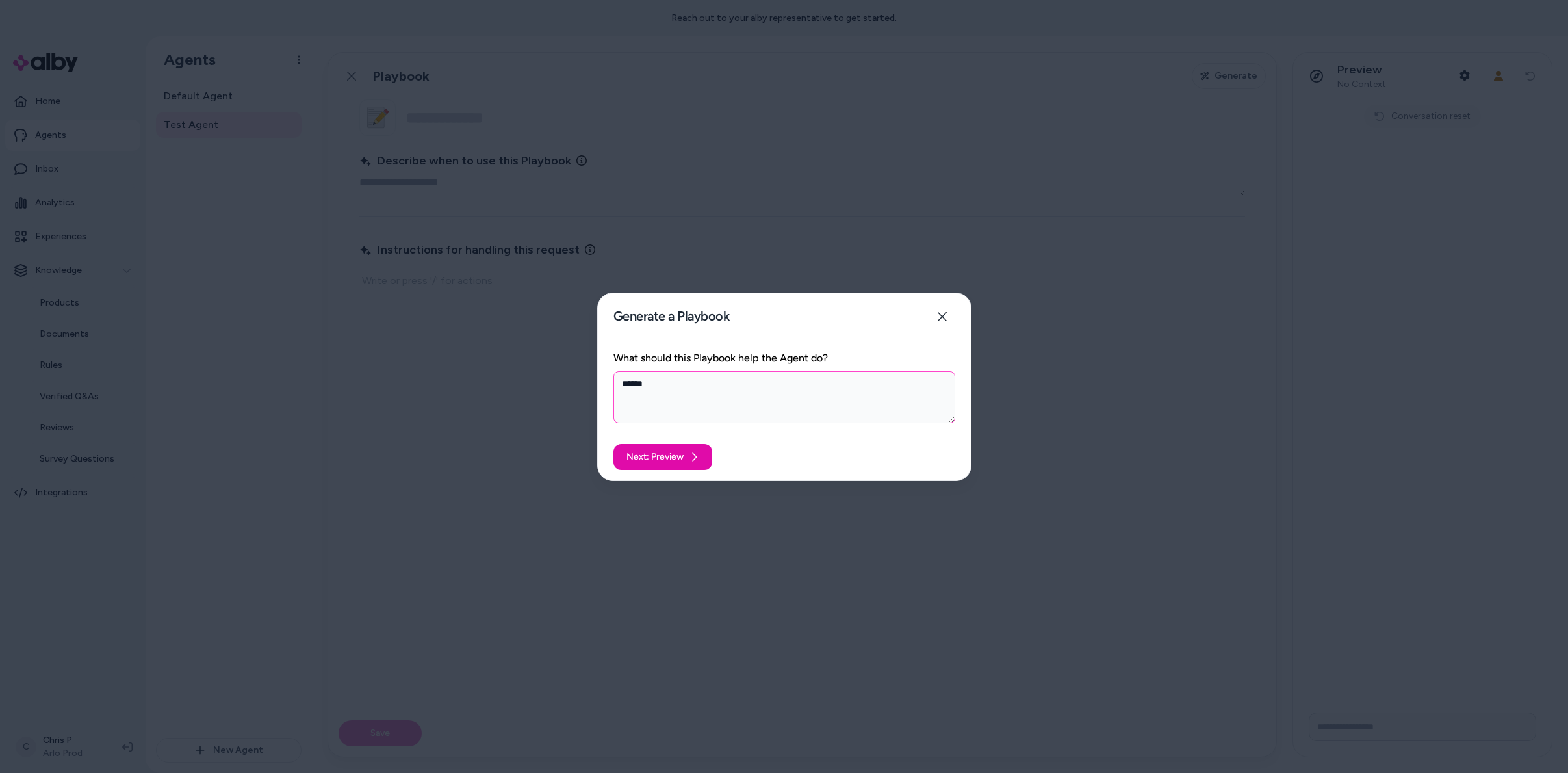 type on "*" 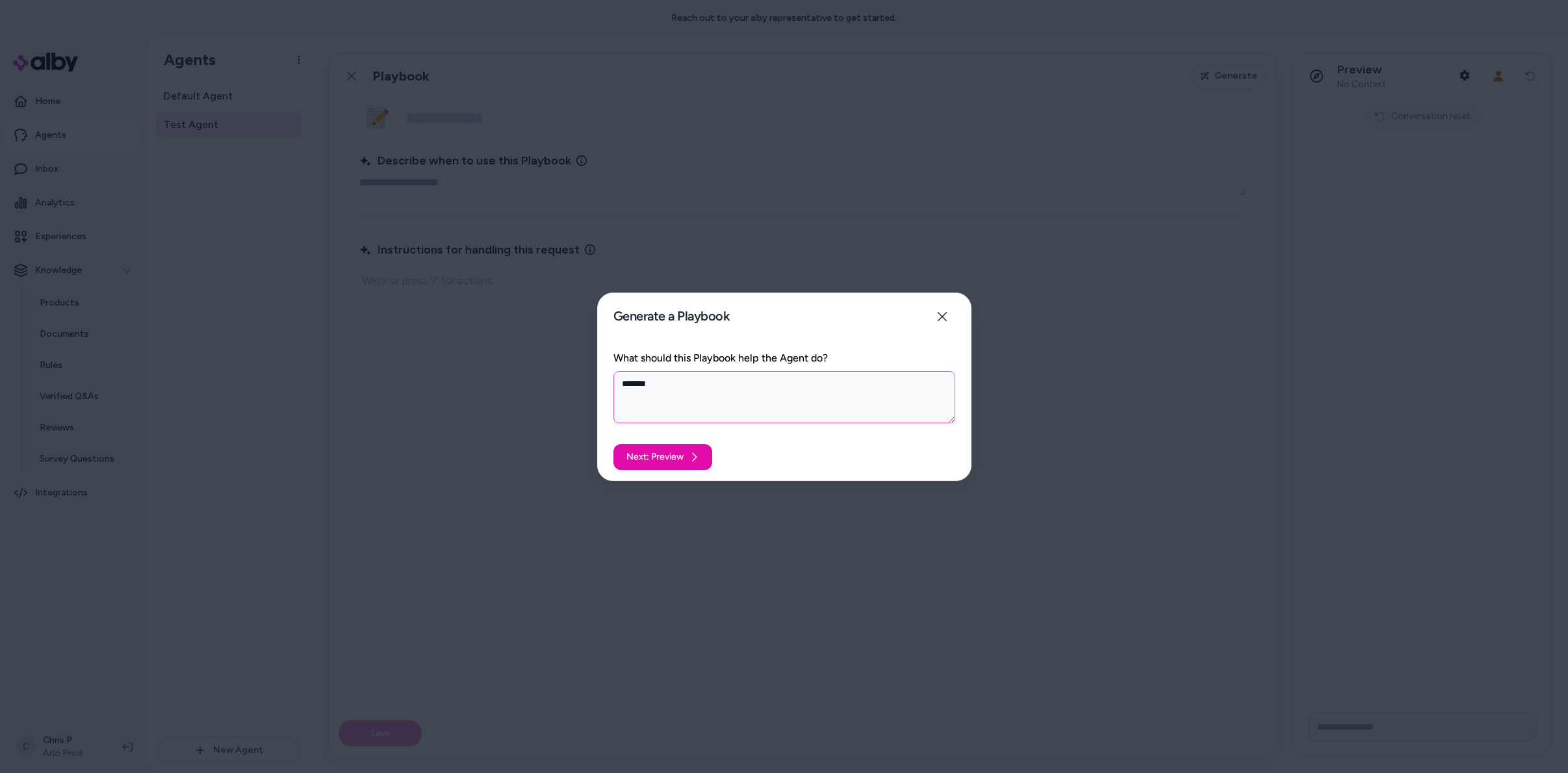 type on "*" 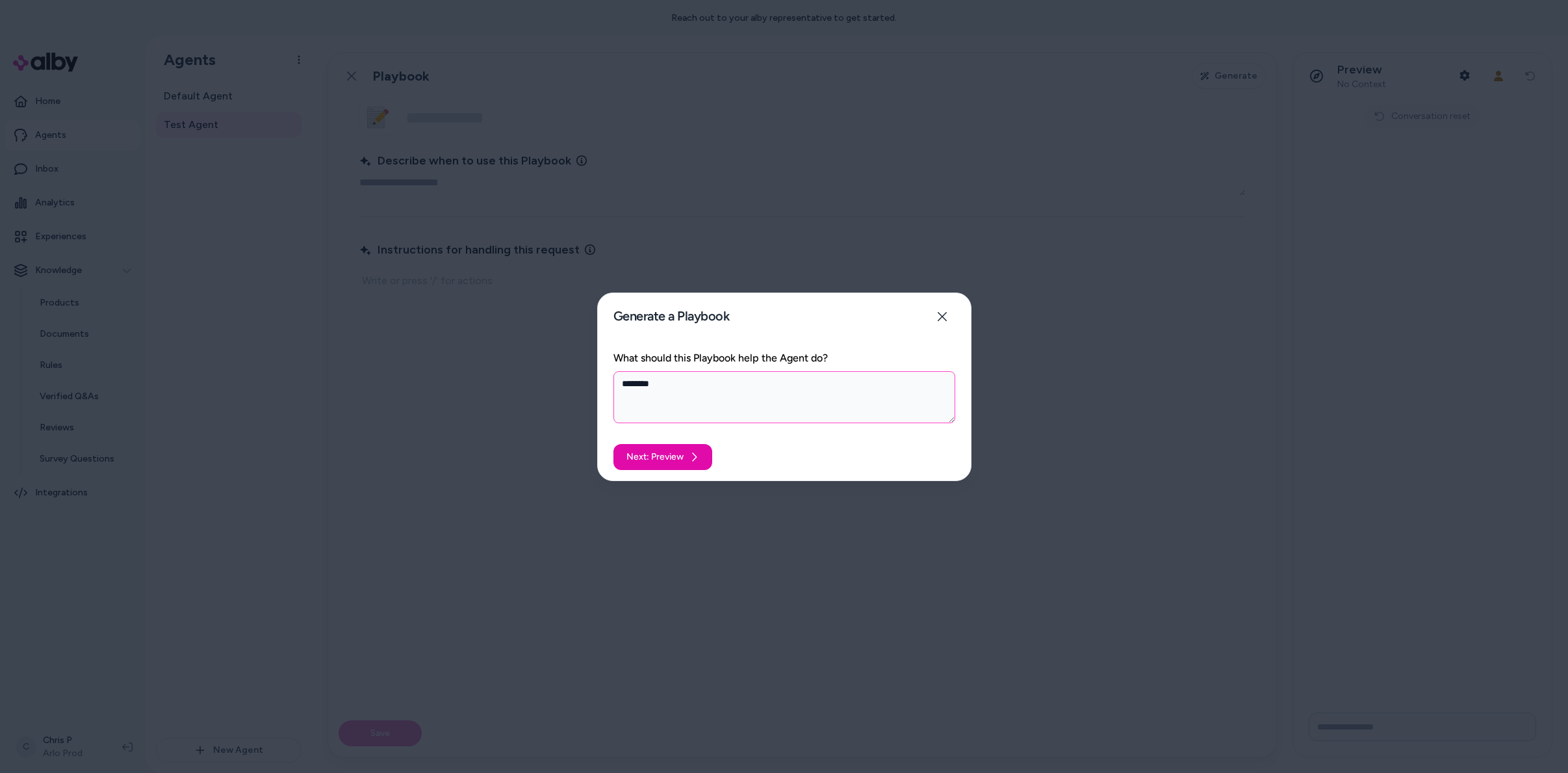 type on "*" 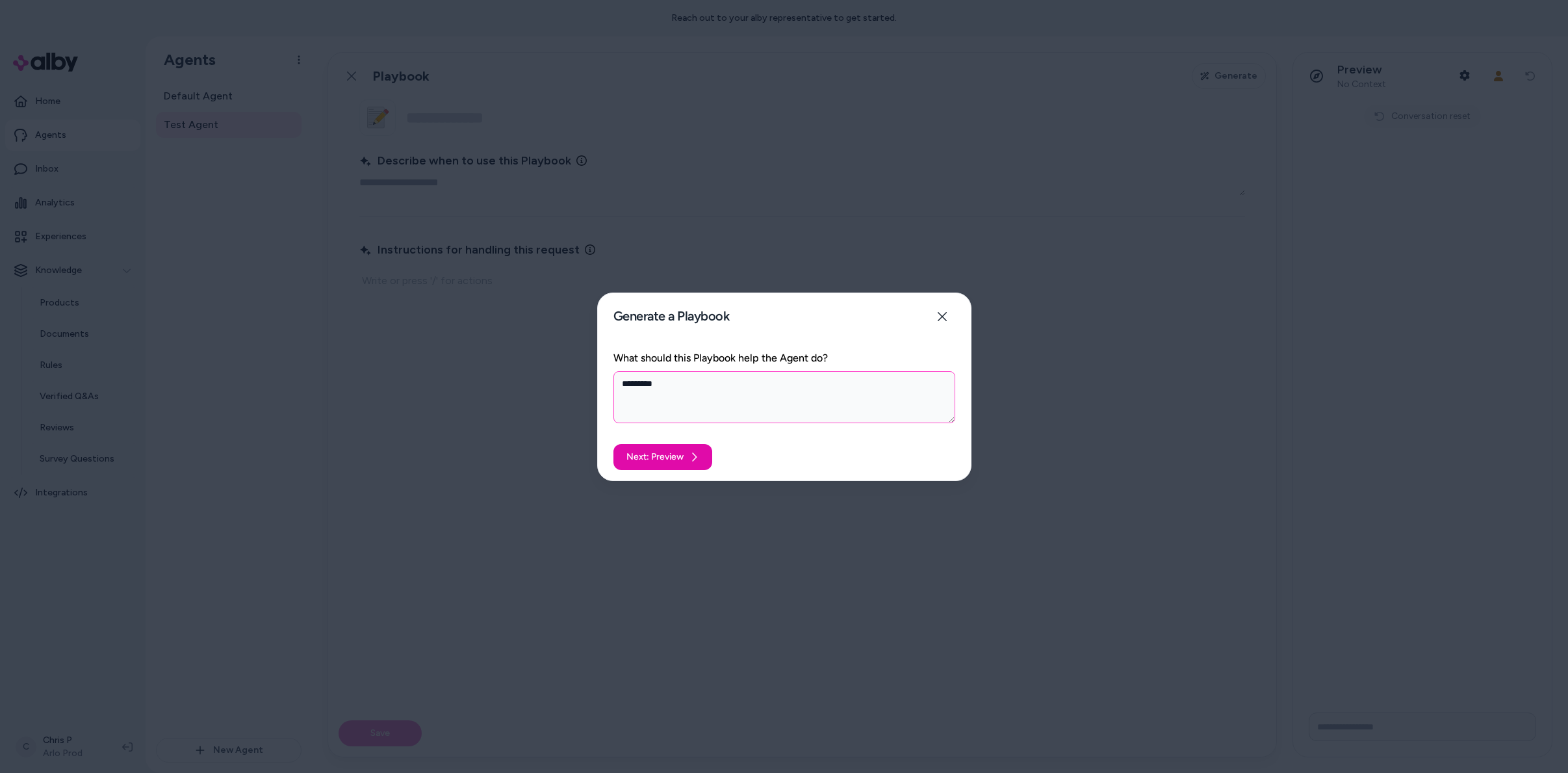 type on "**********" 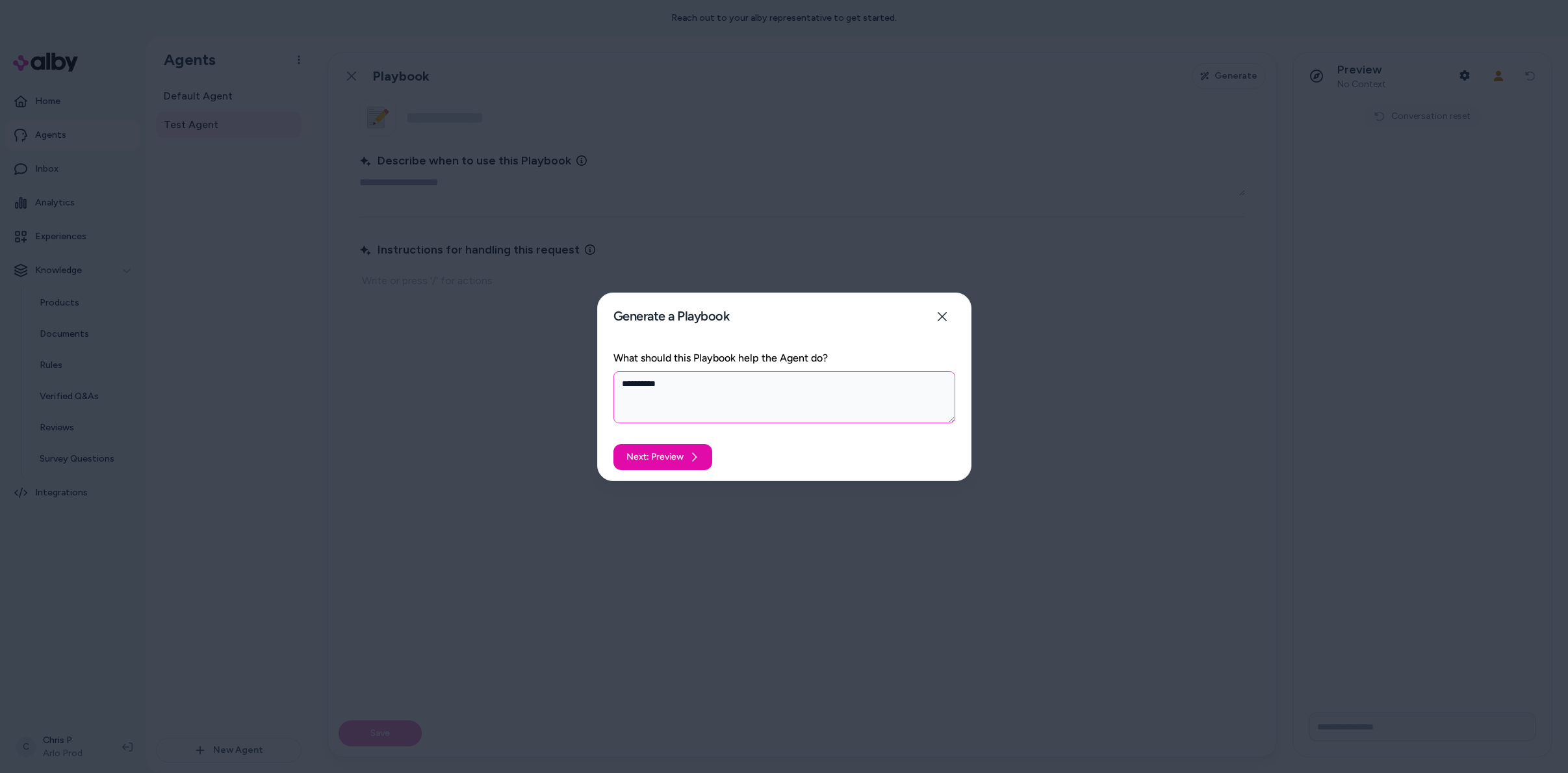 type on "*" 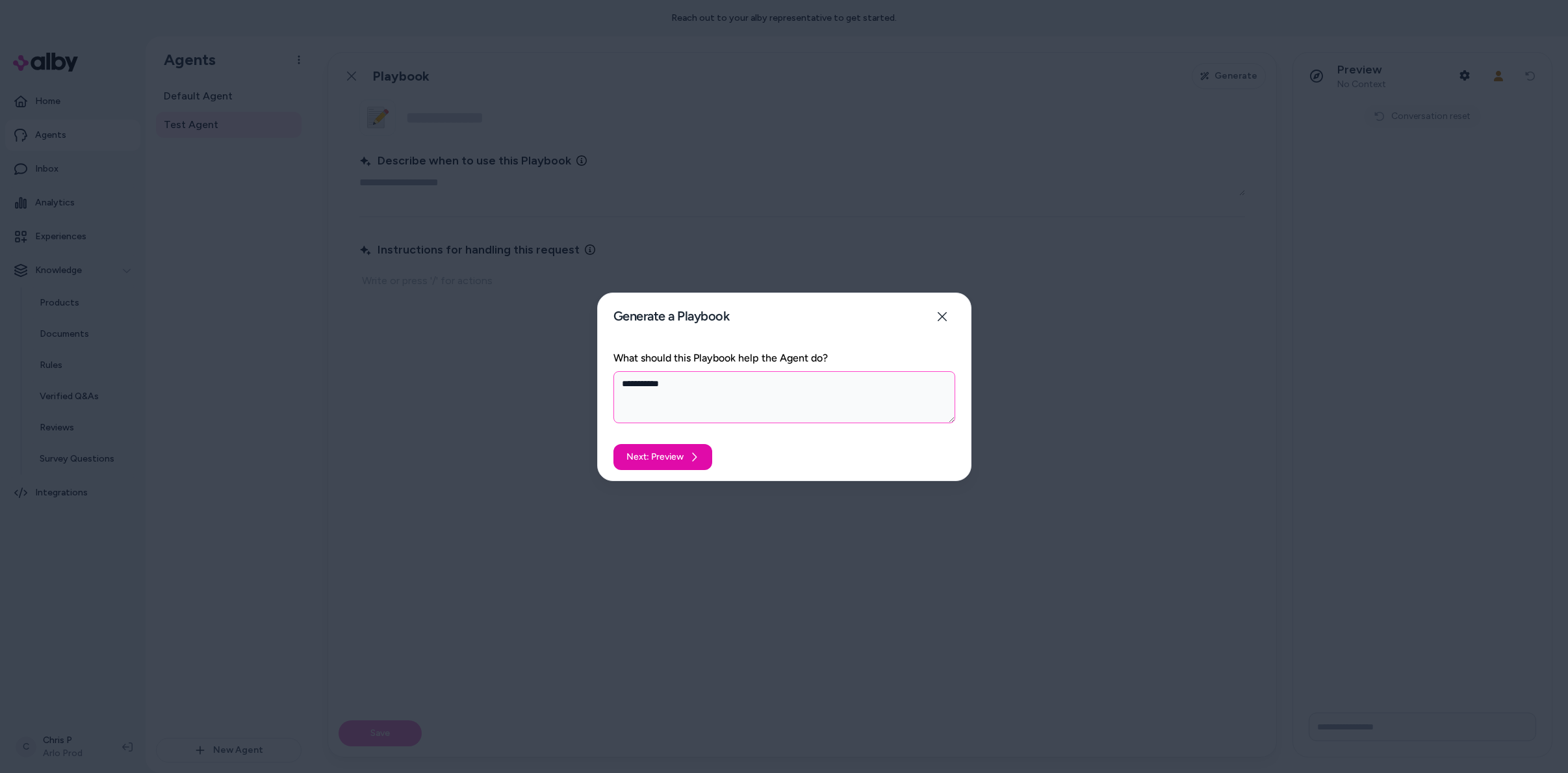 type on "**********" 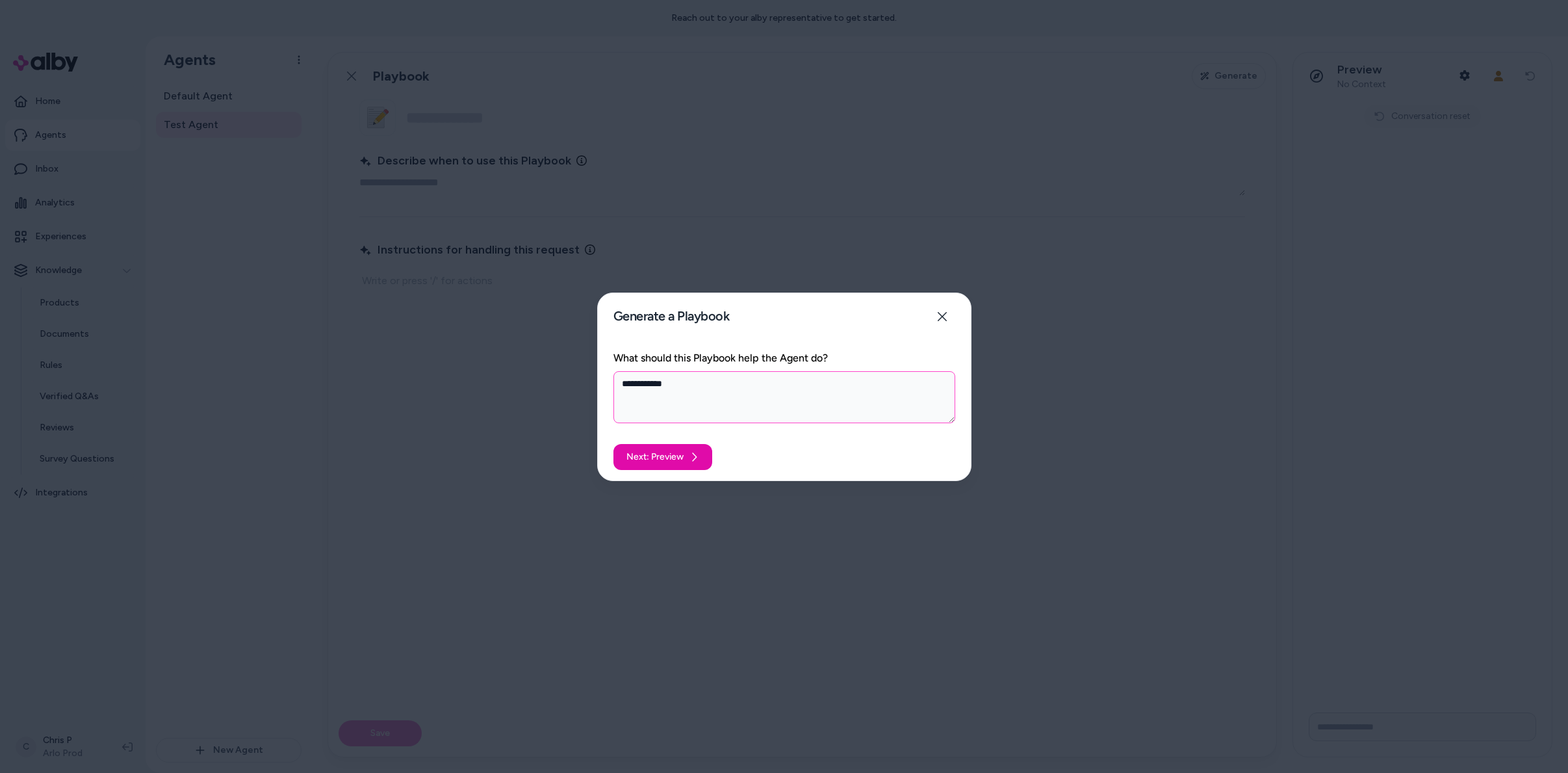 type on "*" 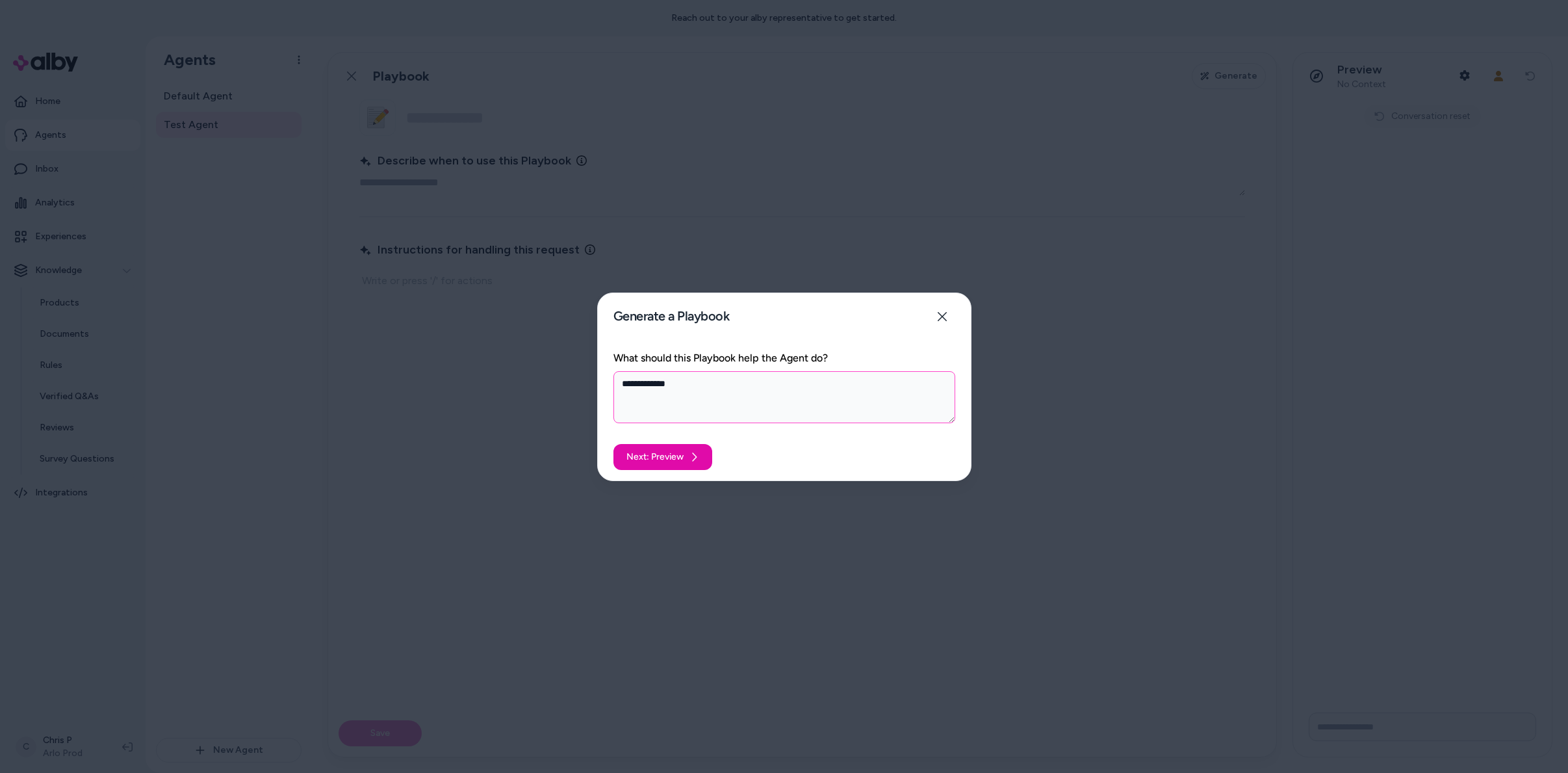 type on "*" 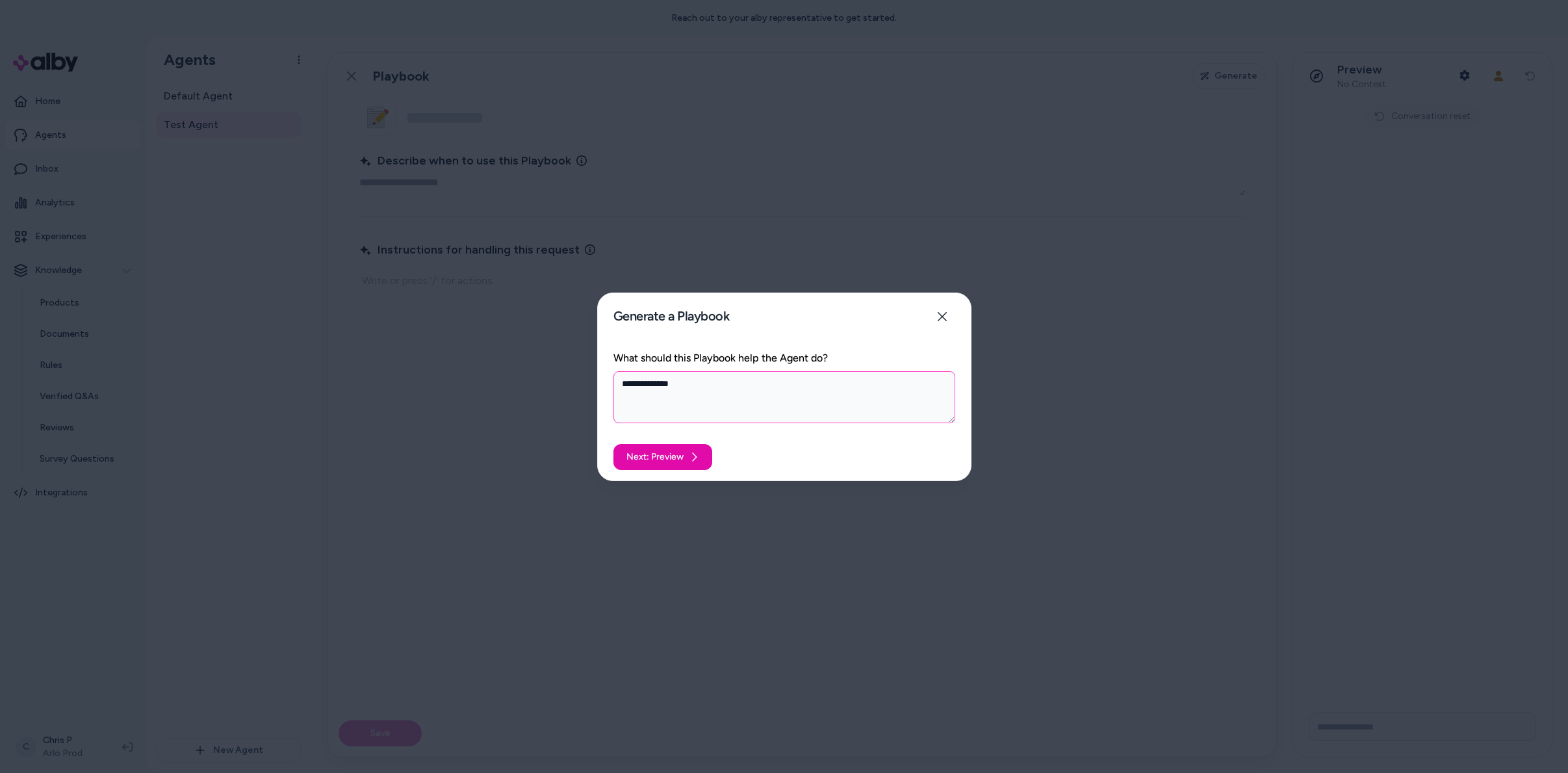 type on "**********" 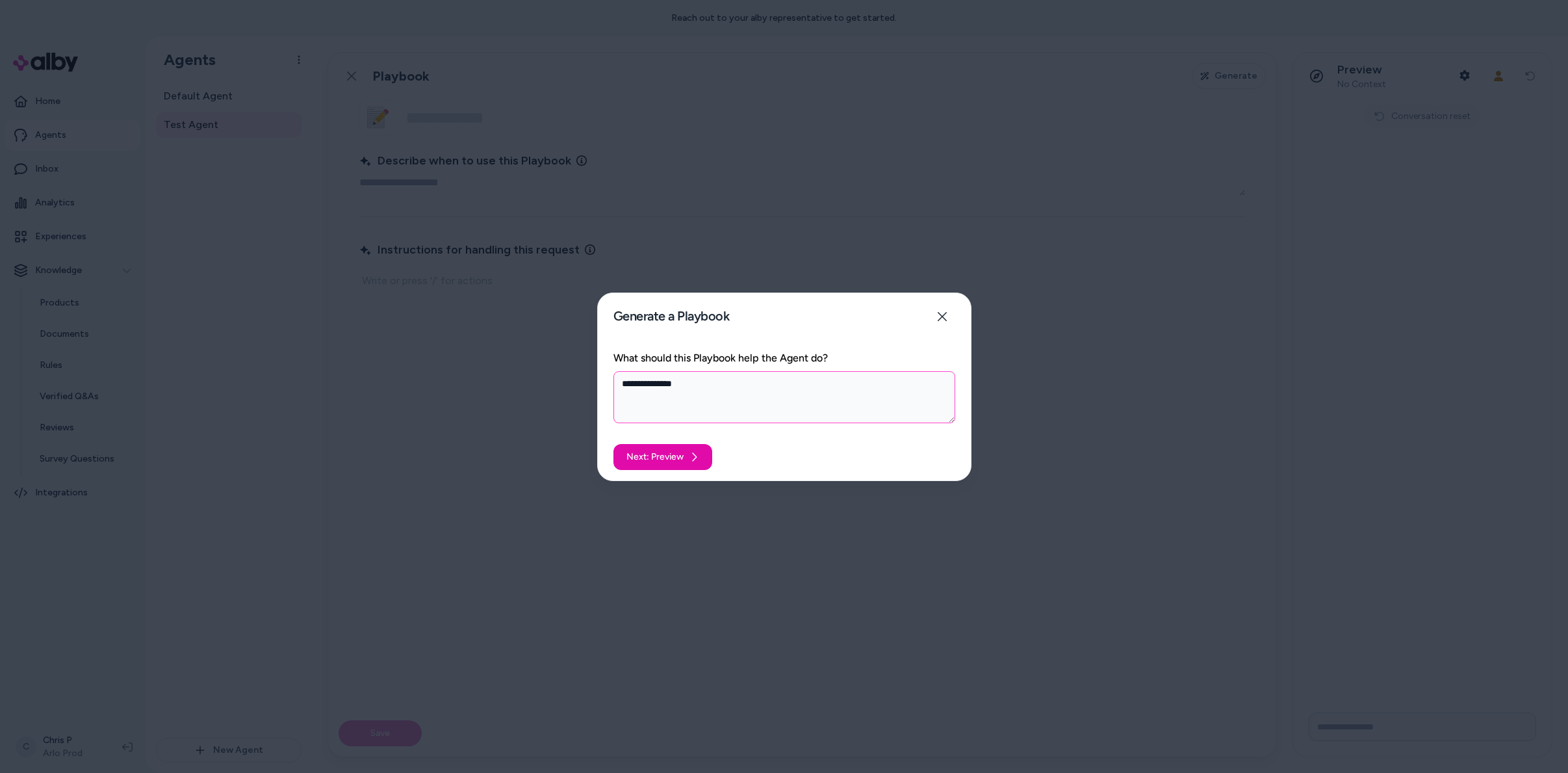 type on "*" 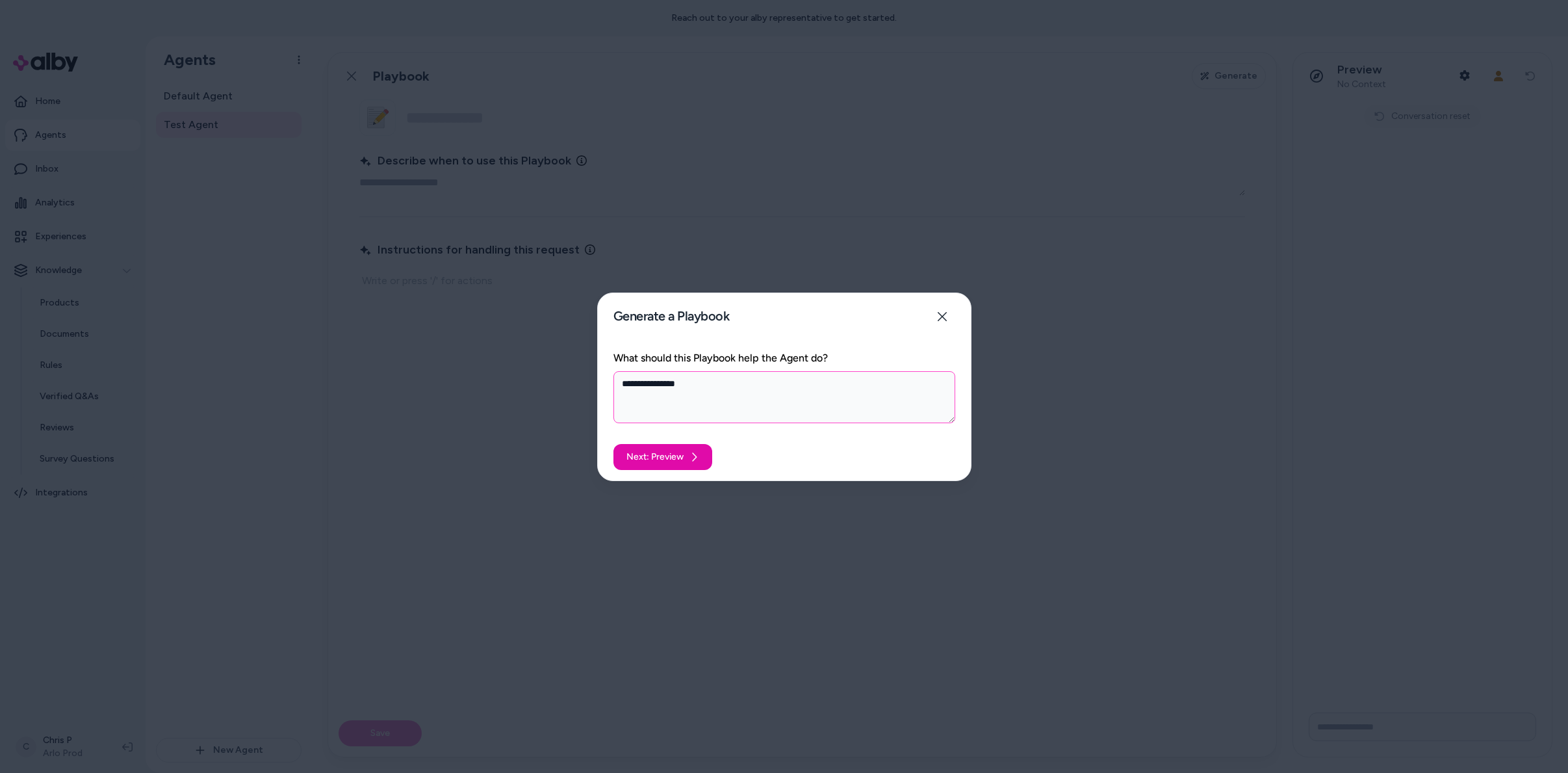 type on "*" 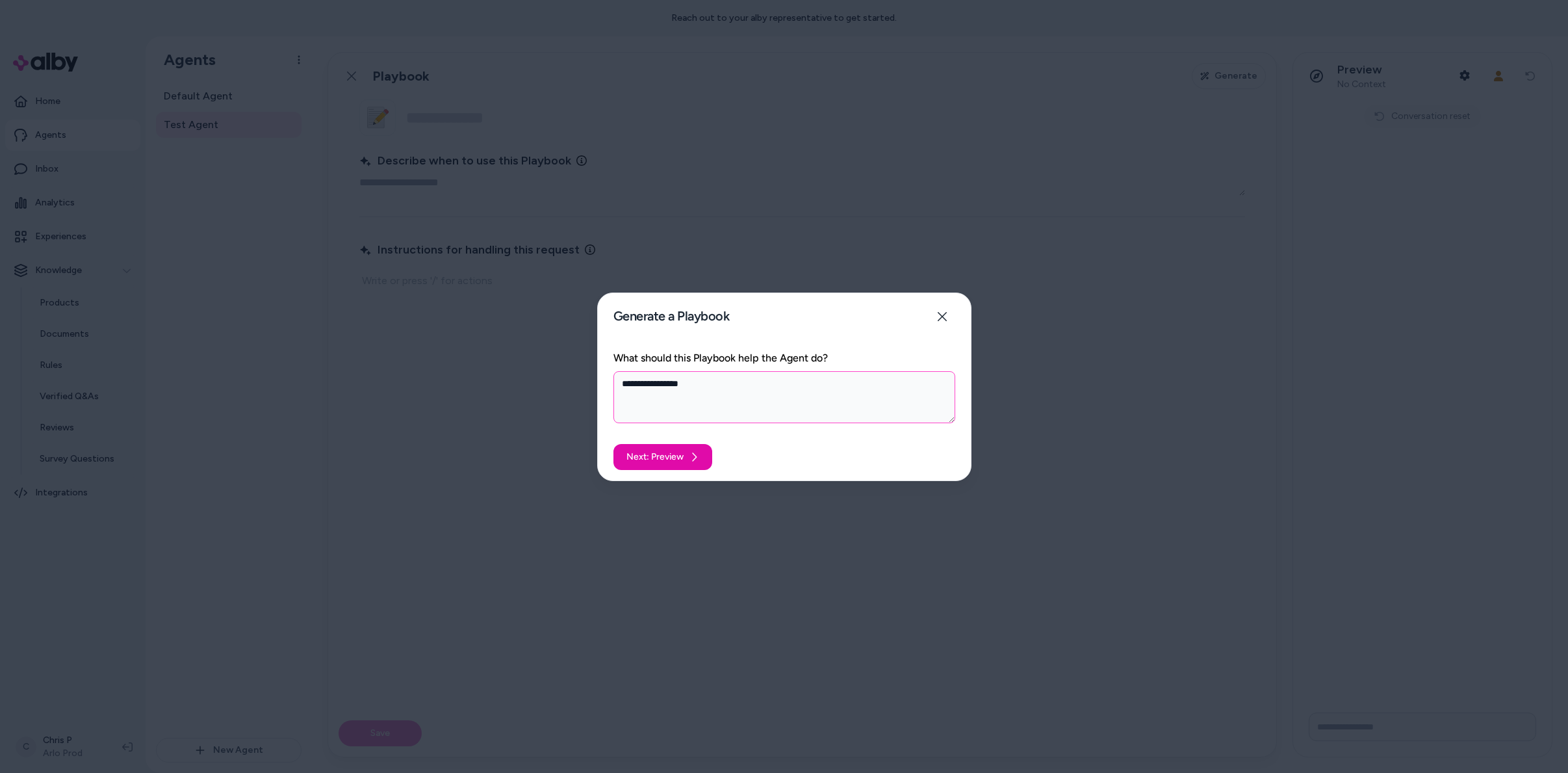 type on "*" 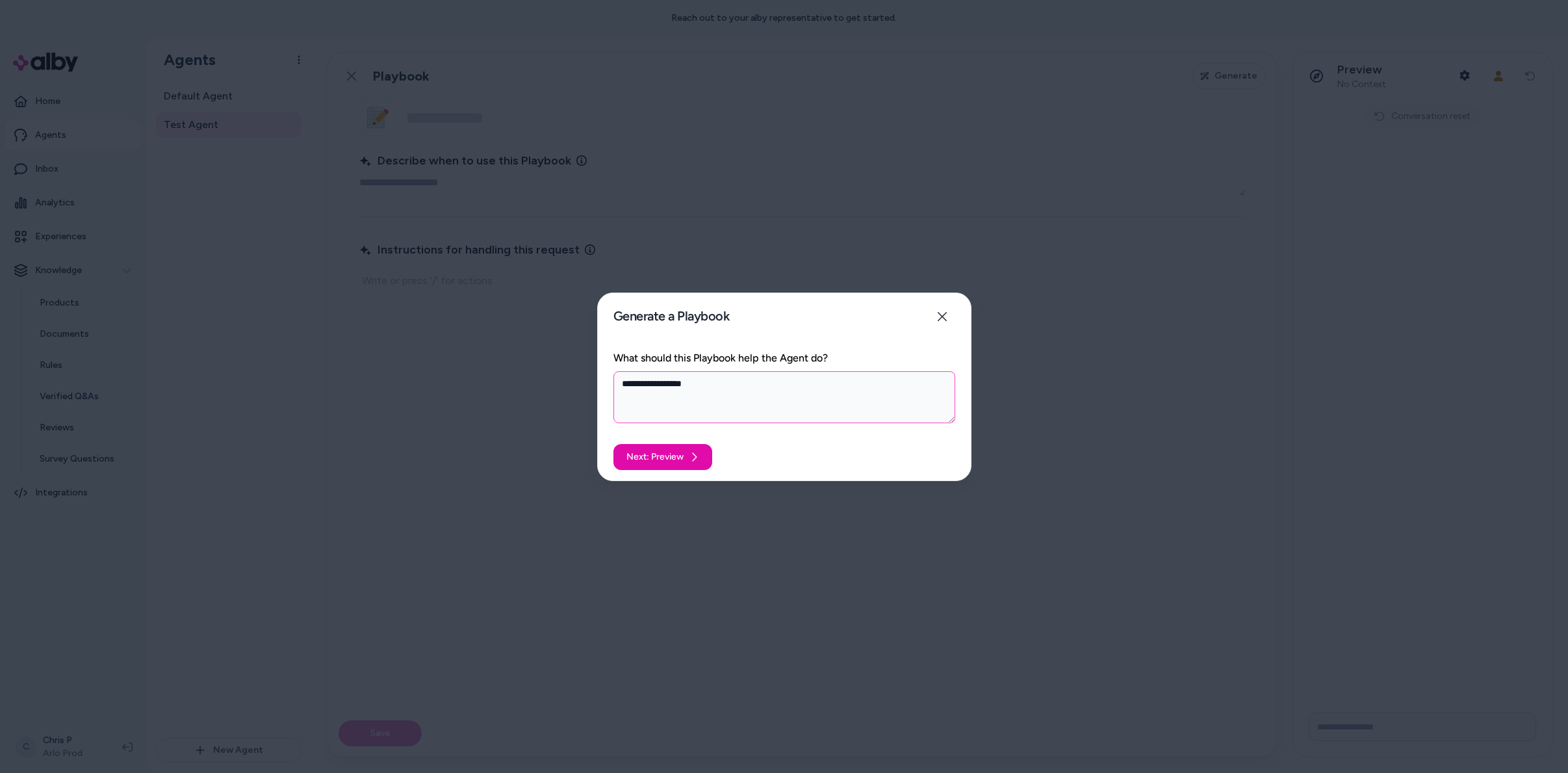 type on "**********" 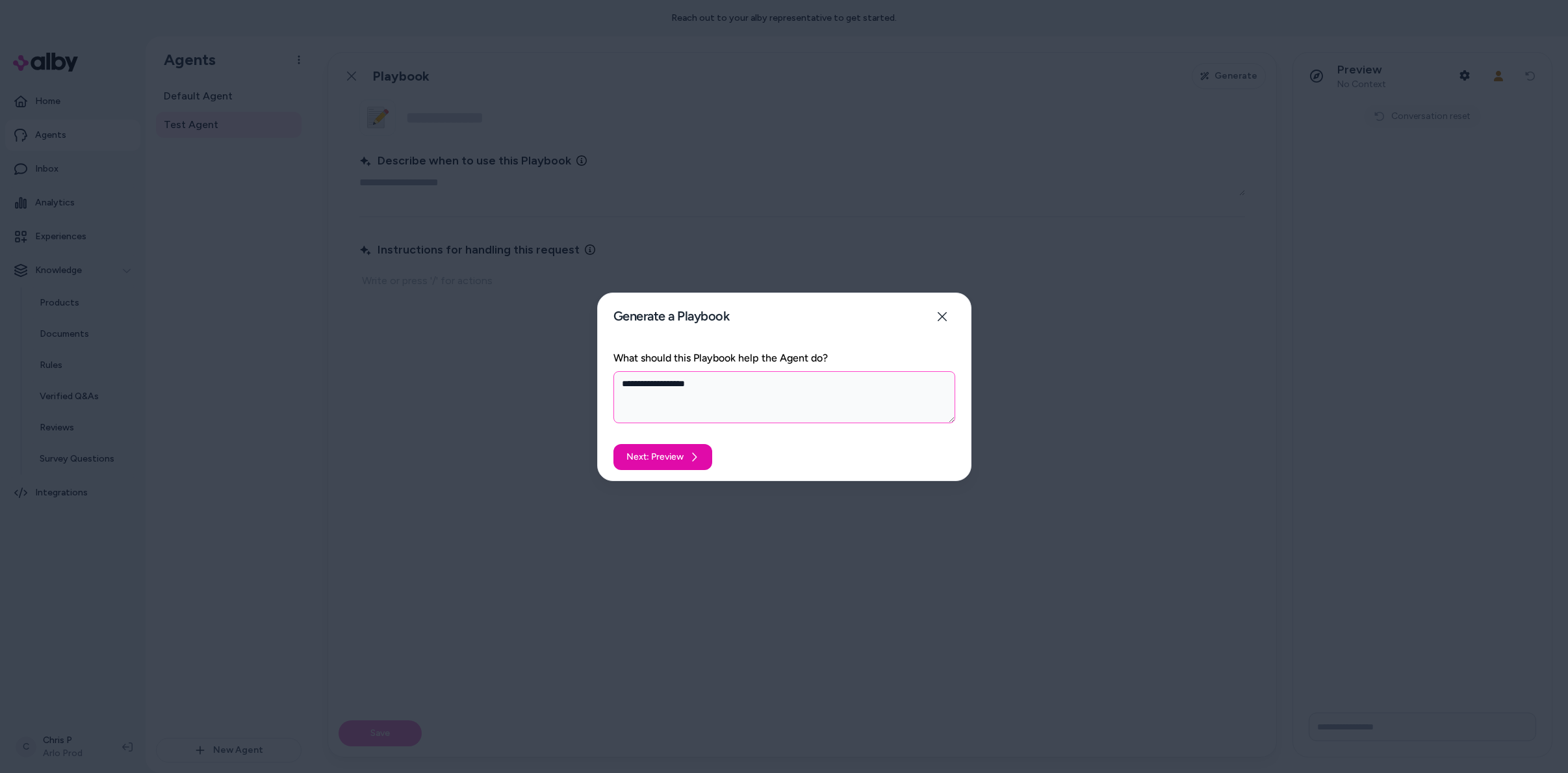 type on "*" 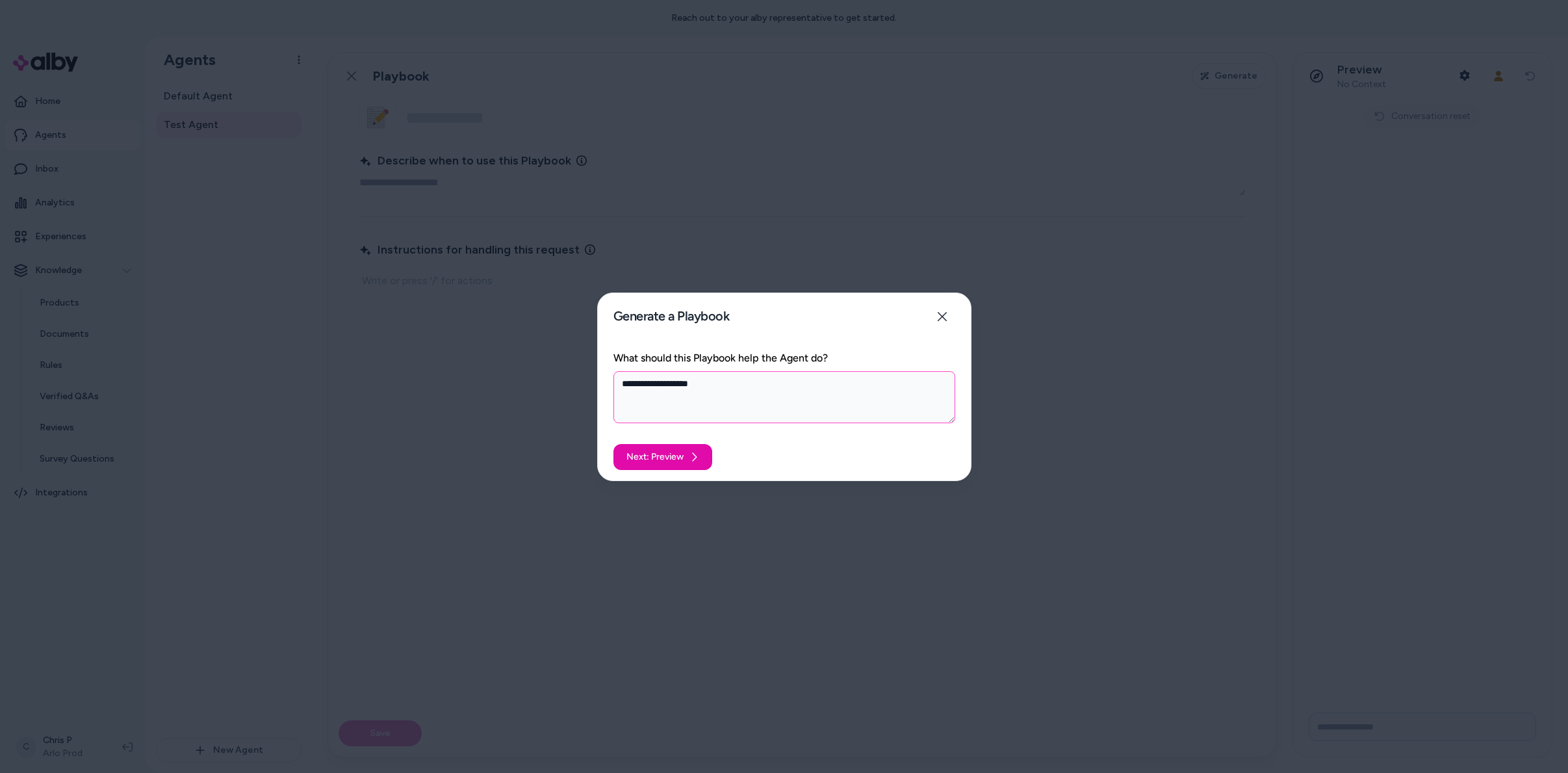 type on "*" 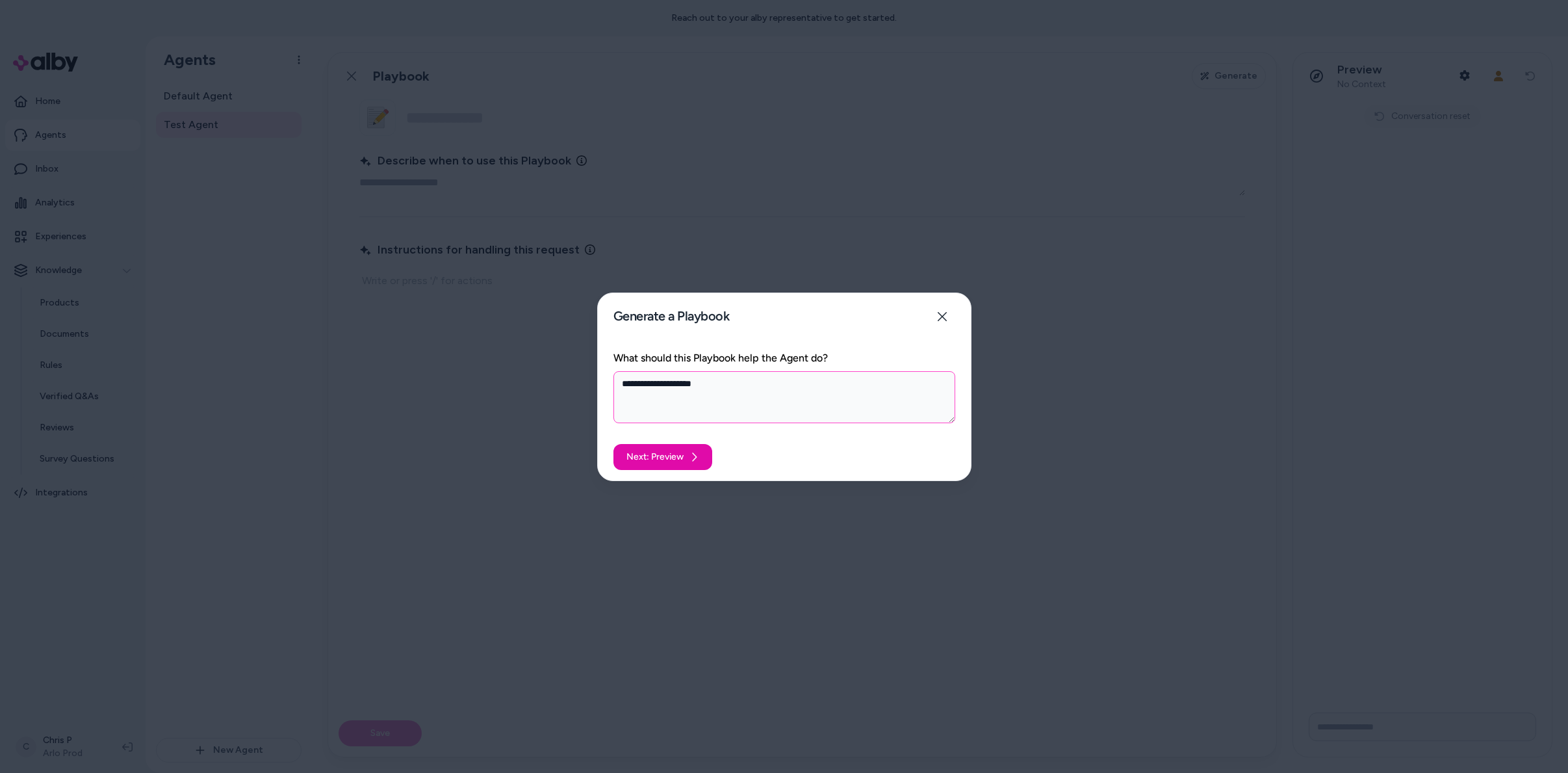 type on "*" 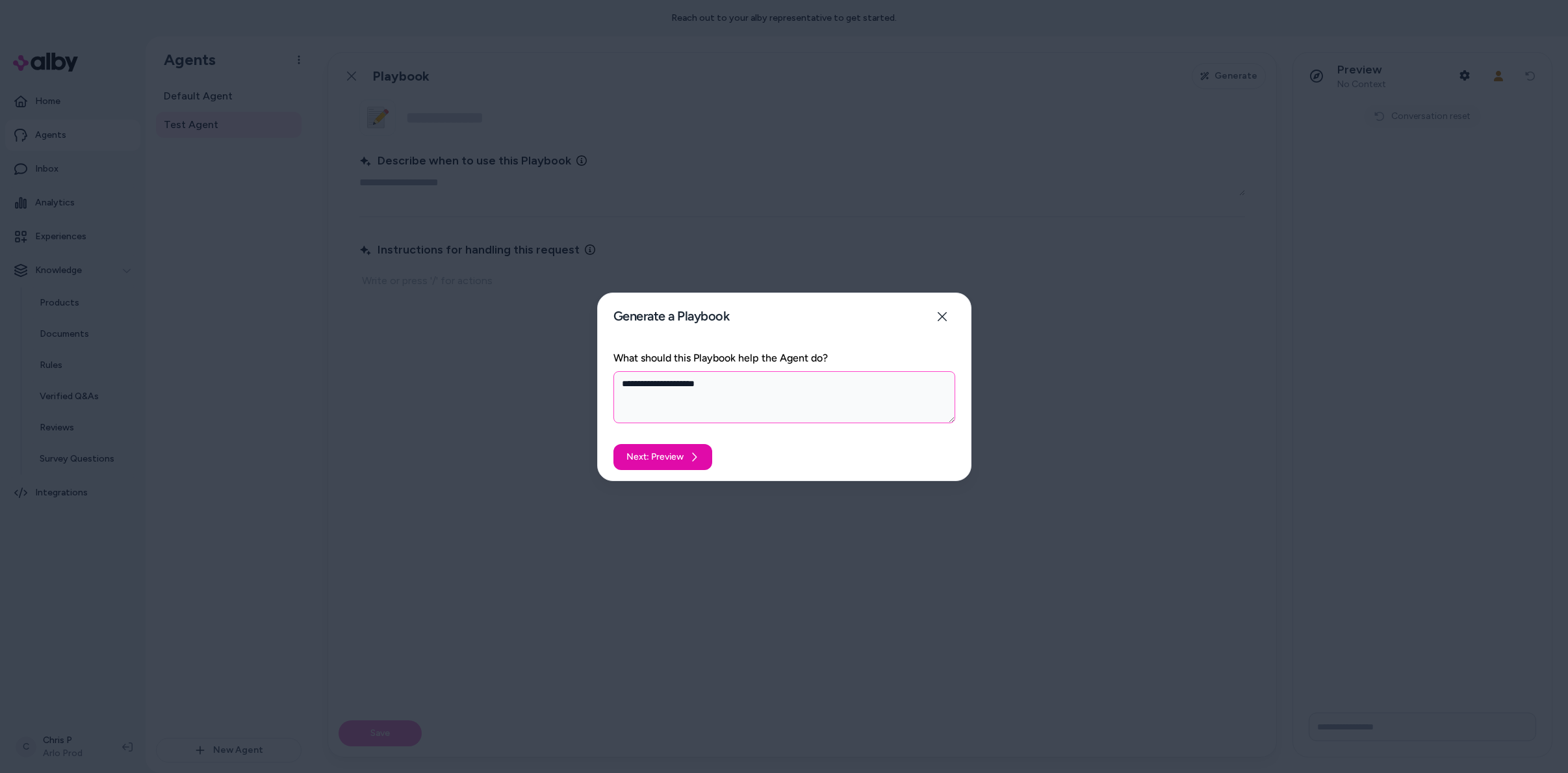 type on "**********" 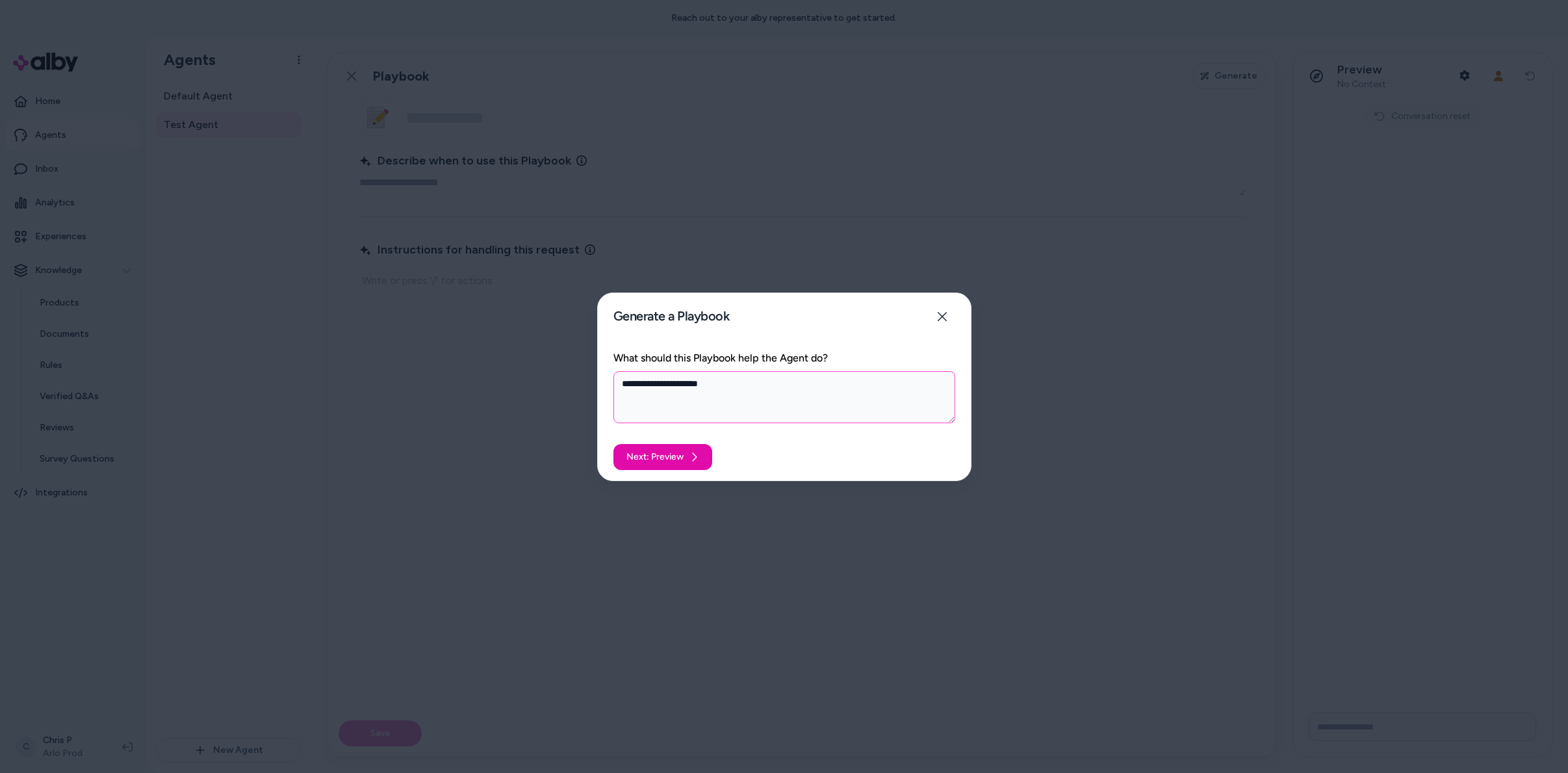 type on "*" 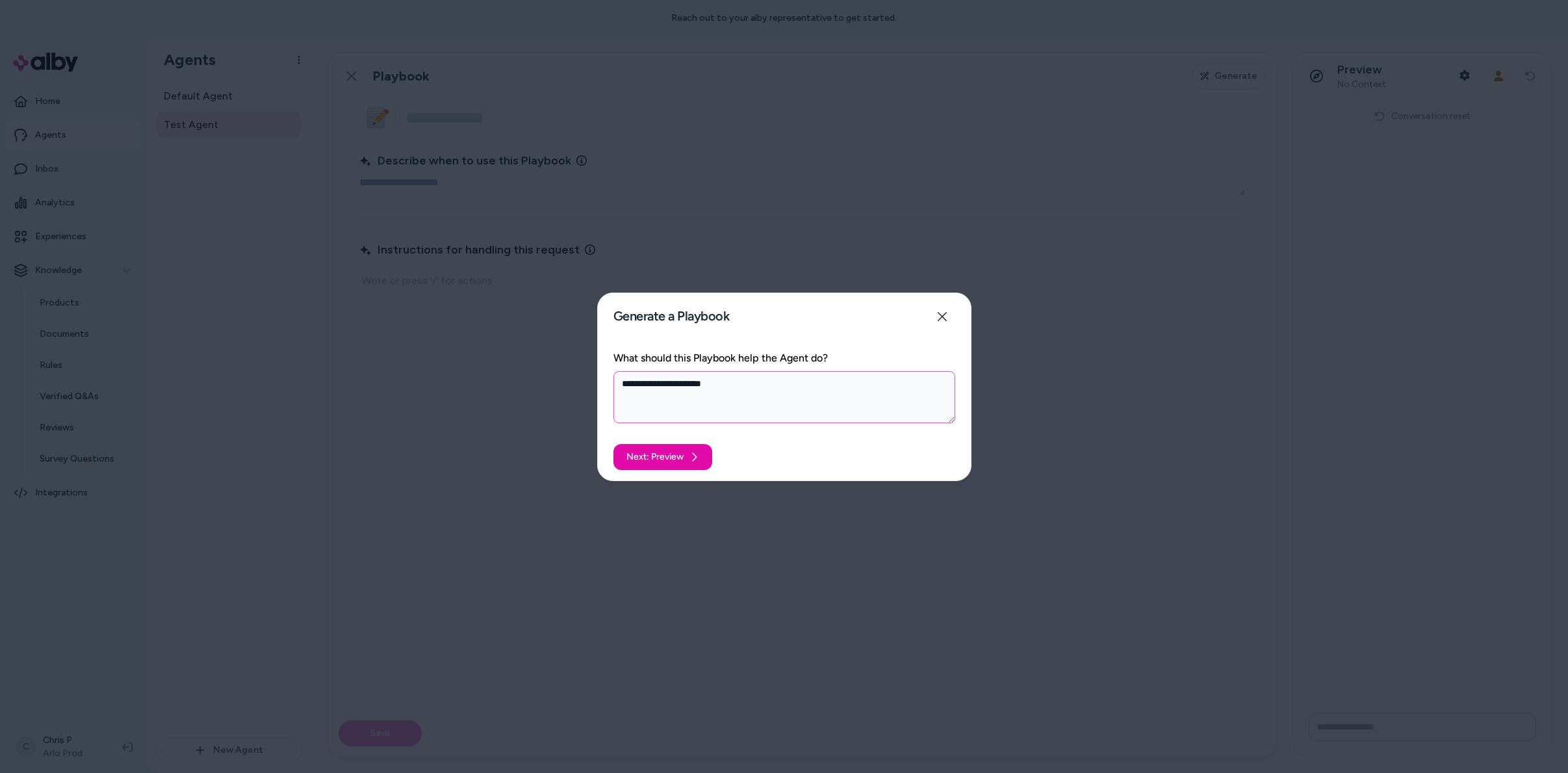 type on "*" 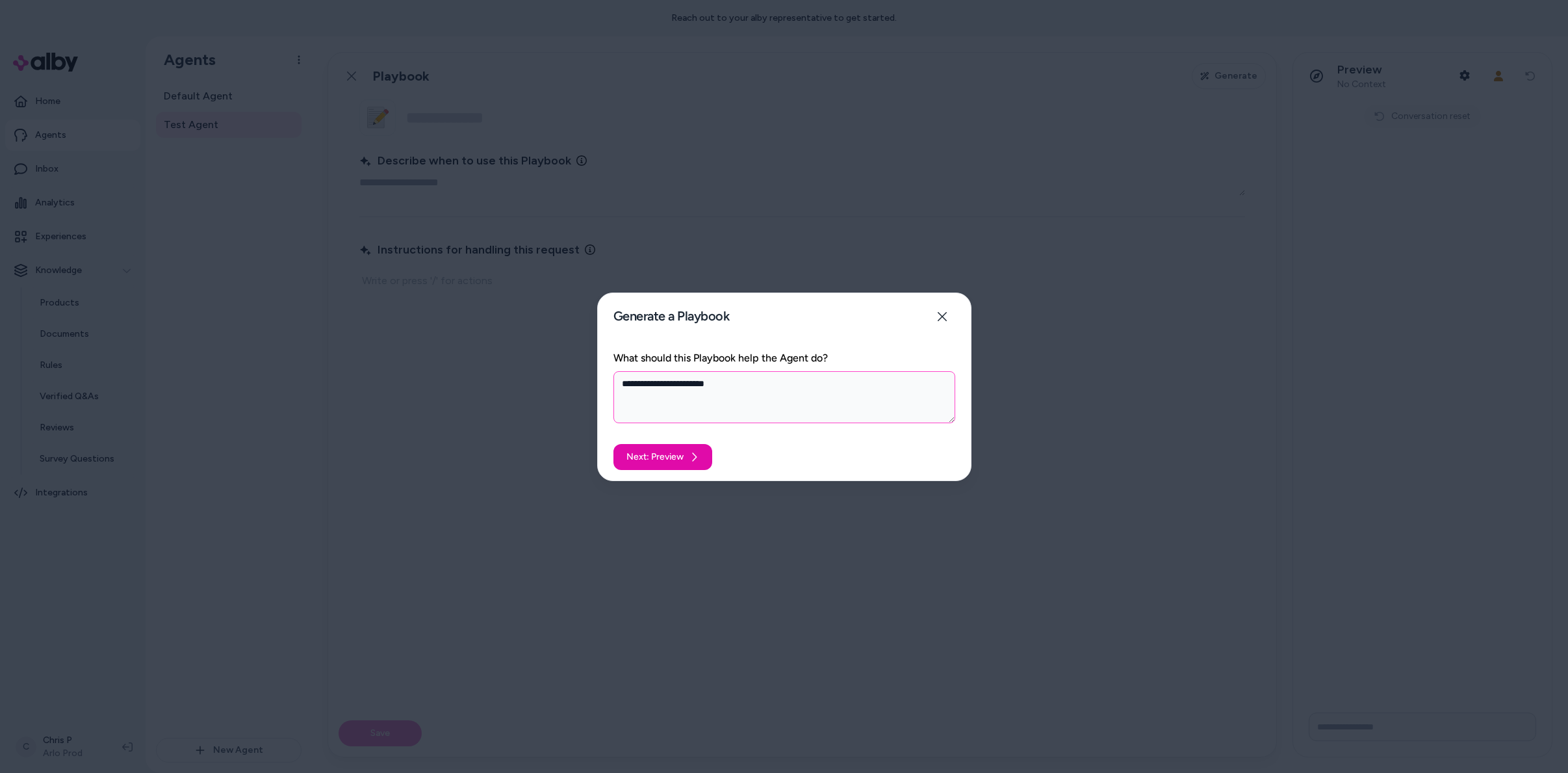 type on "*" 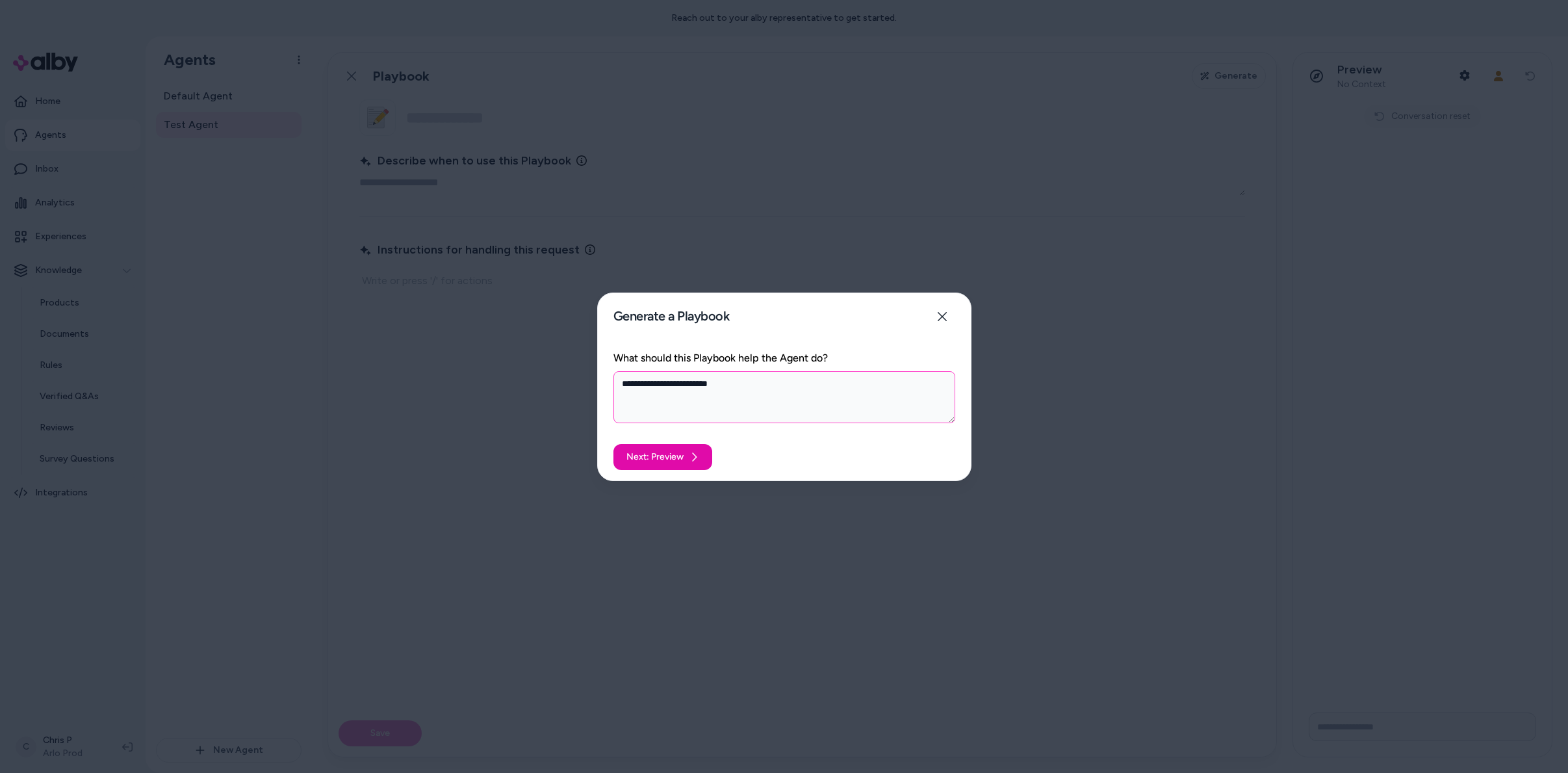 type on "*" 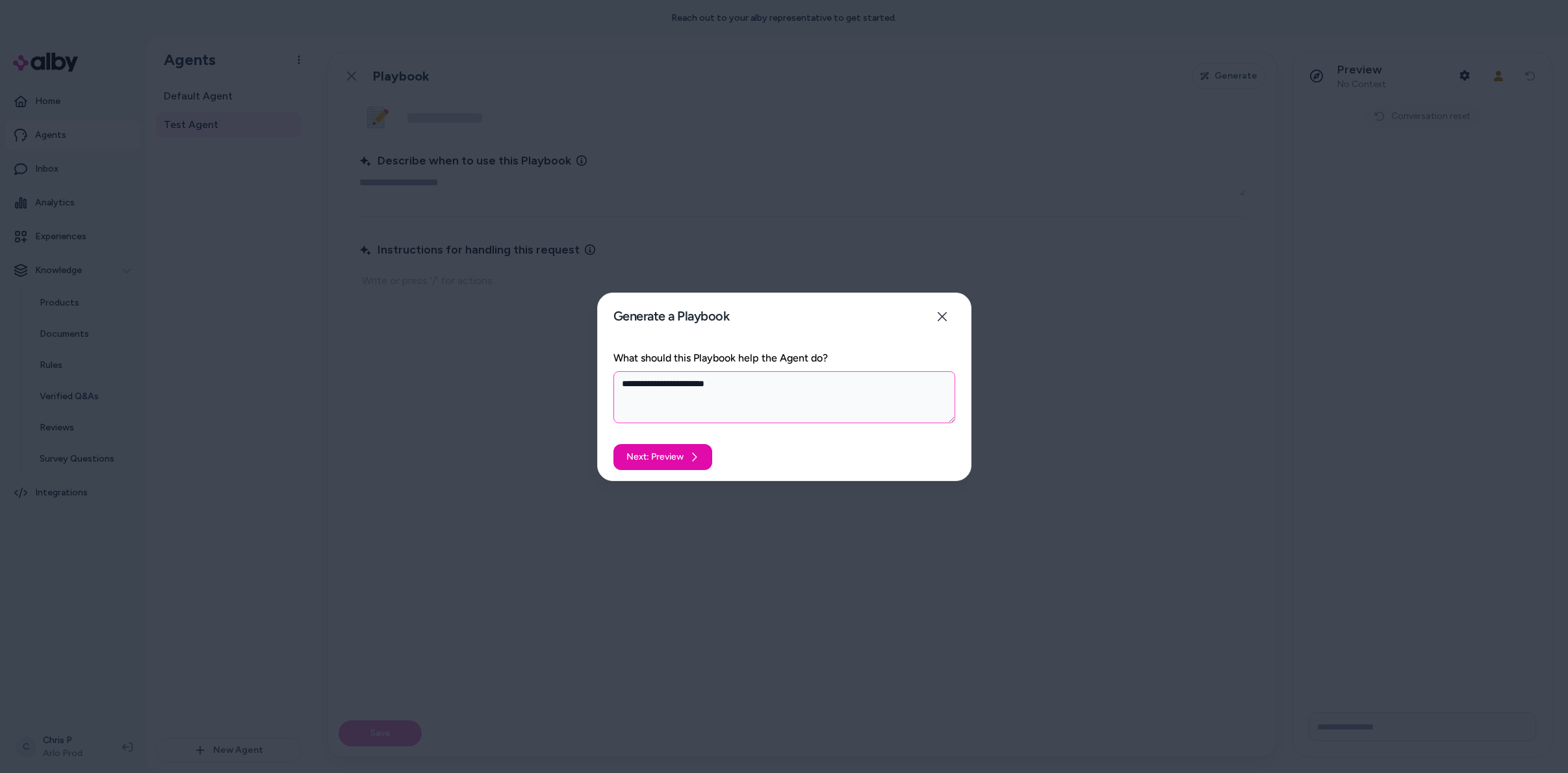 type on "*" 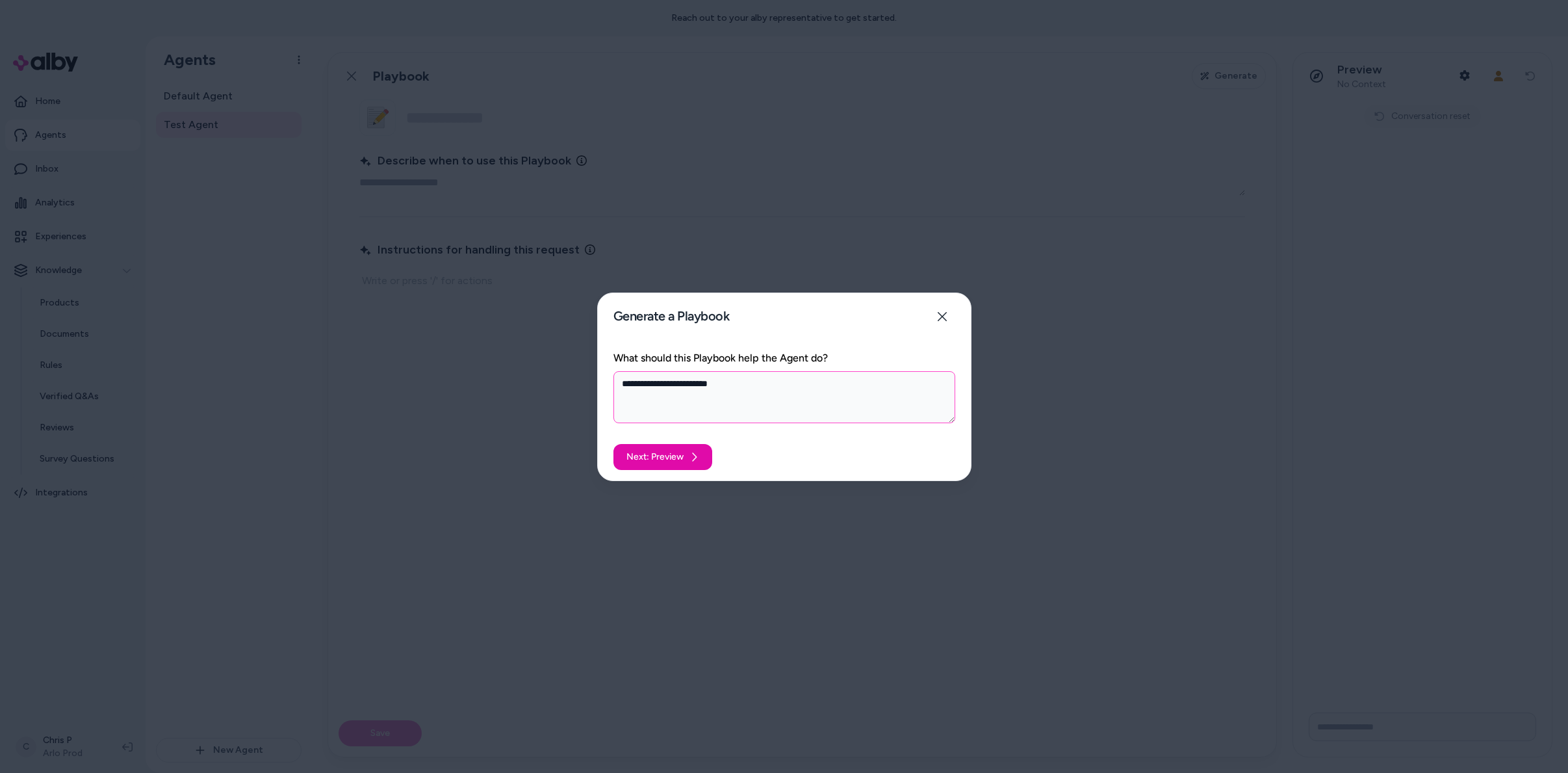 type on "*" 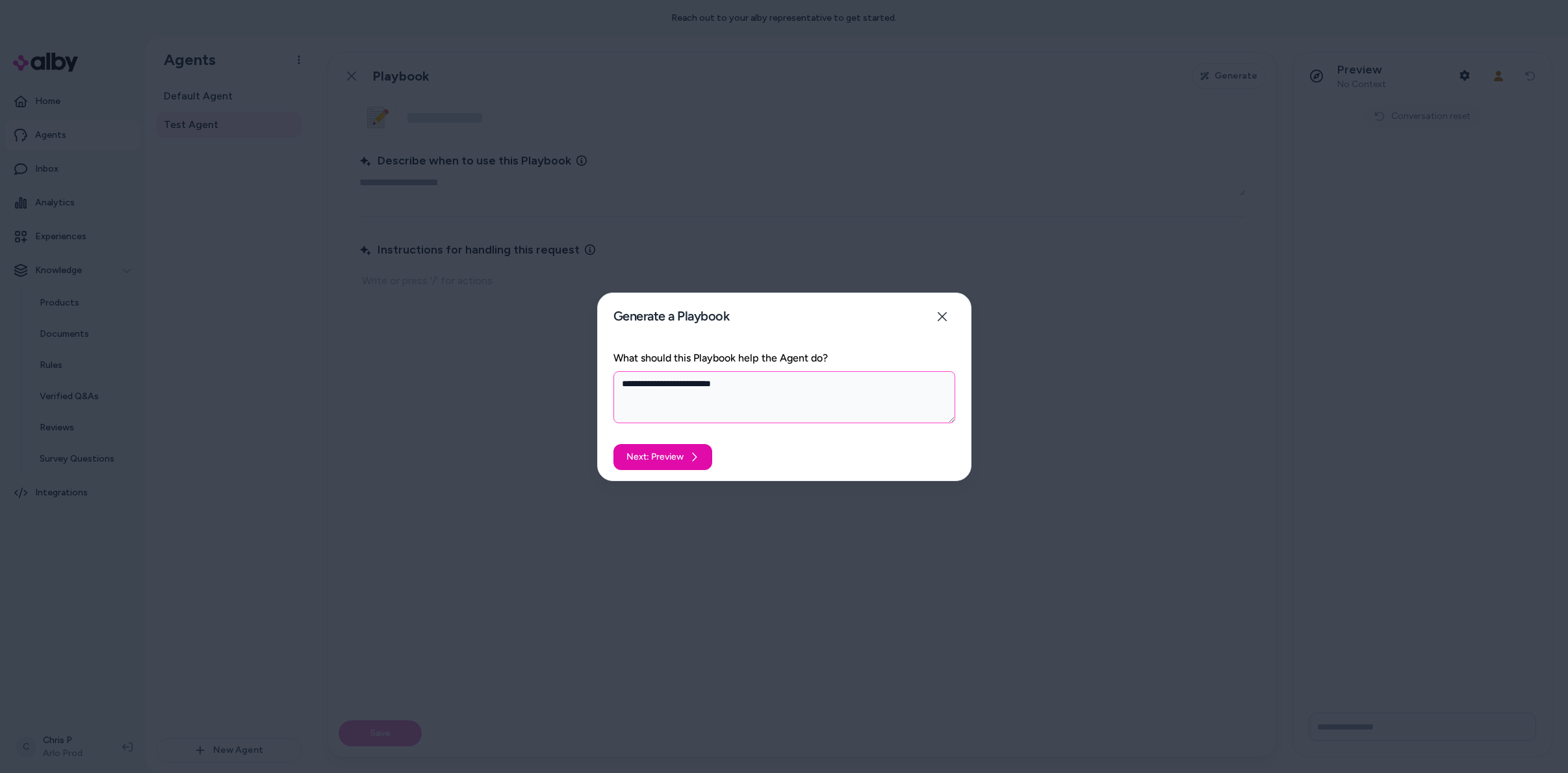 type on "*" 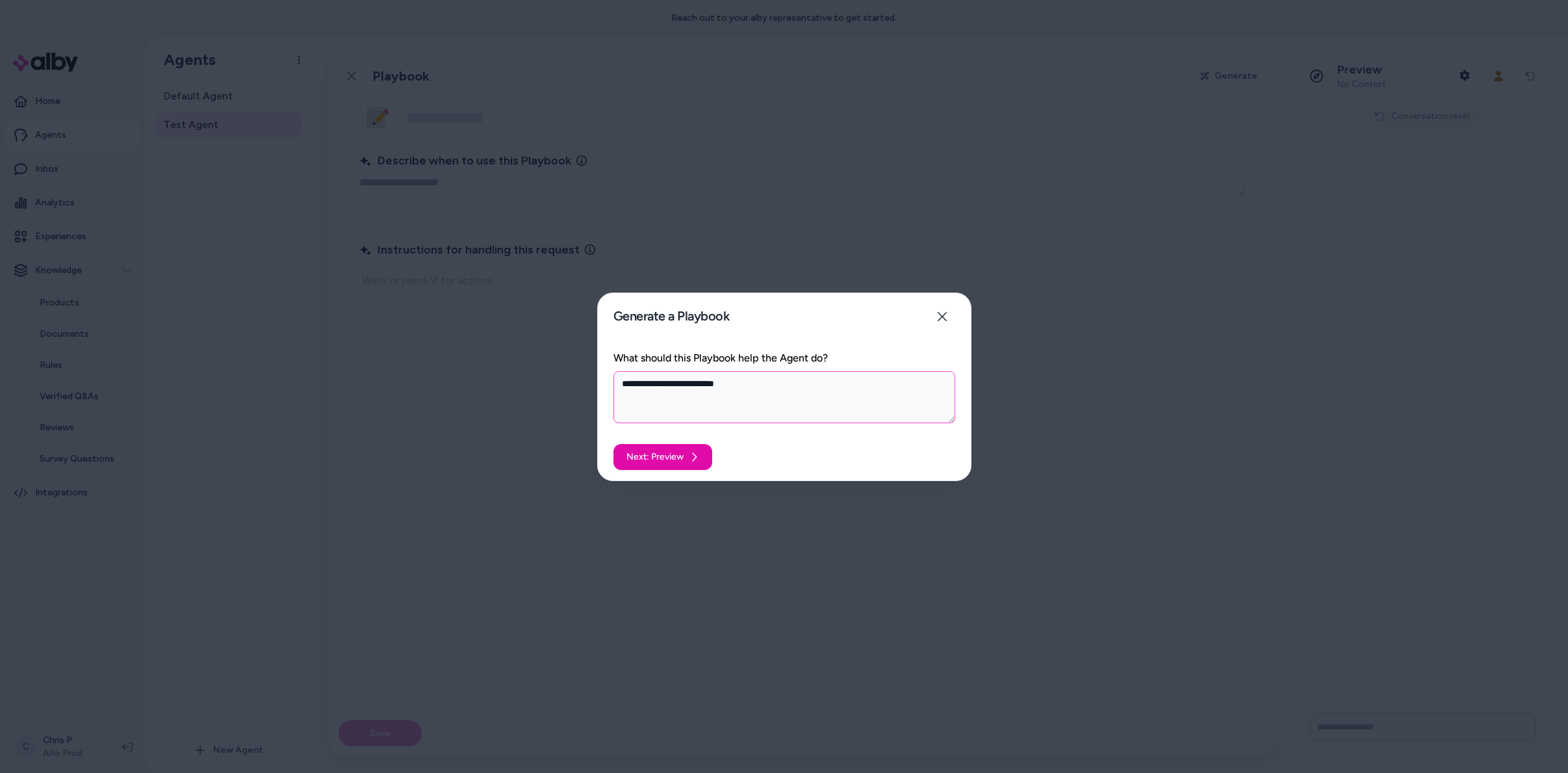 type on "*" 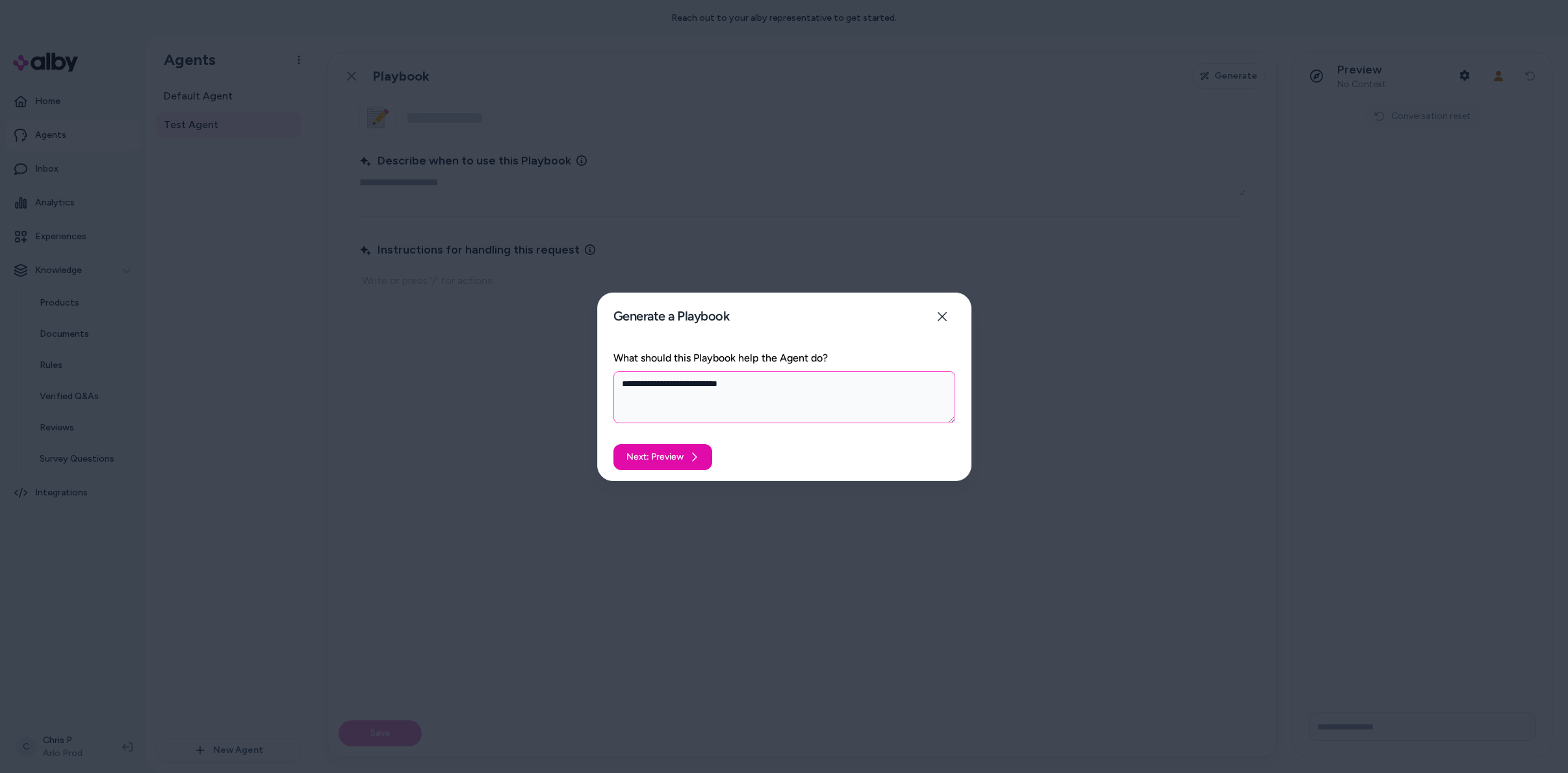 type on "*" 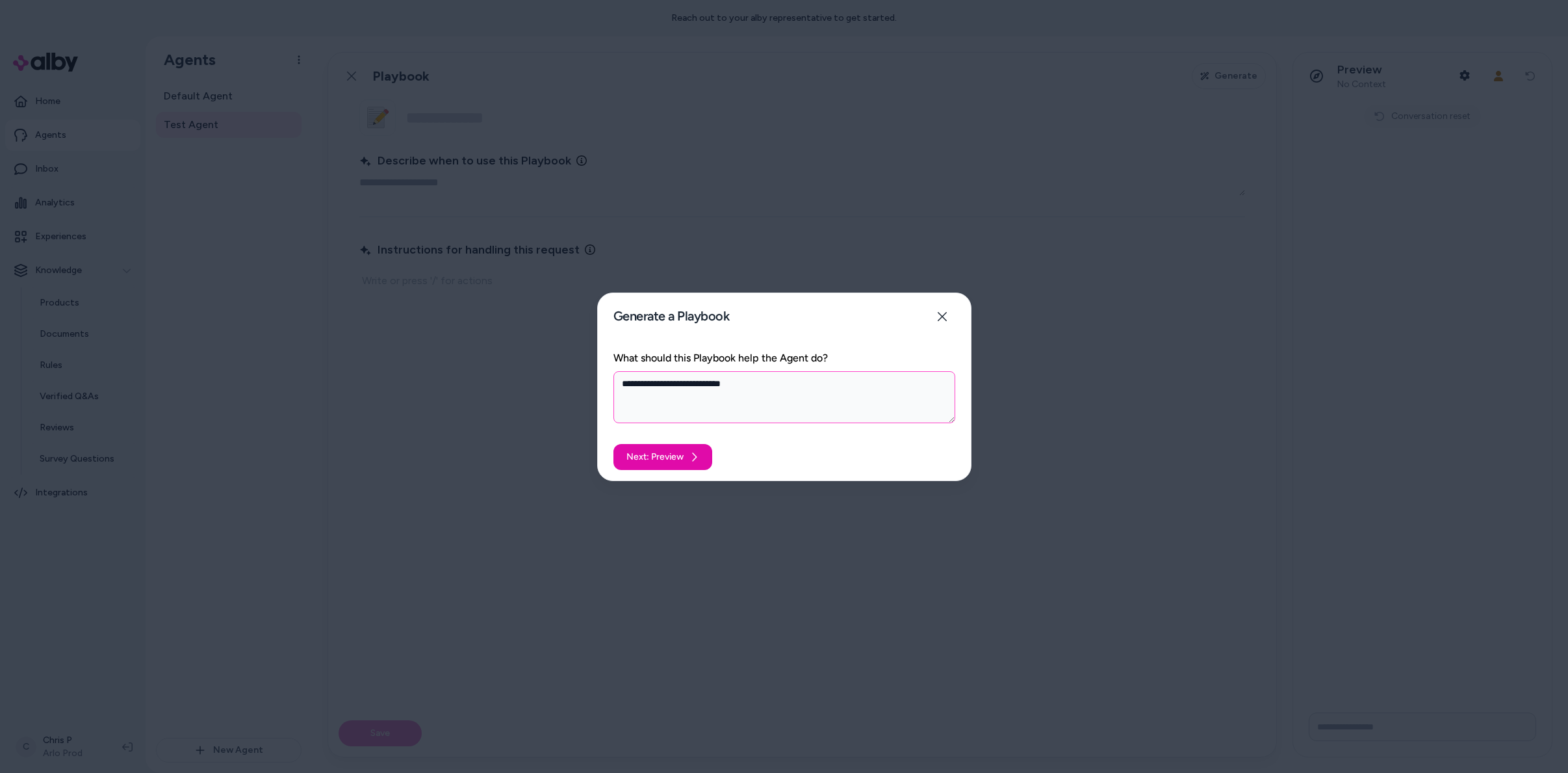 type on "*" 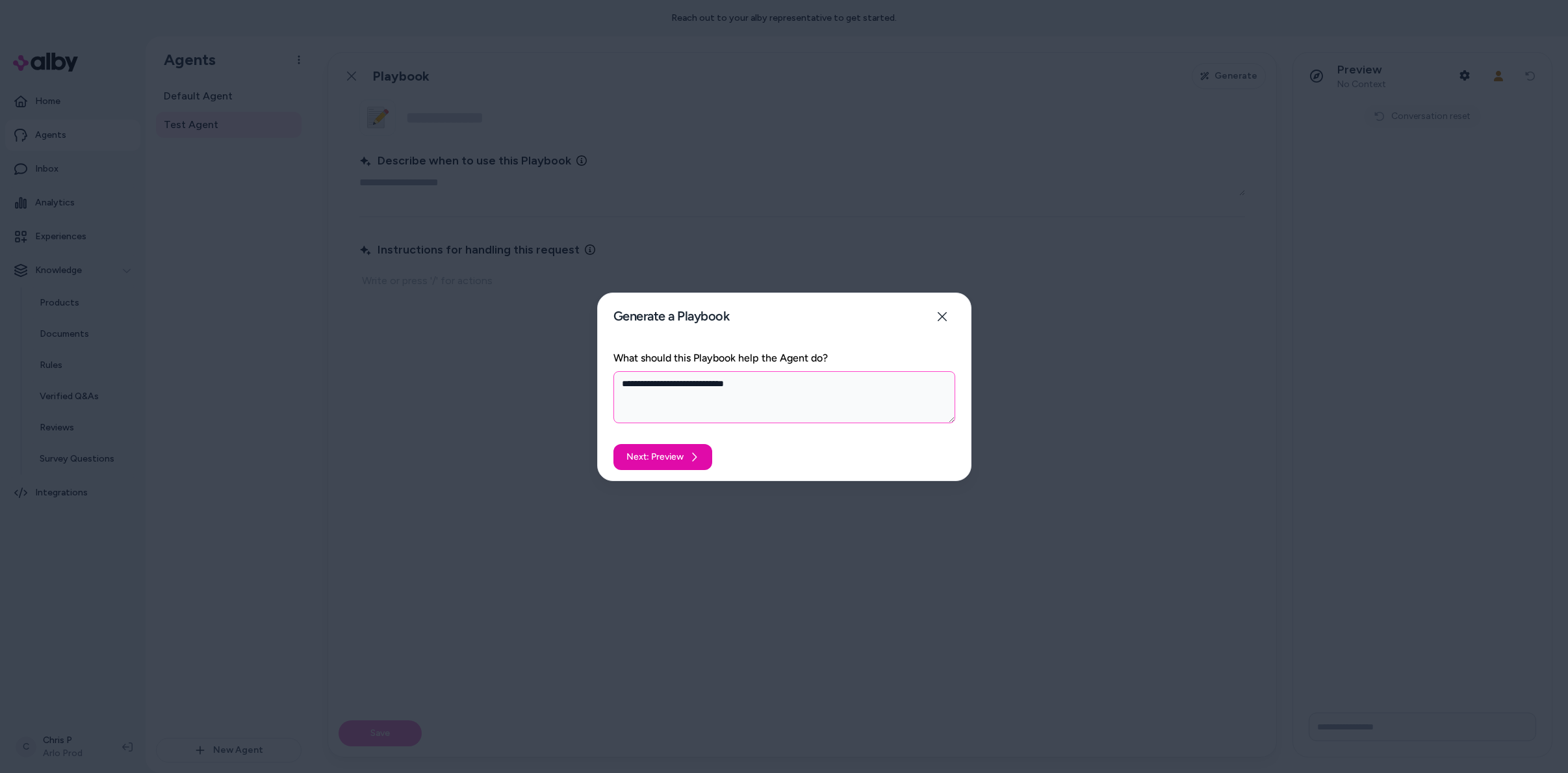 type on "*" 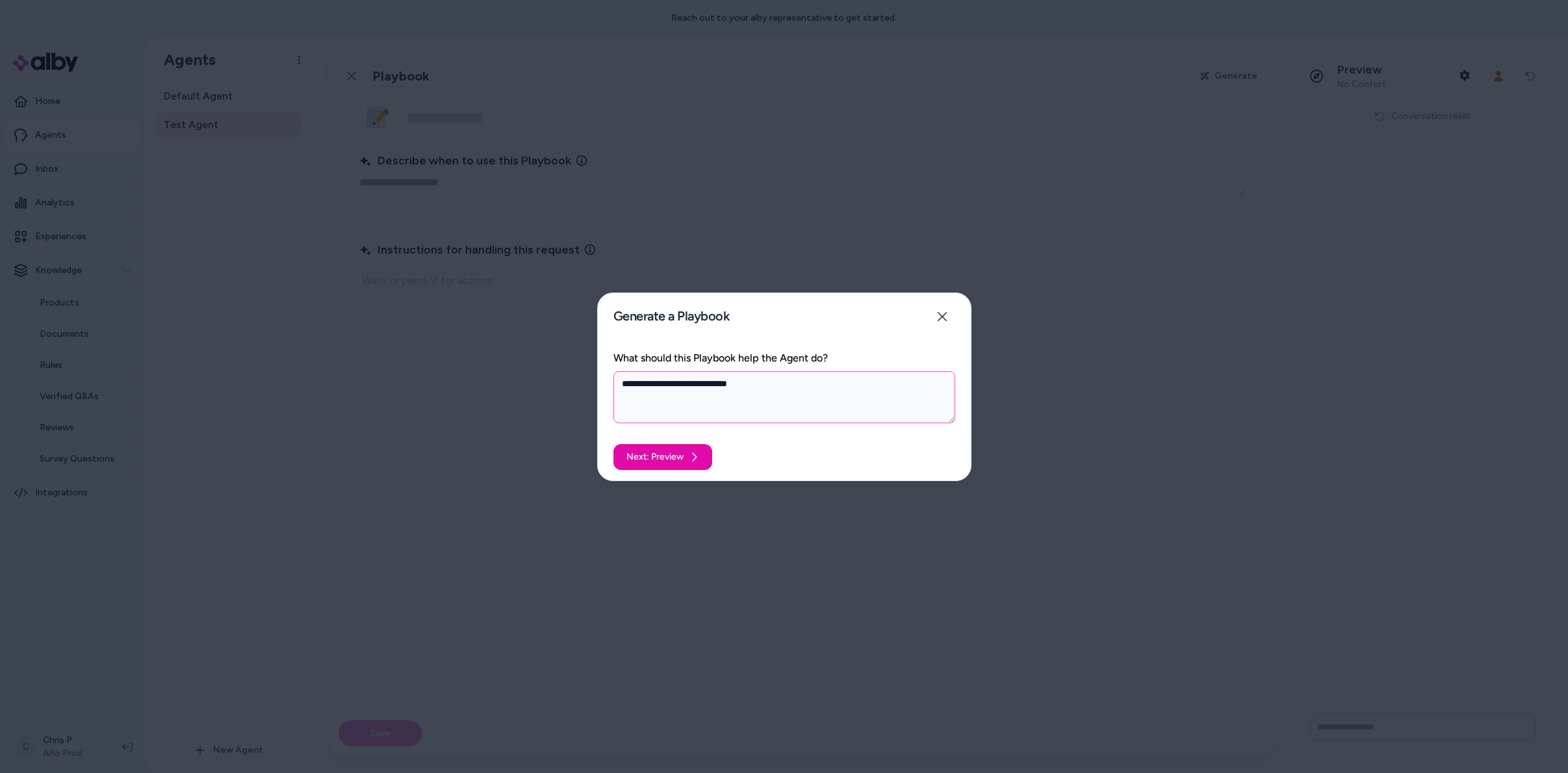 type on "*" 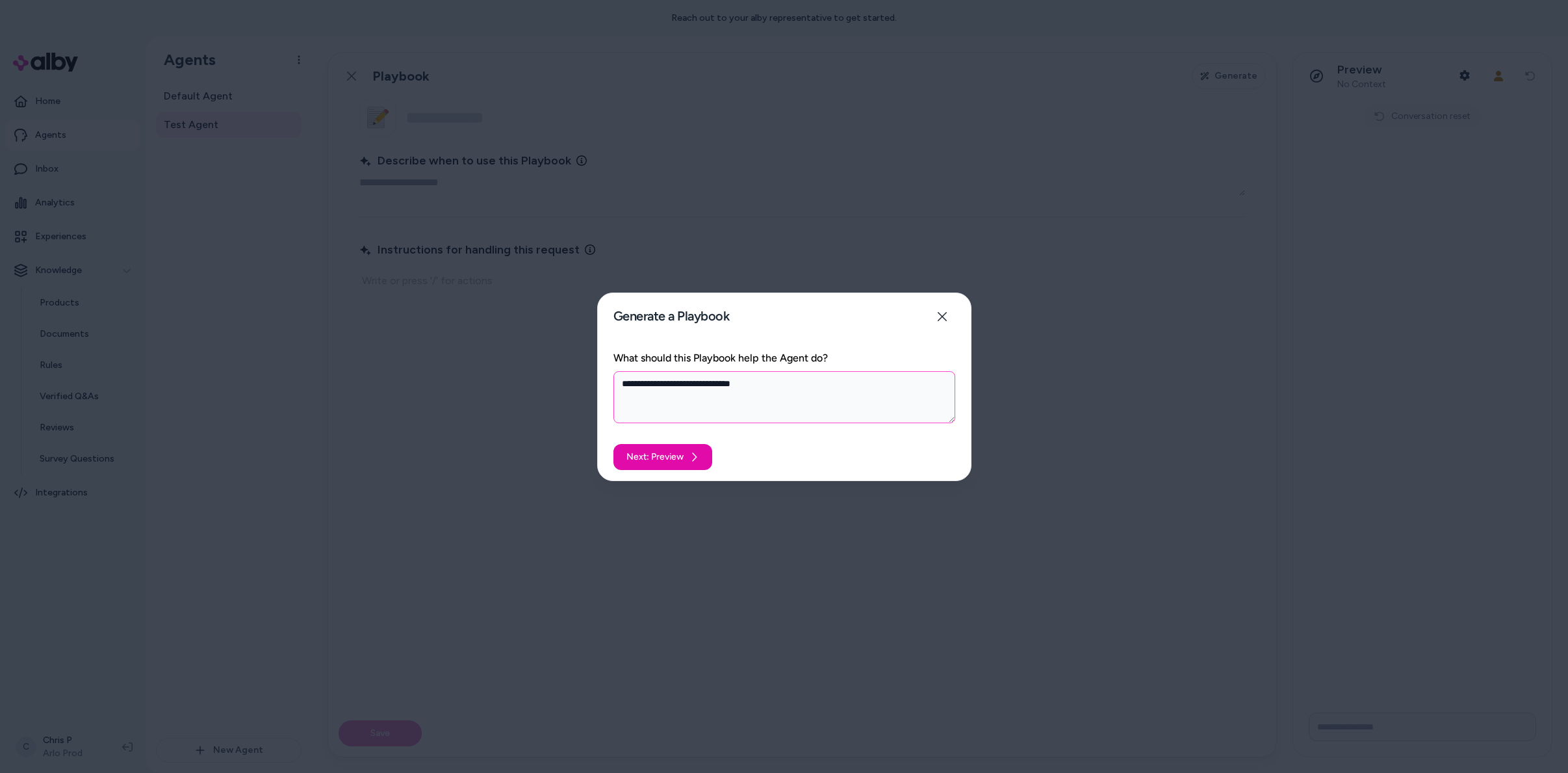 type on "*" 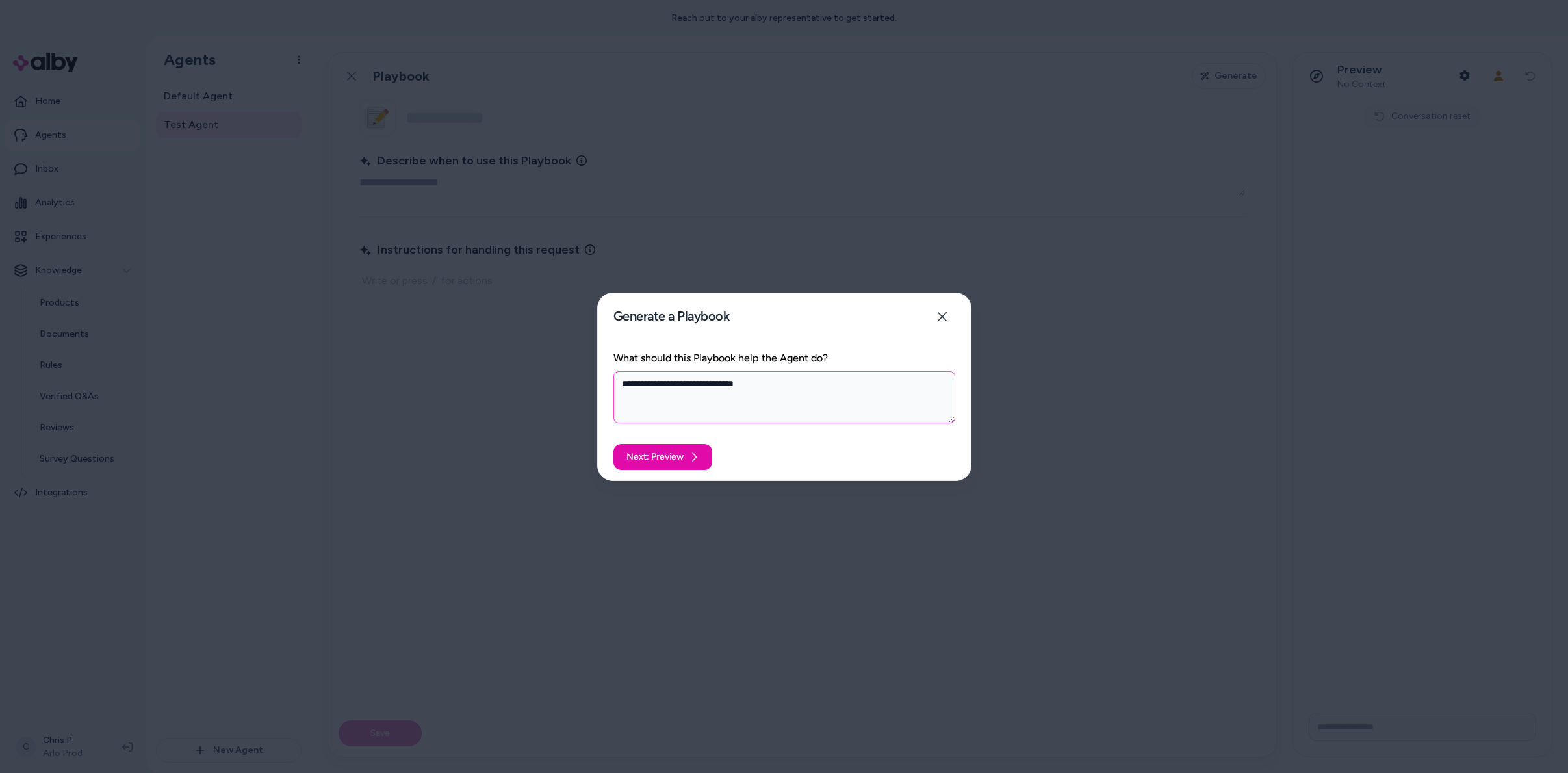 type on "*" 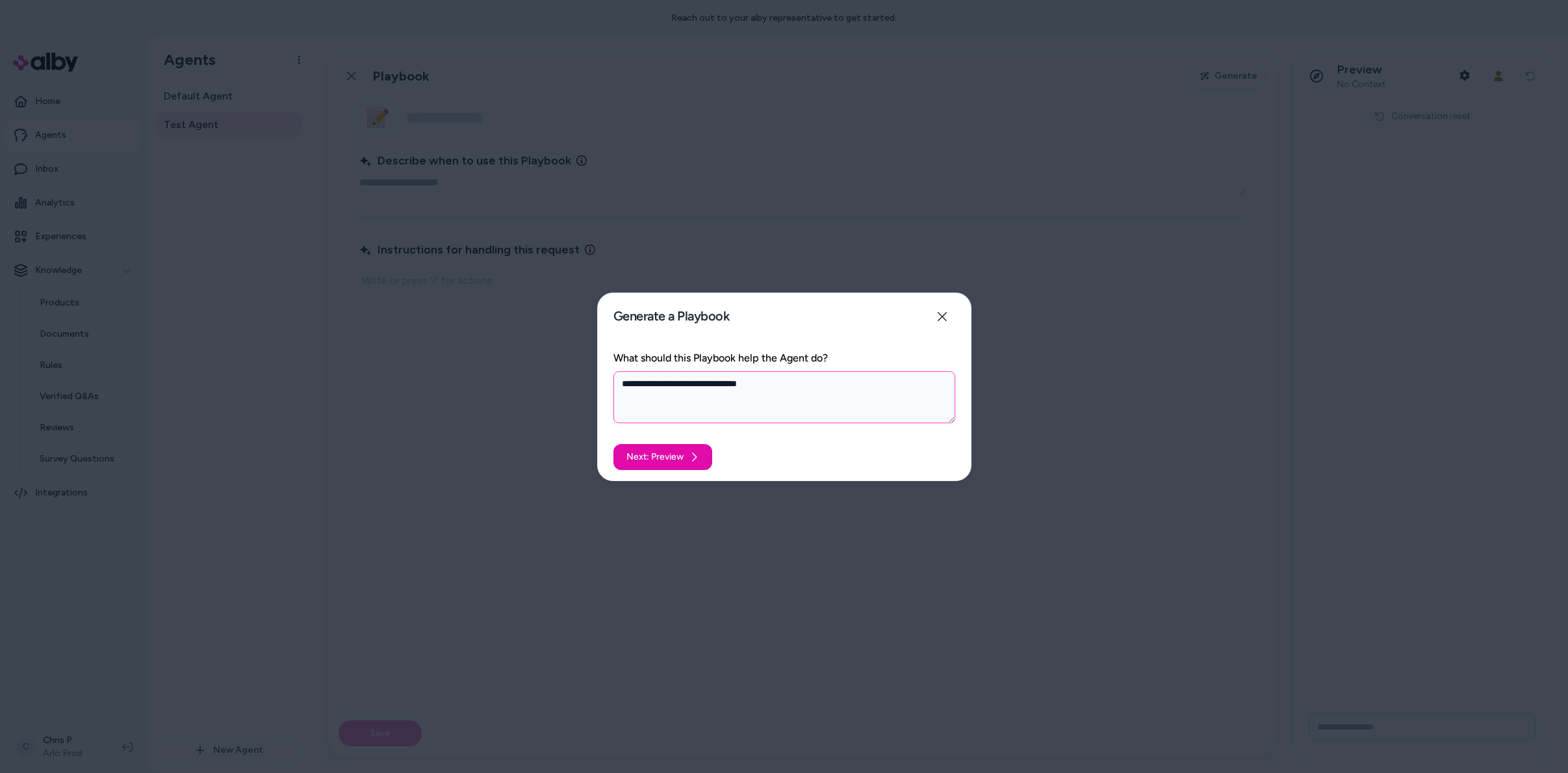 type on "*" 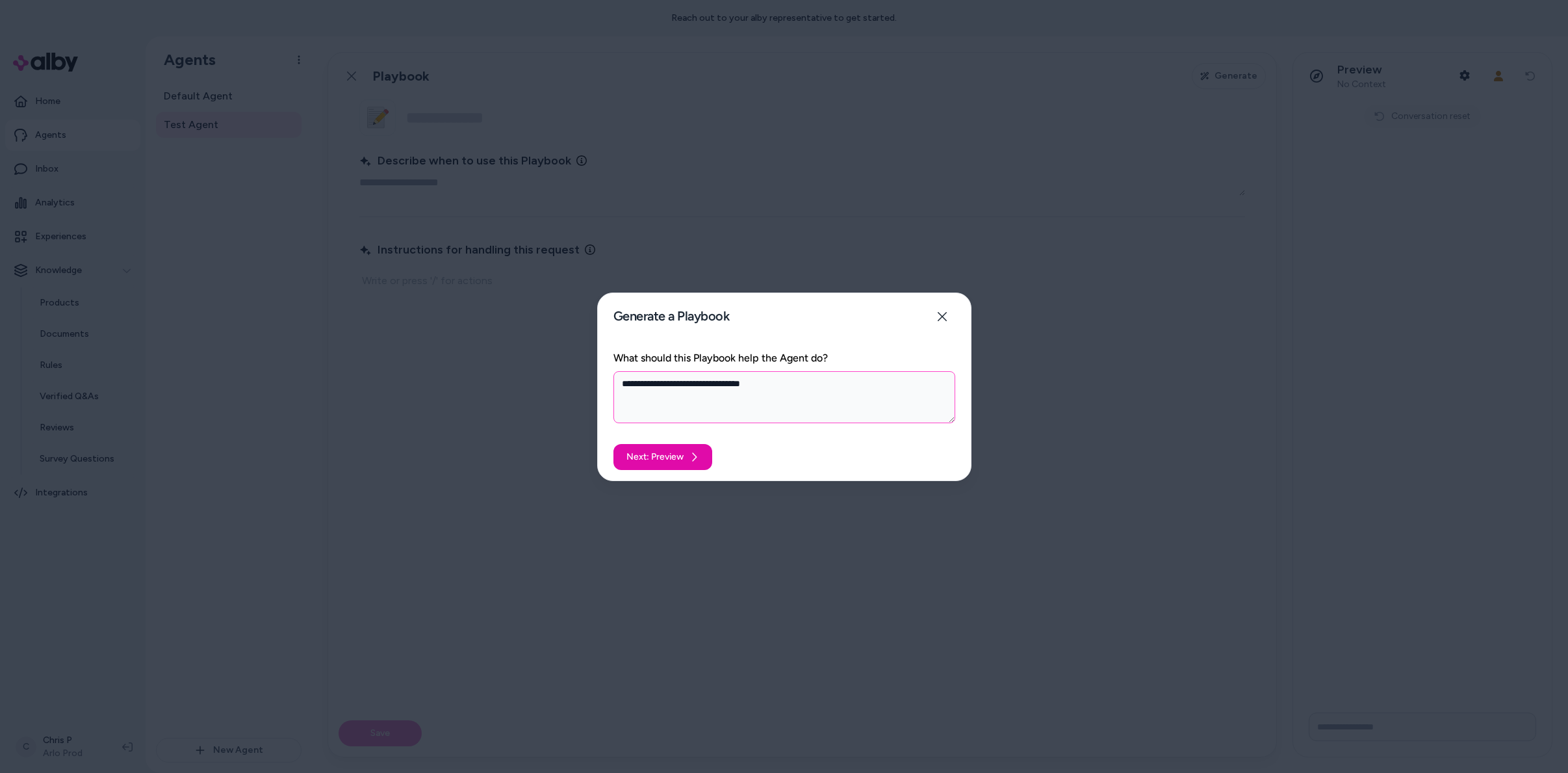 type on "*" 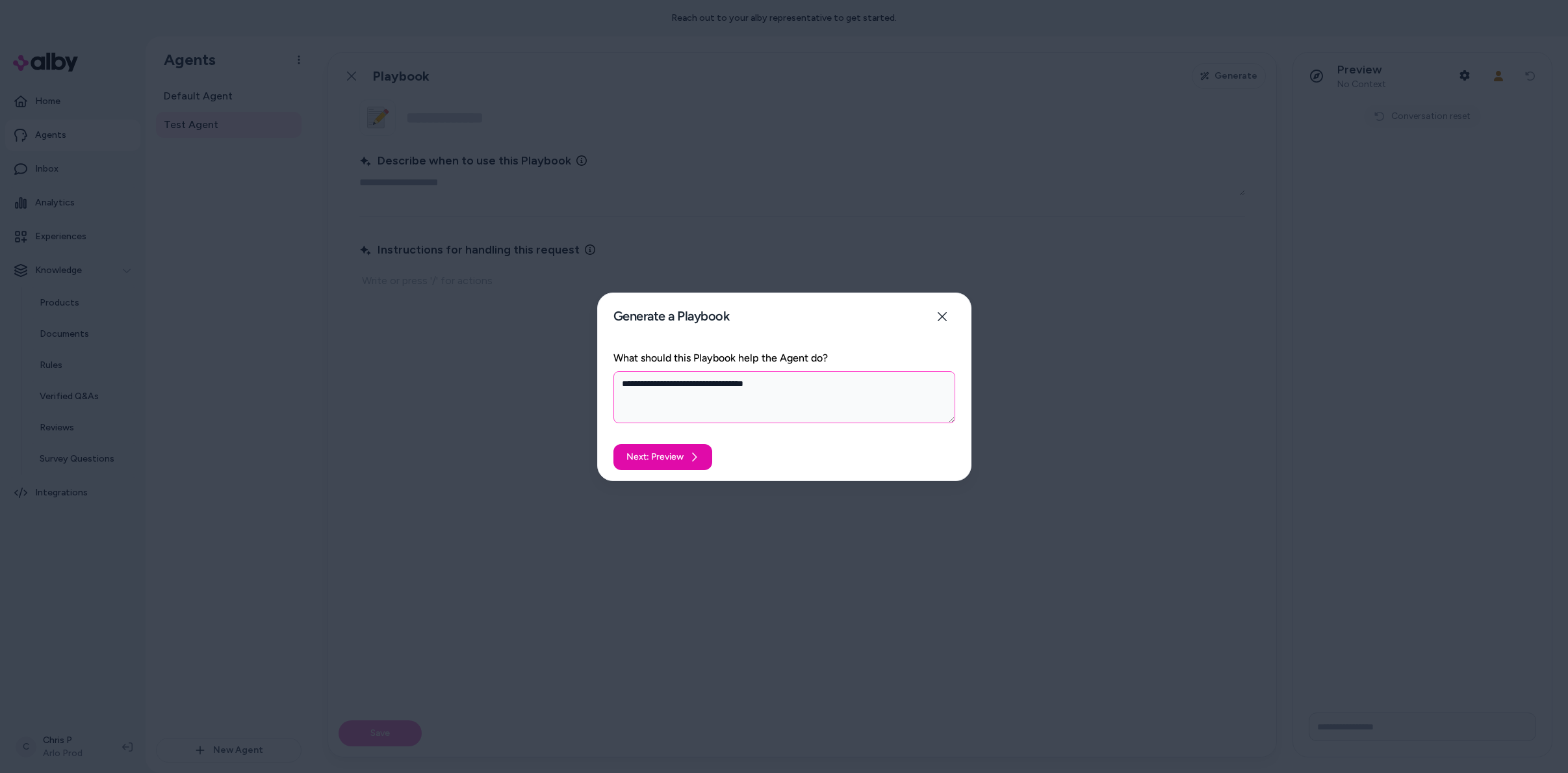 type on "*" 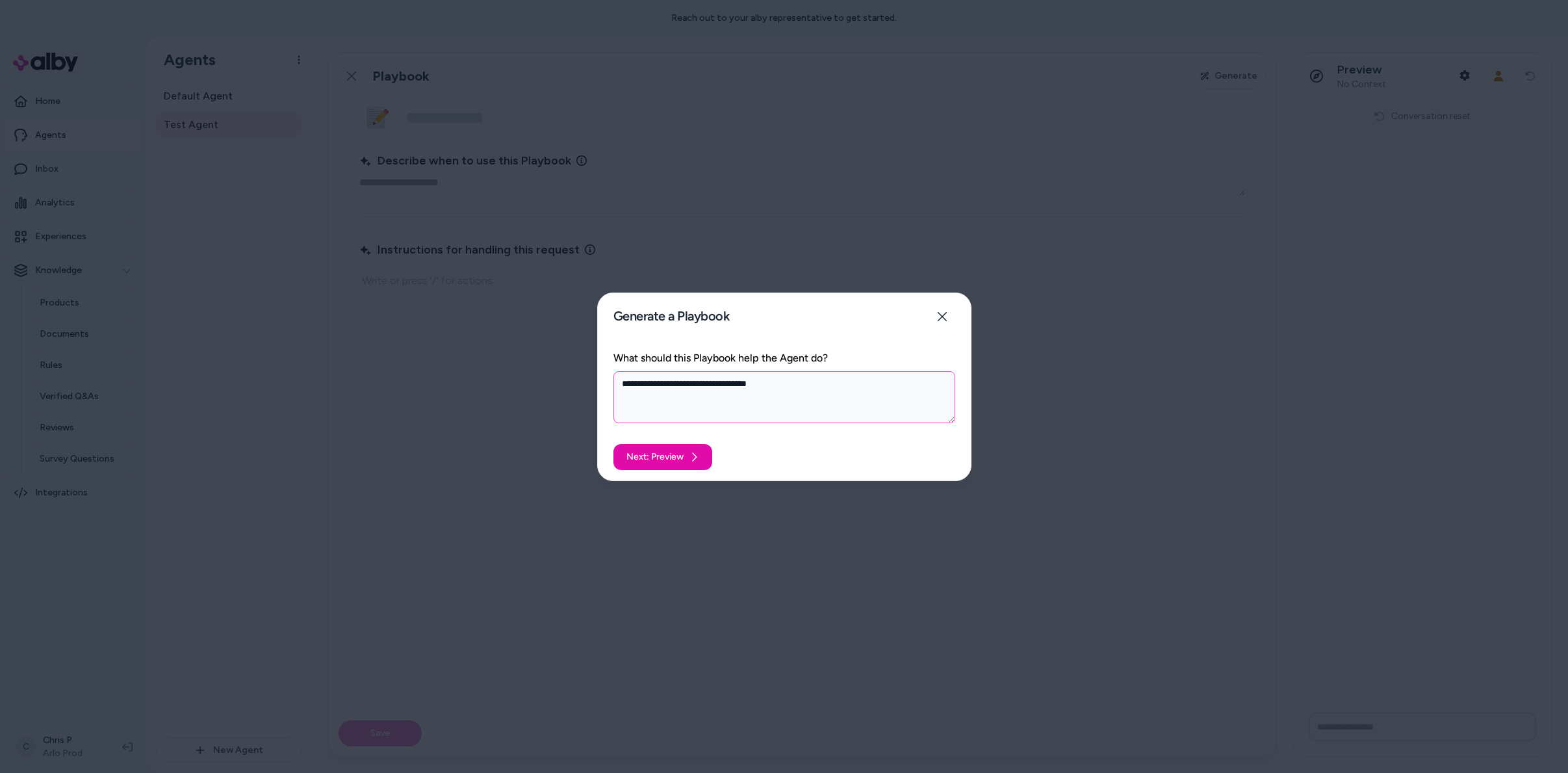 type on "*" 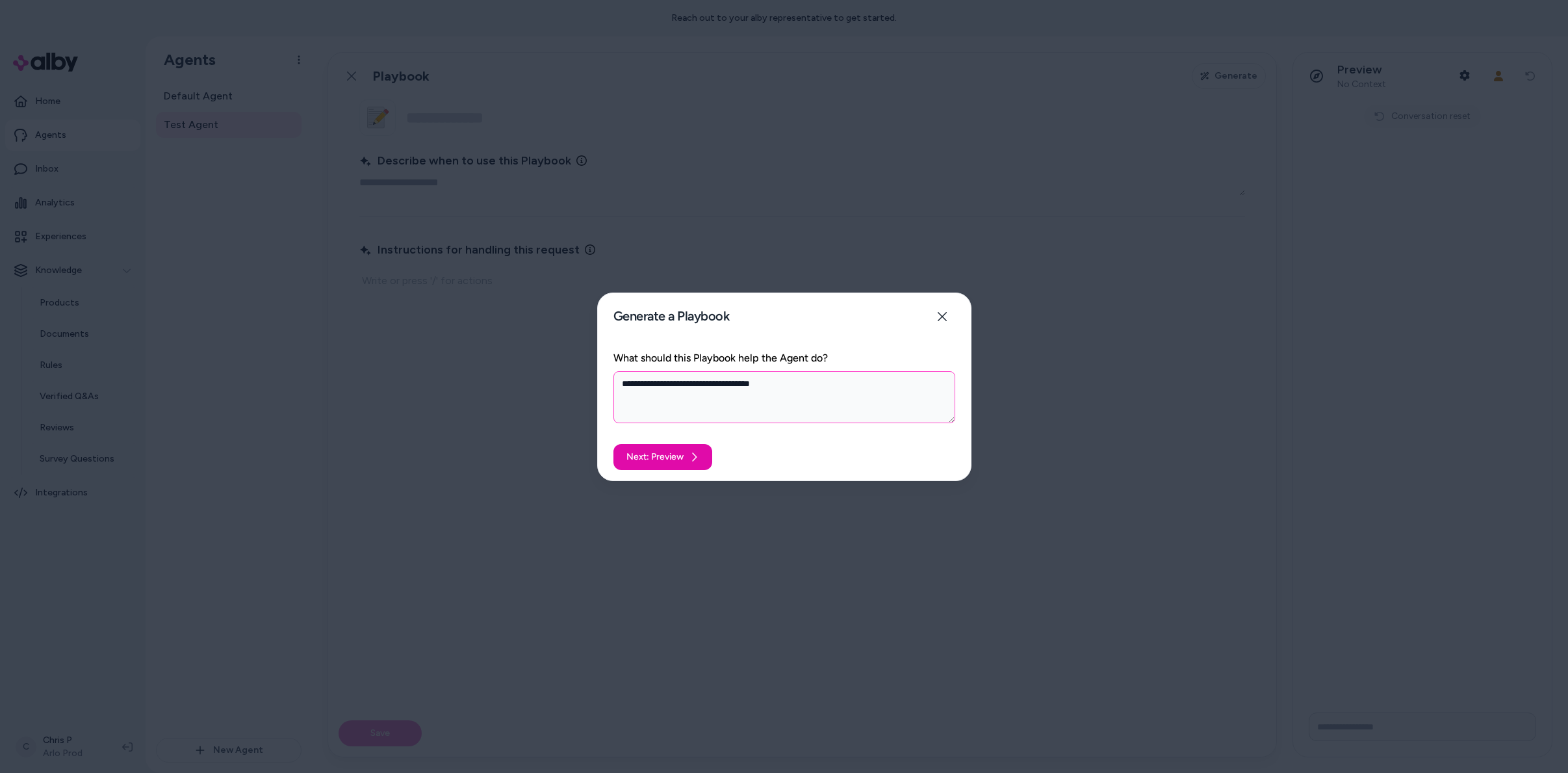 type on "**********" 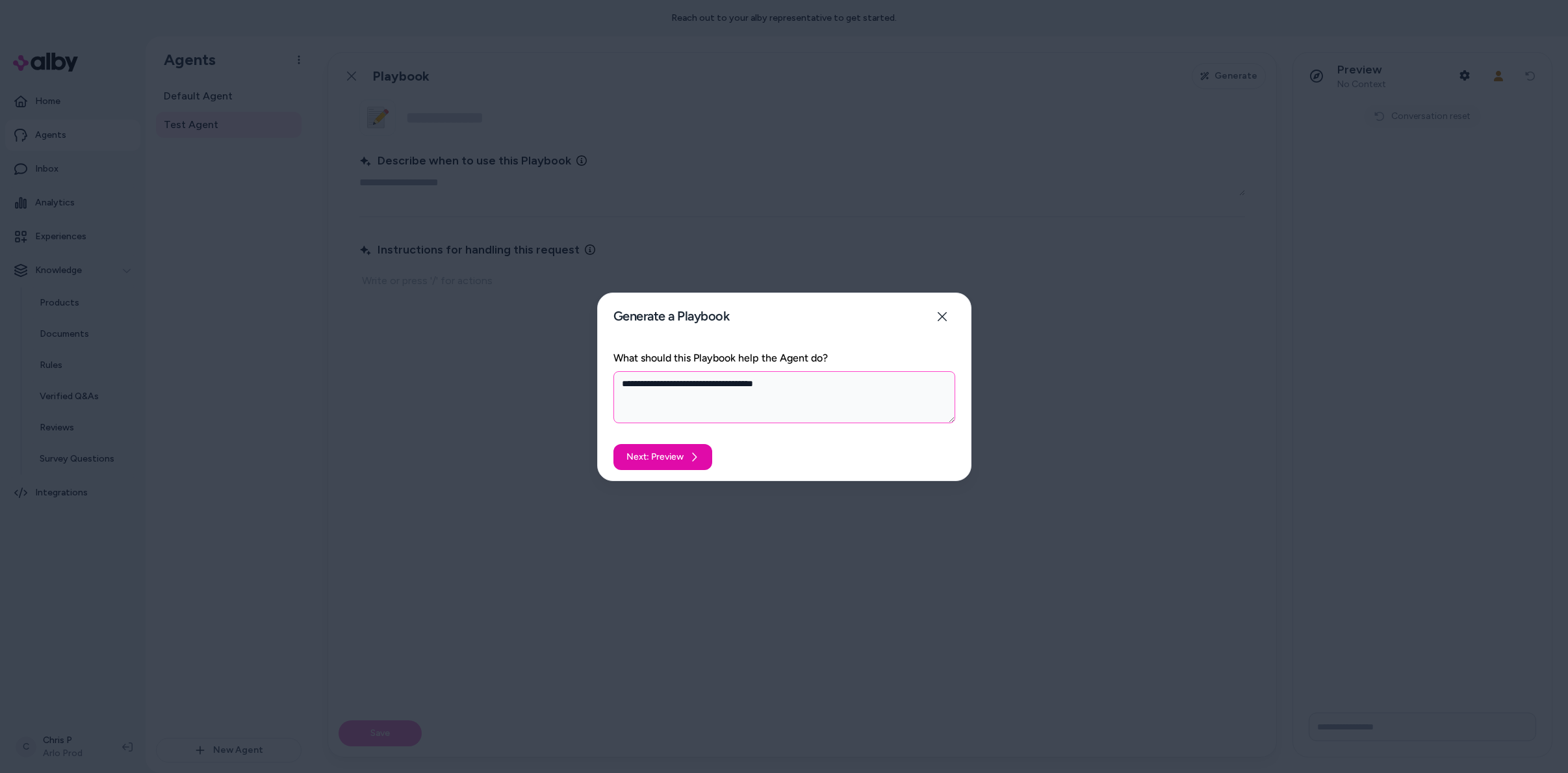 type on "*" 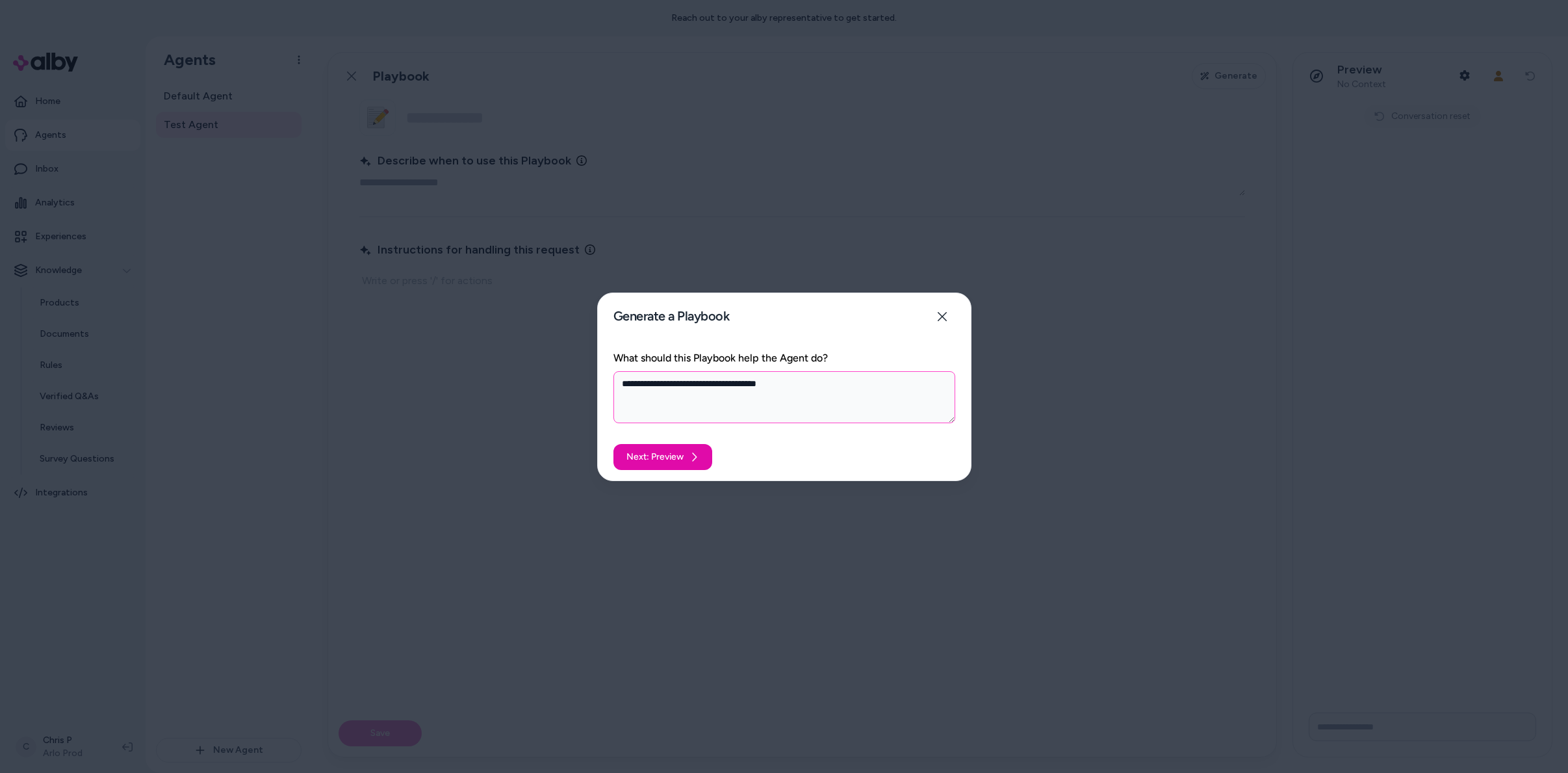 type on "*" 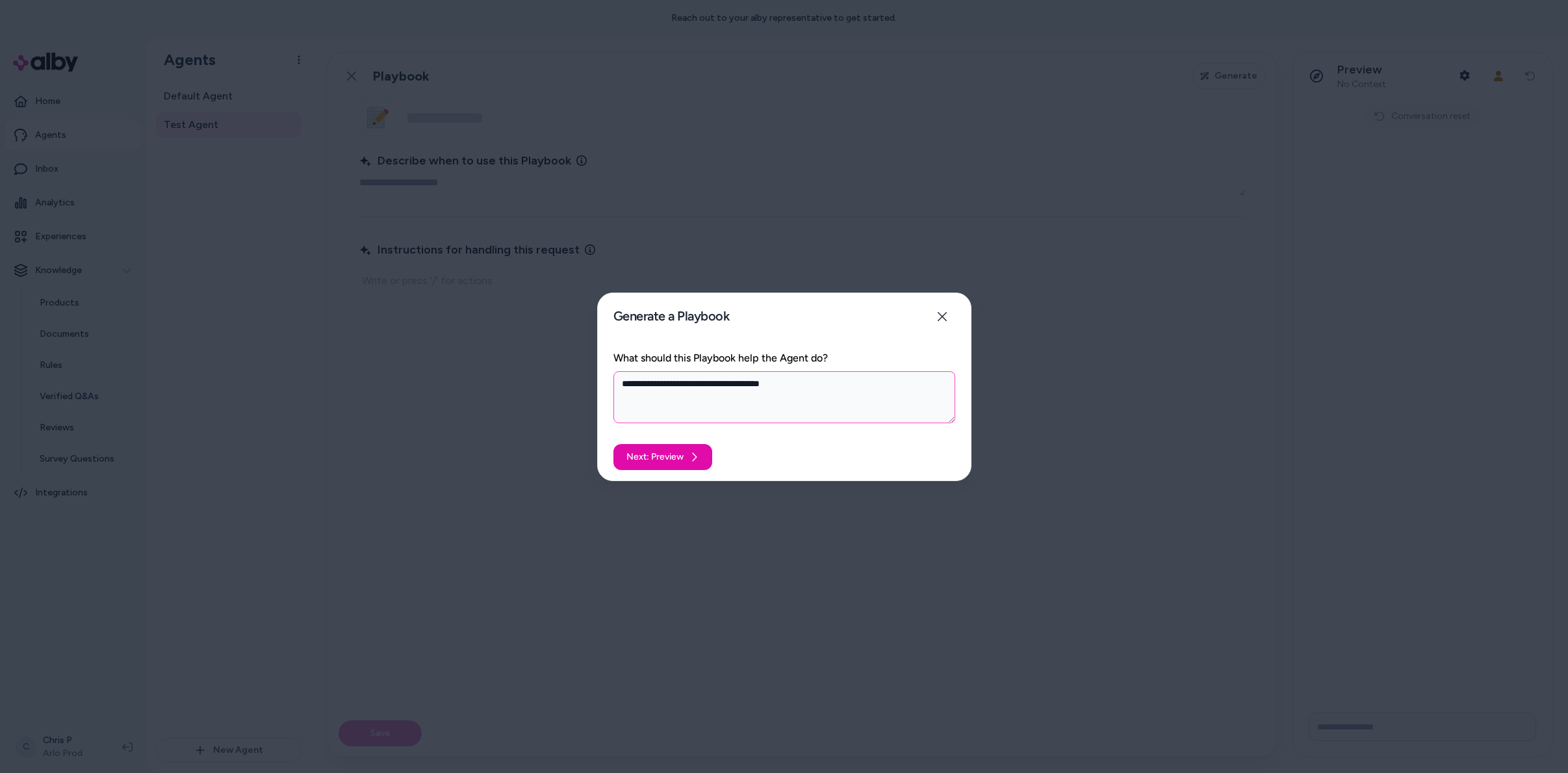 type on "*" 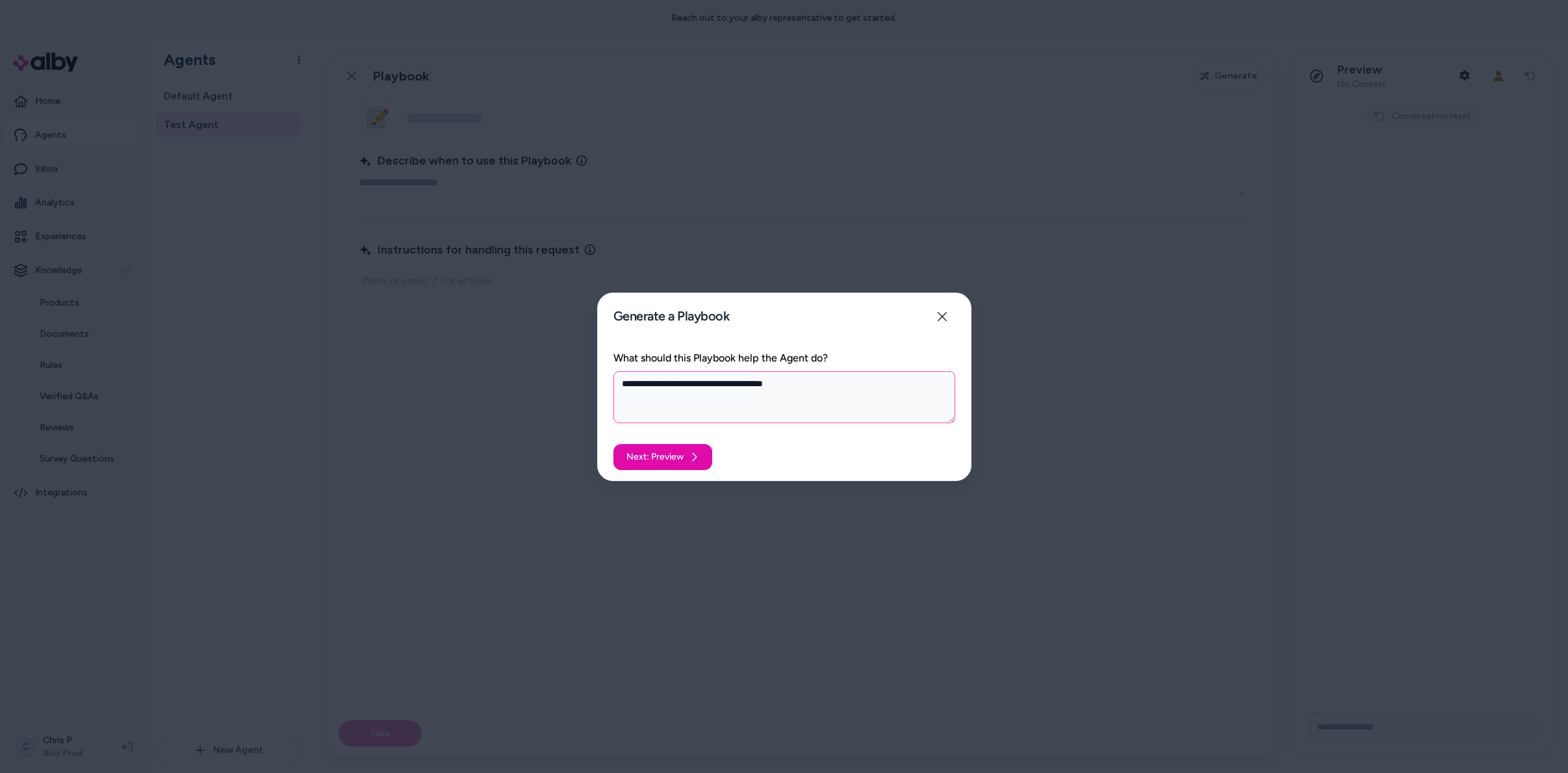 type on "*" 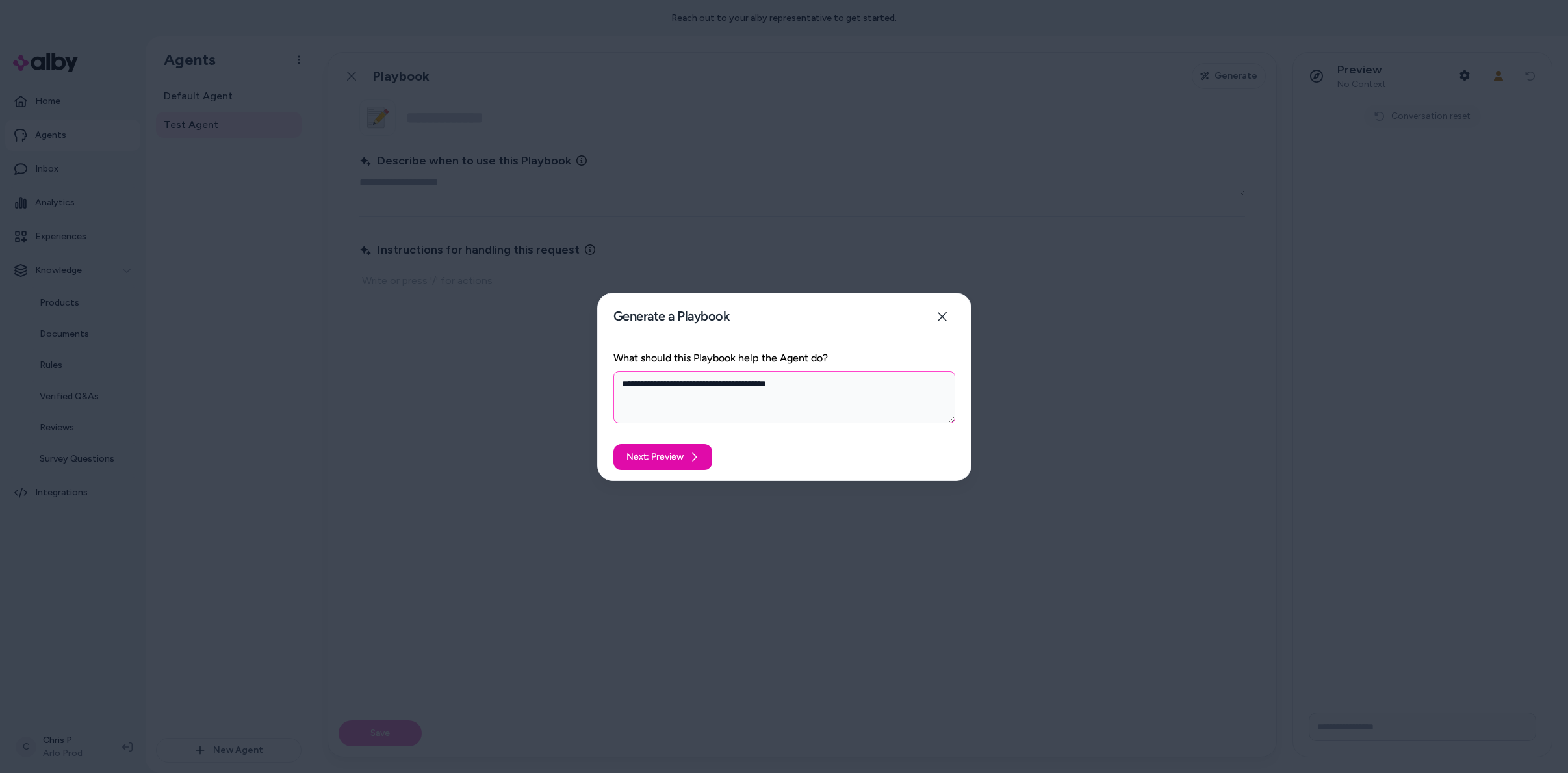 type on "*" 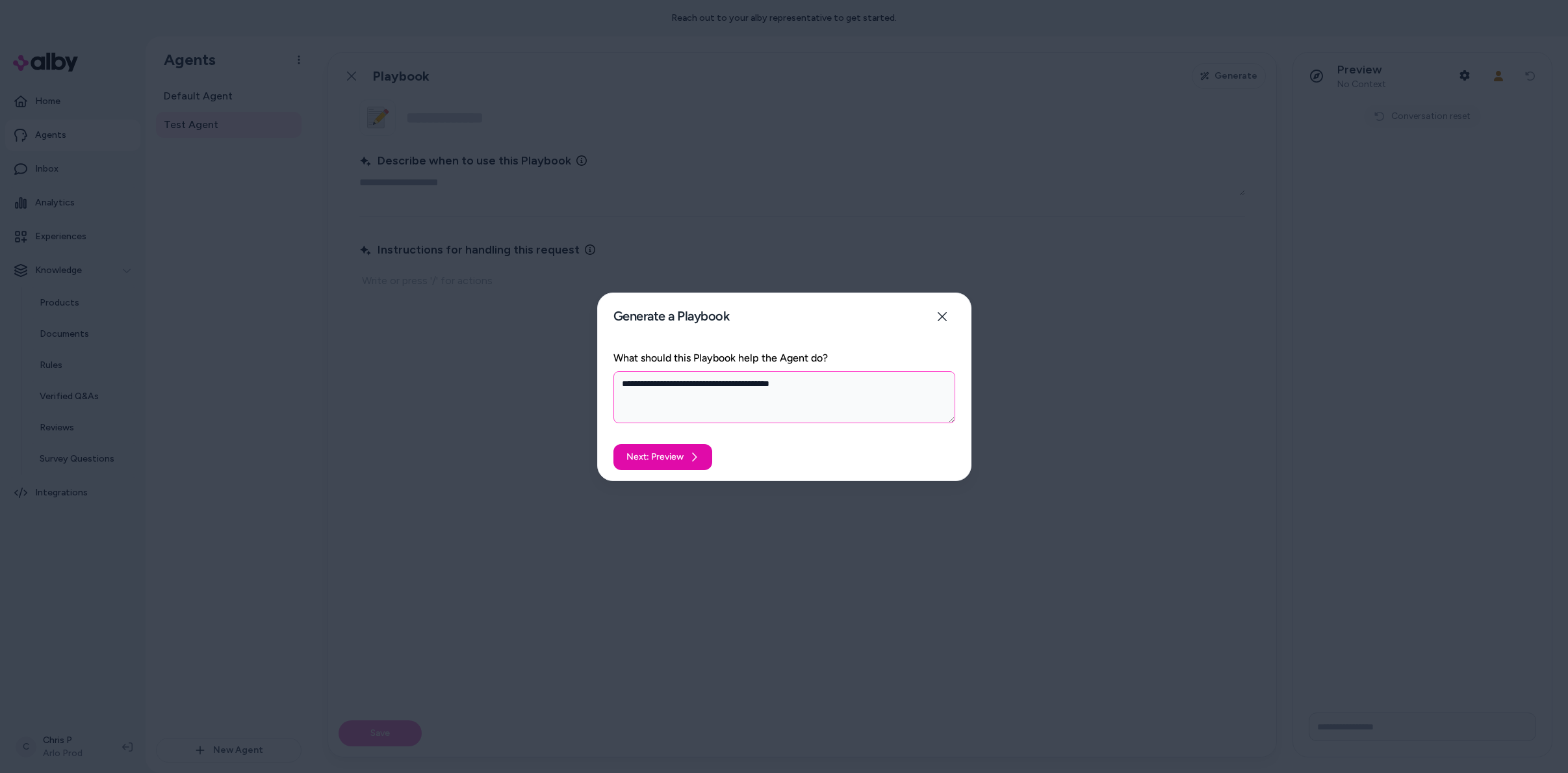 type on "*" 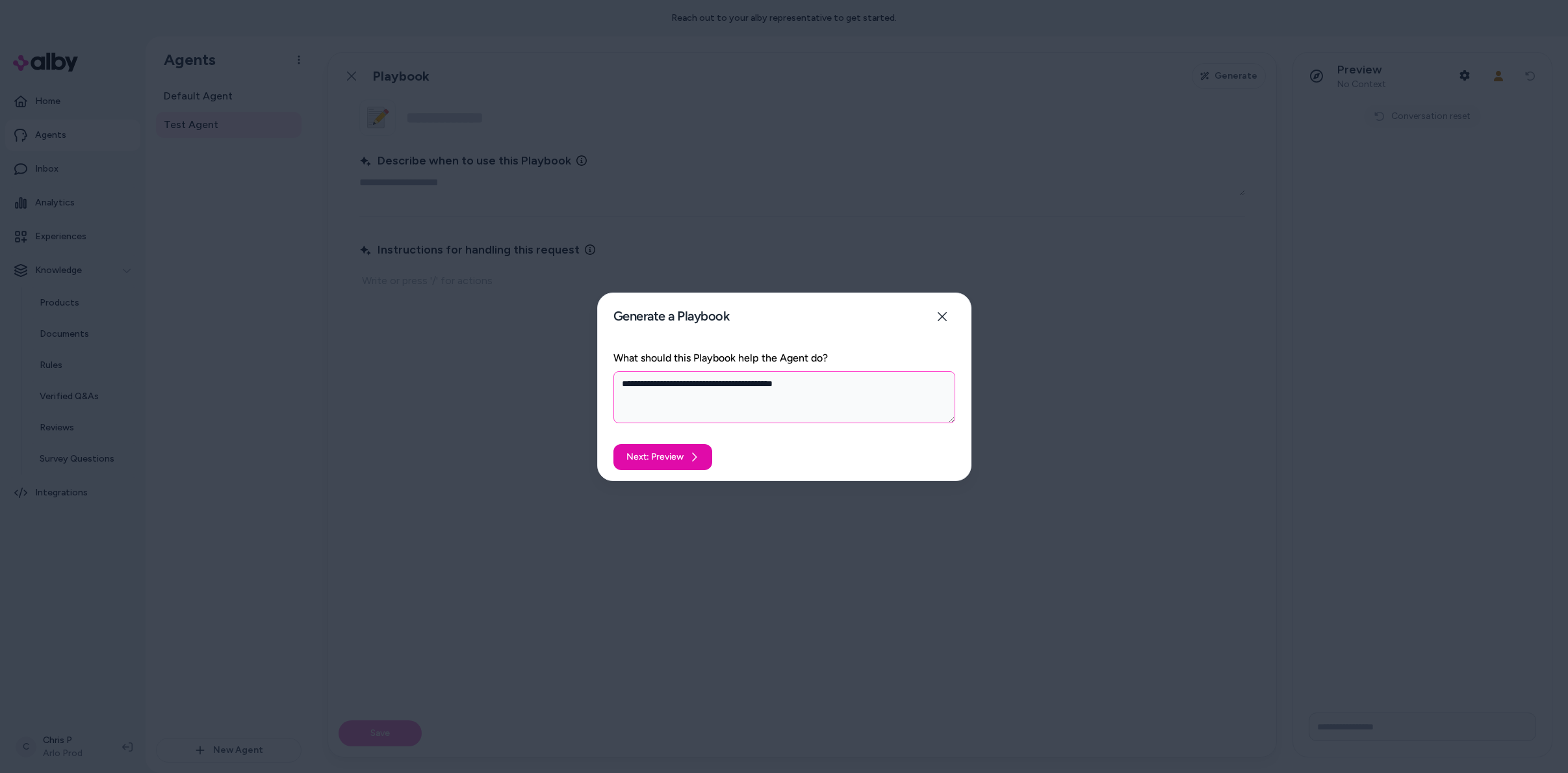 type on "*" 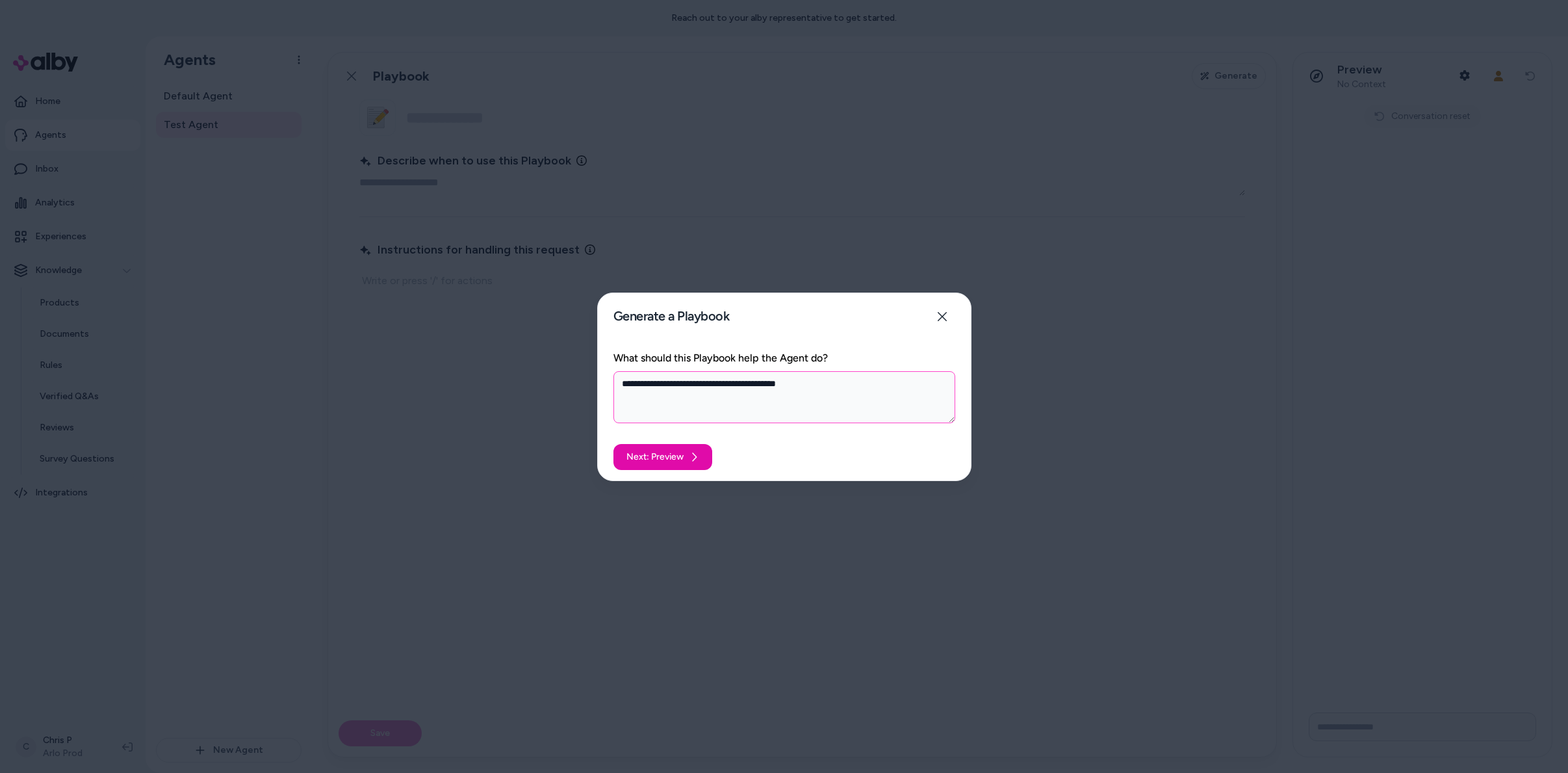 type on "*" 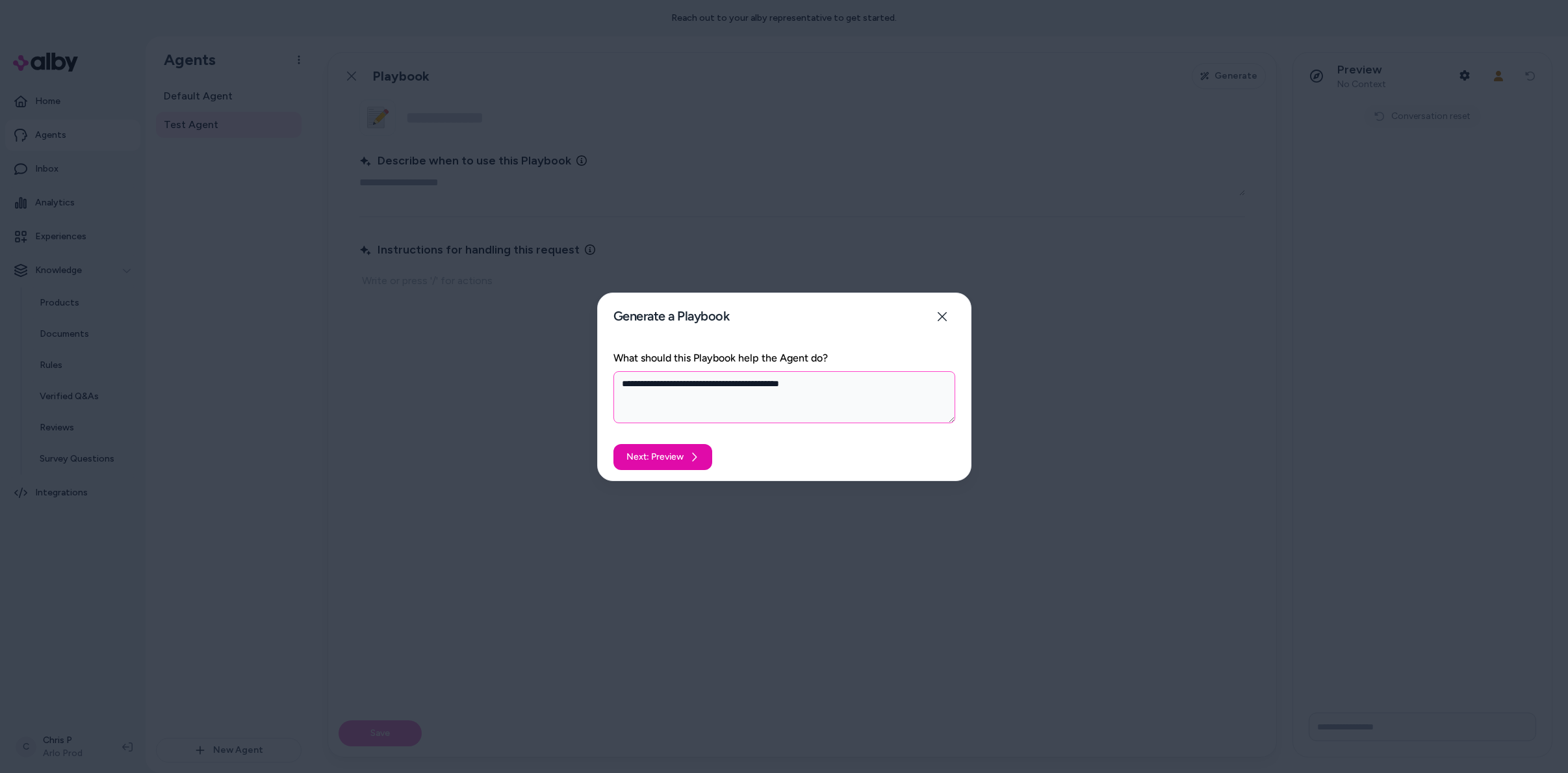 type on "*" 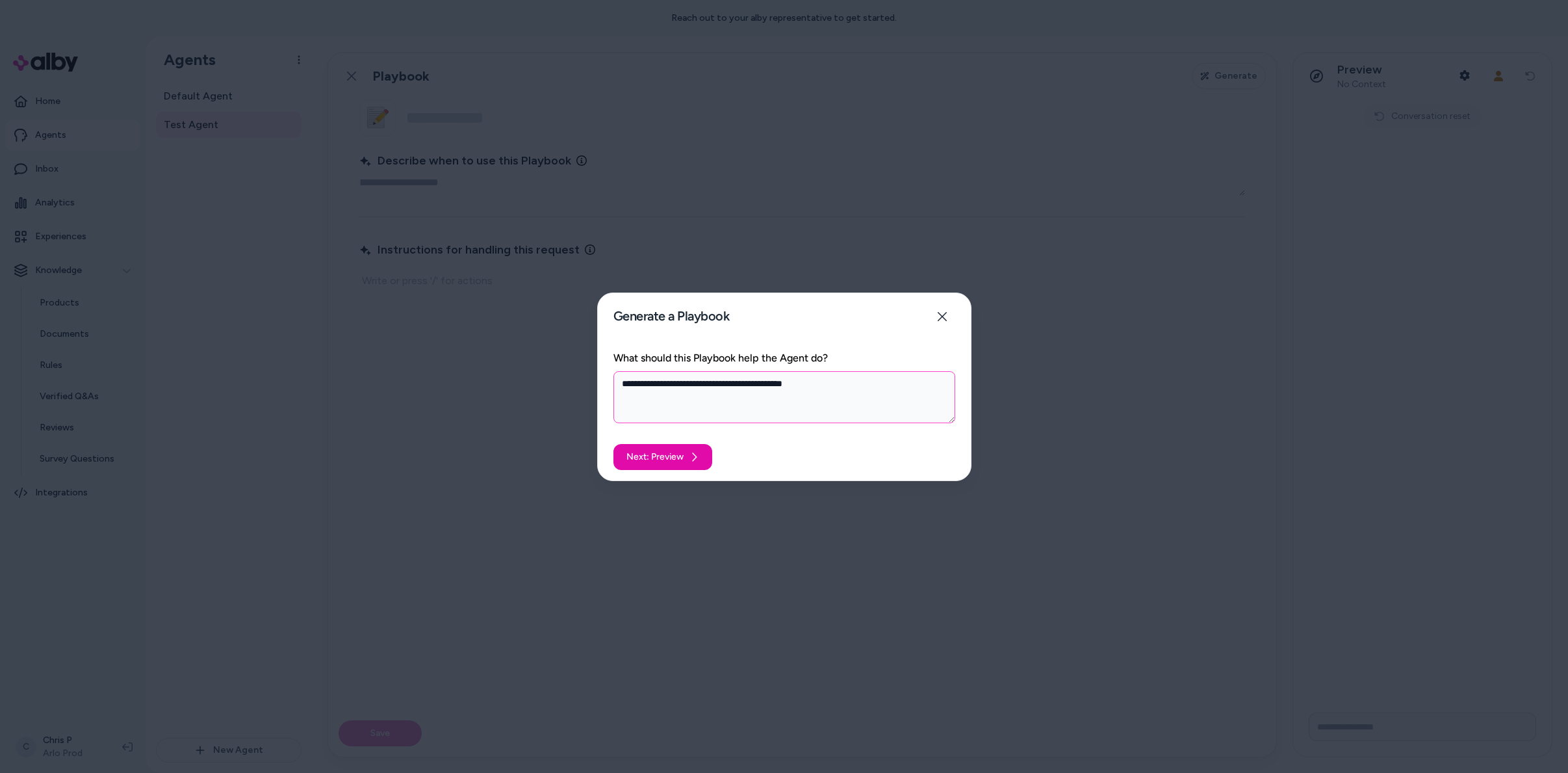 type on "*" 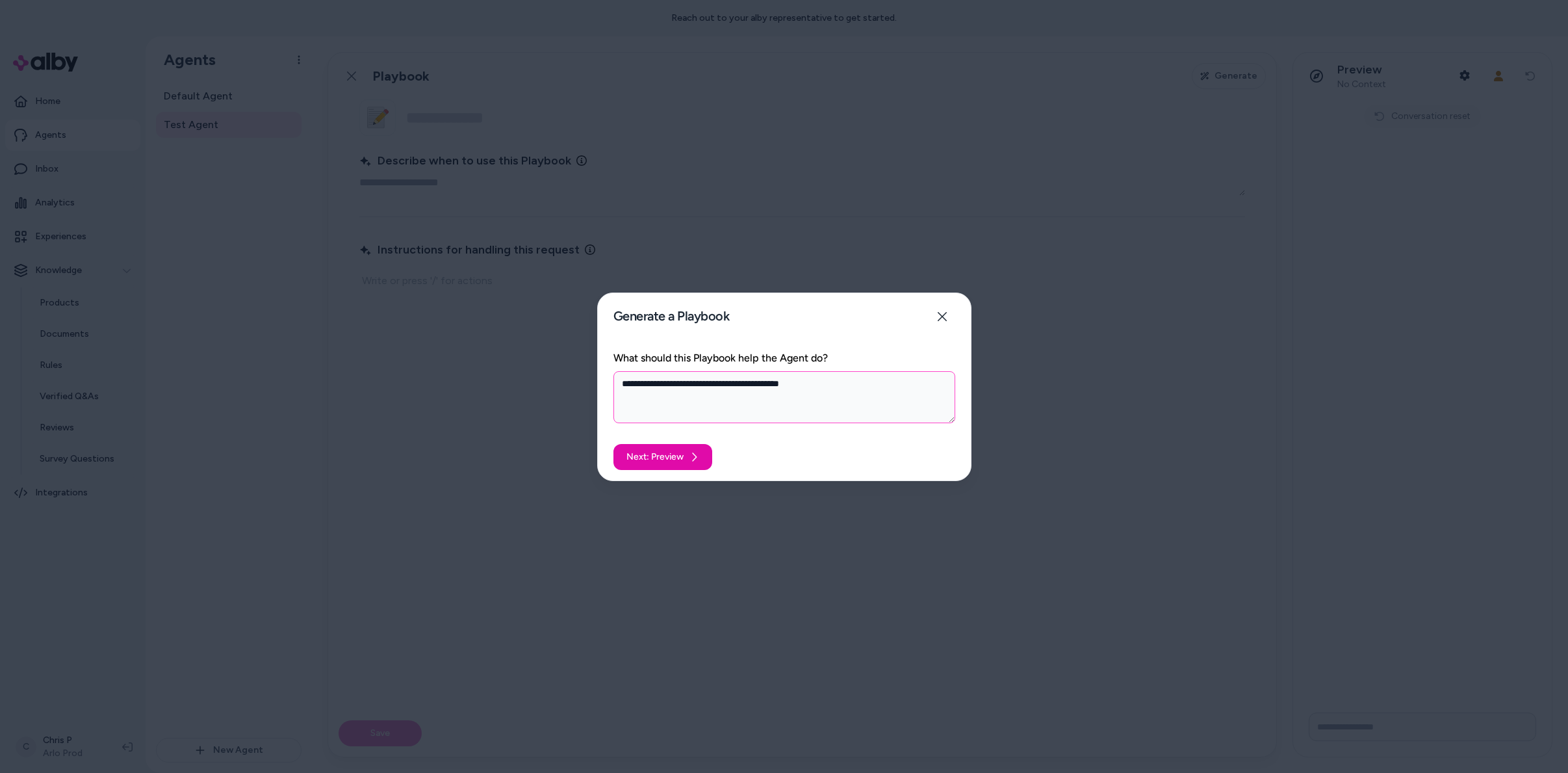 type on "*" 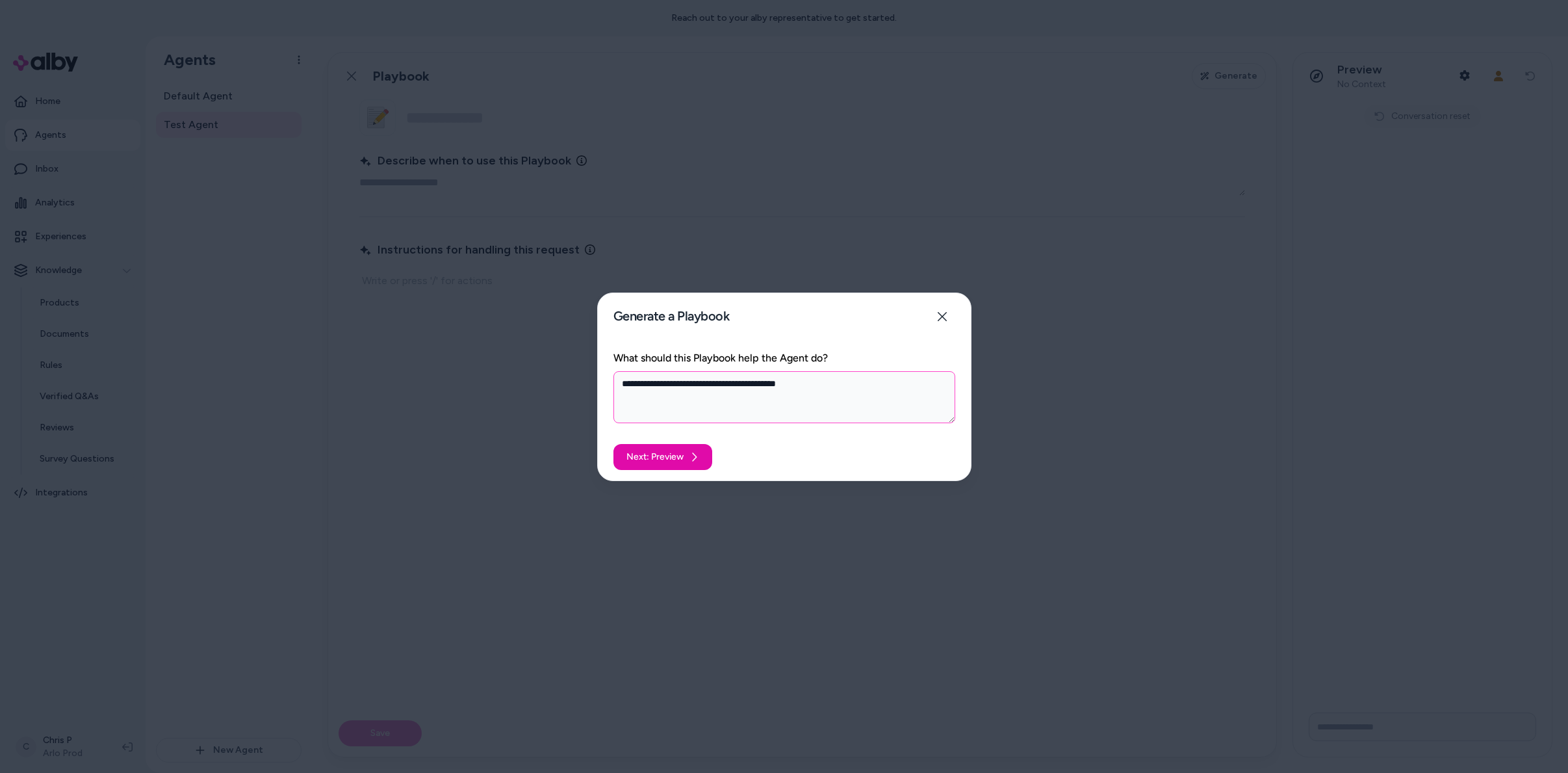 type on "*" 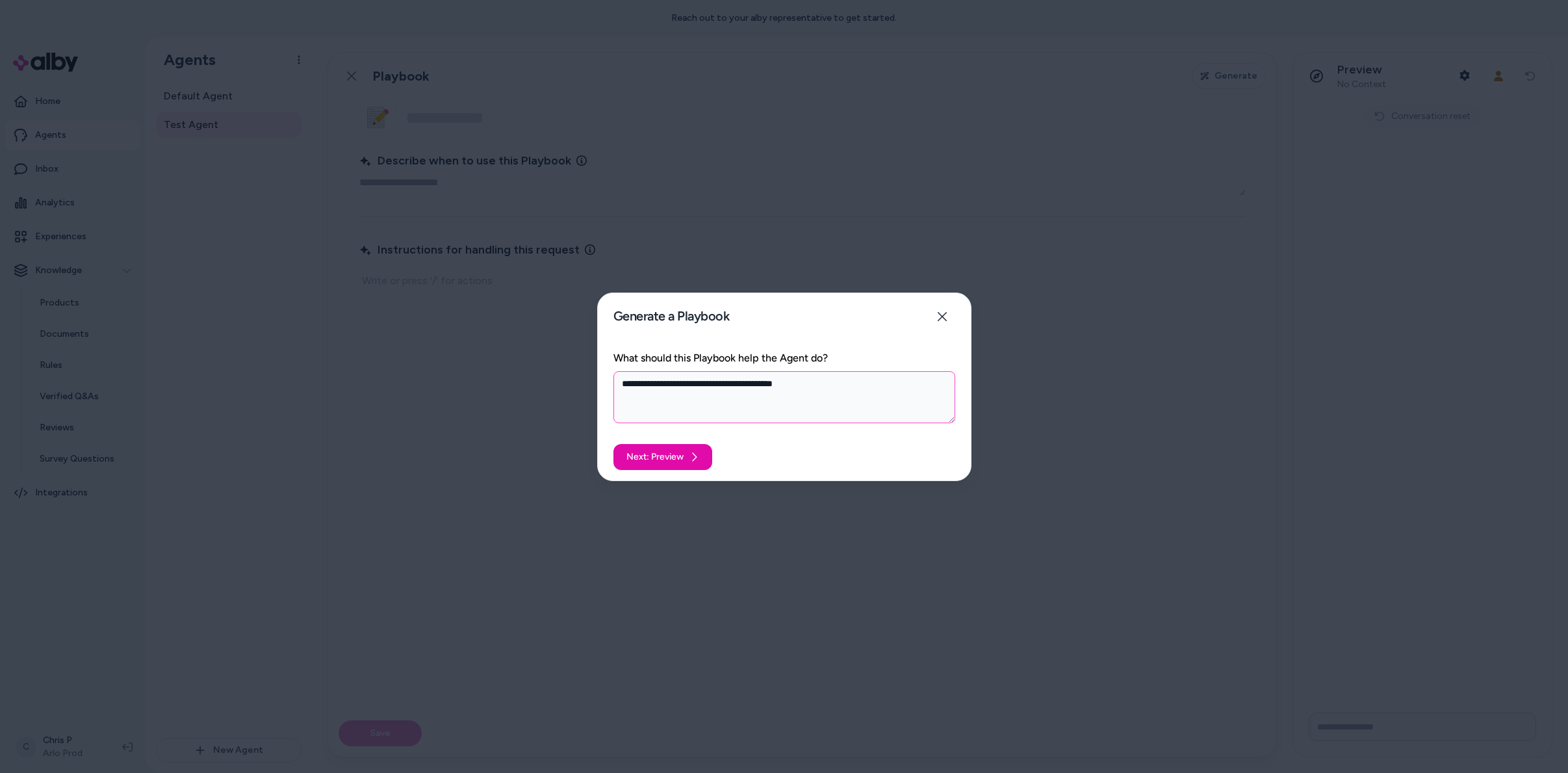 type on "*" 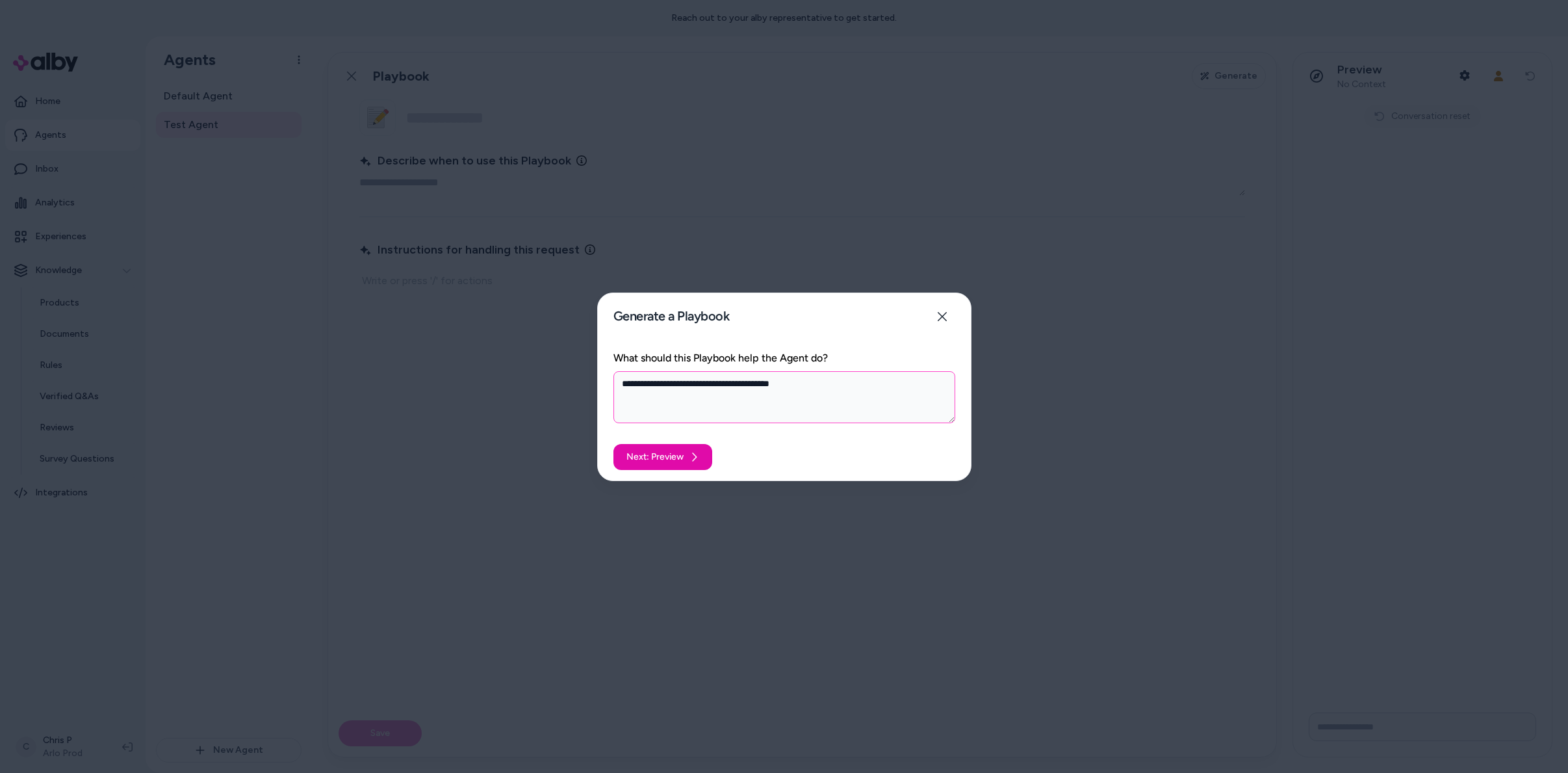 type on "*" 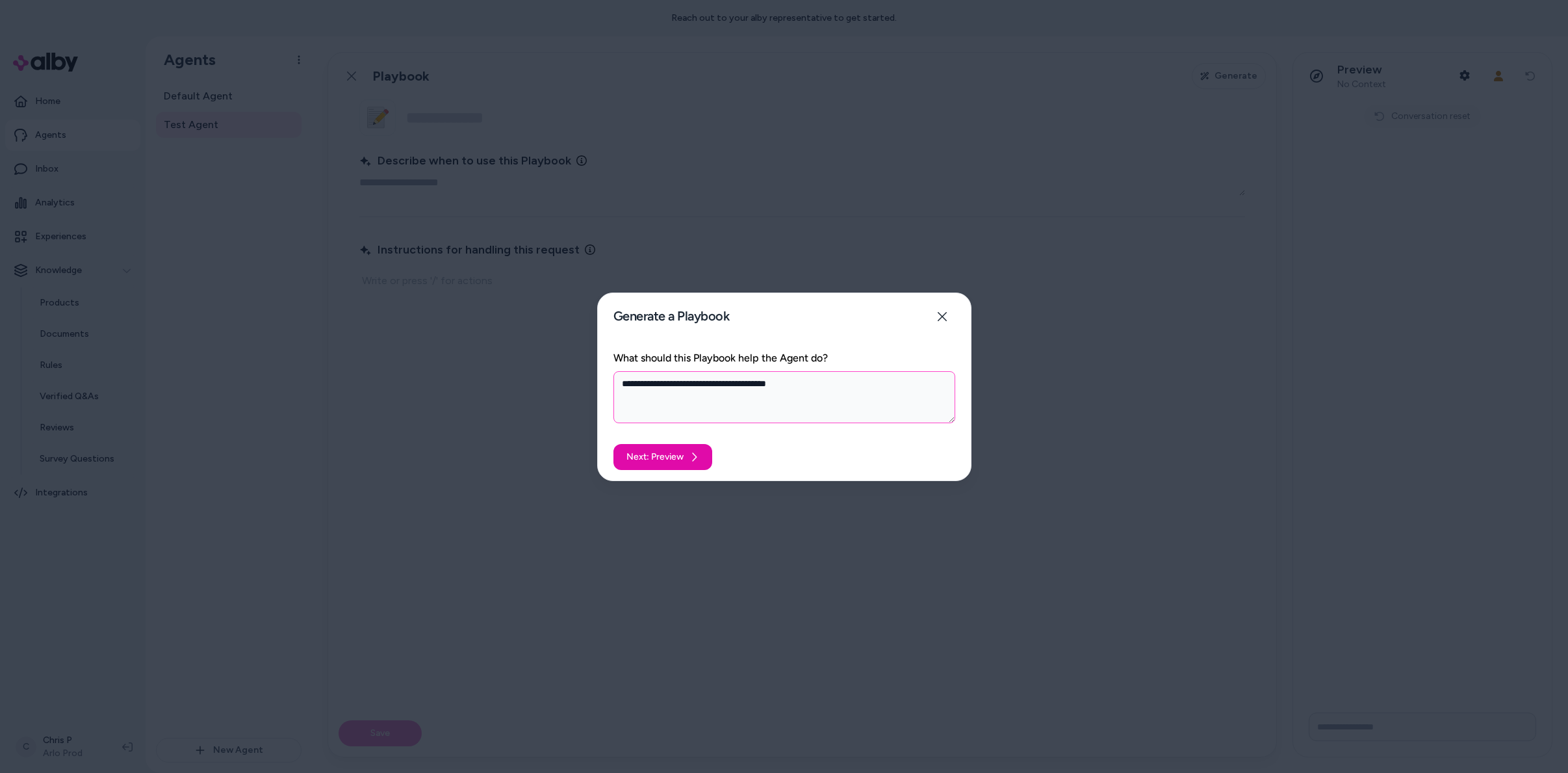 type on "*" 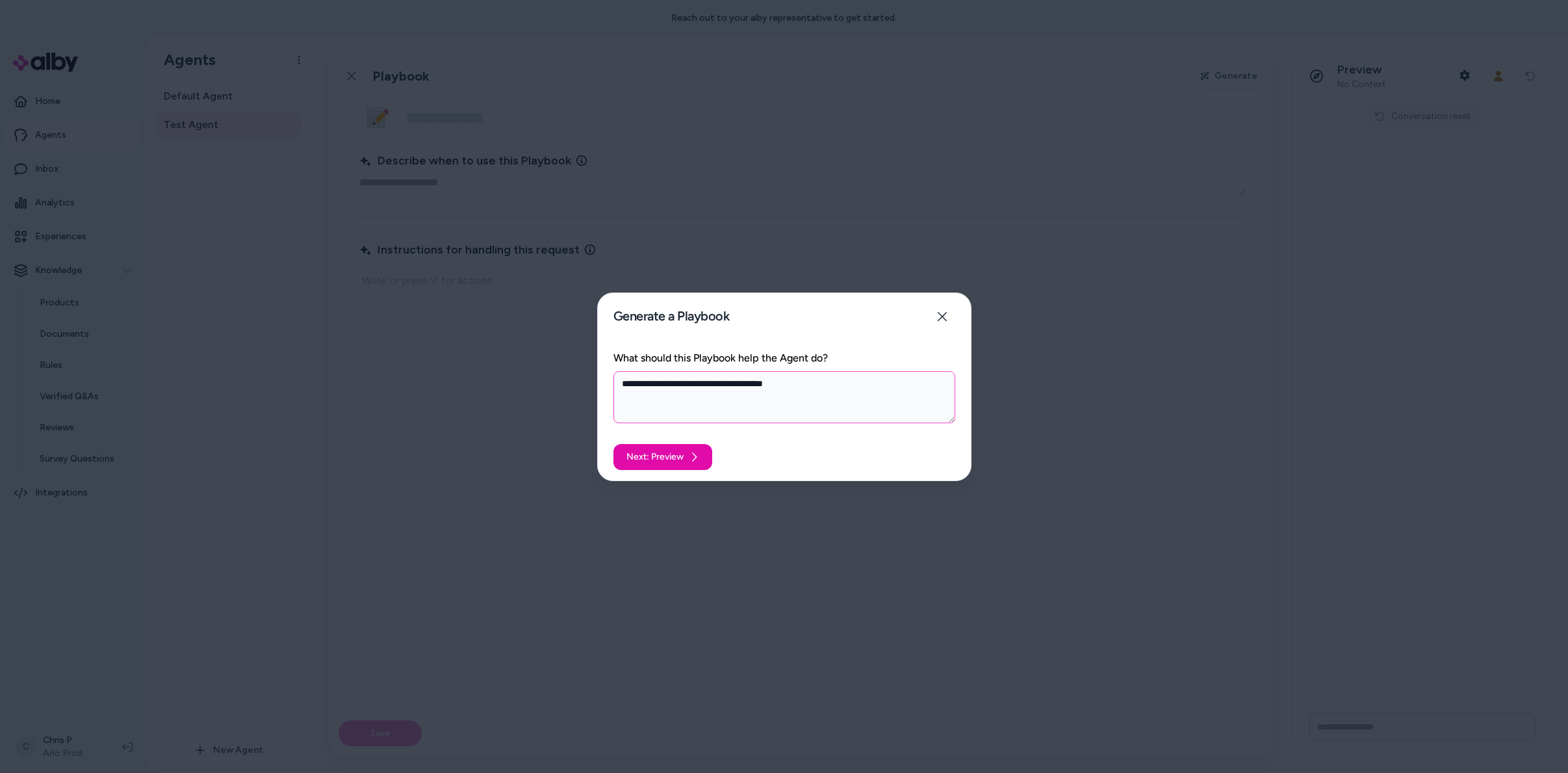 type on "*" 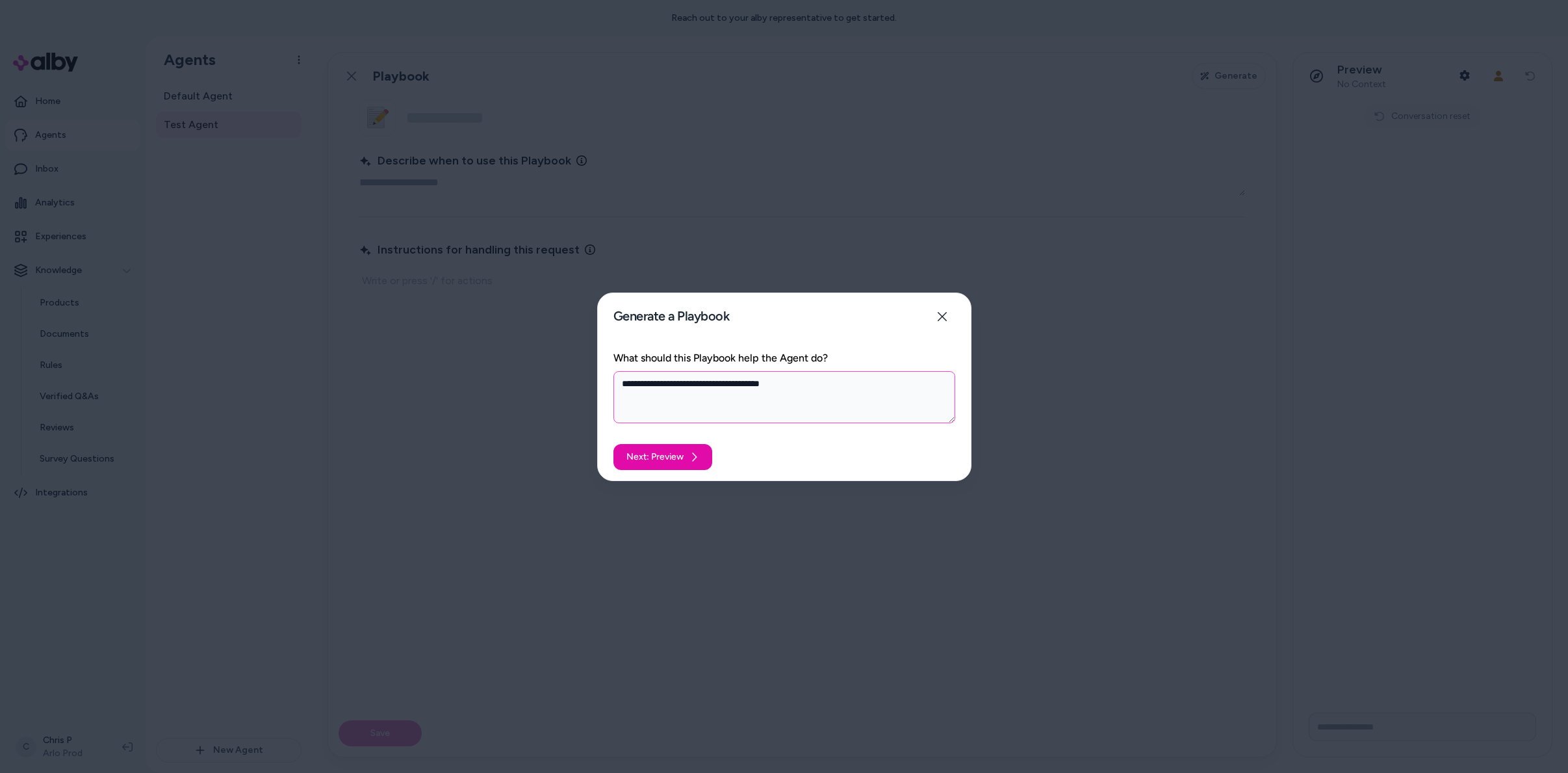 type on "*" 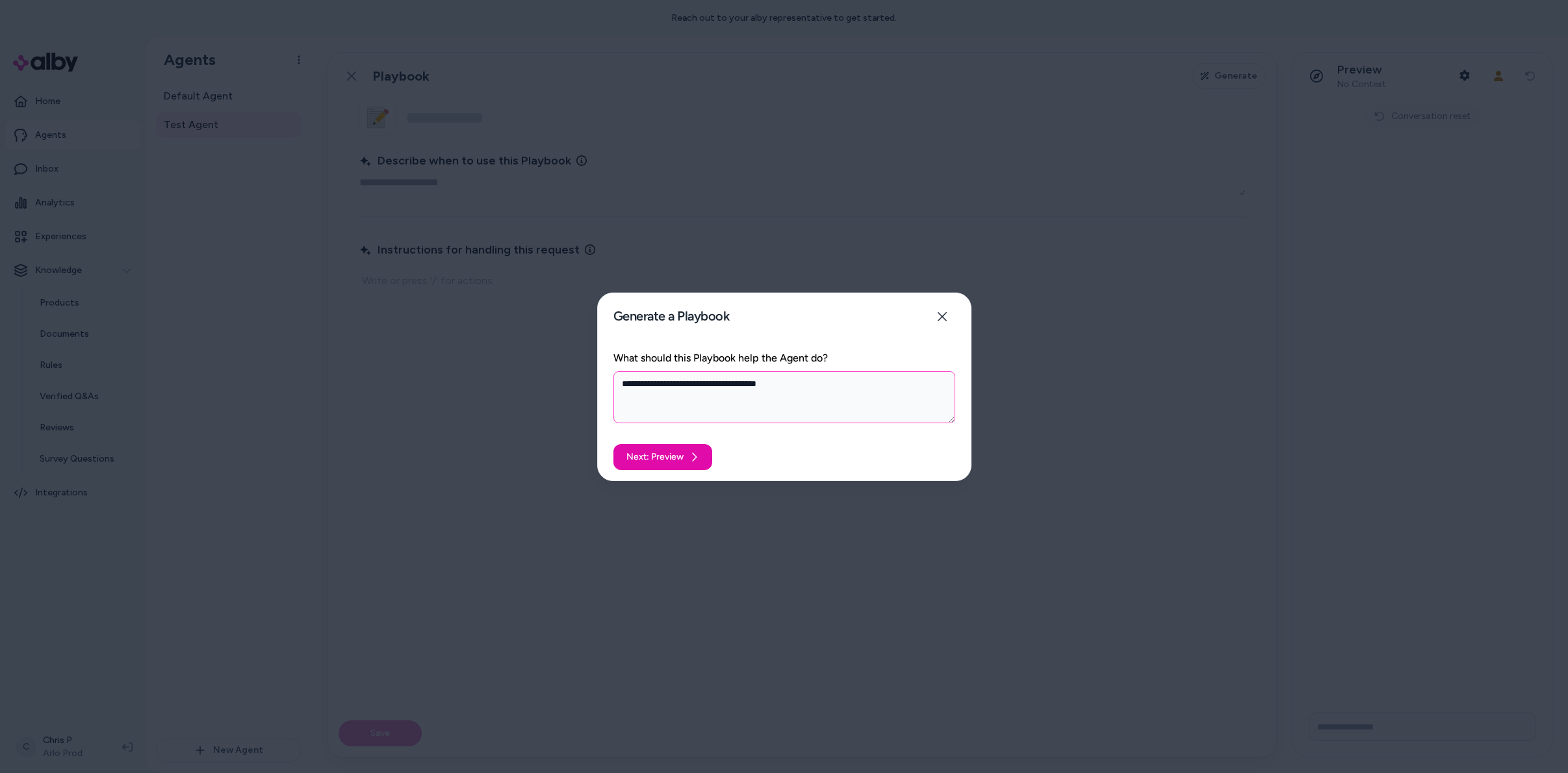 type on "*" 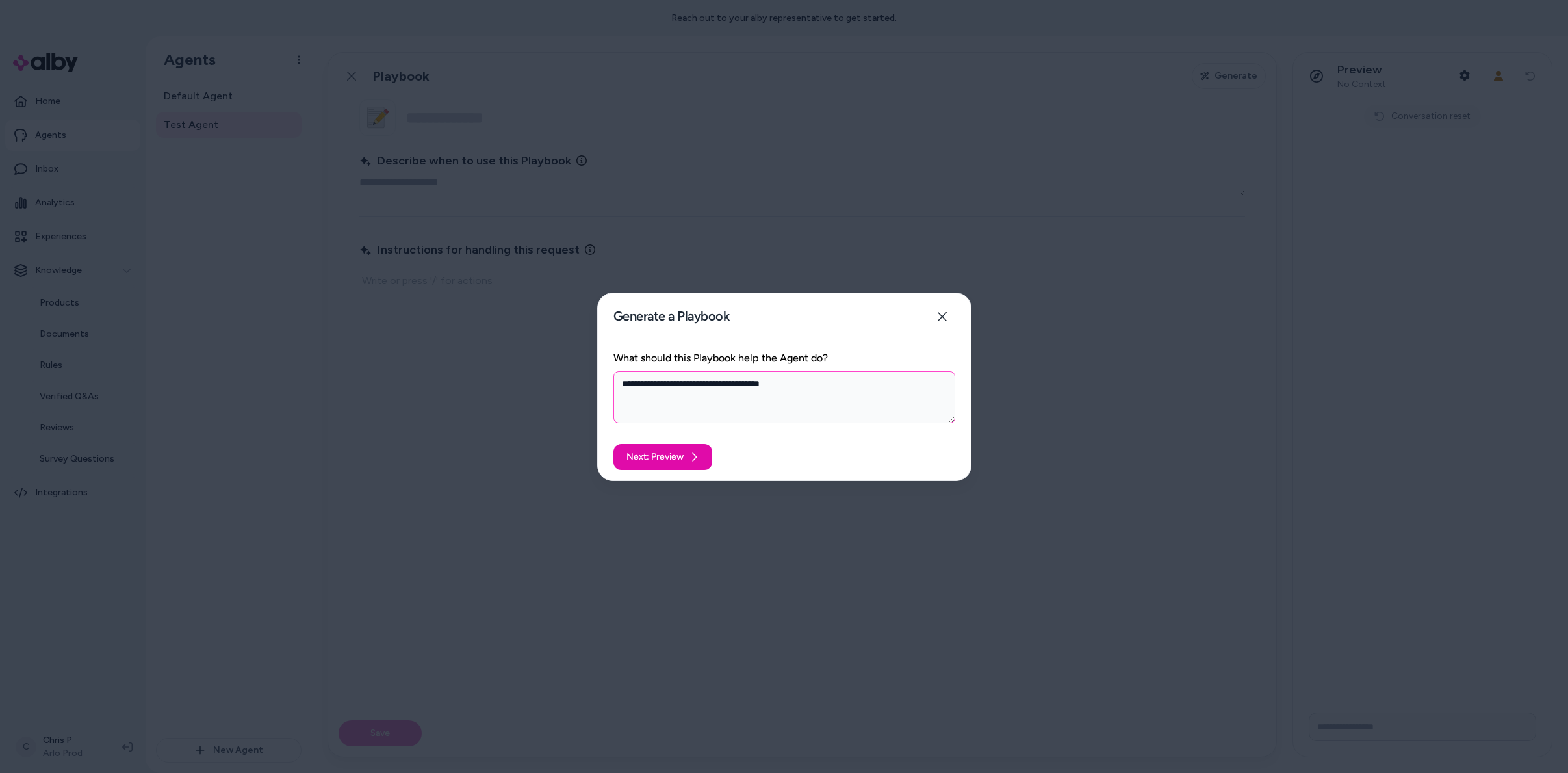 type on "*" 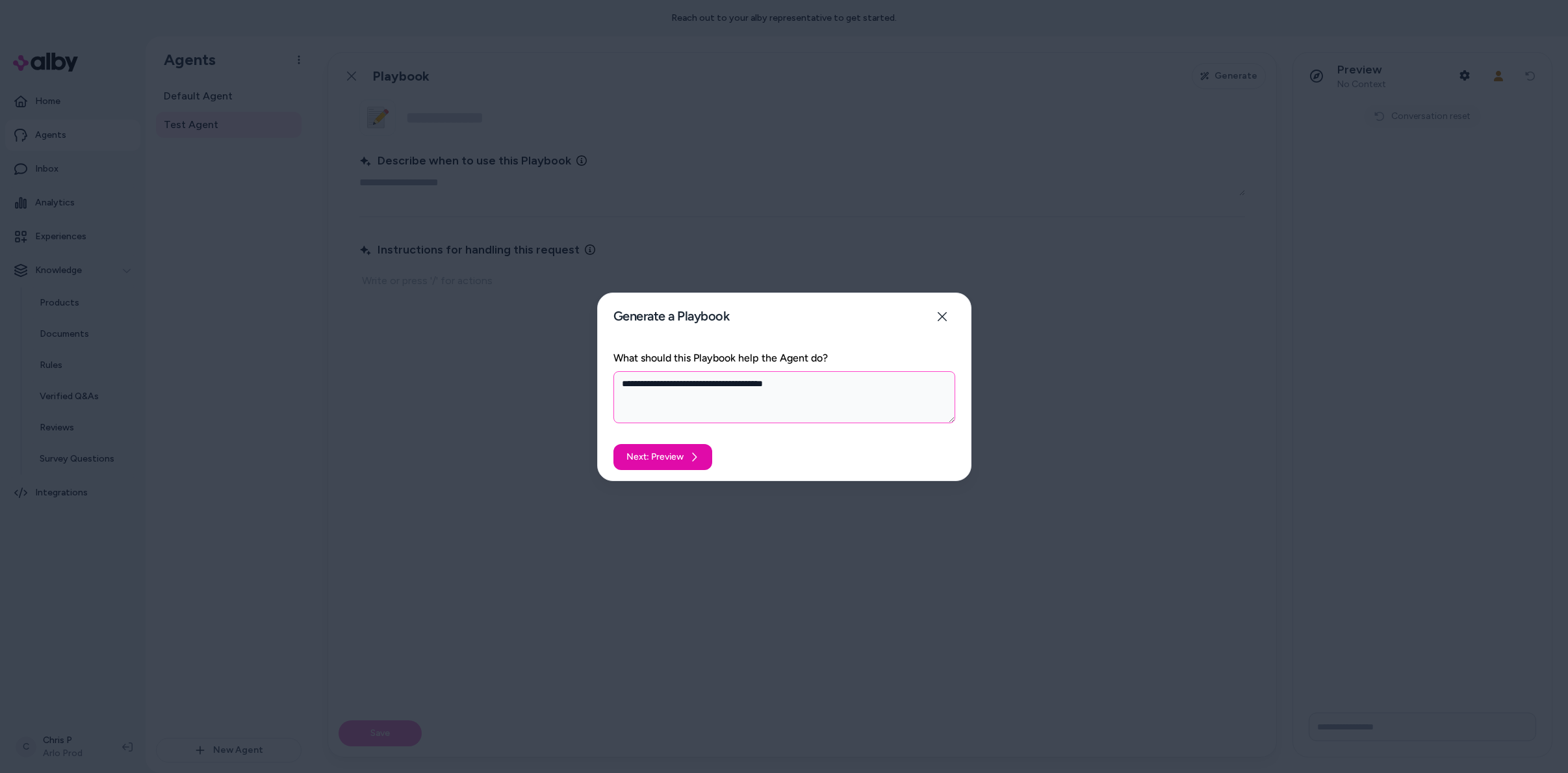 type on "*" 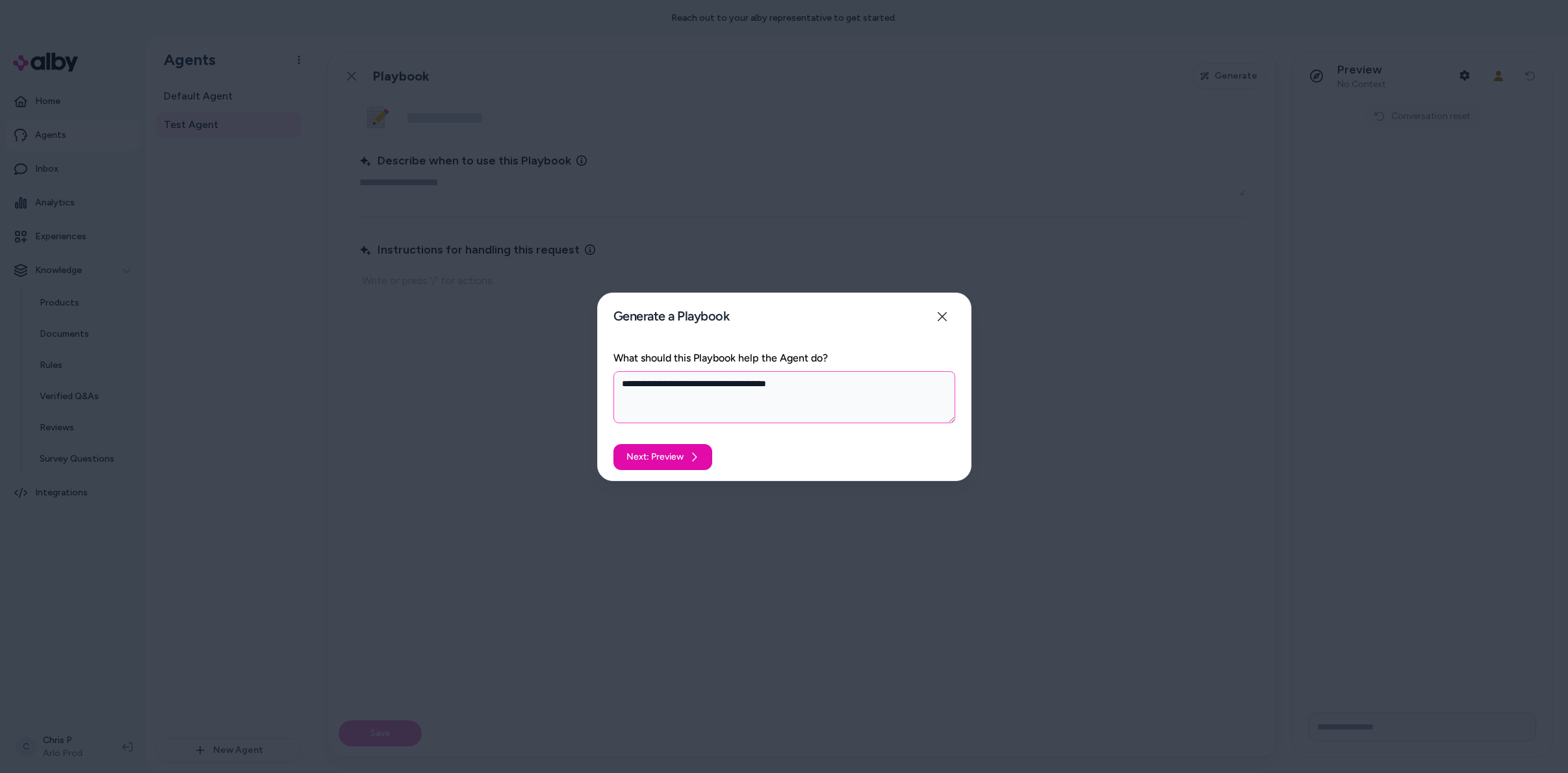 type on "*" 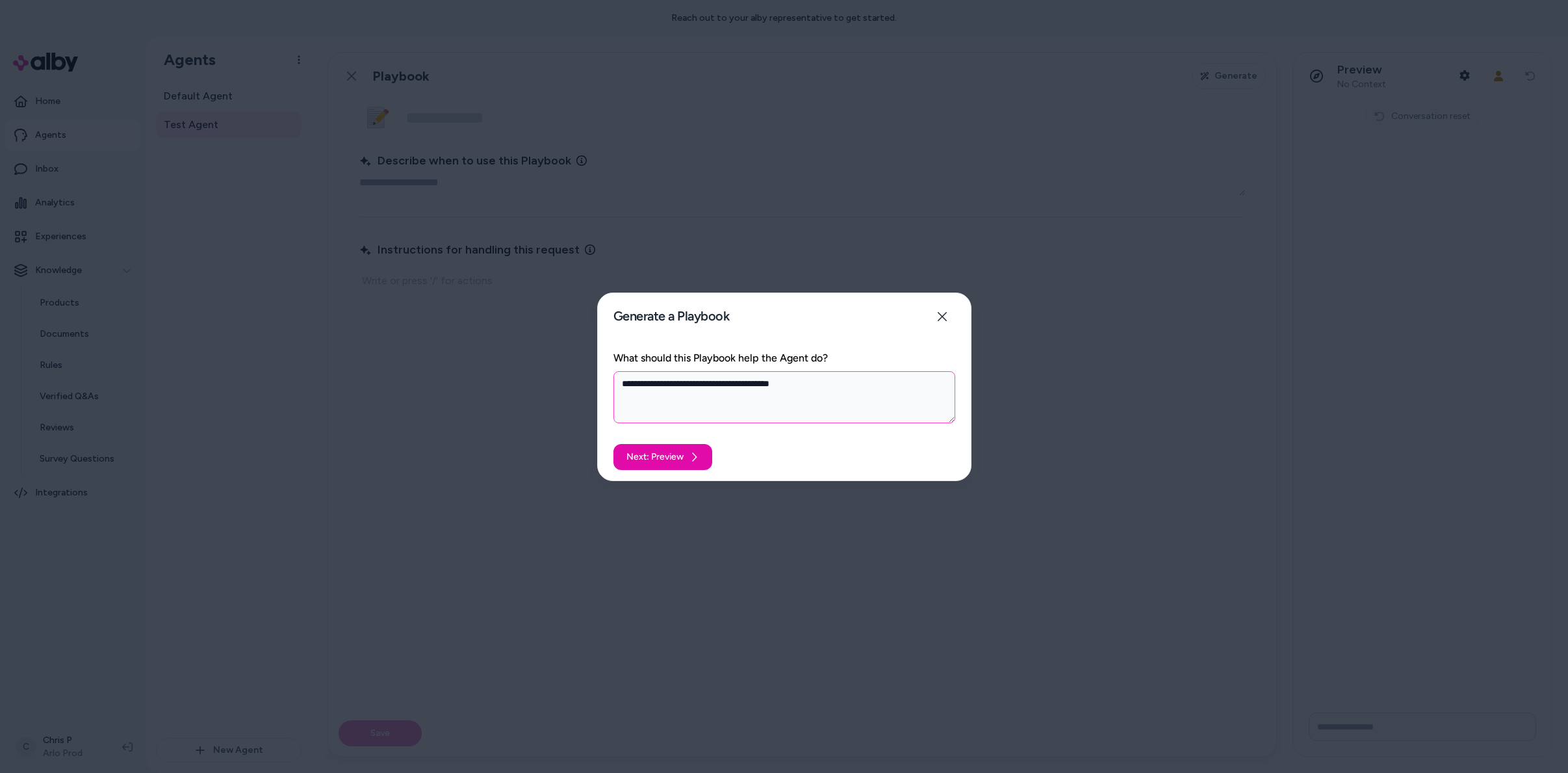 type on "*" 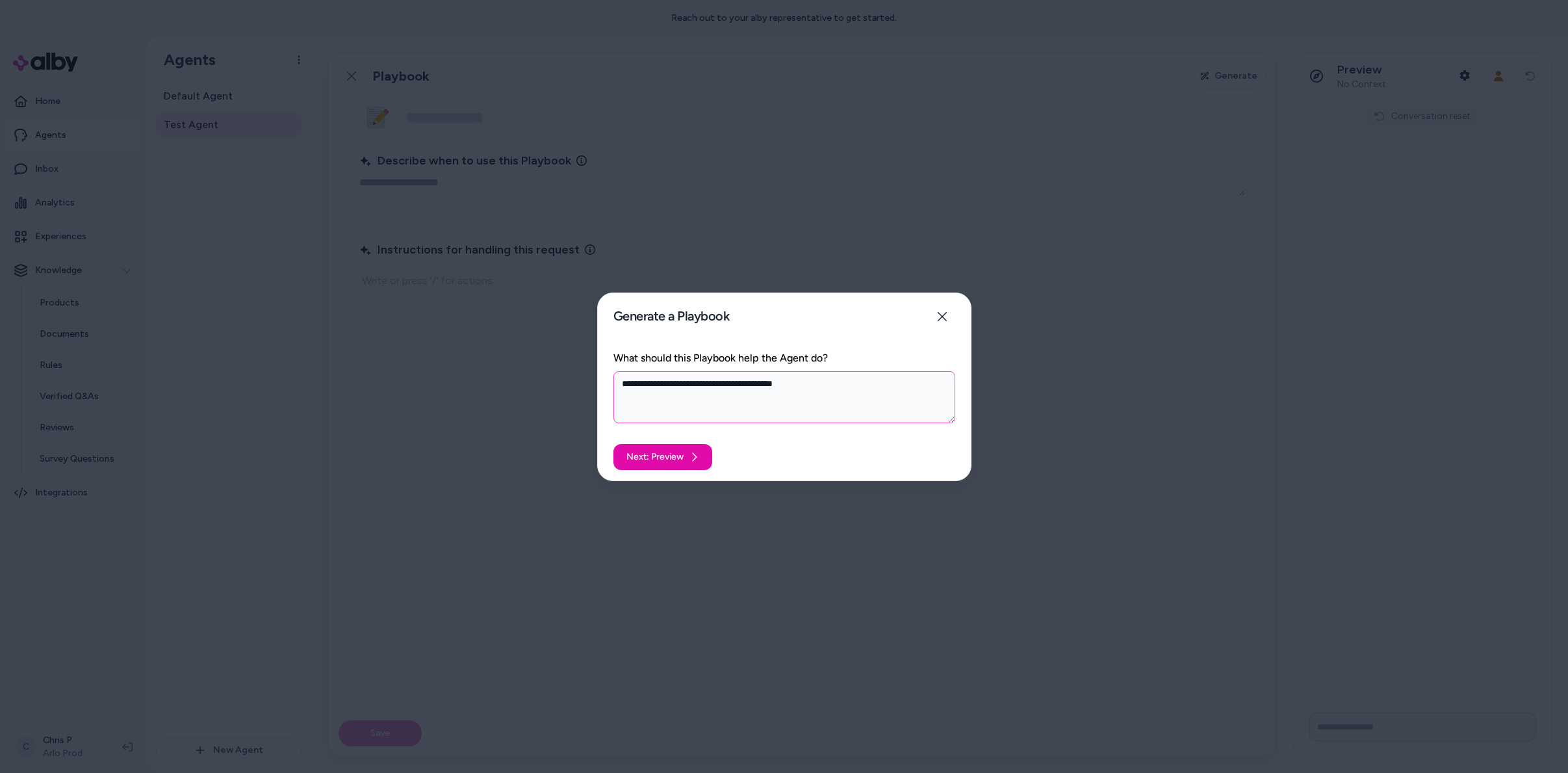 type on "*" 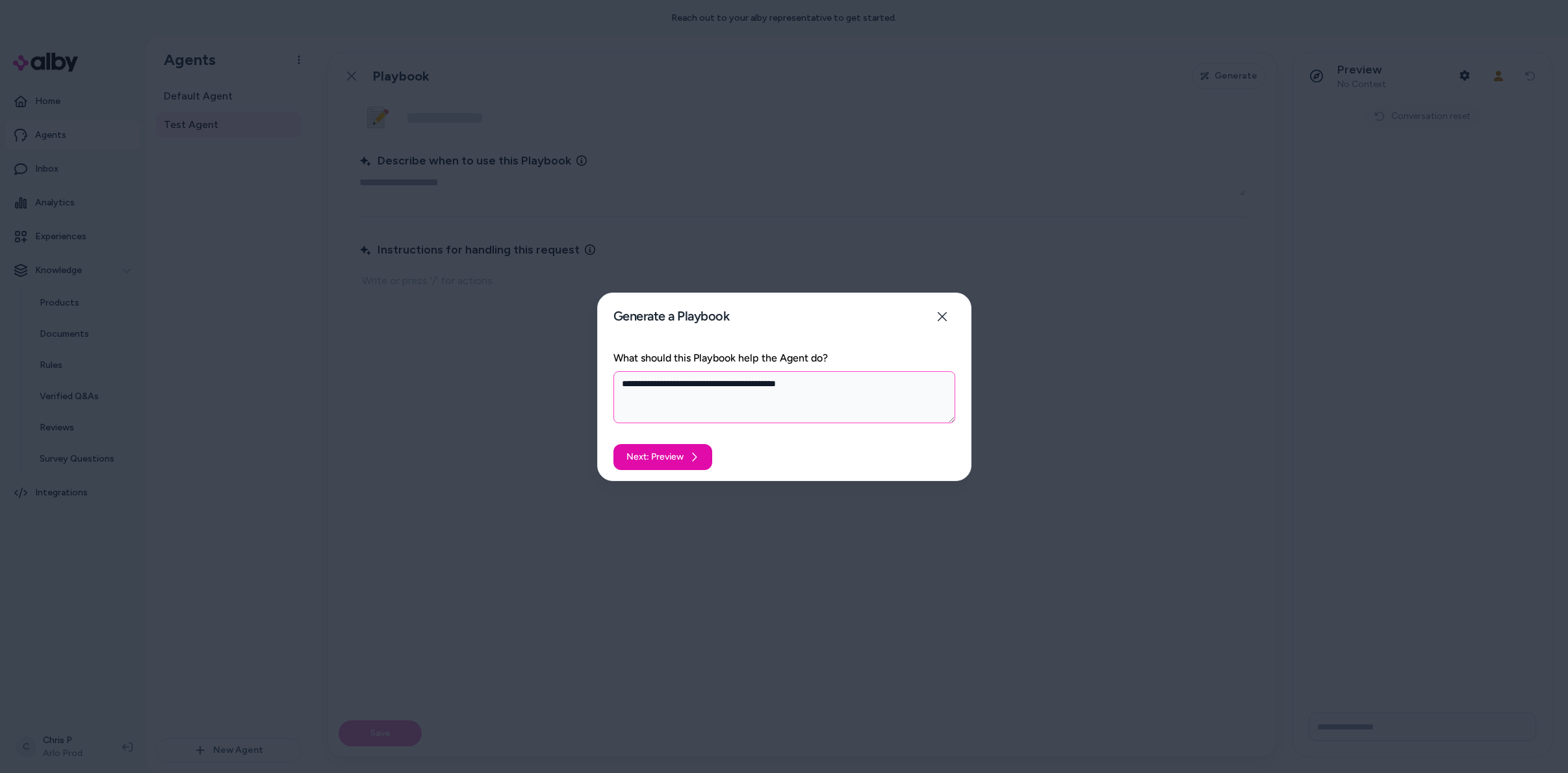 type on "*" 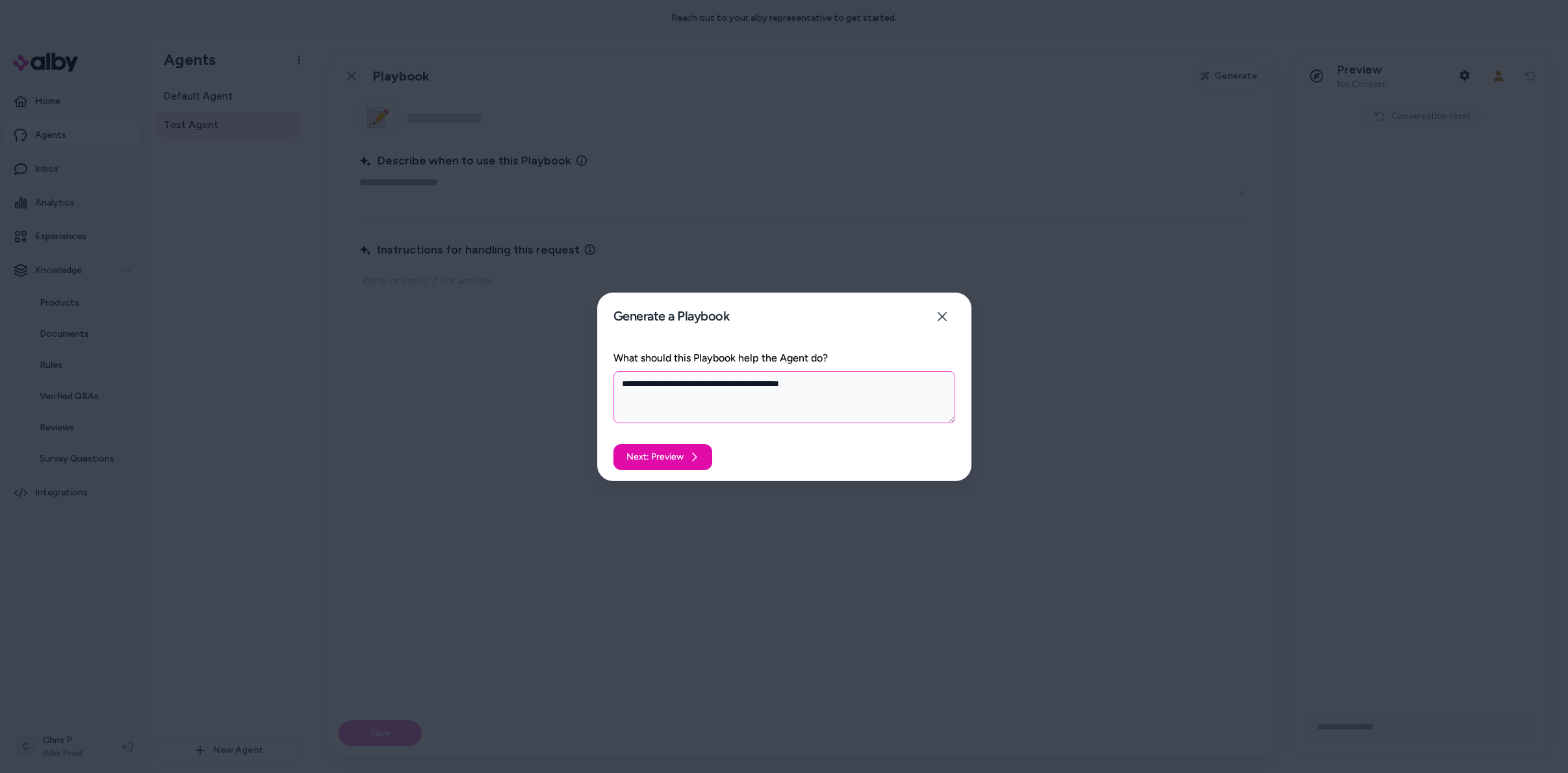 type on "*" 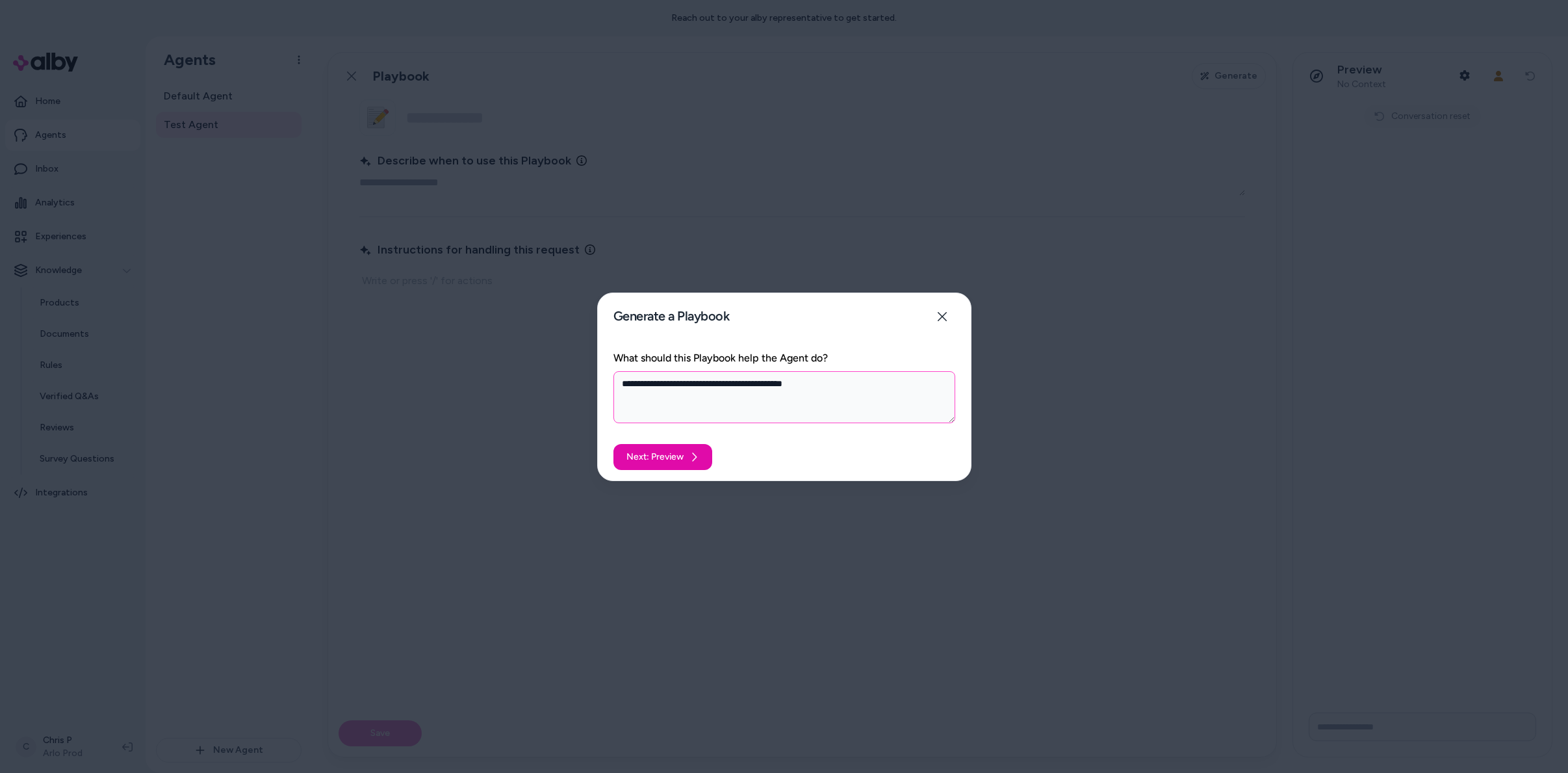type on "*" 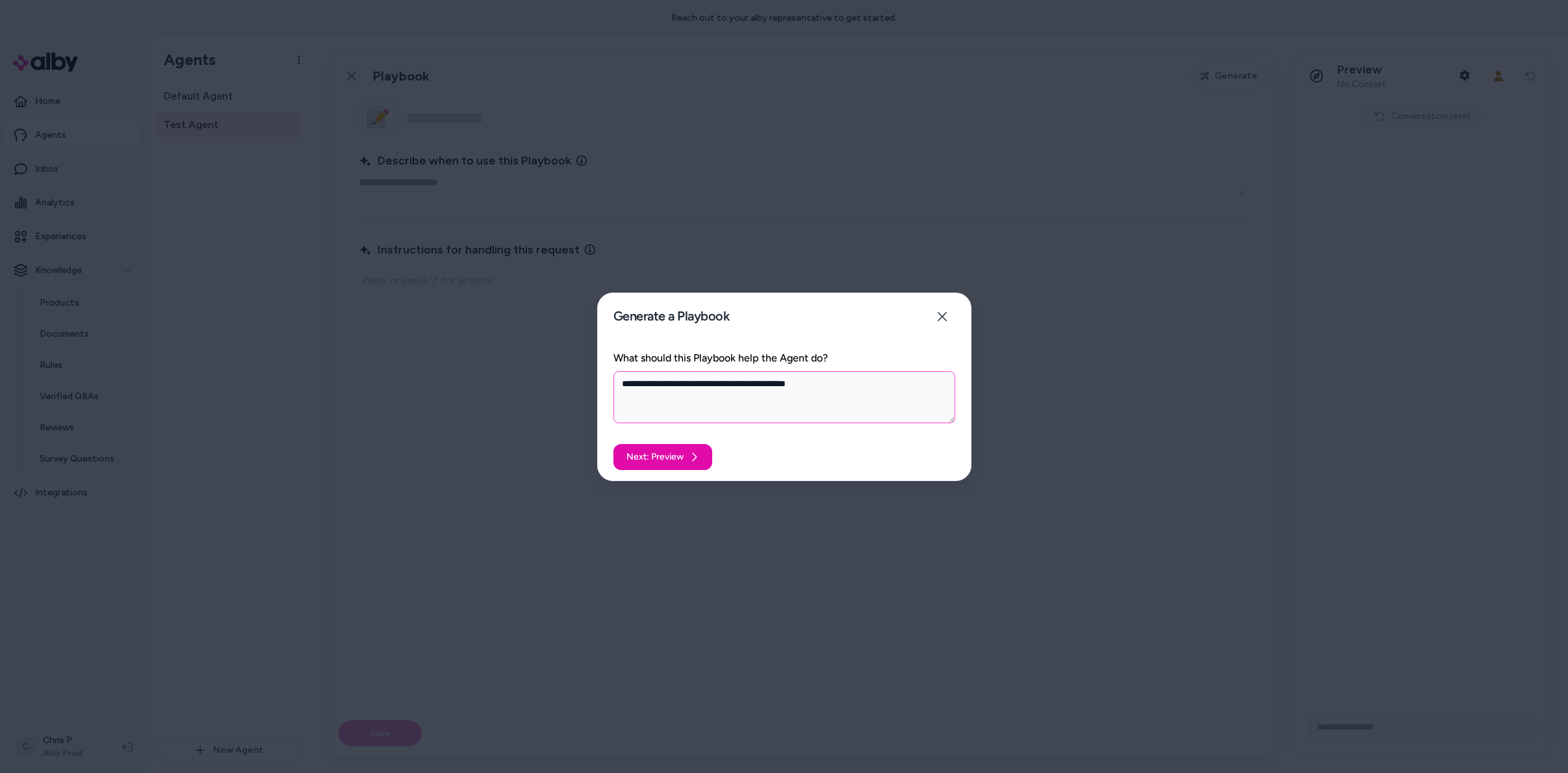 type on "*" 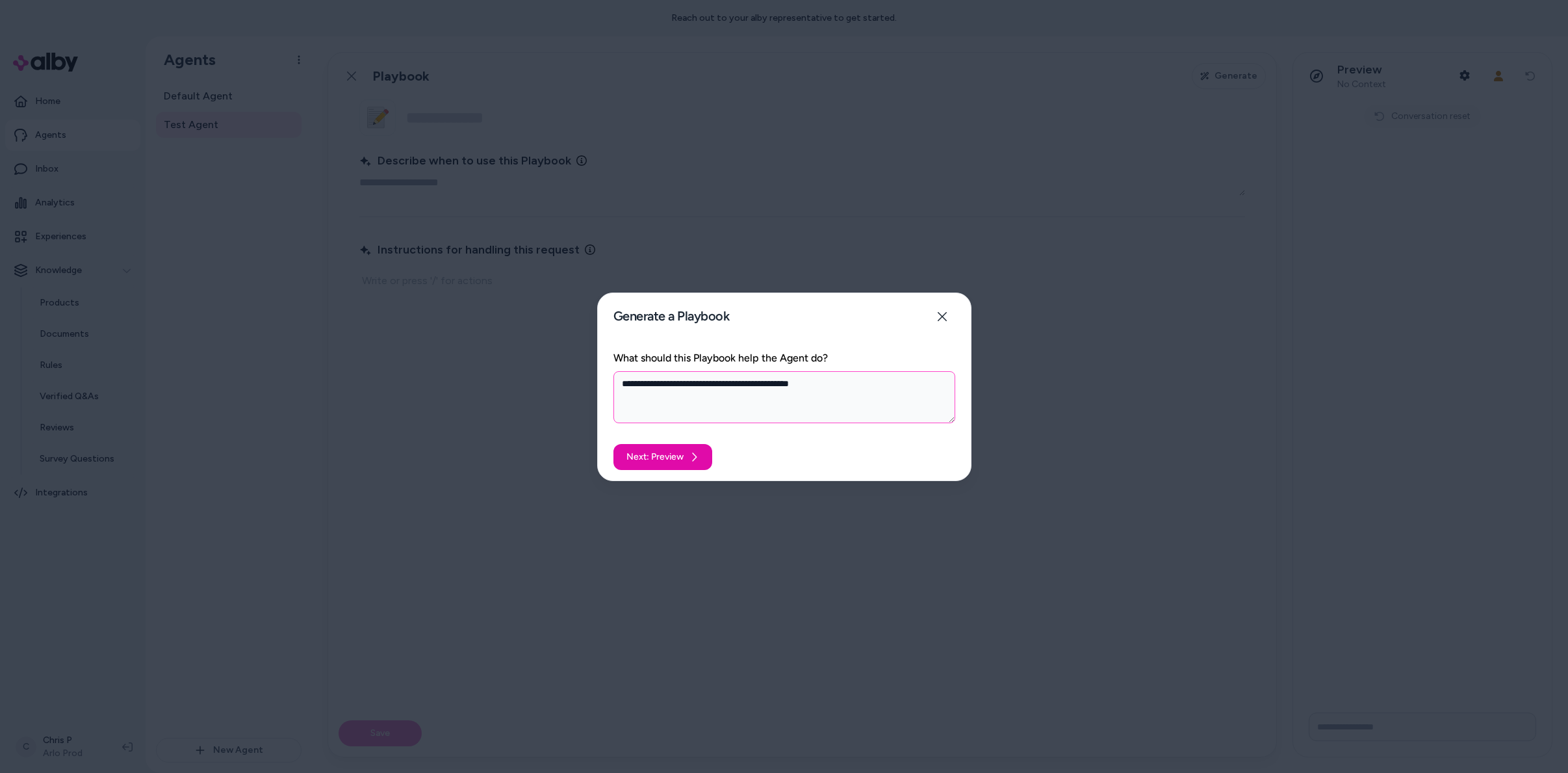 type on "*" 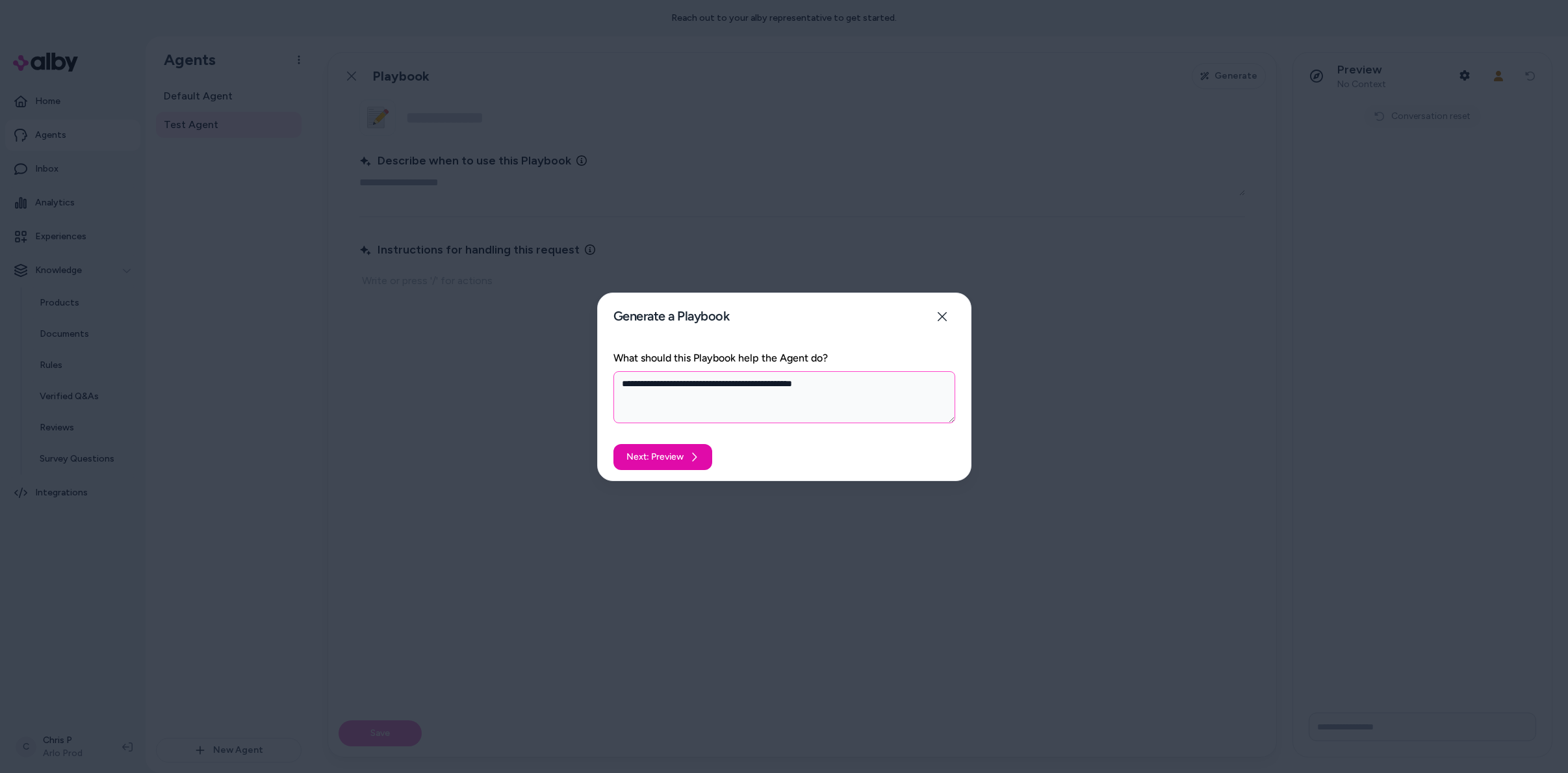 type on "*" 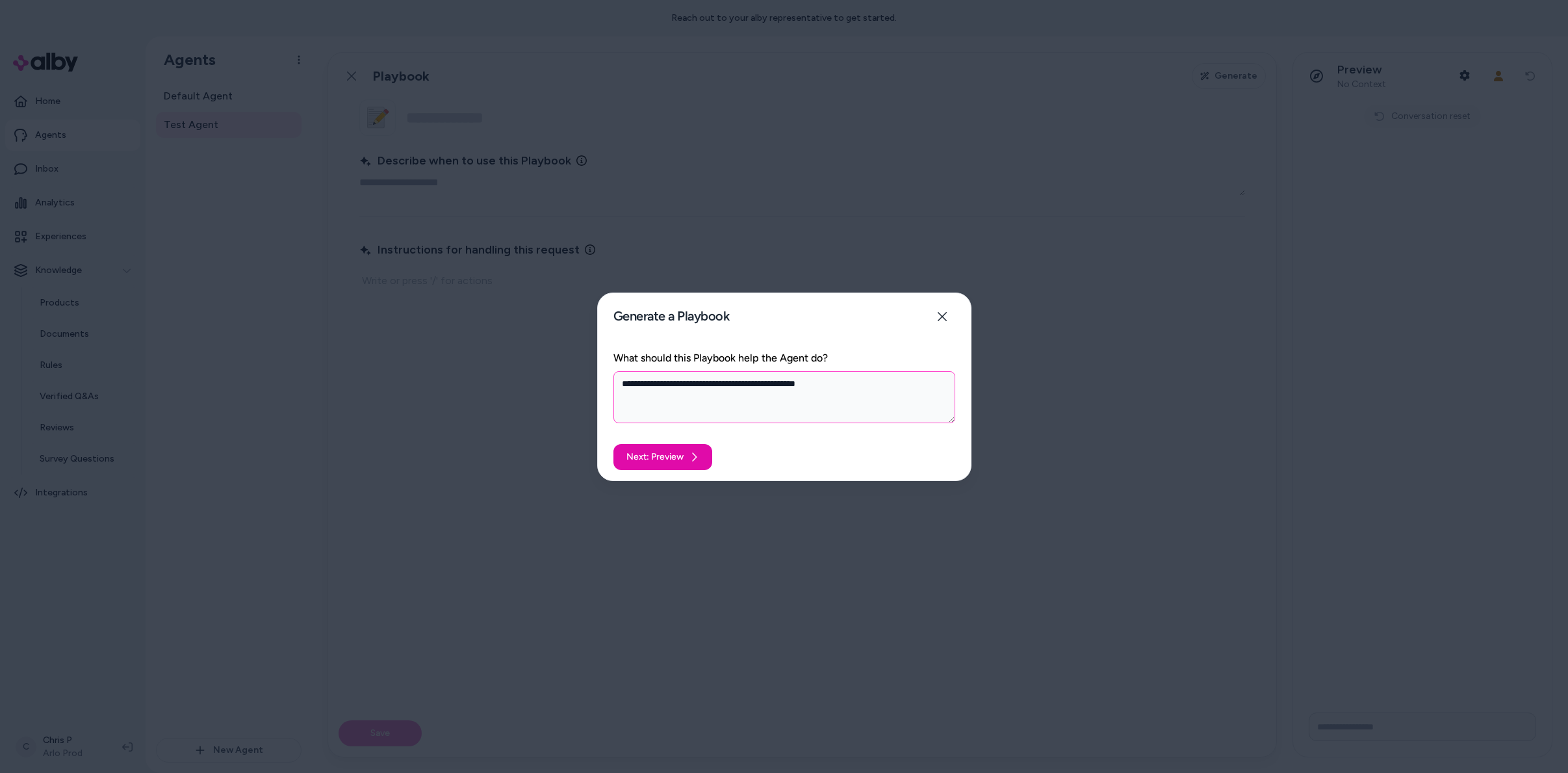 type on "*" 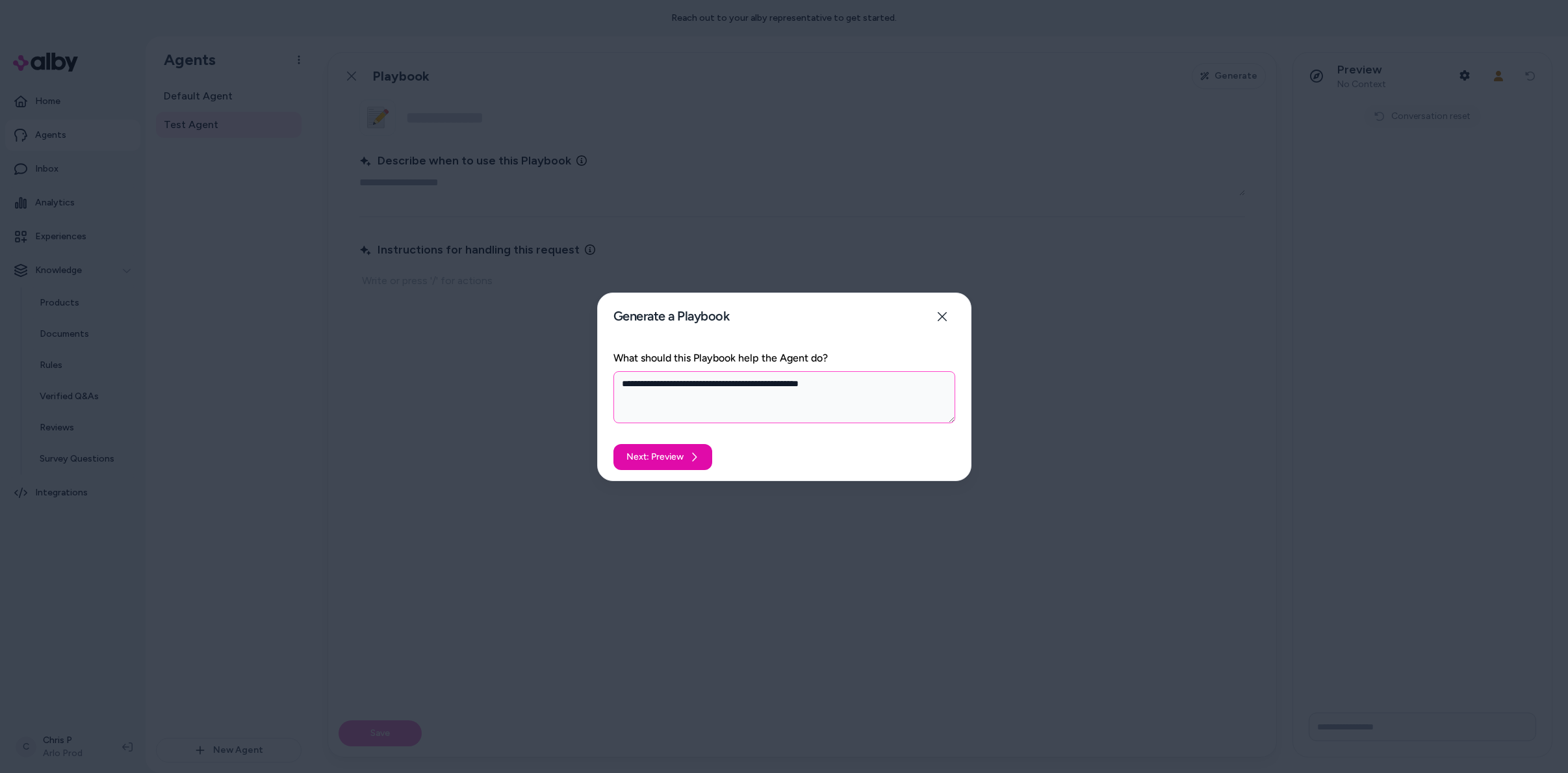 type on "*" 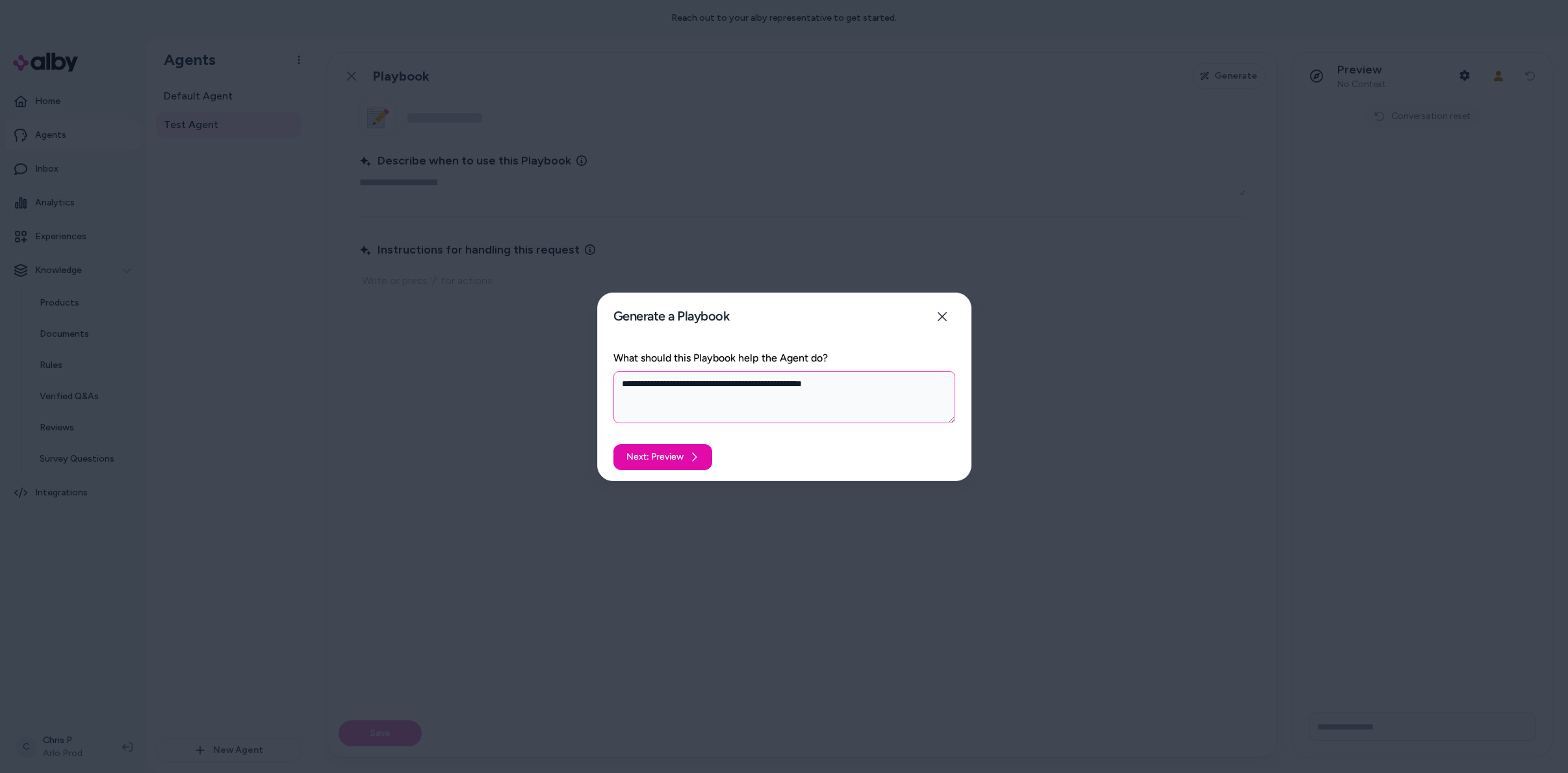 type on "*" 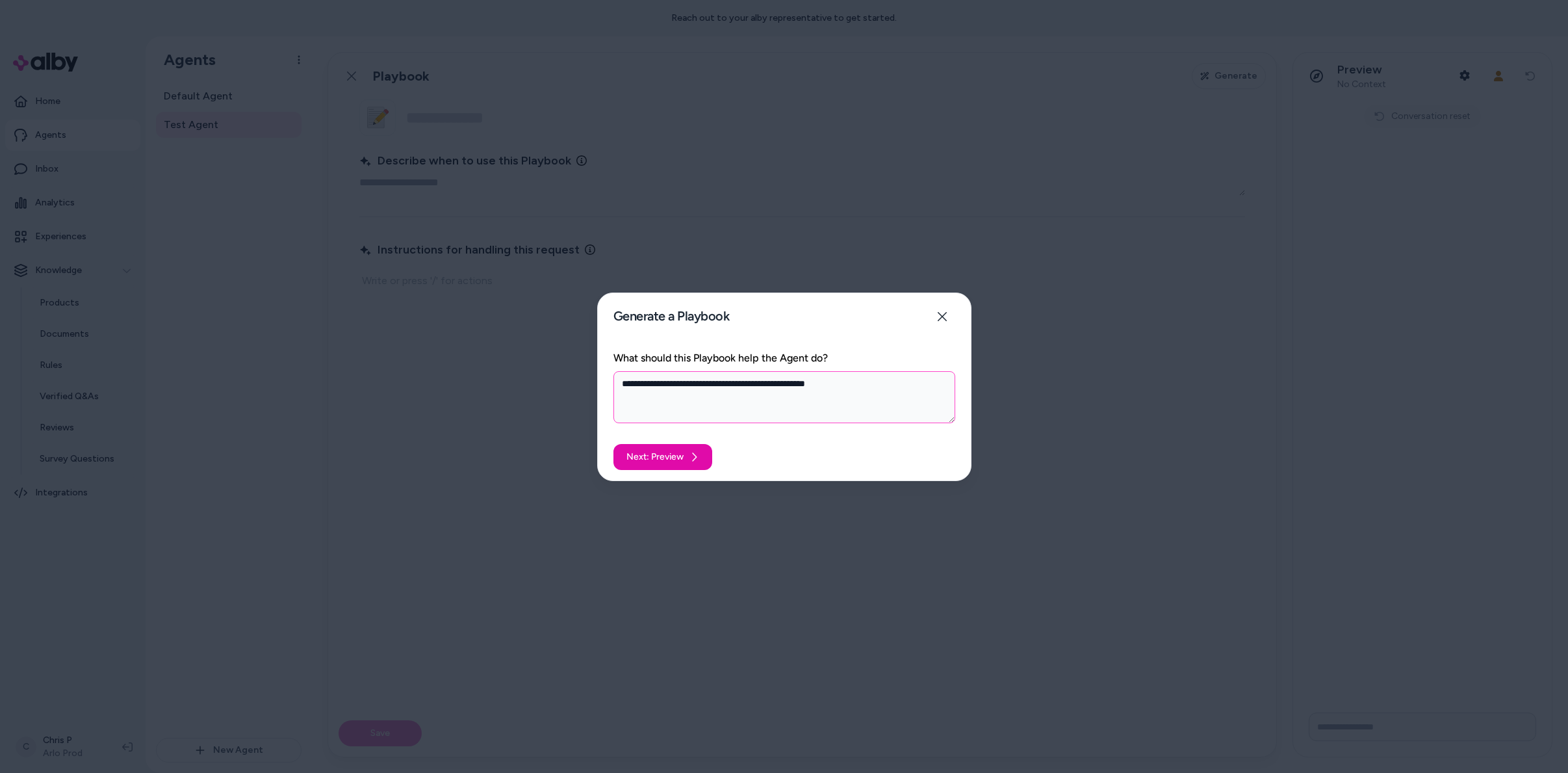 type on "*" 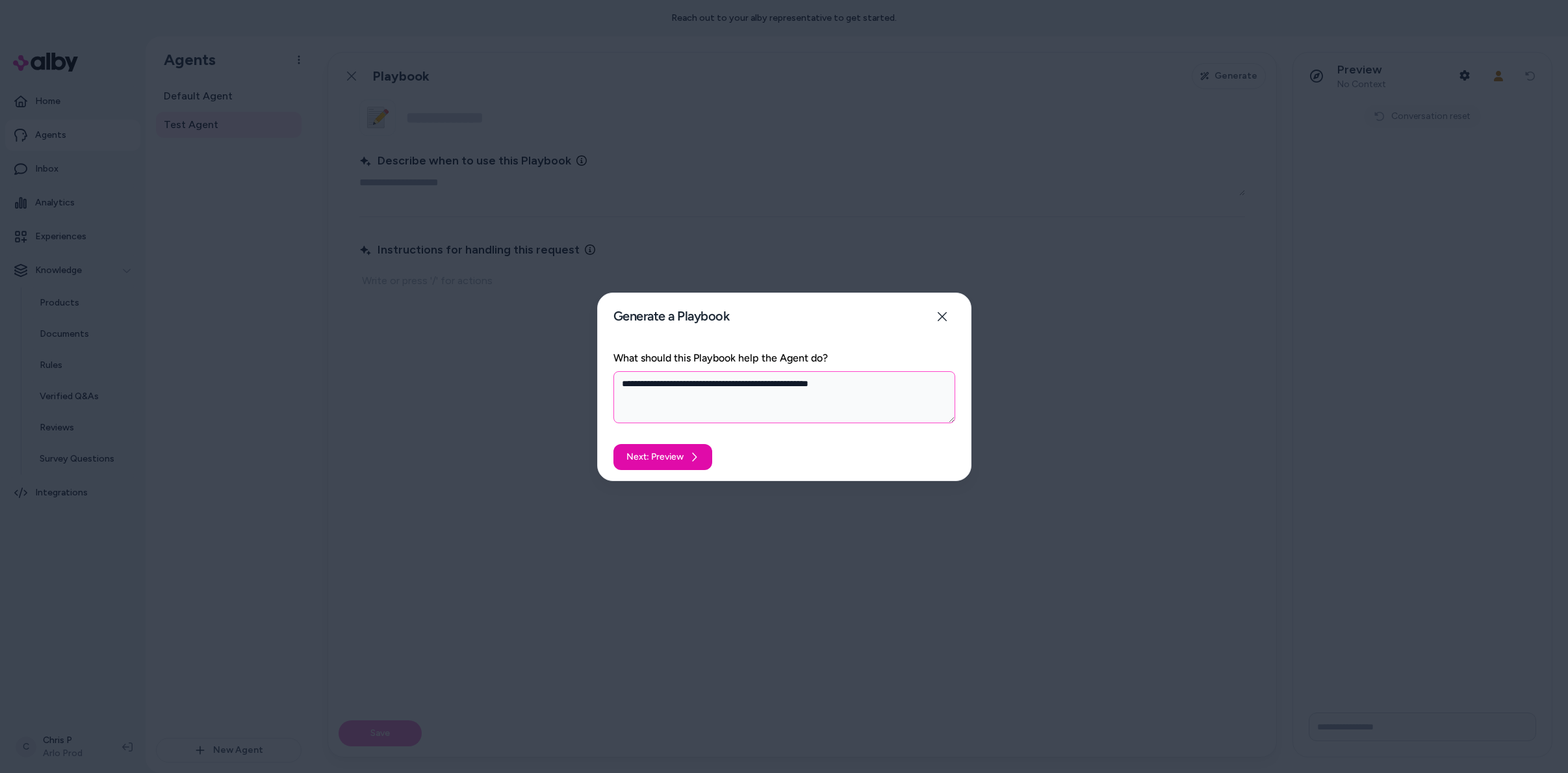 type on "*" 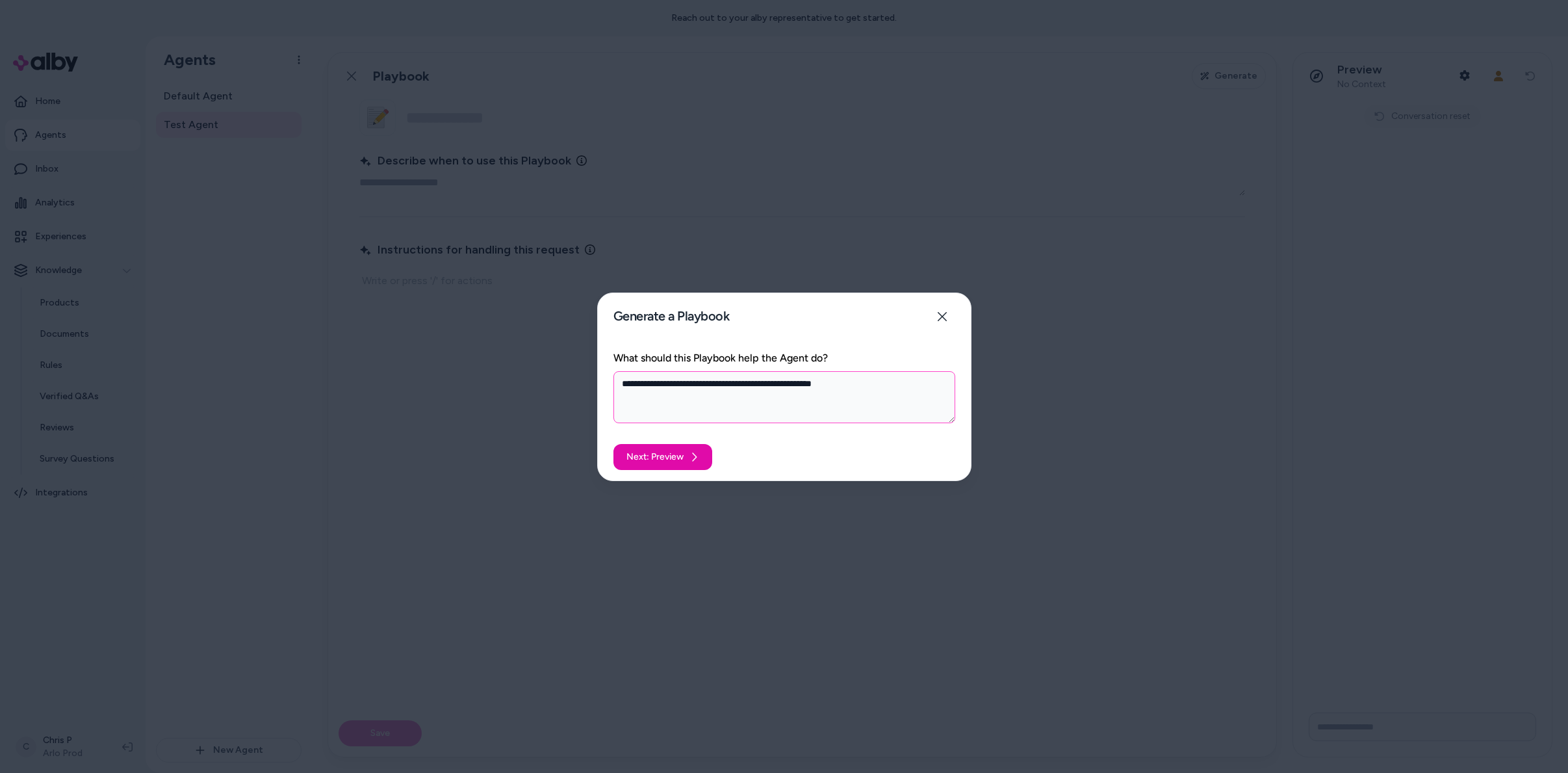 type on "*" 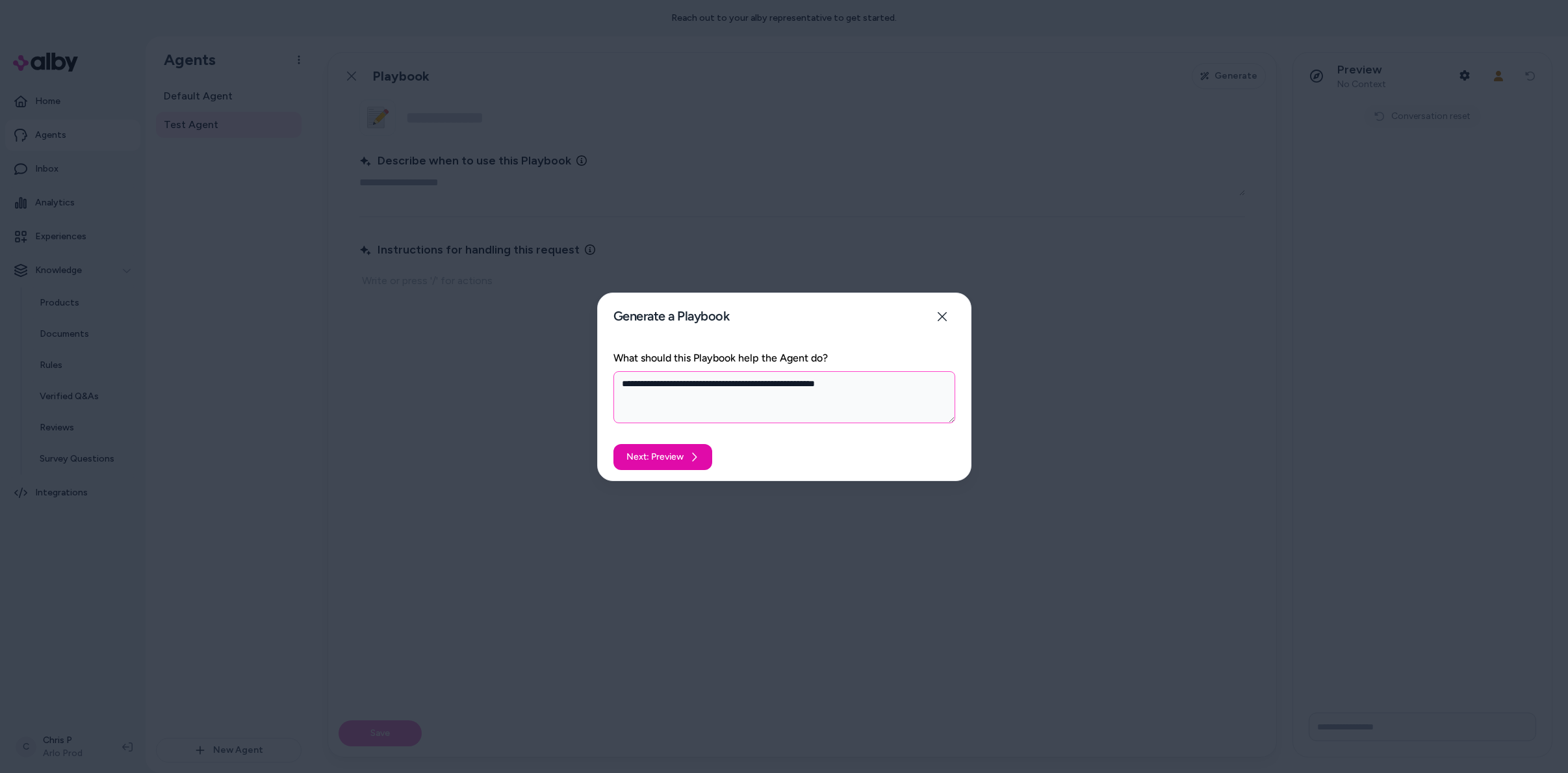 type on "*" 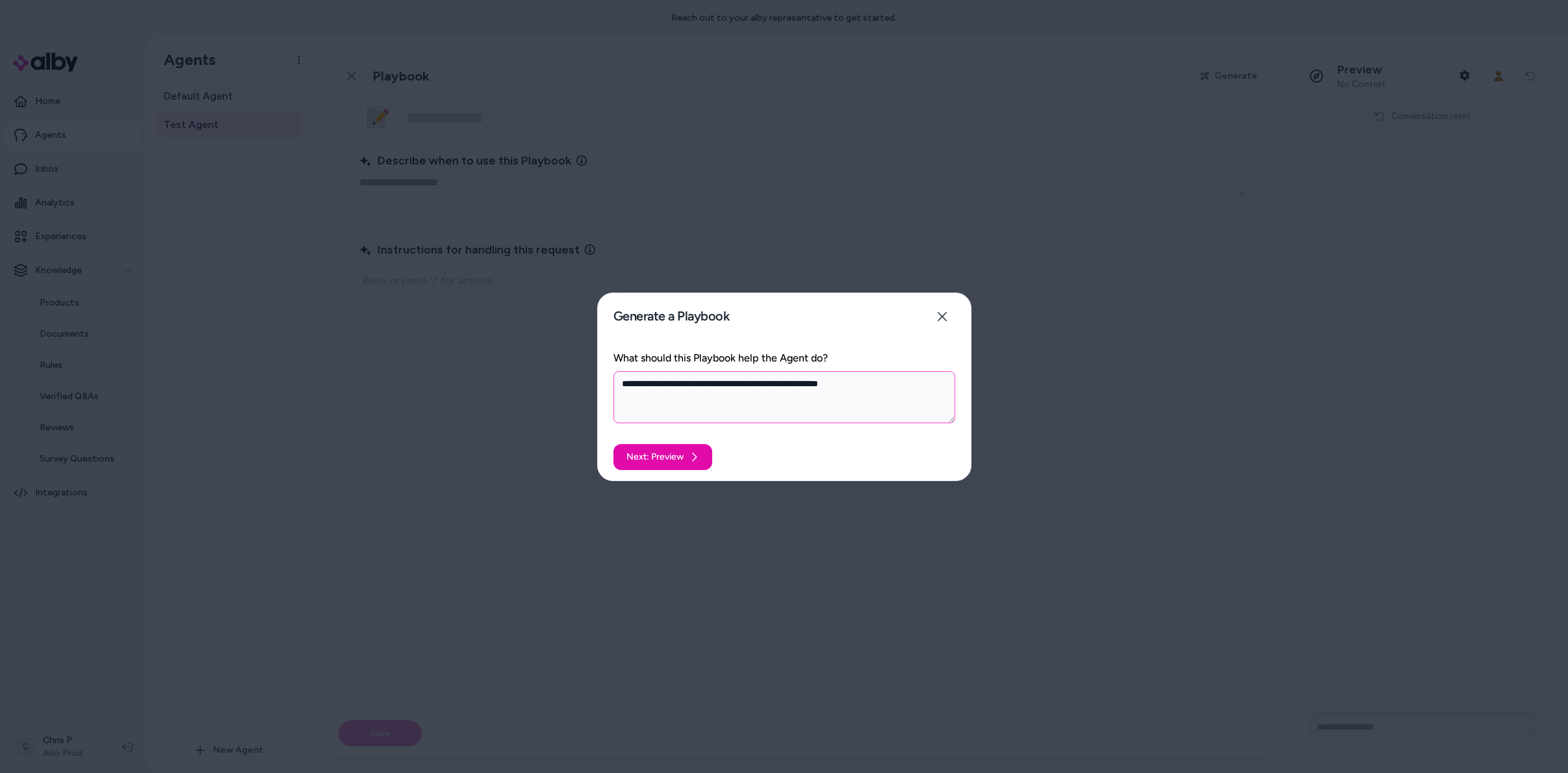 type on "*" 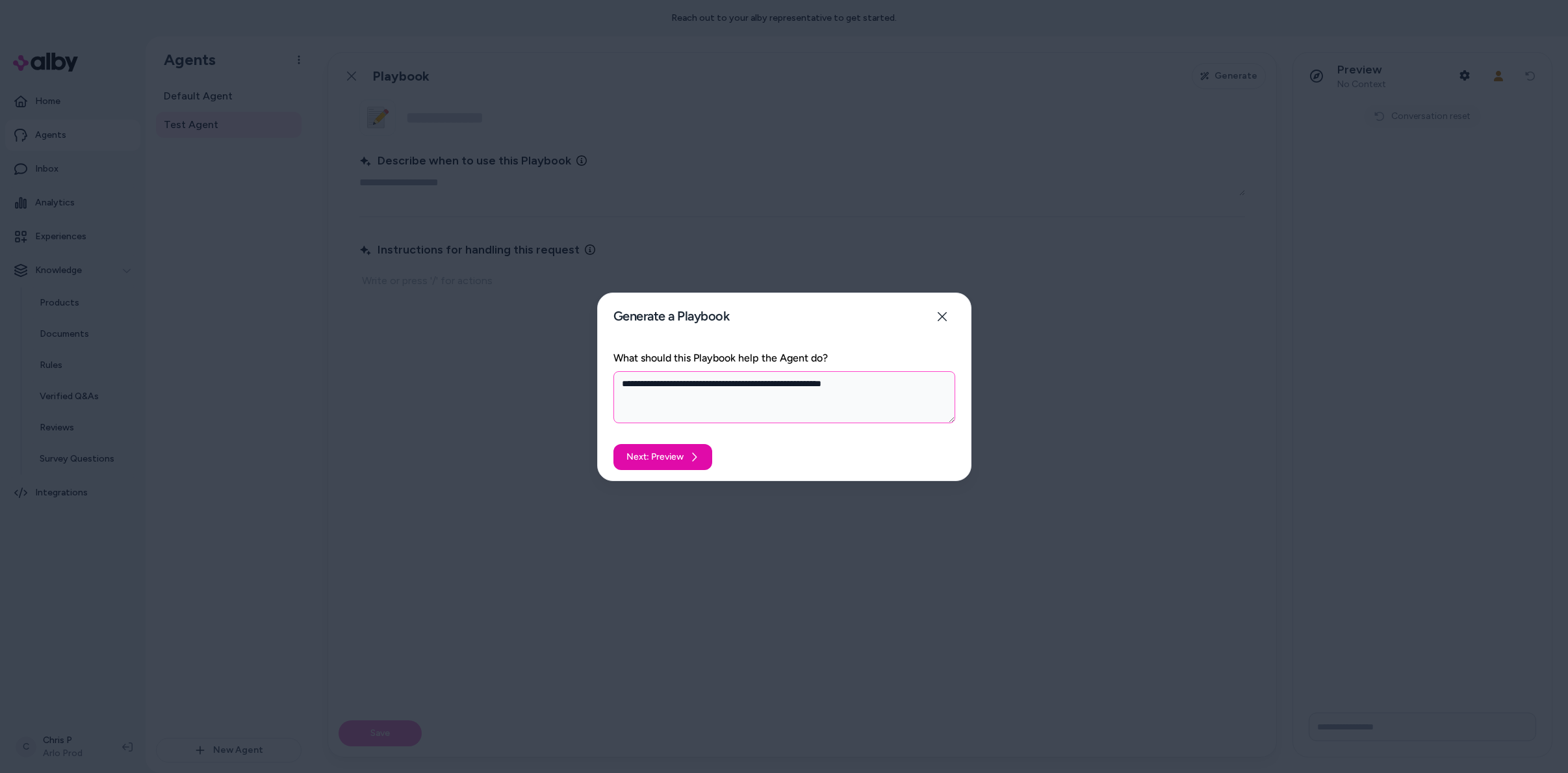 type on "*" 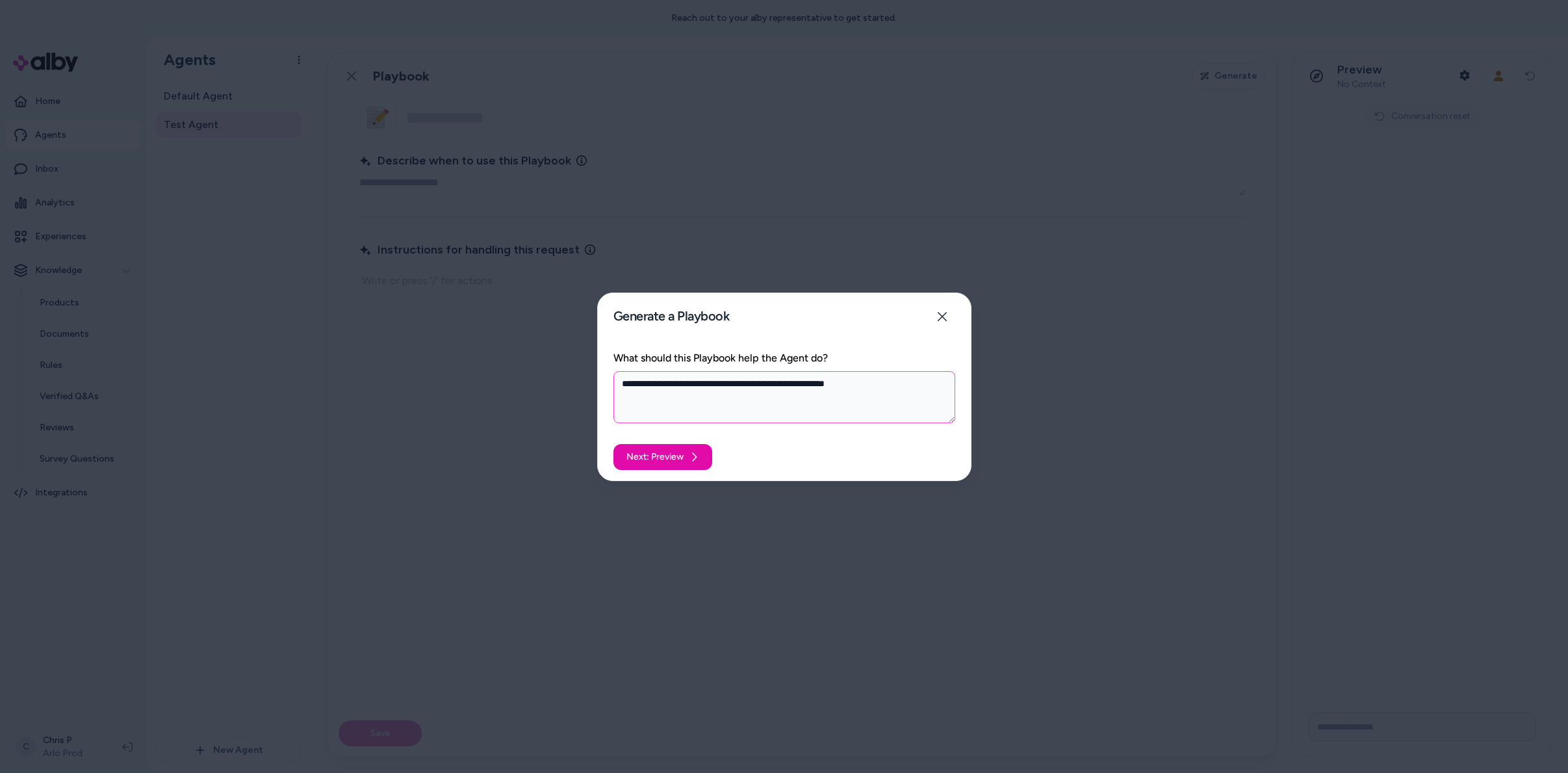 type on "*" 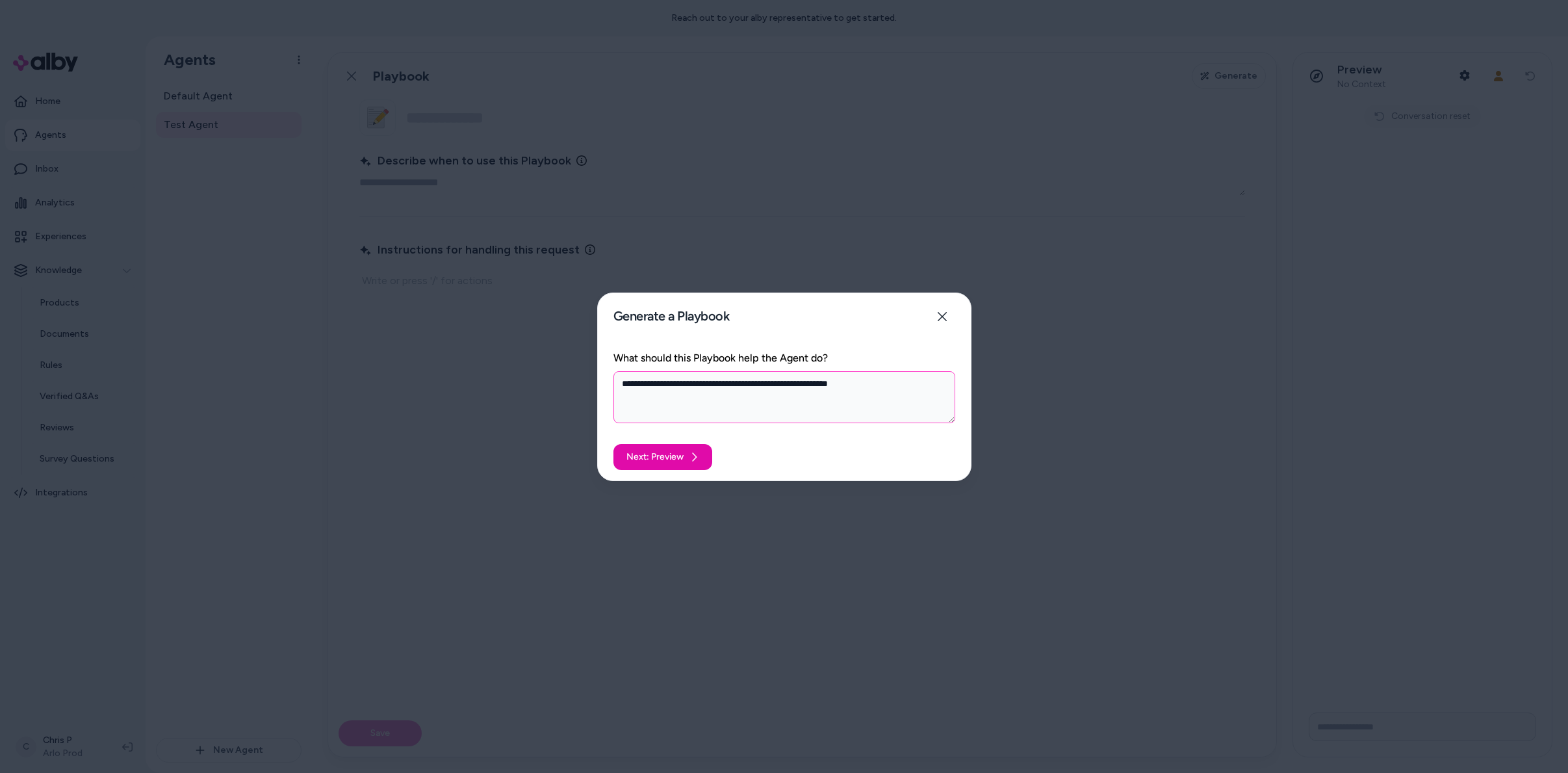type on "**********" 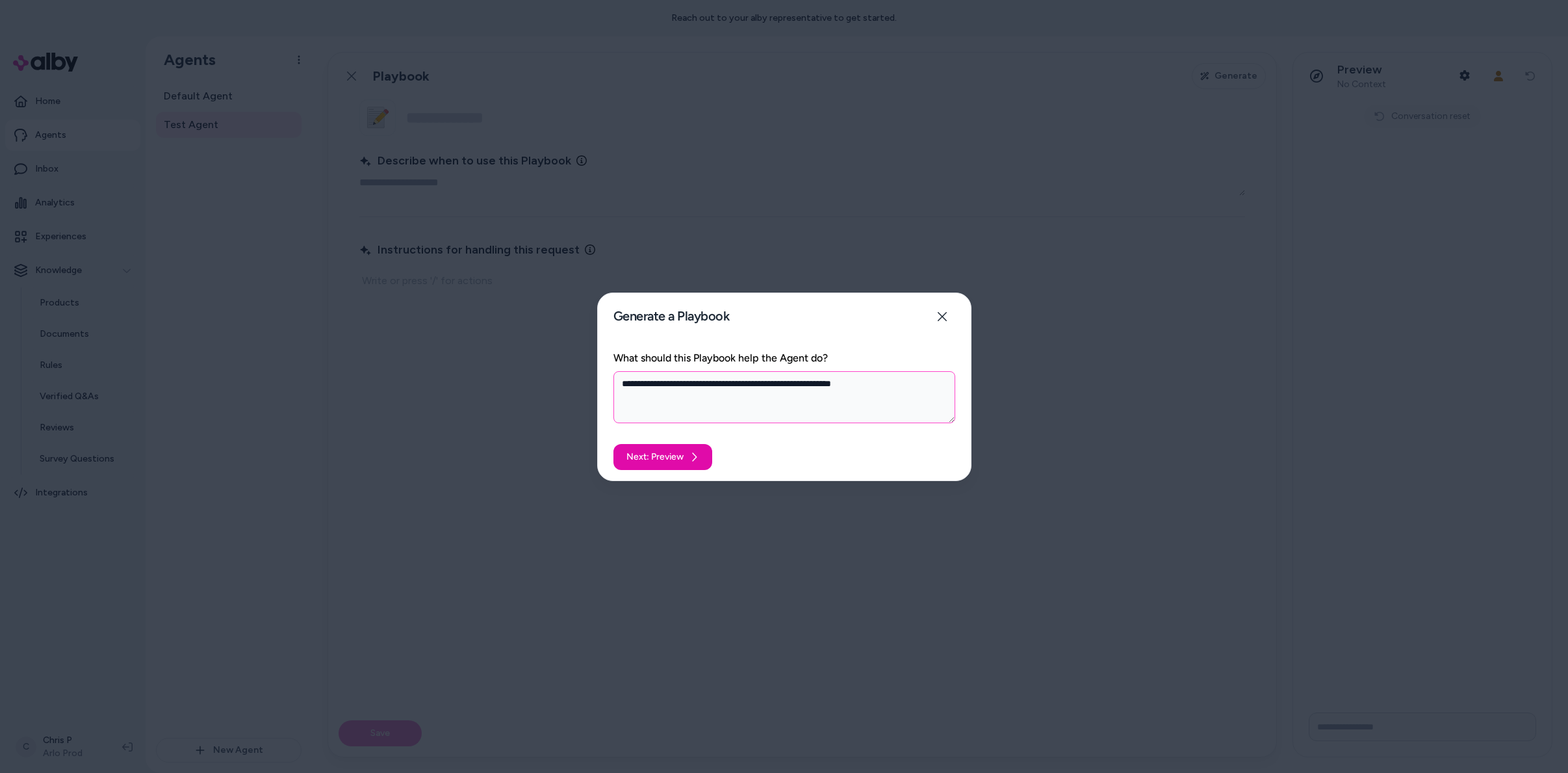 type on "*" 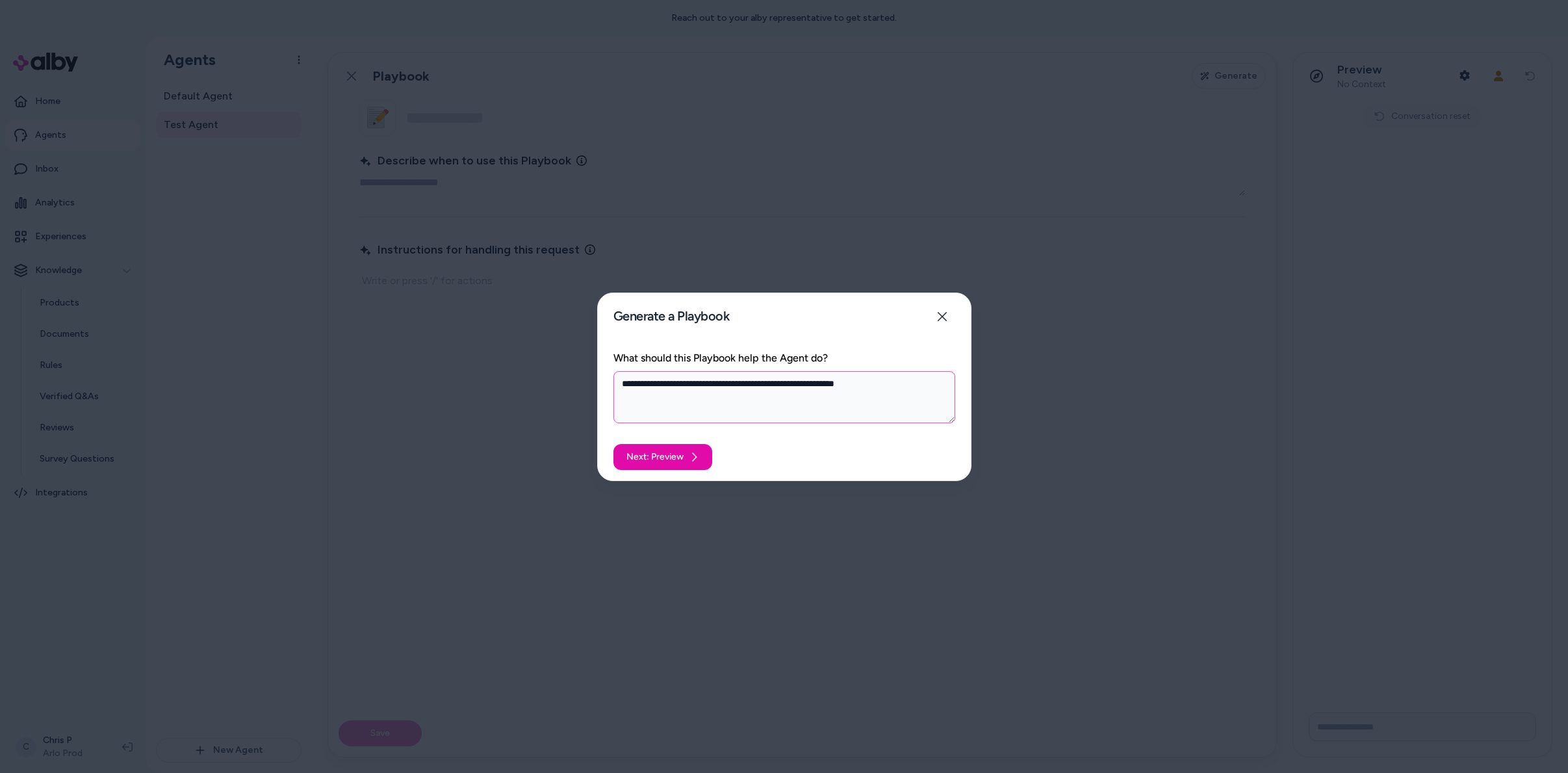 type on "*" 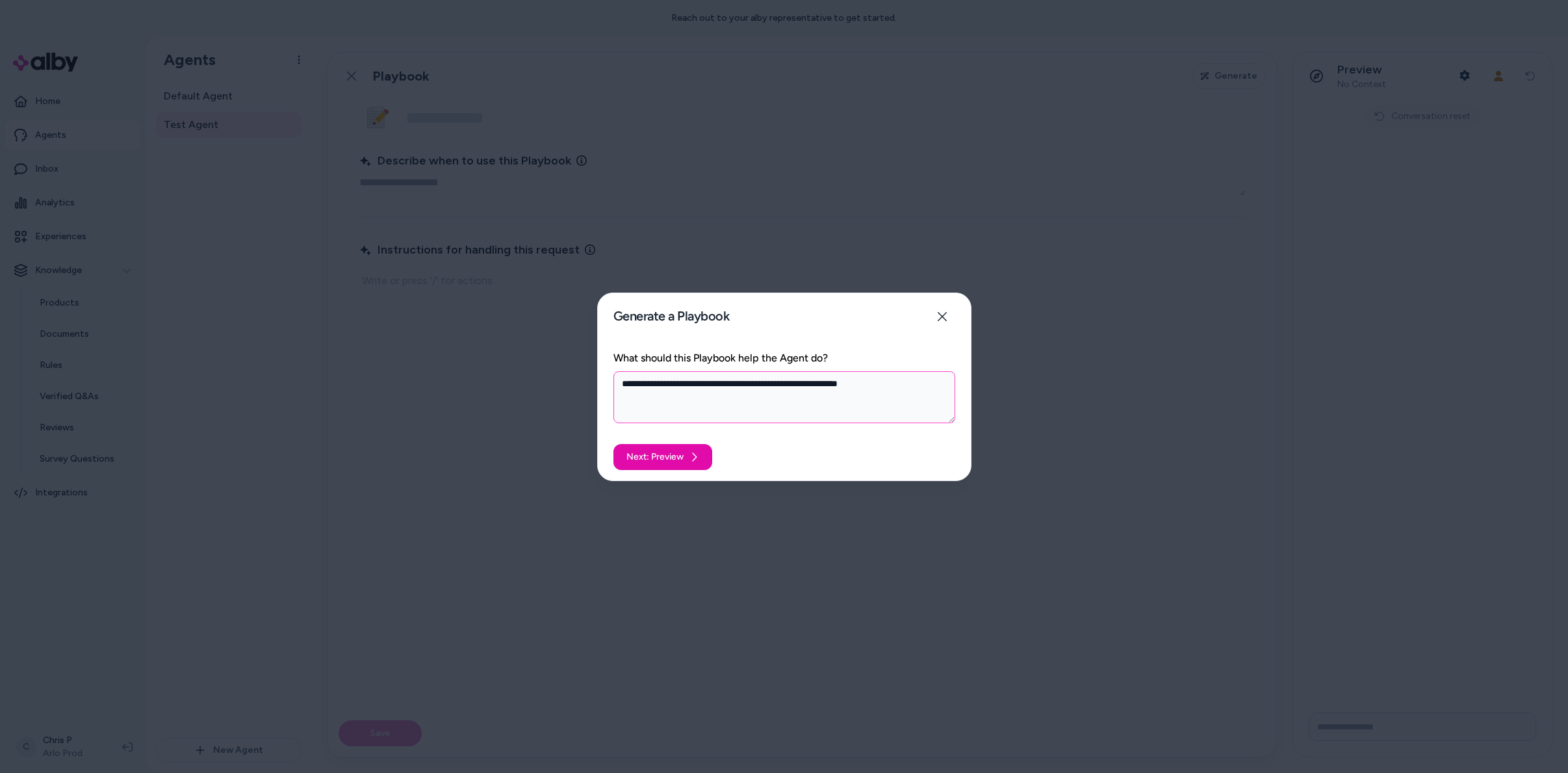 type on "*" 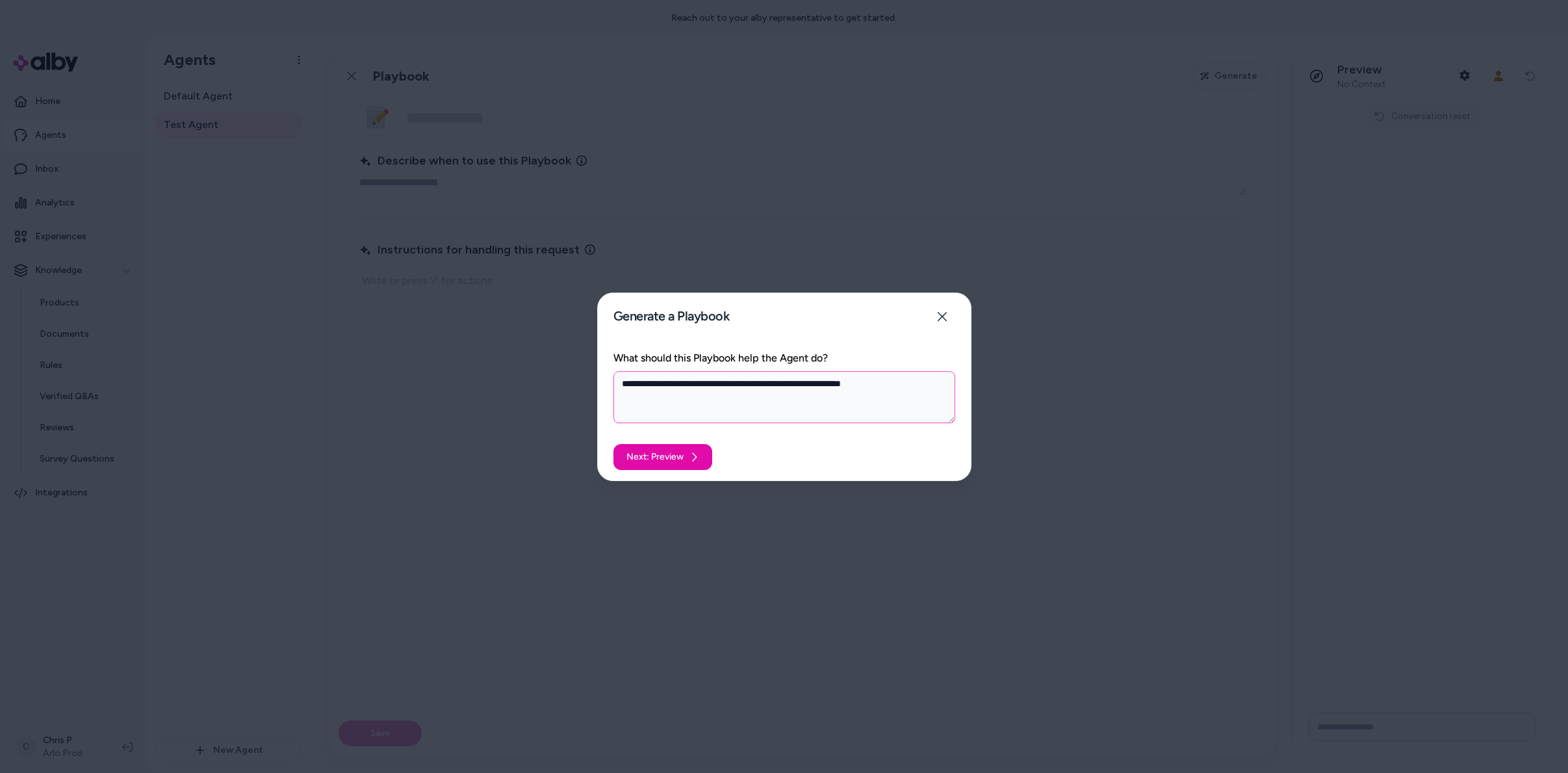 type on "*" 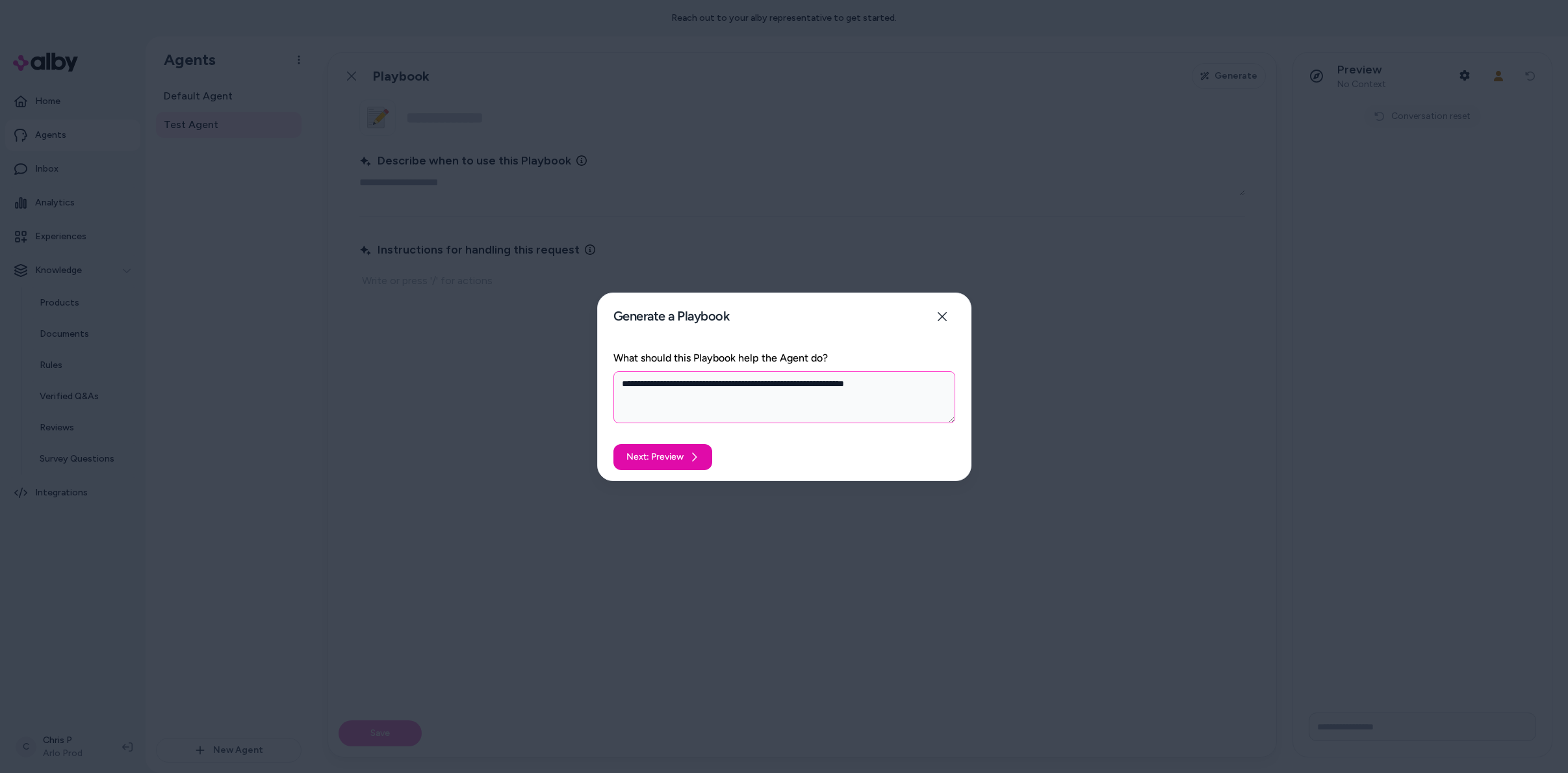type on "*" 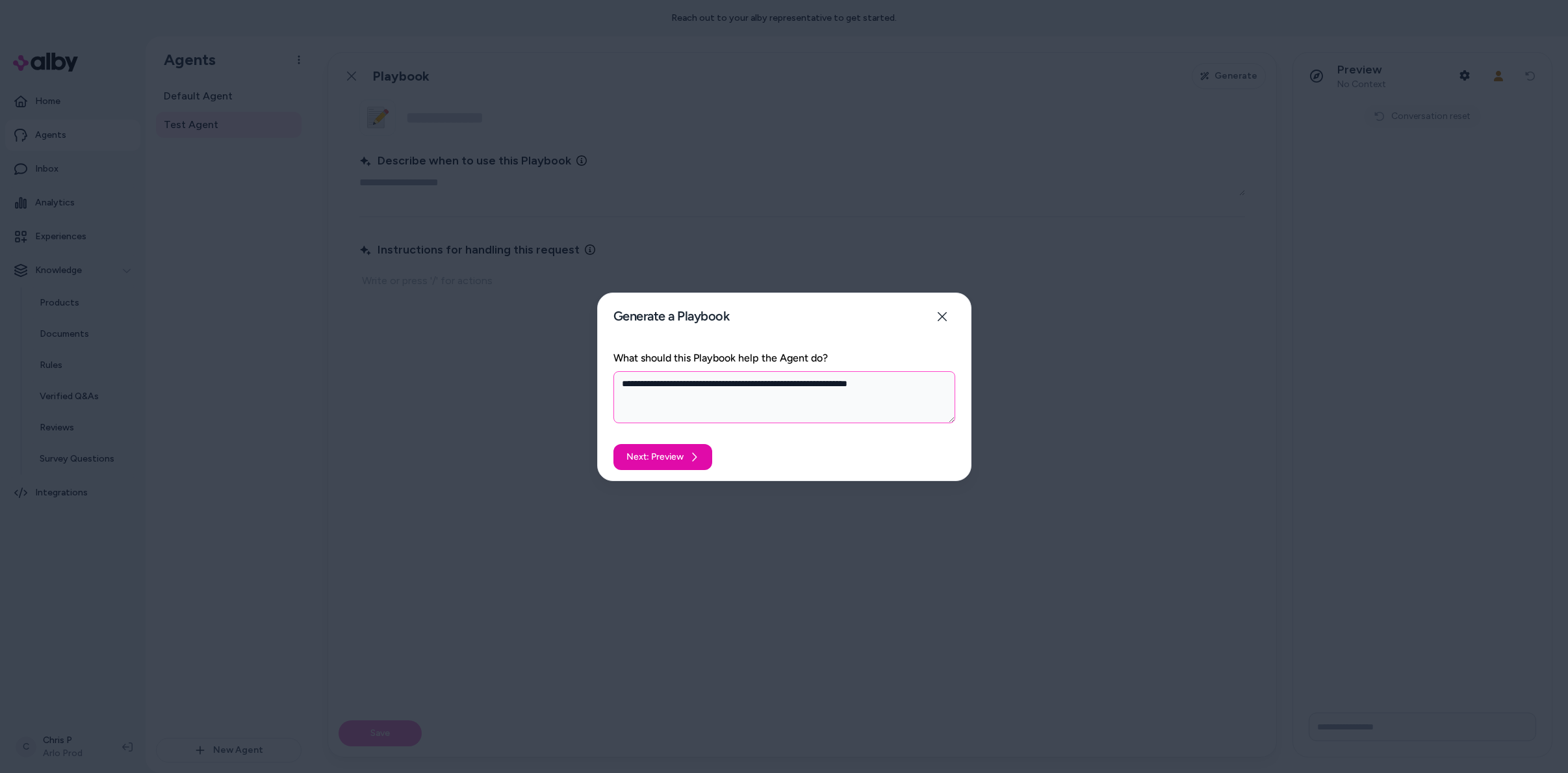 type on "*" 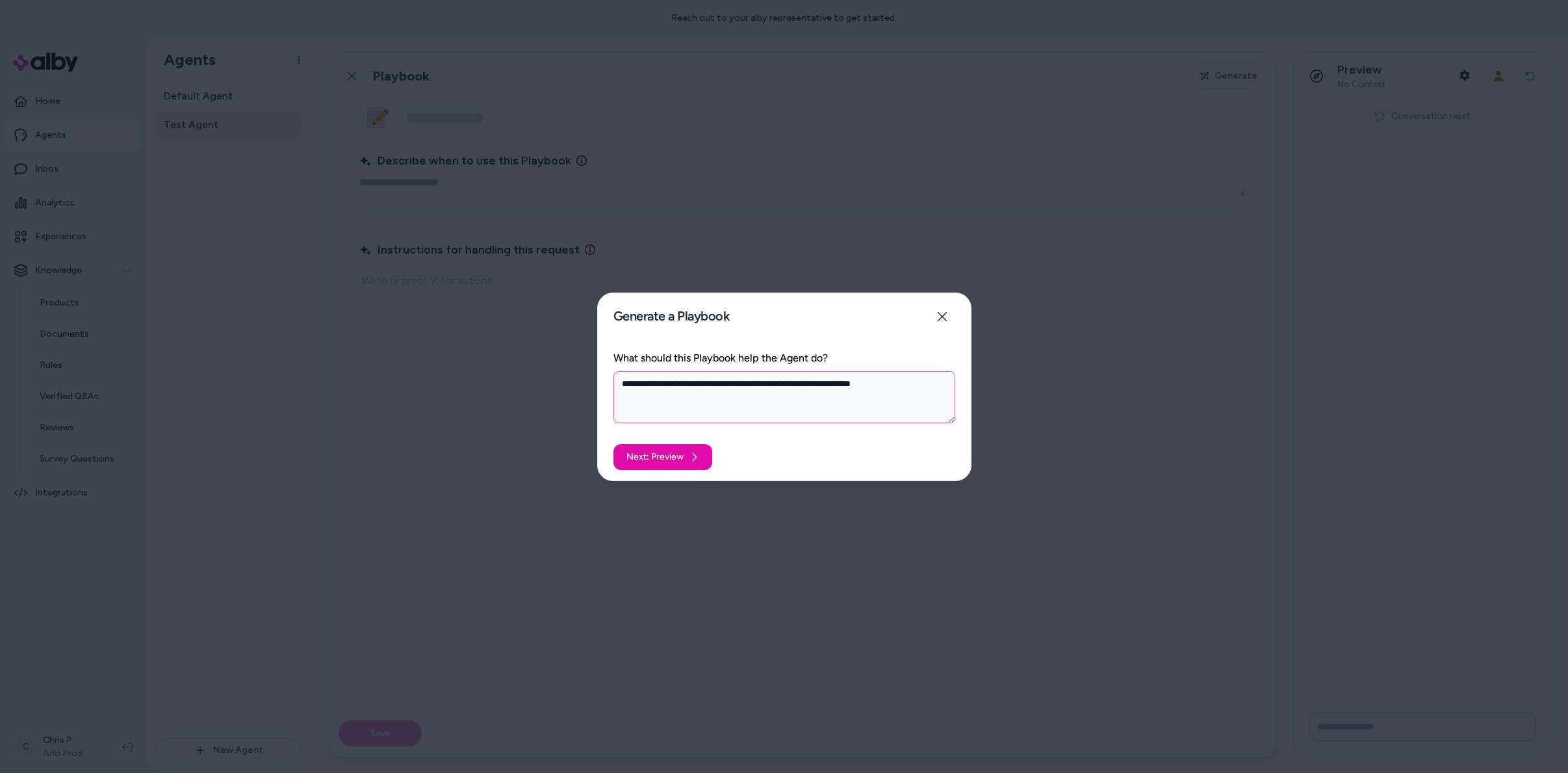 type on "*" 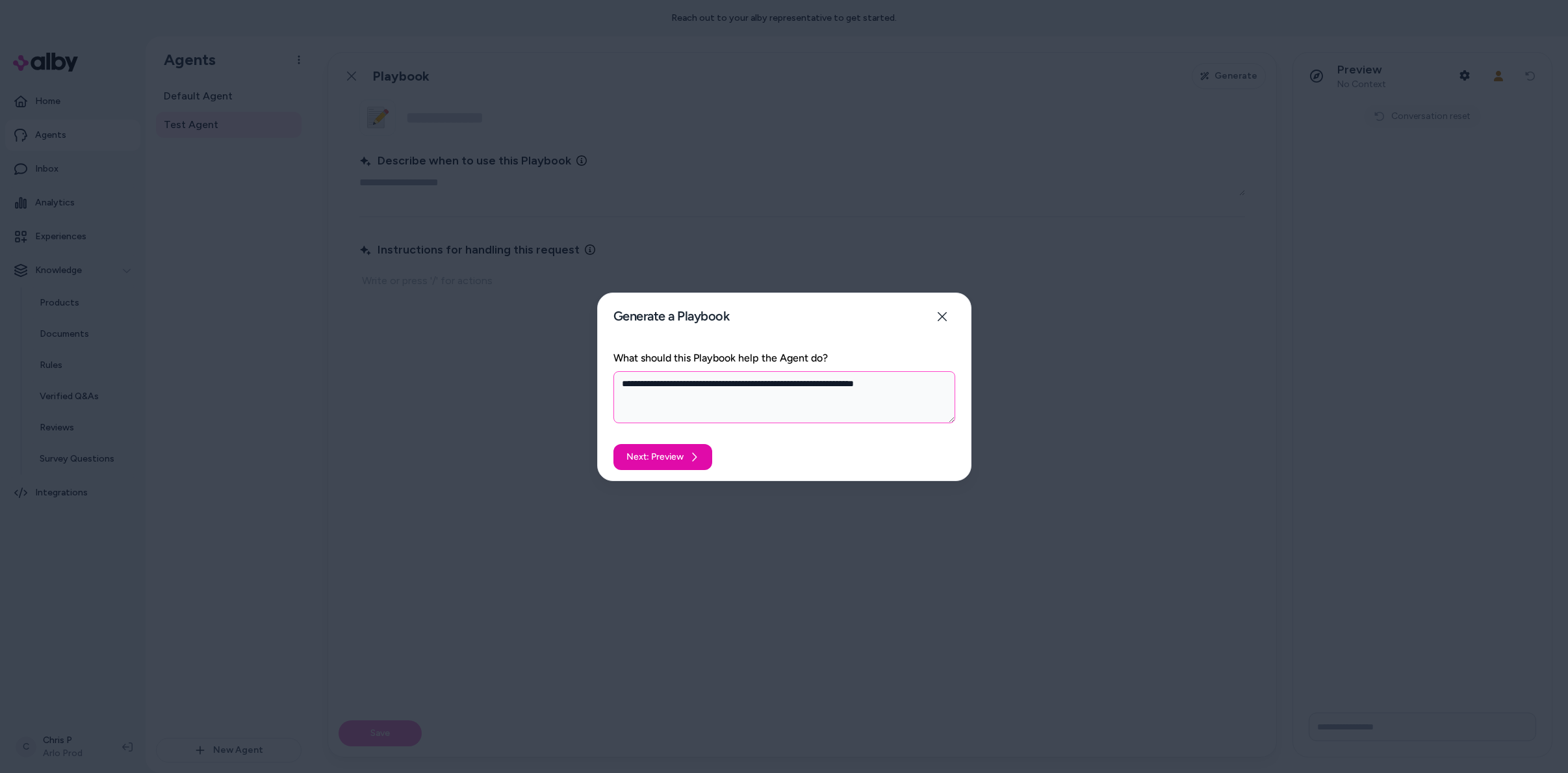 type on "*" 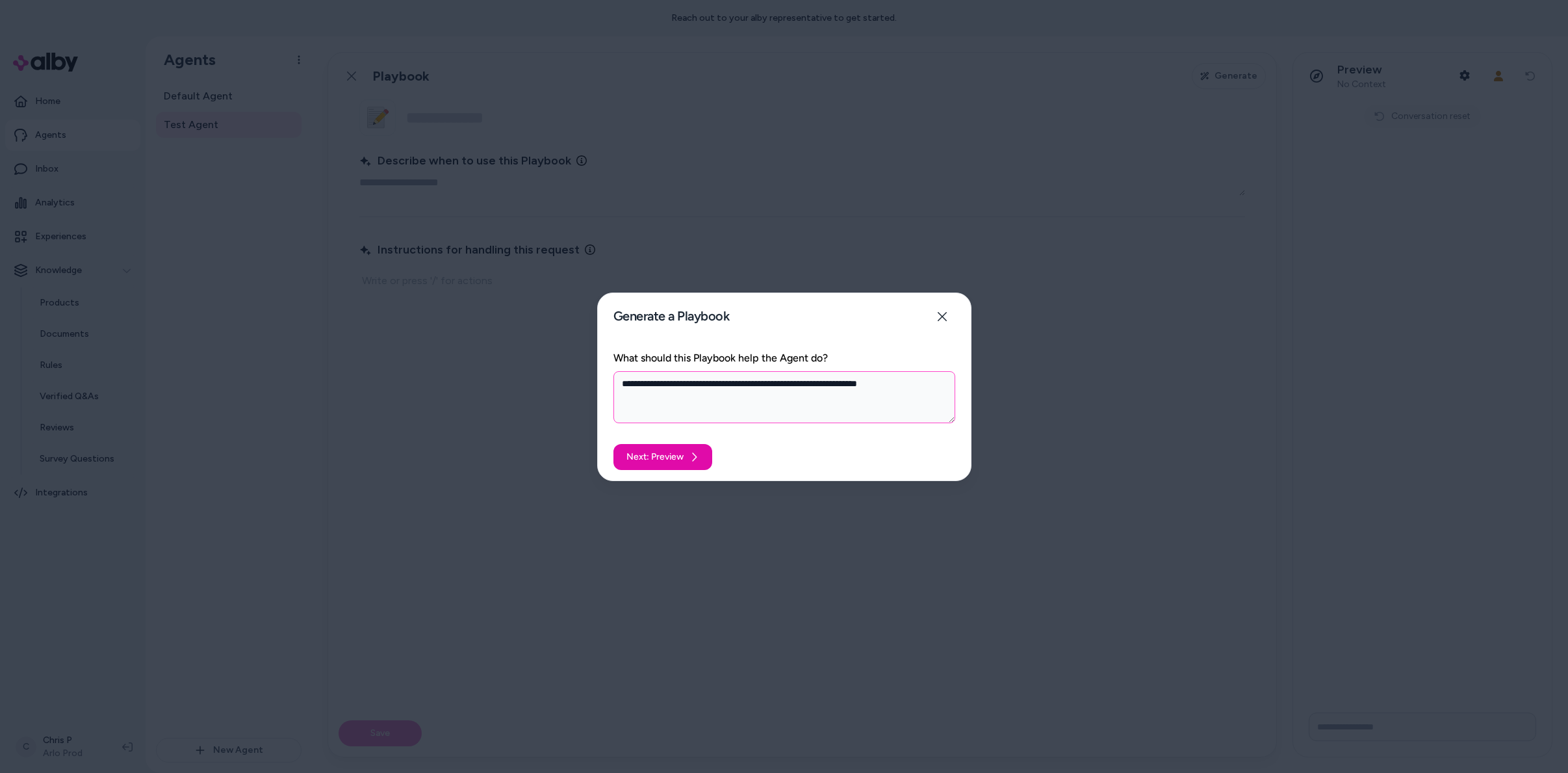 type on "*" 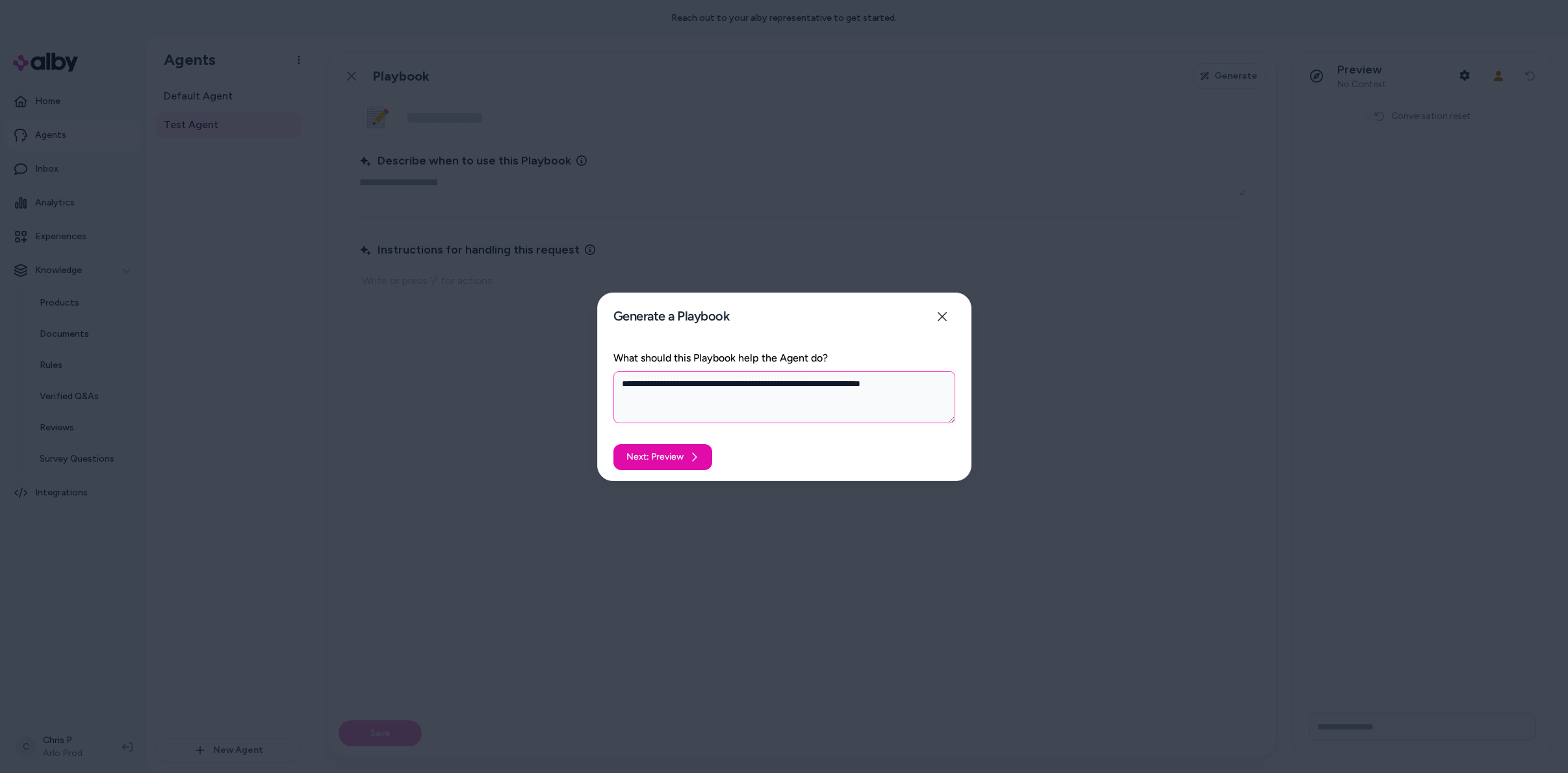 type on "*" 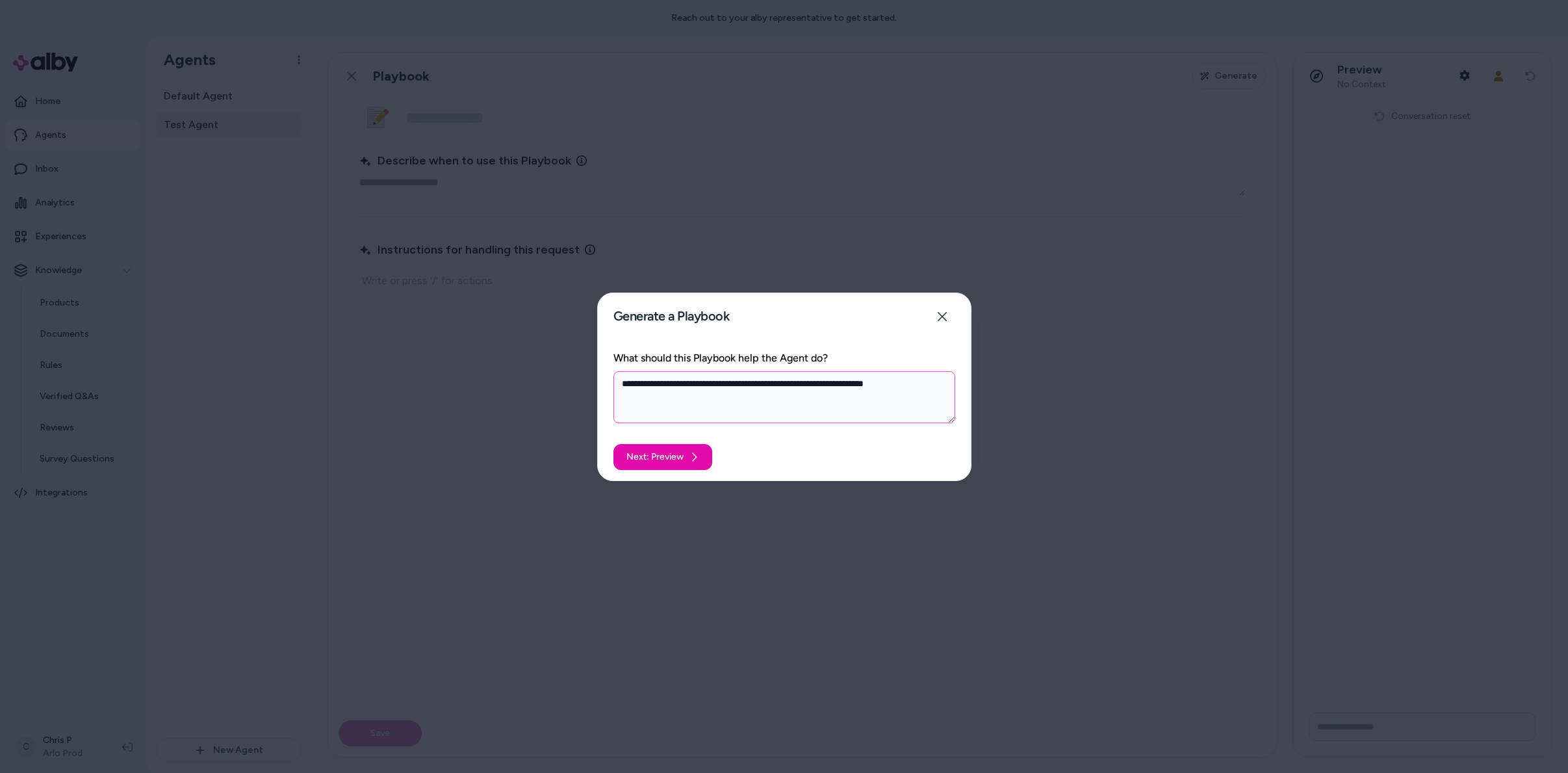 type on "*" 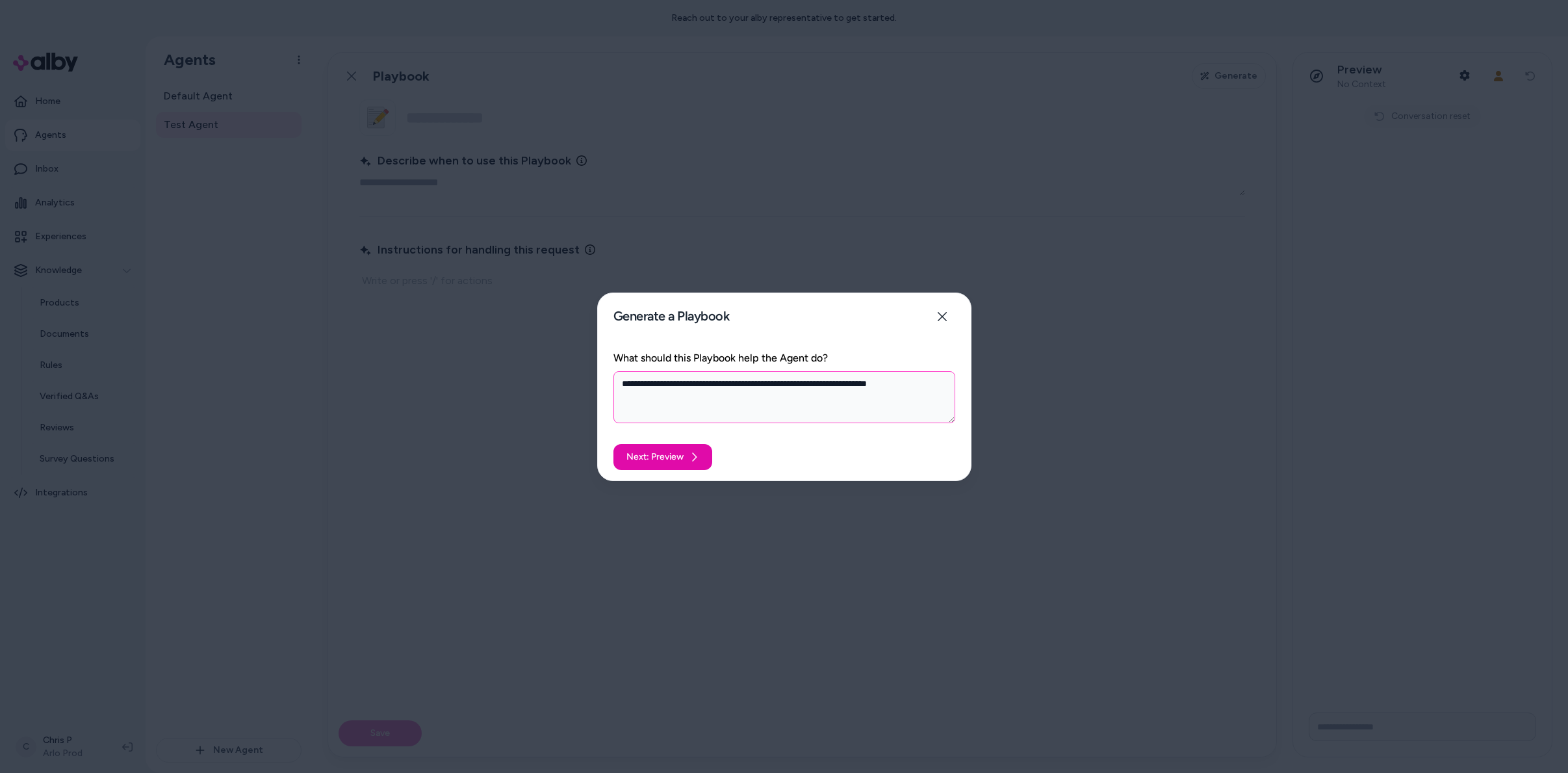 type on "*" 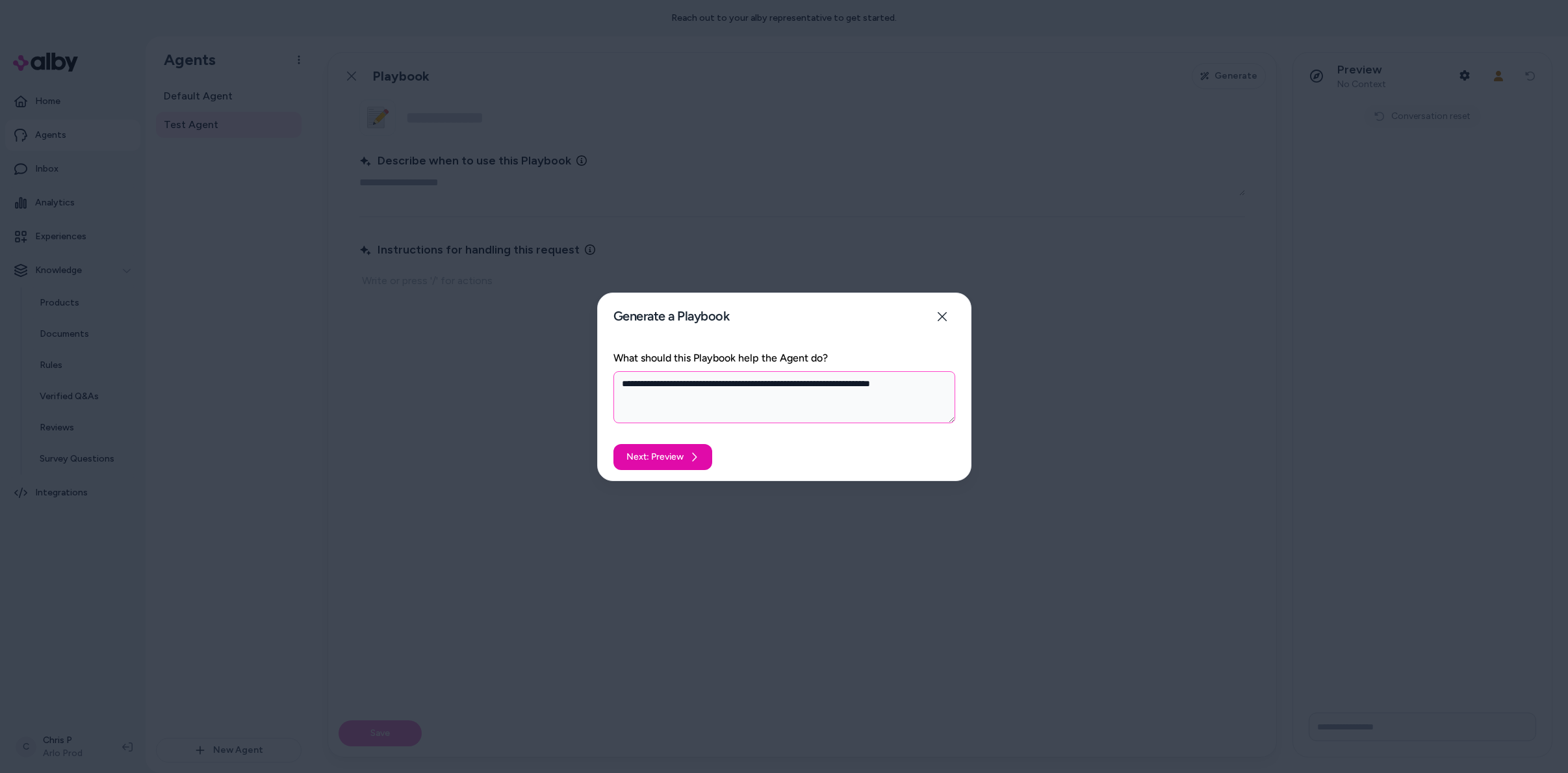 type on "*" 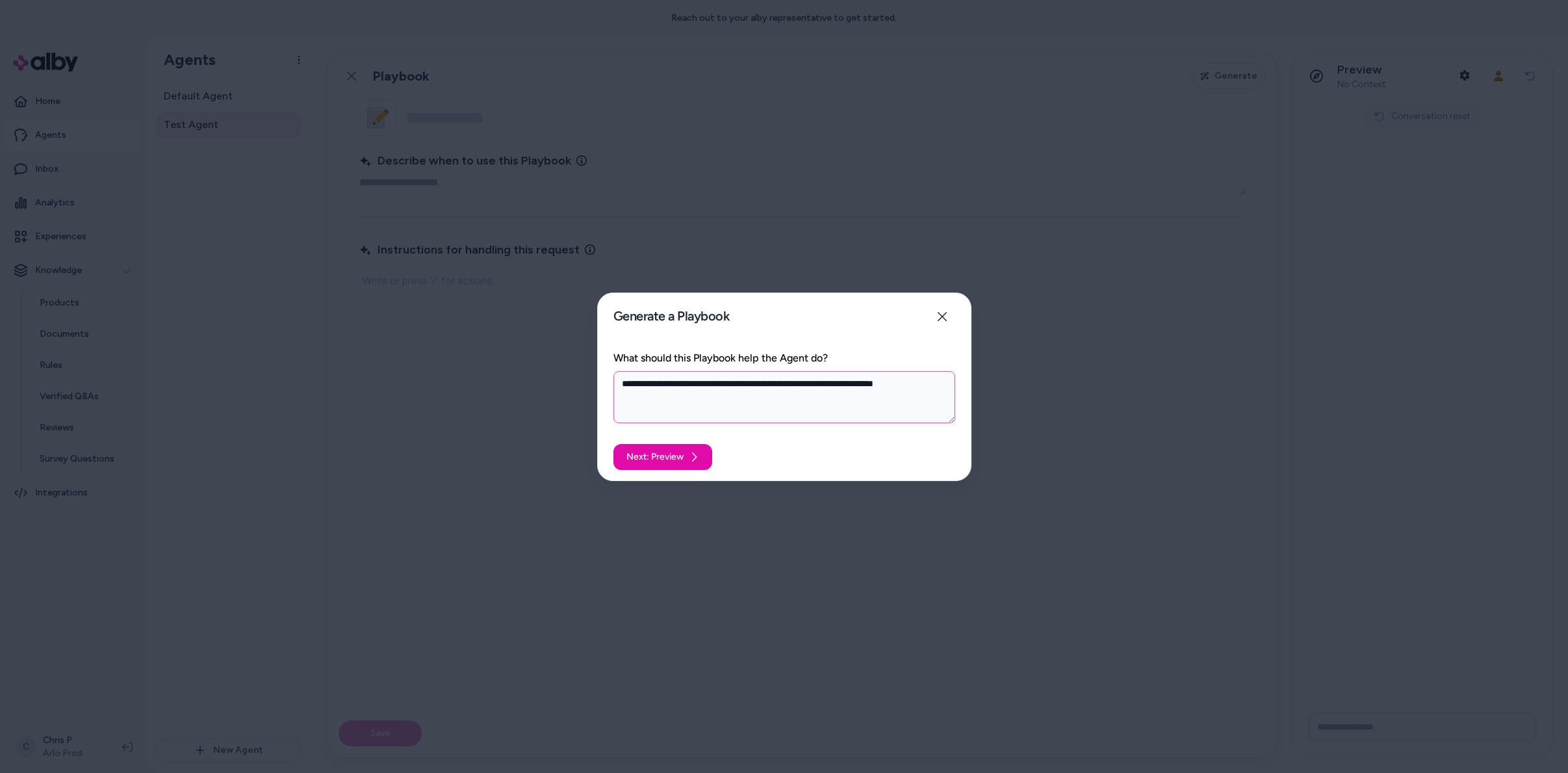 type on "*" 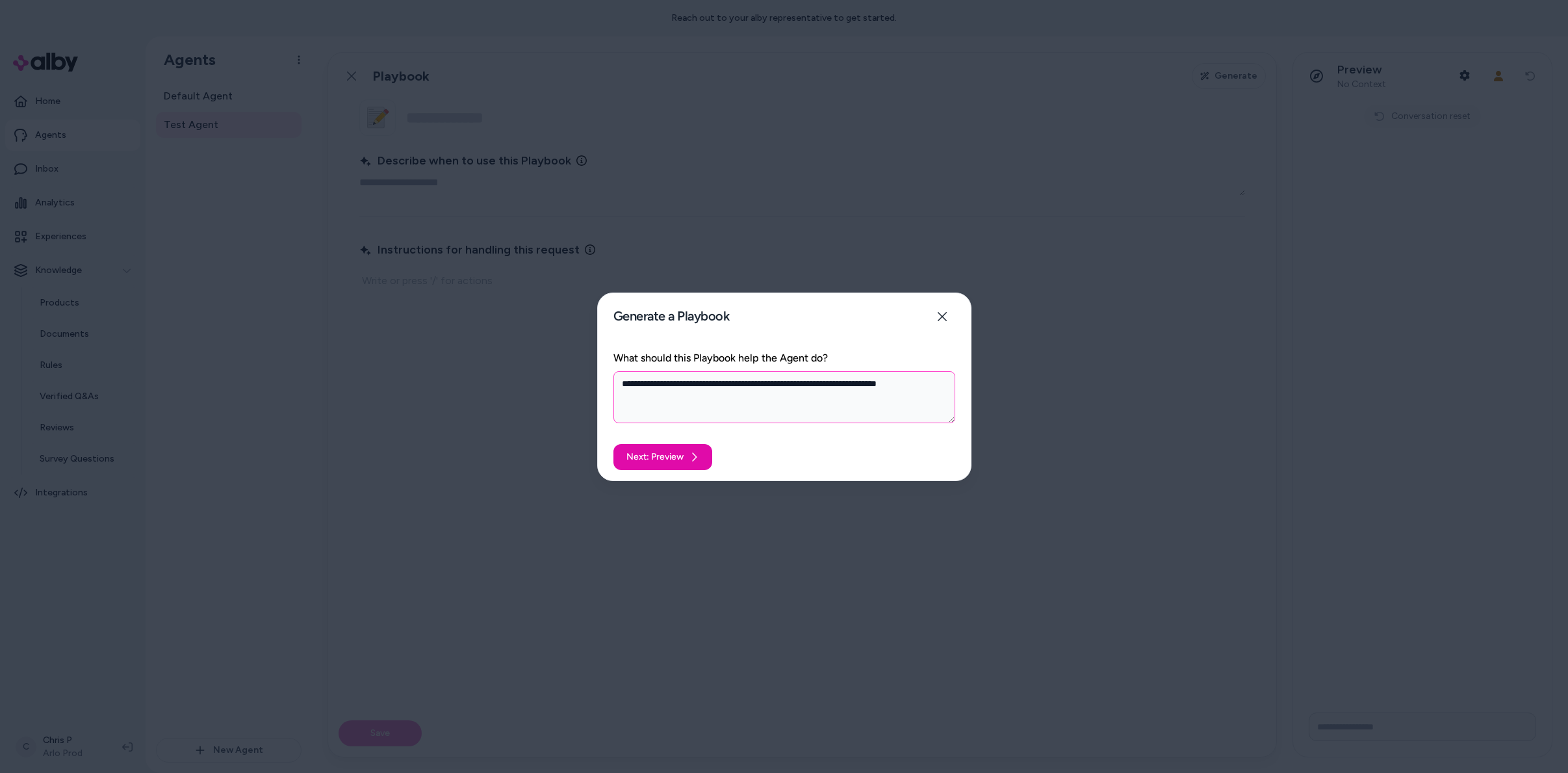 type on "*" 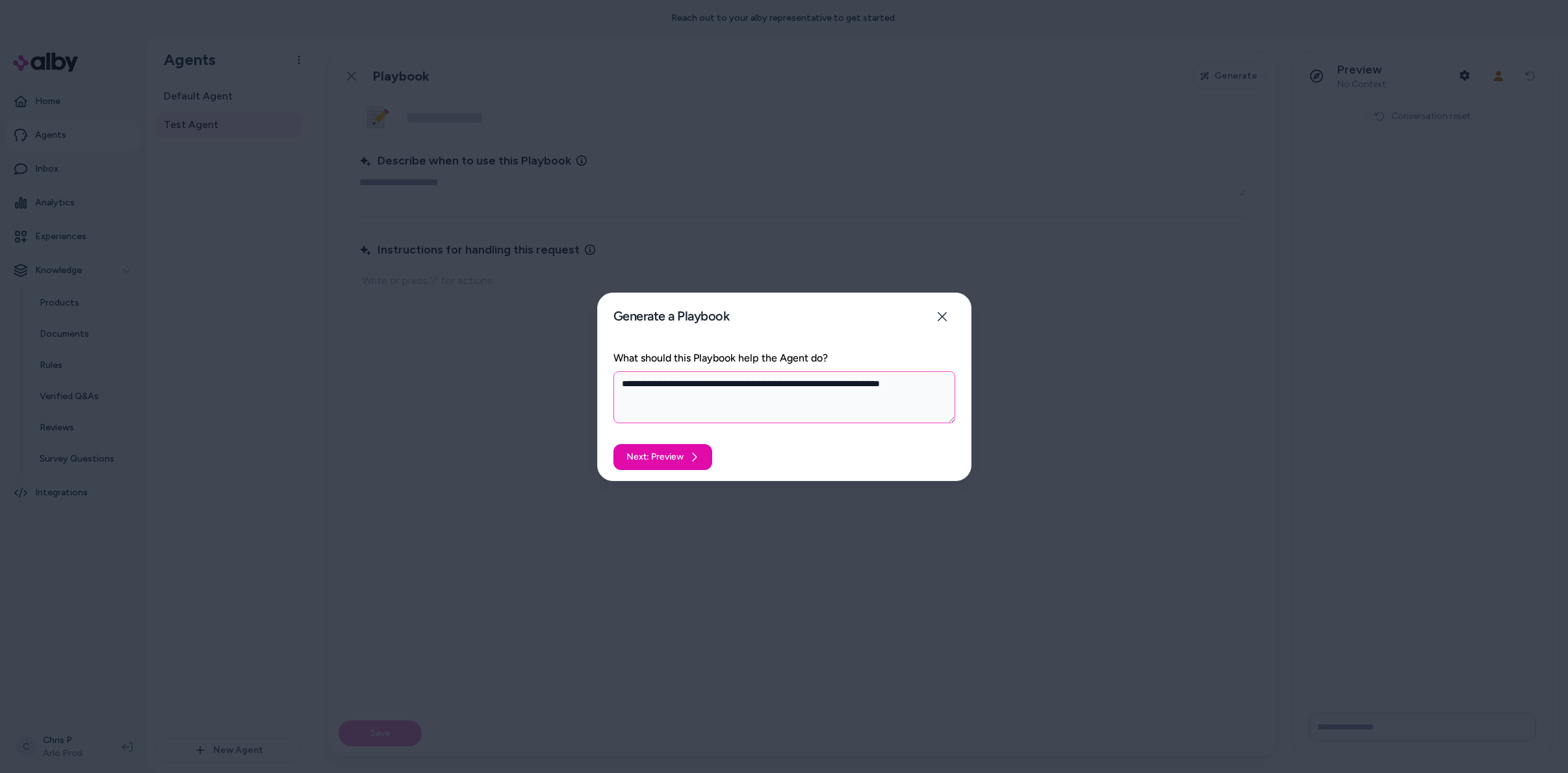 type on "*" 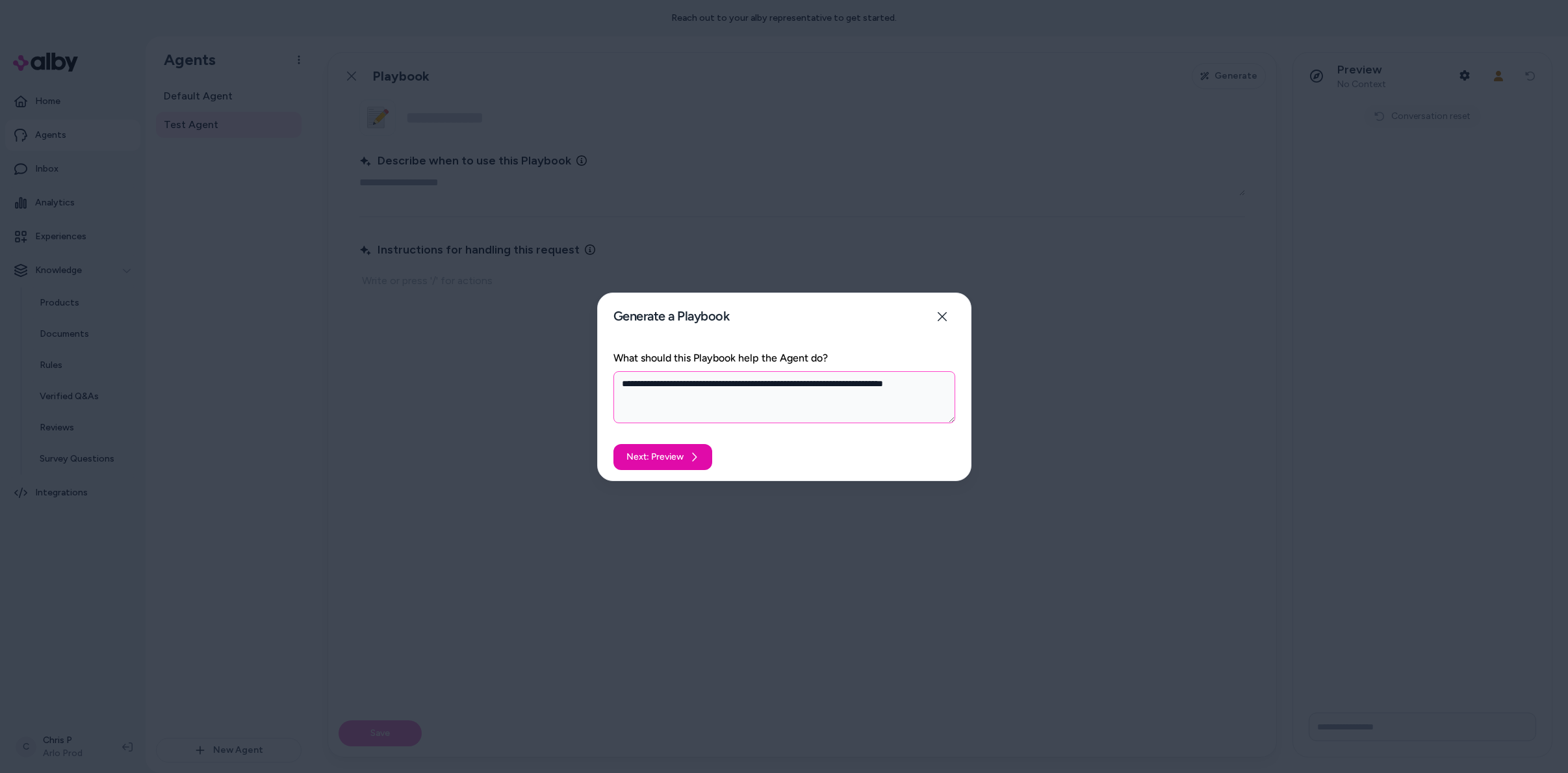 type on "*" 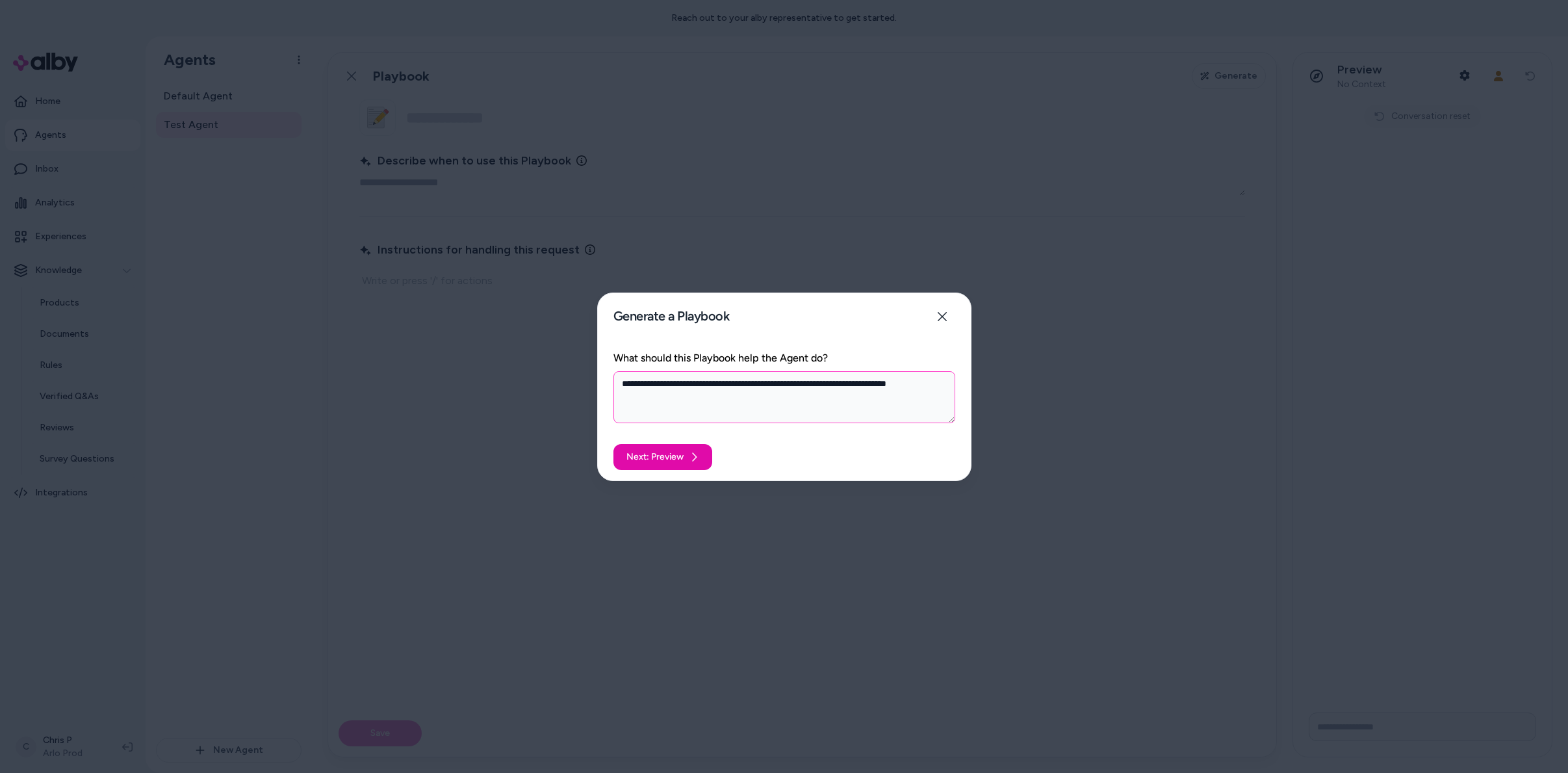 type on "*" 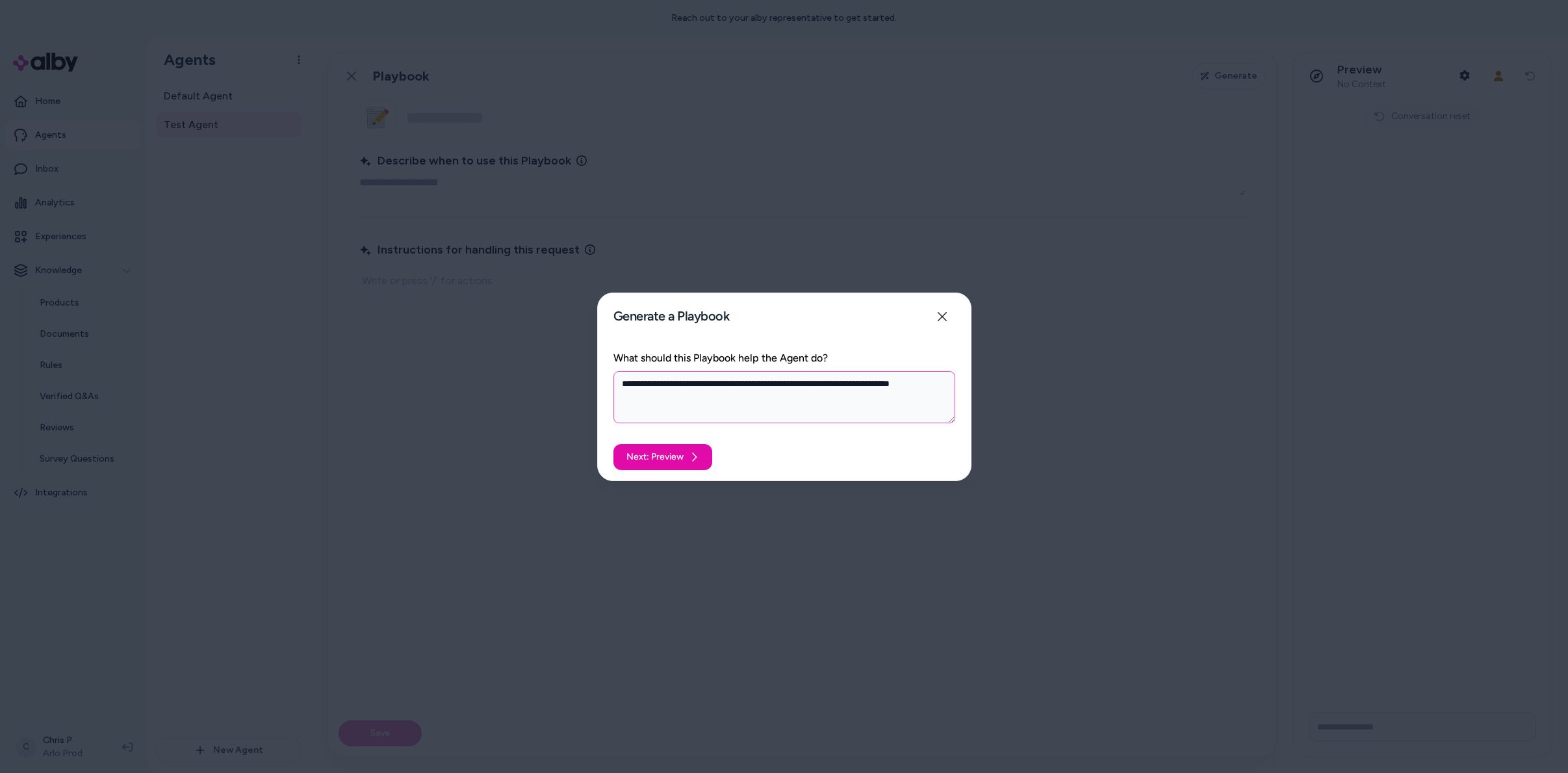 type on "*" 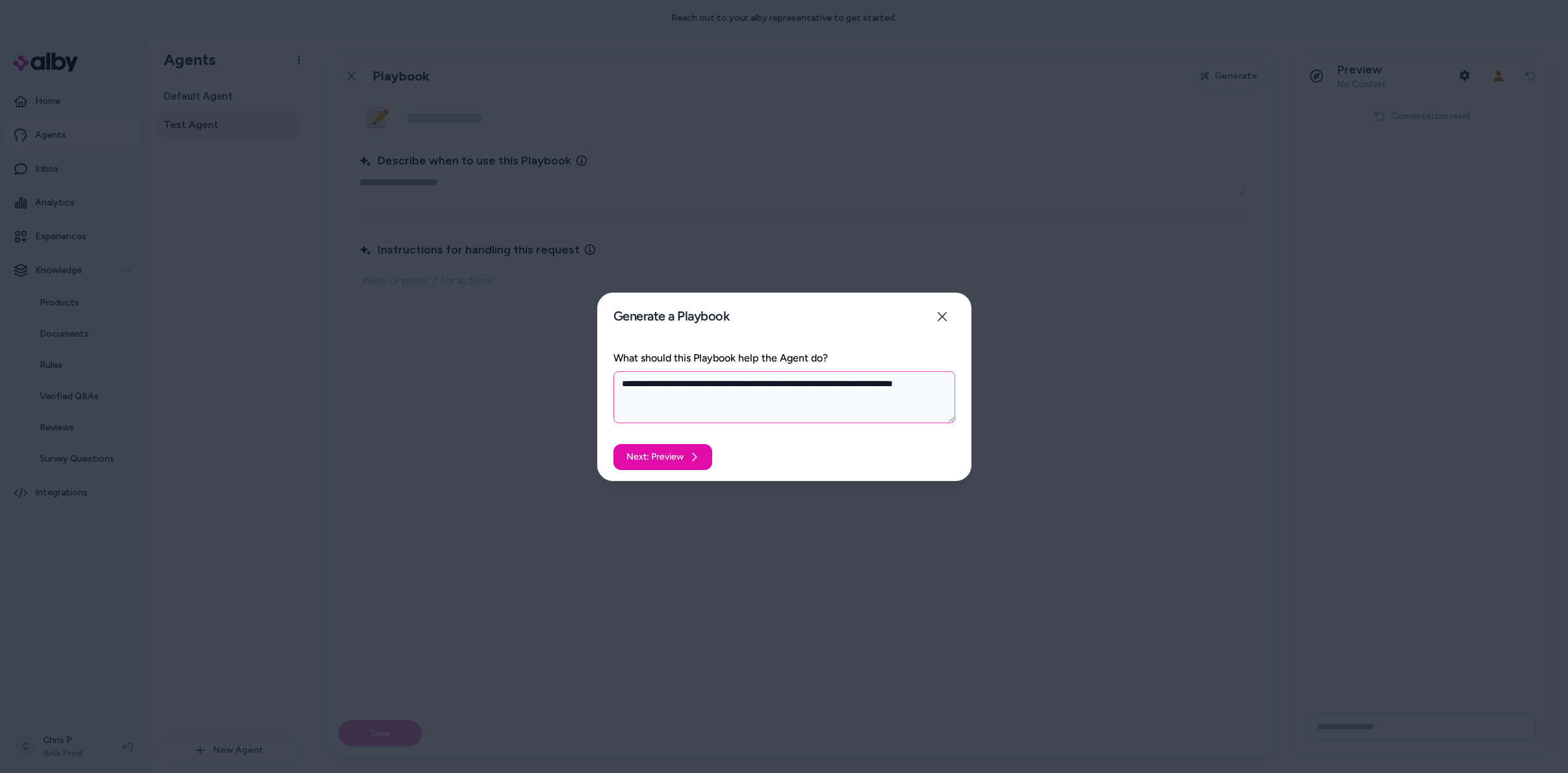 type on "*" 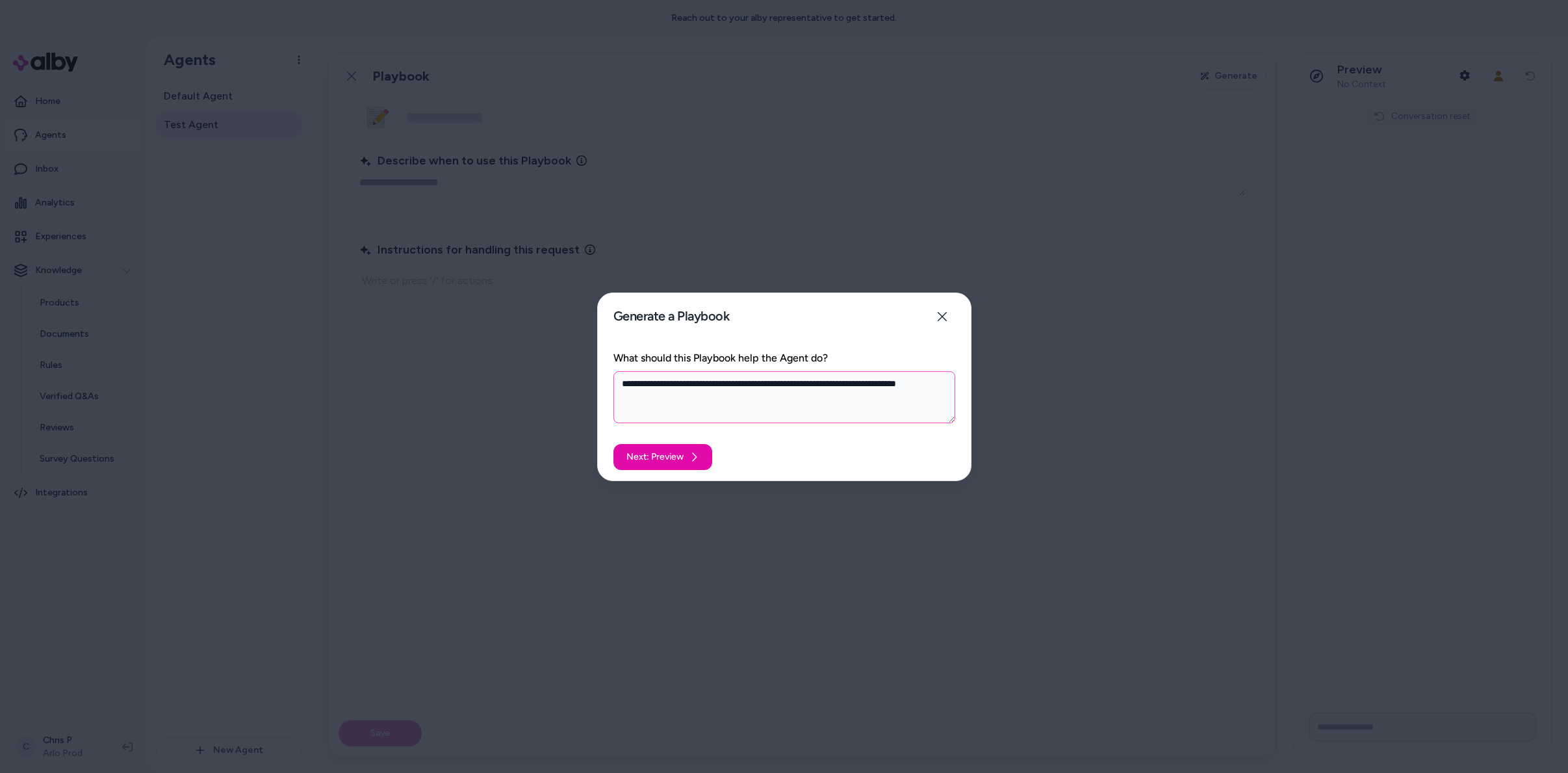 type on "*" 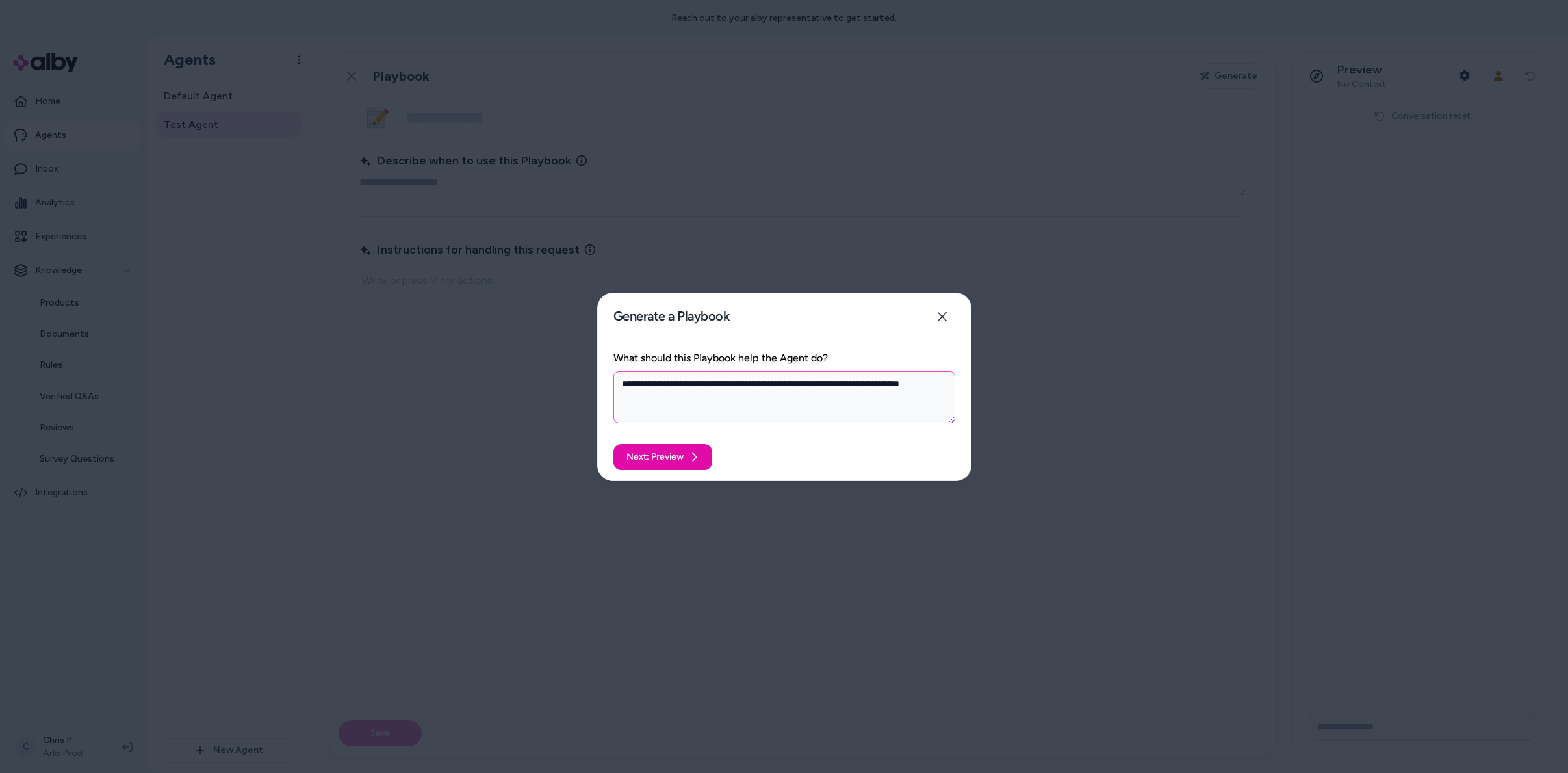 type on "*" 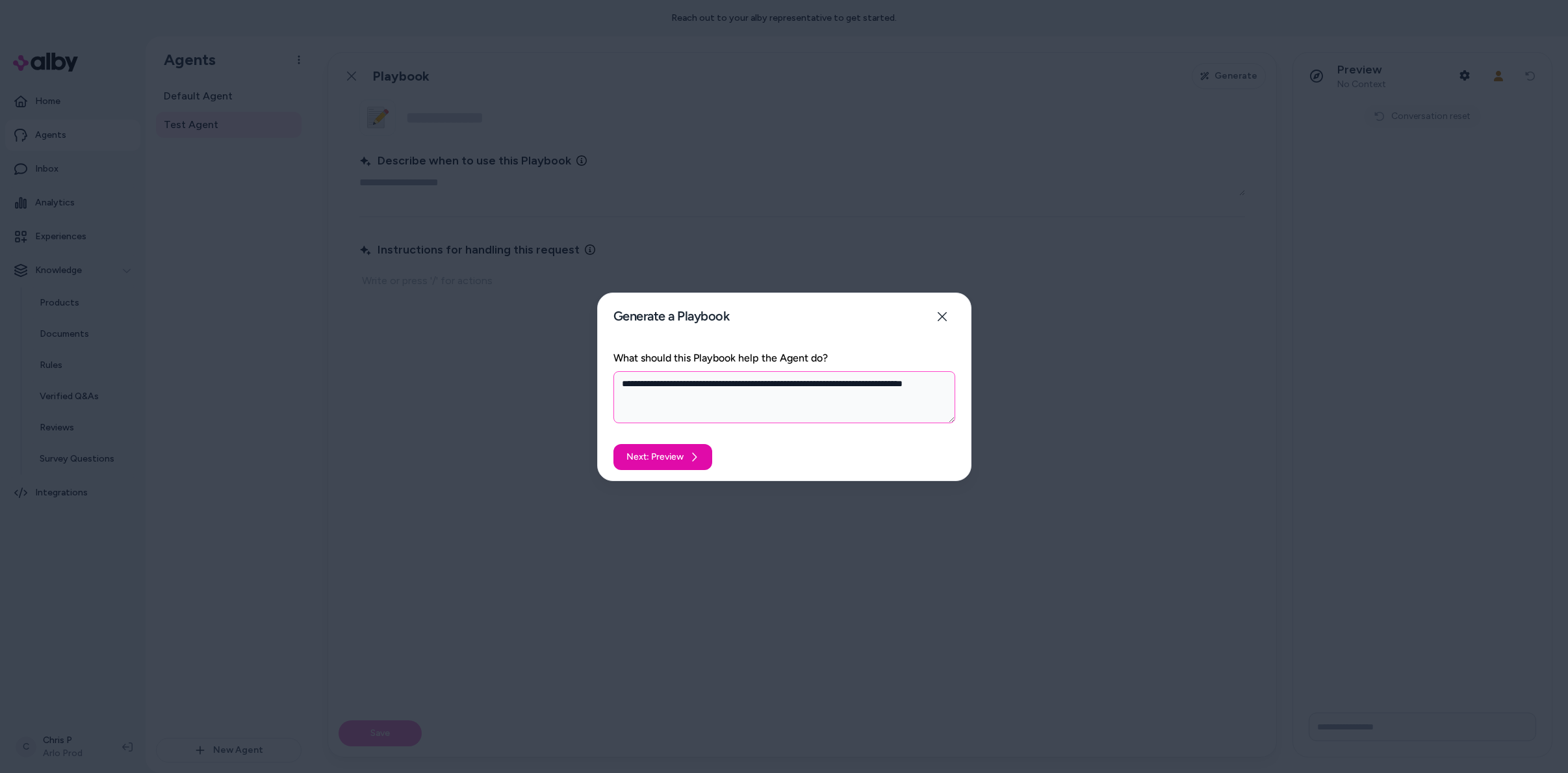 type on "*" 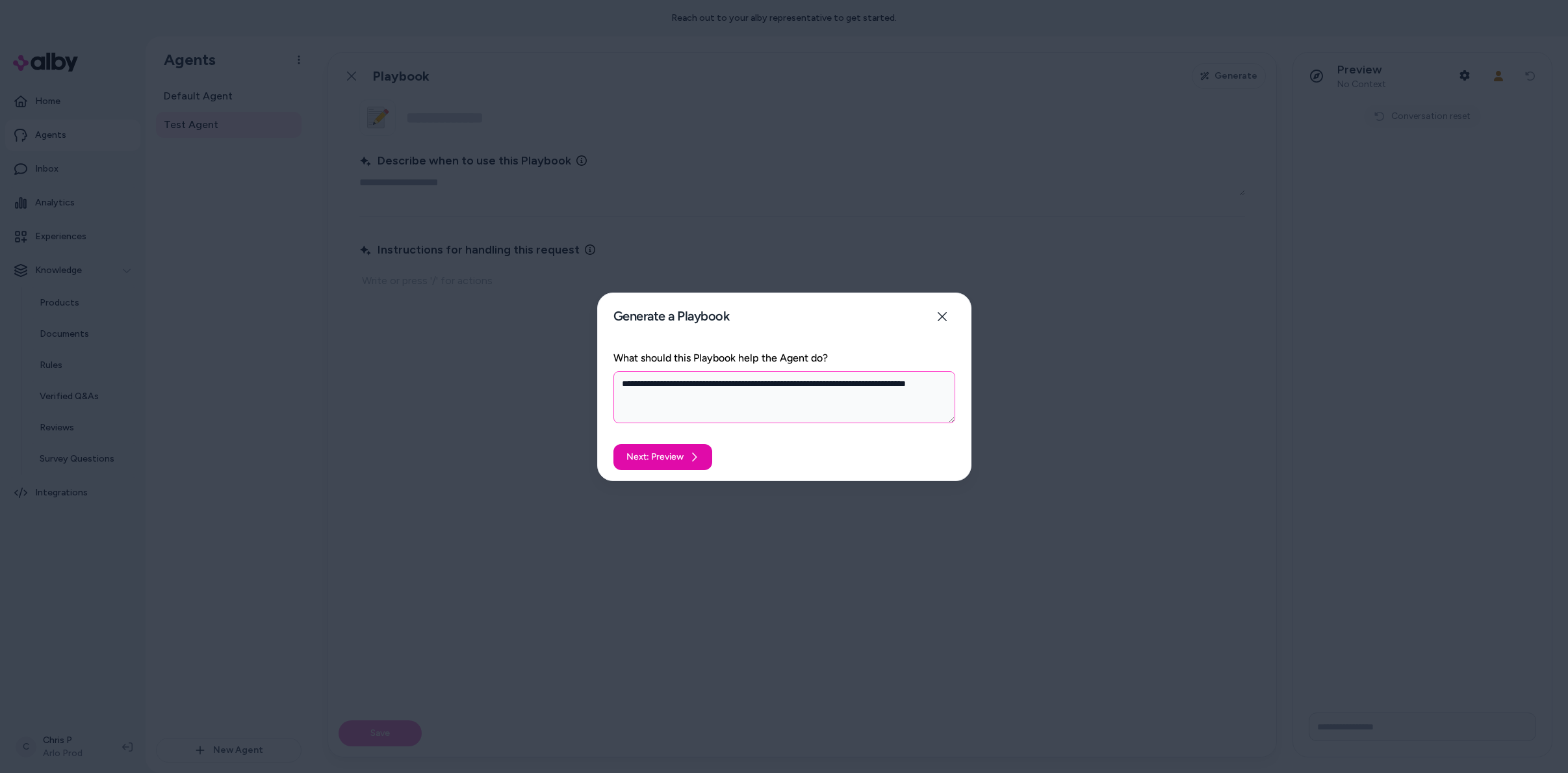 type on "*" 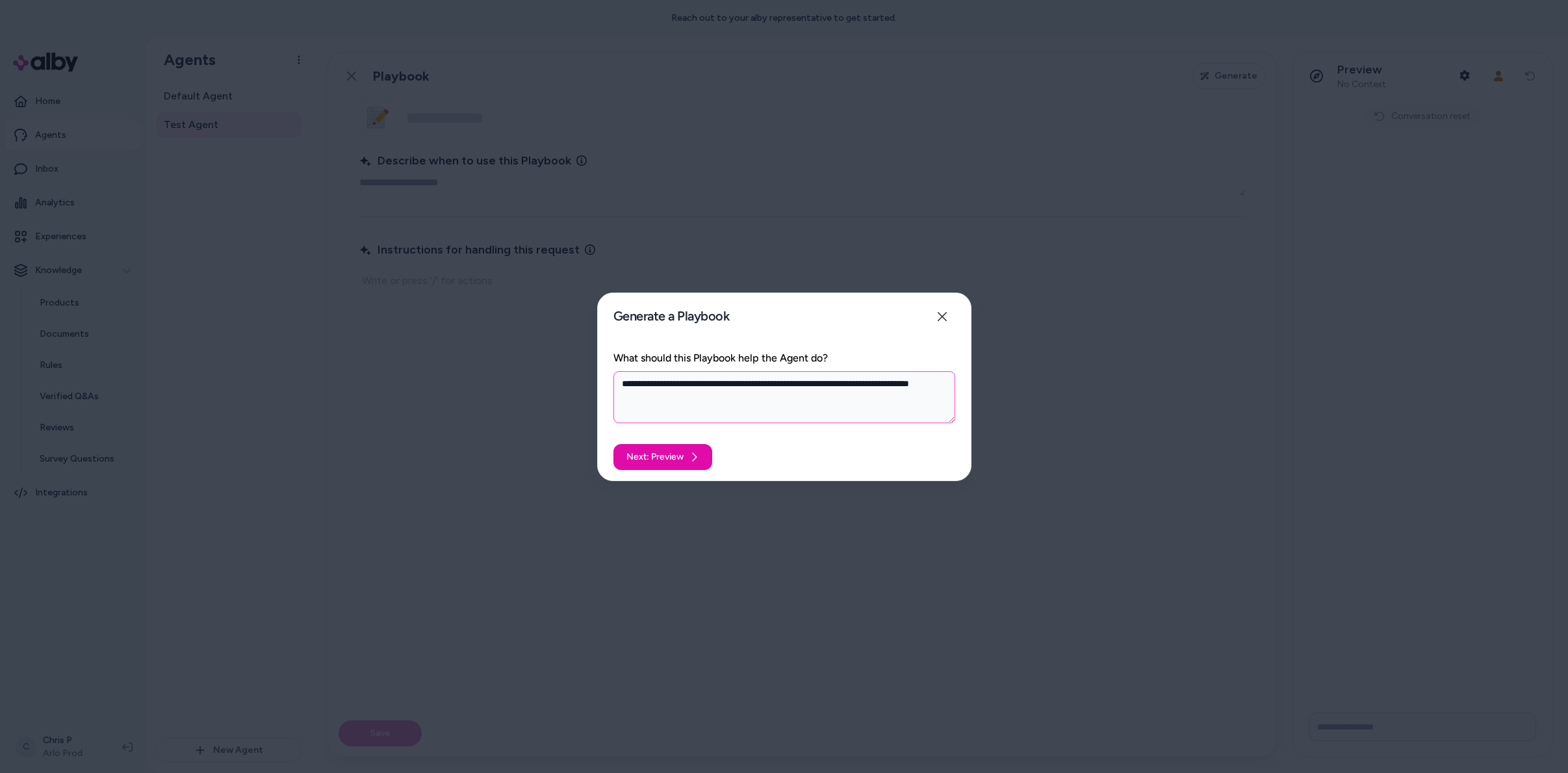 type 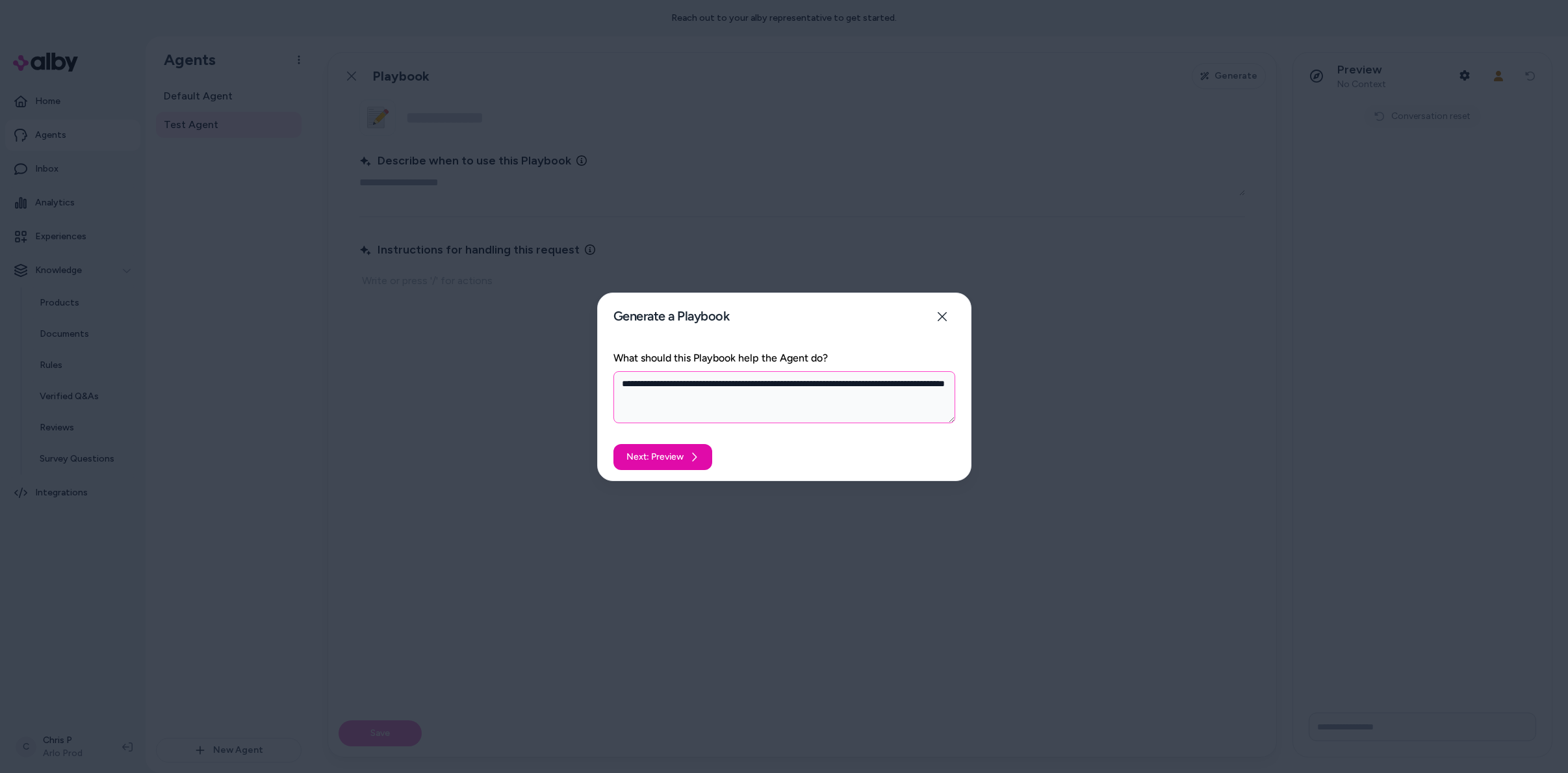 click on "**********" at bounding box center (784, 397) 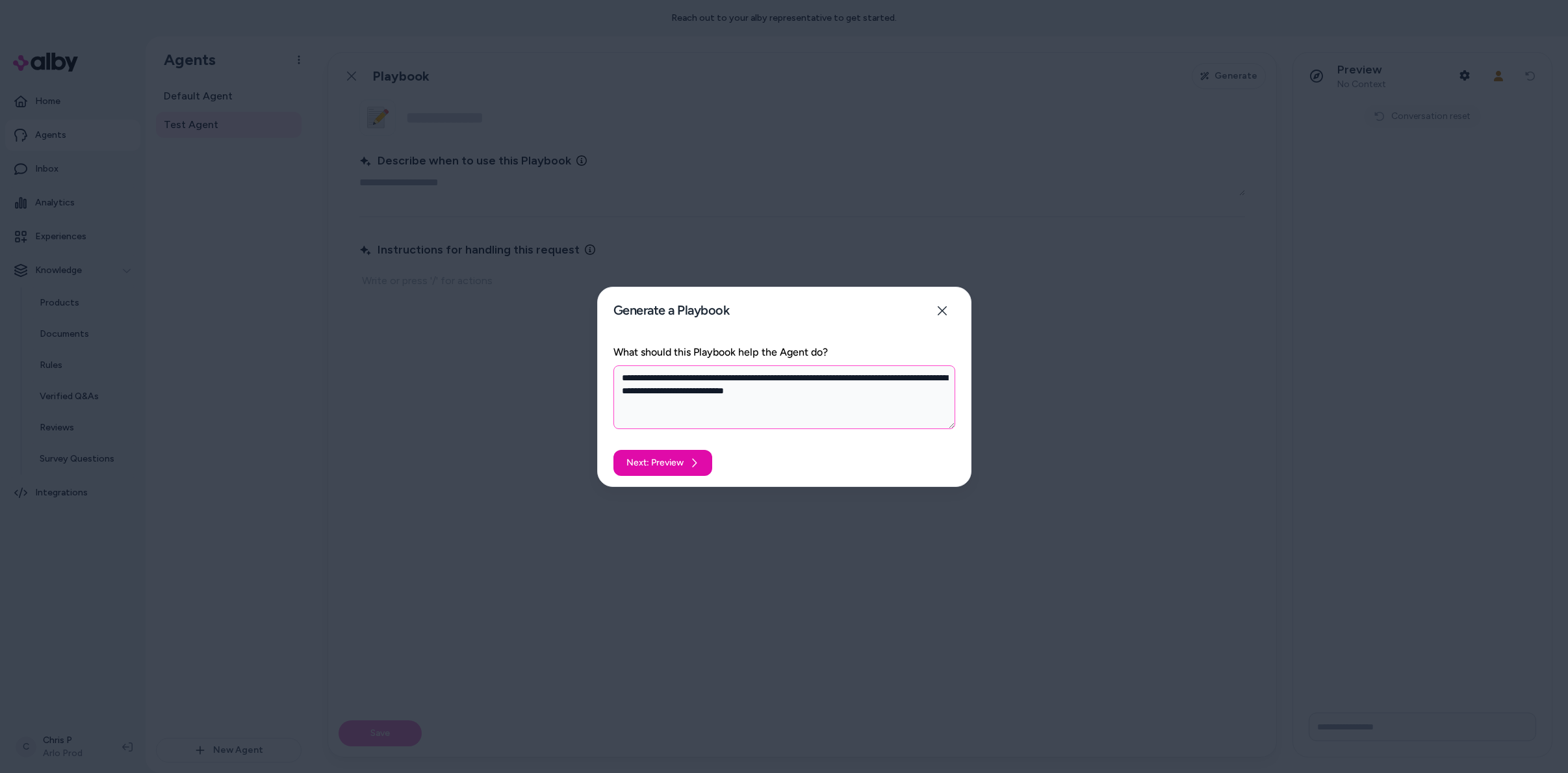 drag, startPoint x: 839, startPoint y: 391, endPoint x: 736, endPoint y: 395, distance: 103.0776 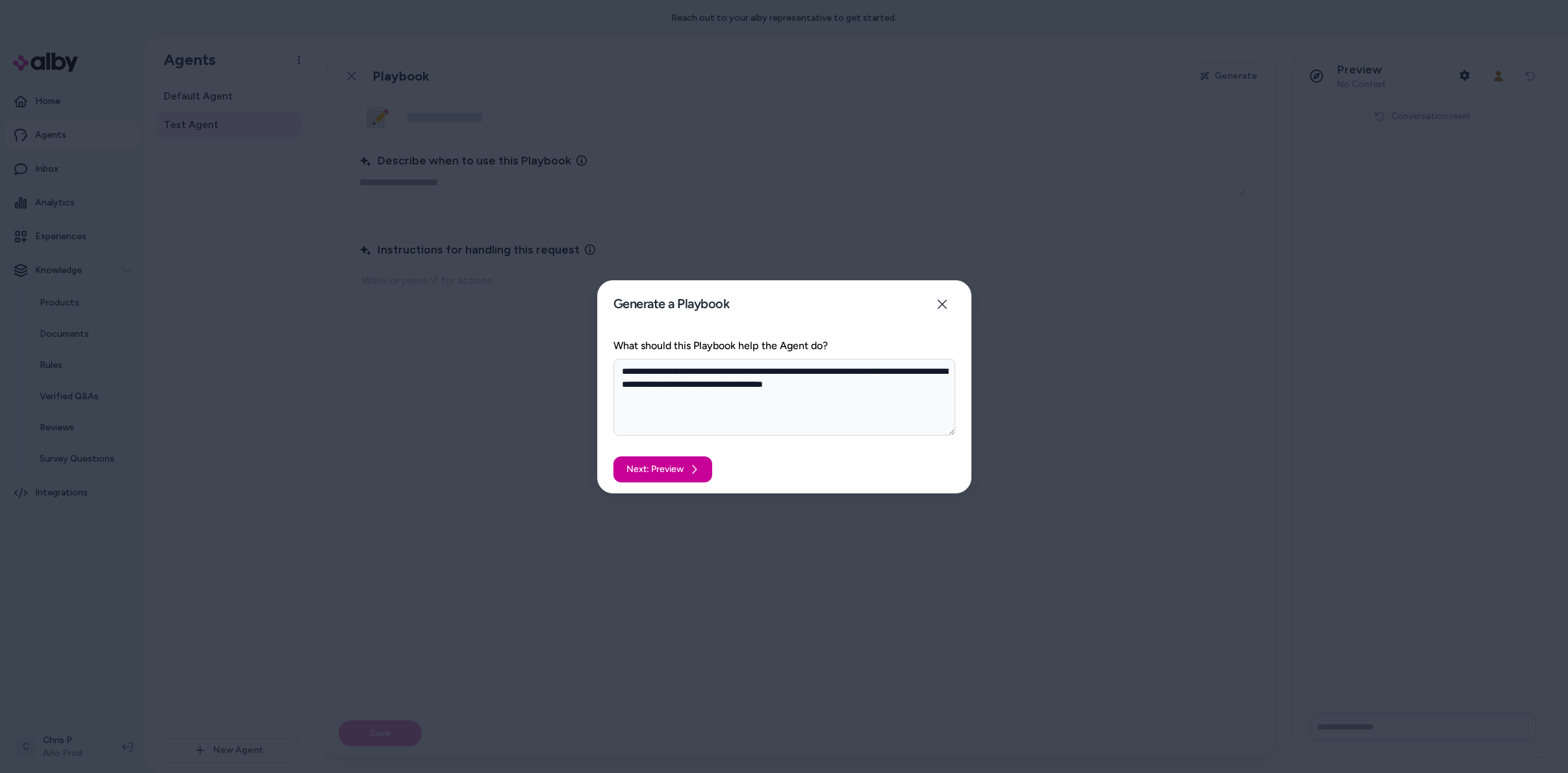 click on "Next: Preview" at bounding box center (663, 469) 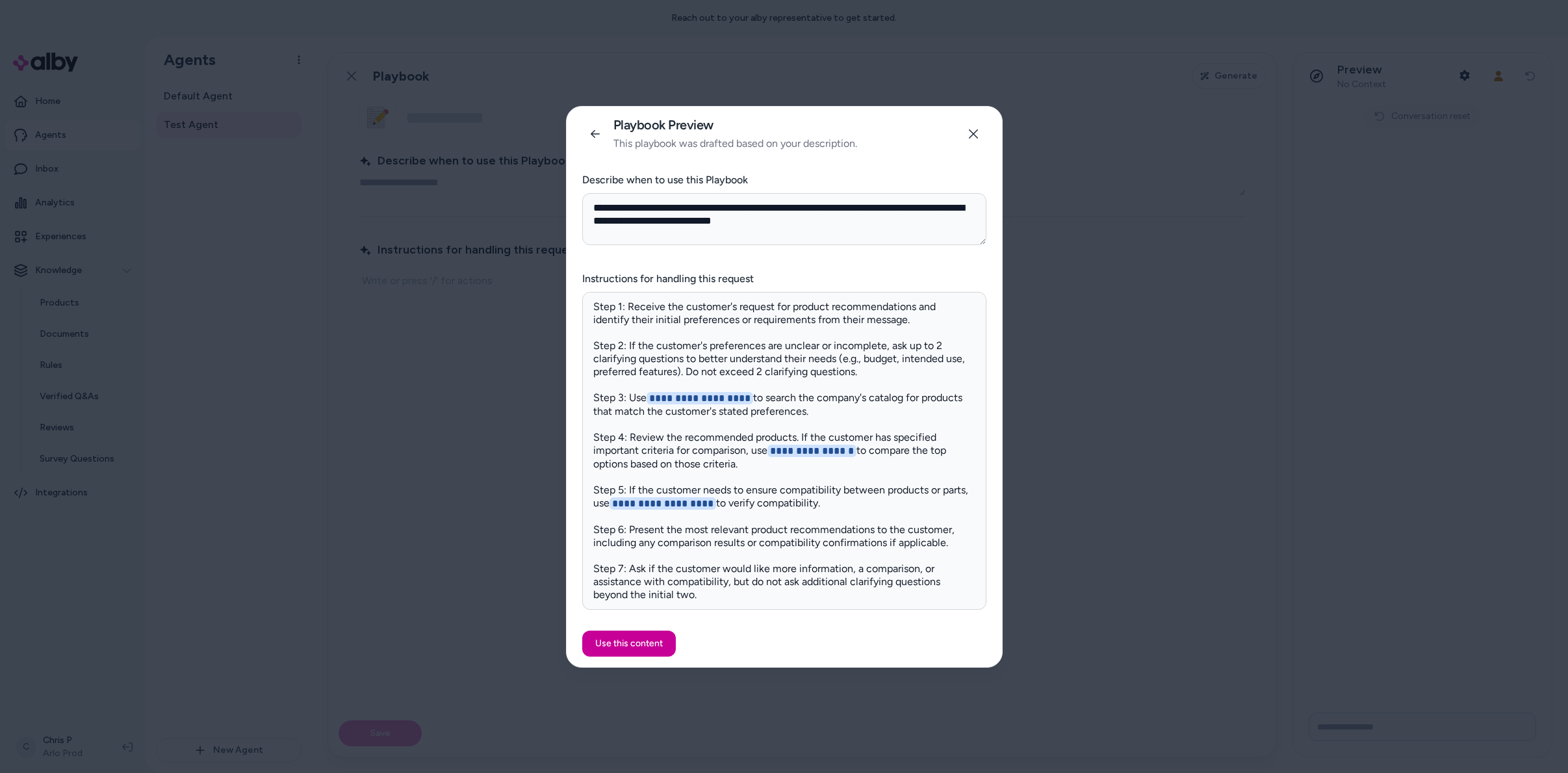 click on "Use this content" at bounding box center (629, 644) 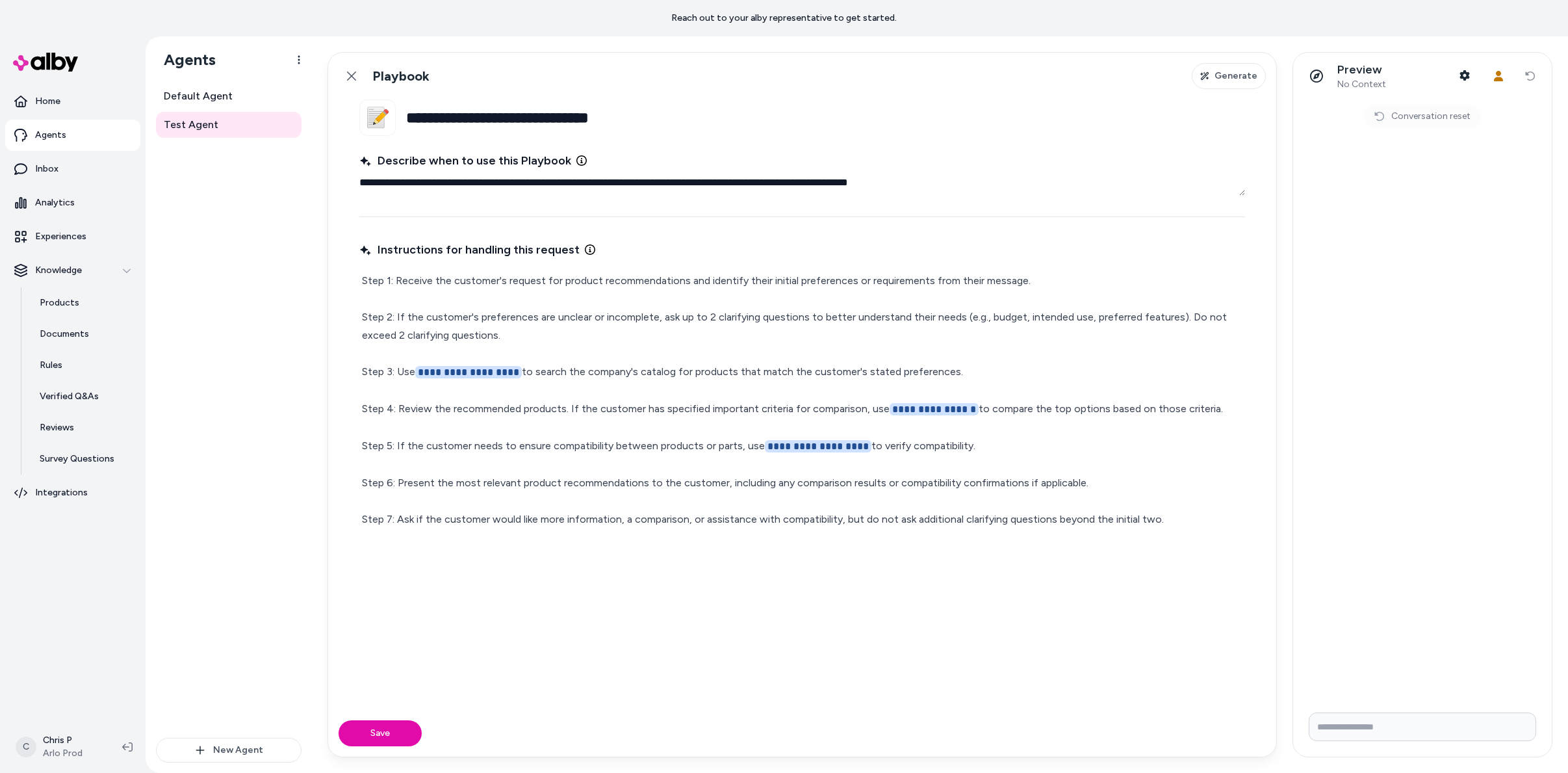 click on "**********" at bounding box center (802, 400) 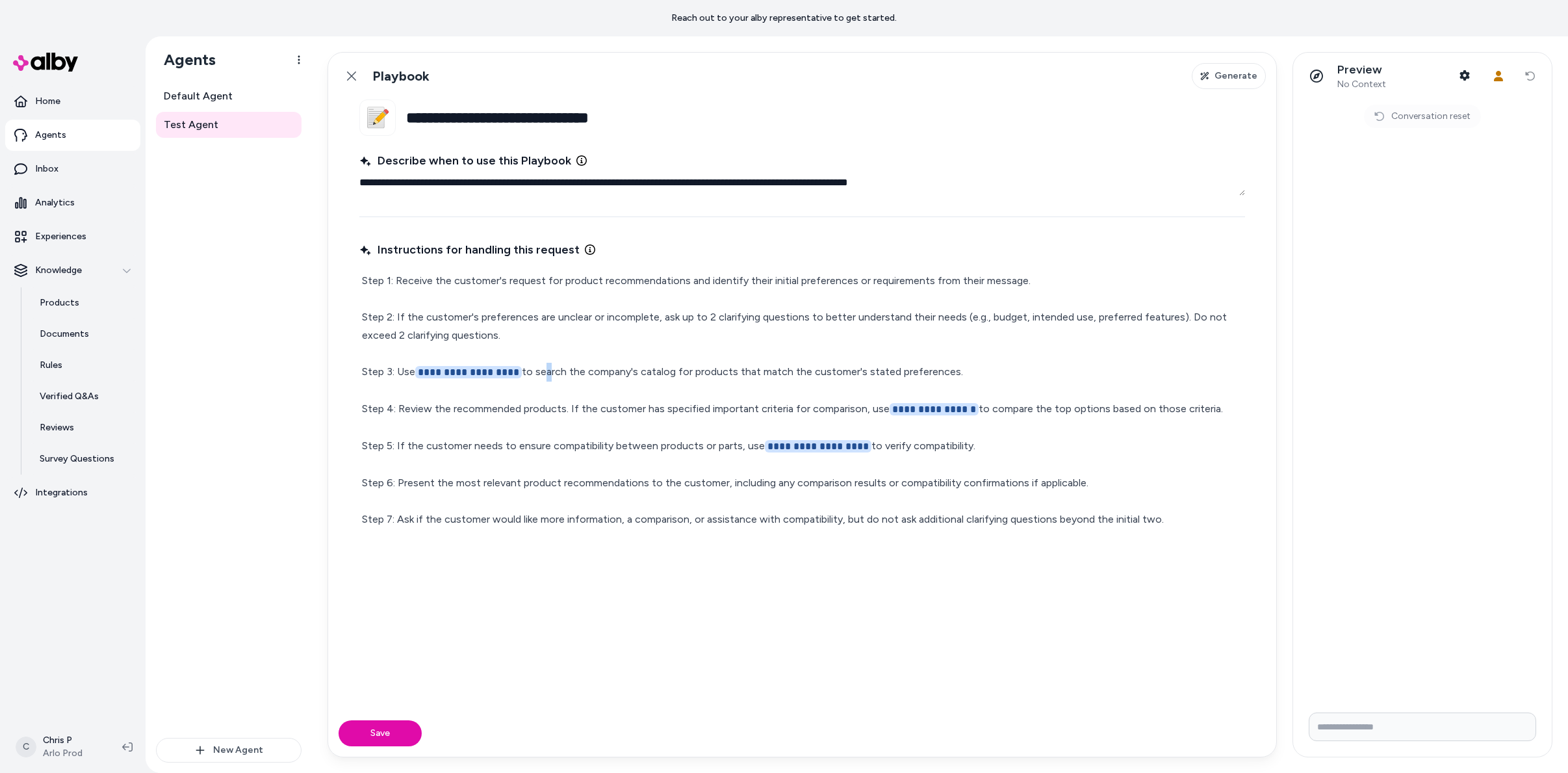 click on "**********" at bounding box center [802, 400] 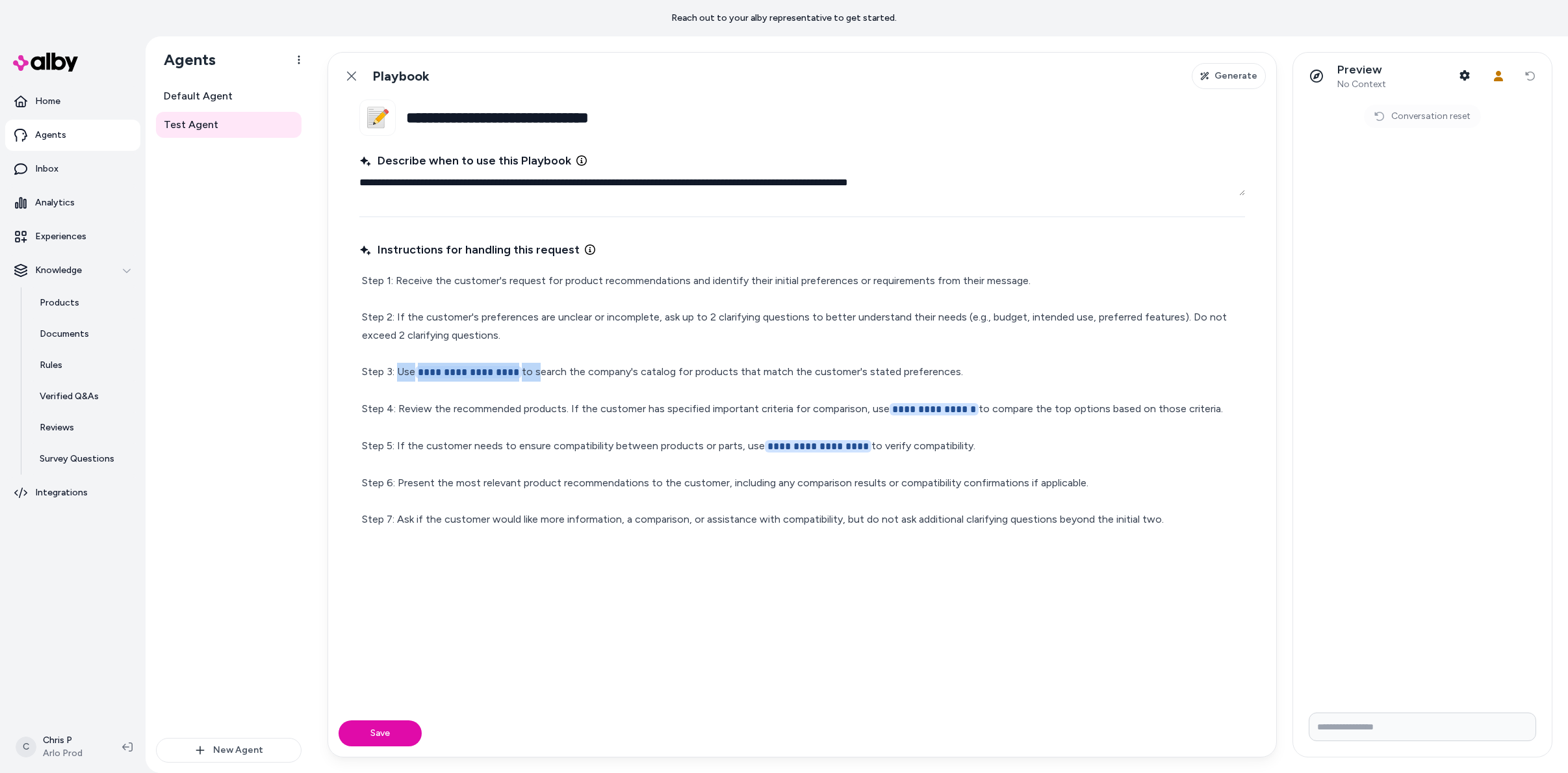 drag, startPoint x: 531, startPoint y: 371, endPoint x: 399, endPoint y: 369, distance: 132.01515 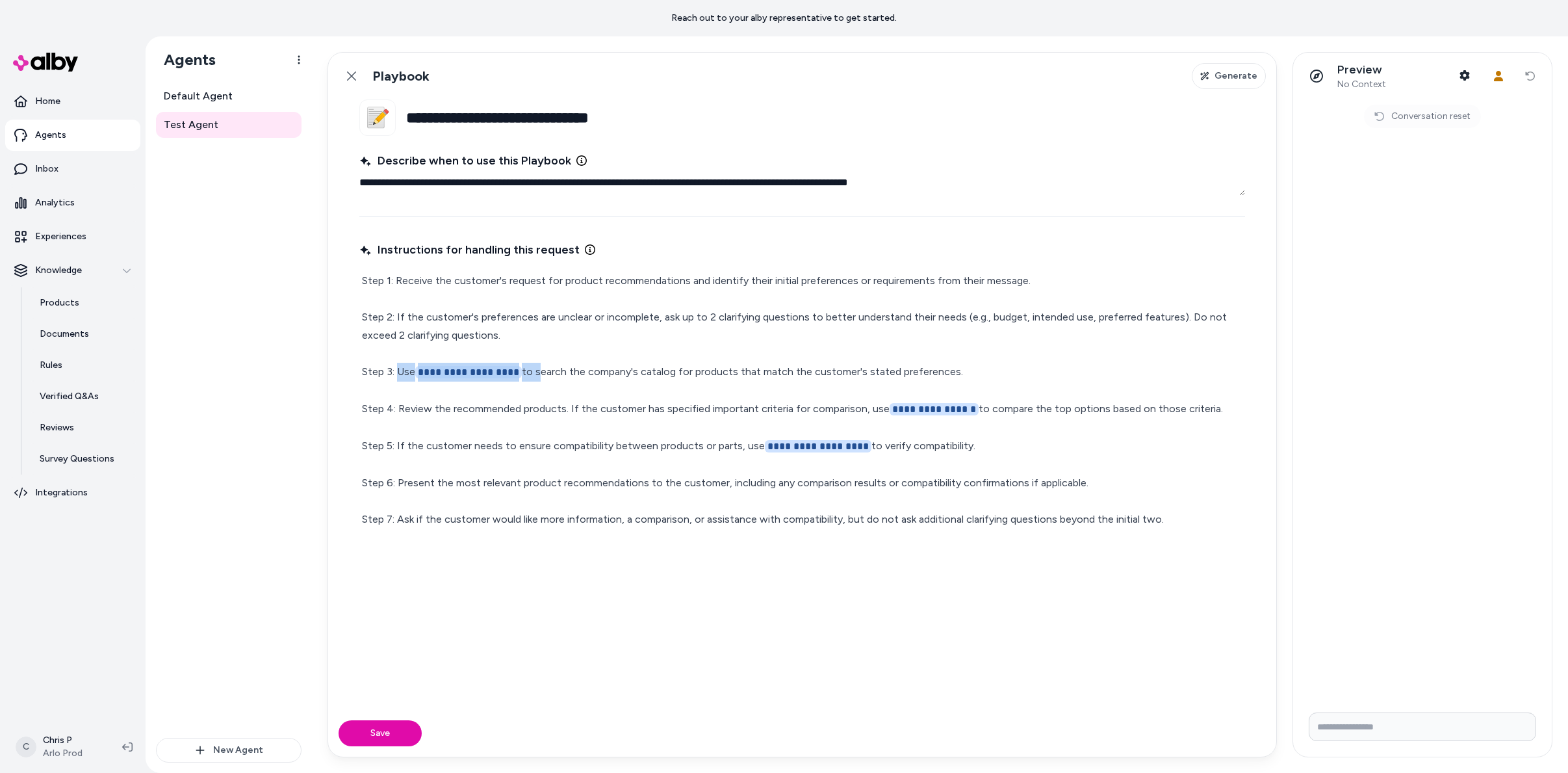 click on "**********" at bounding box center [802, 400] 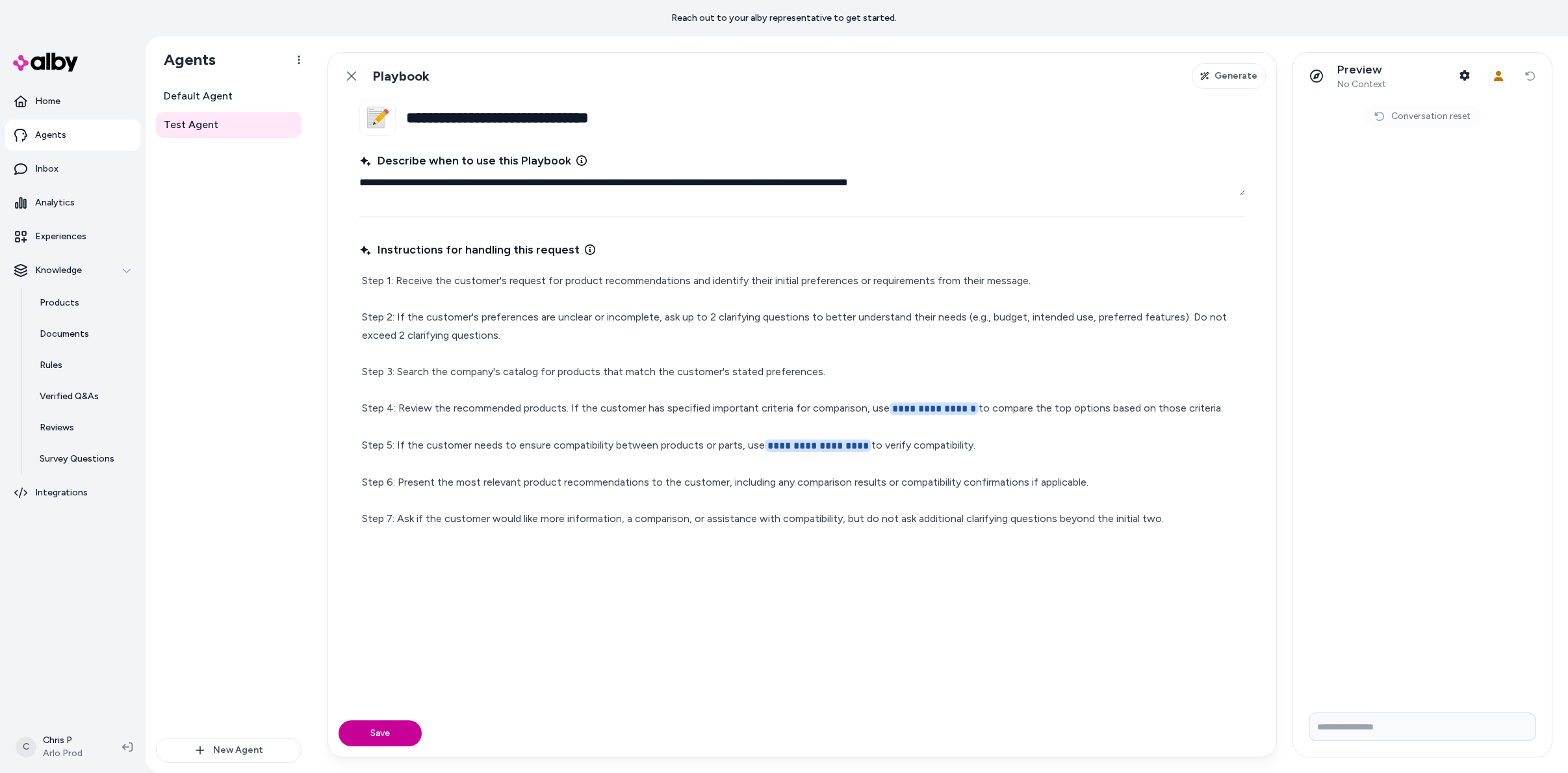 click on "Save" at bounding box center [380, 733] 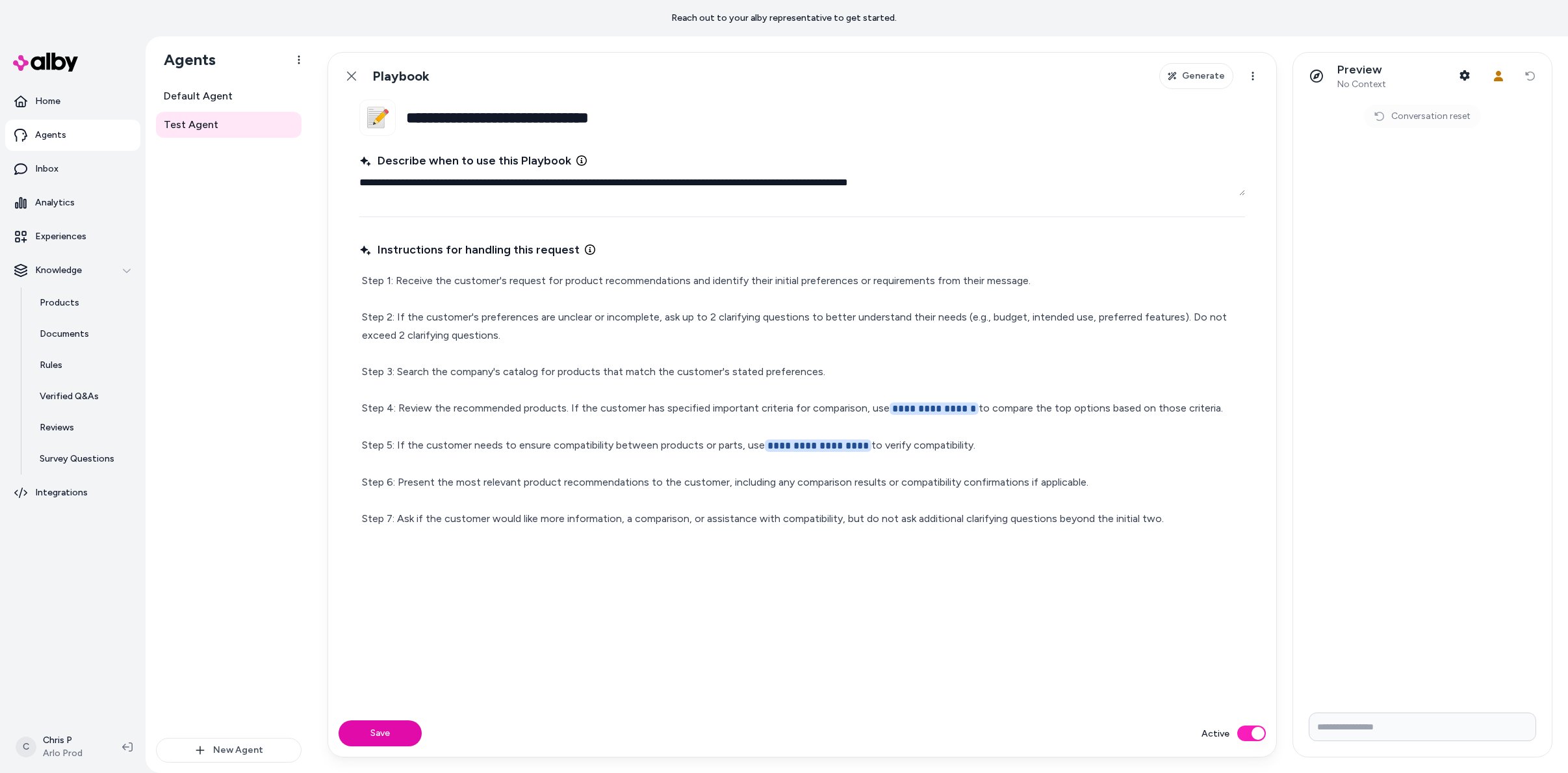 click 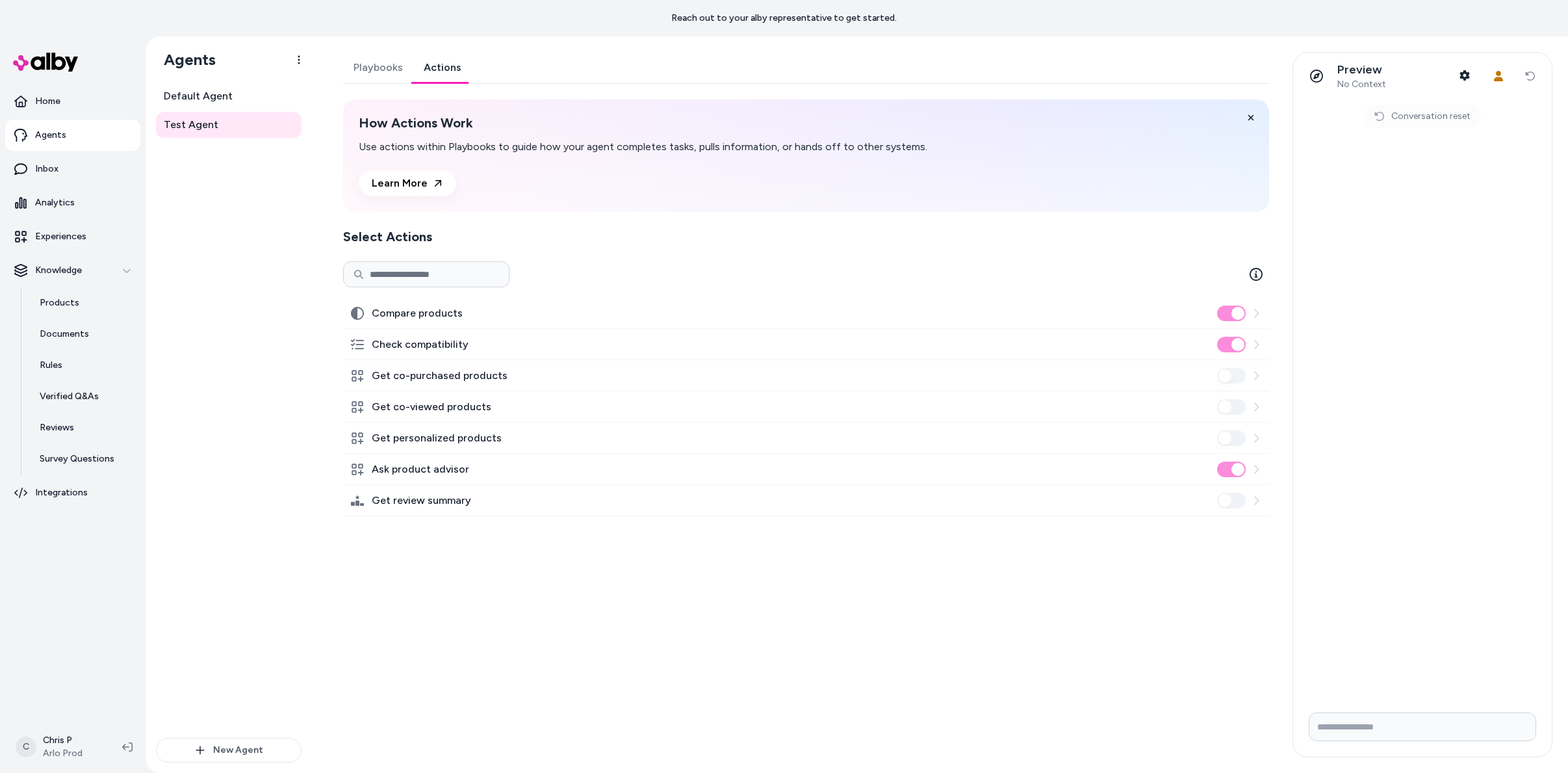 click on "Playbooks" at bounding box center [378, 68] 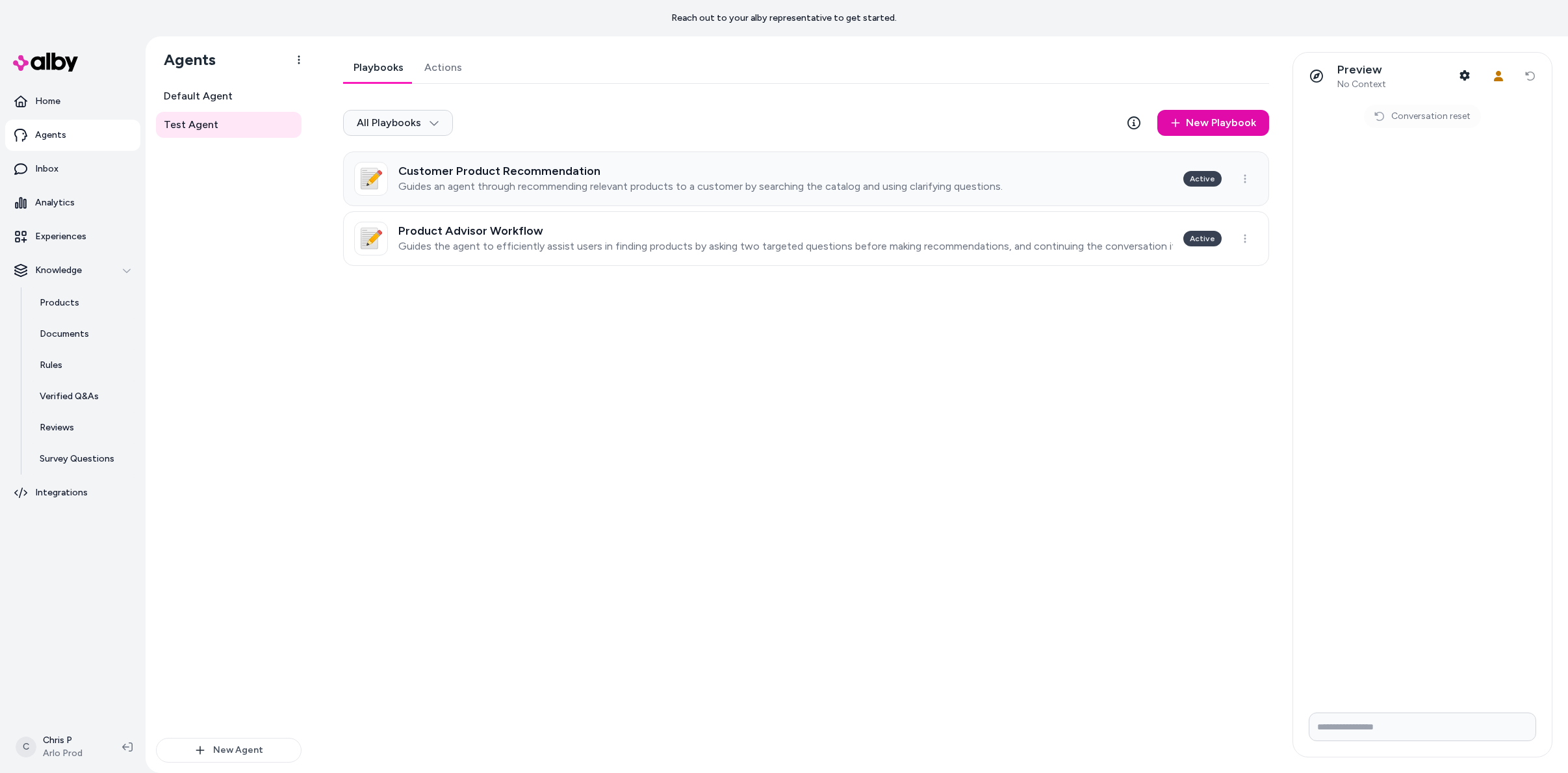 click on "Guides an agent through recommending relevant products to a customer by searching the catalog and using clarifying questions." at bounding box center (700, 187) 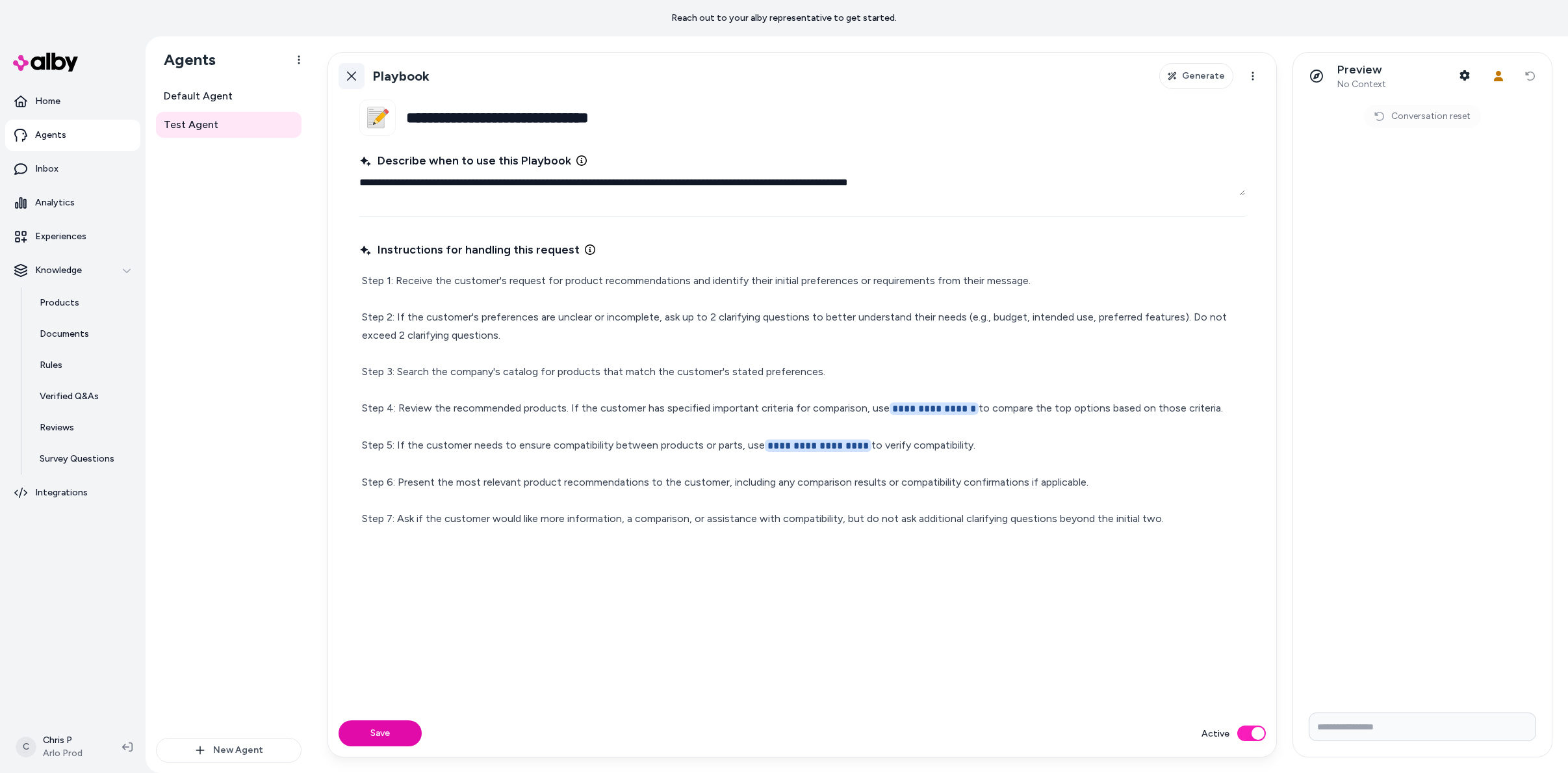 click 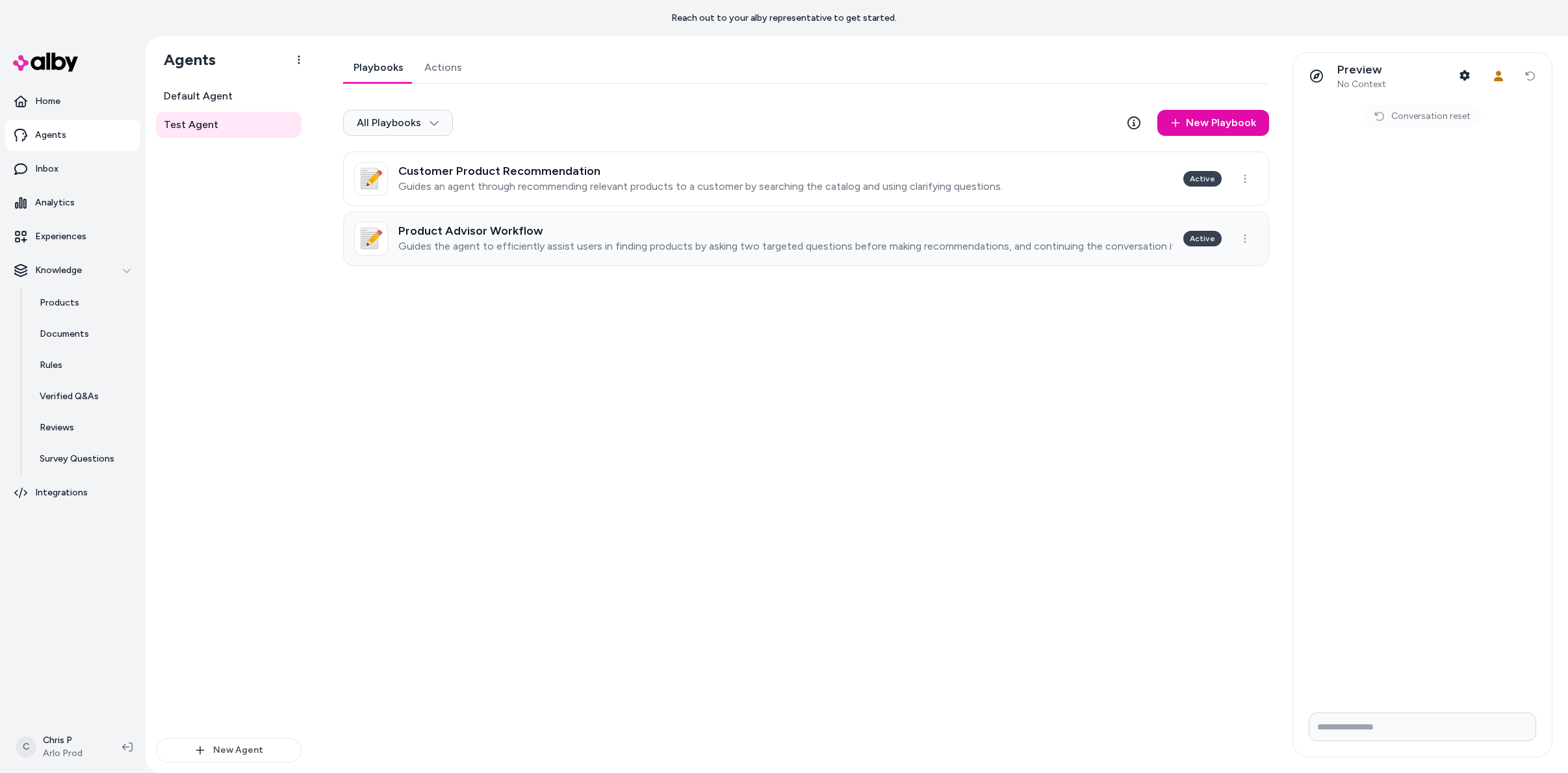 click on "Product Advisor Workflow" at bounding box center (786, 231) 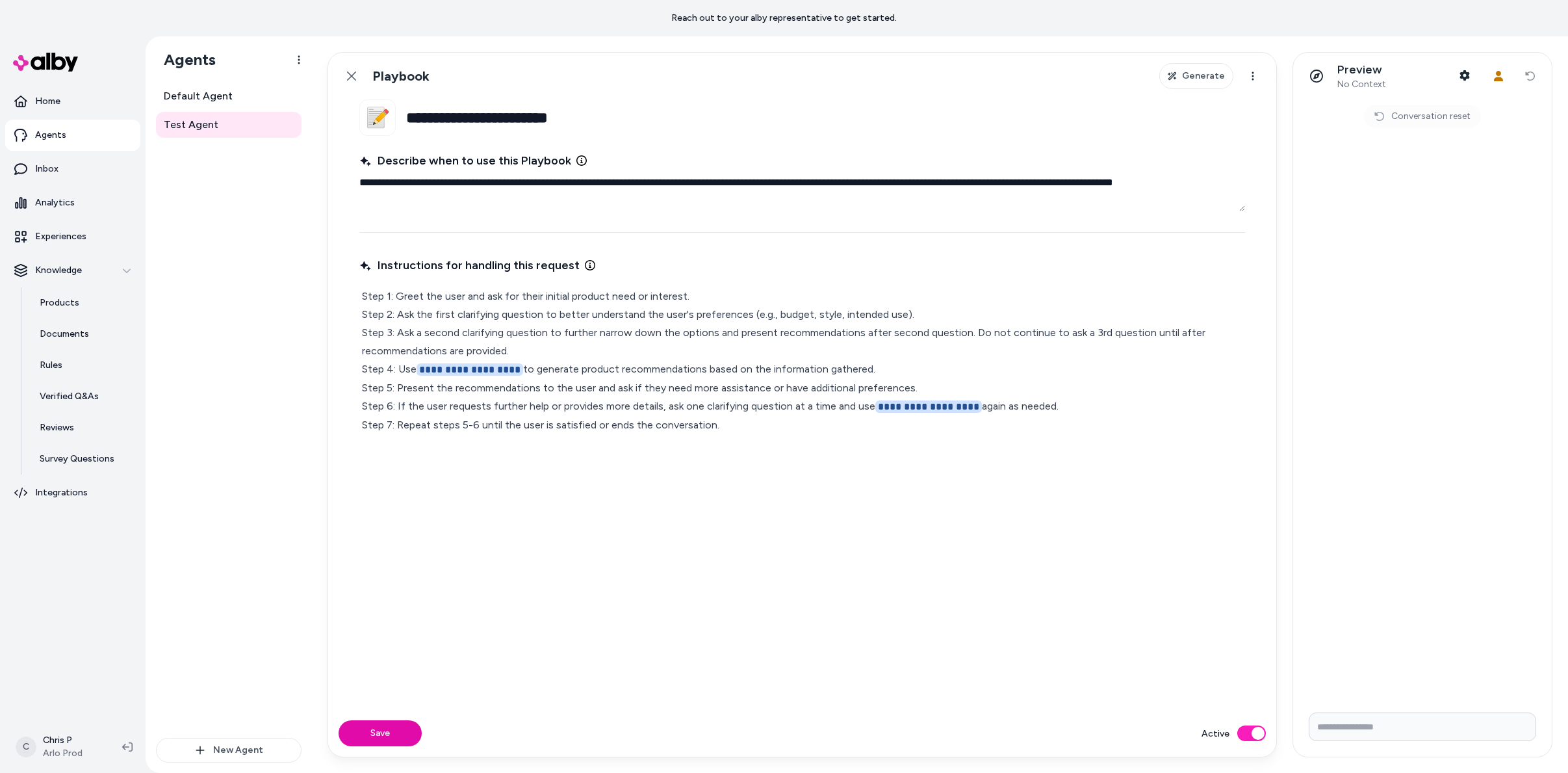 click on "Active" at bounding box center (1252, 733) 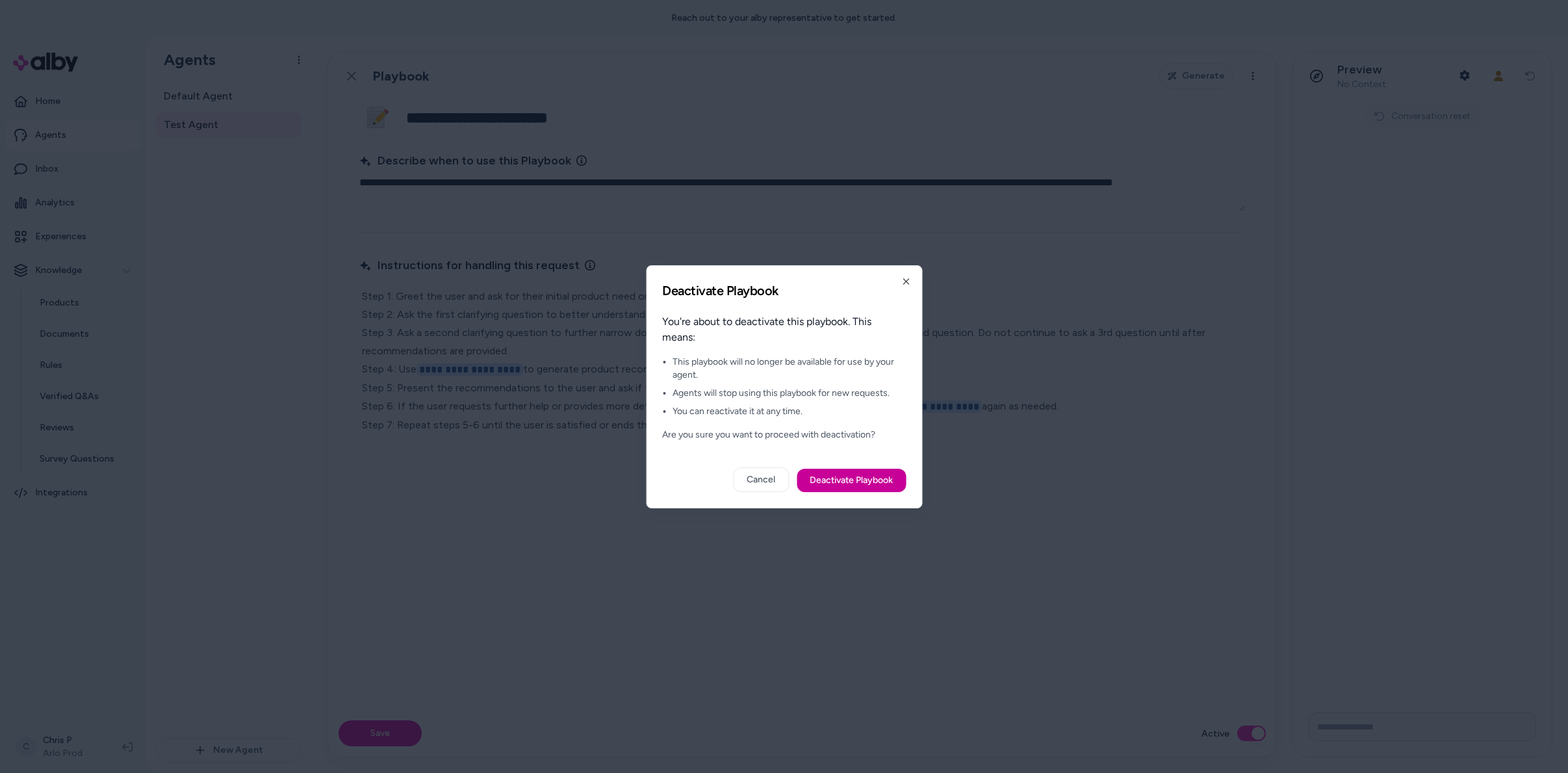 click on "Deactivate Playbook" at bounding box center [851, 480] 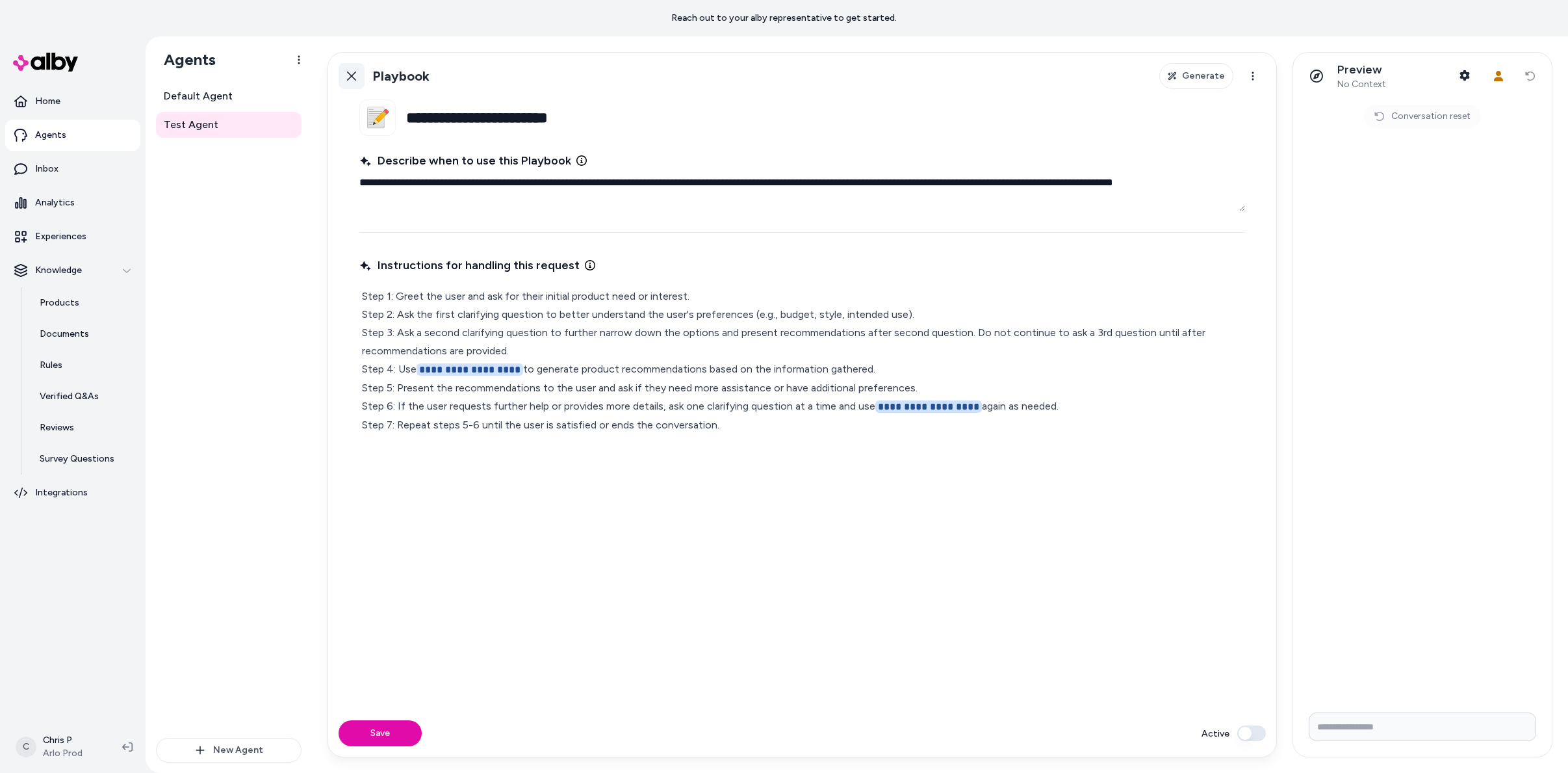 click 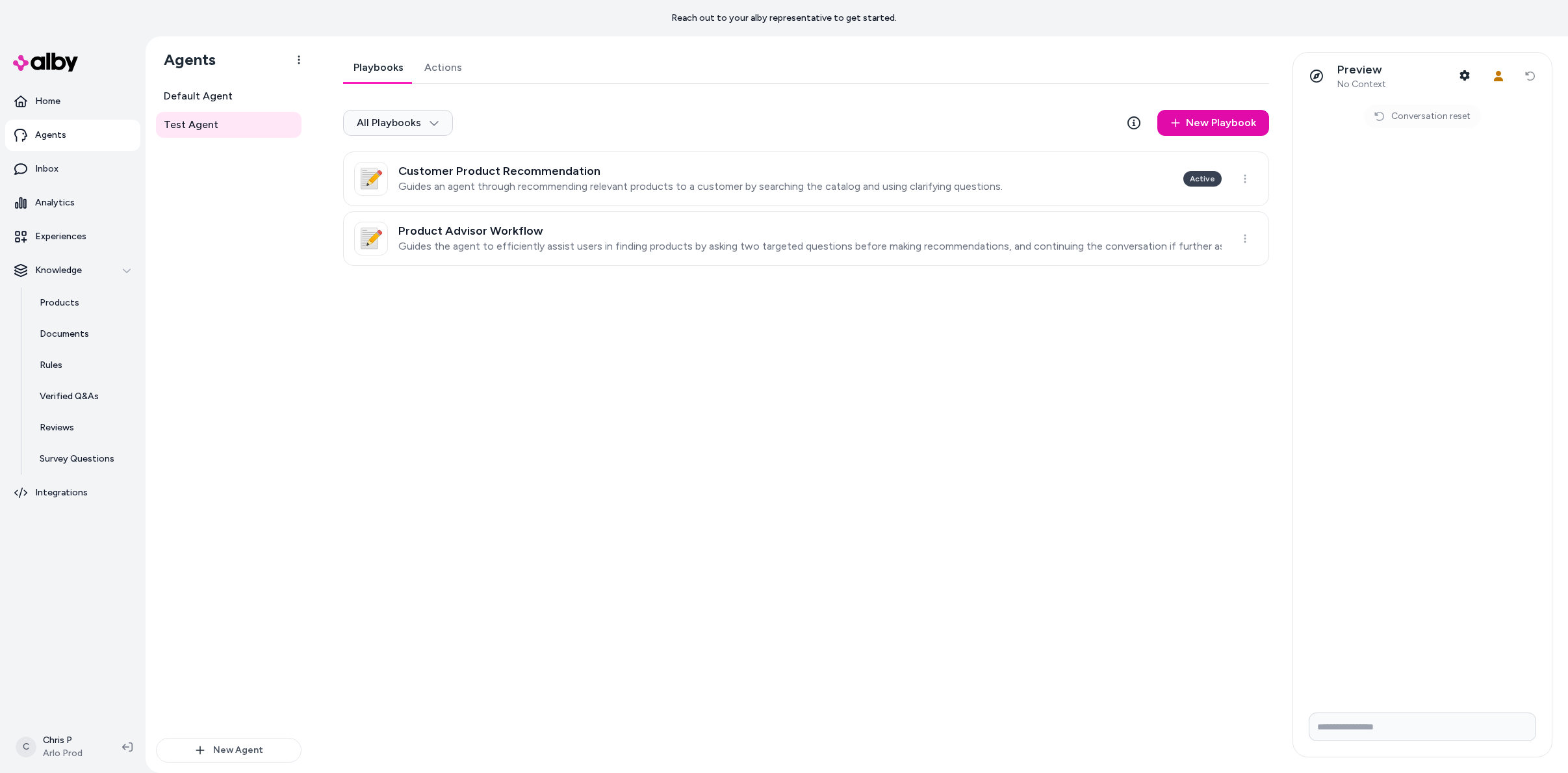 click on "Actions" at bounding box center [443, 68] 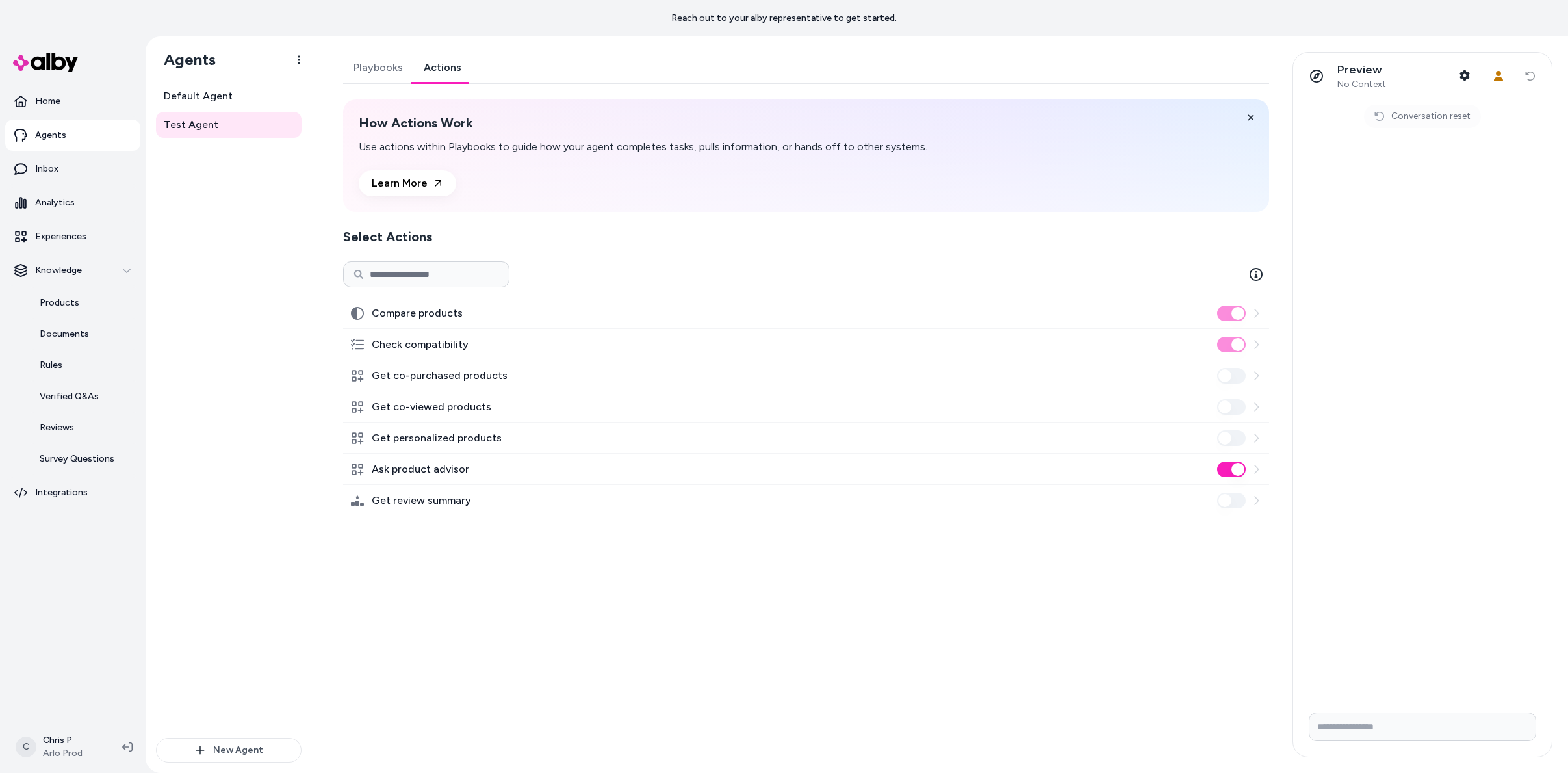 click on "Ask product advisor" at bounding box center [1231, 469] 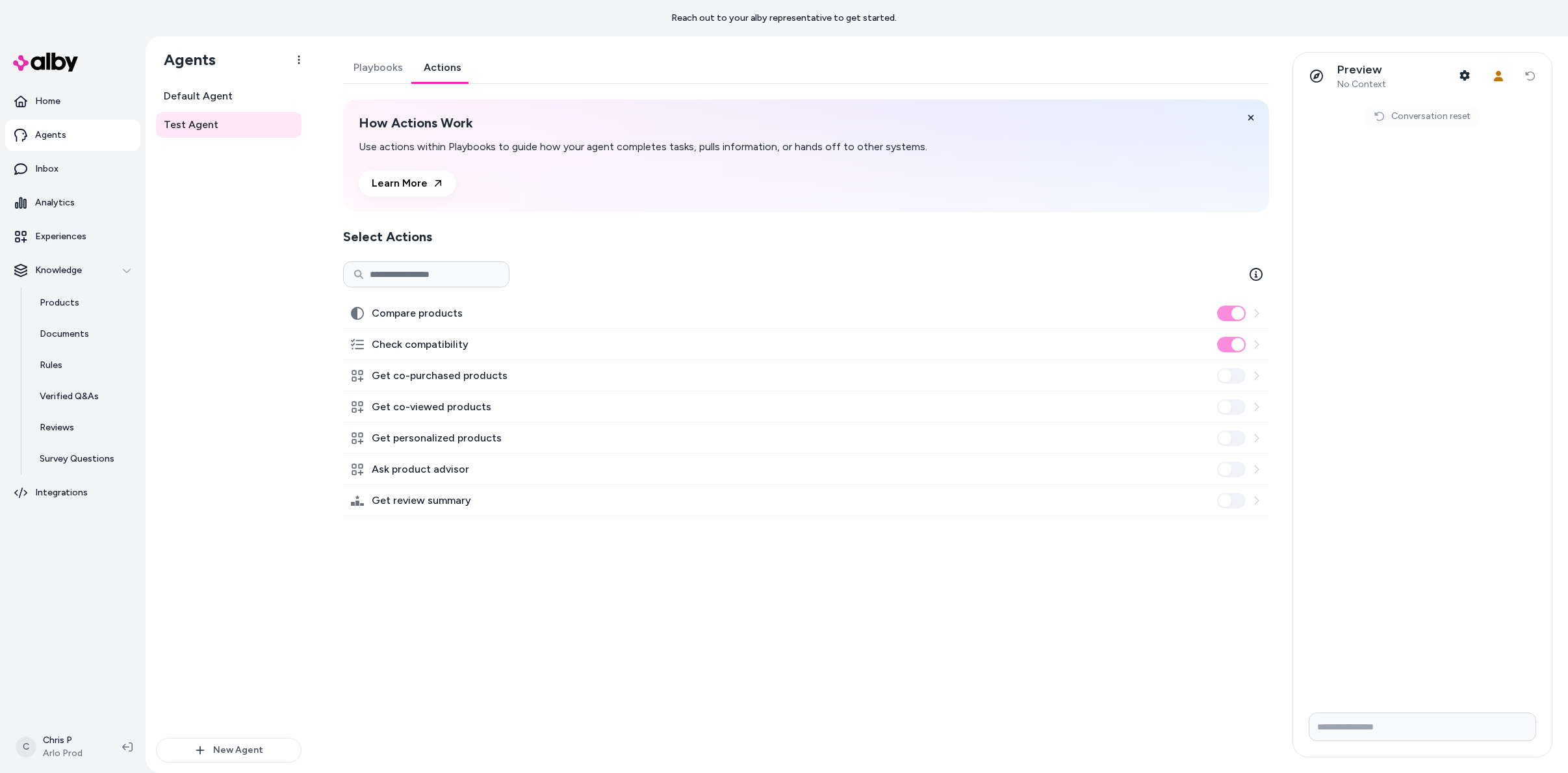 click at bounding box center (1422, 727) 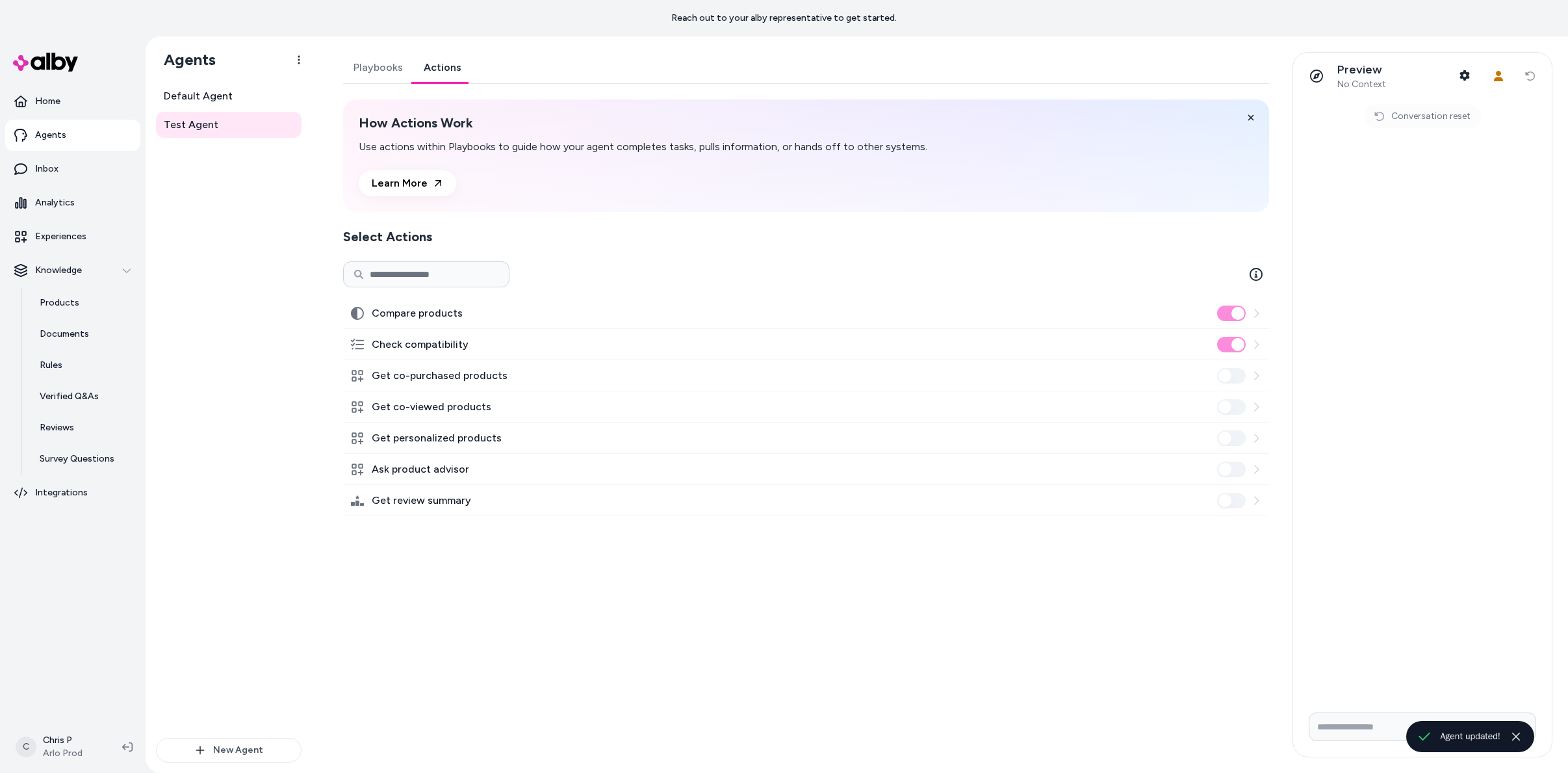 drag, startPoint x: 983, startPoint y: 614, endPoint x: 1218, endPoint y: 728, distance: 261.1915 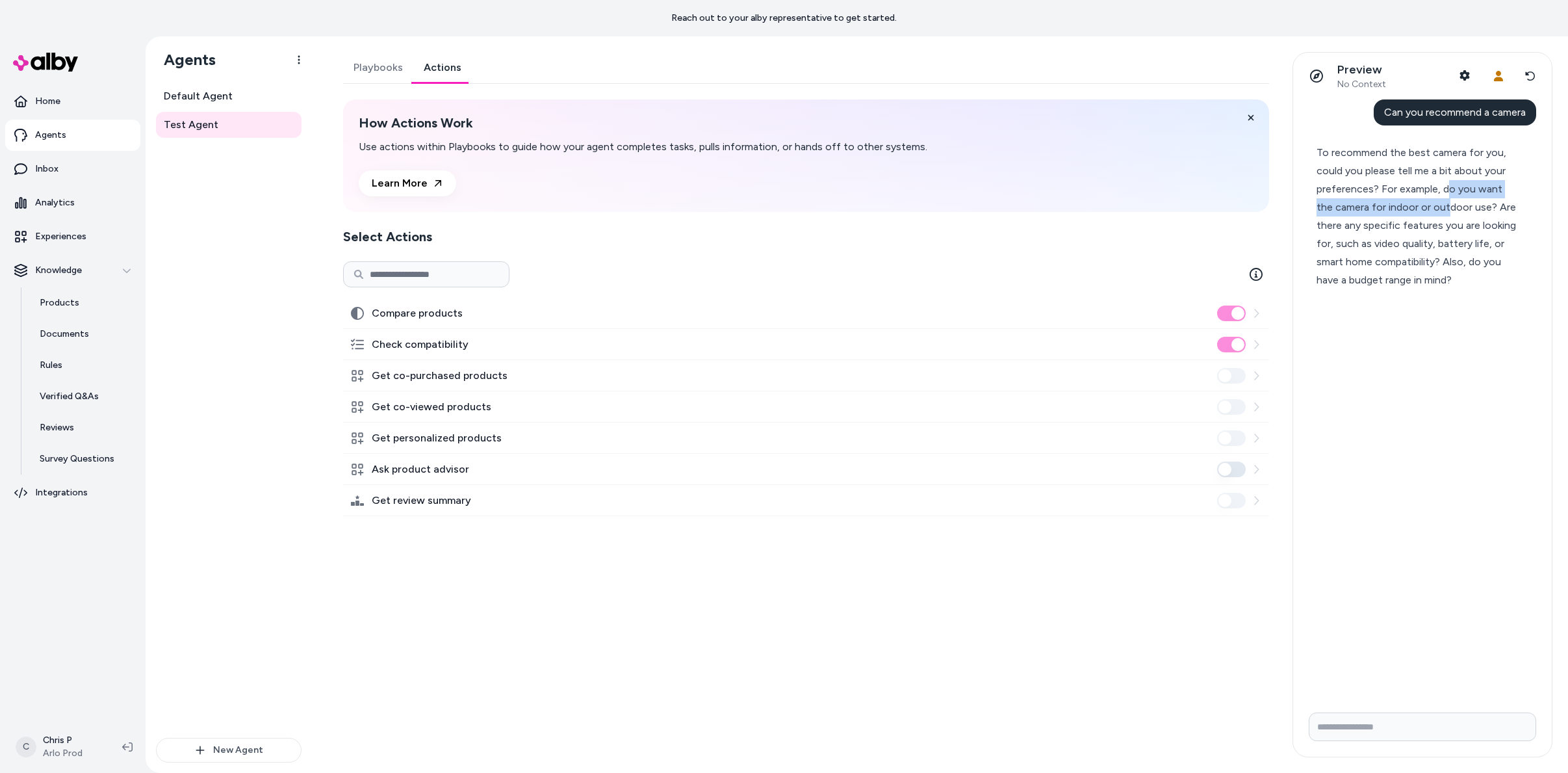 click on "To recommend the best camera for you, could you please tell me a bit about your preferences? For example, do you want the camera for indoor or outdoor use? Are there any specific features you are looking for, such as video quality, battery life, or smart home compatibility? Also, do you have a budget range in mind?" at bounding box center [1417, 216] 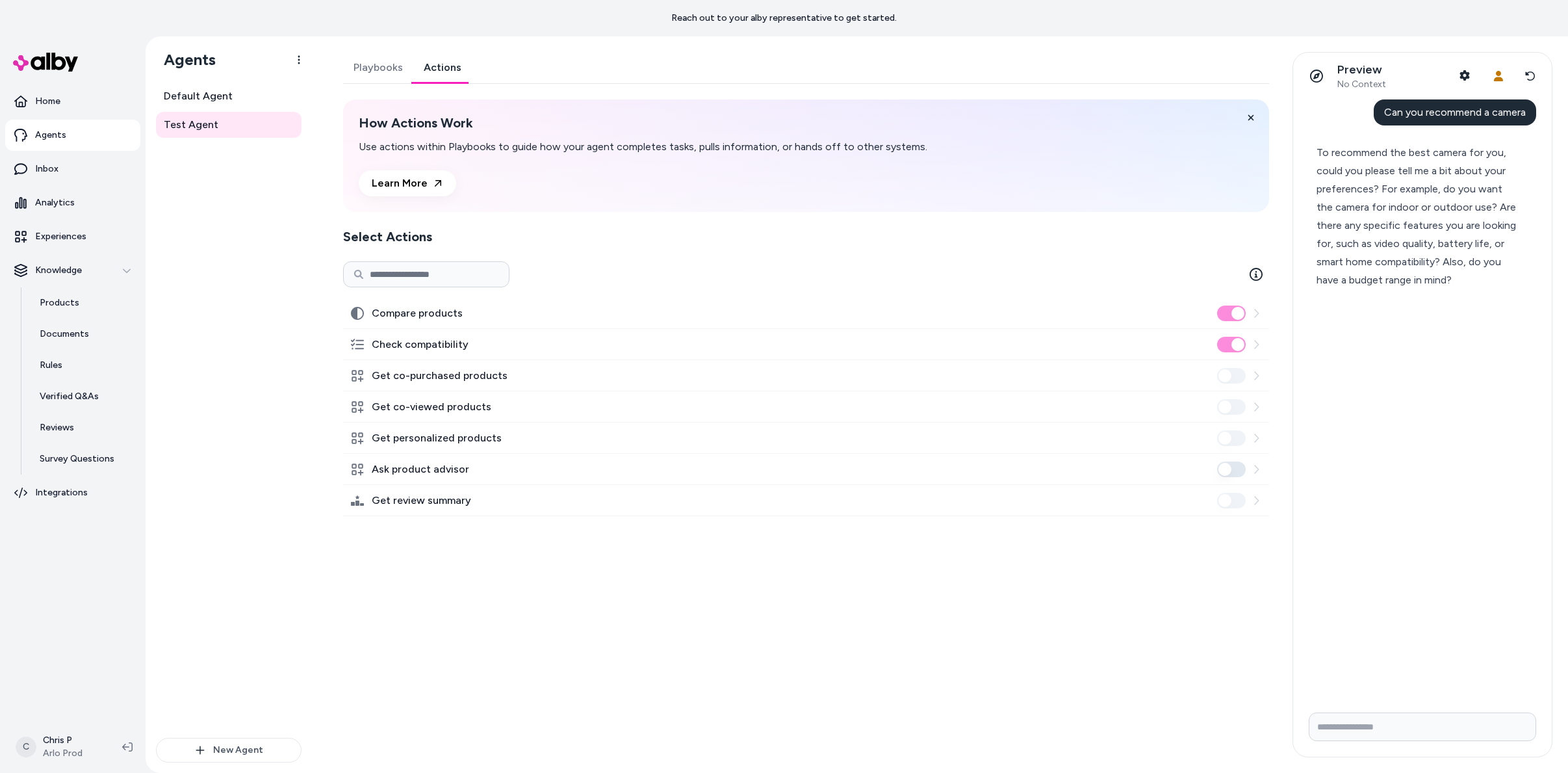 click on "To recommend the best camera for you, could you please tell me a bit about your preferences? For example, do you want the camera for indoor or outdoor use? Are there any specific features you are looking for, such as video quality, battery life, or smart home compatibility? Also, do you have a budget range in mind?" at bounding box center (1417, 216) 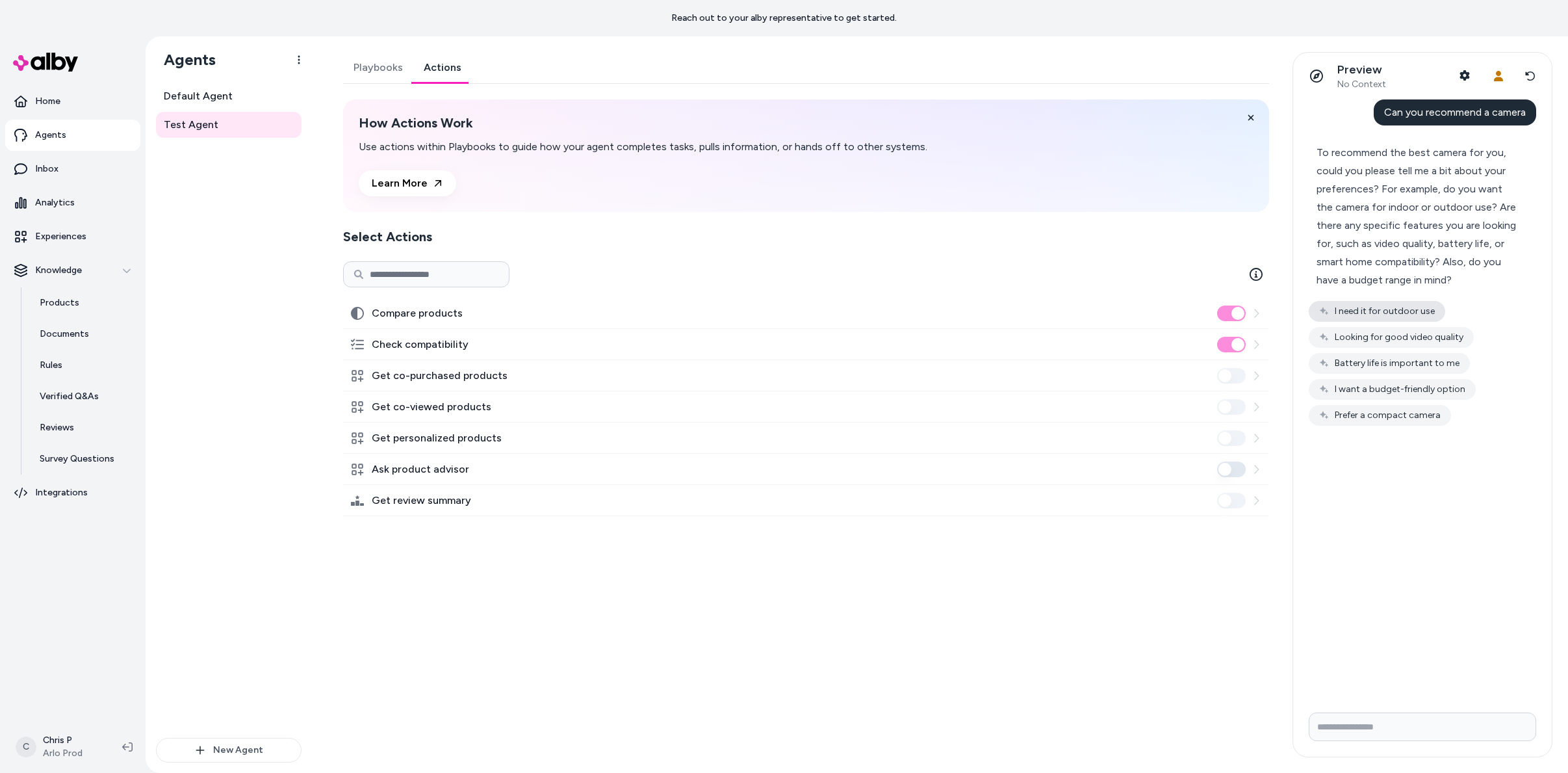 click on "I need it for outdoor use" at bounding box center [1377, 311] 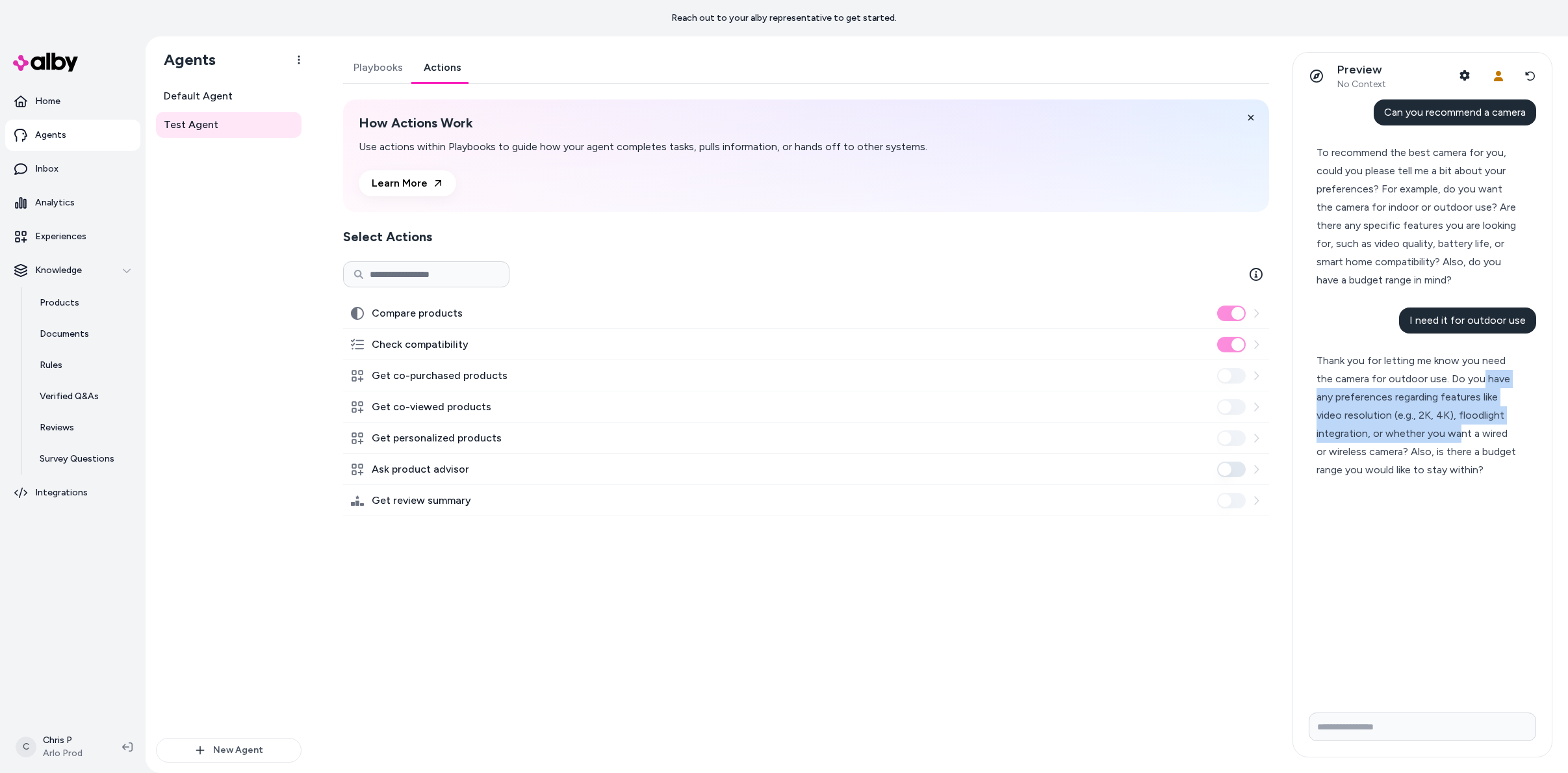 drag, startPoint x: 1469, startPoint y: 400, endPoint x: 1458, endPoint y: 426, distance: 28.231188 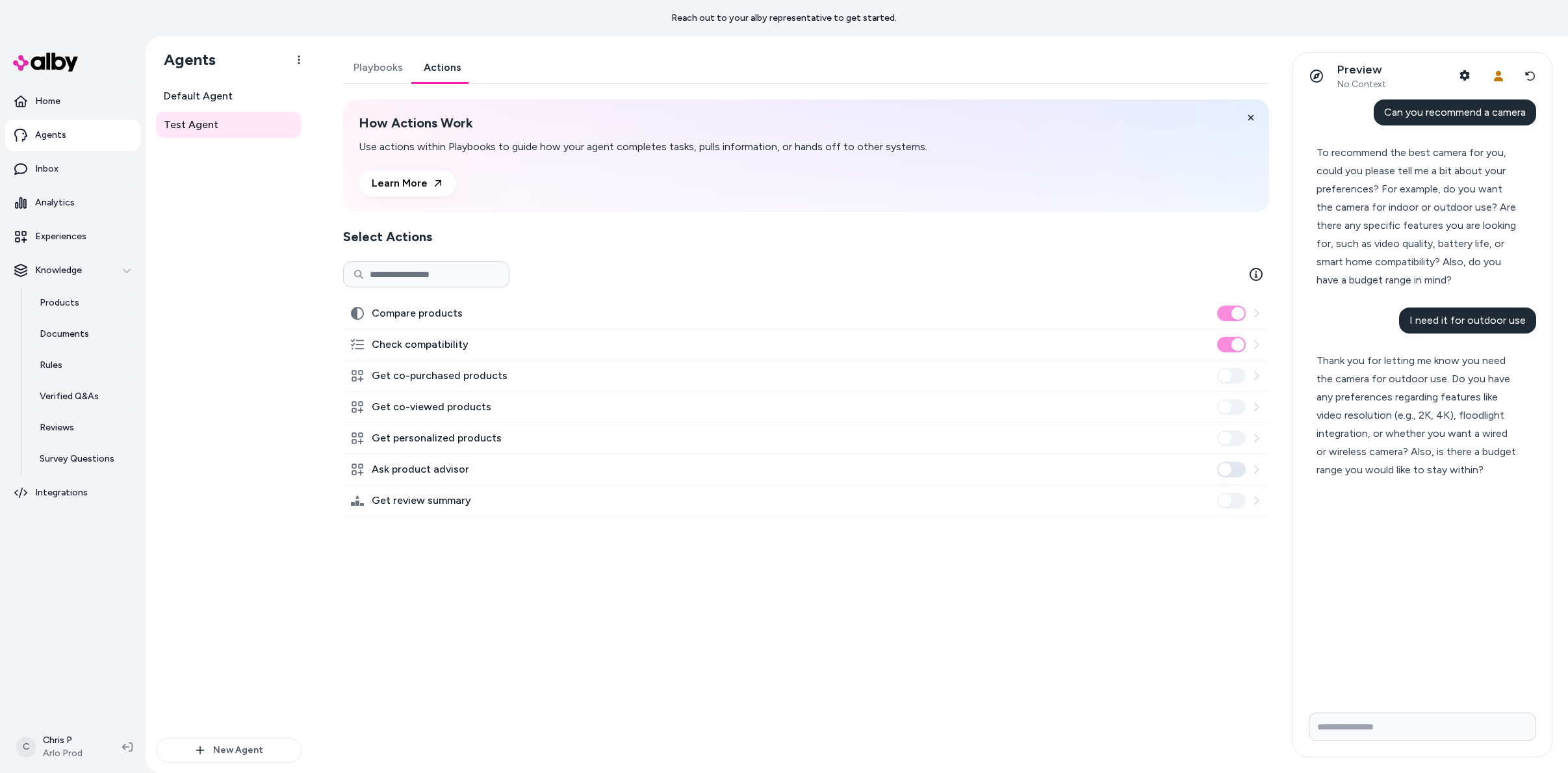 drag, startPoint x: 1456, startPoint y: 434, endPoint x: 1474, endPoint y: 458, distance: 30 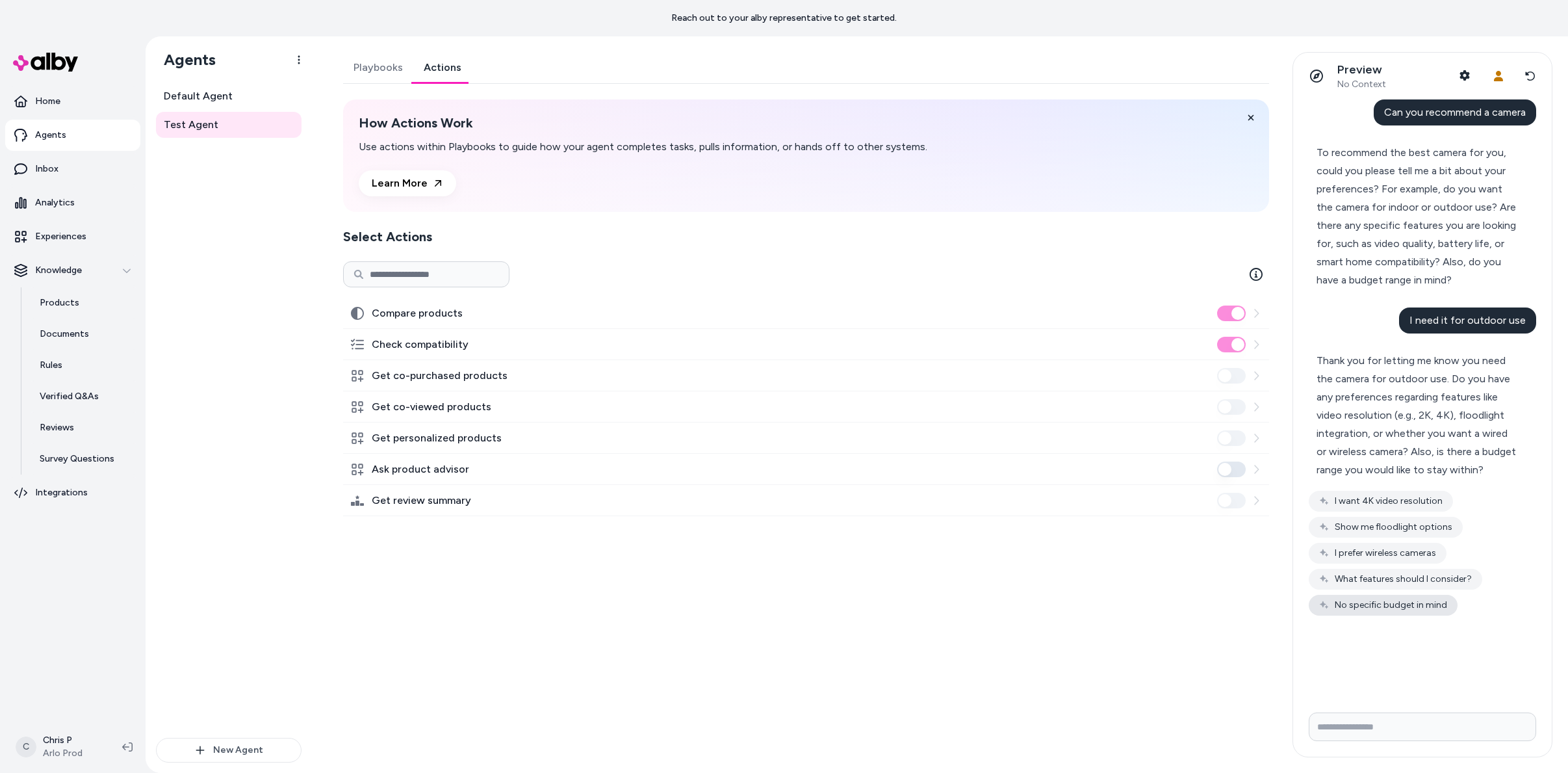click on "No specific budget in mind" at bounding box center (1383, 605) 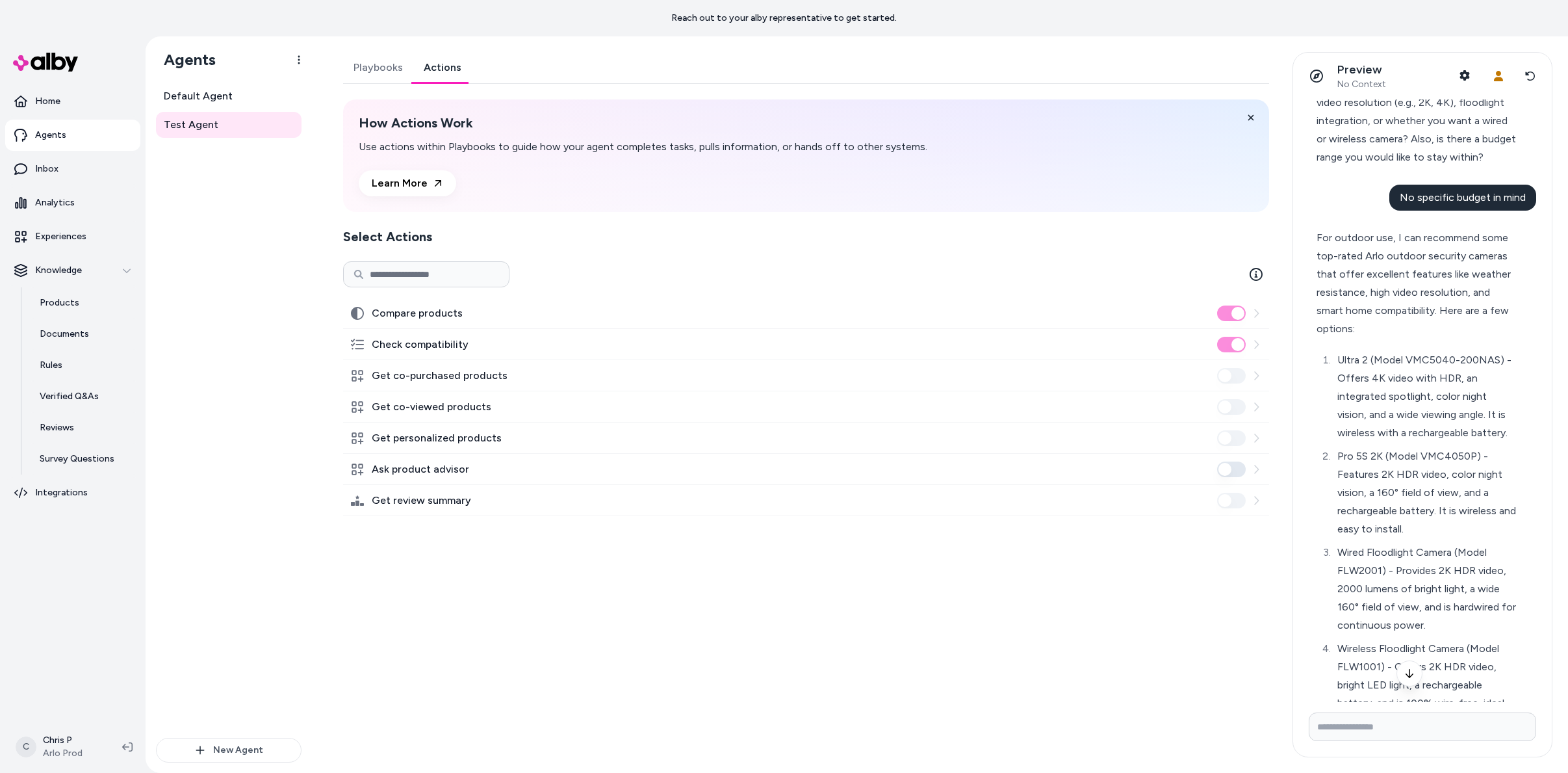 scroll, scrollTop: 246, scrollLeft: 0, axis: vertical 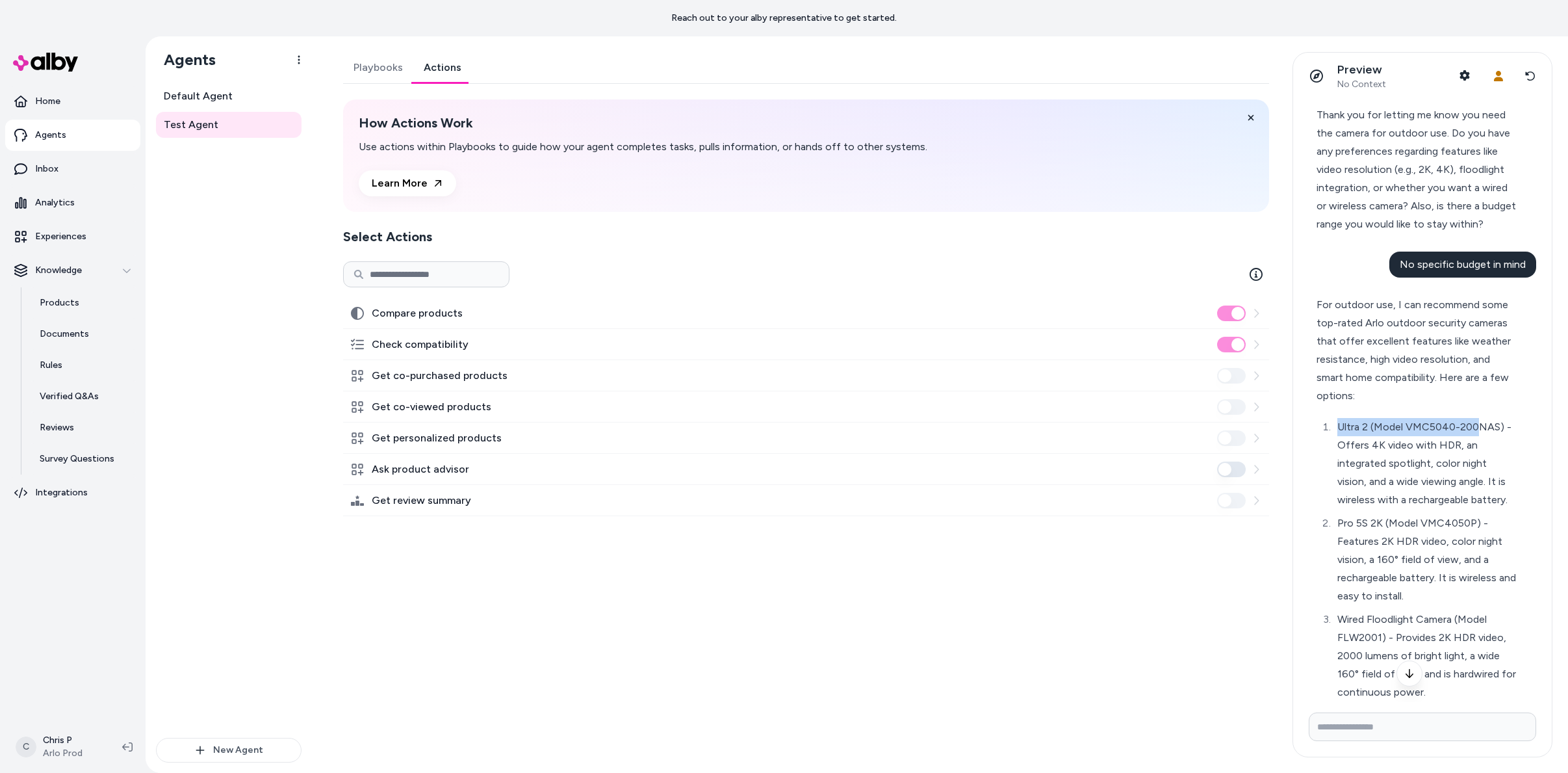 drag, startPoint x: 1478, startPoint y: 439, endPoint x: 1376, endPoint y: 438, distance: 102.0049 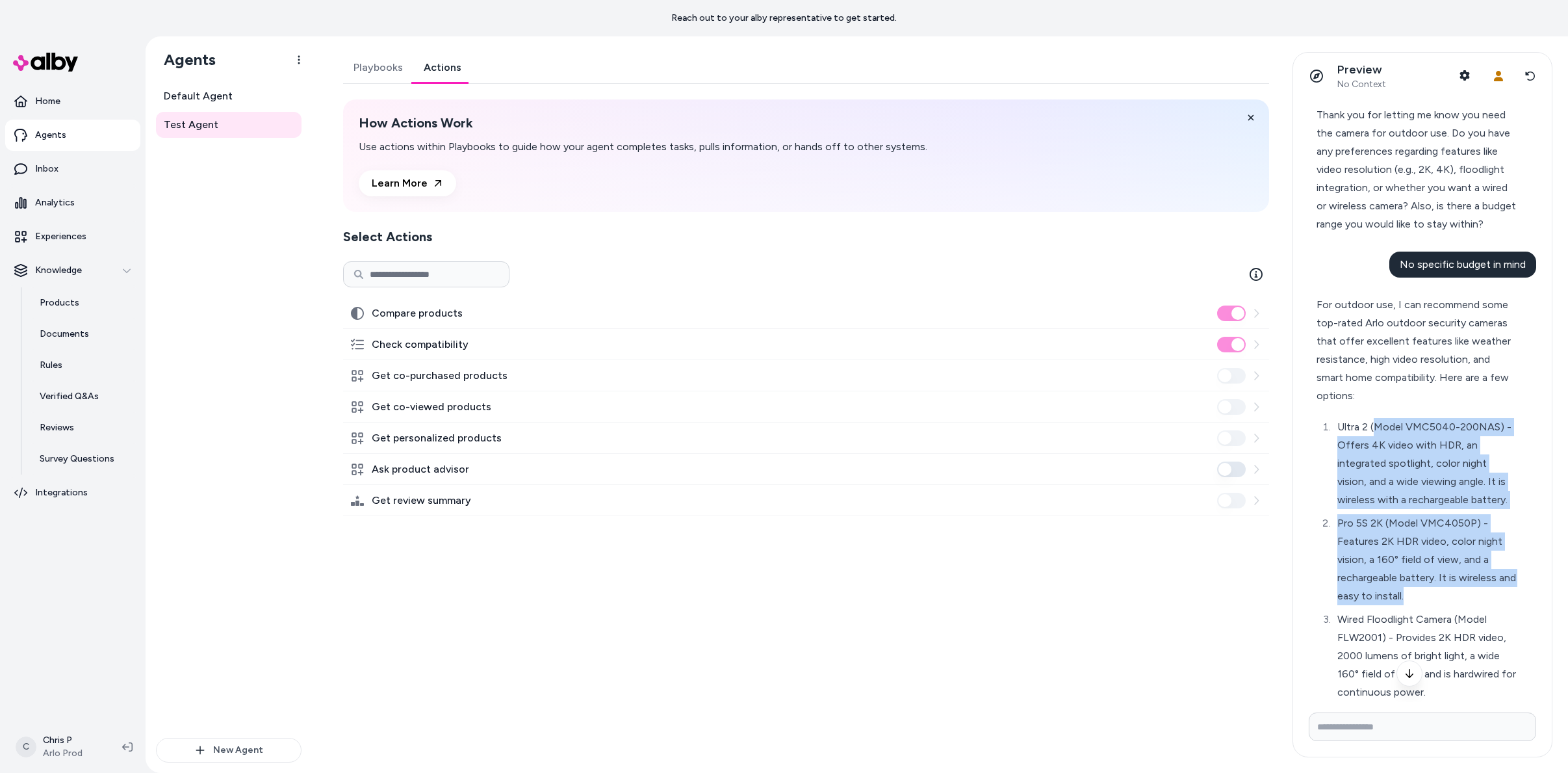 drag, startPoint x: 1376, startPoint y: 438, endPoint x: 1436, endPoint y: 643, distance: 213.60009 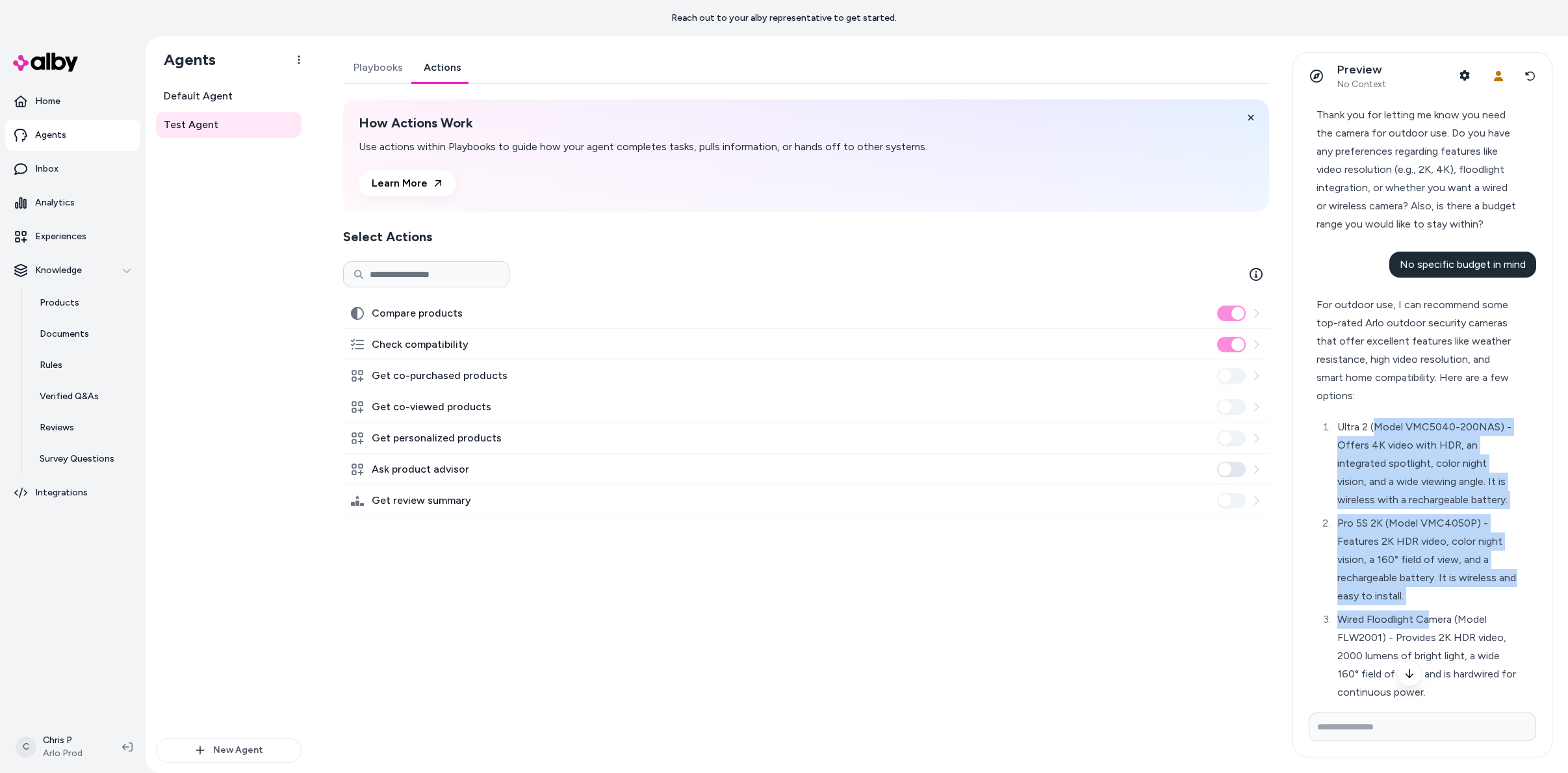 click on "Ultra 2 (Model VMC5040-200NAS) - Offers 4K video with HDR, an integrated spotlight, color night vision, and a wide viewing angle. It is wireless with a rechargeable battery.
Pro 5S 2K (Model VMC4050P) - Features 2K HDR video, color night vision, a 160° field of view, and a rechargeable battery. It is wireless and easy to install.
Wired Floodlight Camera (Model FLW2001) - Provides 2K HDR video, 2000 lumens of bright light, a wide 160° field of view, and is hardwired for continuous power.
Wireless Floodlight Camera (Model FLW1001) - Offers 2K HDR video, bright LED light, a rechargeable battery, and is 100% wire-free, ideal for large dark areas." at bounding box center (1417, 608) 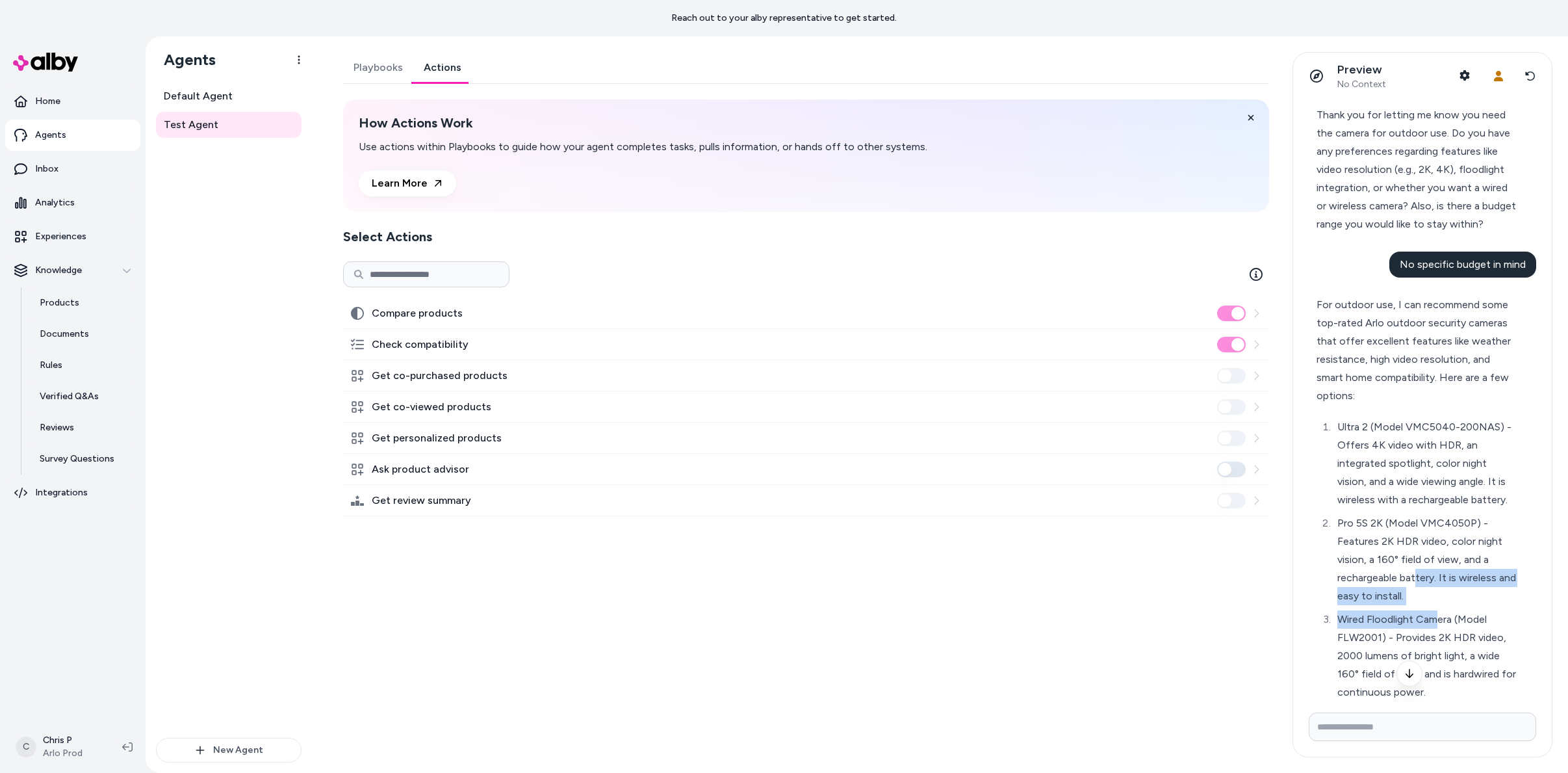 click on "Ultra 2 (Model VMC5040-200NAS) - Offers 4K video with HDR, an integrated spotlight, color night vision, and a wide viewing angle. It is wireless with a rechargeable battery.
Pro 5S 2K (Model VMC4050P) - Features 2K HDR video, color night vision, a 160° field of view, and a rechargeable battery. It is wireless and easy to install.
Wired Floodlight Camera (Model FLW2001) - Provides 2K HDR video, 2000 lumens of bright light, a wide 160° field of view, and is hardwired for continuous power.
Wireless Floodlight Camera (Model FLW1001) - Offers 2K HDR video, bright LED light, a rechargeable battery, and is 100% wire-free, ideal for large dark areas." at bounding box center [1417, 608] 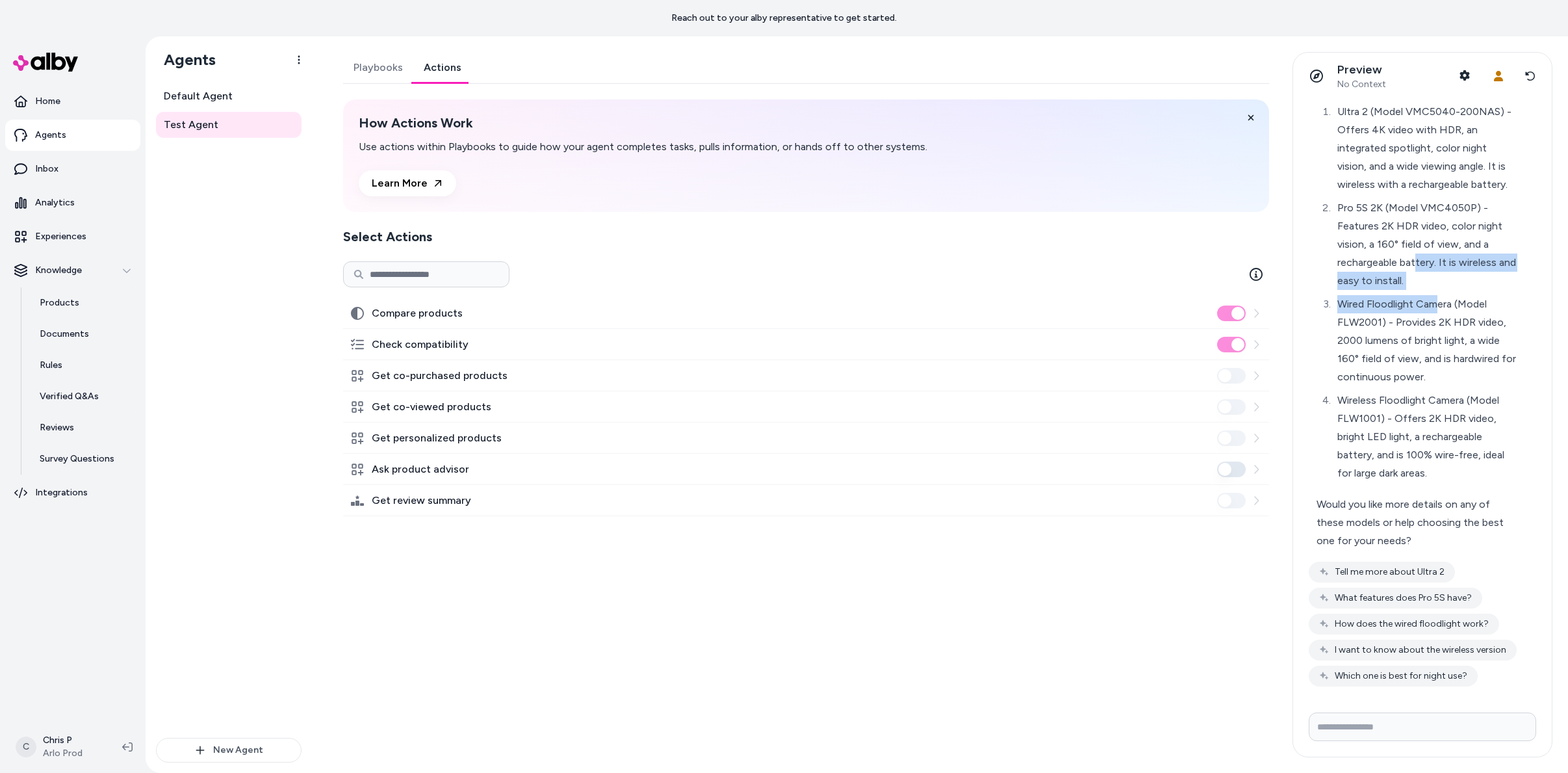 scroll, scrollTop: 579, scrollLeft: 0, axis: vertical 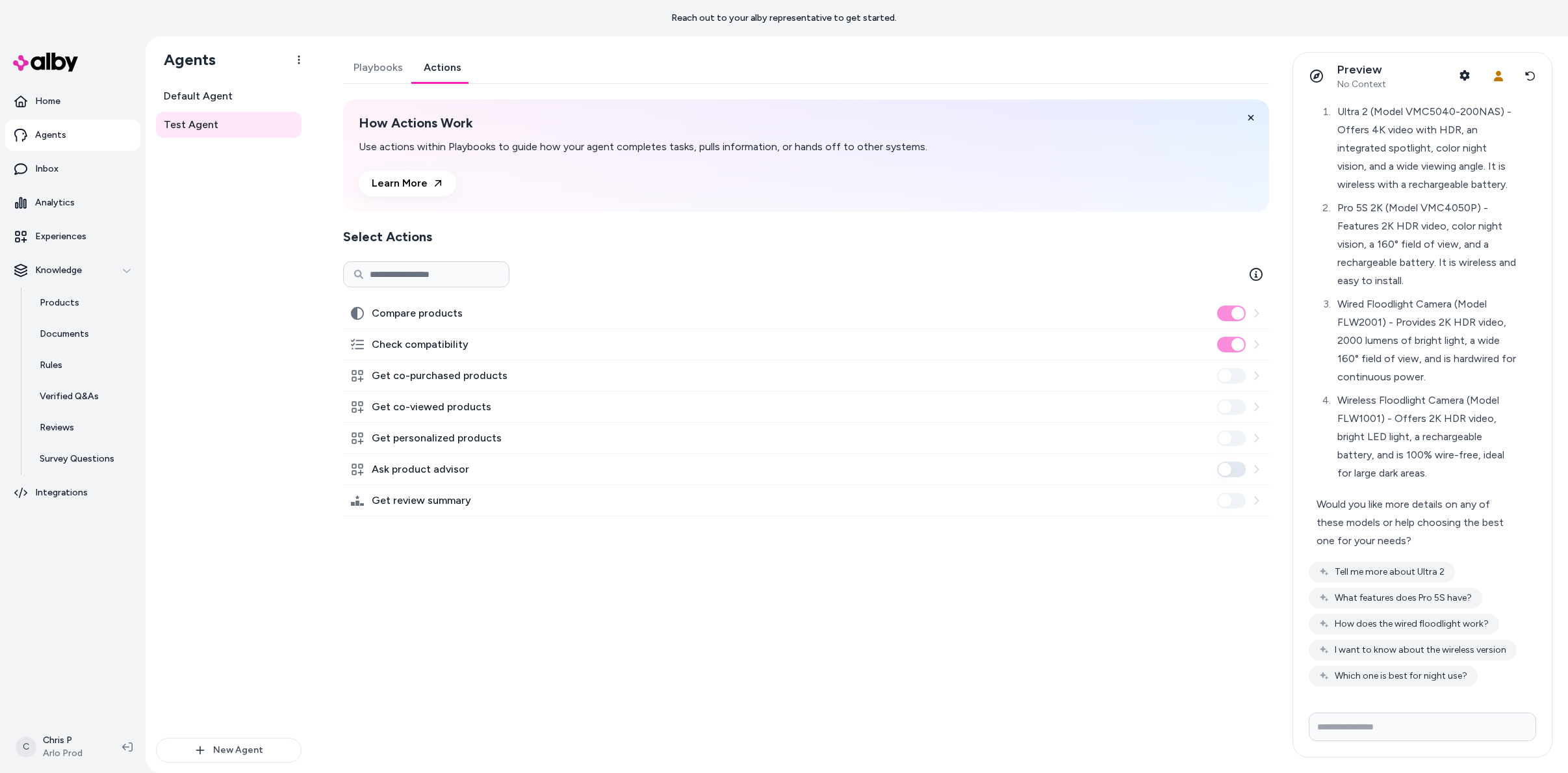 drag, startPoint x: 1389, startPoint y: 441, endPoint x: 1404, endPoint y: 422, distance: 24.20744 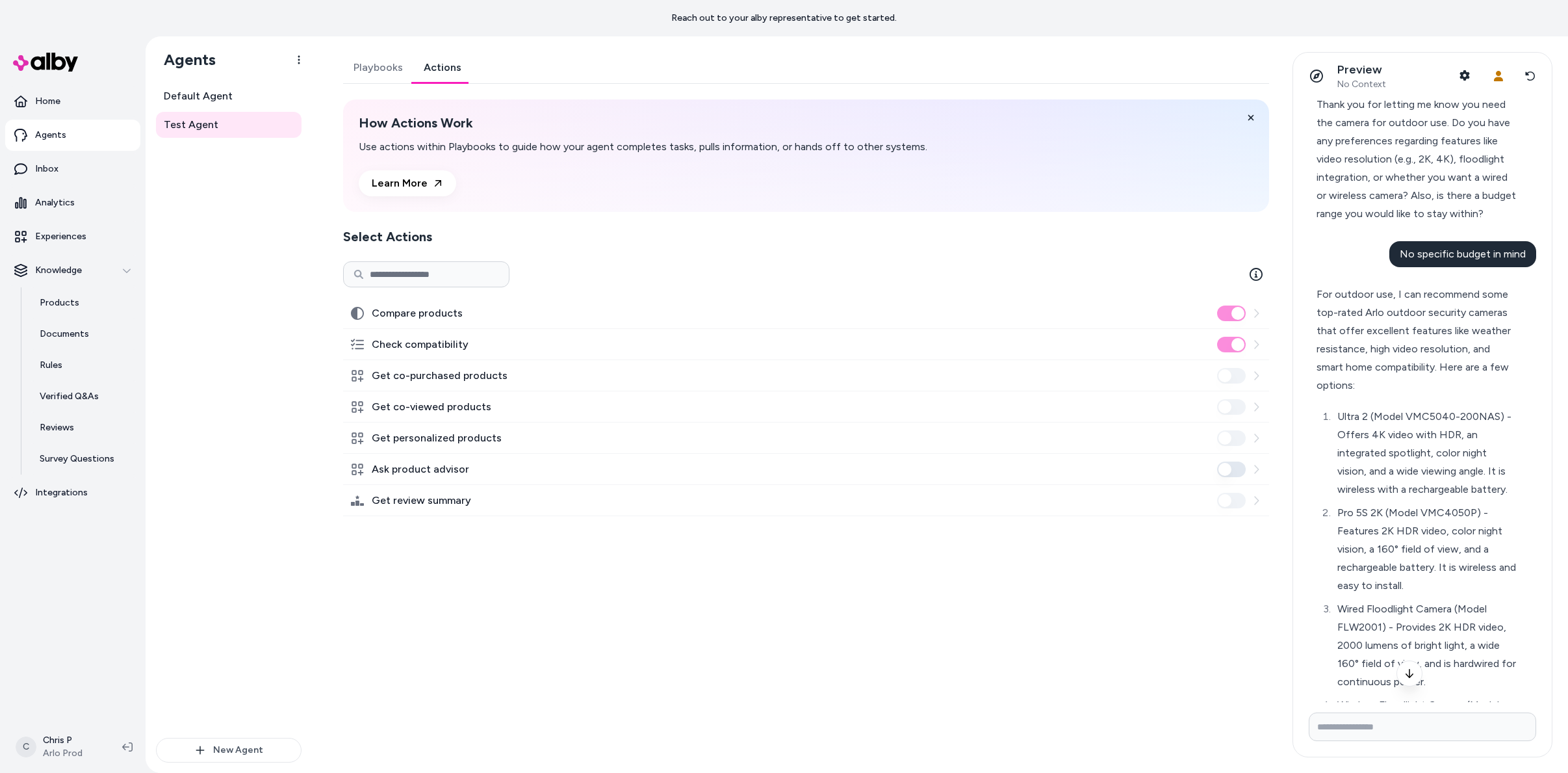drag, startPoint x: 862, startPoint y: 631, endPoint x: 805, endPoint y: 491, distance: 151.15886 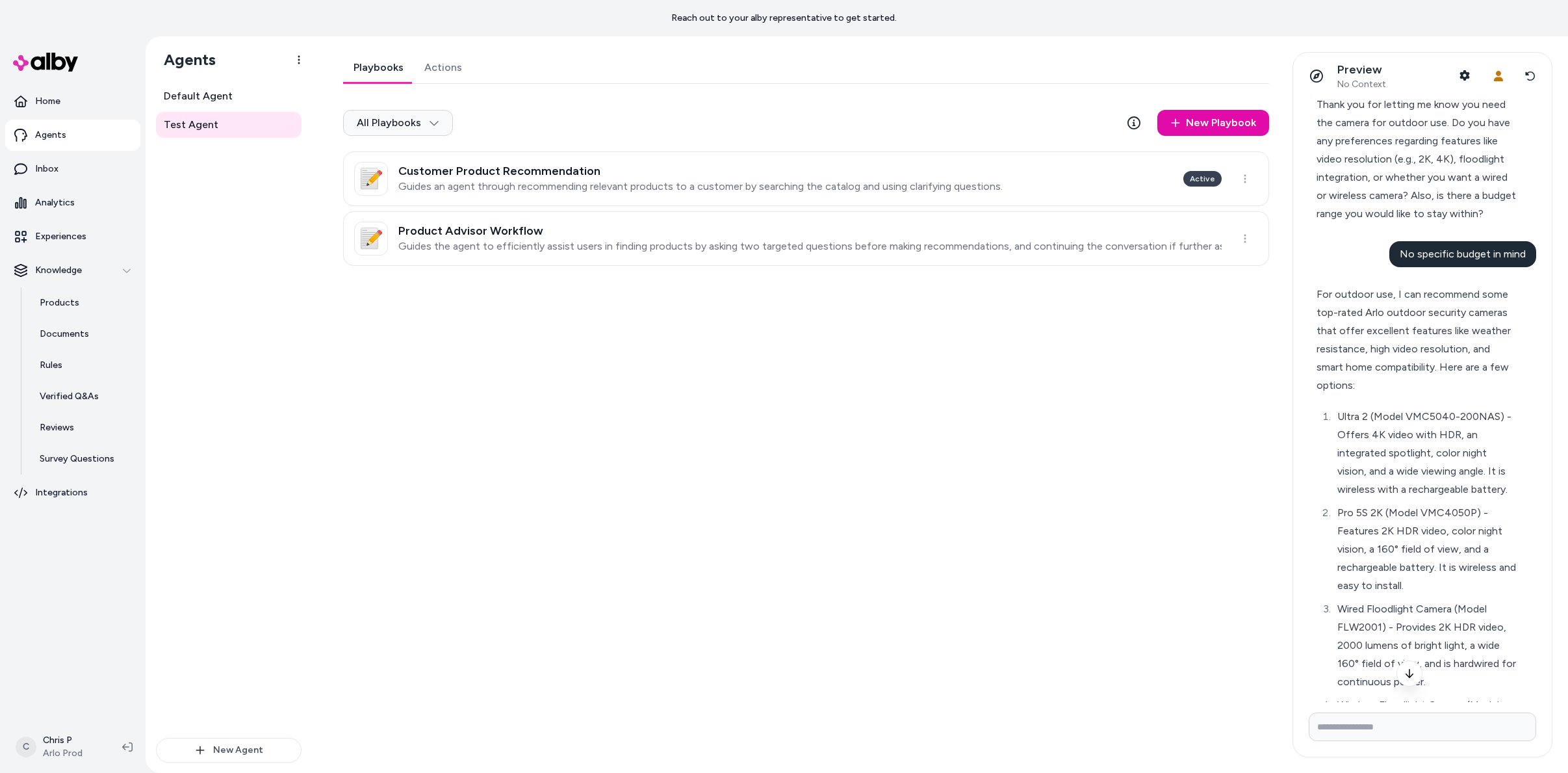 click on "📝 Customer Product Recommendation Guides an agent through recommending relevant products to a customer by searching the catalog and using clarifying questions. Active" at bounding box center (806, 179) 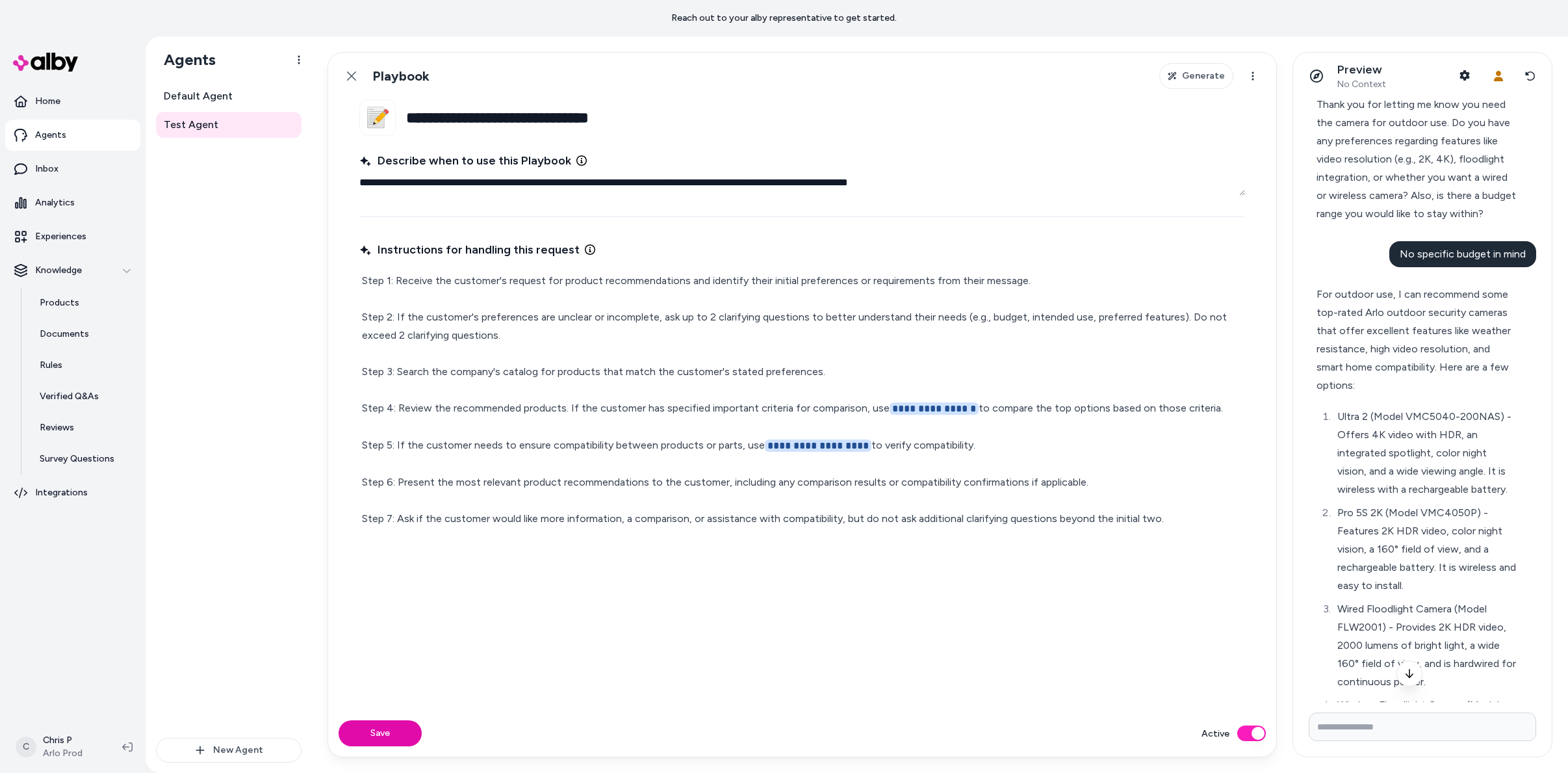 click on "**********" at bounding box center (802, 400) 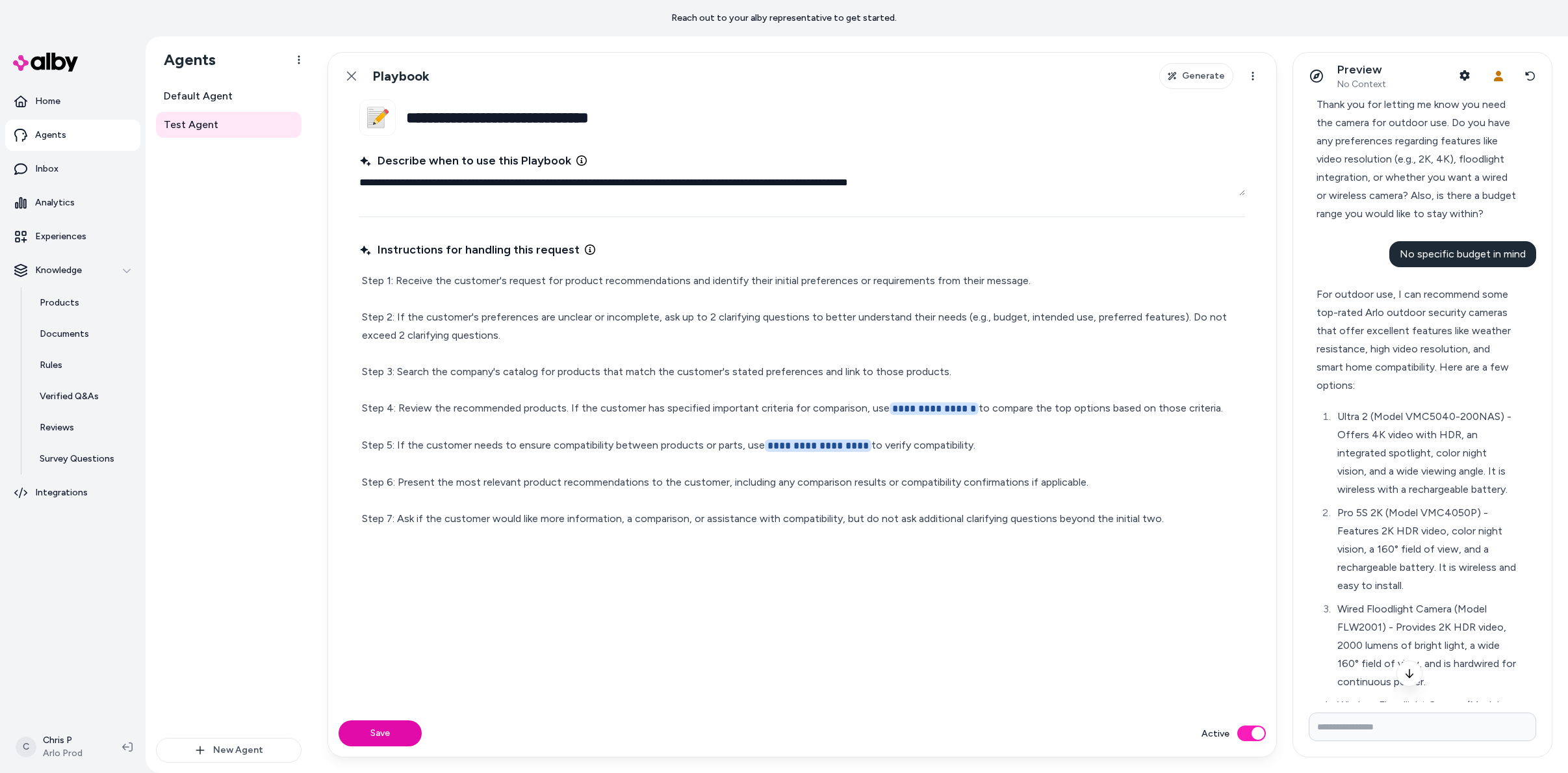 click on "Save" at bounding box center (380, 733) 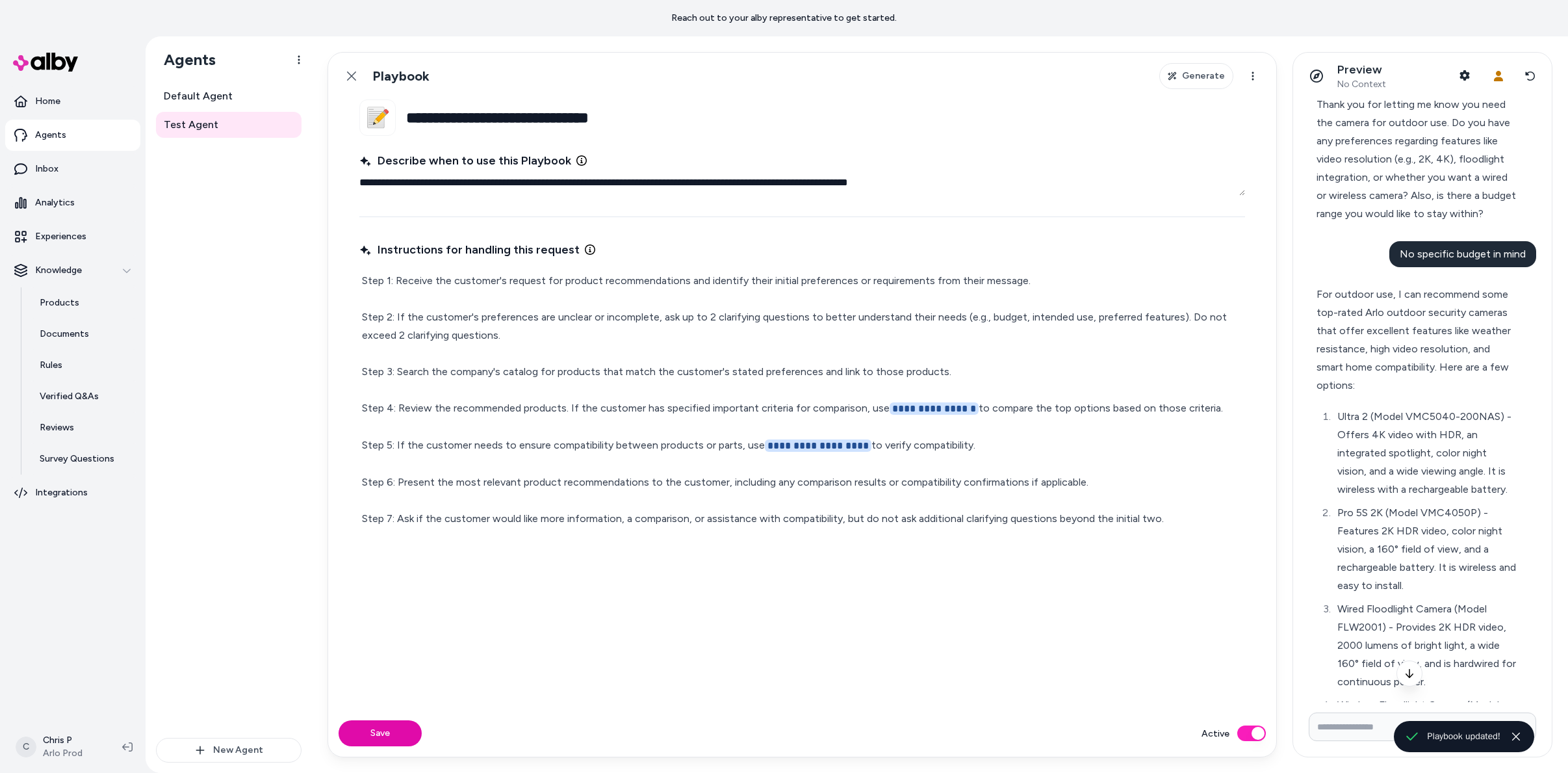 scroll, scrollTop: 0, scrollLeft: 0, axis: both 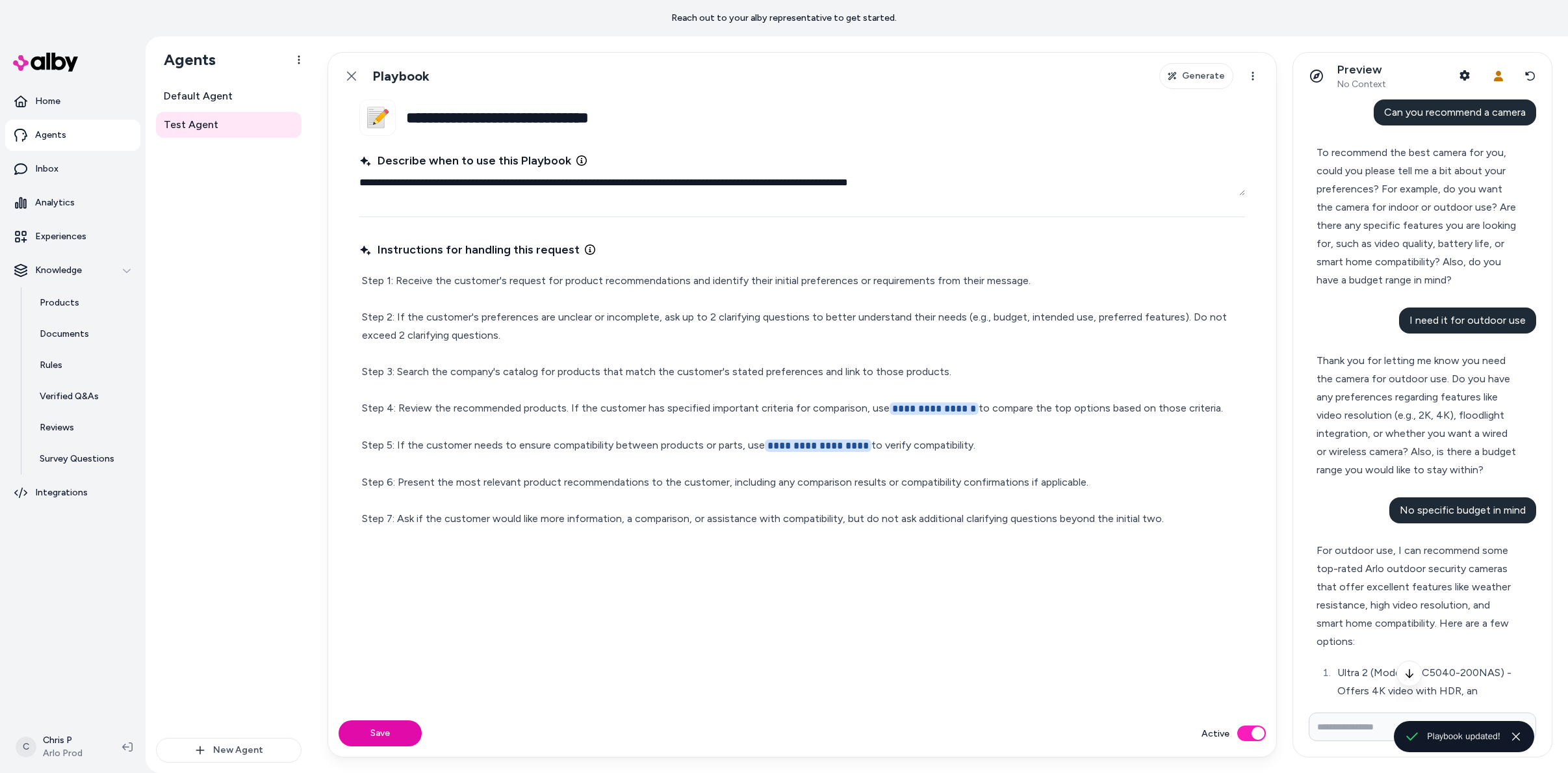 click on "Can you recommend a camera" at bounding box center (1455, 112) 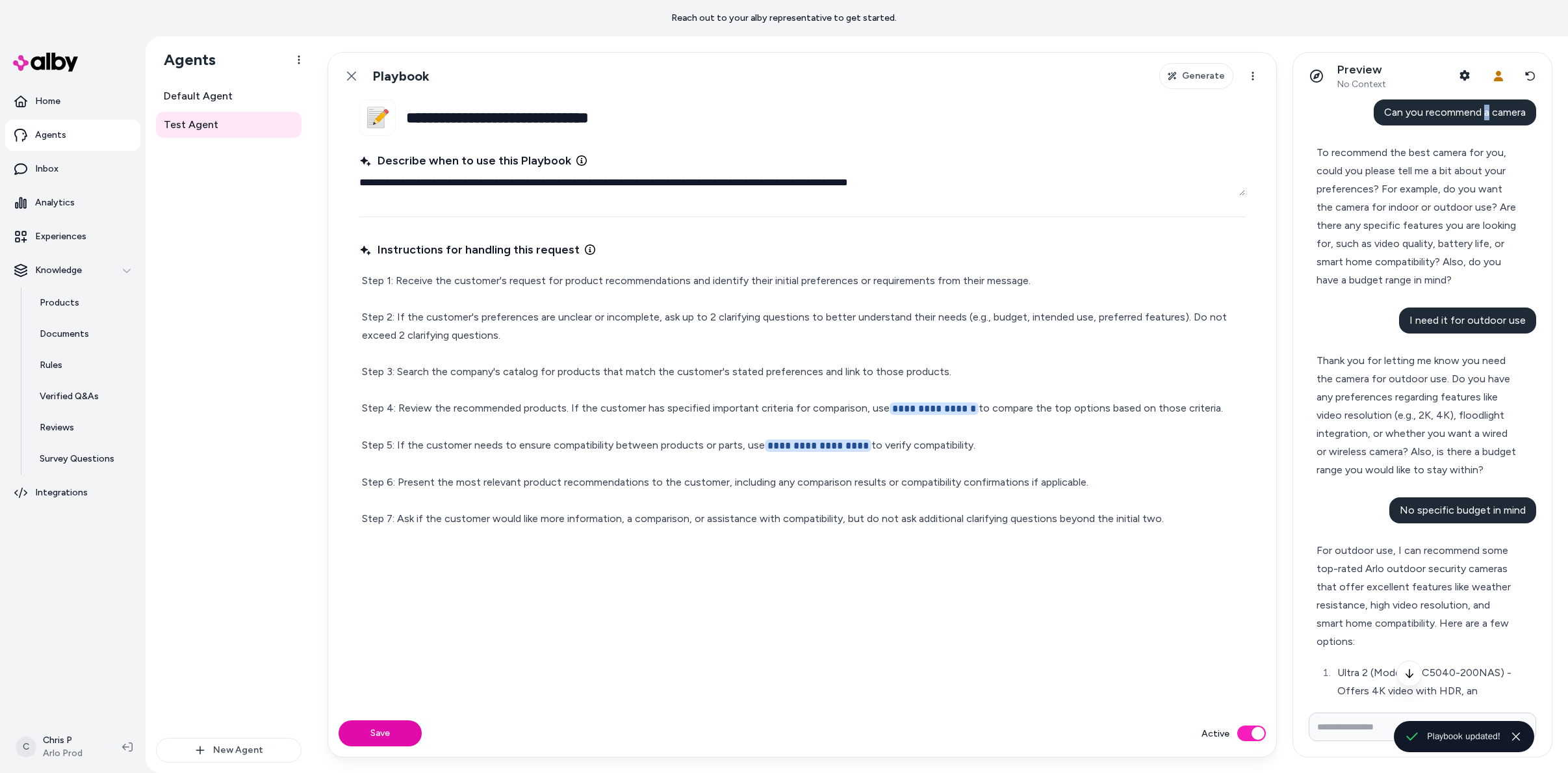click on "Can you recommend a camera" at bounding box center (1455, 112) 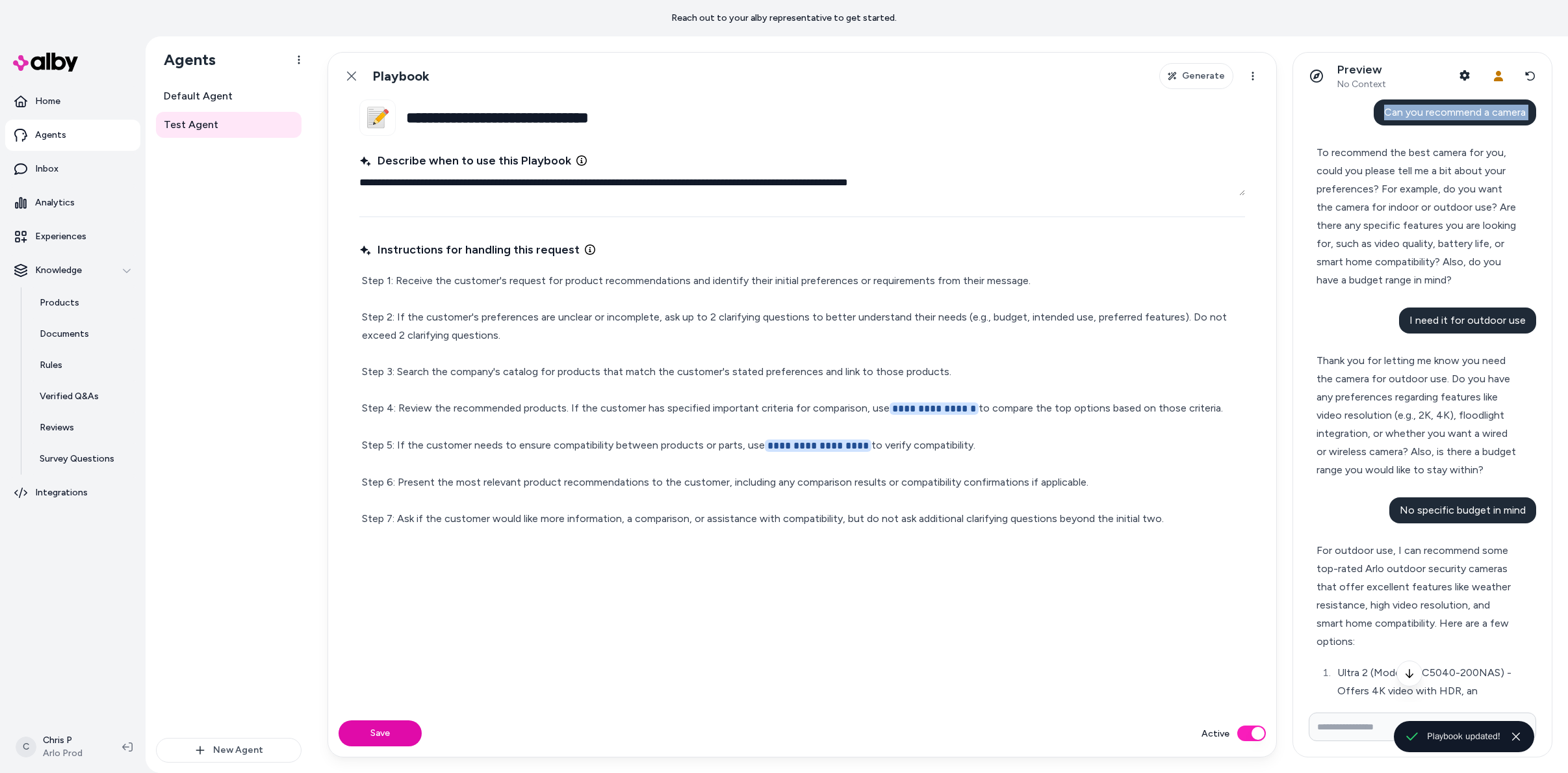 click on "Can you recommend a camera" at bounding box center (1455, 112) 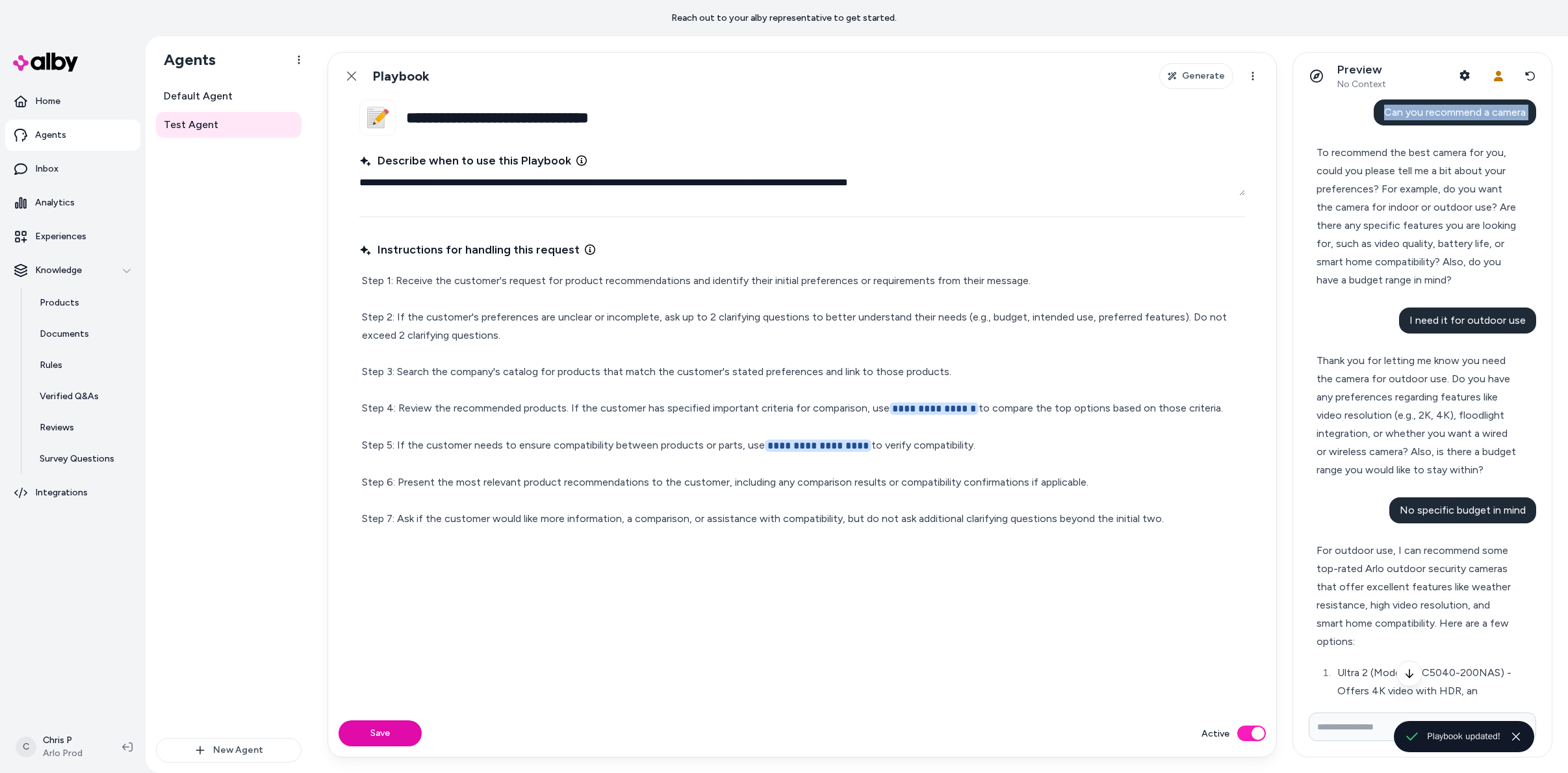 copy on "Can you recommend a camera" 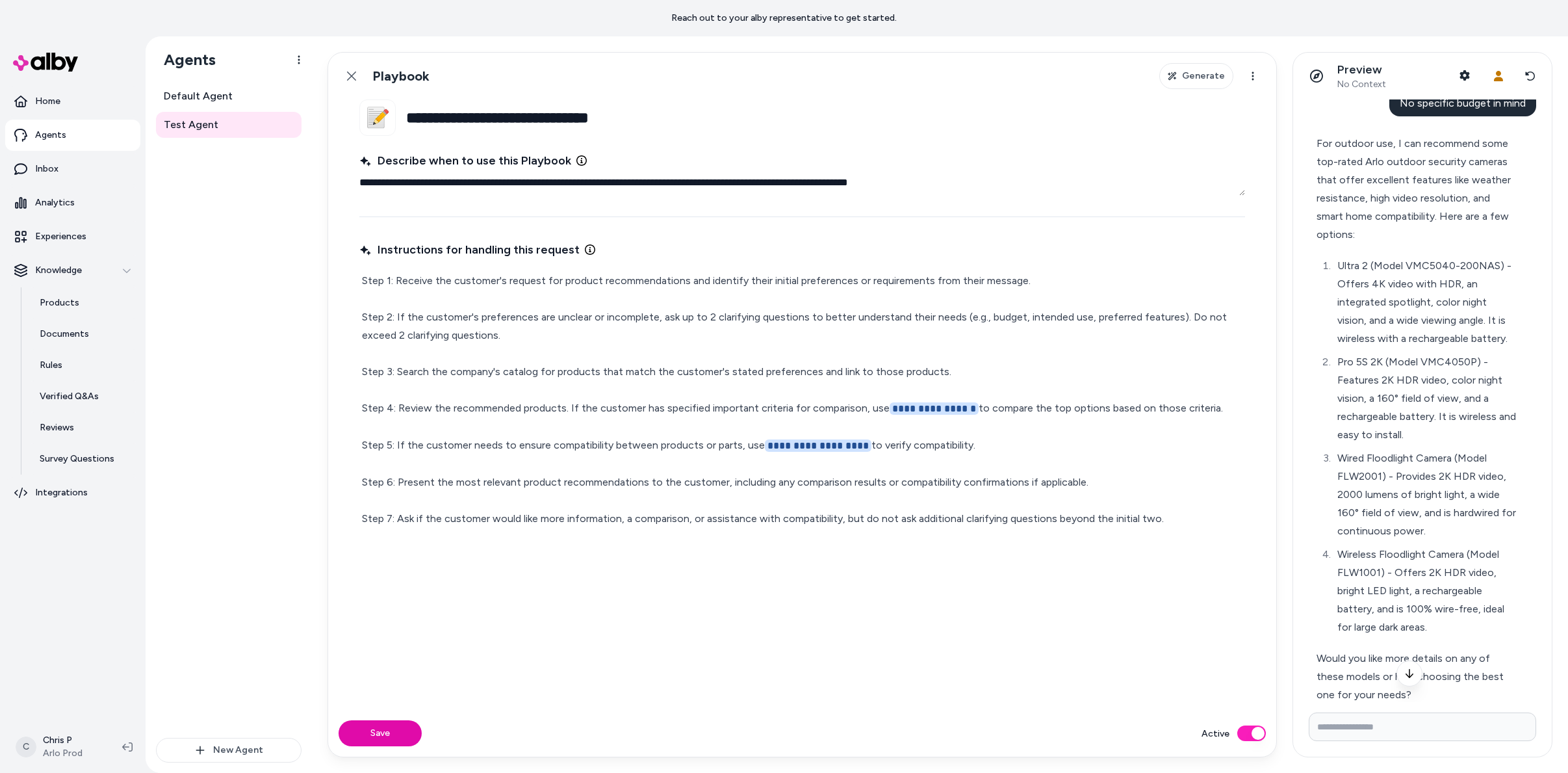 scroll, scrollTop: 474, scrollLeft: 0, axis: vertical 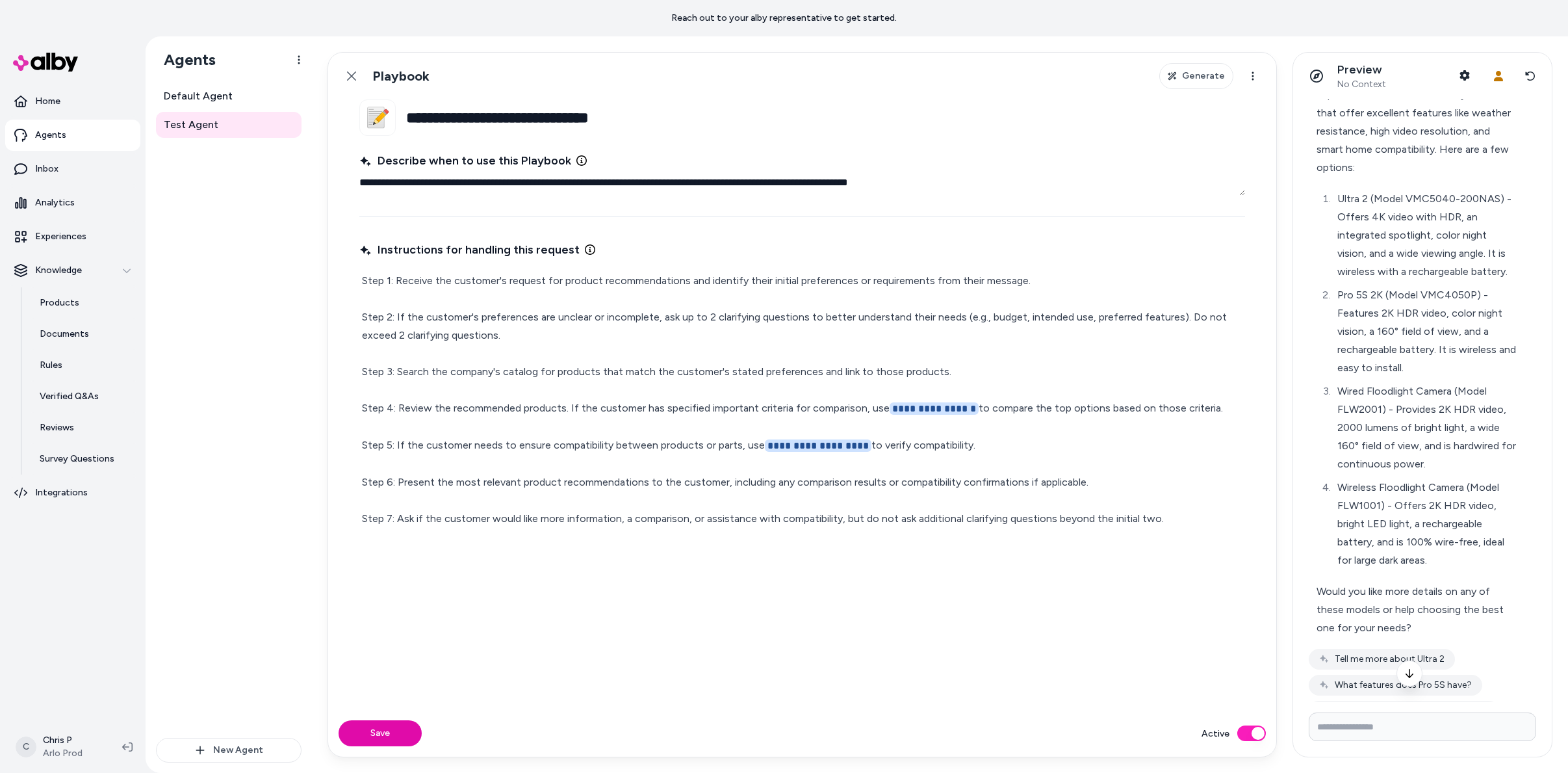 click at bounding box center (1422, 727) 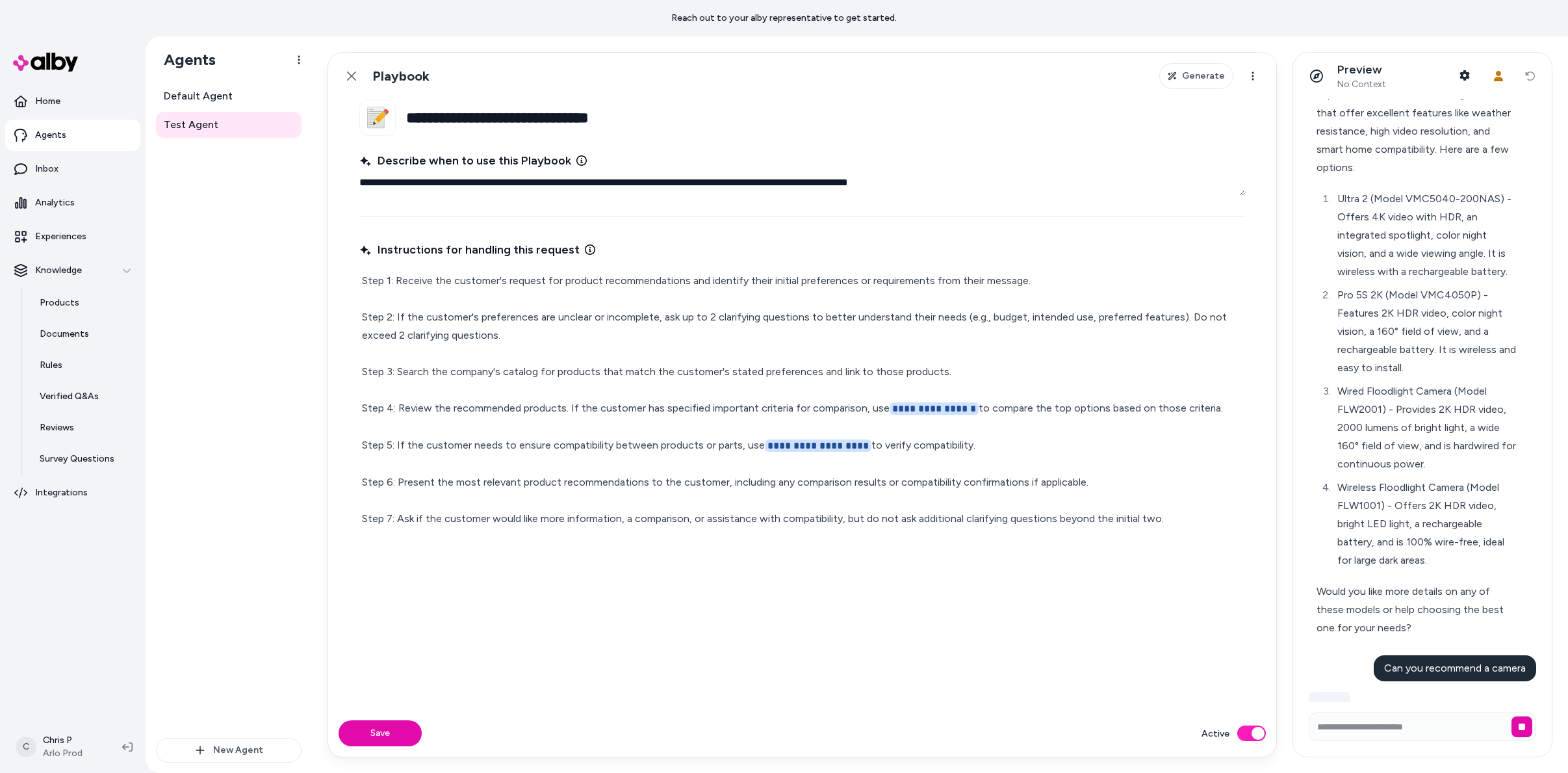 scroll, scrollTop: 526, scrollLeft: 0, axis: vertical 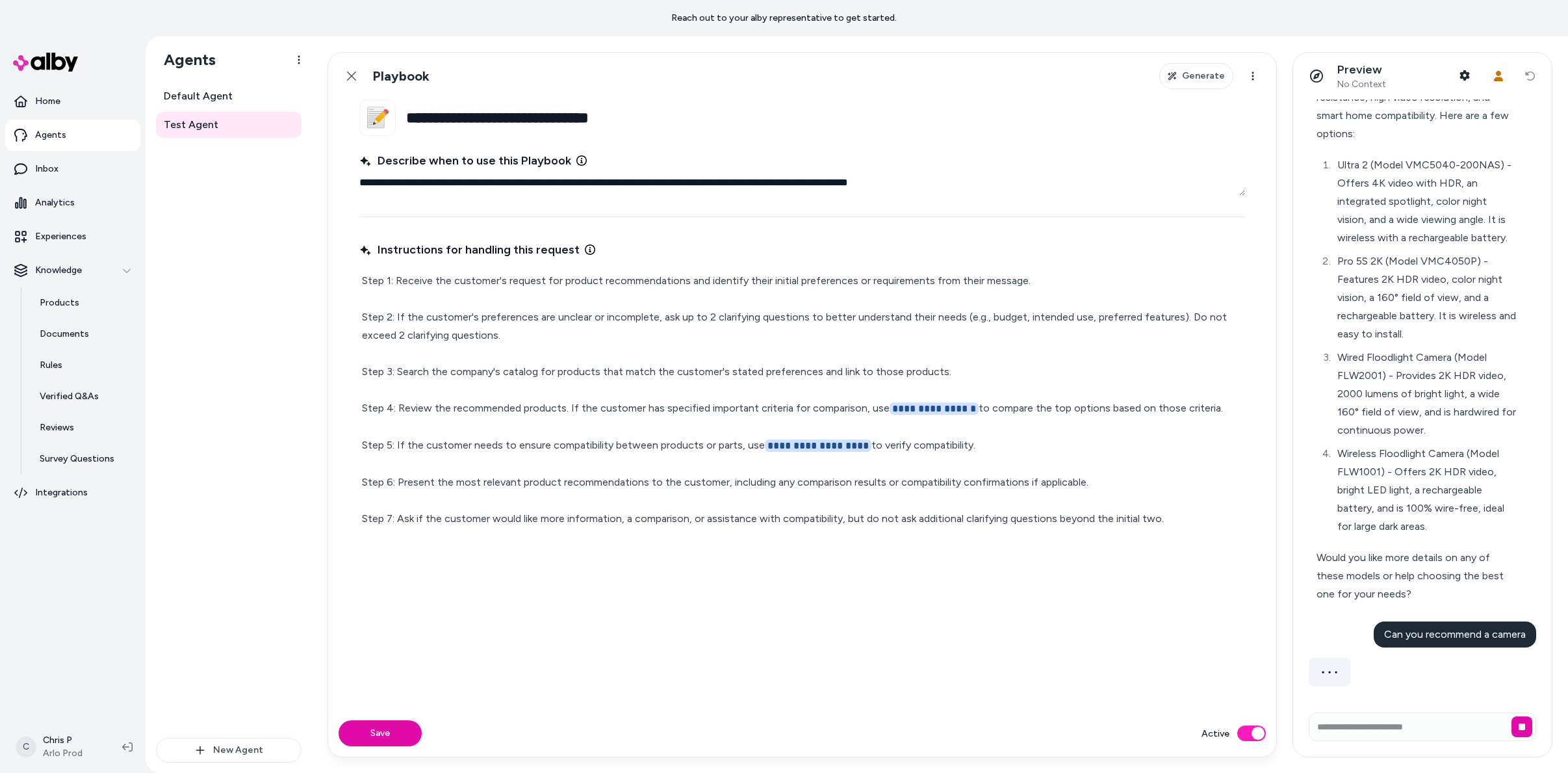 click on "Preview No Context Shopper Context User Context Reset conversation" at bounding box center [1422, 76] 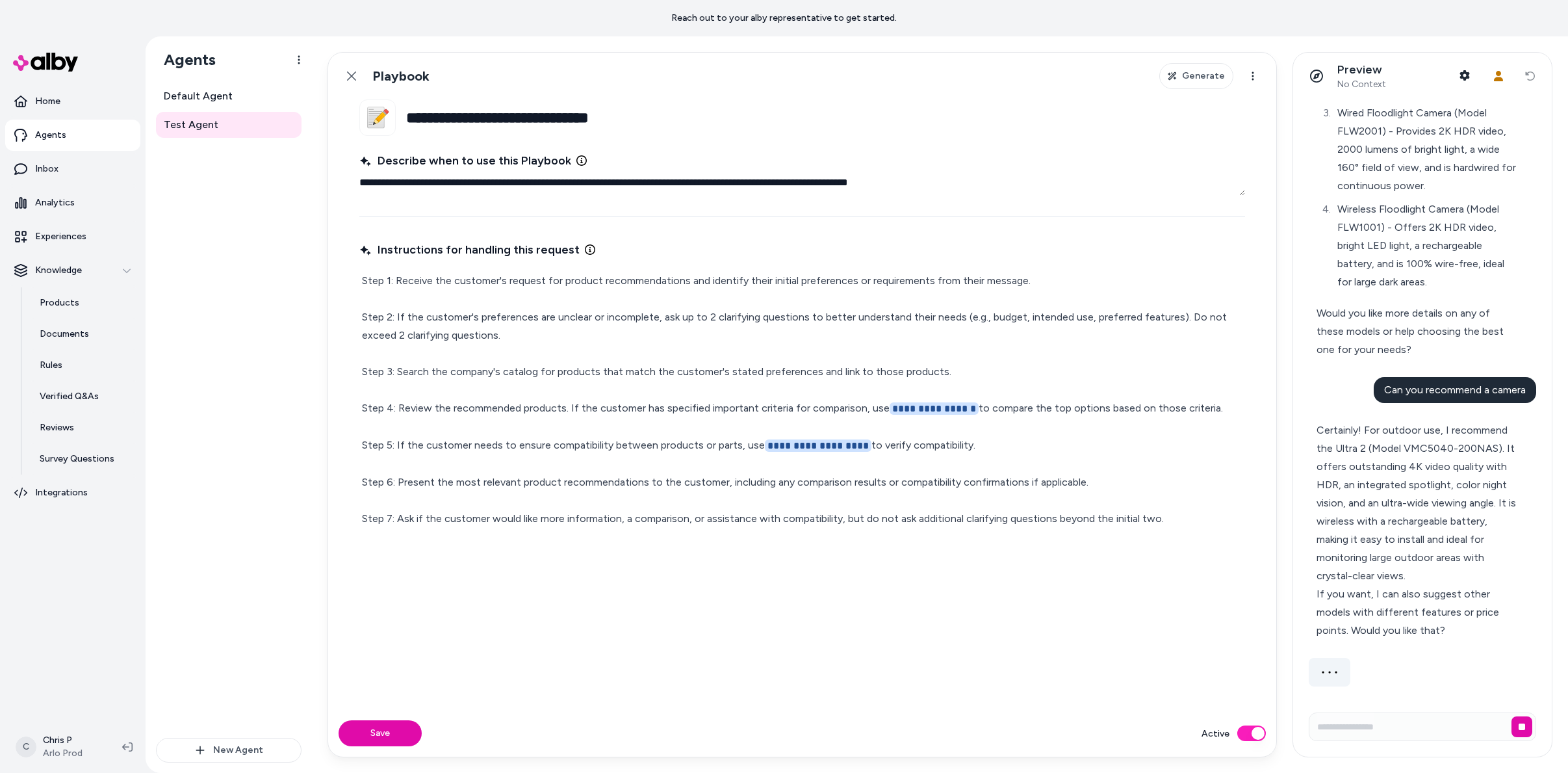 scroll, scrollTop: 731, scrollLeft: 0, axis: vertical 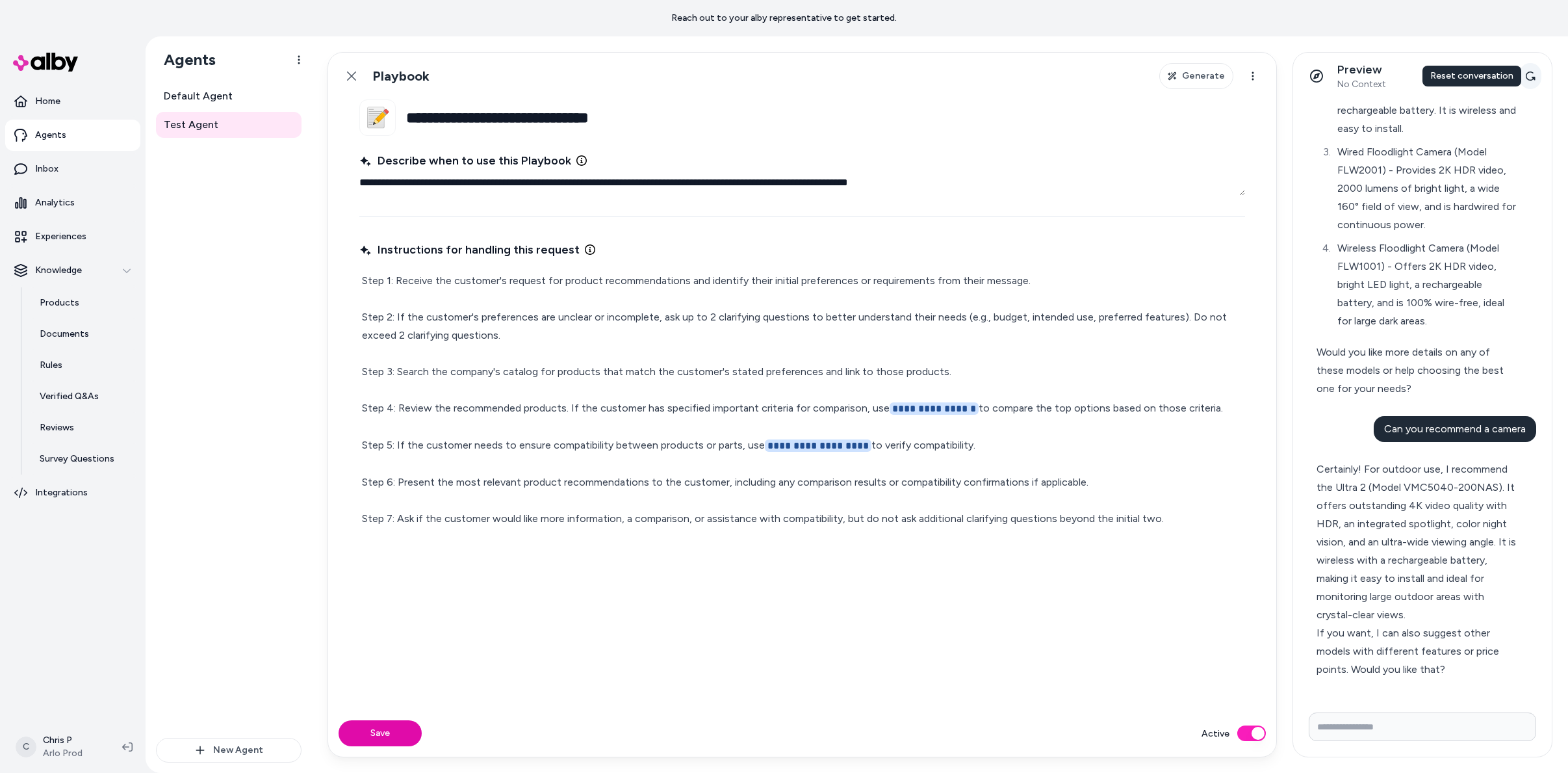 click 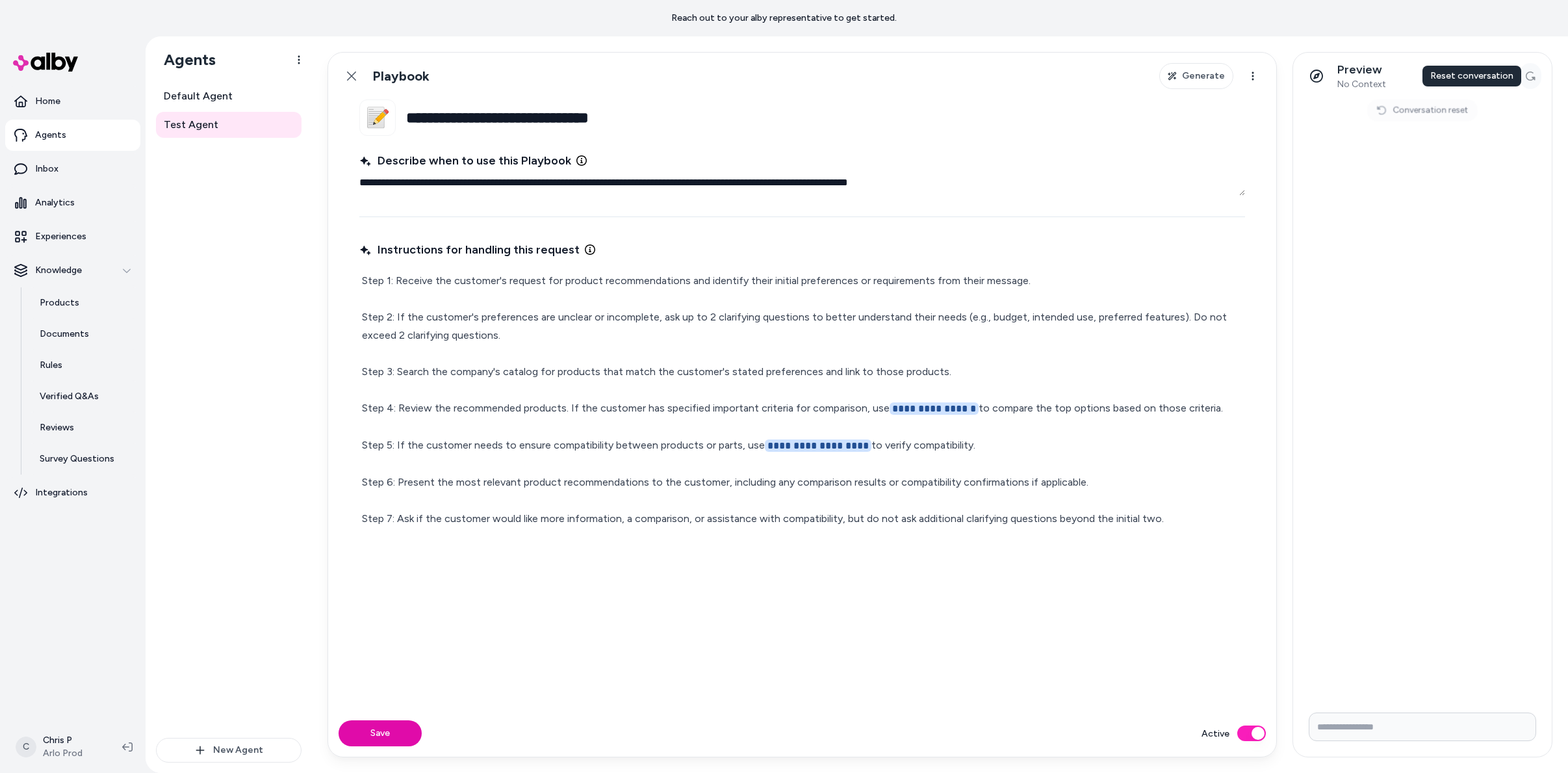 scroll, scrollTop: 0, scrollLeft: 0, axis: both 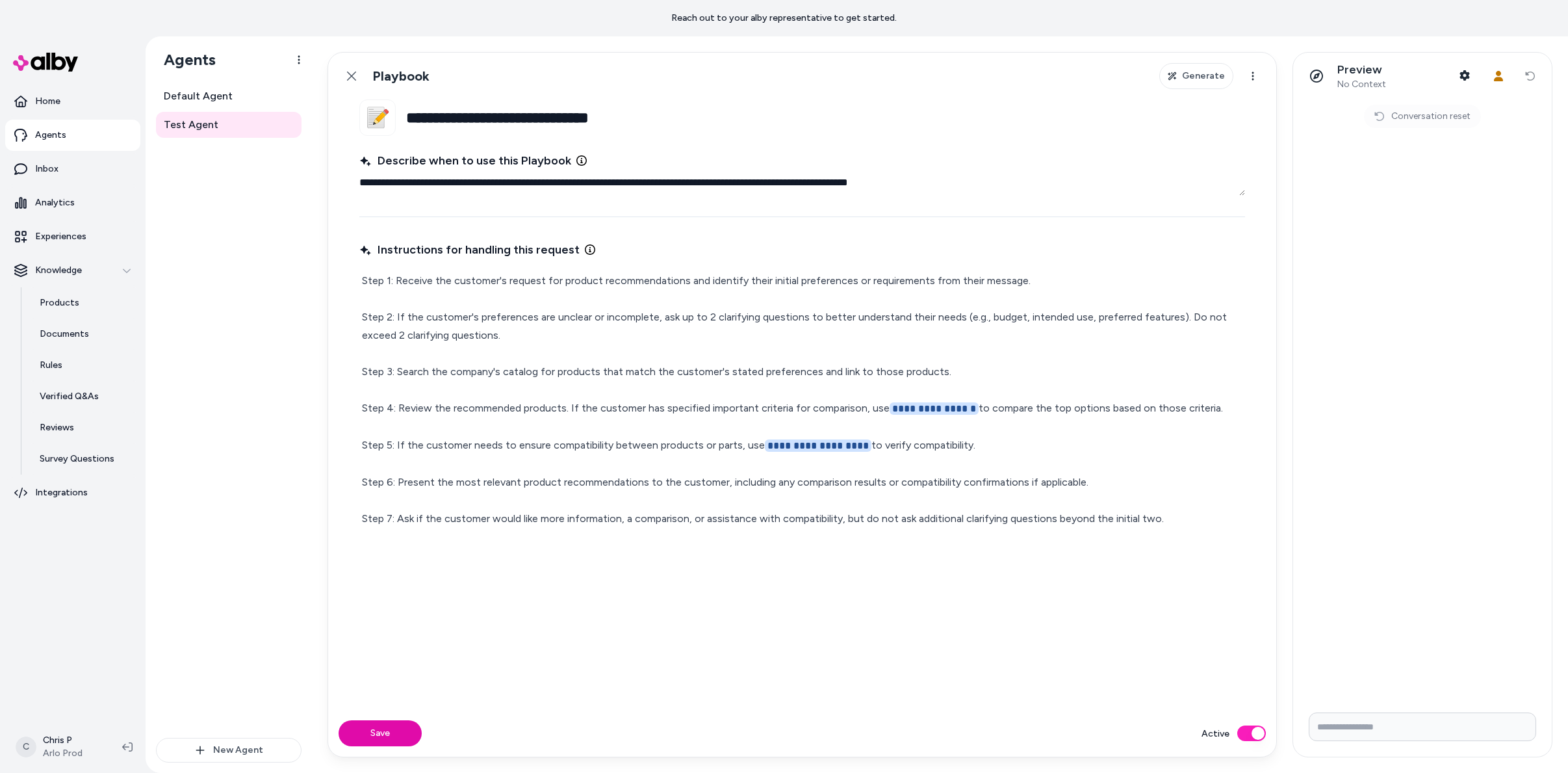 click at bounding box center (1422, 727) 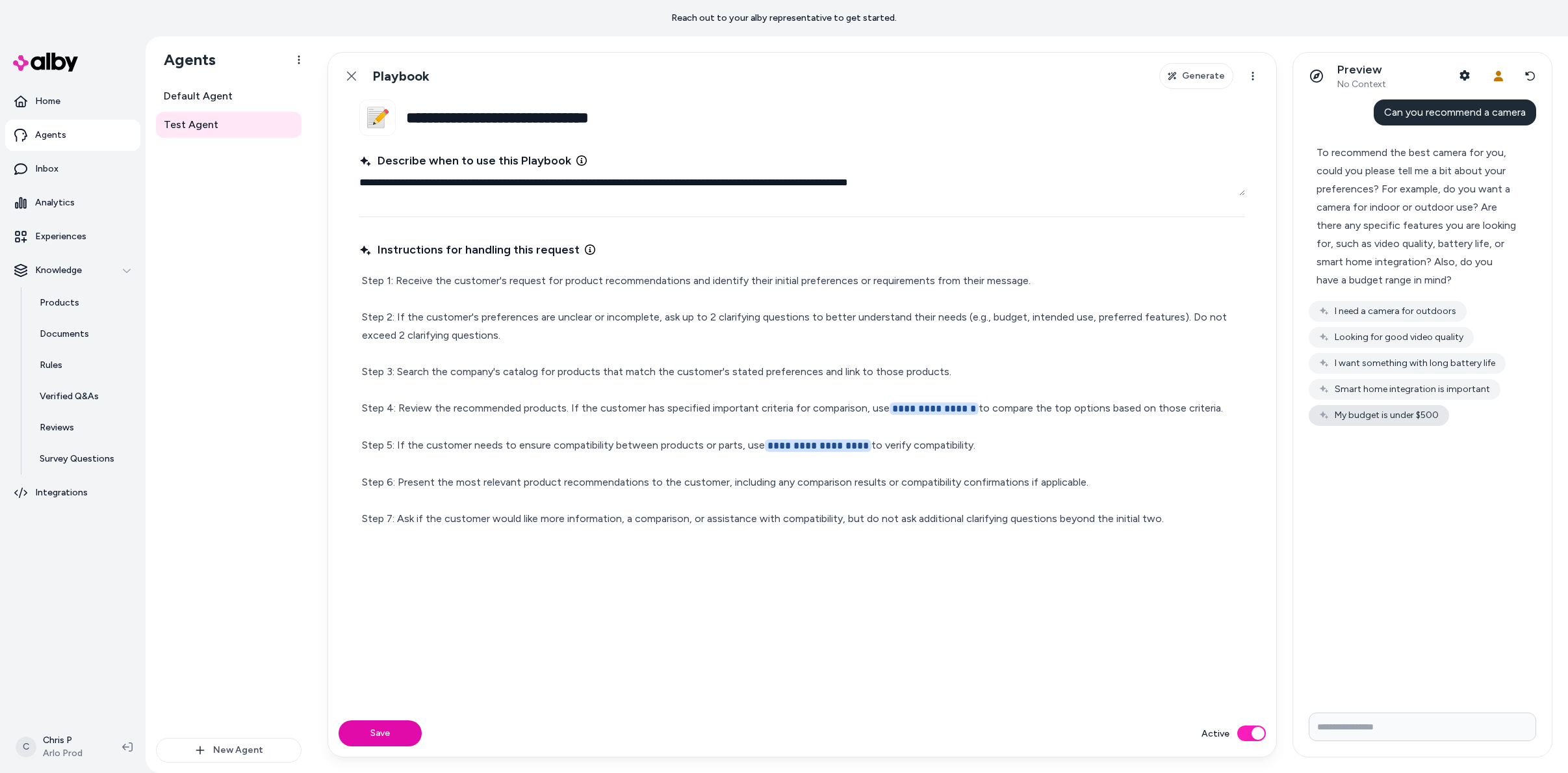click on "My budget is under $500" at bounding box center (1379, 415) 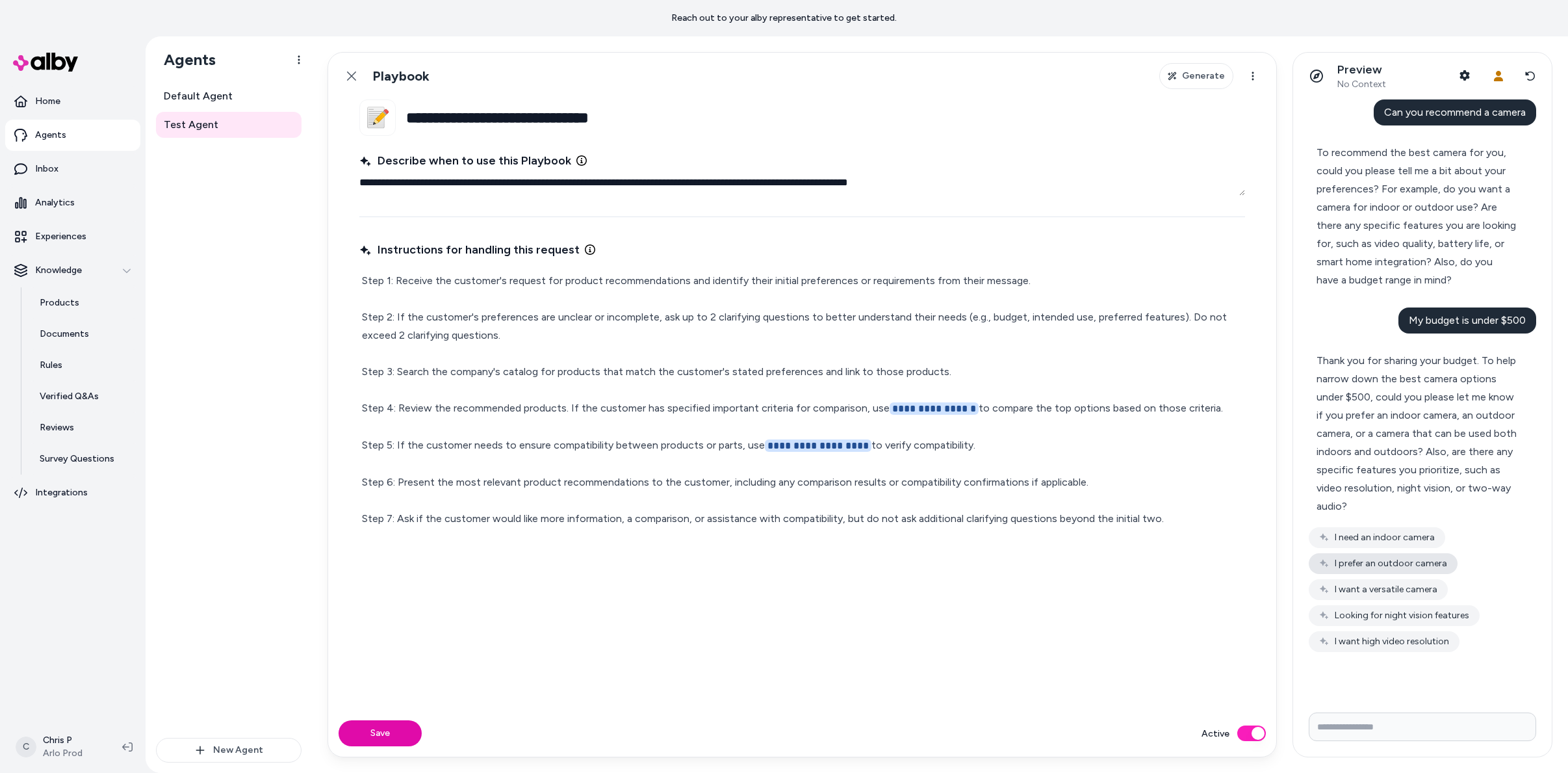 click on "I prefer an outdoor camera" at bounding box center [1383, 564] 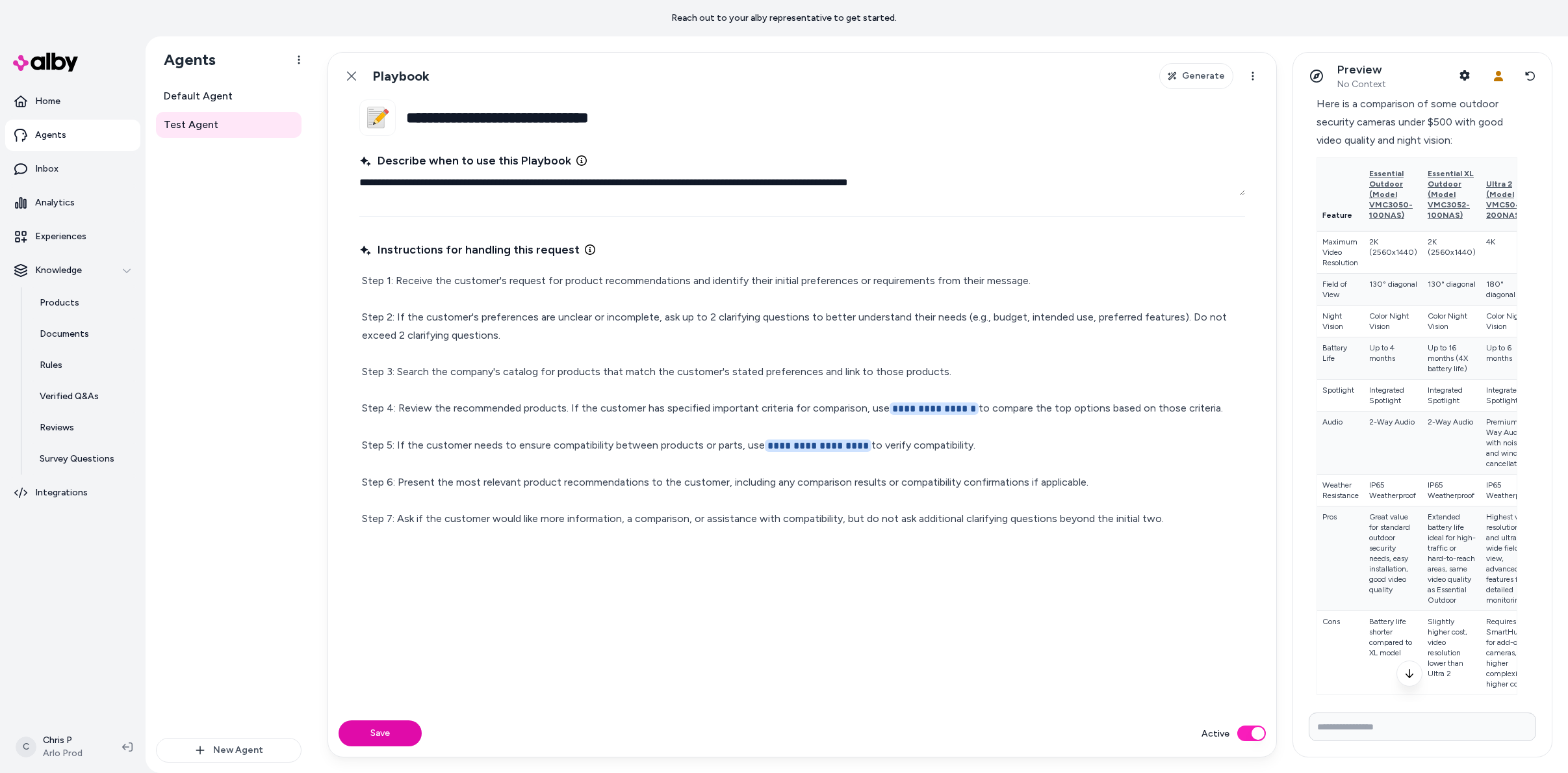 scroll, scrollTop: 544, scrollLeft: 0, axis: vertical 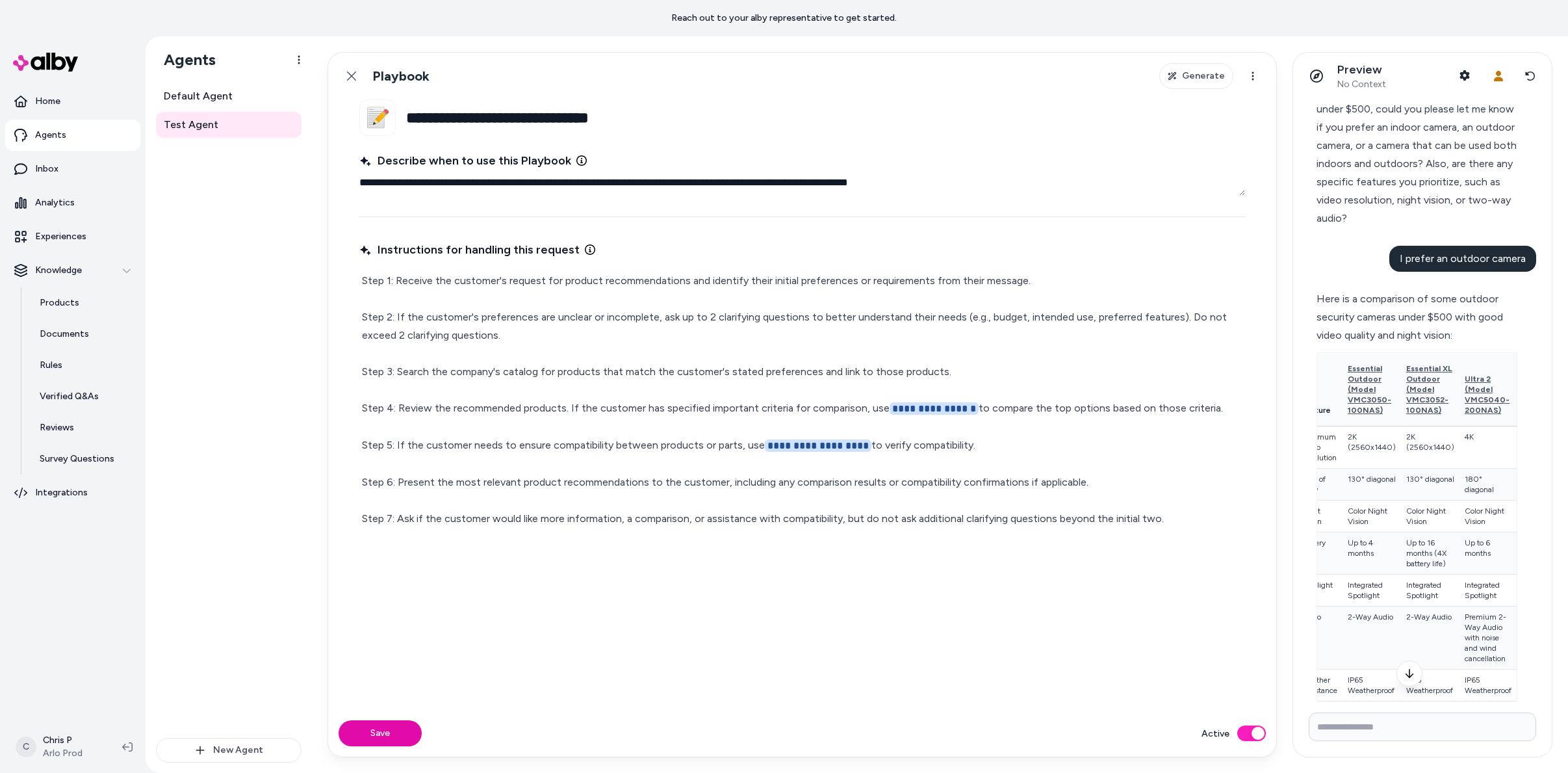 drag, startPoint x: 996, startPoint y: 594, endPoint x: 995, endPoint y: 586, distance: 8.062258 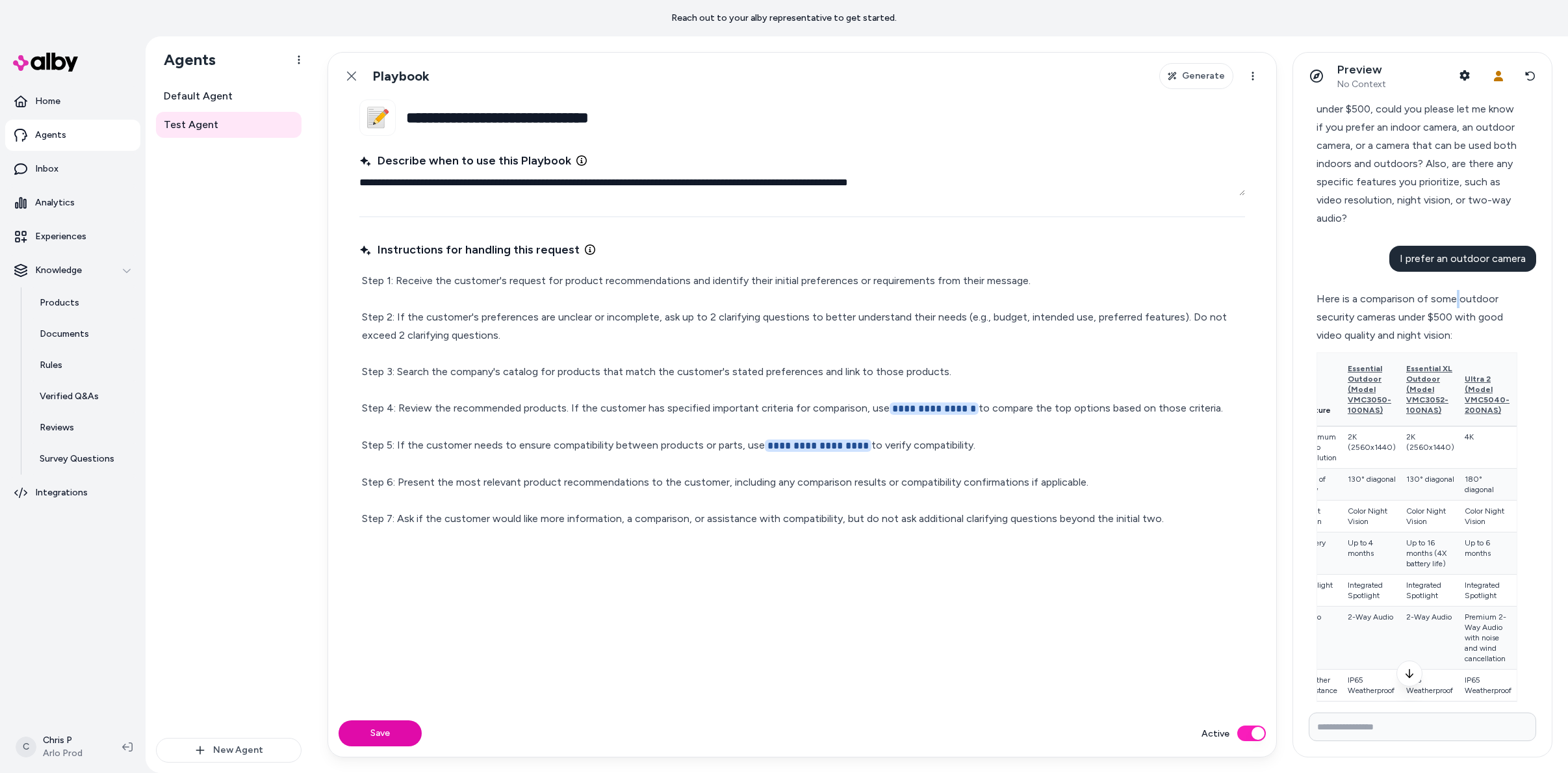 click on "Here is a comparison of some outdoor security cameras under $500 with good video quality and night vision:" at bounding box center [1417, 317] 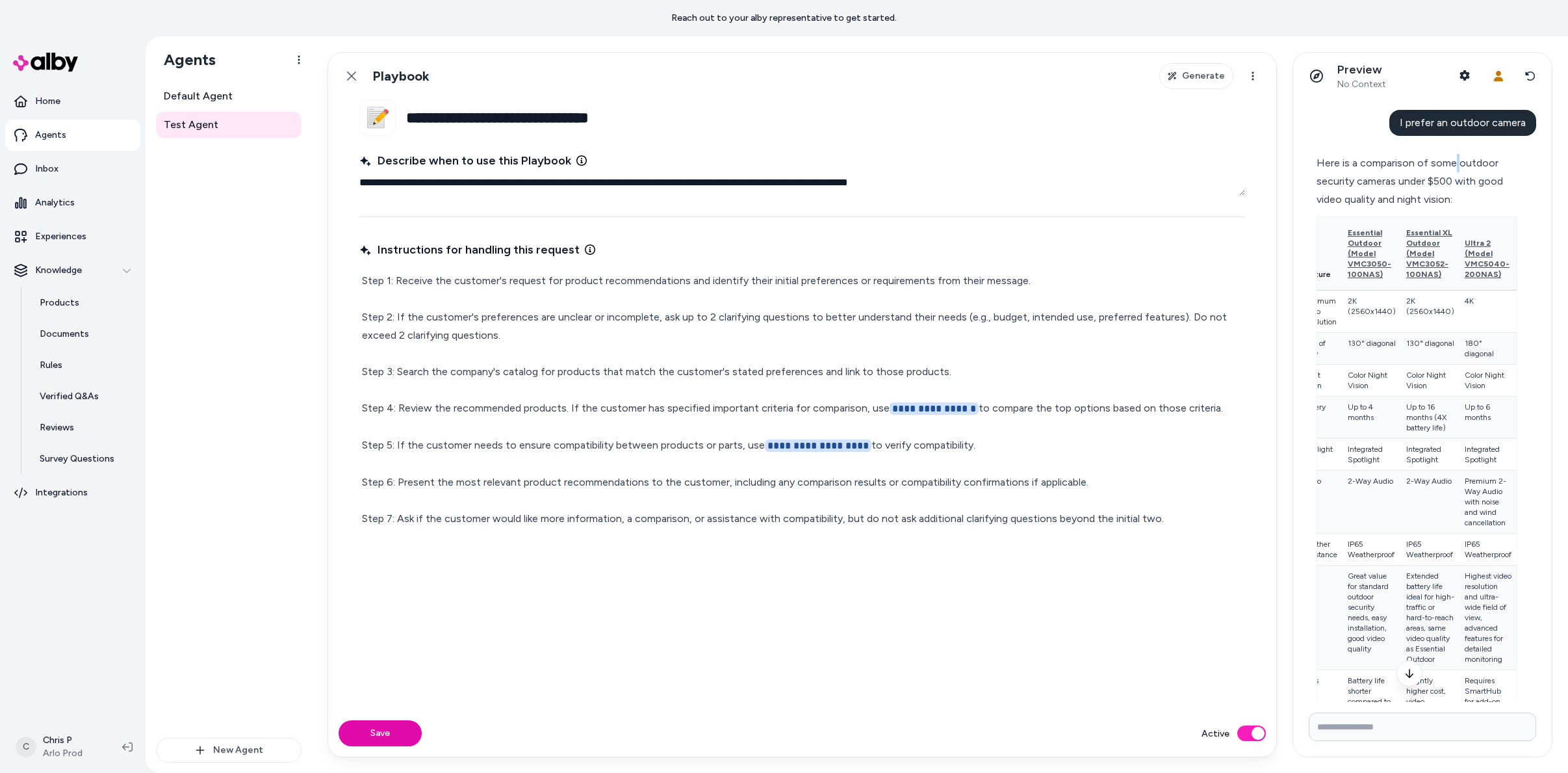 scroll, scrollTop: 612, scrollLeft: 0, axis: vertical 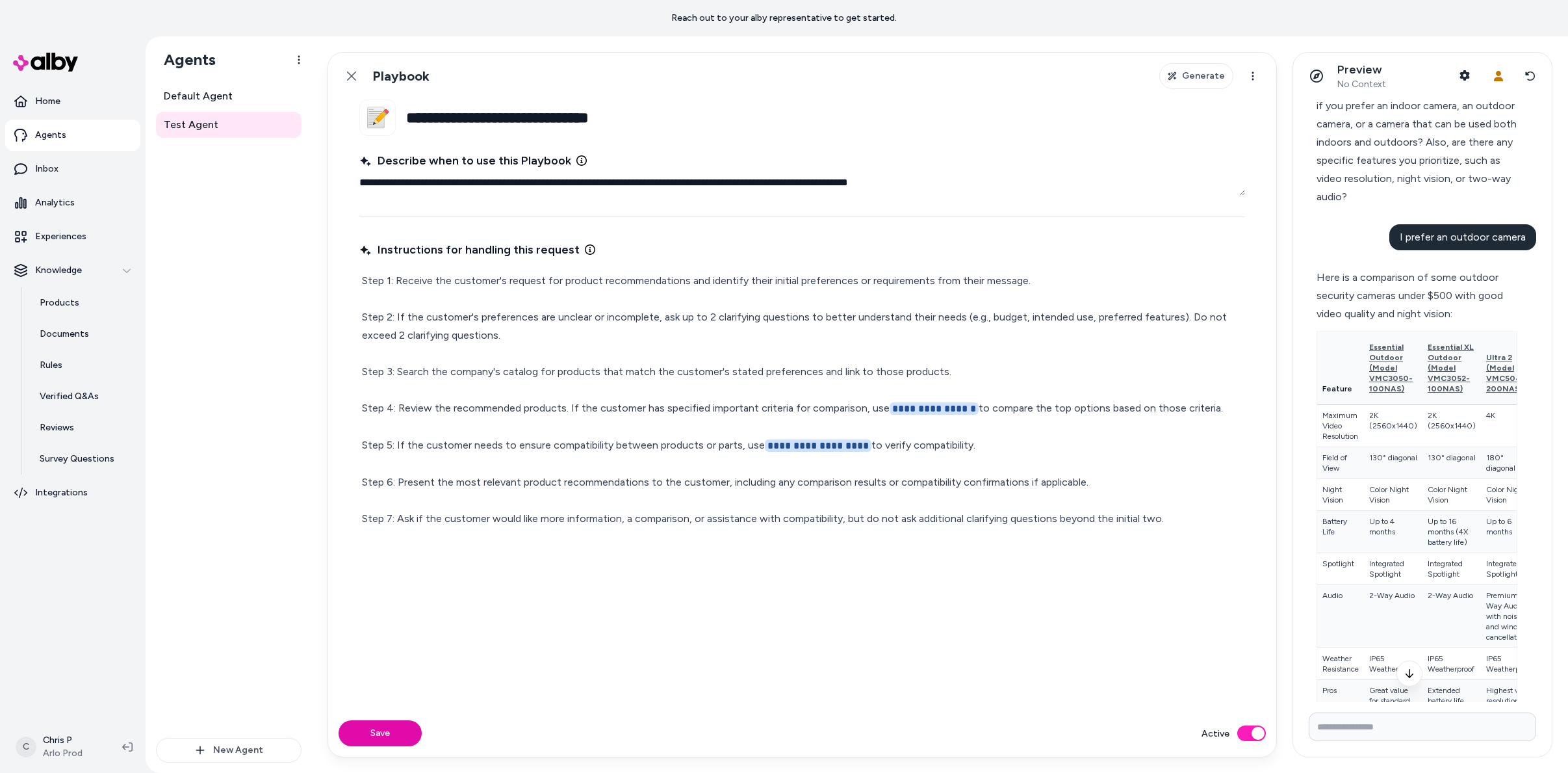 click on "Here is a comparison of some outdoor security cameras under $500 with good video quality and night vision:" at bounding box center (1417, 296) 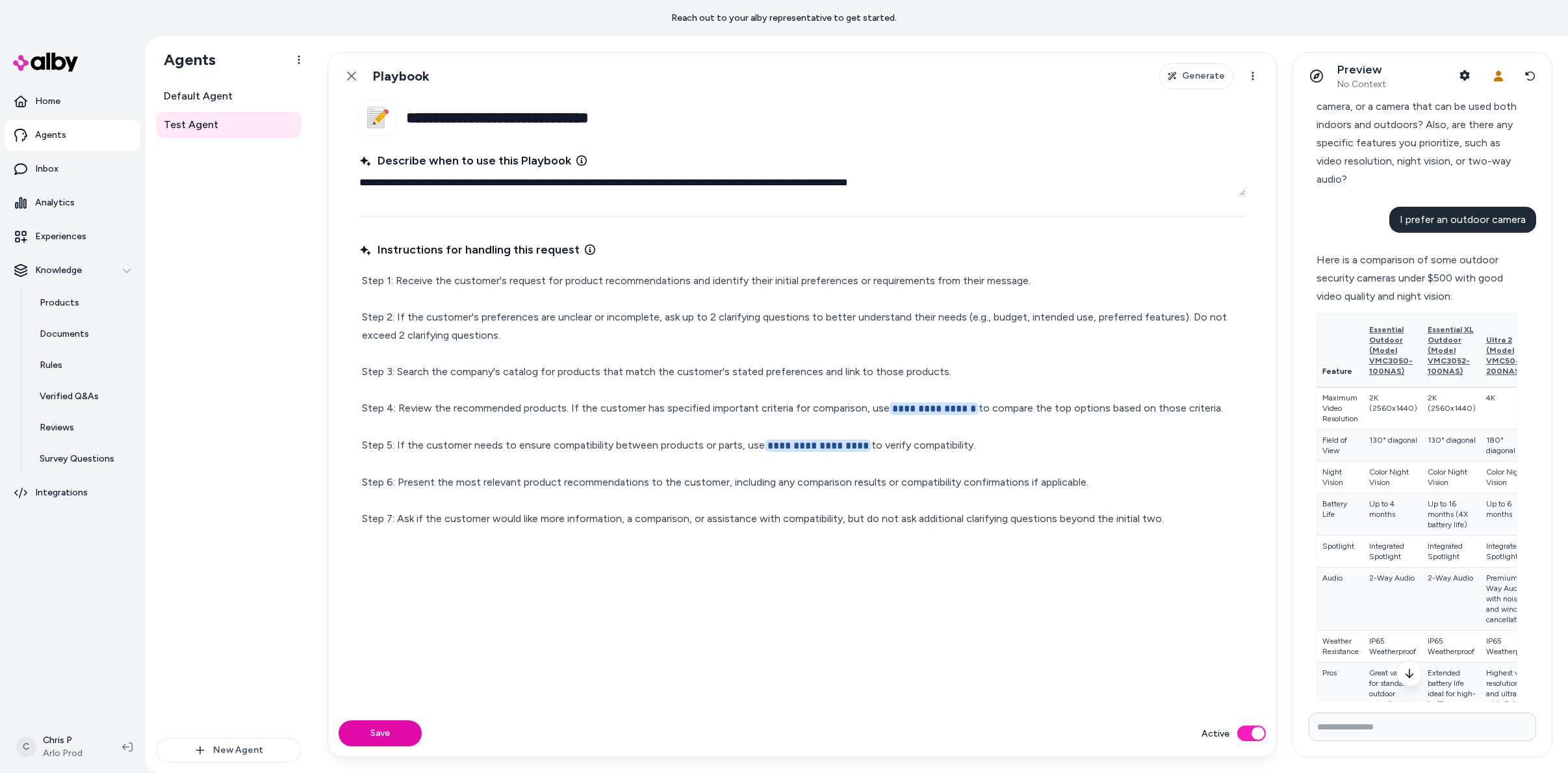 scroll, scrollTop: 371, scrollLeft: 0, axis: vertical 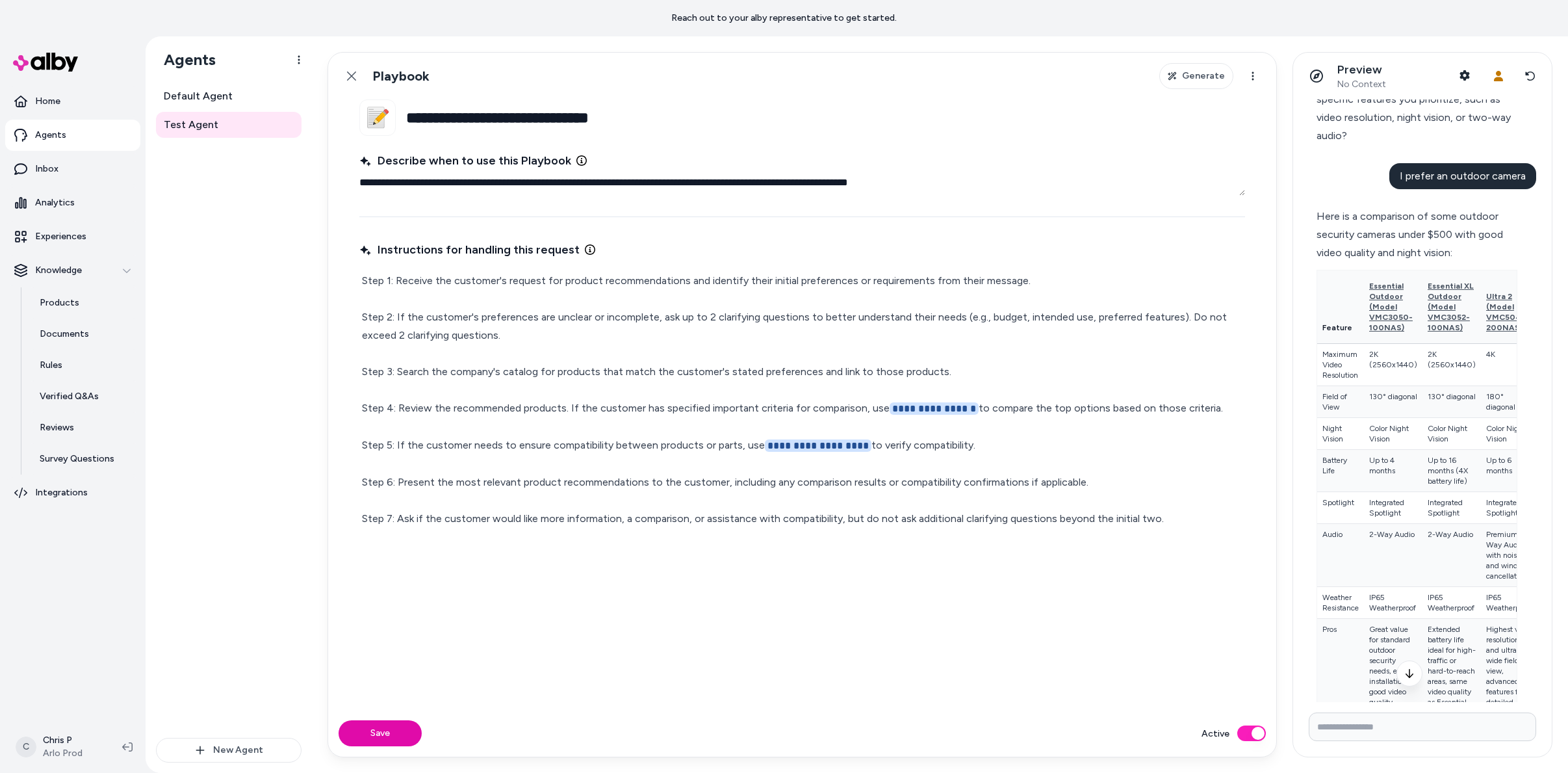 click on "**********" at bounding box center [802, 400] 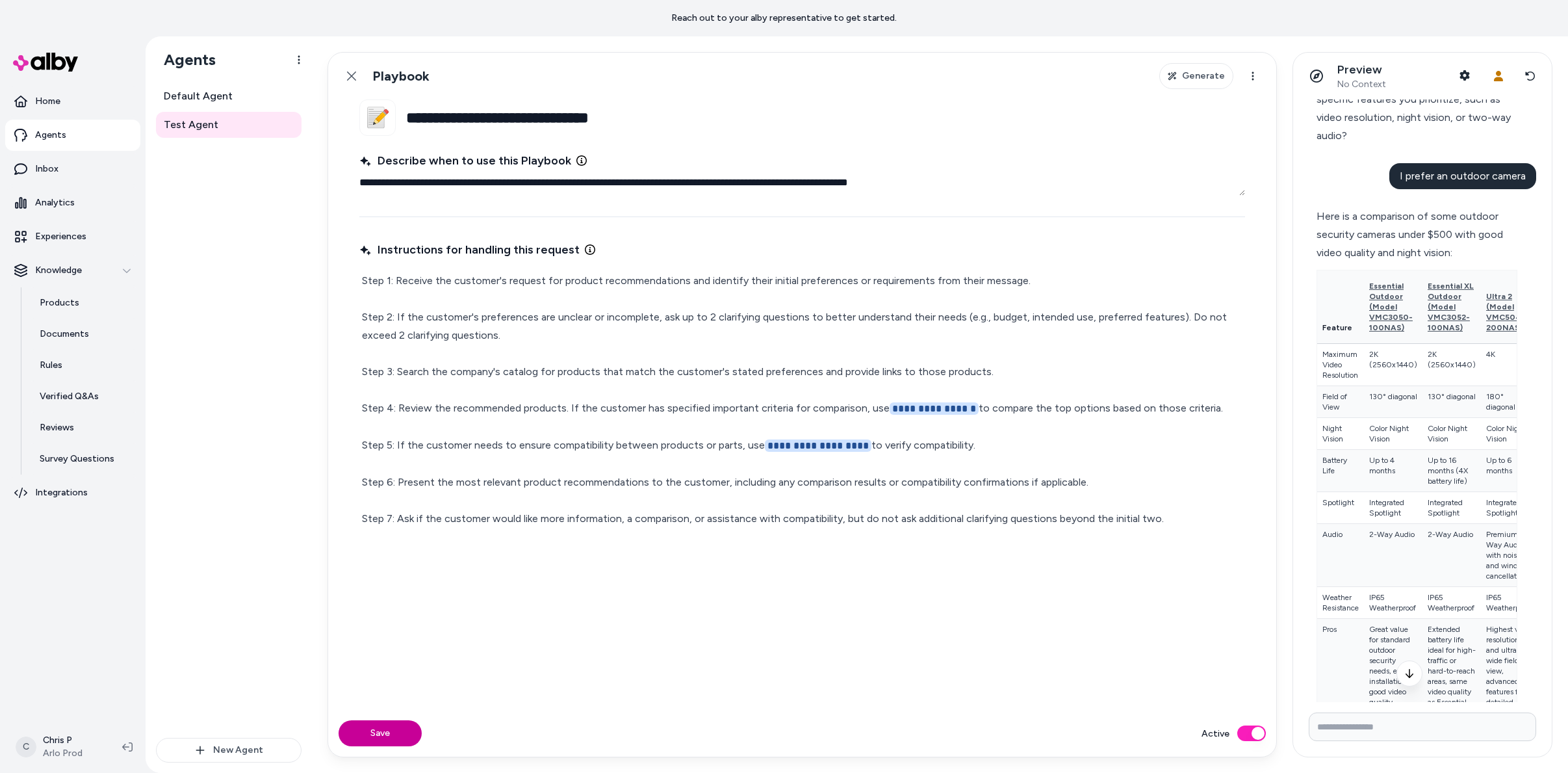 click on "Save" at bounding box center [380, 733] 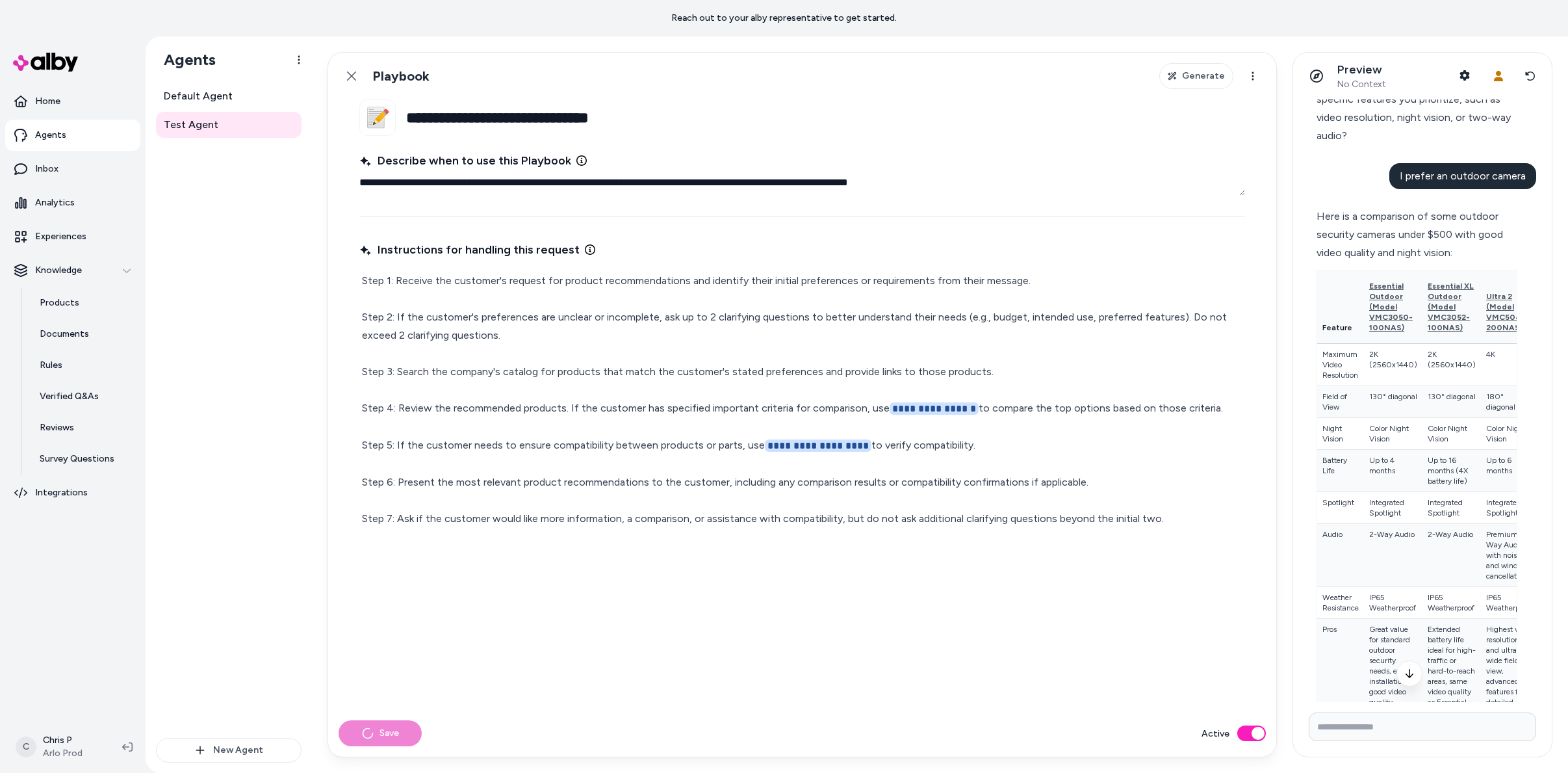 click on "**********" at bounding box center (802, 400) 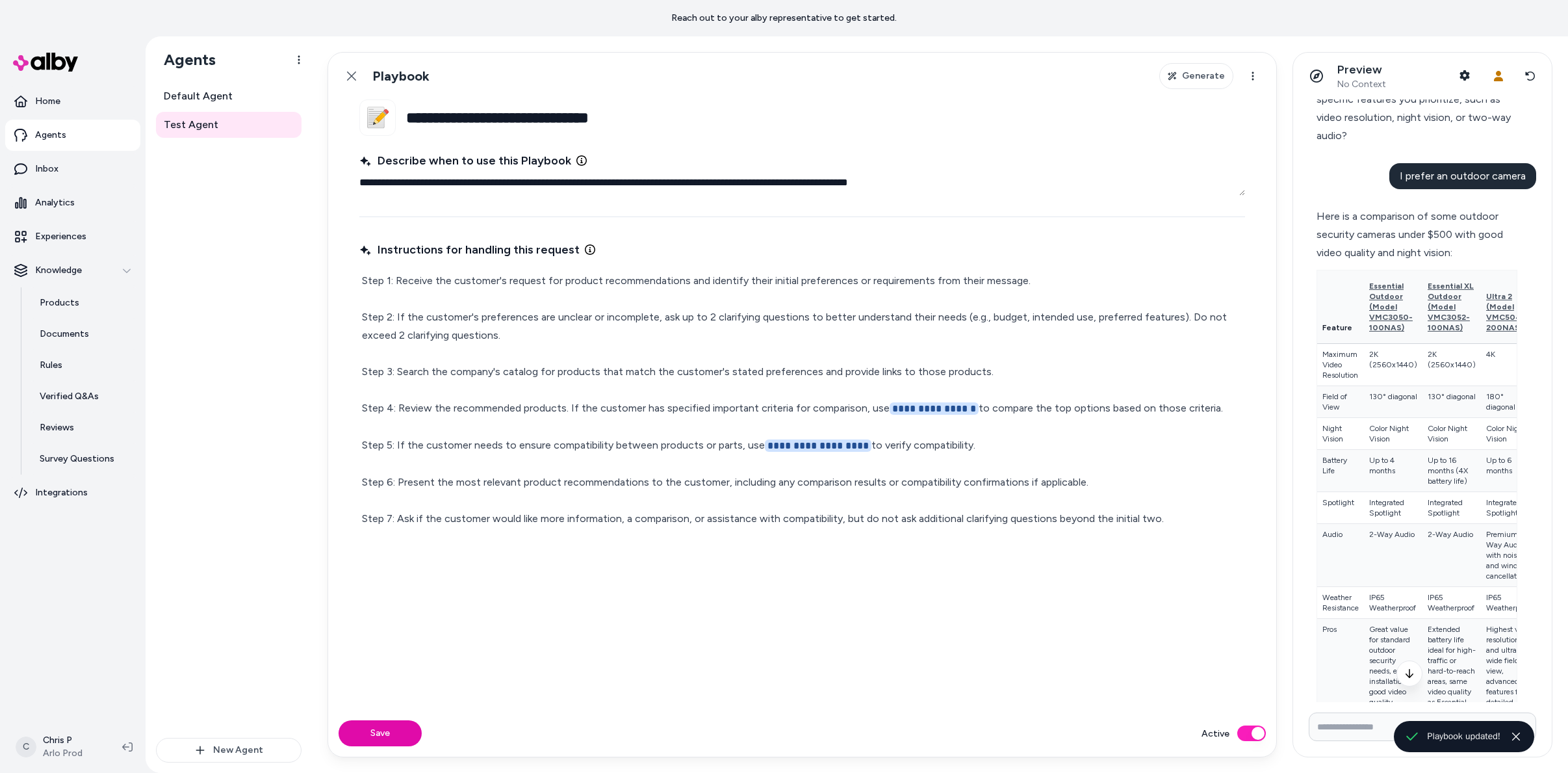drag, startPoint x: 610, startPoint y: 410, endPoint x: 791, endPoint y: 405, distance: 181.069 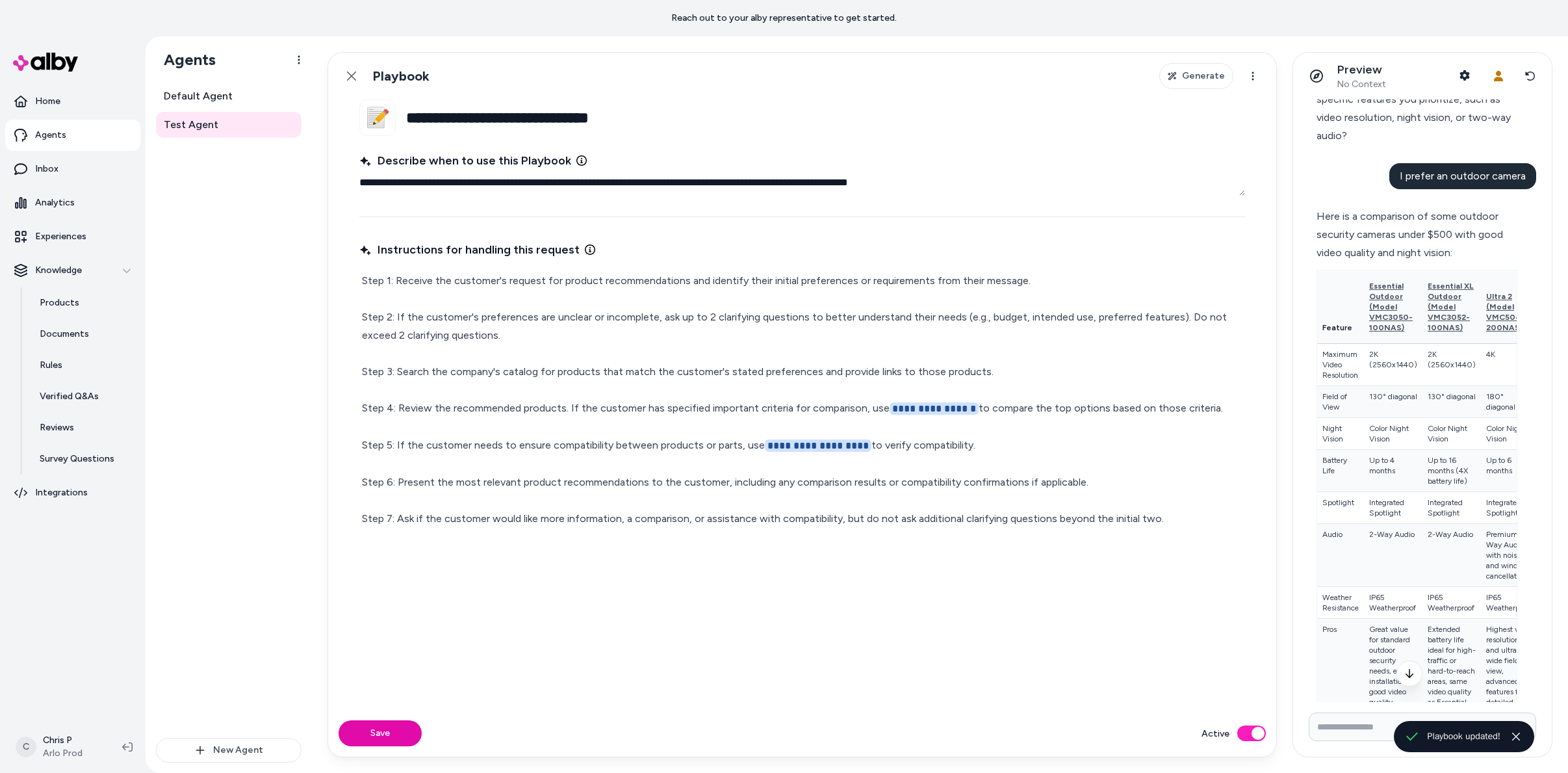 click on "**********" at bounding box center (802, 400) 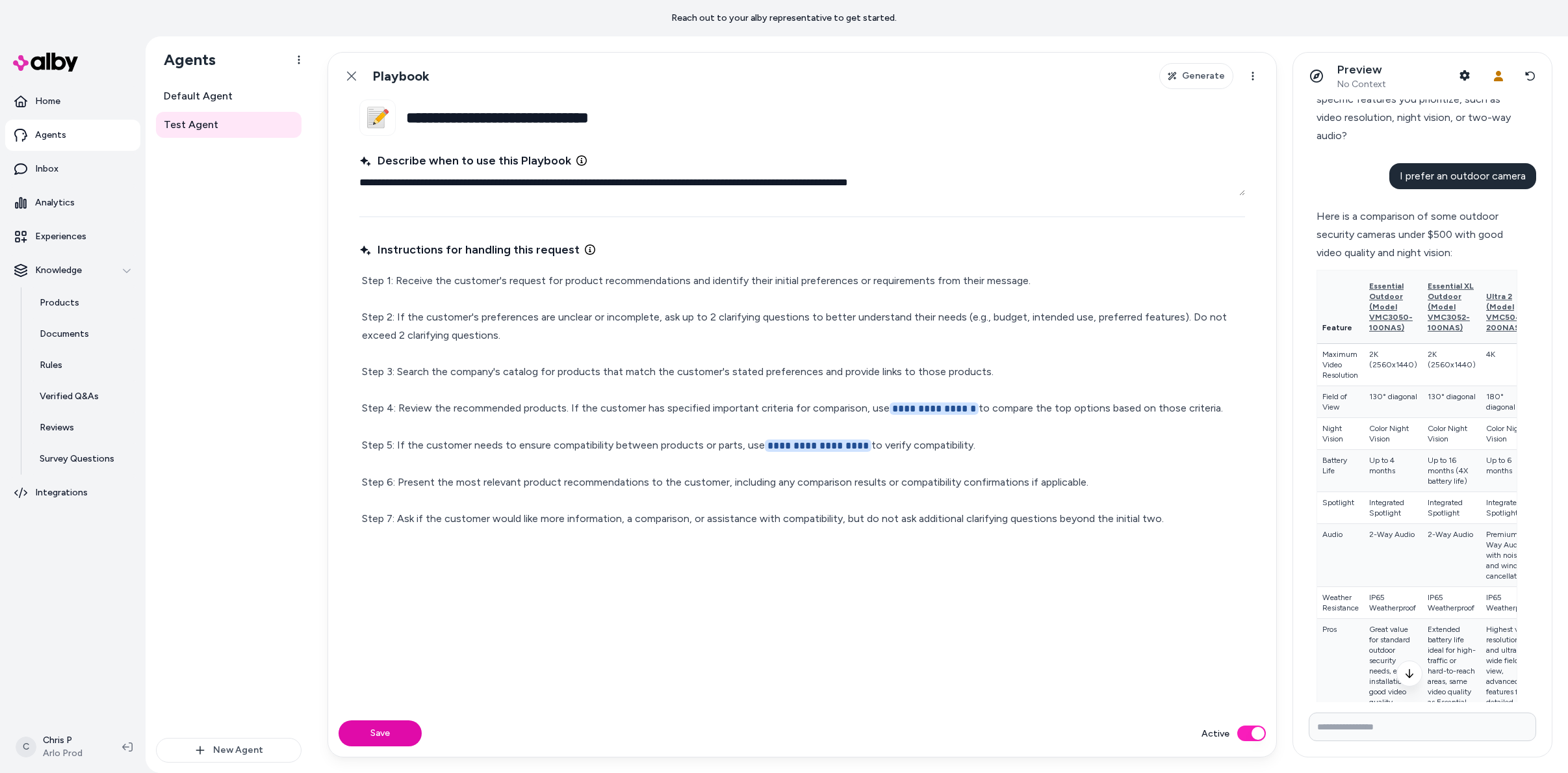 click on "**********" at bounding box center [802, 400] 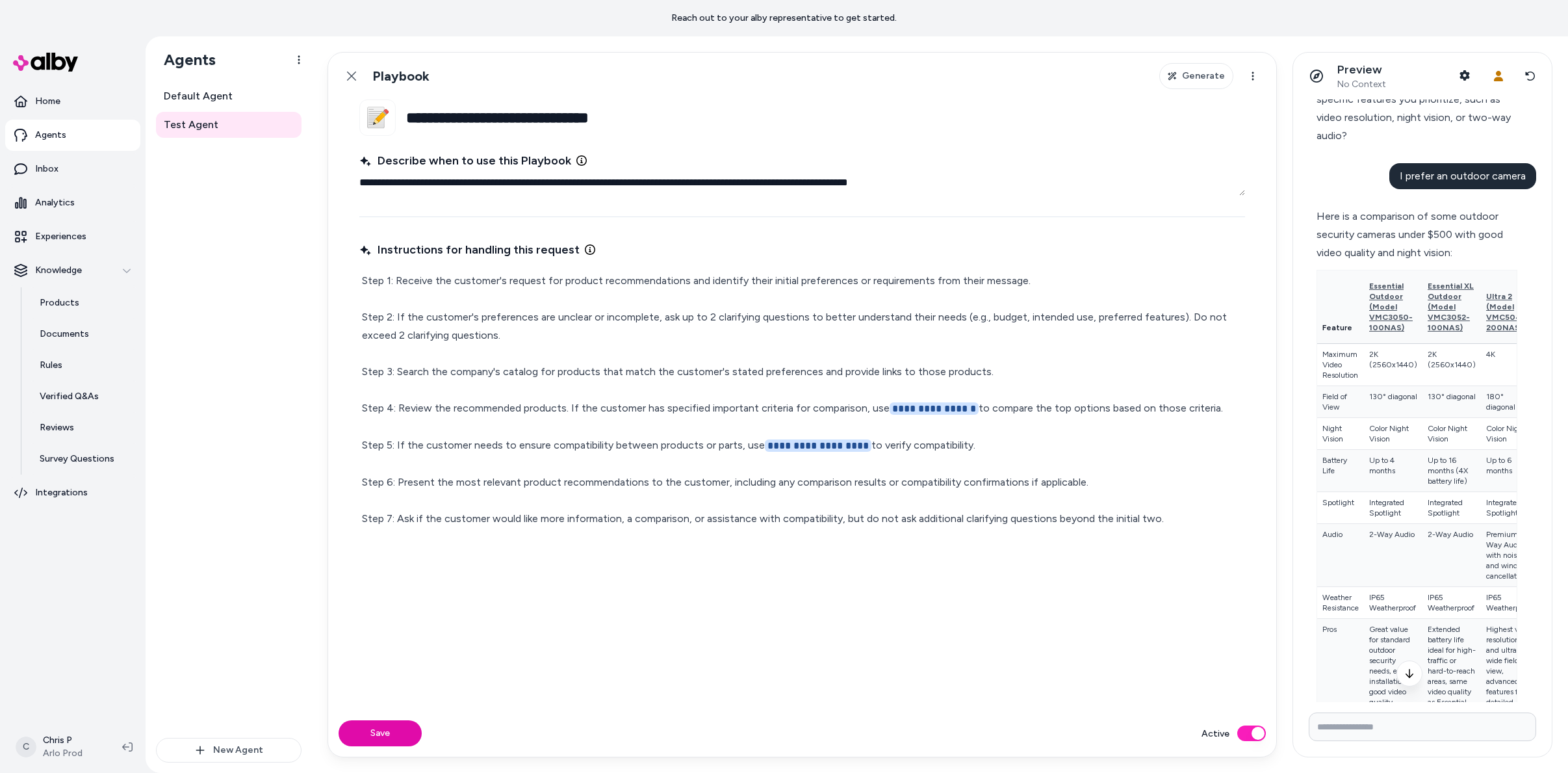 click on "**********" at bounding box center [802, 400] 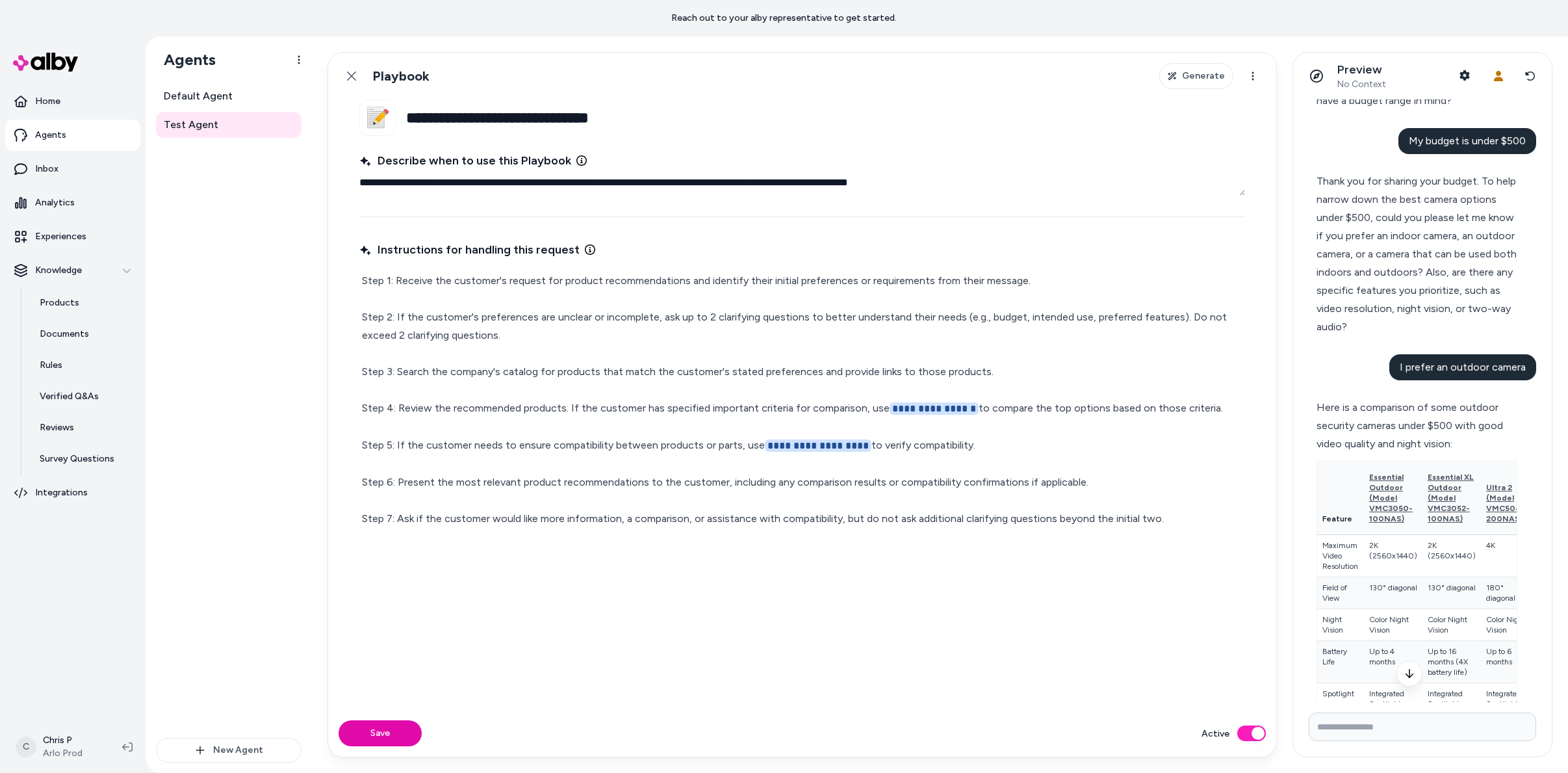 scroll, scrollTop: 196, scrollLeft: 0, axis: vertical 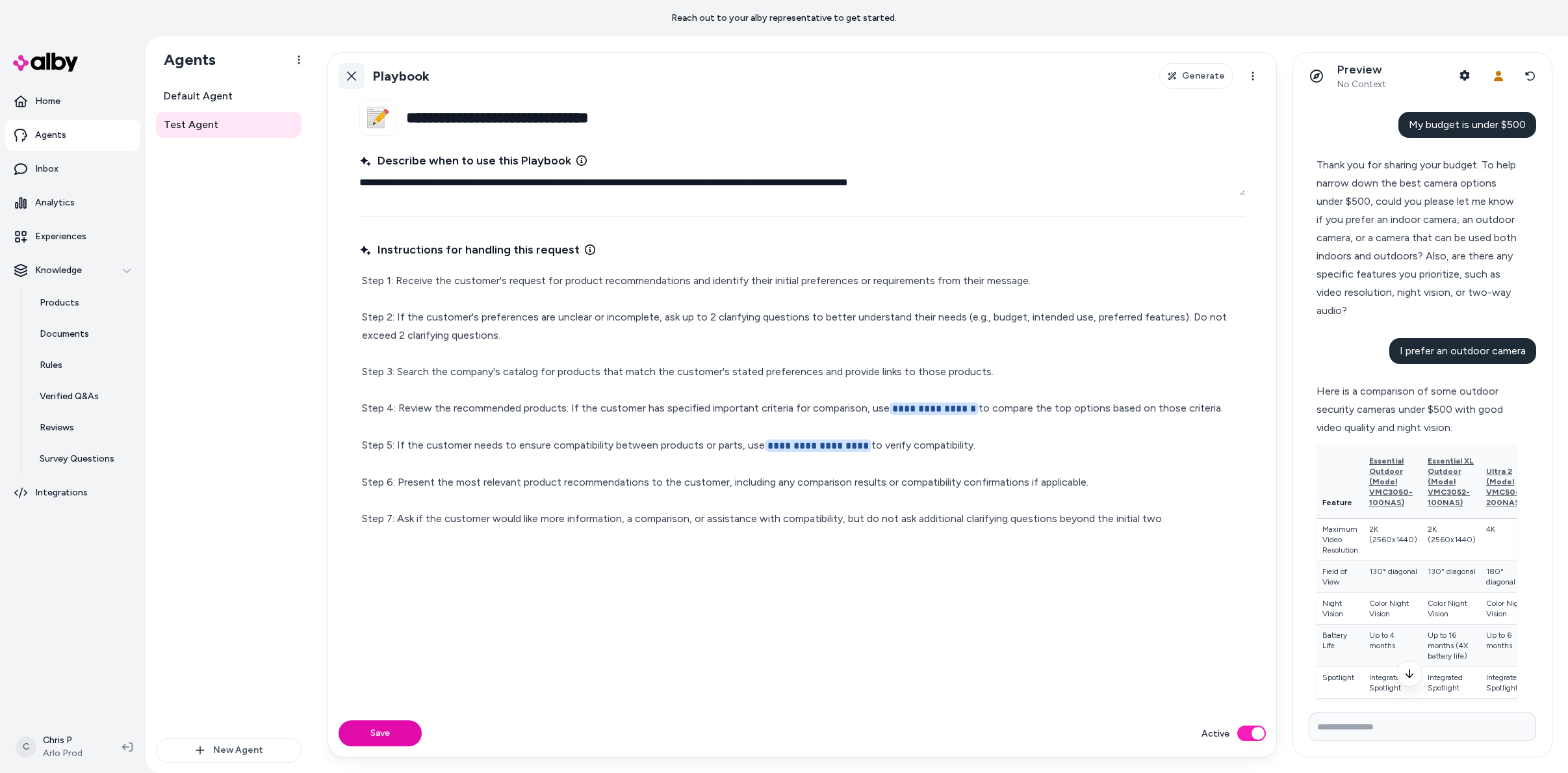 click 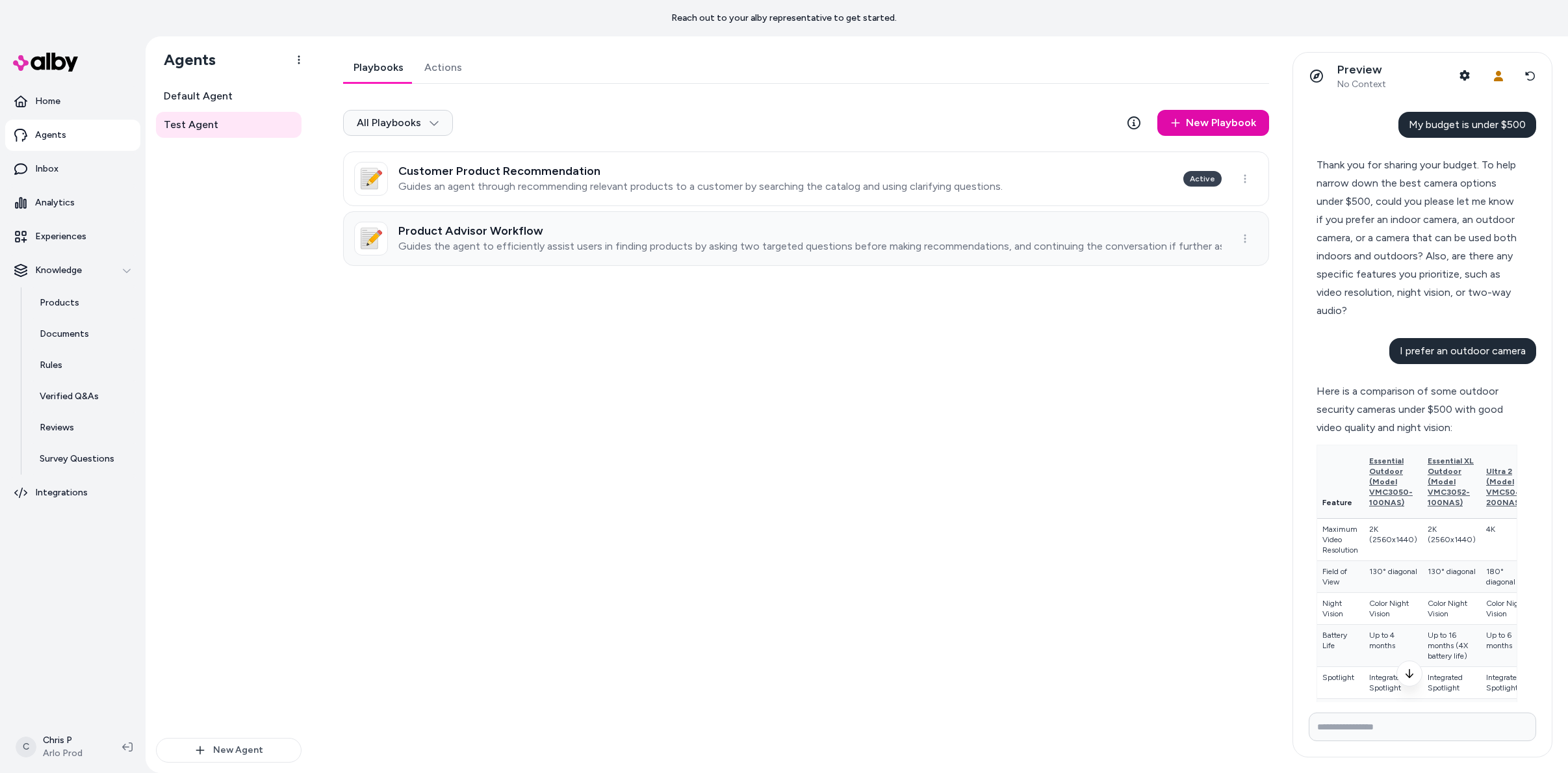drag, startPoint x: 537, startPoint y: 484, endPoint x: 489, endPoint y: 231, distance: 257.51311 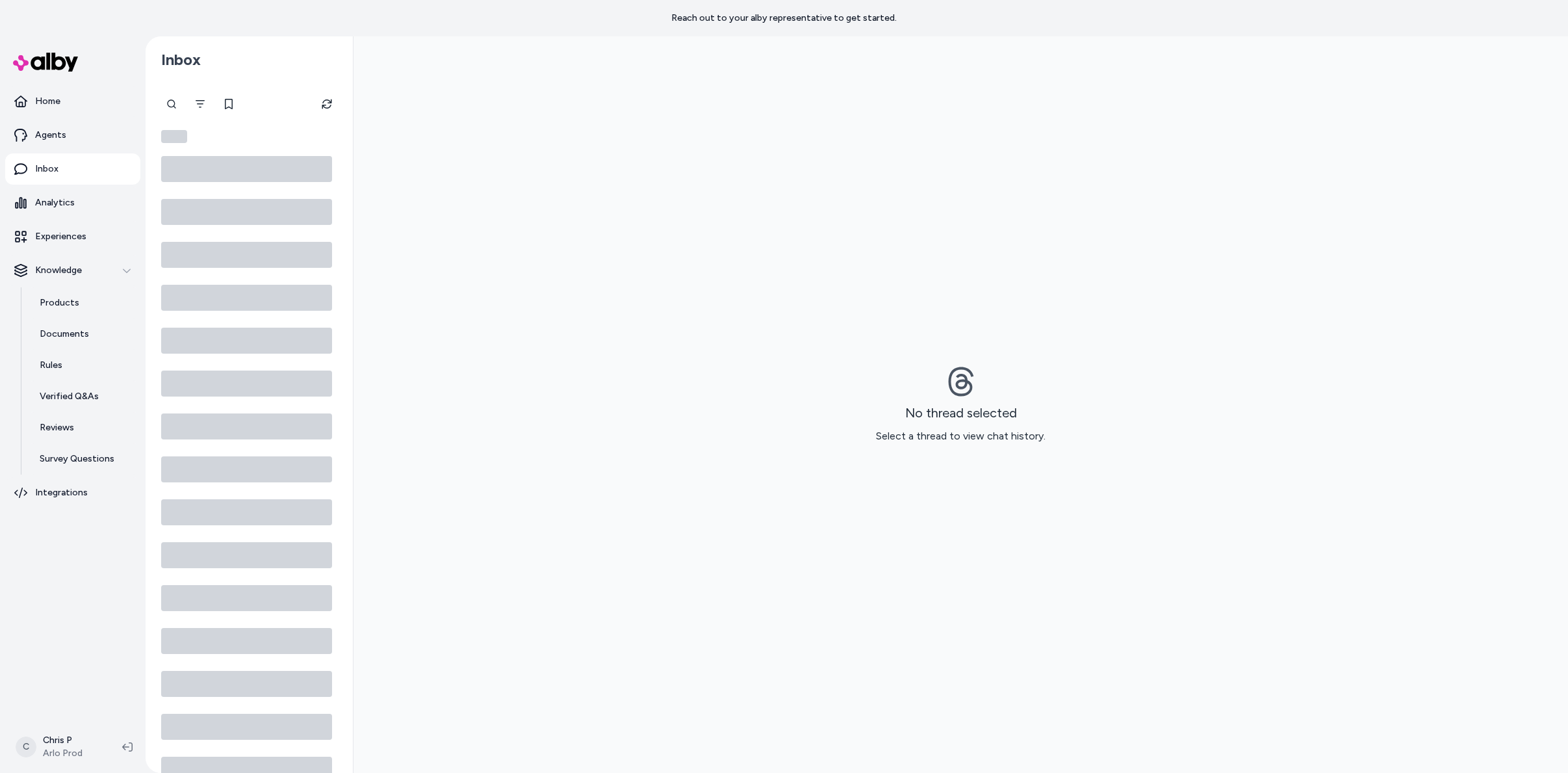 scroll, scrollTop: 0, scrollLeft: 0, axis: both 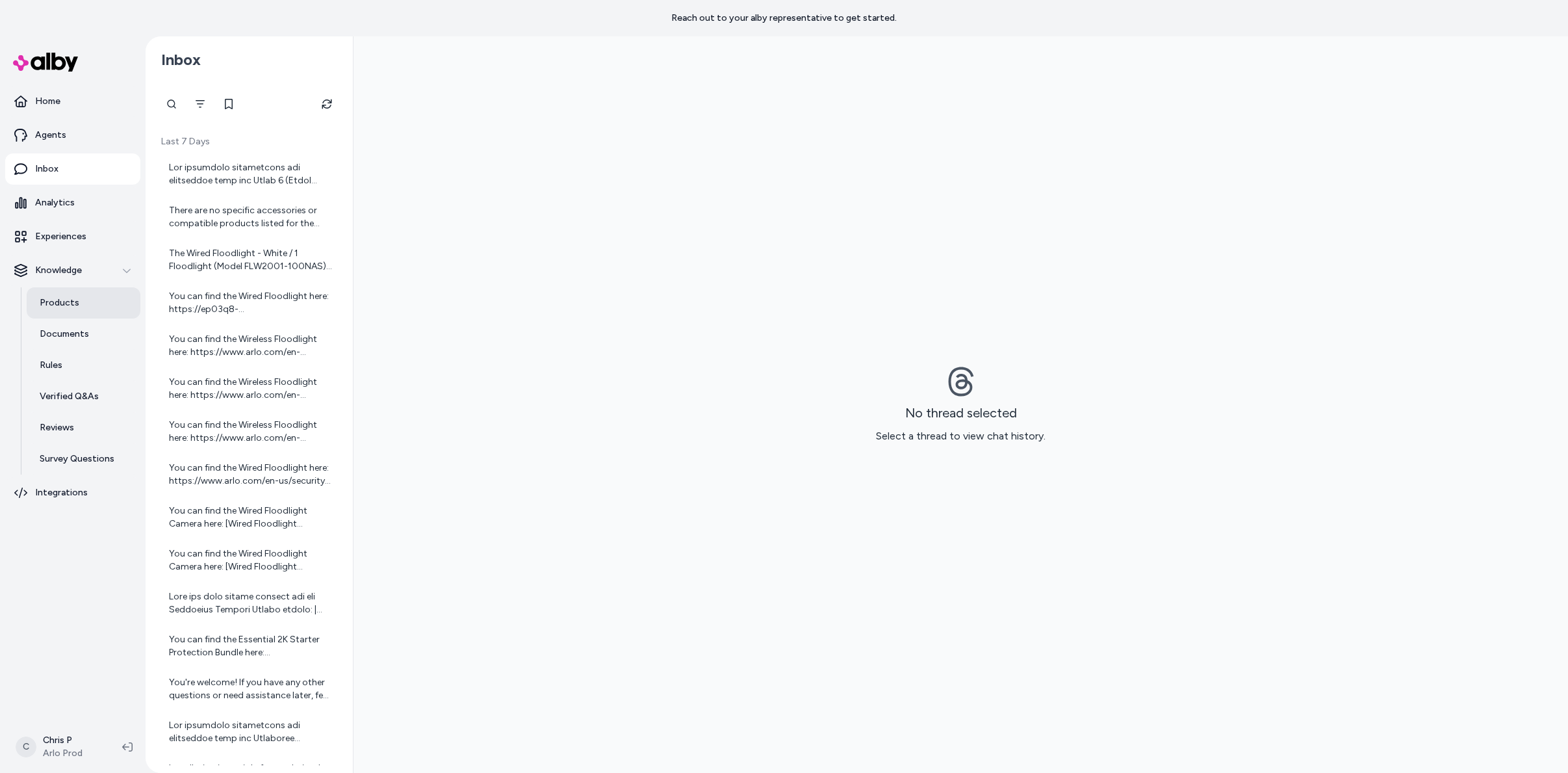 click on "Products" at bounding box center [59, 303] 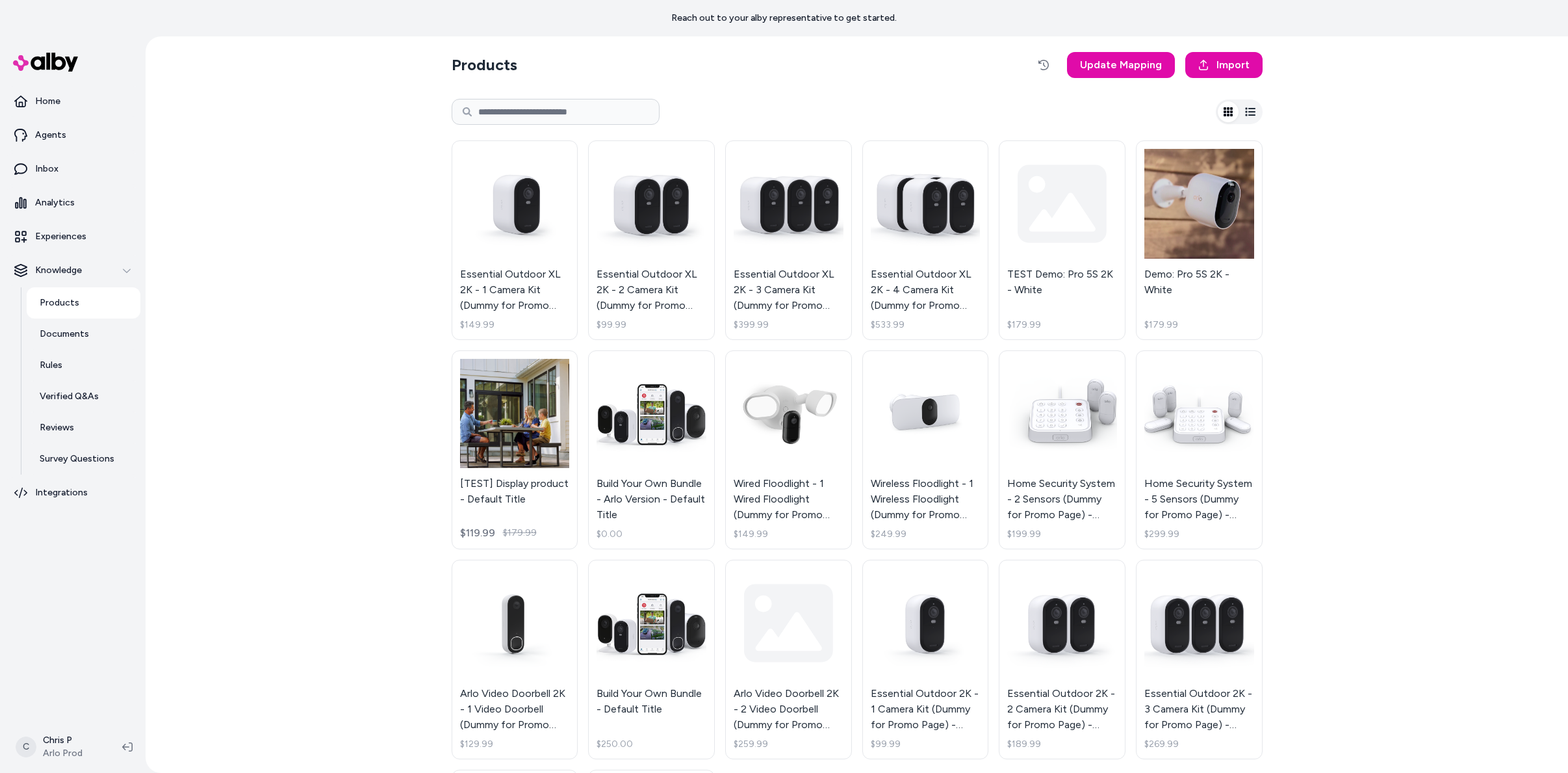 click at bounding box center [556, 112] 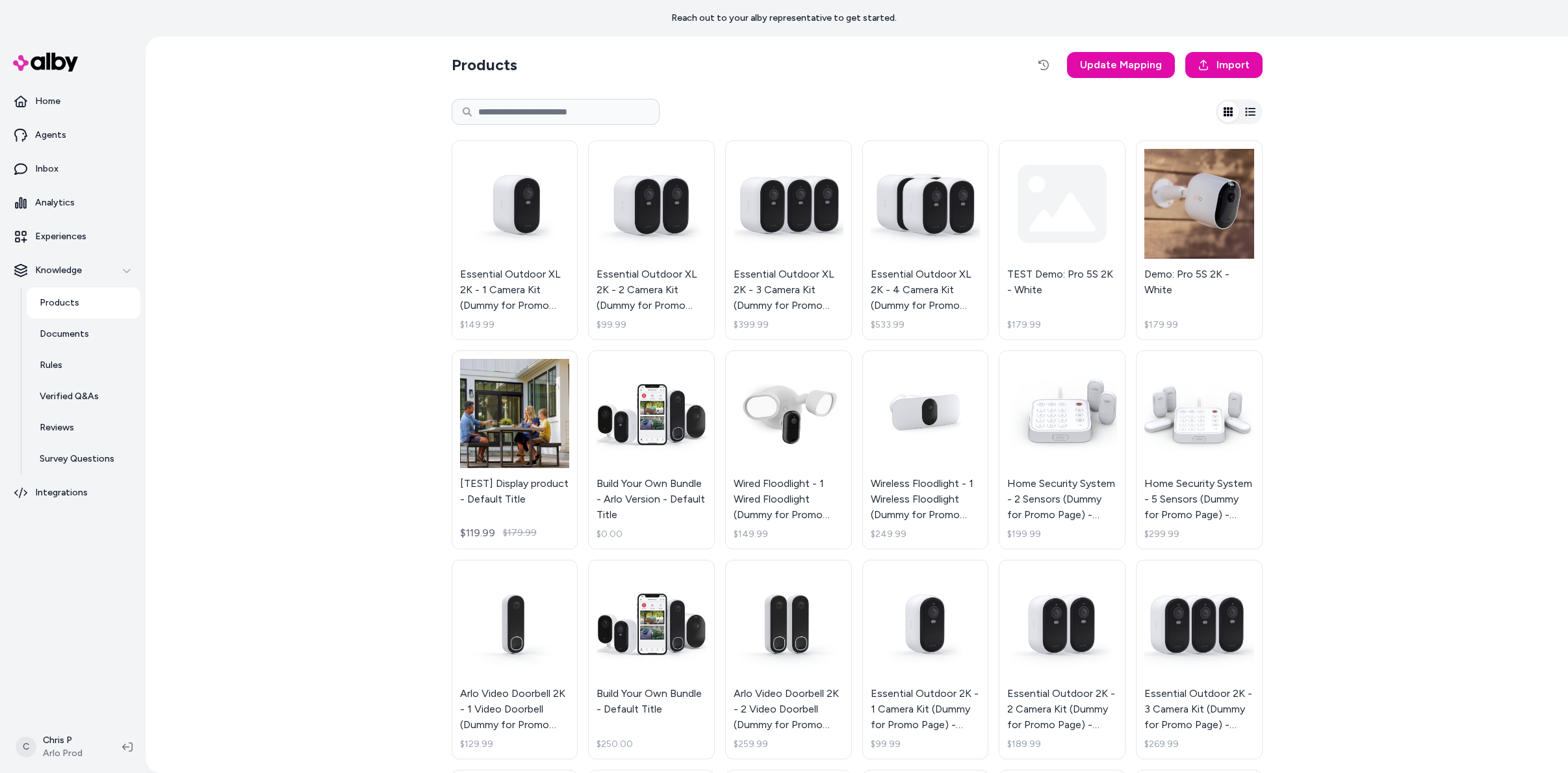click on "Products Update Mapping   Import Essential Outdoor XL 2K - 1 Camera Kit (Dummy for Promo Page) - Default Title $149.99 Essential Outdoor XL 2K - 2 Camera Kit (Dummy for Promo Page) - Default Title $99.99 Essential Outdoor XL 2K - 3 Camera Kit (Dummy for Promo Page) - Default Title $399.99 Essential Outdoor XL 2K - 4 Camera Kit (Dummy for Promo Page) - Default Title $533.99 TEST Demo: Pro 5S 2K - White $179.99 Demo: Pro 5S 2K - White $179.99 [TEST] Display product - Default Title $119.99 $179.99 Build Your Own Bundle - Arlo Version - Default Title $0.00 Wired Floodlight - 1 Wired Floodlight (Dummy for Promo Page) - White $149.99 Wireless Floodlight - 1 Wireless Floodlight (Dummy for Promo Page) - White $249.99 Home Security System - 2 Sensors (Dummy for Promo Page) - Default Title $199.99 Home Security System - 5 Sensors (Dummy for Promo Page) - Default Title $299.99 Arlo Video Doorbell 2K - 1 Video Doorbell (Dummy for Promo Page) - Default Title $129.99 Build Your Own Bundle - Default Title $250.00 $259.99" at bounding box center [856, 404] 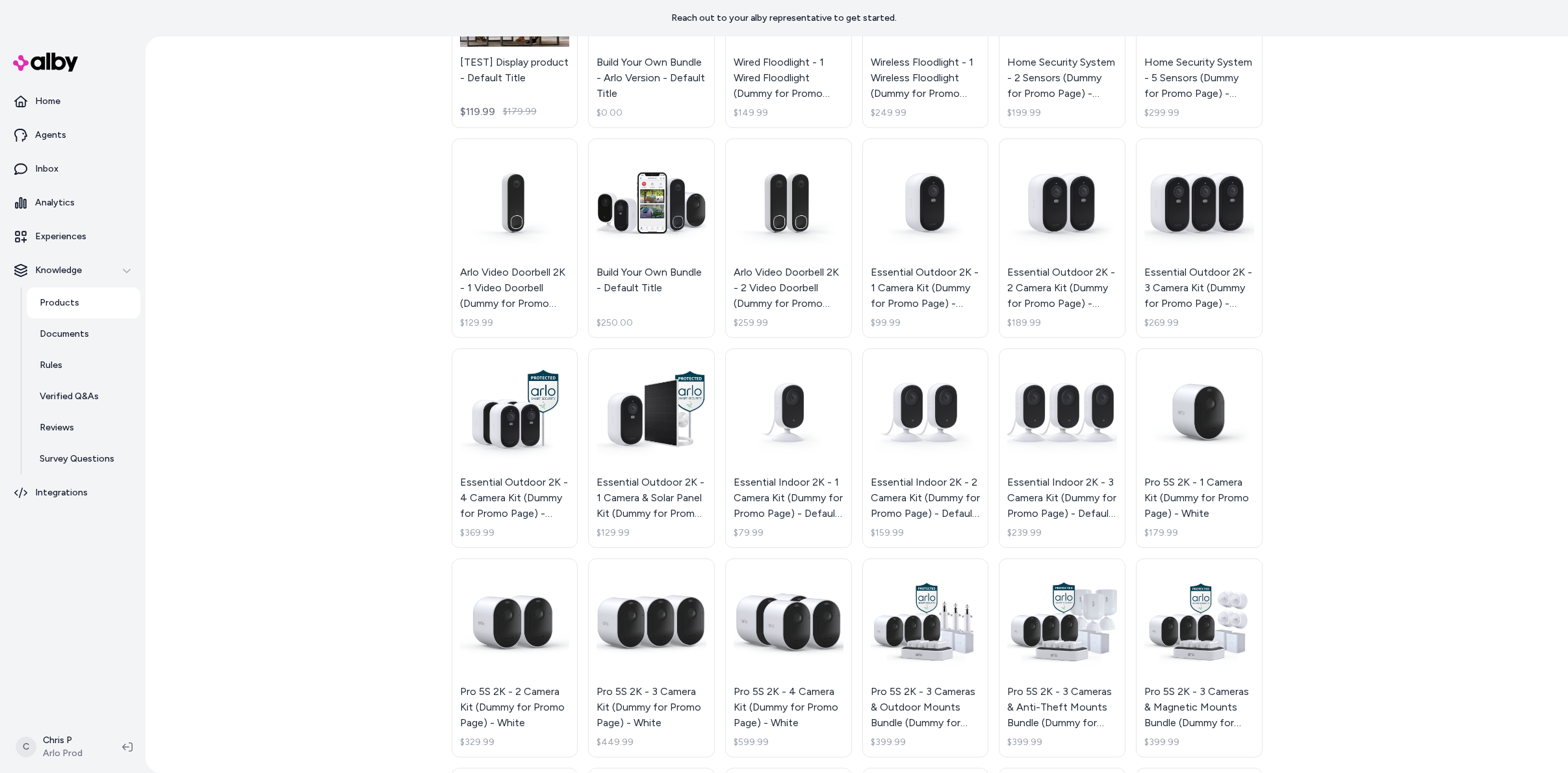 scroll, scrollTop: 0, scrollLeft: 0, axis: both 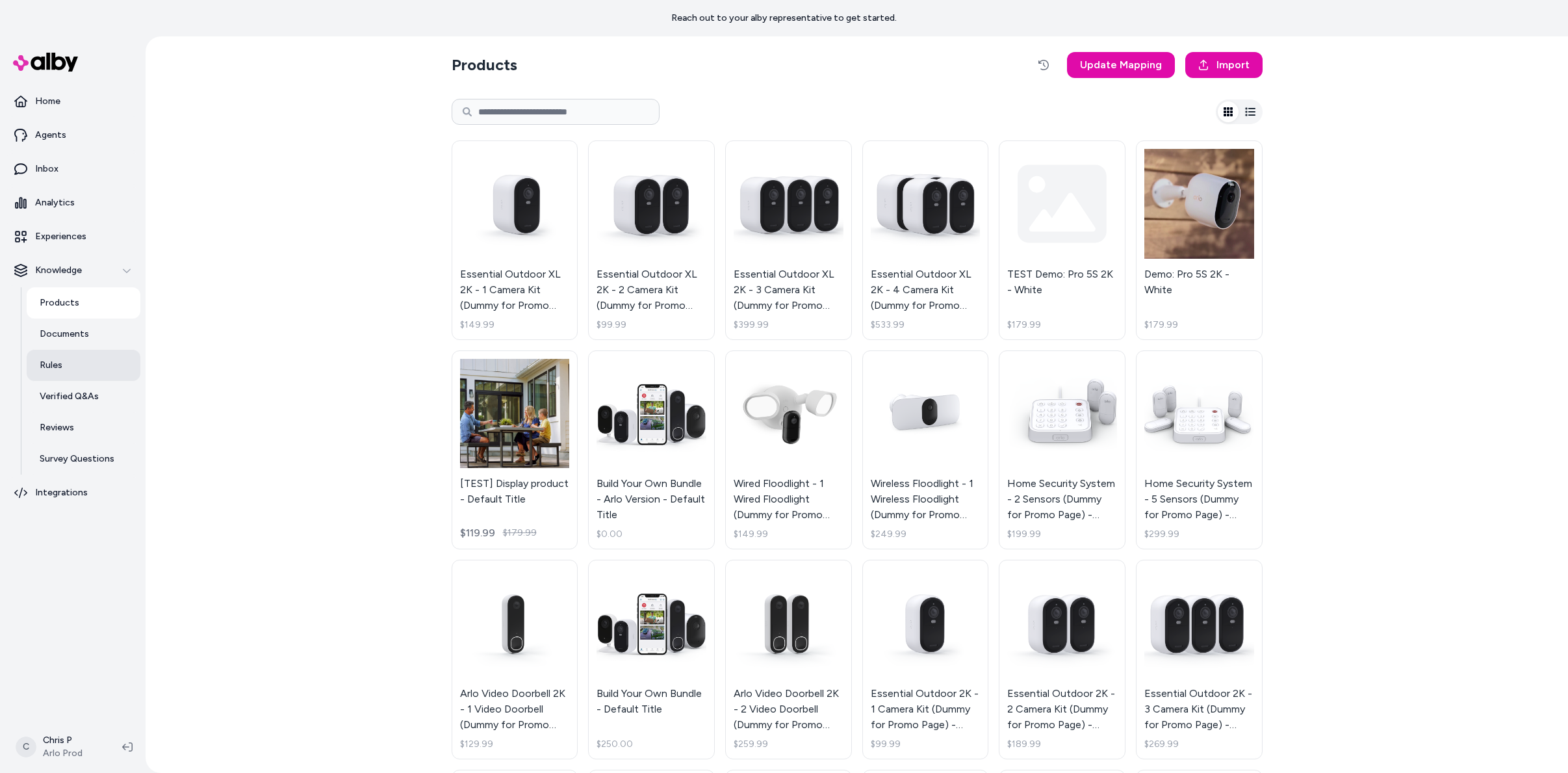 click on "Rules" at bounding box center (83, 365) 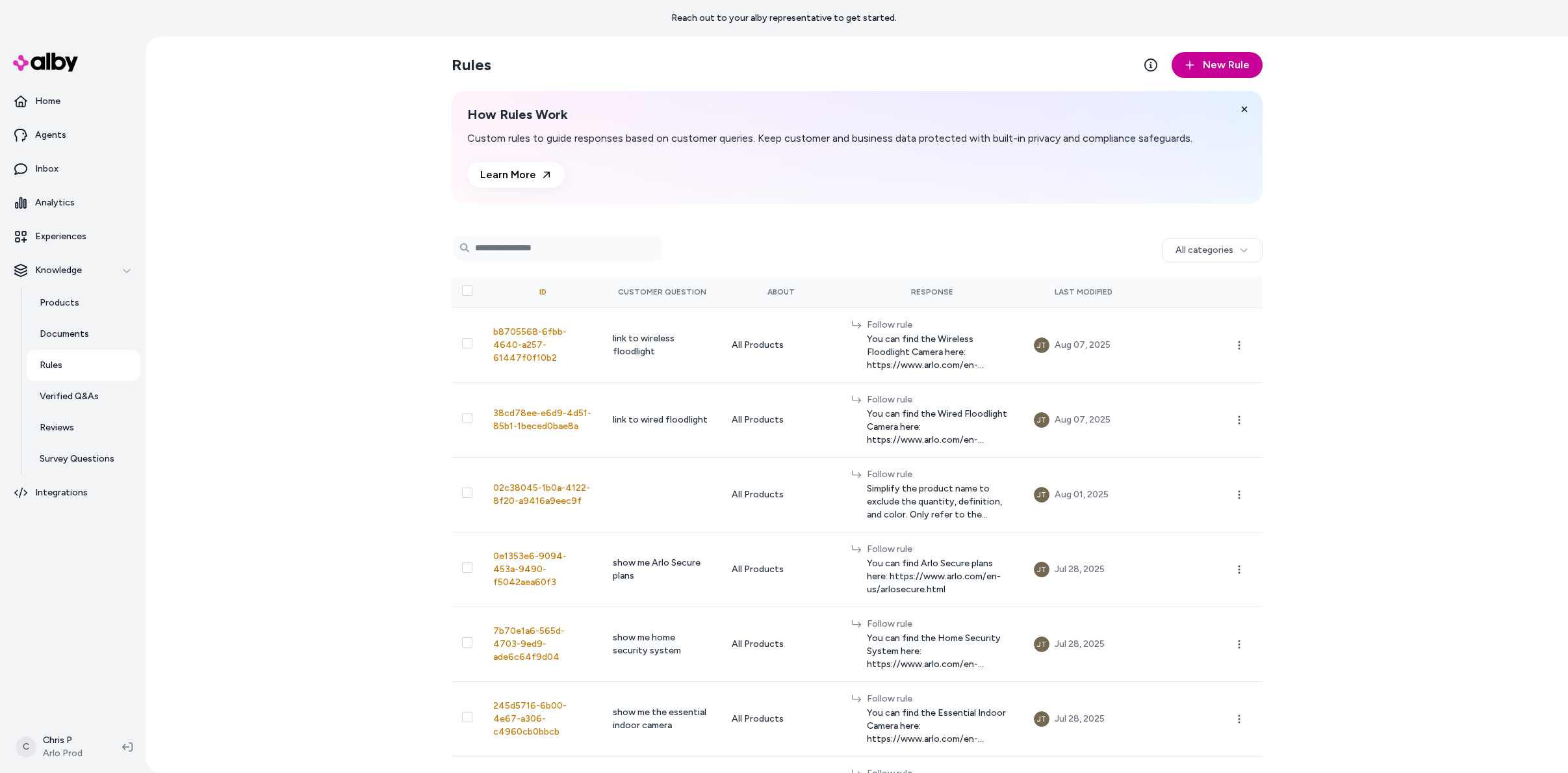 click on "New Rule" at bounding box center [1226, 65] 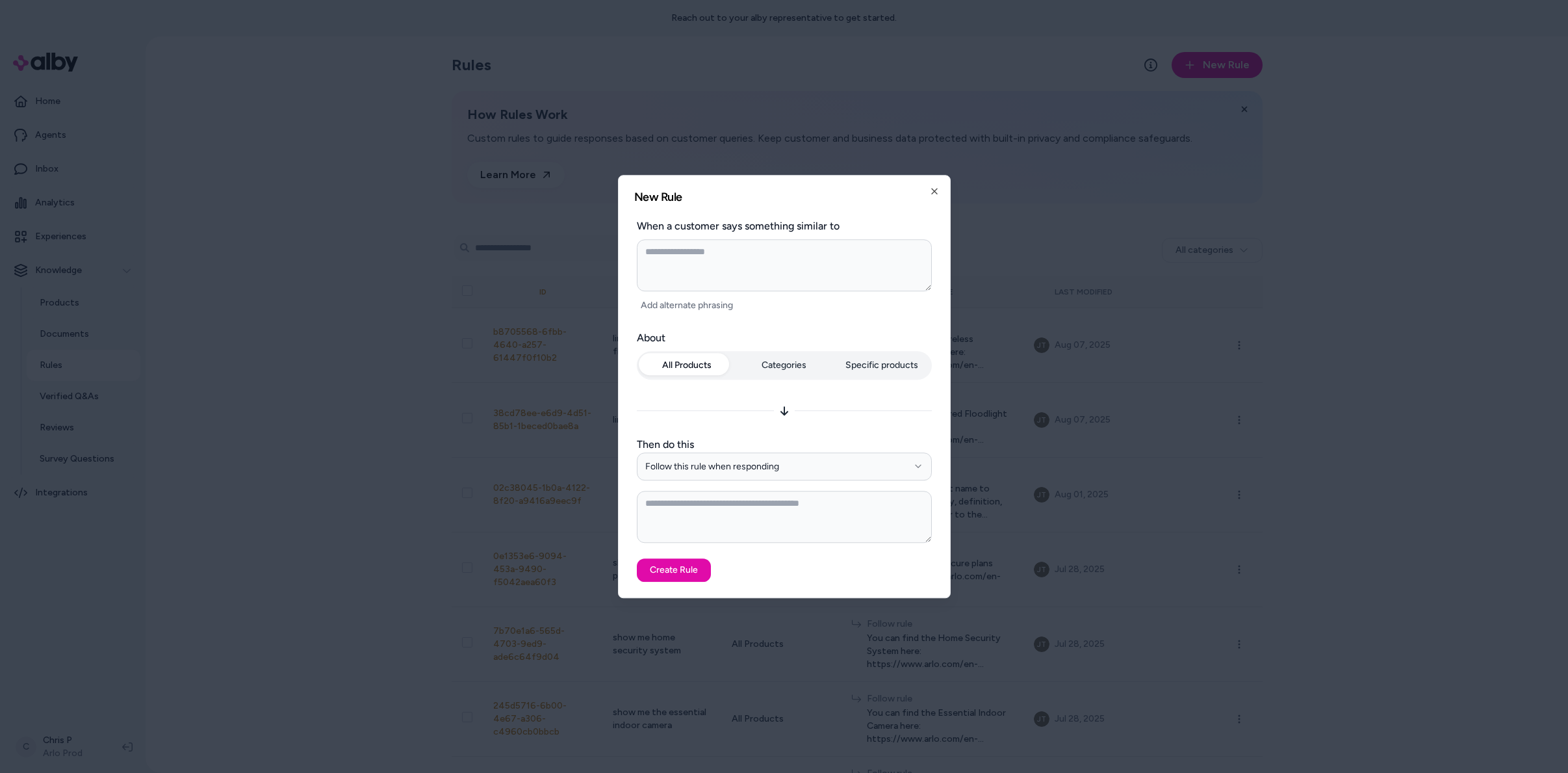 type on "*" 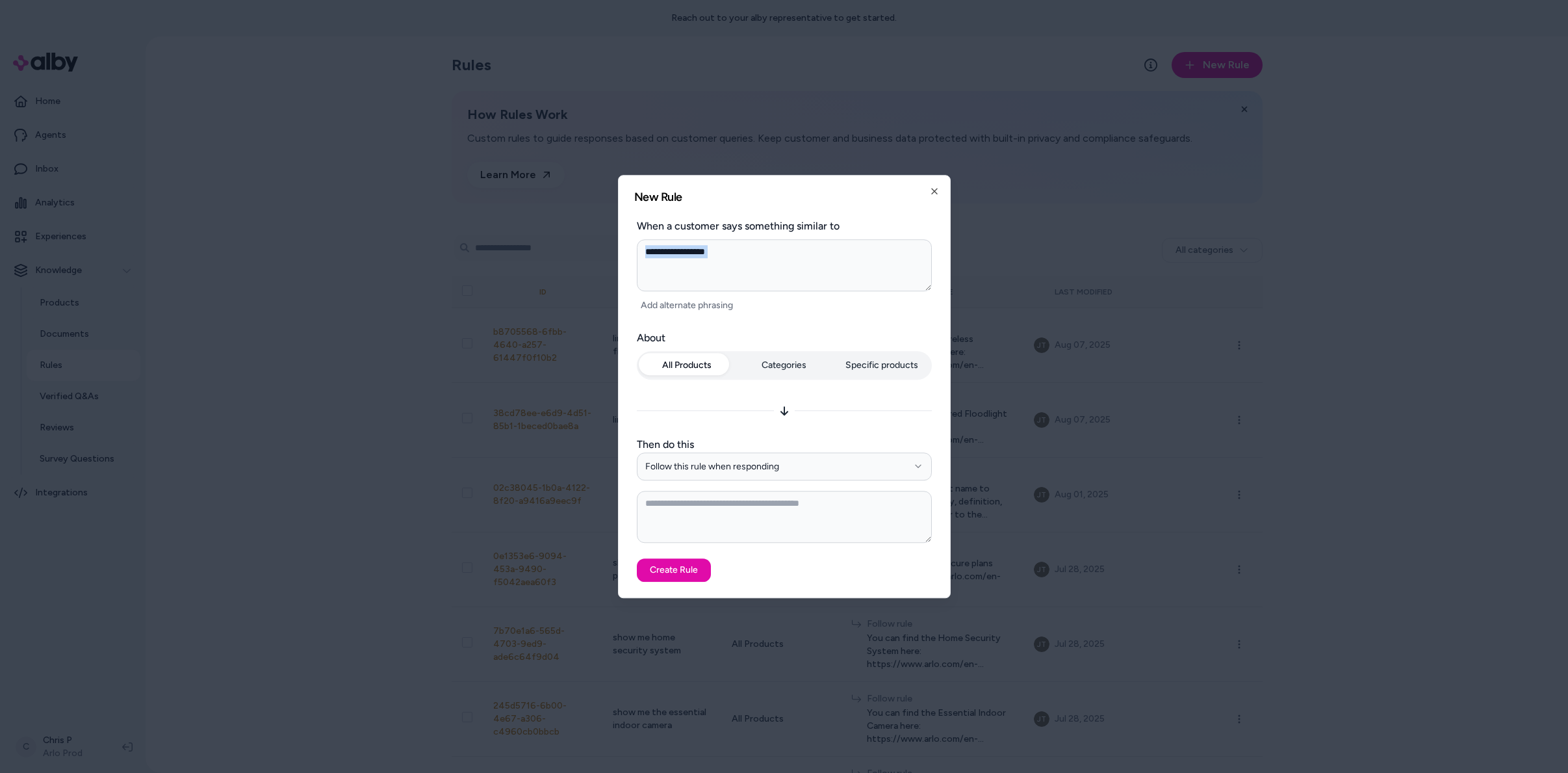 click on "When a customer says something similar to Add alternate phrasing" at bounding box center [784, 267] 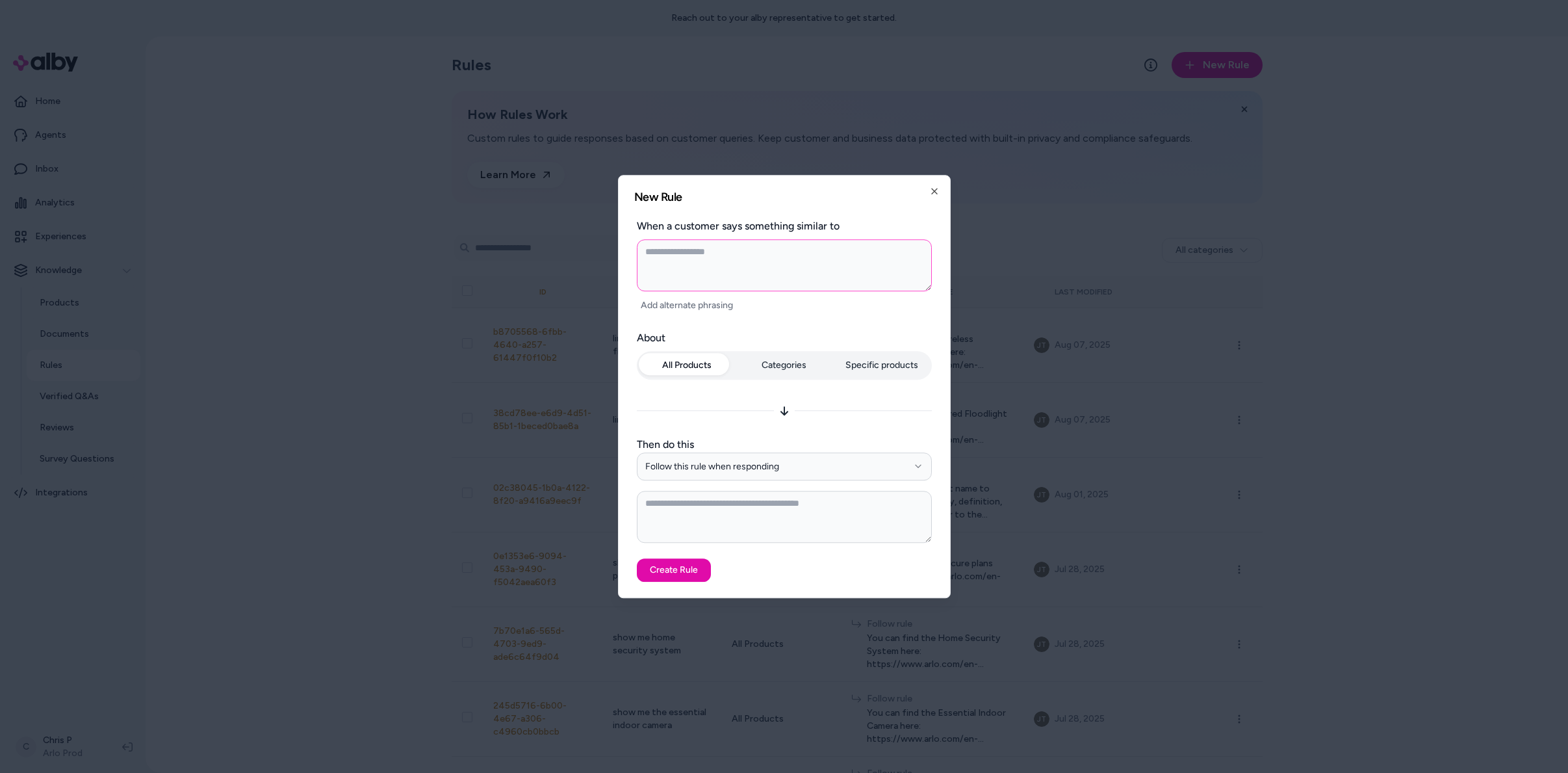 paste on "**********" 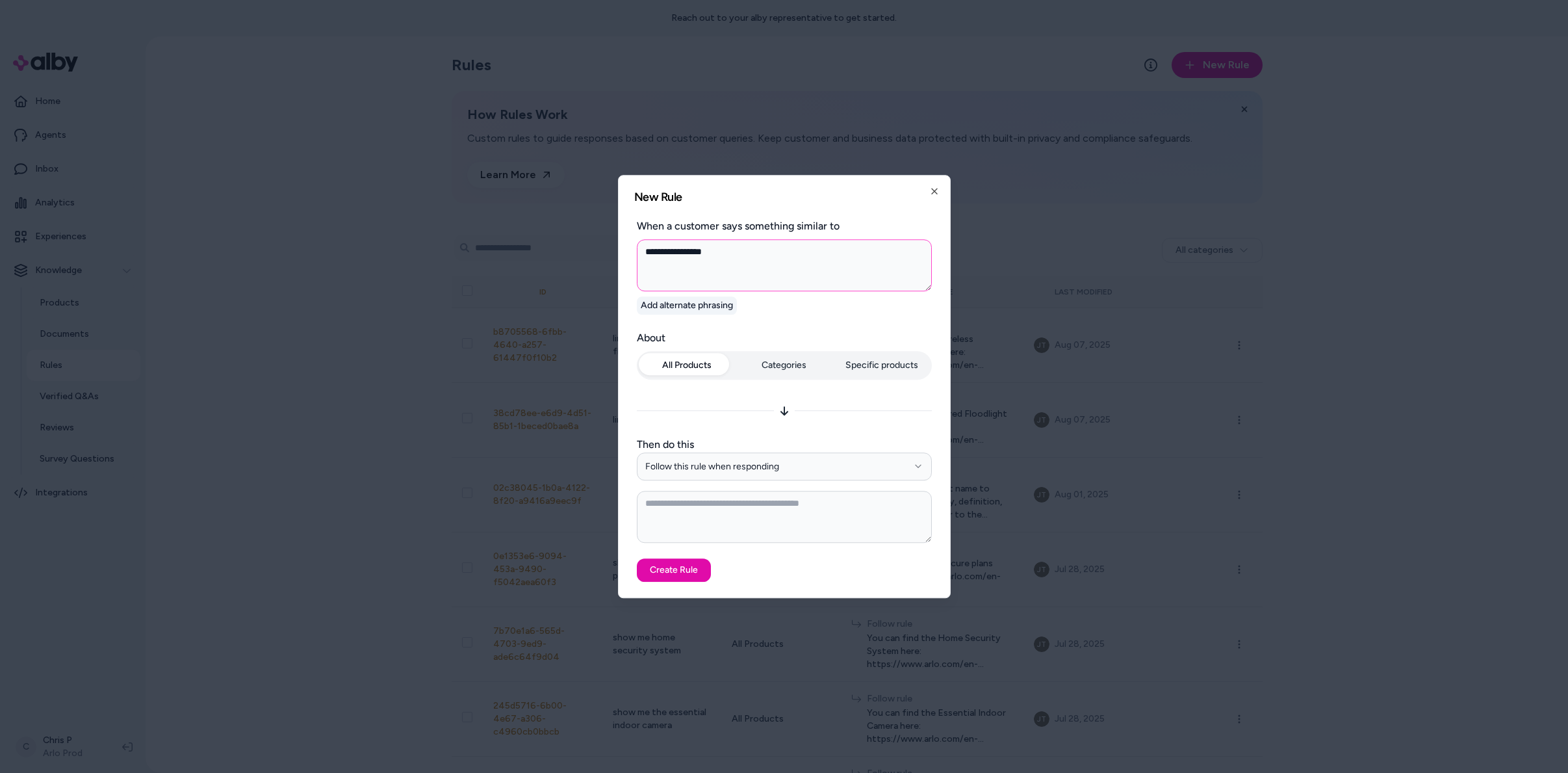 type on "**********" 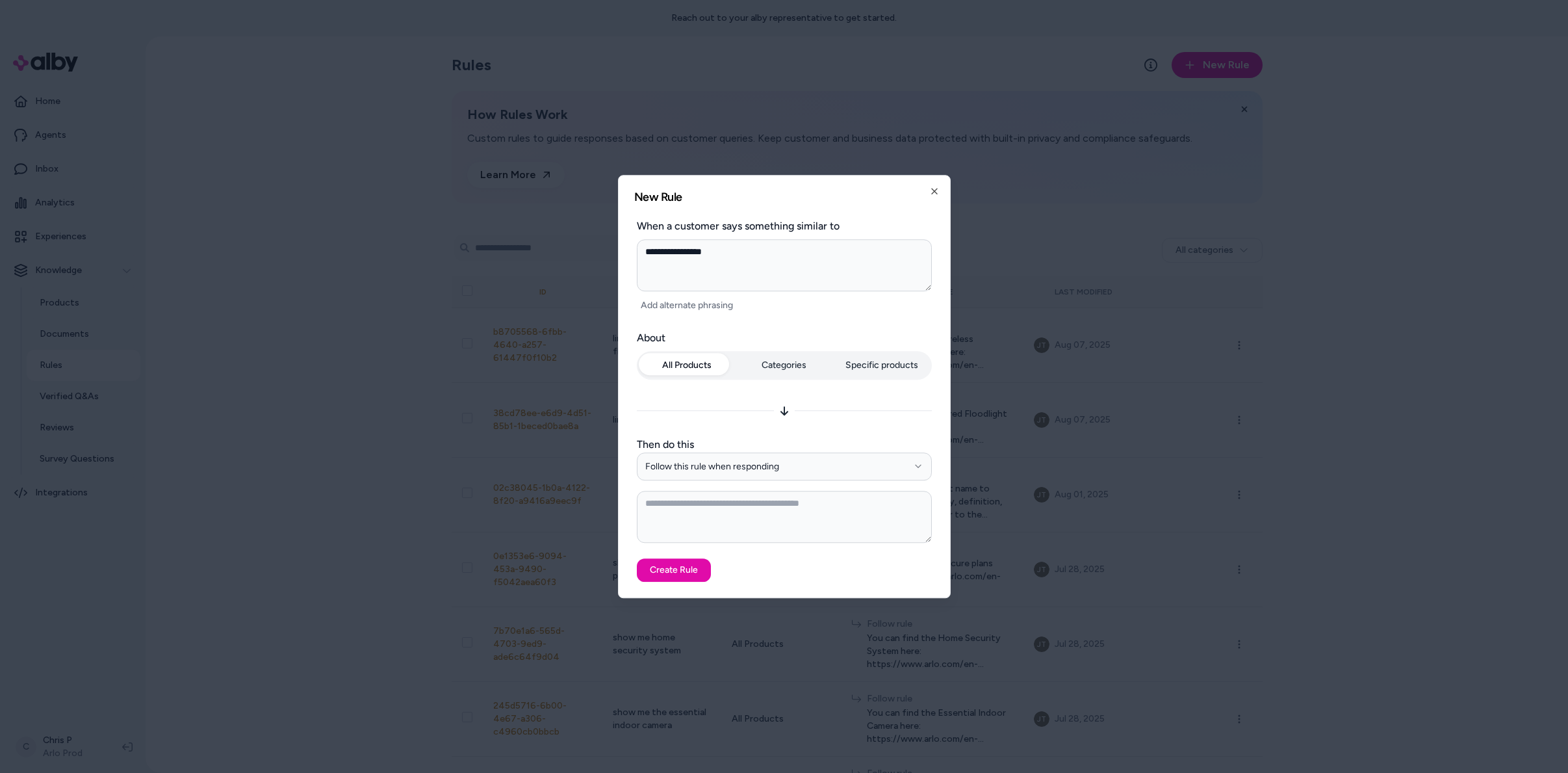 click on "Add alternate phrasing" at bounding box center [687, 306] 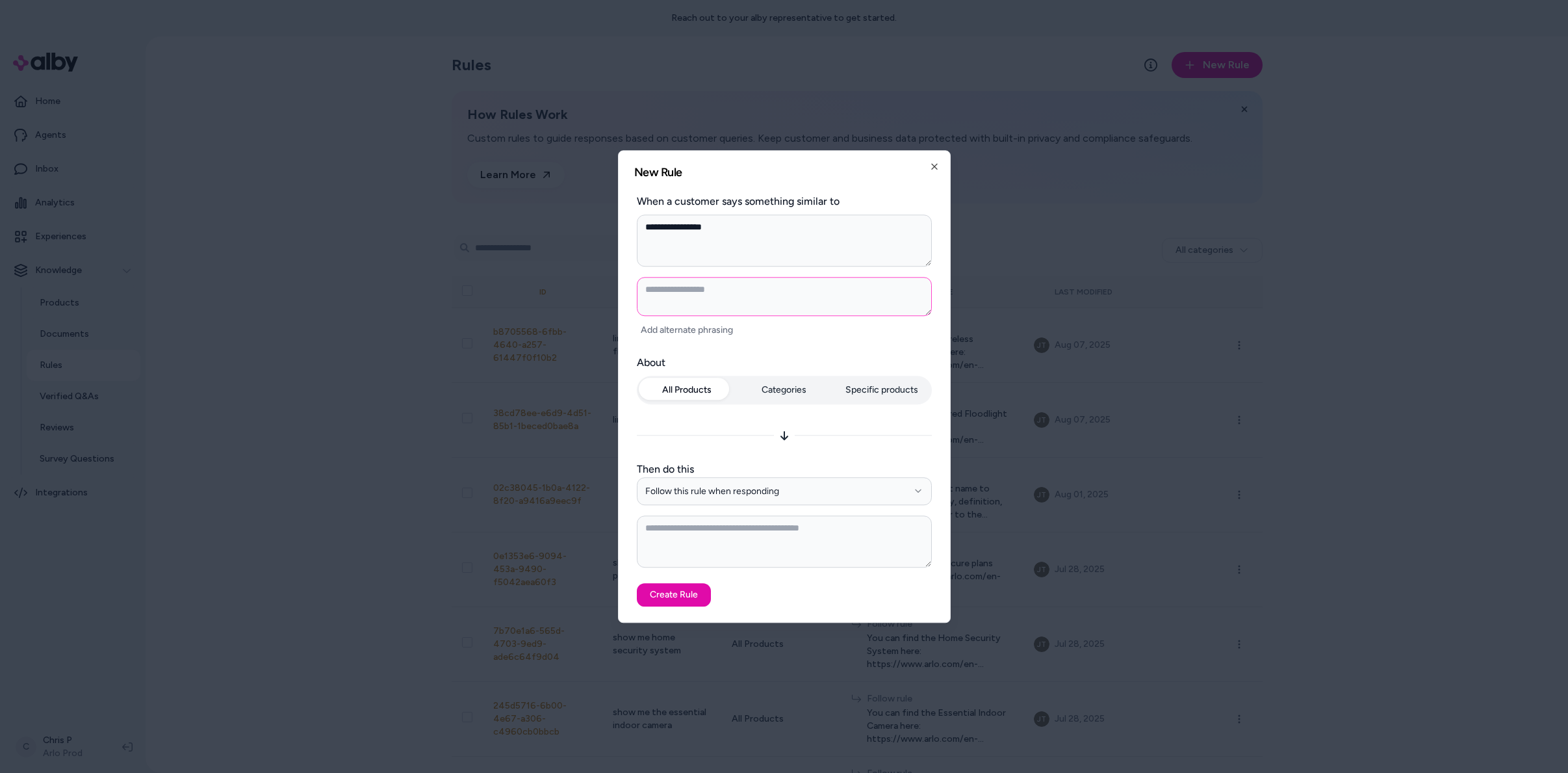 paste on "**********" 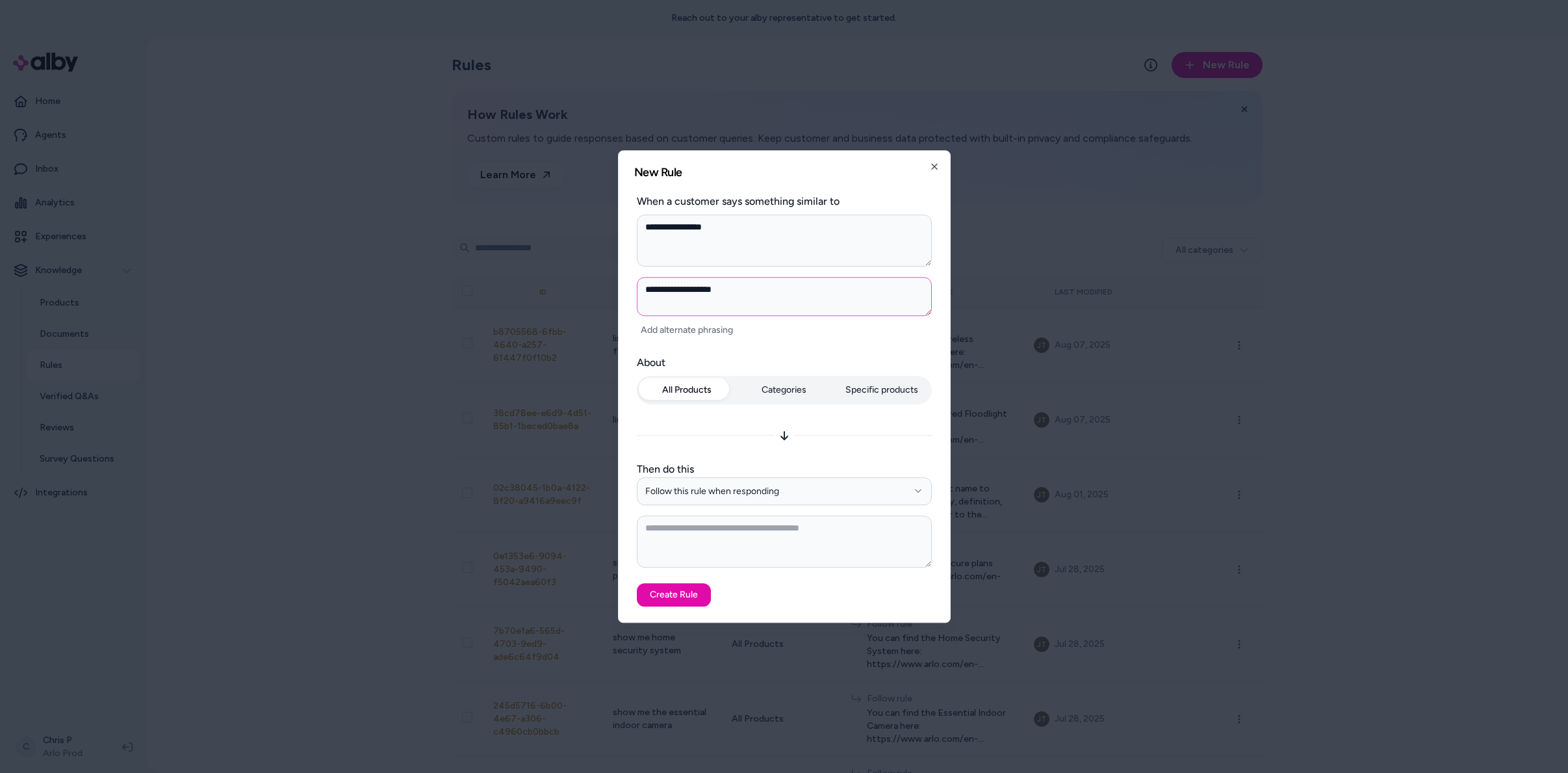 type on "**********" 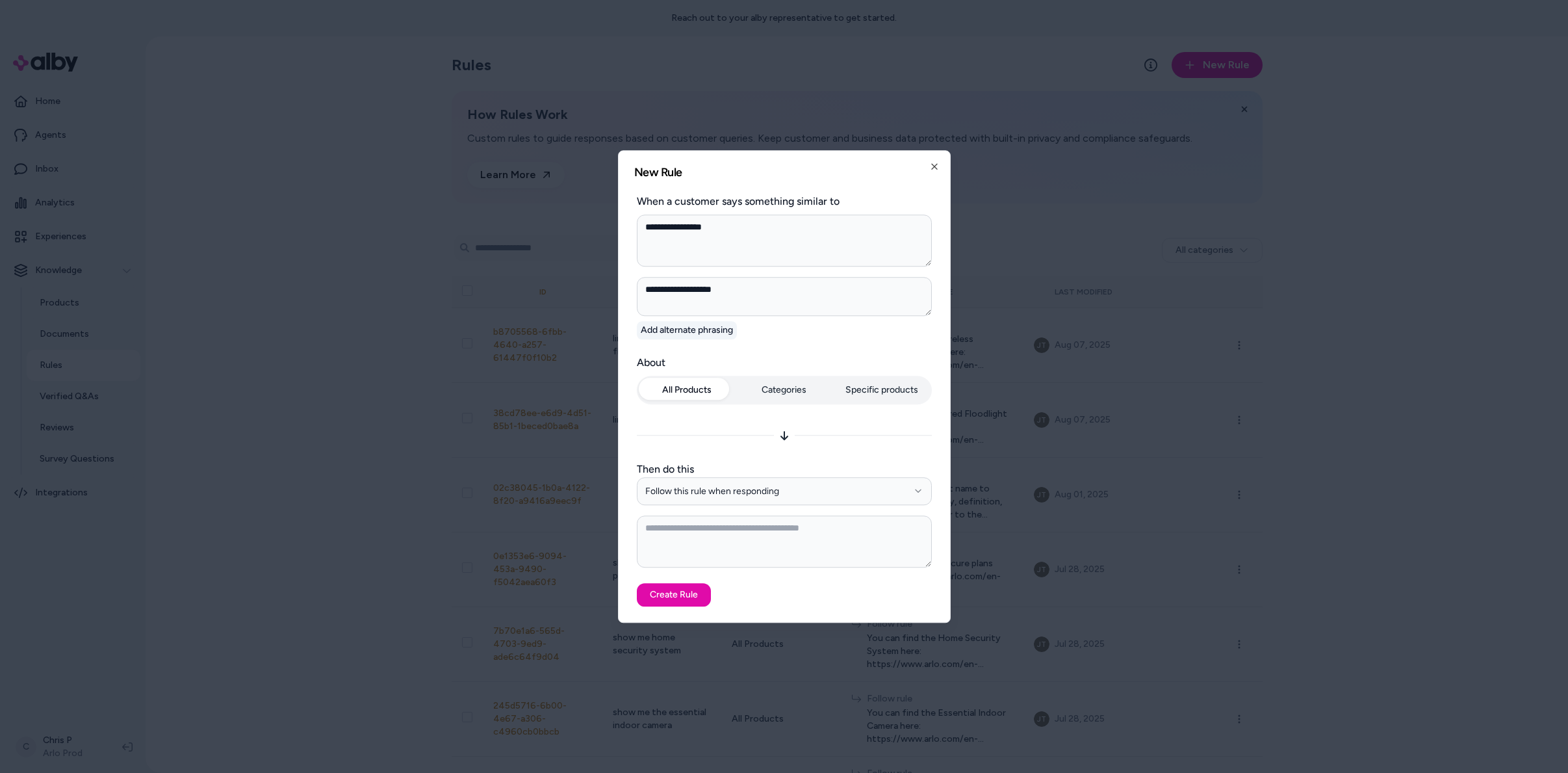 click on "Add alternate phrasing" at bounding box center [687, 330] 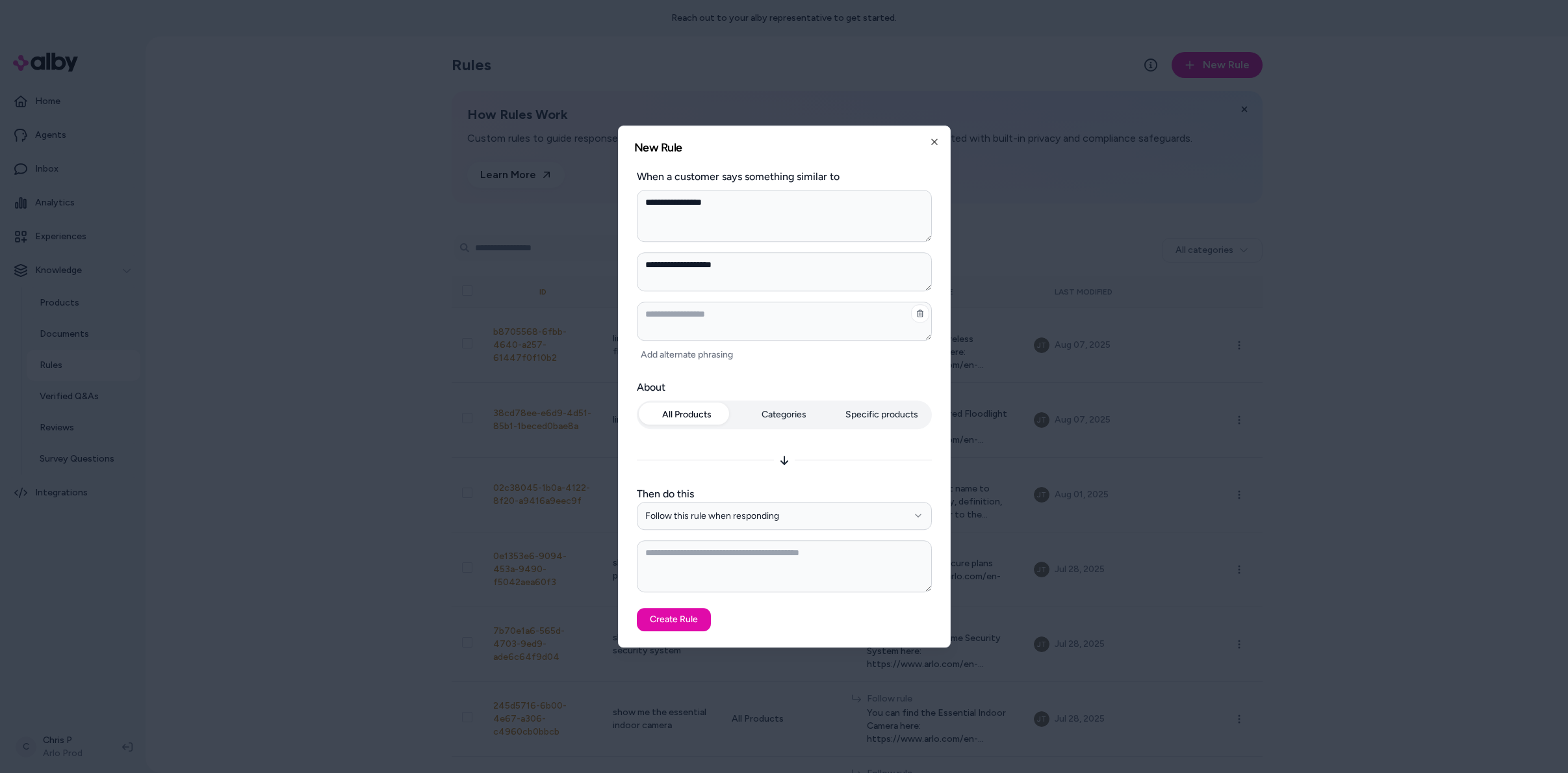 click at bounding box center [784, 321] 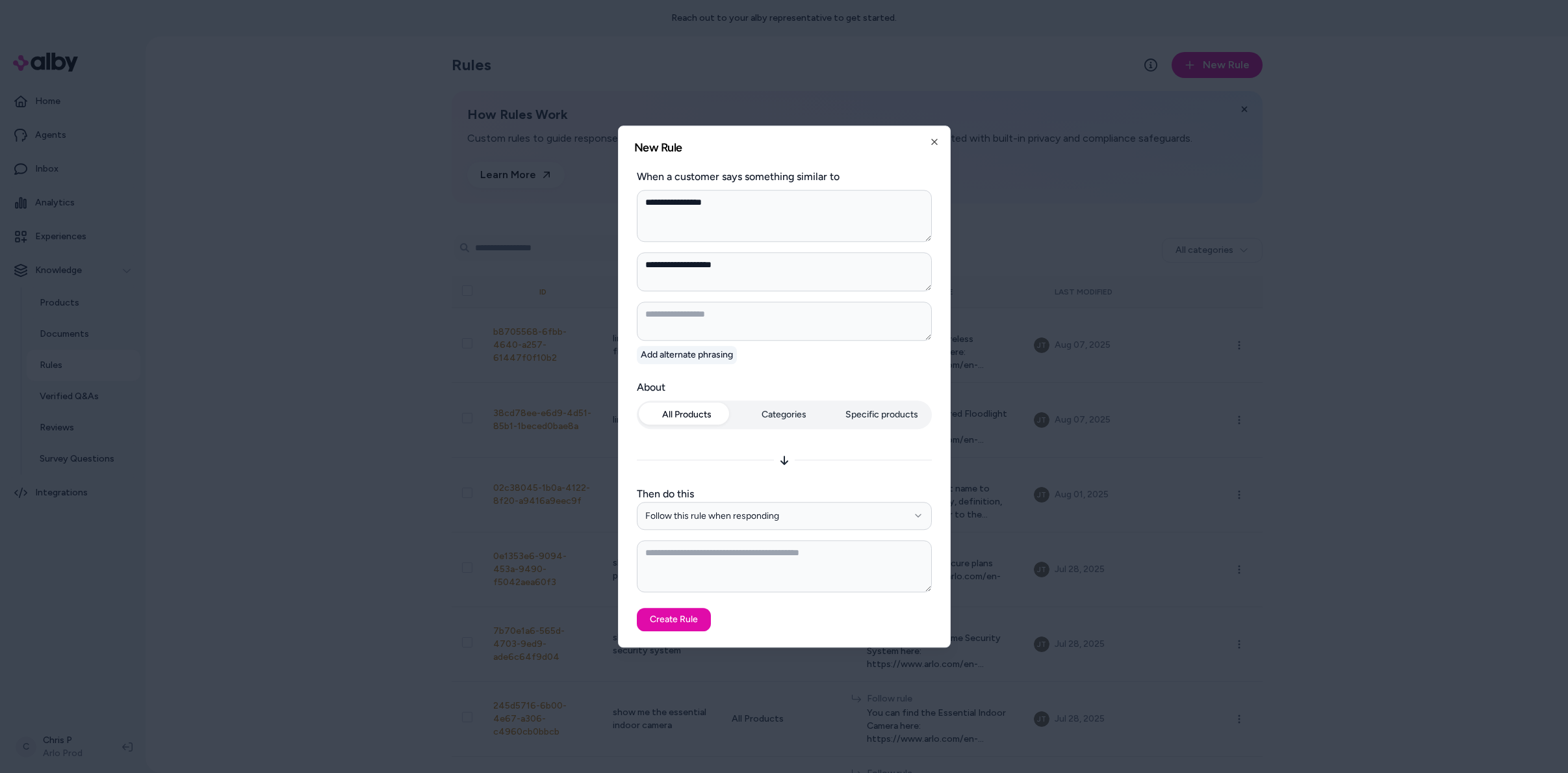 type on "*" 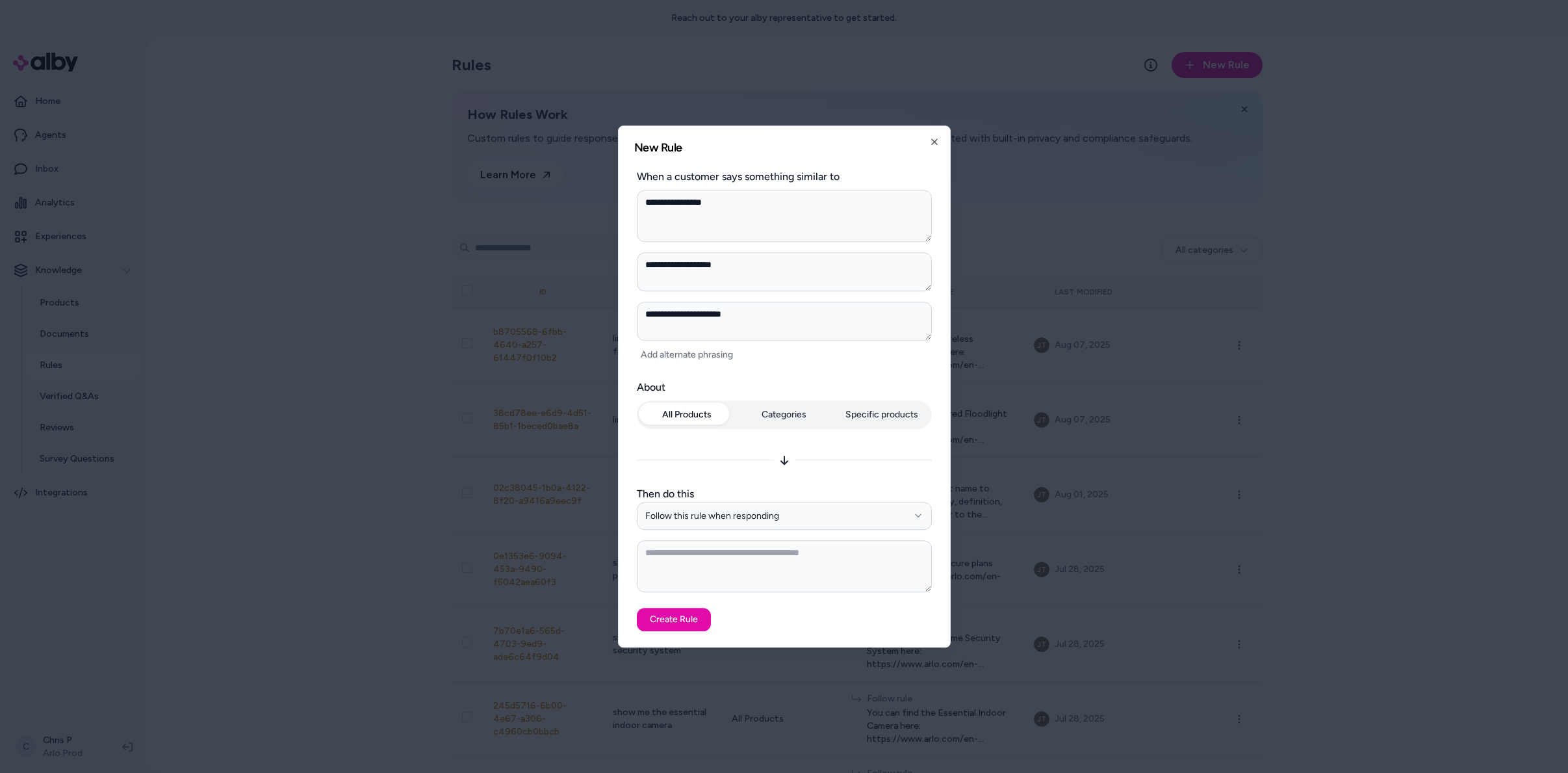 type on "**********" 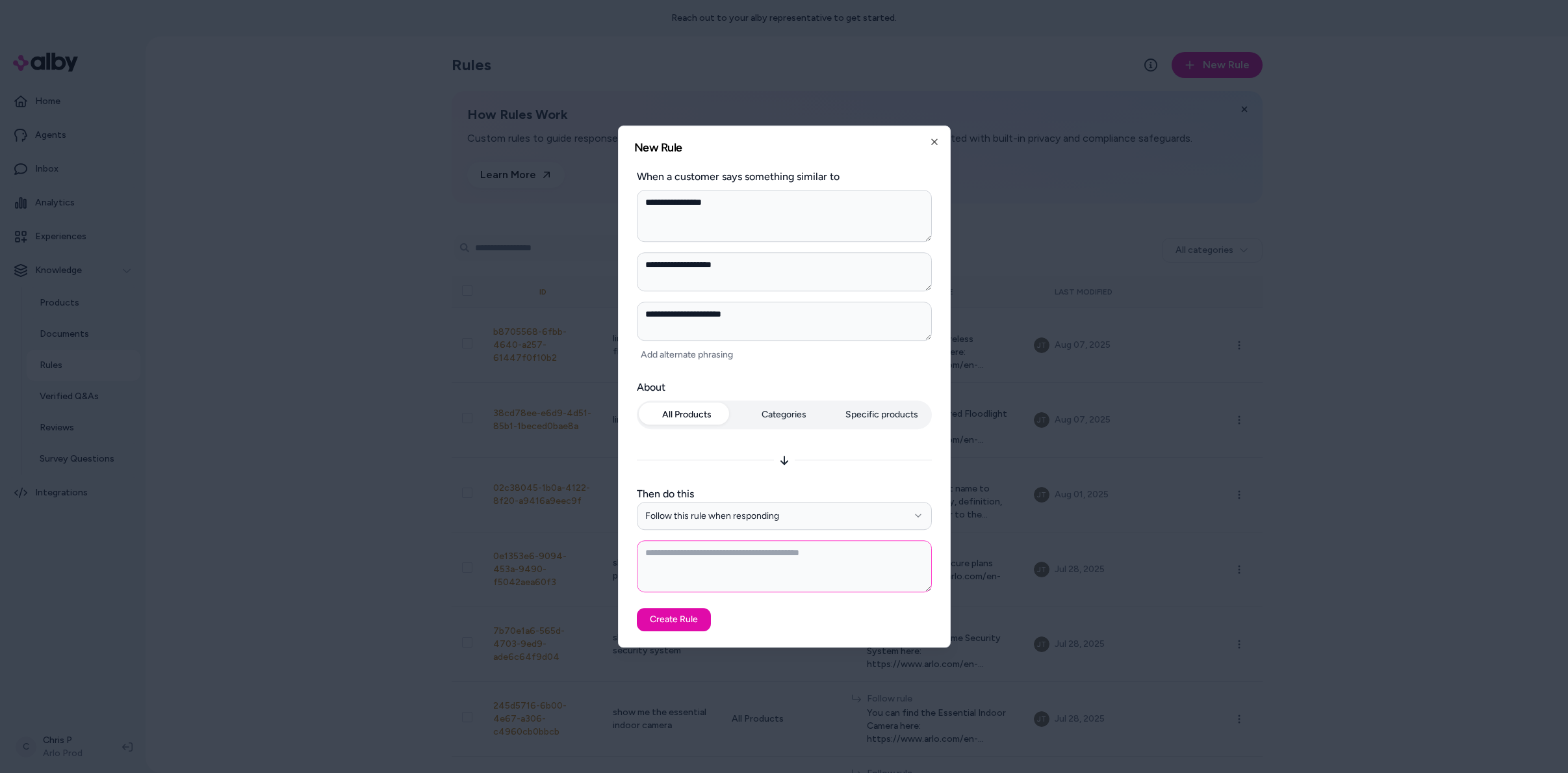 click at bounding box center [784, 566] 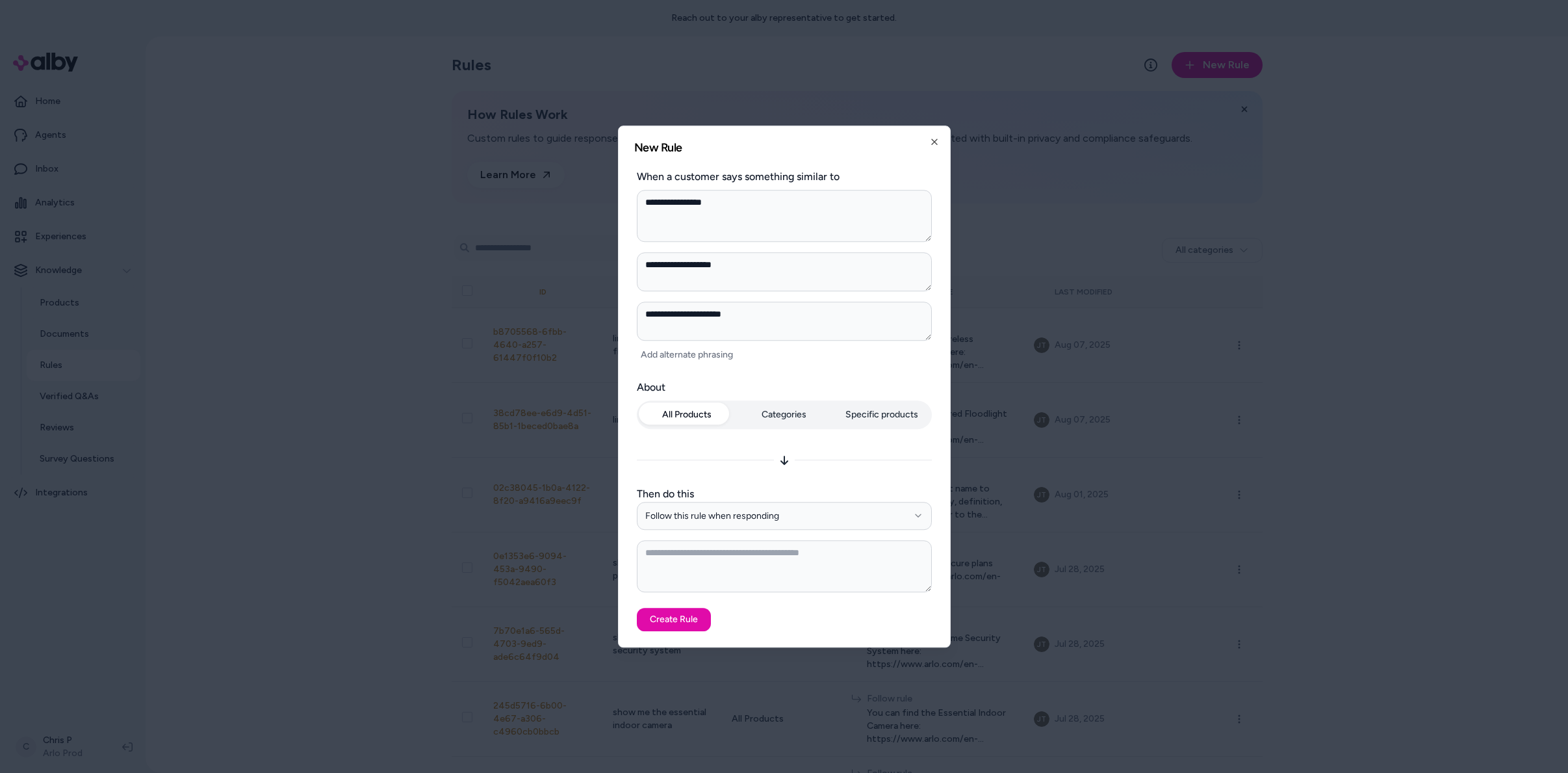 type on "*" 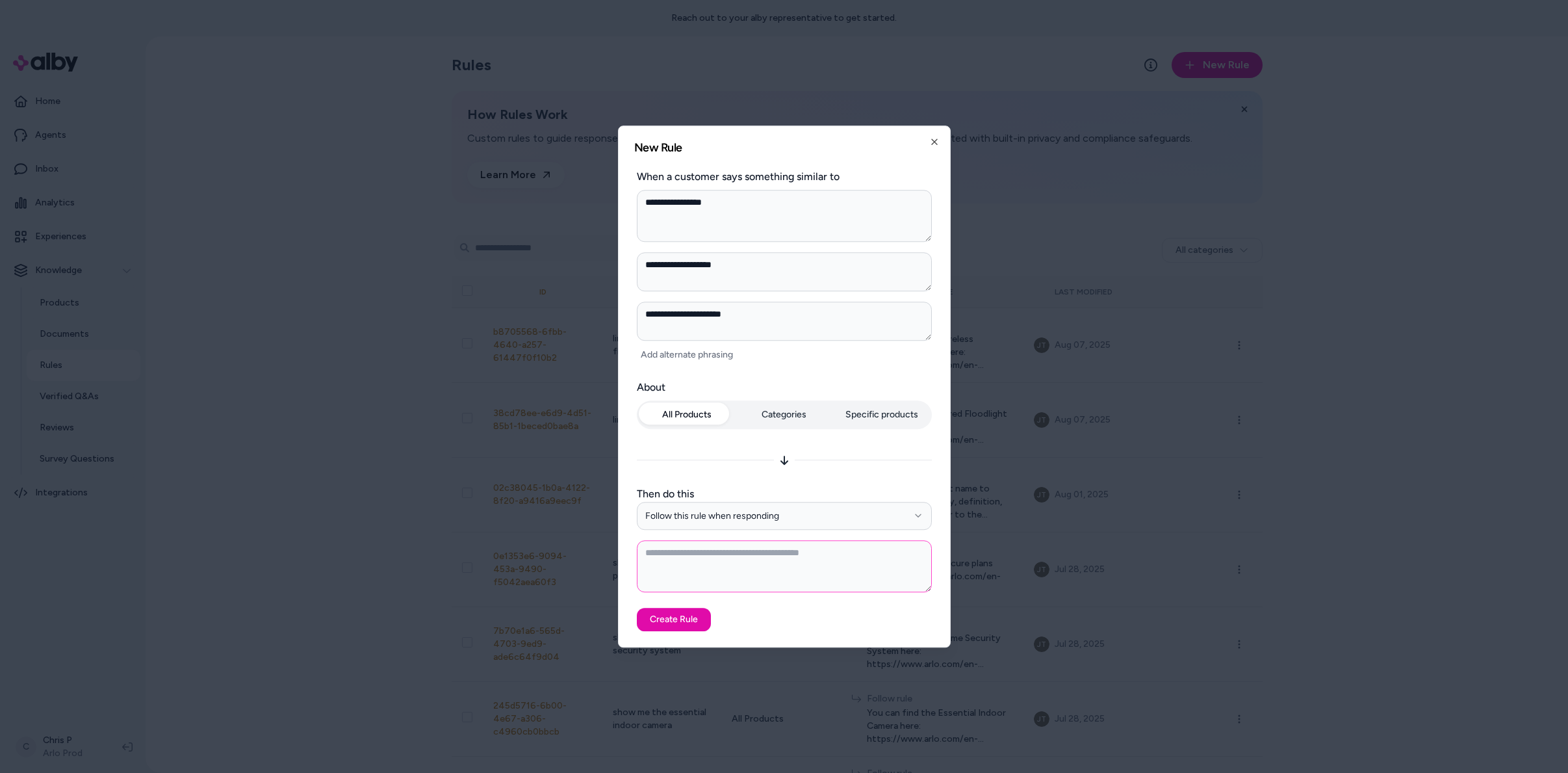 paste on "**********" 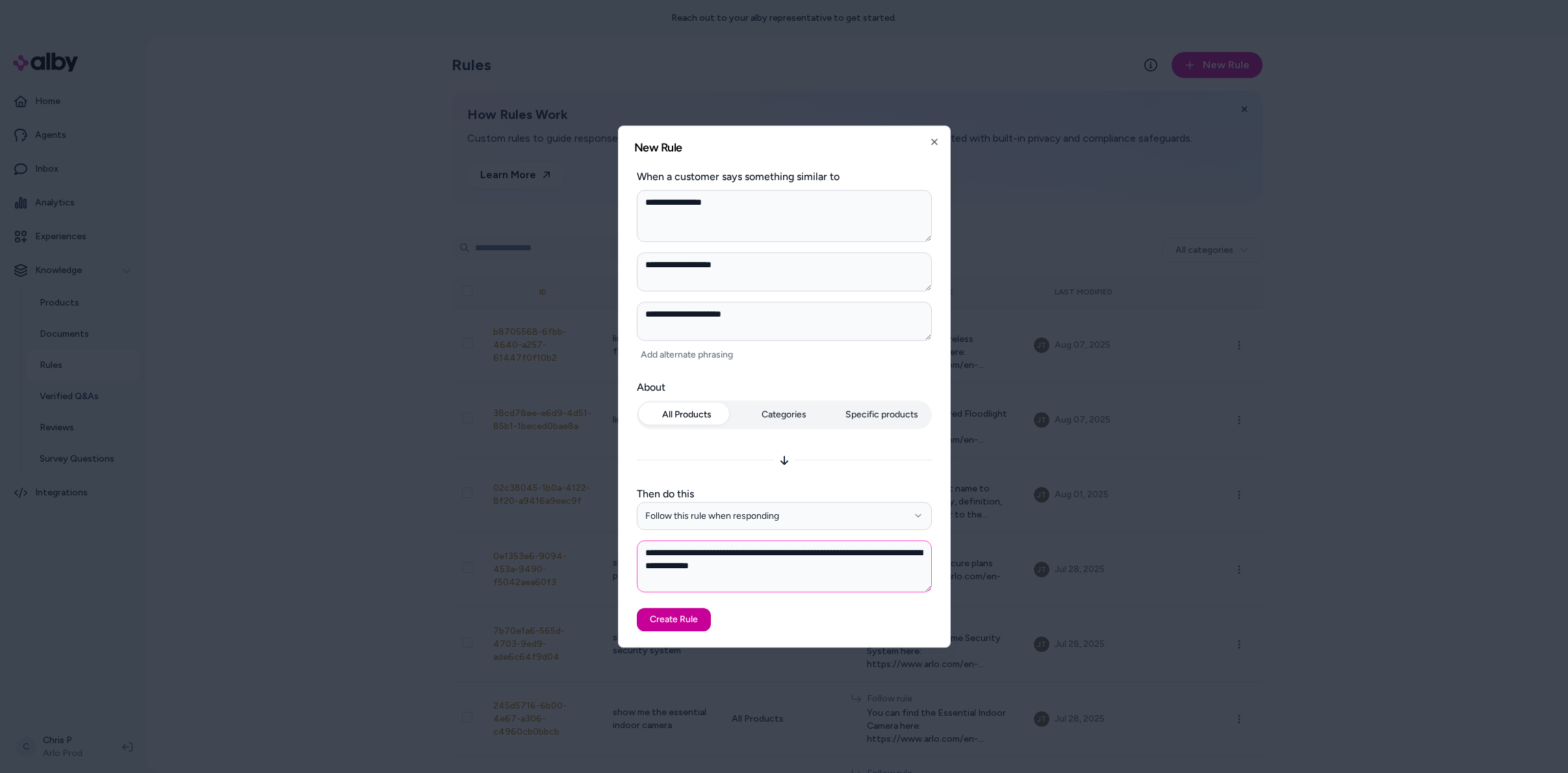 type on "**********" 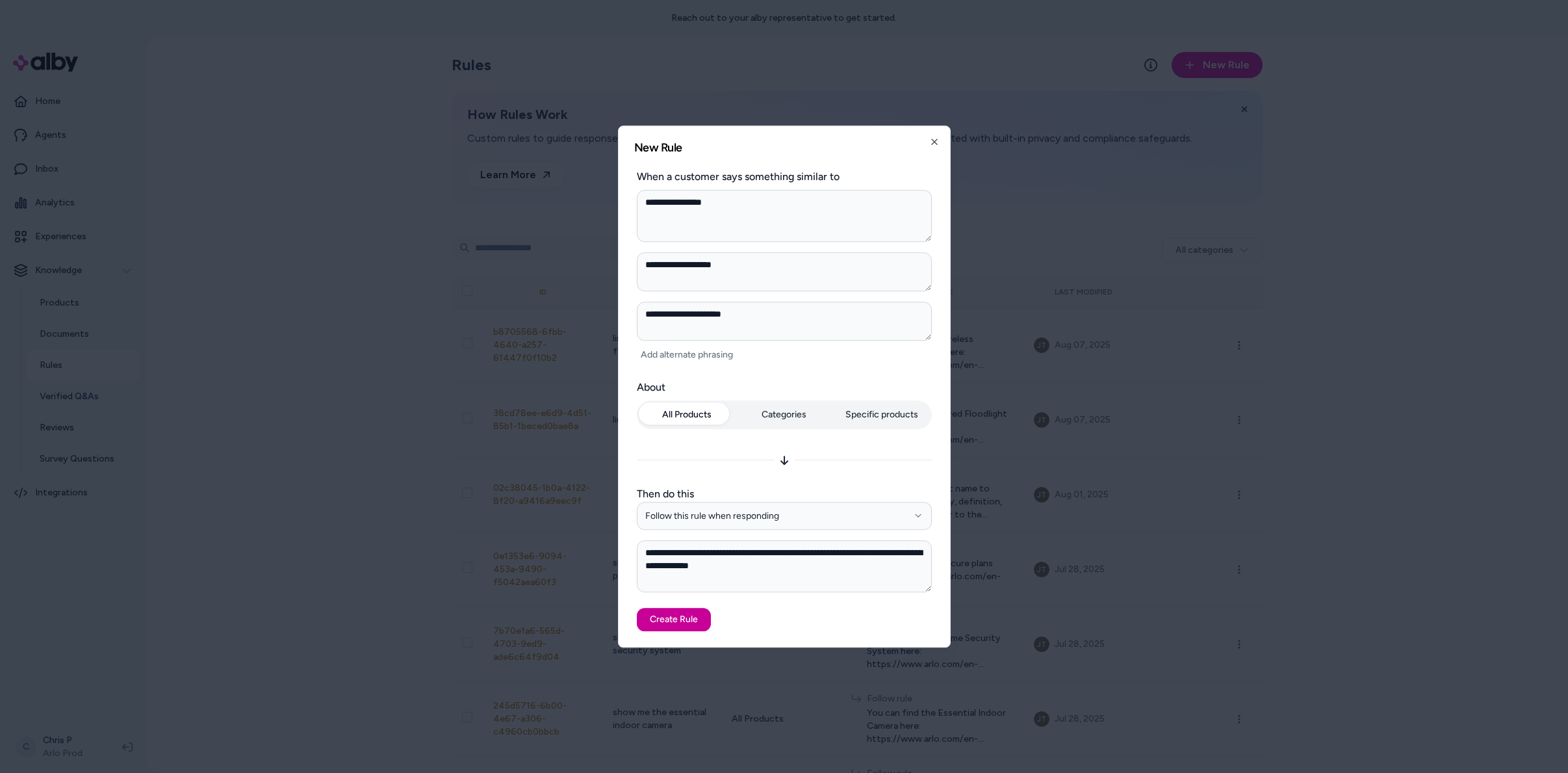 click on "Create Rule" at bounding box center [674, 620] 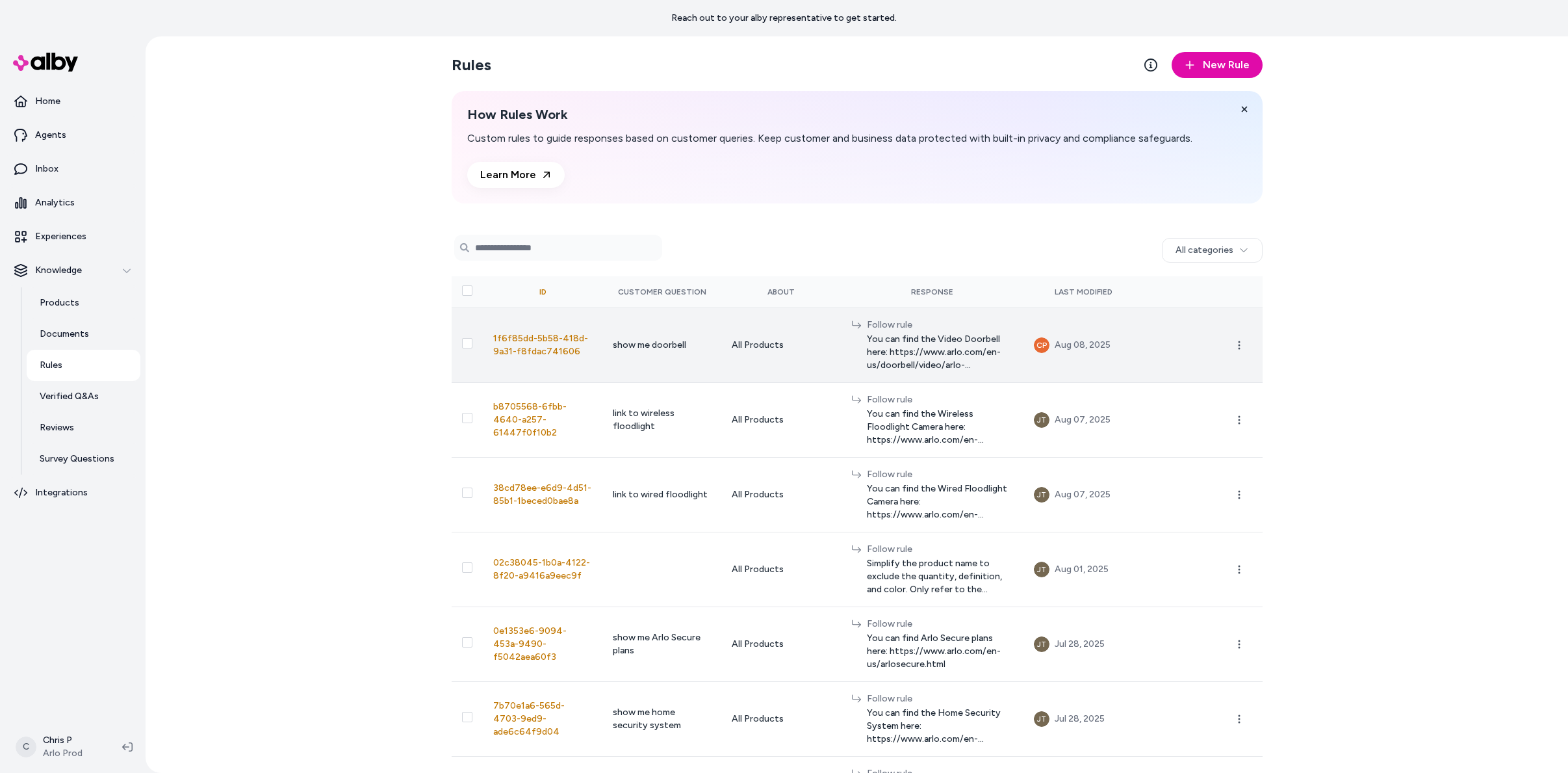click on "You can find the Video Doorbell here: https://www.arlo.com/en-us/doorbell/video/arlo-doorbell.html" at bounding box center (940, 352) 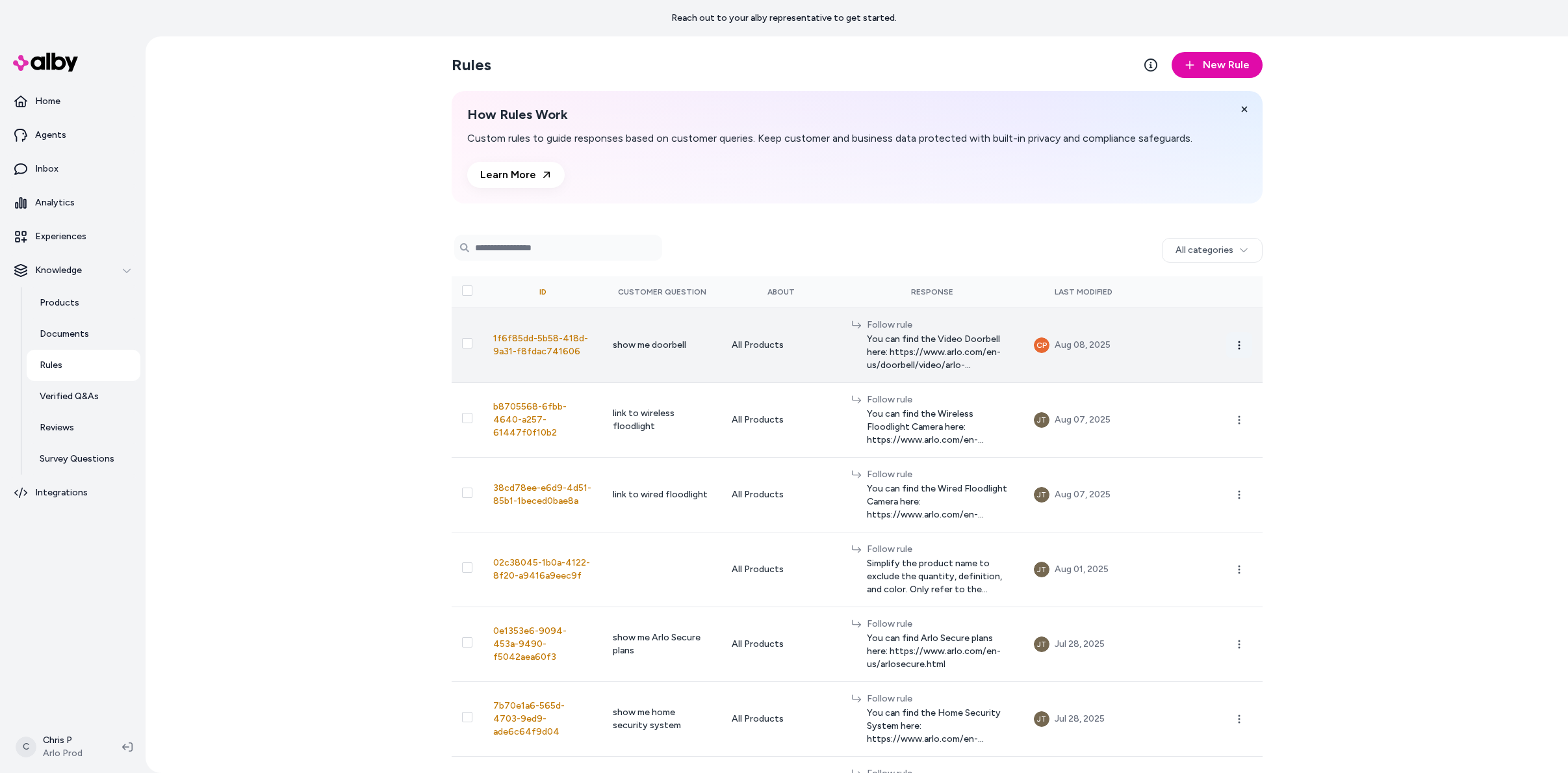 click 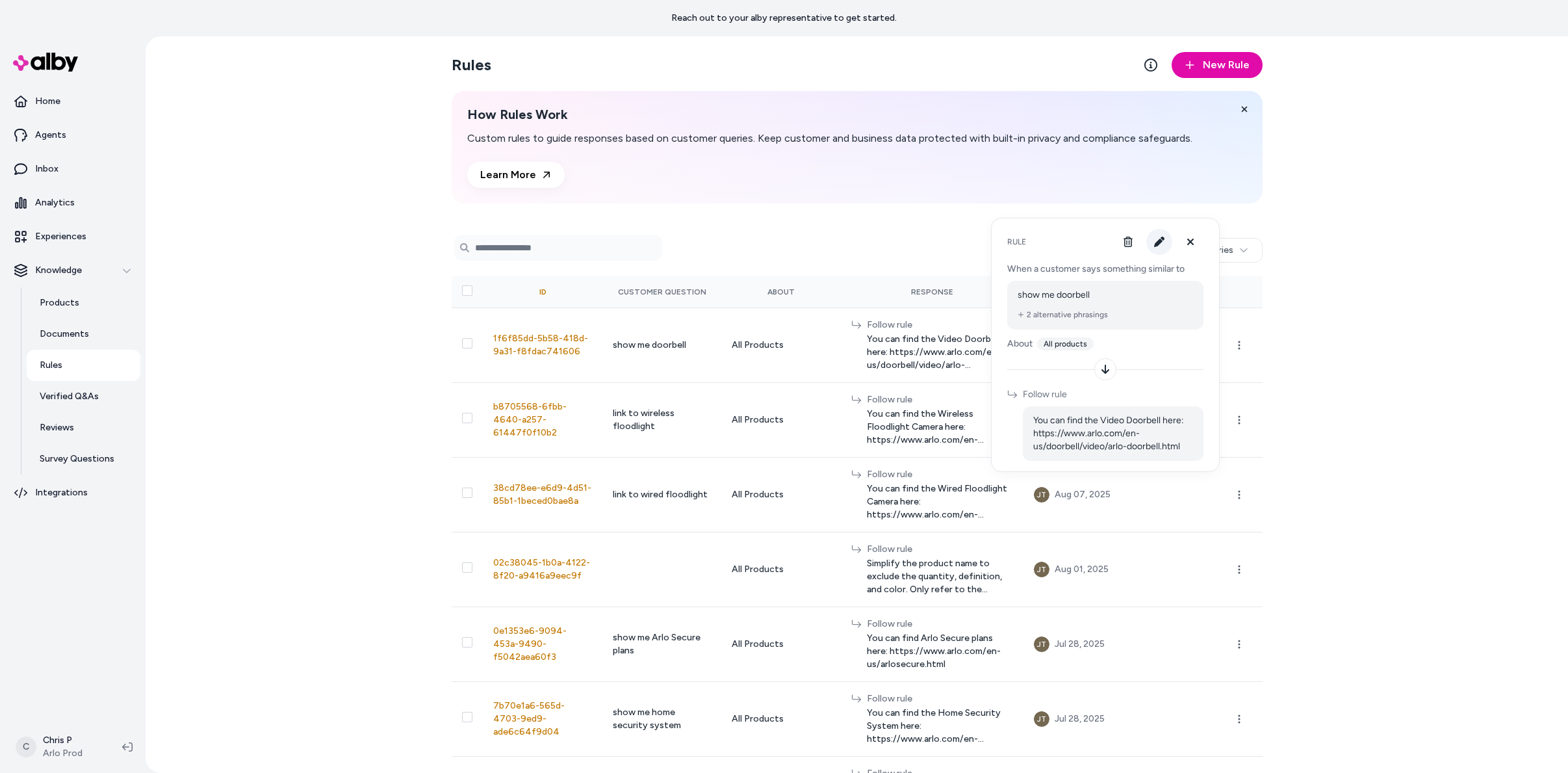 click 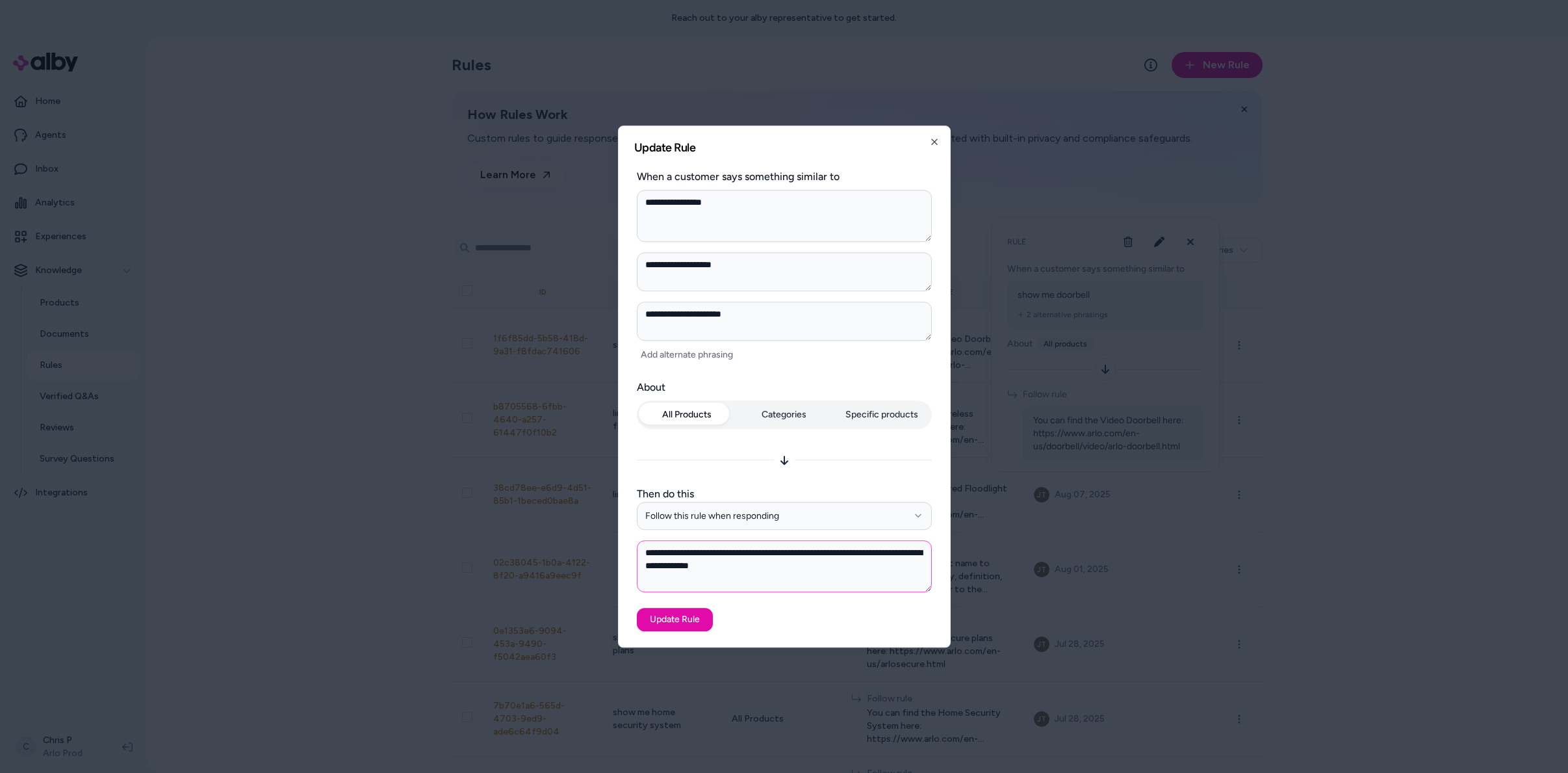 drag, startPoint x: 803, startPoint y: 575, endPoint x: 799, endPoint y: 553, distance: 22.36068 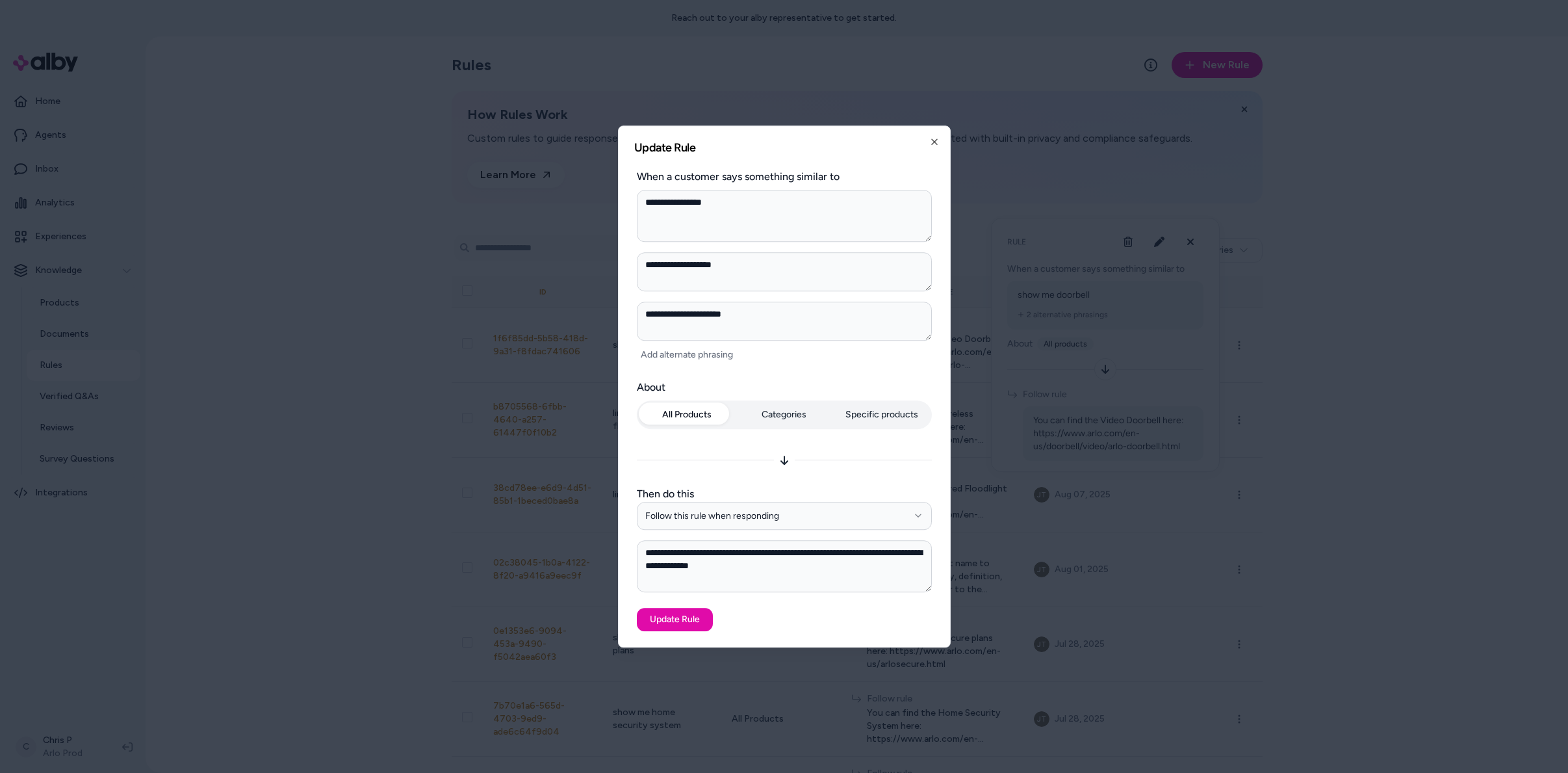 type on "*" 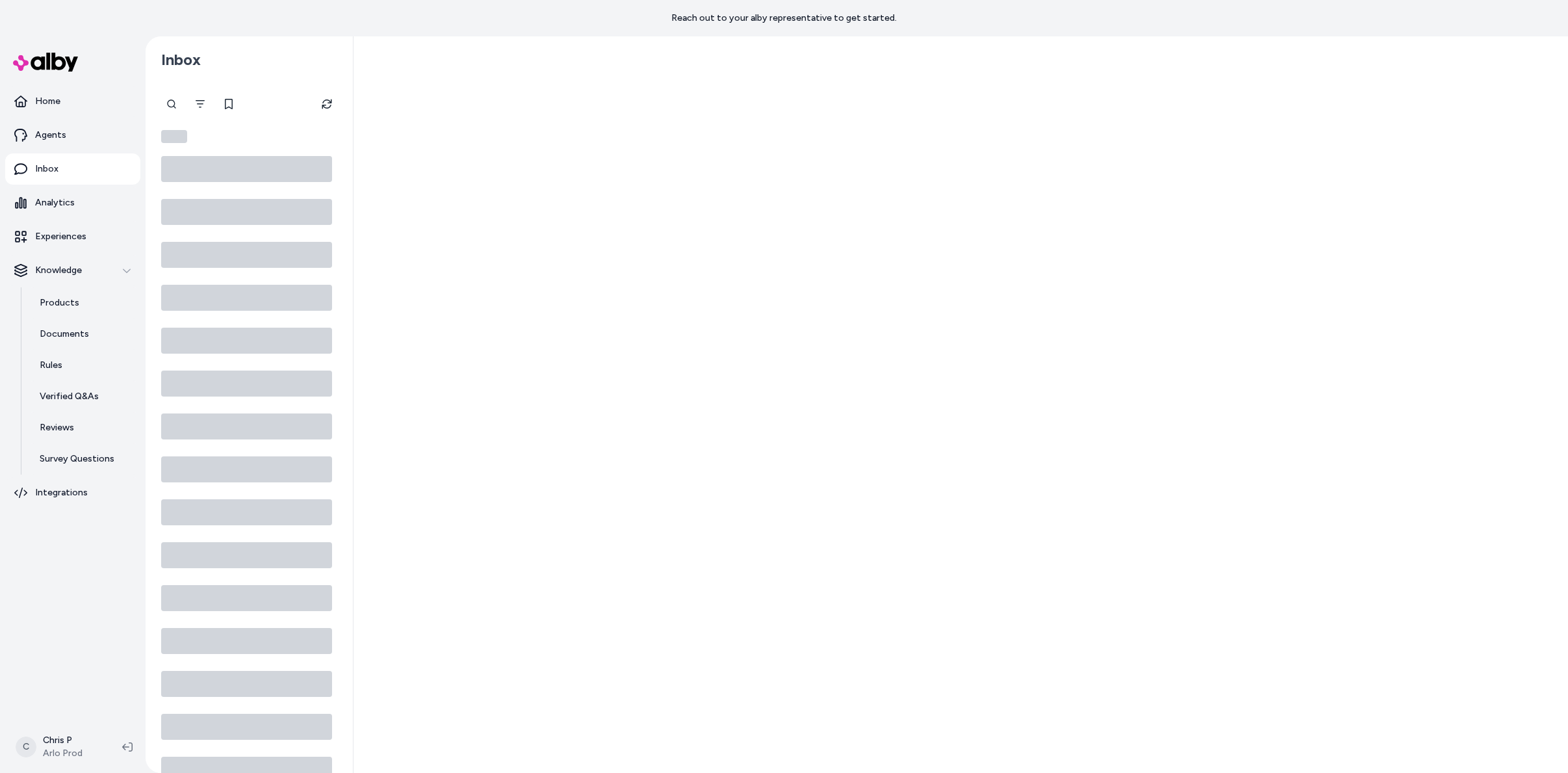 scroll, scrollTop: 0, scrollLeft: 0, axis: both 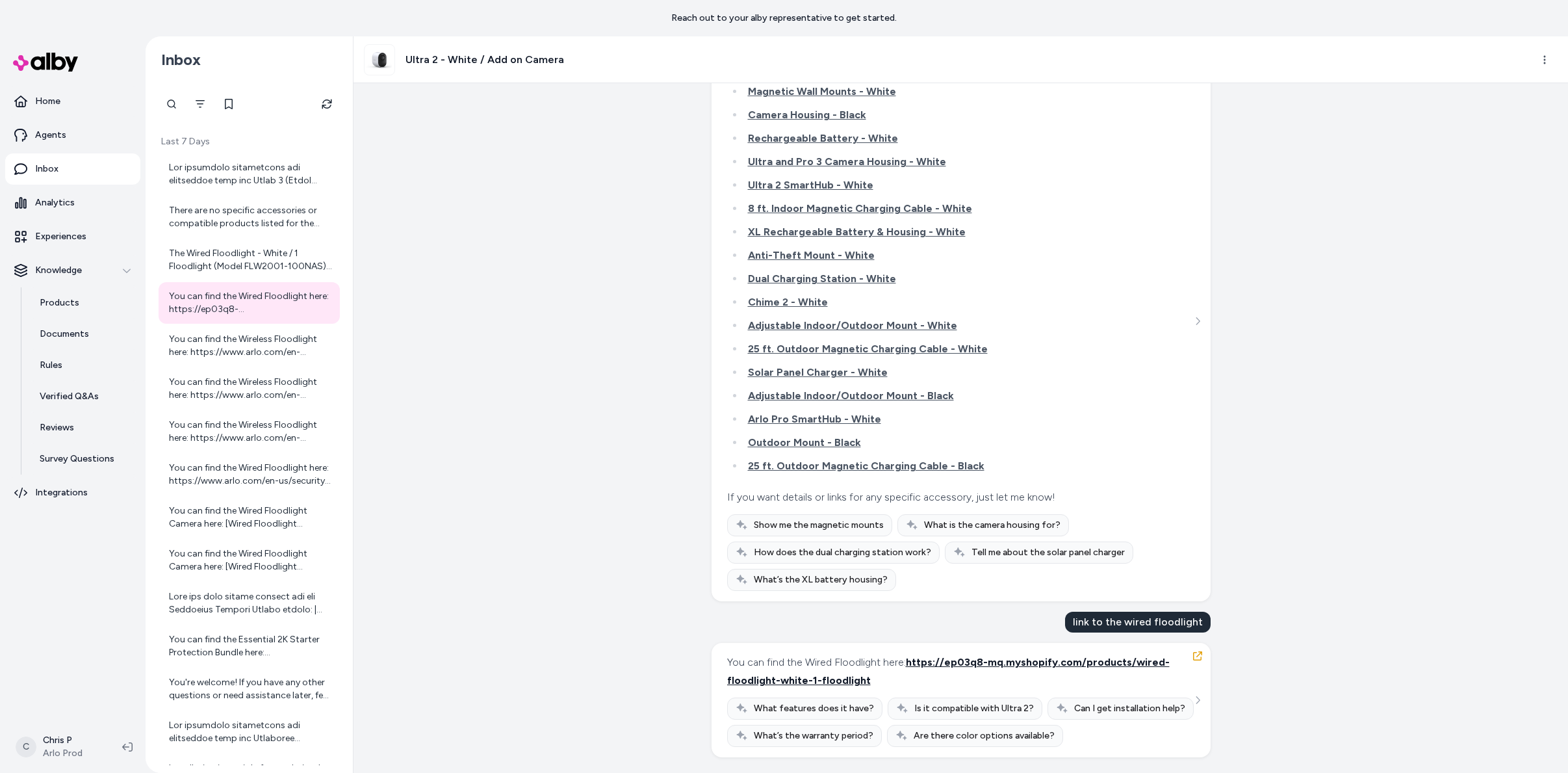 click on "https://ep03q8-mq.myshopify.com/products/wired-floodlight-white-1-floodlight" at bounding box center (948, 671) 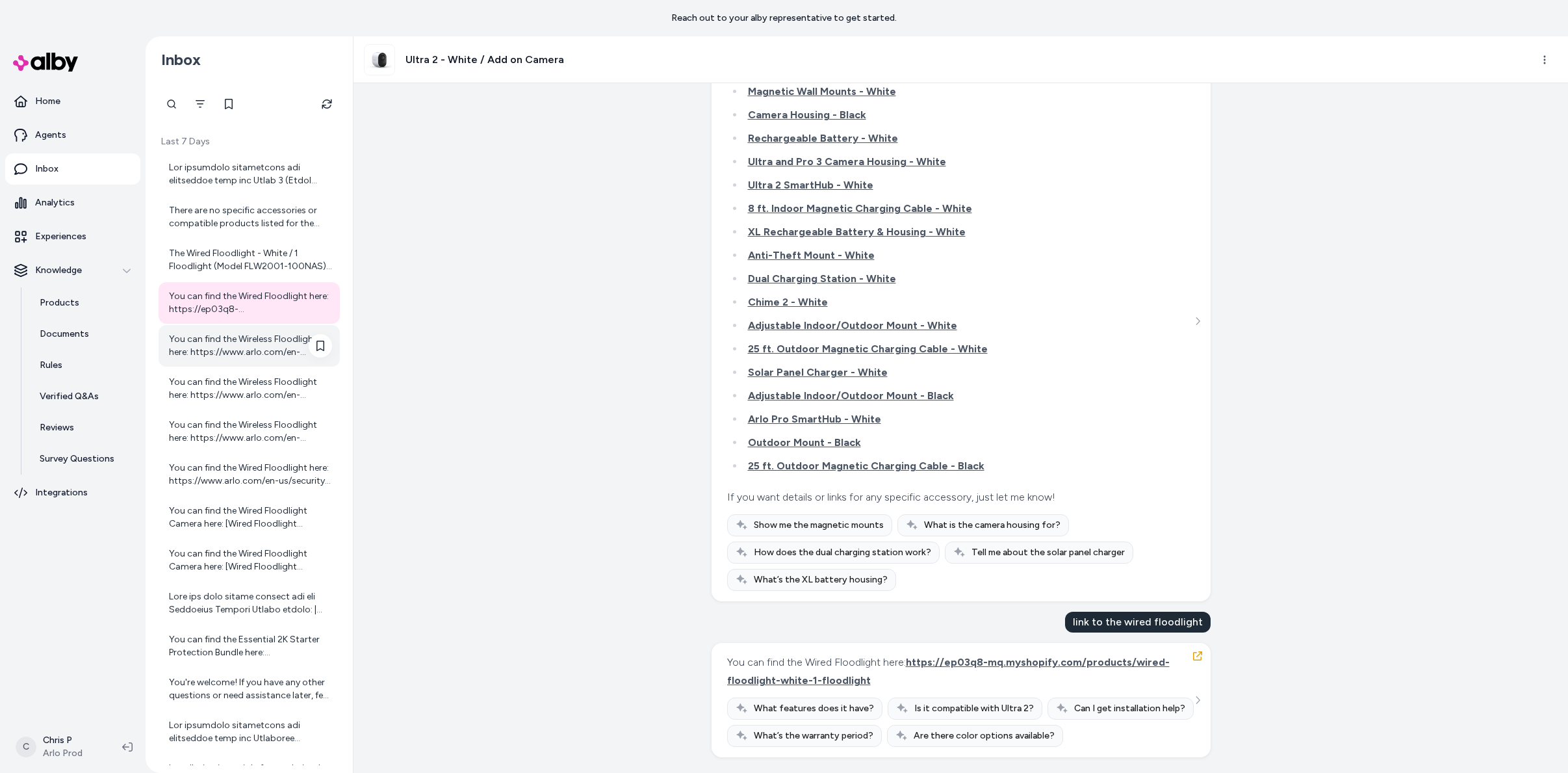 click on "You can find the Wireless Floodlight here: https://www.arlo.com/en-us/security-lights/wireless-floodlight/arlo-wireless-floodlight.html" at bounding box center [250, 346] 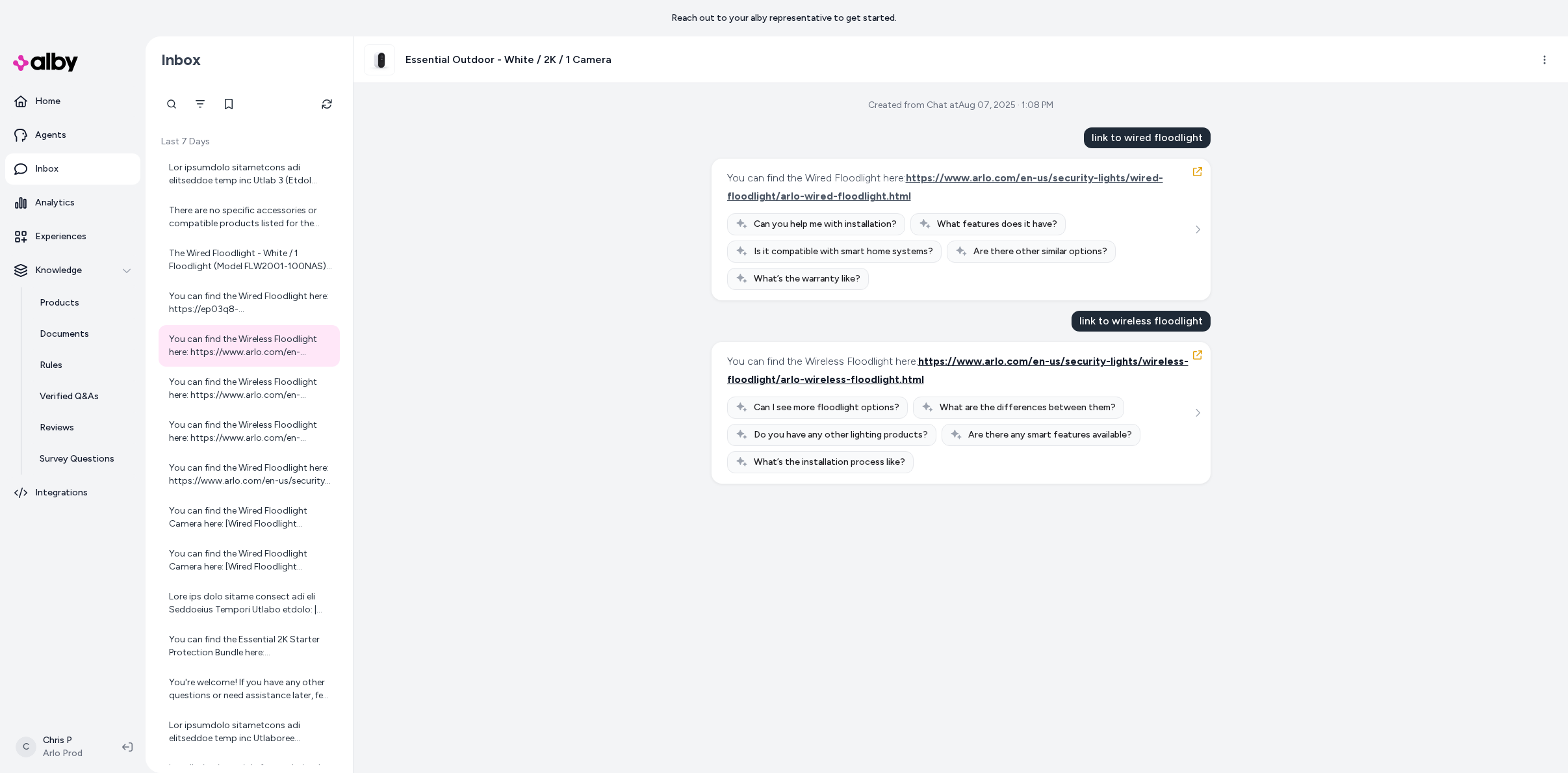 click on "https://www.arlo.com/en-us/security-lights/wireless-floodlight/arlo-wireless-floodlight.html" at bounding box center [958, 370] 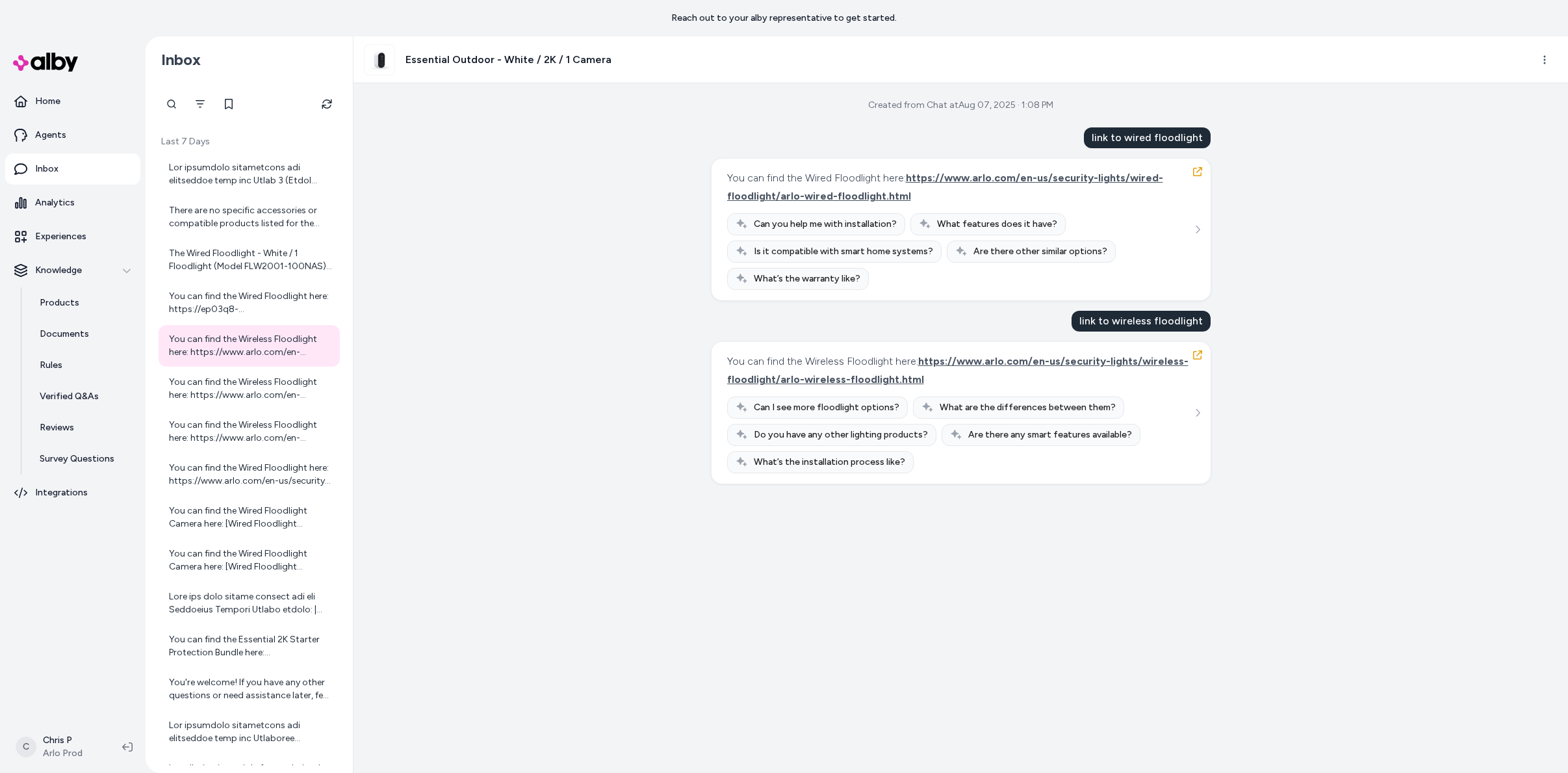 drag, startPoint x: 566, startPoint y: 365, endPoint x: 564, endPoint y: 358, distance: 7.28011 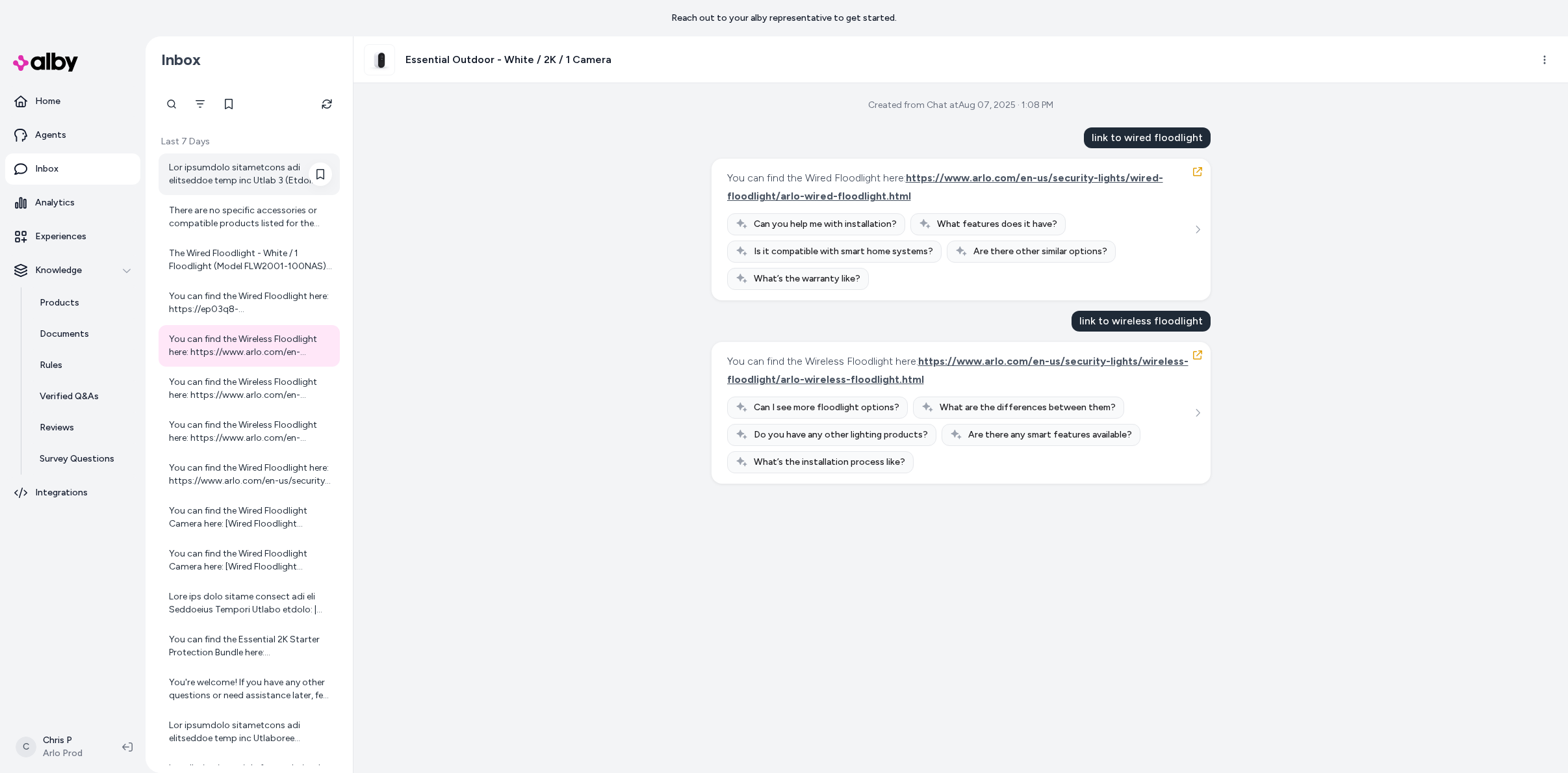 click at bounding box center [250, 174] 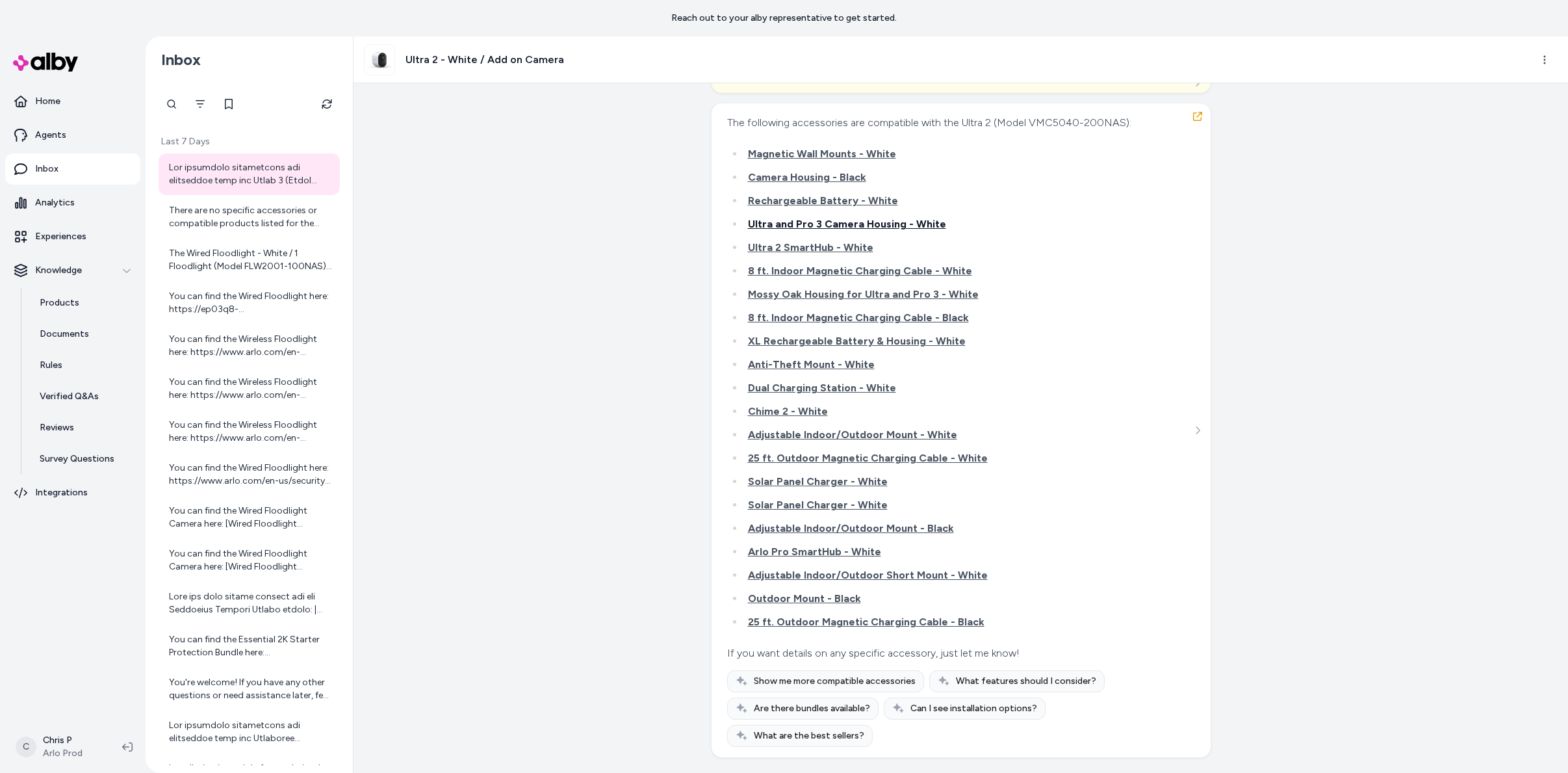 scroll, scrollTop: 1057, scrollLeft: 0, axis: vertical 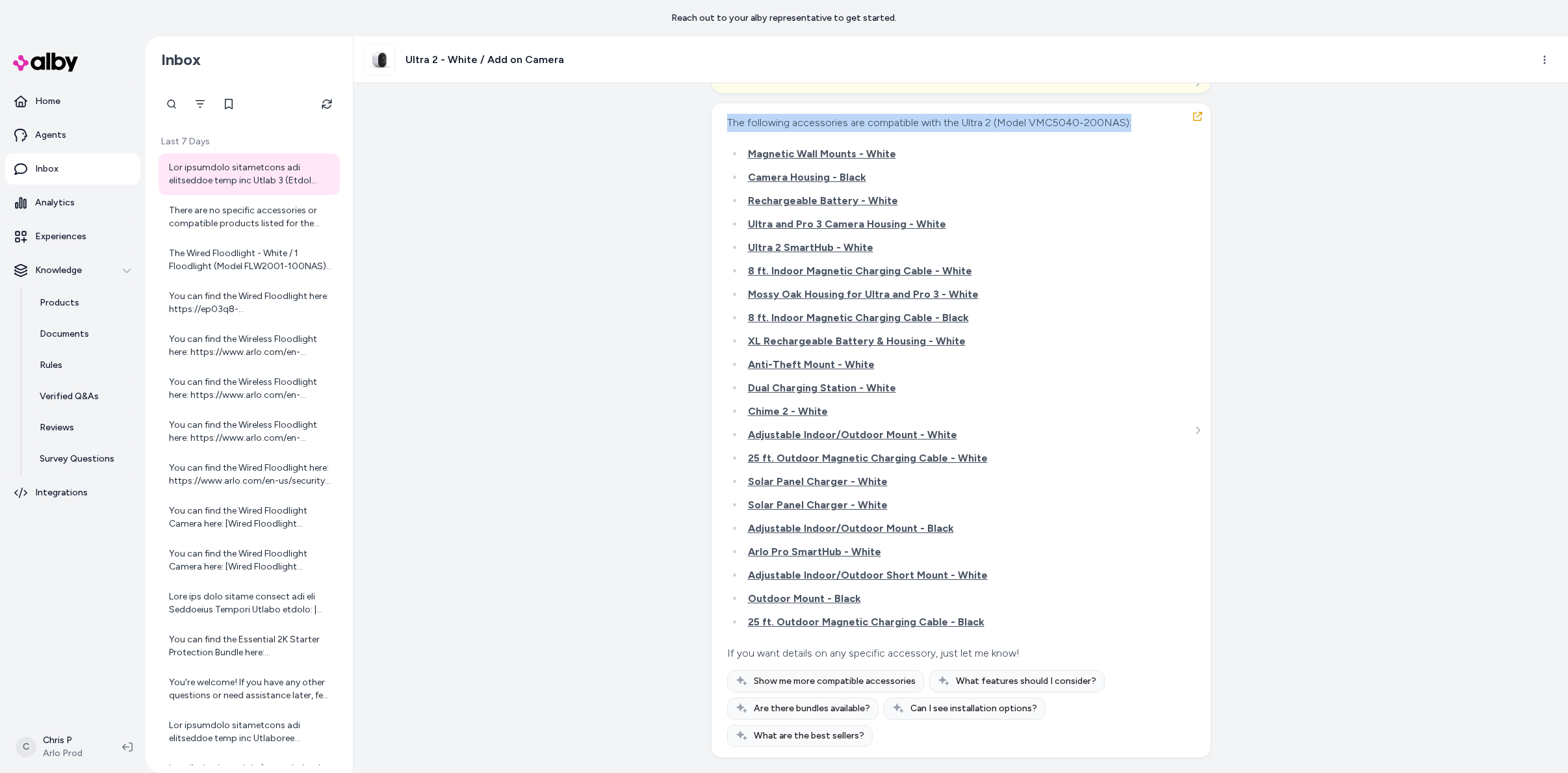 drag, startPoint x: 771, startPoint y: 462, endPoint x: 929, endPoint y: 478, distance: 158.80806 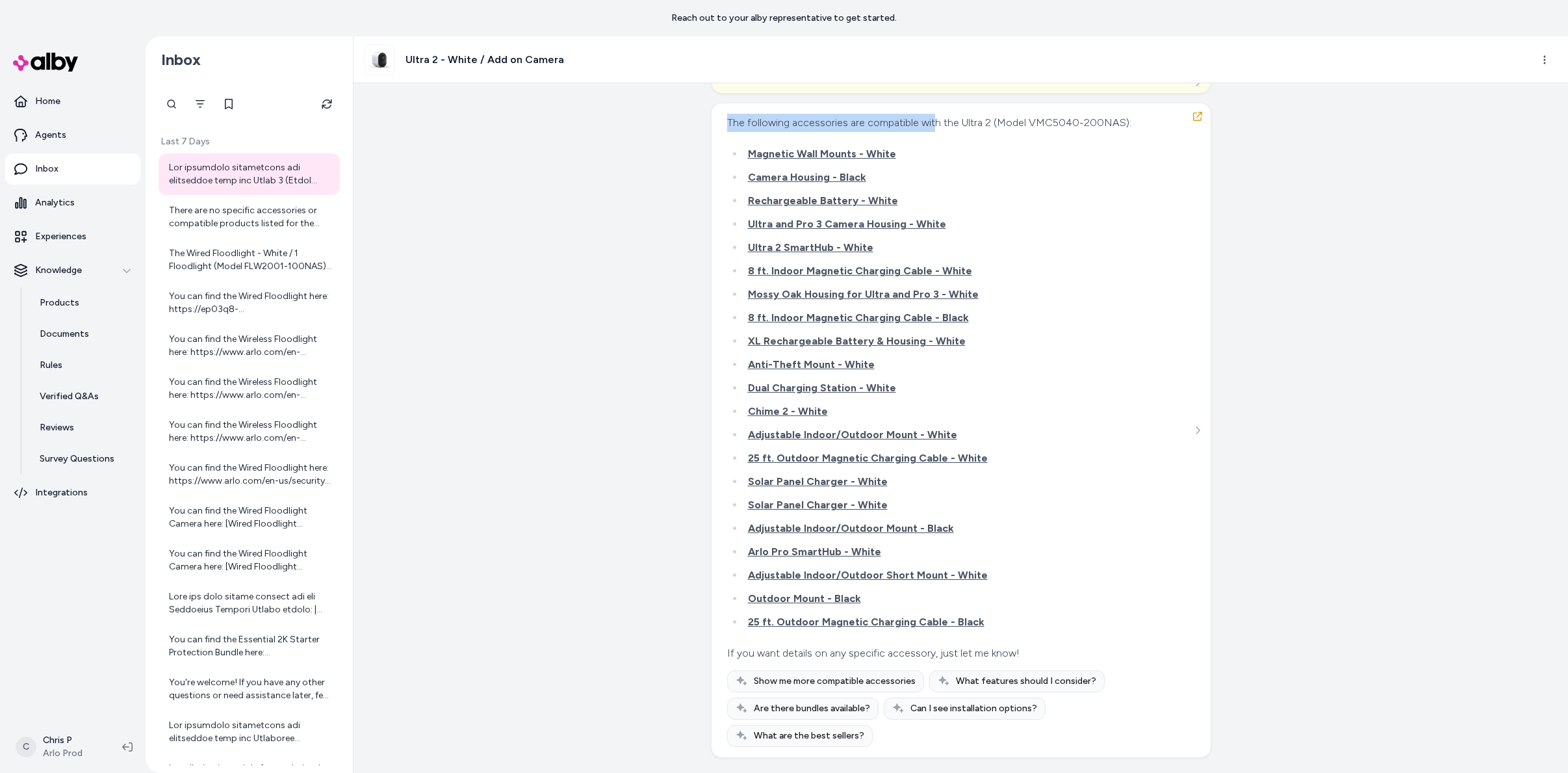 click on "The following accessories are compatible with the Ultra 2 (Model VMC5040-200NAS):" at bounding box center [929, 123] 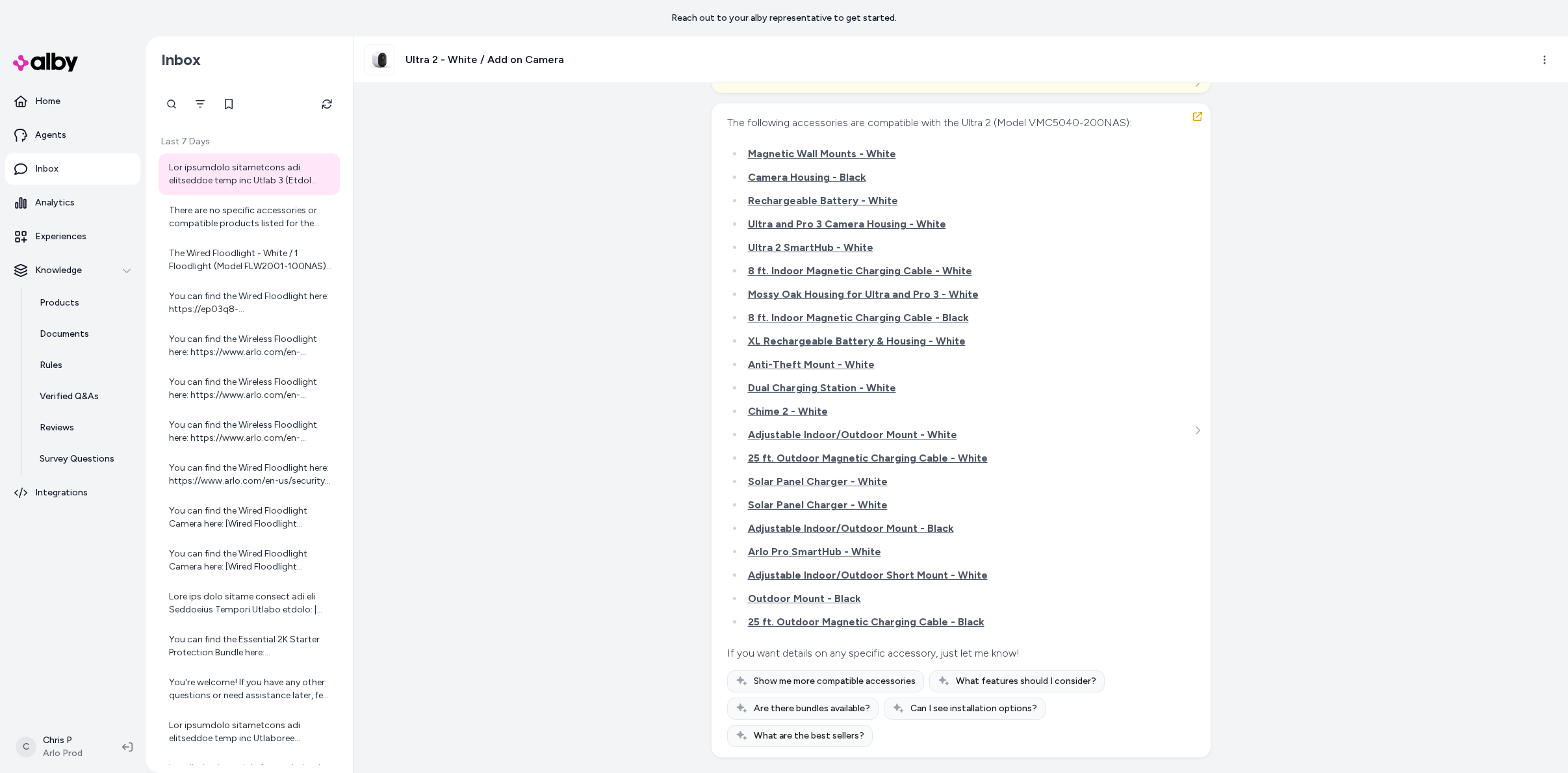 scroll, scrollTop: 1378, scrollLeft: 0, axis: vertical 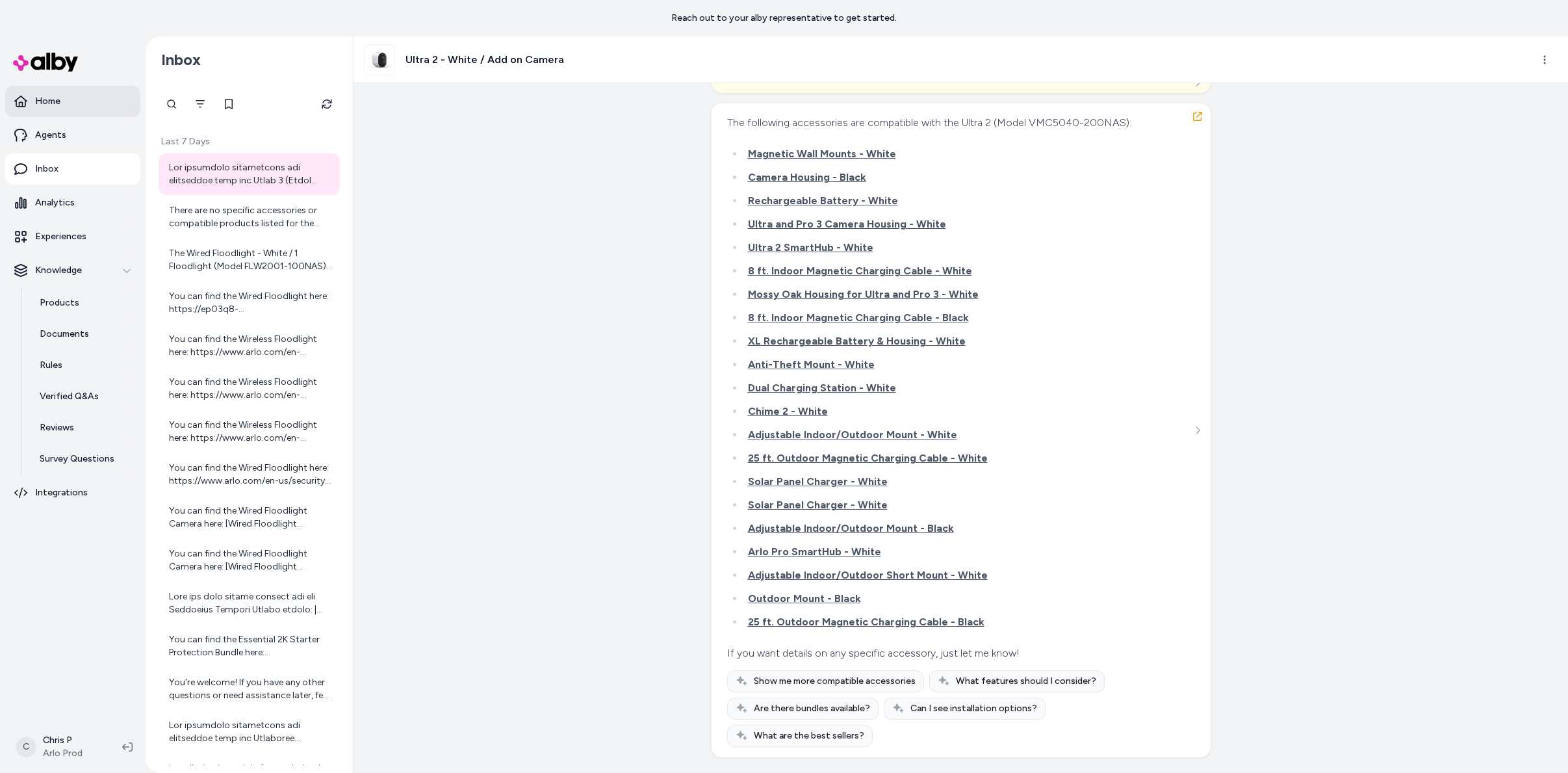 click on "Home" at bounding box center [47, 101] 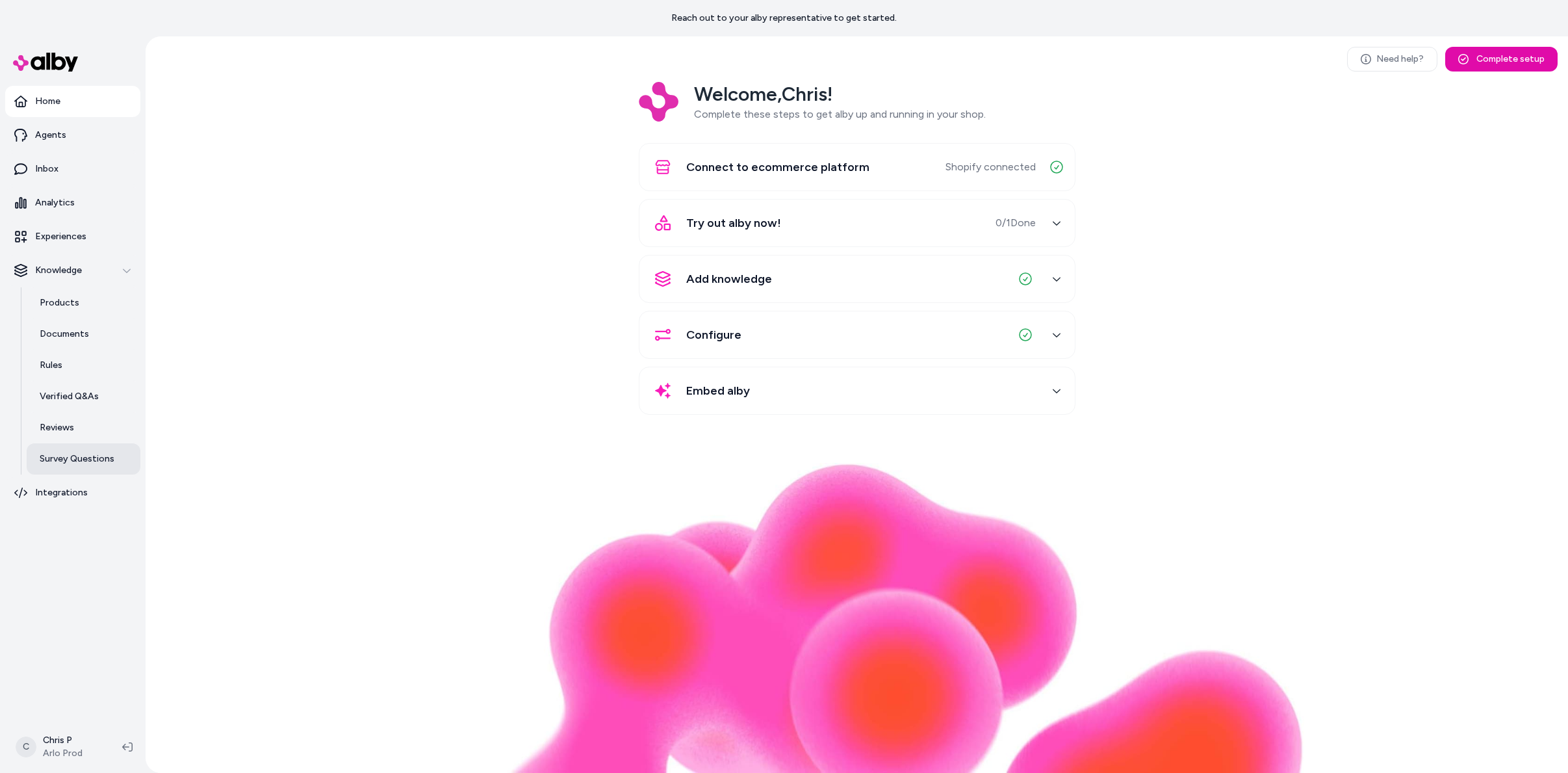 click on "Survey Questions" at bounding box center (77, 459) 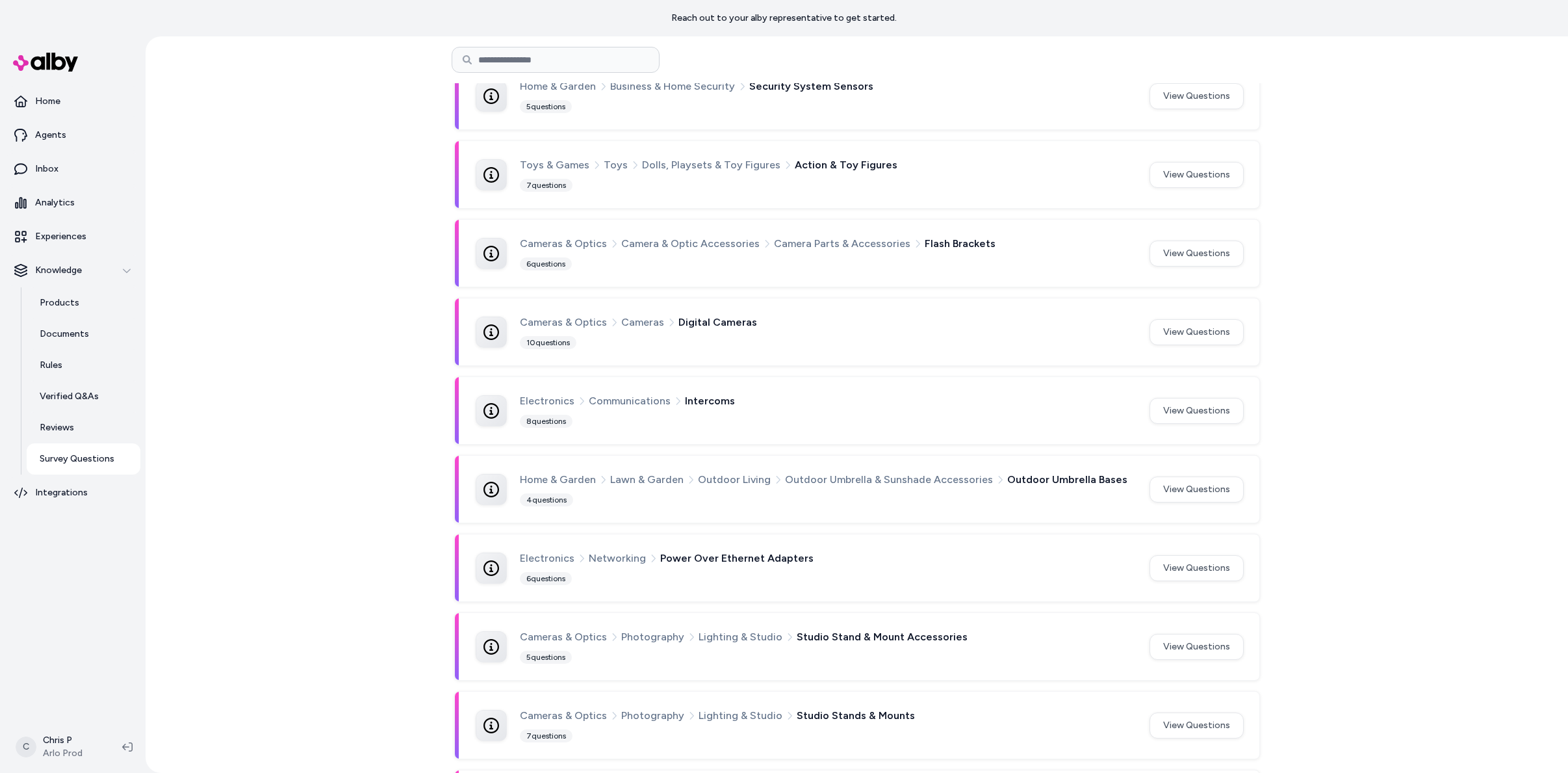 scroll, scrollTop: 252, scrollLeft: 0, axis: vertical 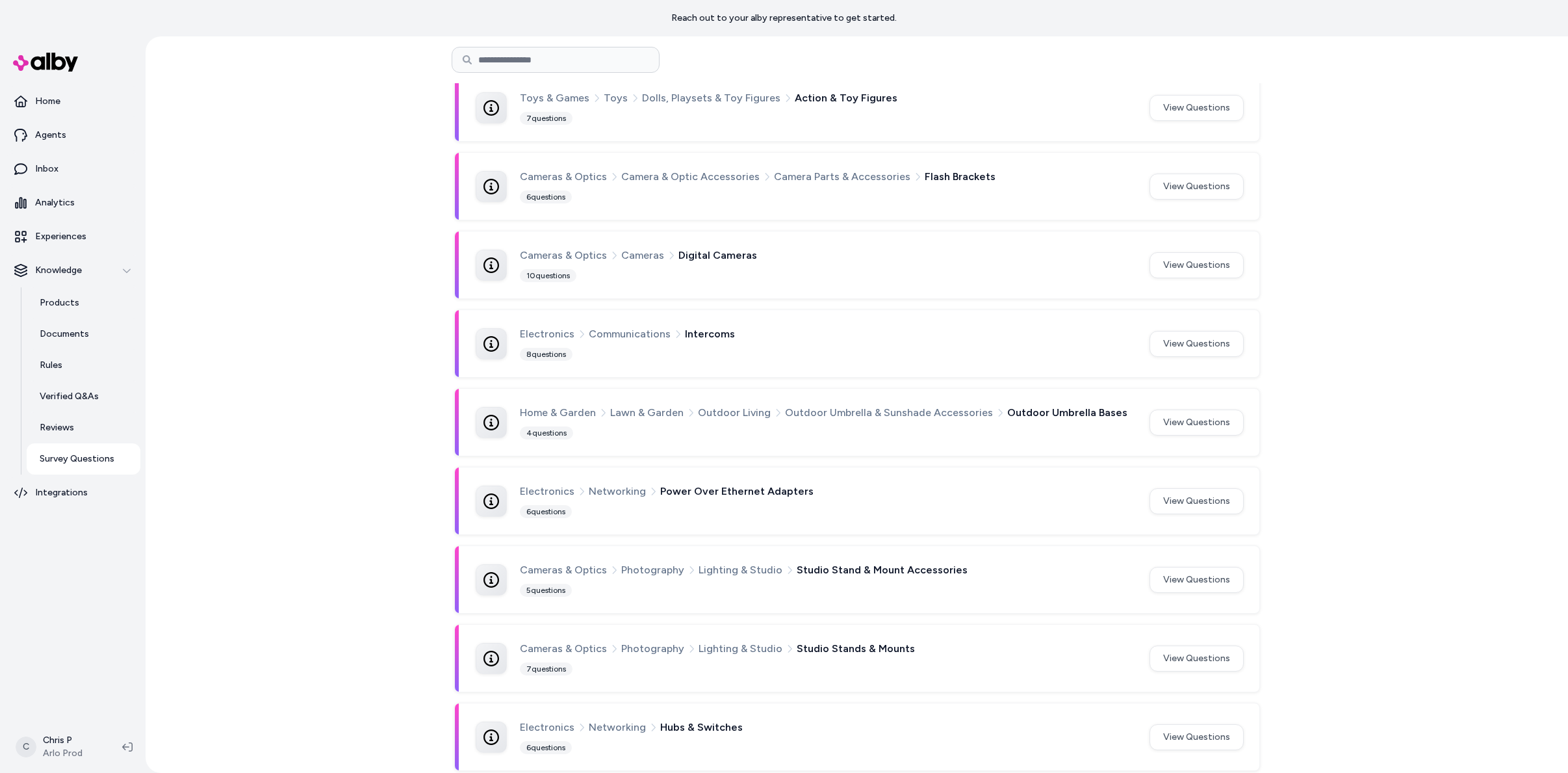 drag, startPoint x: 775, startPoint y: 332, endPoint x: 706, endPoint y: 331, distance: 69.00725 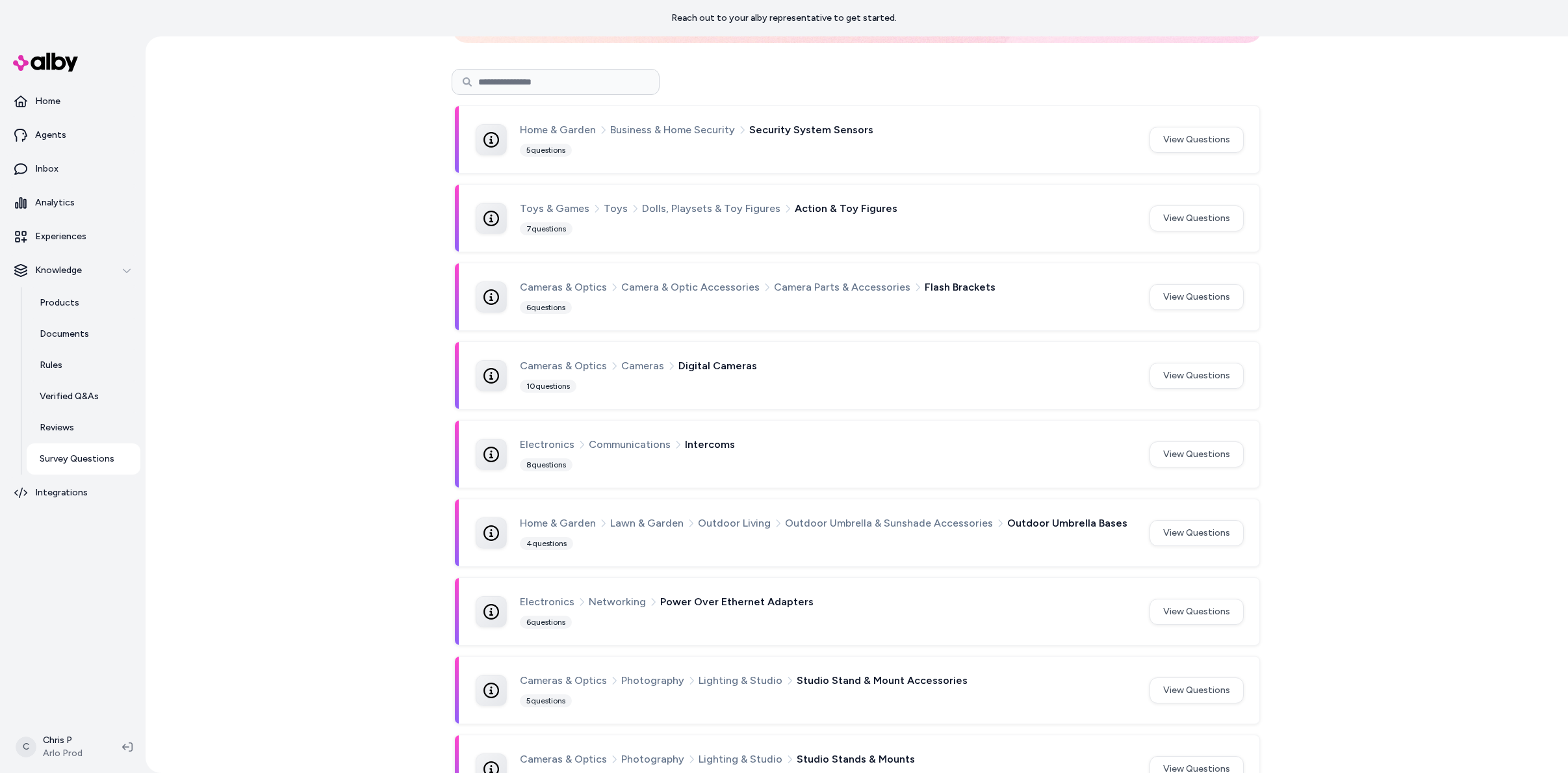 scroll, scrollTop: 0, scrollLeft: 0, axis: both 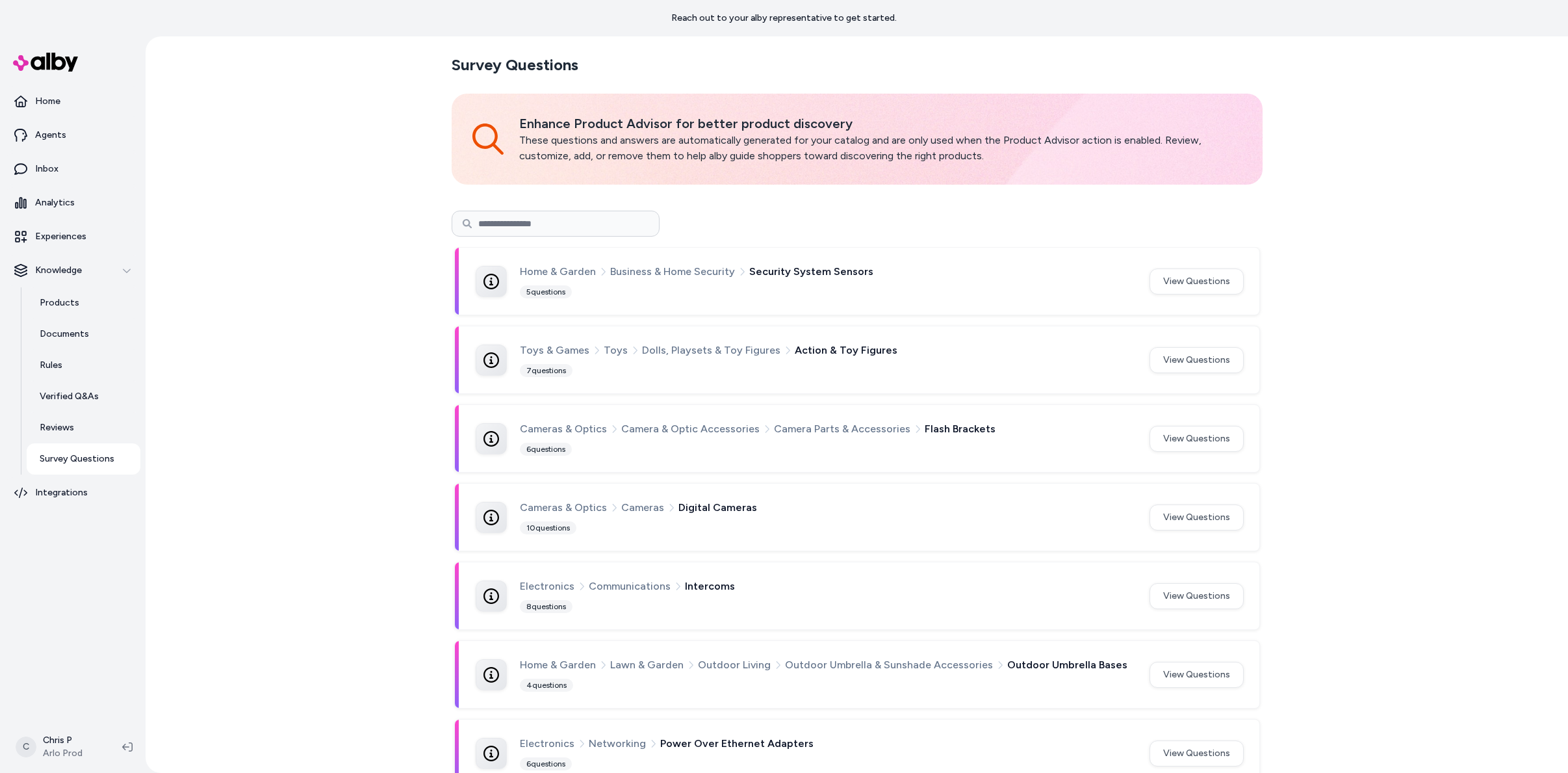 drag, startPoint x: 317, startPoint y: 271, endPoint x: 358, endPoint y: 110, distance: 166.1385 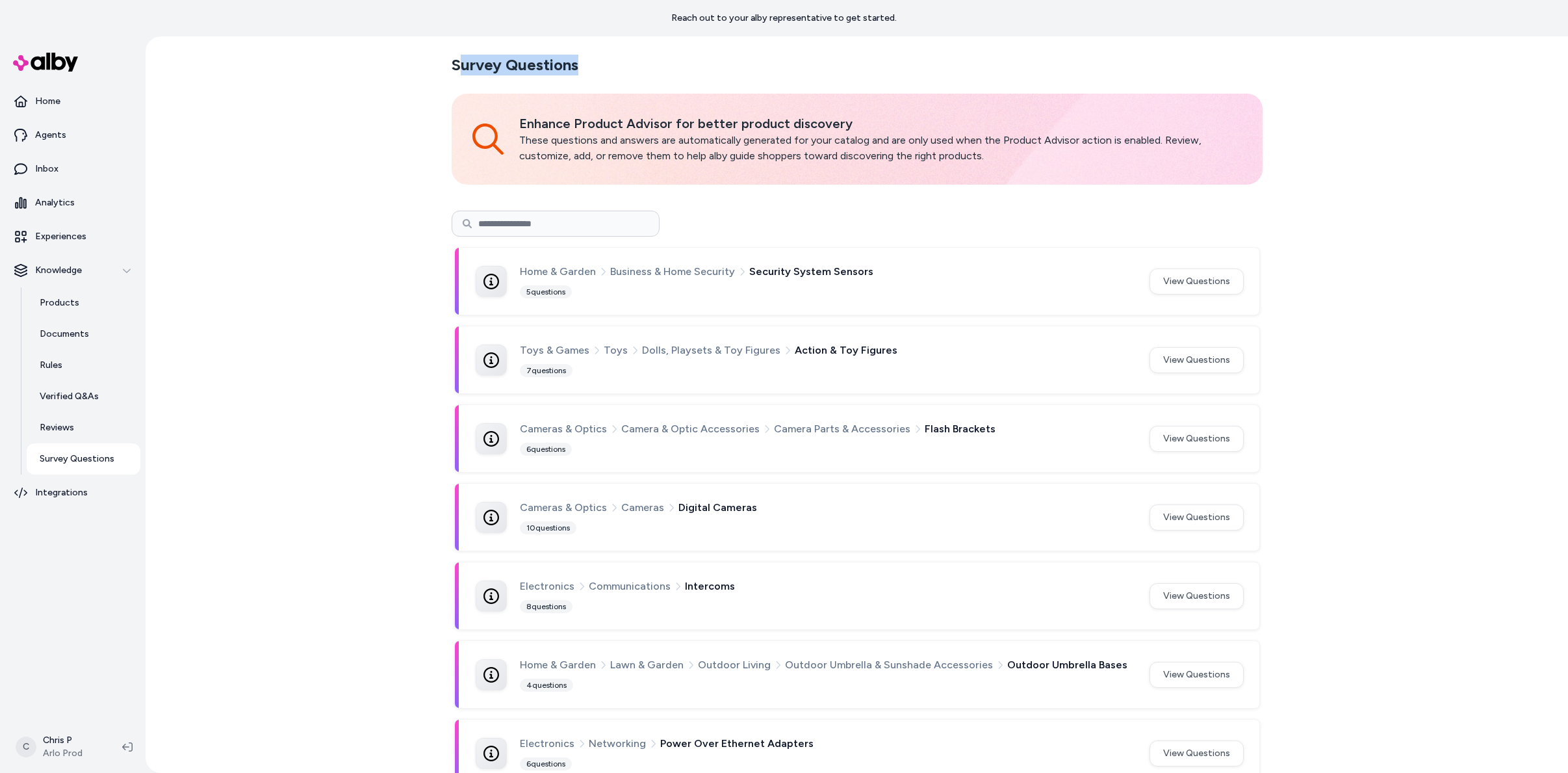 drag, startPoint x: 457, startPoint y: 72, endPoint x: 597, endPoint y: 69, distance: 140.03214 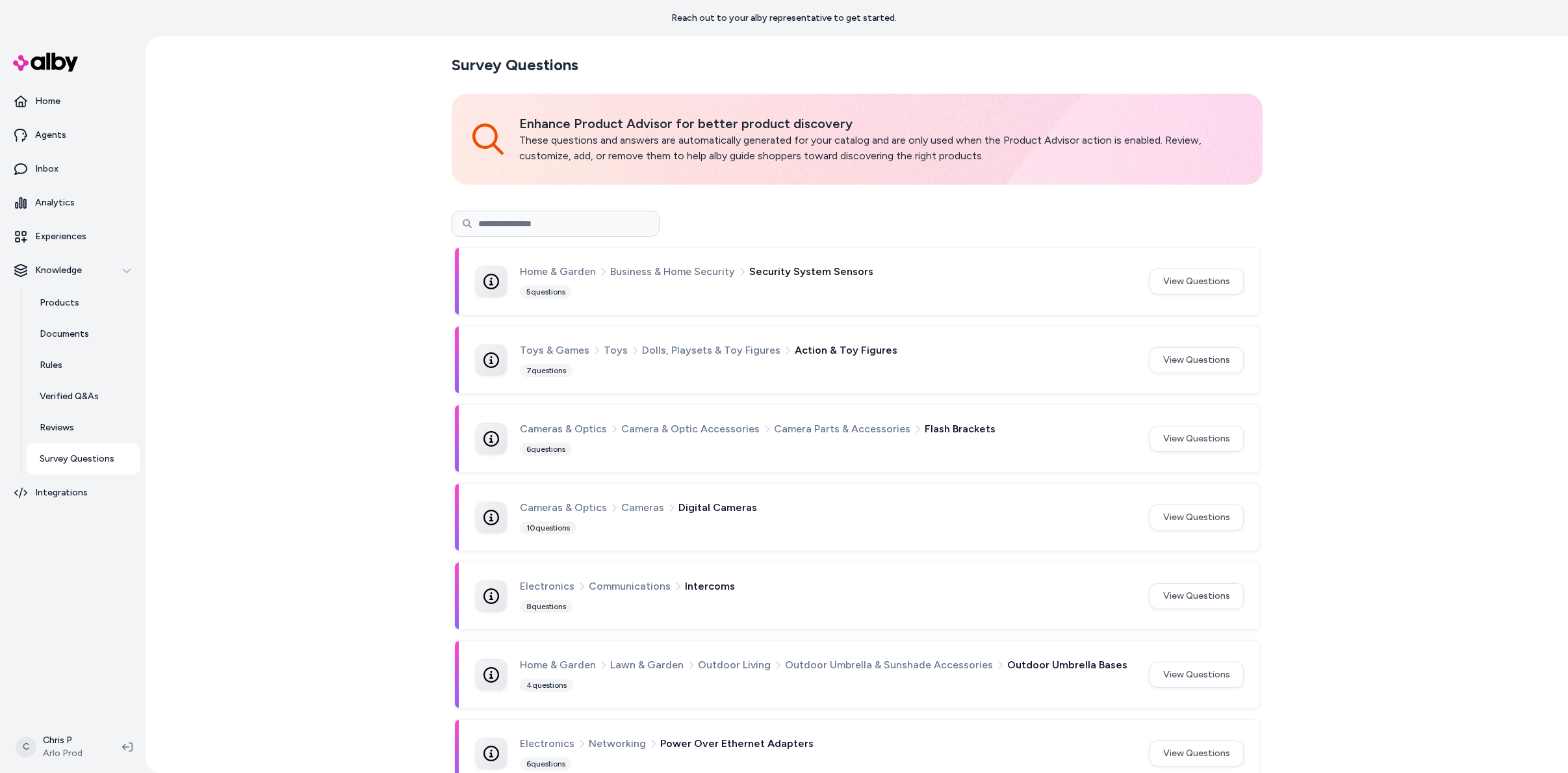 drag, startPoint x: 587, startPoint y: 67, endPoint x: 366, endPoint y: 79, distance: 221.32555 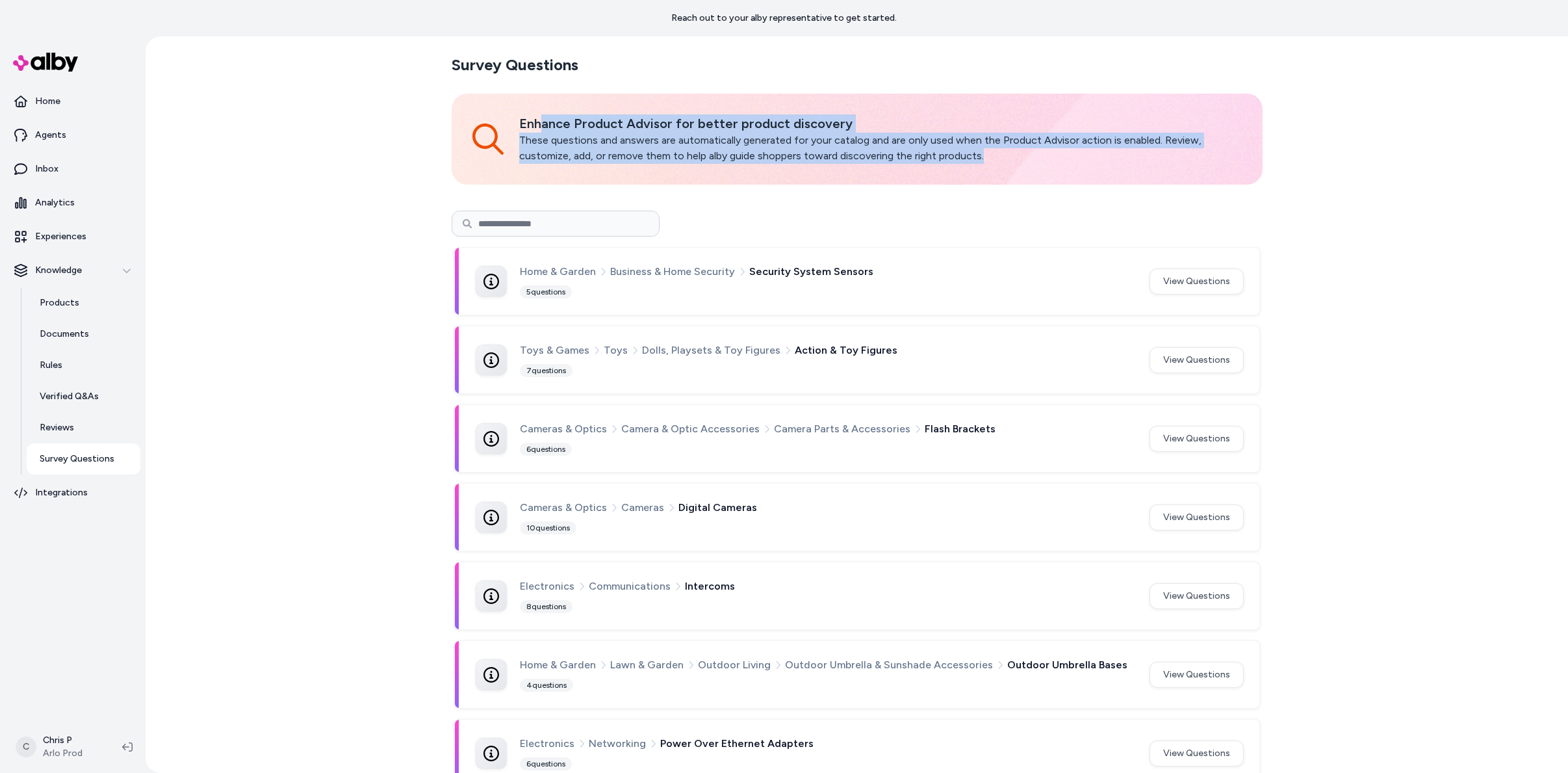 drag, startPoint x: 842, startPoint y: 242, endPoint x: 977, endPoint y: 182, distance: 147.7329 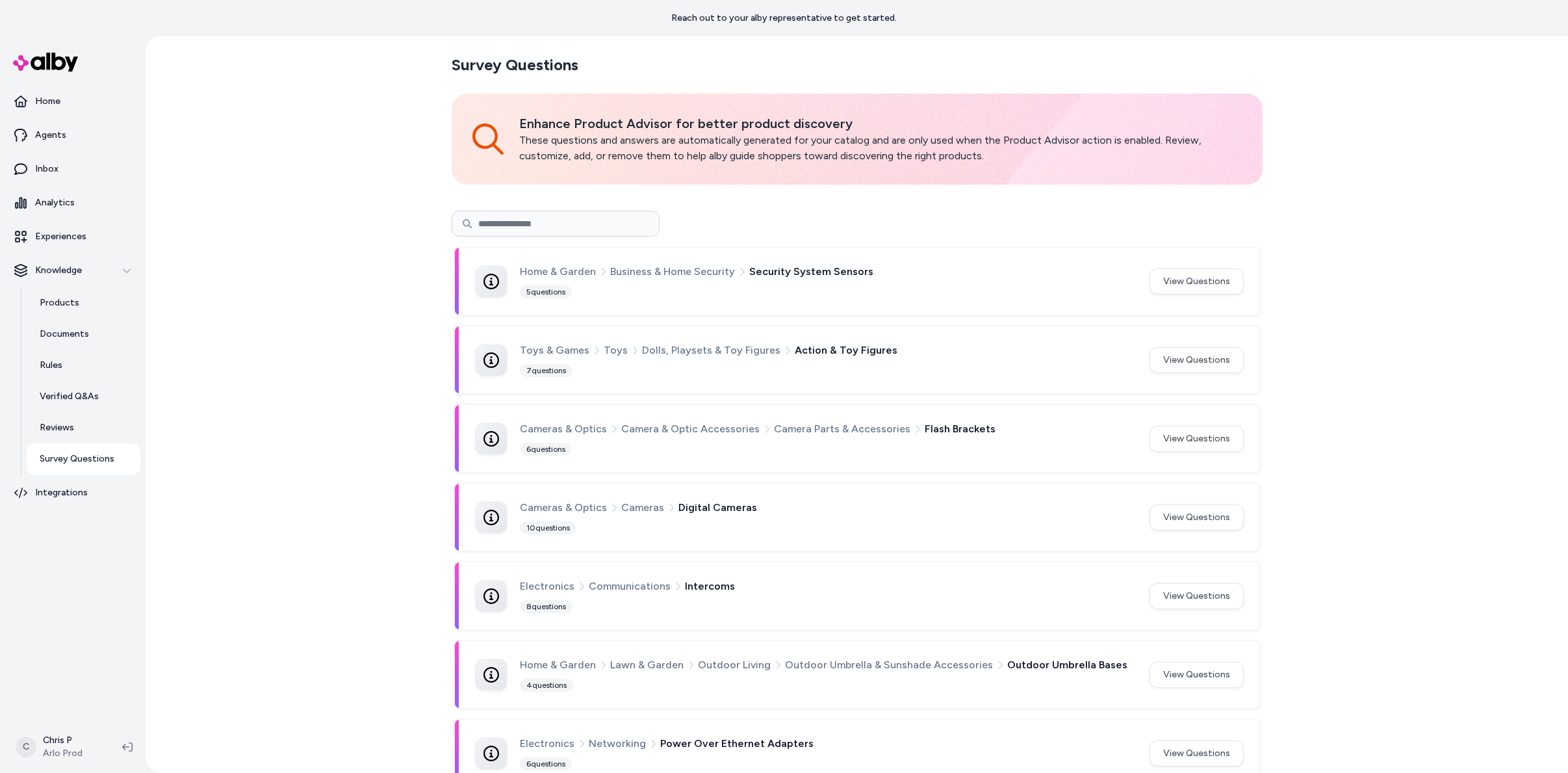 drag, startPoint x: 865, startPoint y: 136, endPoint x: 537, endPoint y: 140, distance: 328.02439 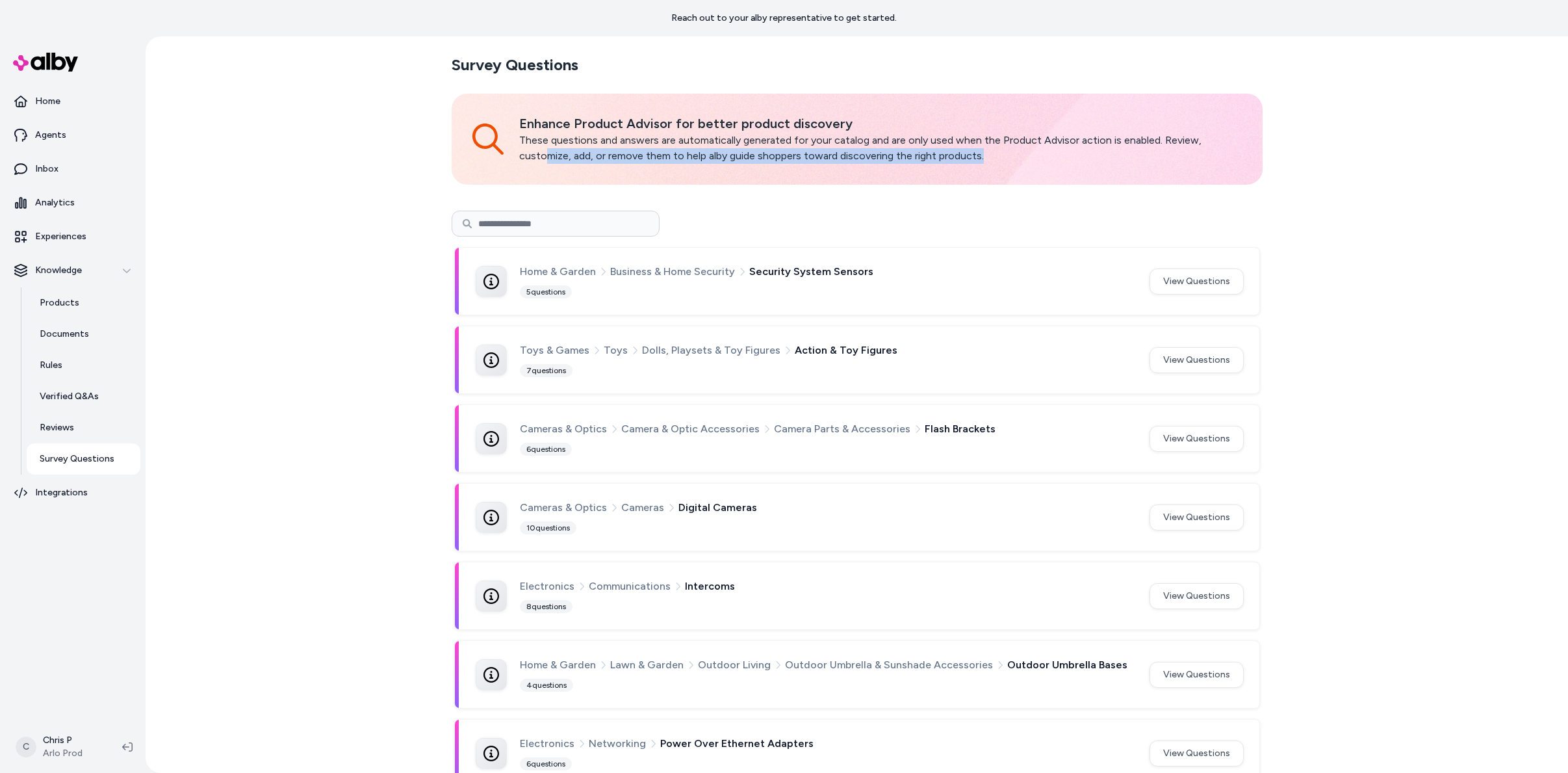 drag, startPoint x: 562, startPoint y: 149, endPoint x: 654, endPoint y: 161, distance: 92.77931 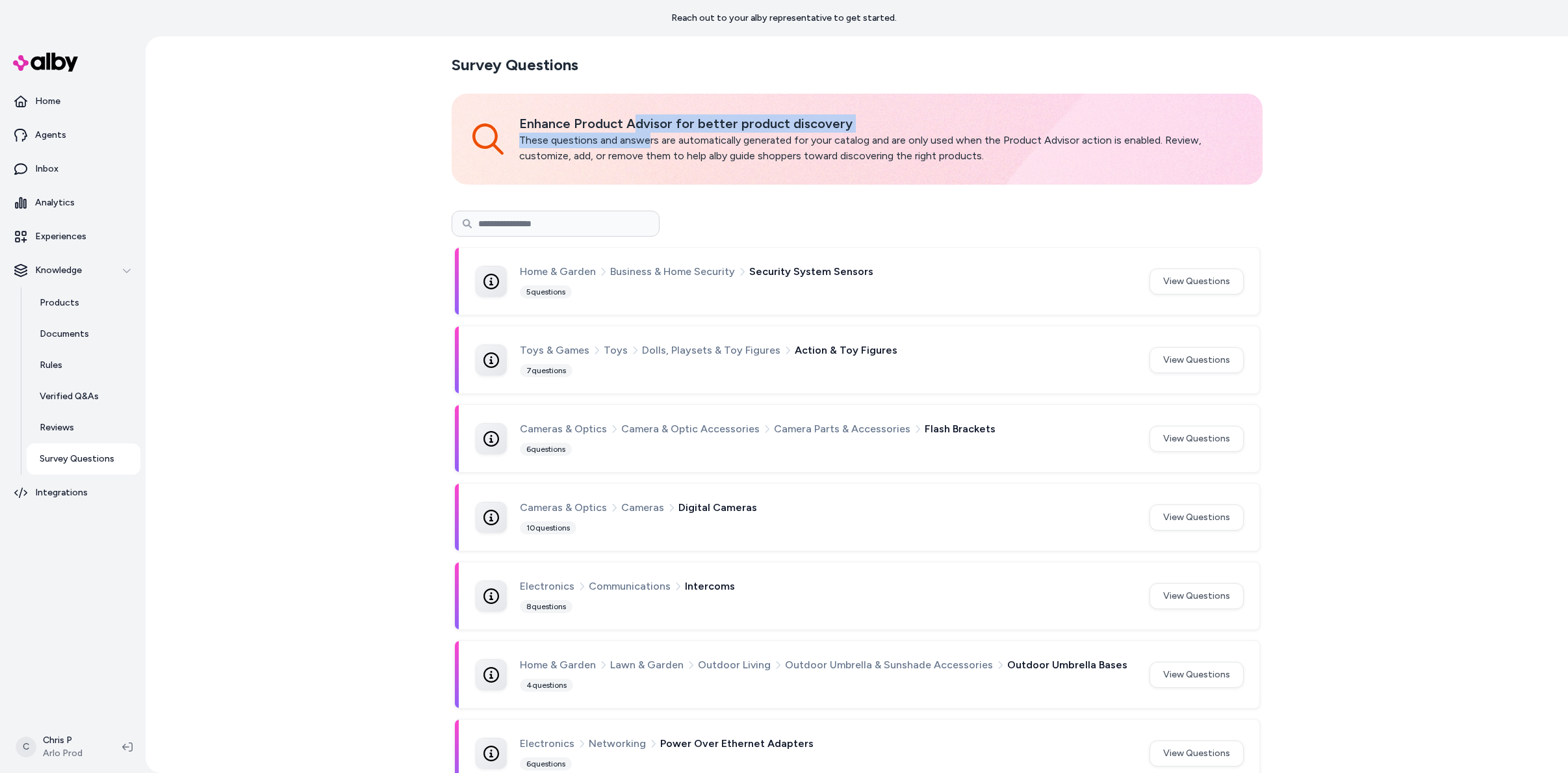 drag, startPoint x: 643, startPoint y: 143, endPoint x: 629, endPoint y: 125, distance: 22.80351 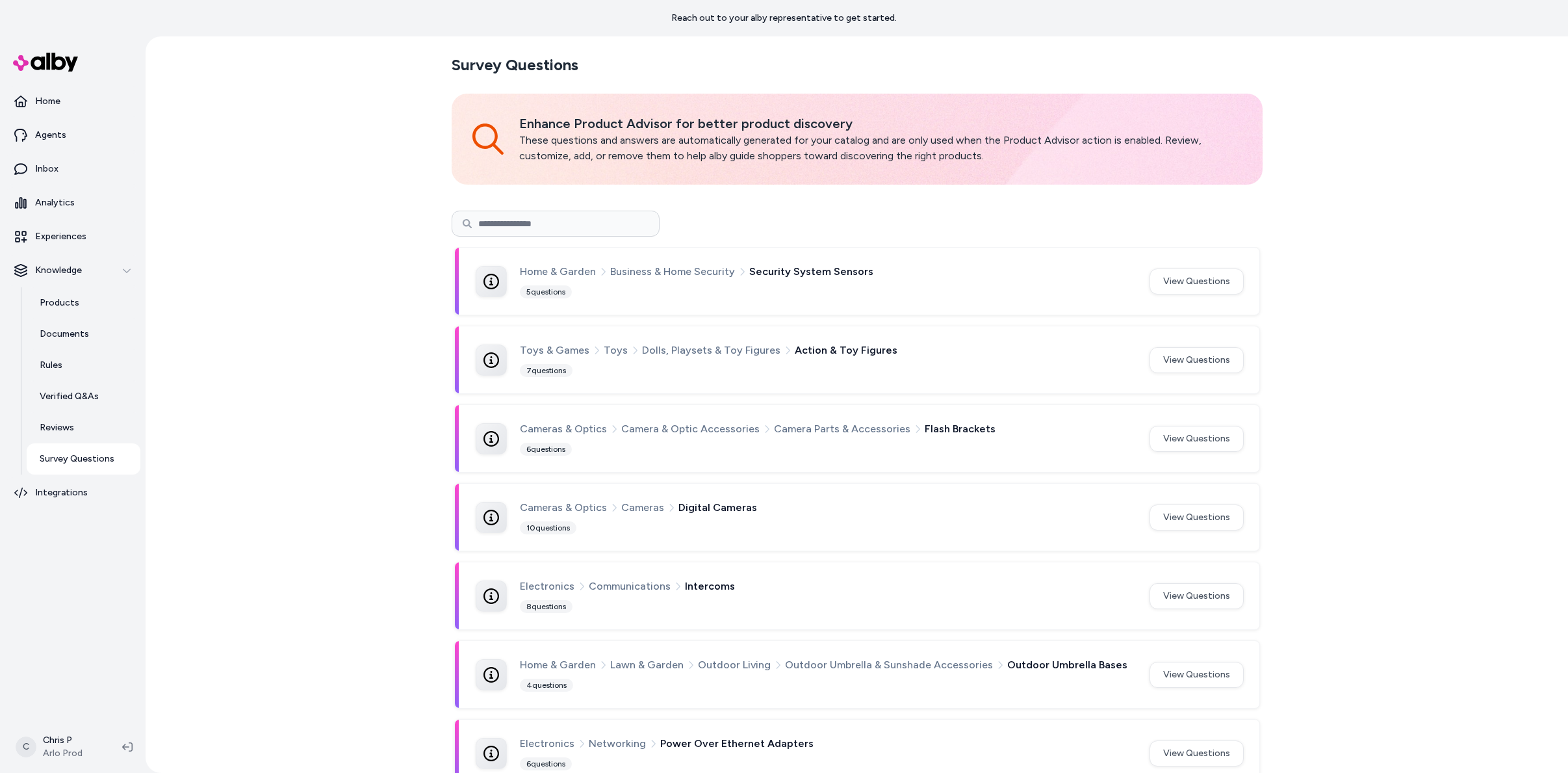 click on "These questions and answers are automatically generated for your catalog and are only used when the Product Advisor action is enabled. Review, customize, add, or remove them to help alby guide shoppers toward discovering the right products." at bounding box center (880, 148) 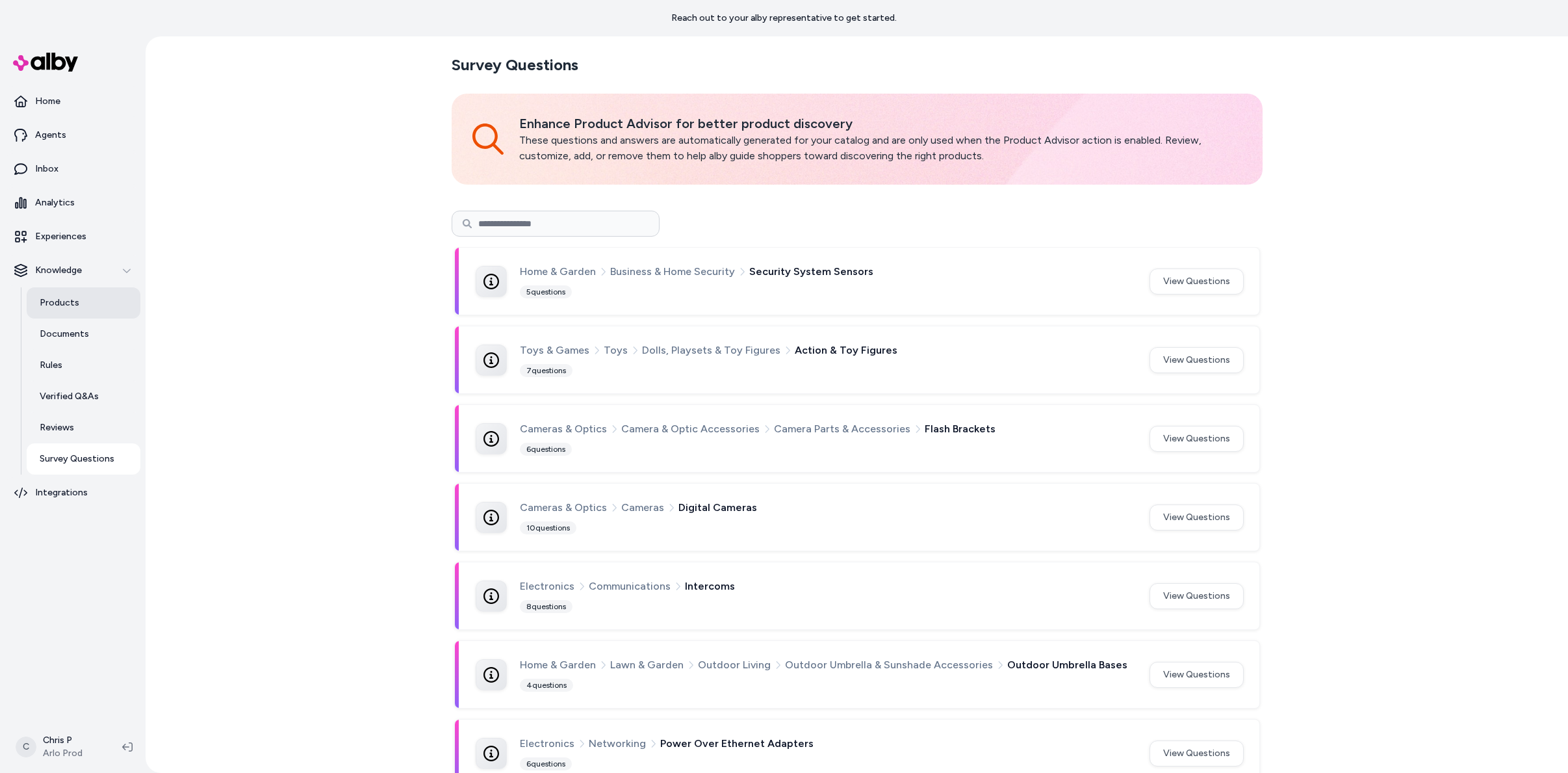 click on "Products" at bounding box center [83, 303] 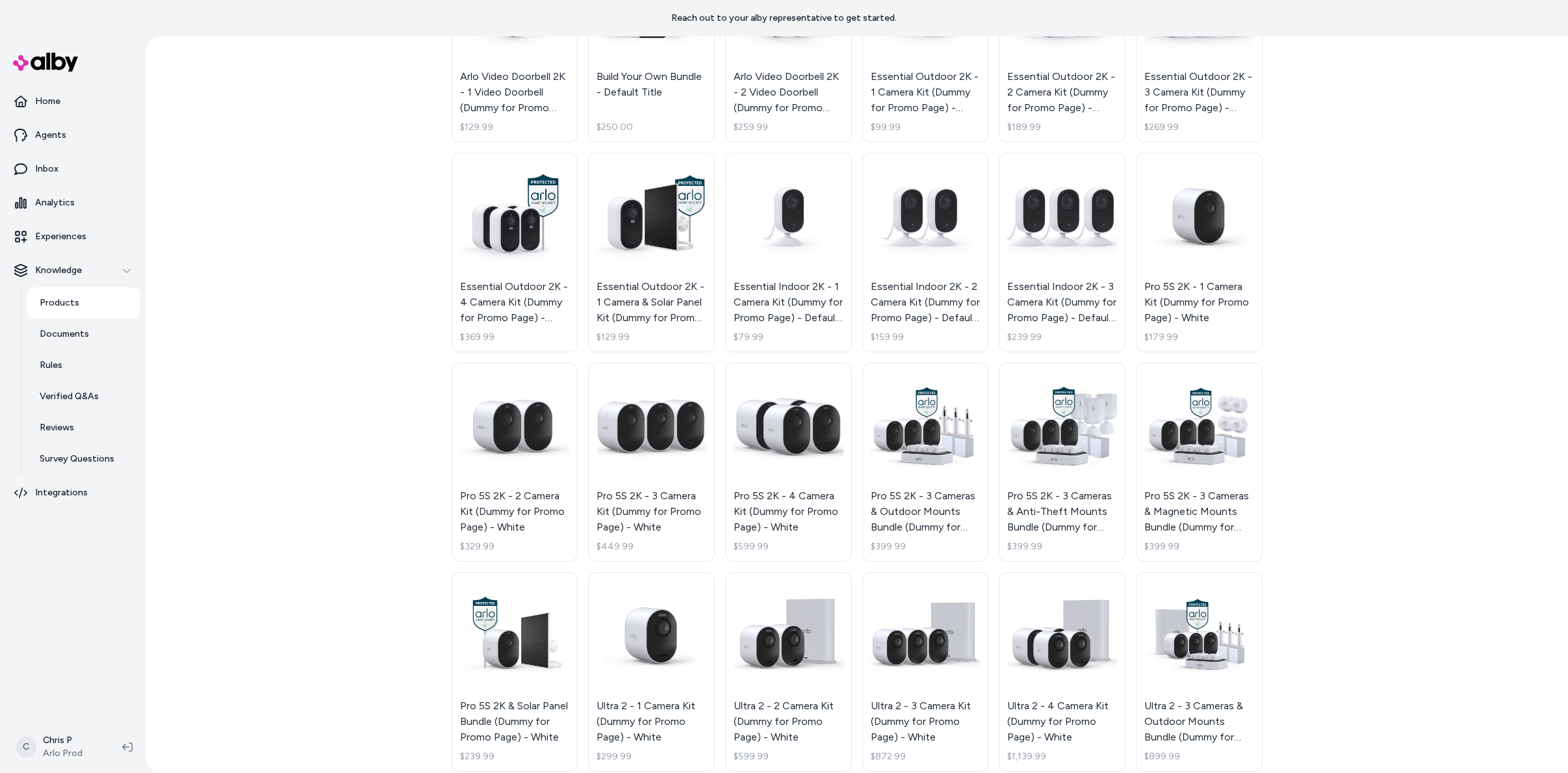 click on "Products Update Mapping   Import Essential Outdoor XL 2K - 1 Camera Kit (Dummy for Promo Page) - Default Title $149.99 Essential Outdoor XL 2K - 2 Camera Kit (Dummy for Promo Page) - Default Title $99.99 Essential Outdoor XL 2K - 3 Camera Kit (Dummy for Promo Page) - Default Title $399.99 Essential Outdoor XL 2K - 4 Camera Kit (Dummy for Promo Page) - Default Title $533.99 TEST Demo: Pro 5S 2K - White $179.99 Demo: Pro 5S 2K - White $179.99 [TEST] Display product - Default Title $119.99 $179.99 Build Your Own Bundle - Arlo Version - Default Title $0.00 Wired Floodlight - 1 Wired Floodlight (Dummy for Promo Page) - White $149.99 Wireless Floodlight - 1 Wireless Floodlight (Dummy for Promo Page) - White $249.99 Home Security System - 2 Sensors (Dummy for Promo Page) - Default Title $199.99 Home Security System - 5 Sensors (Dummy for Promo Page) - Default Title $299.99 Arlo Video Doorbell 2K - 1 Video Doorbell (Dummy for Promo Page) - Default Title $129.99 Build Your Own Bundle - Default Title $250.00 $259.99" at bounding box center (856, 404) 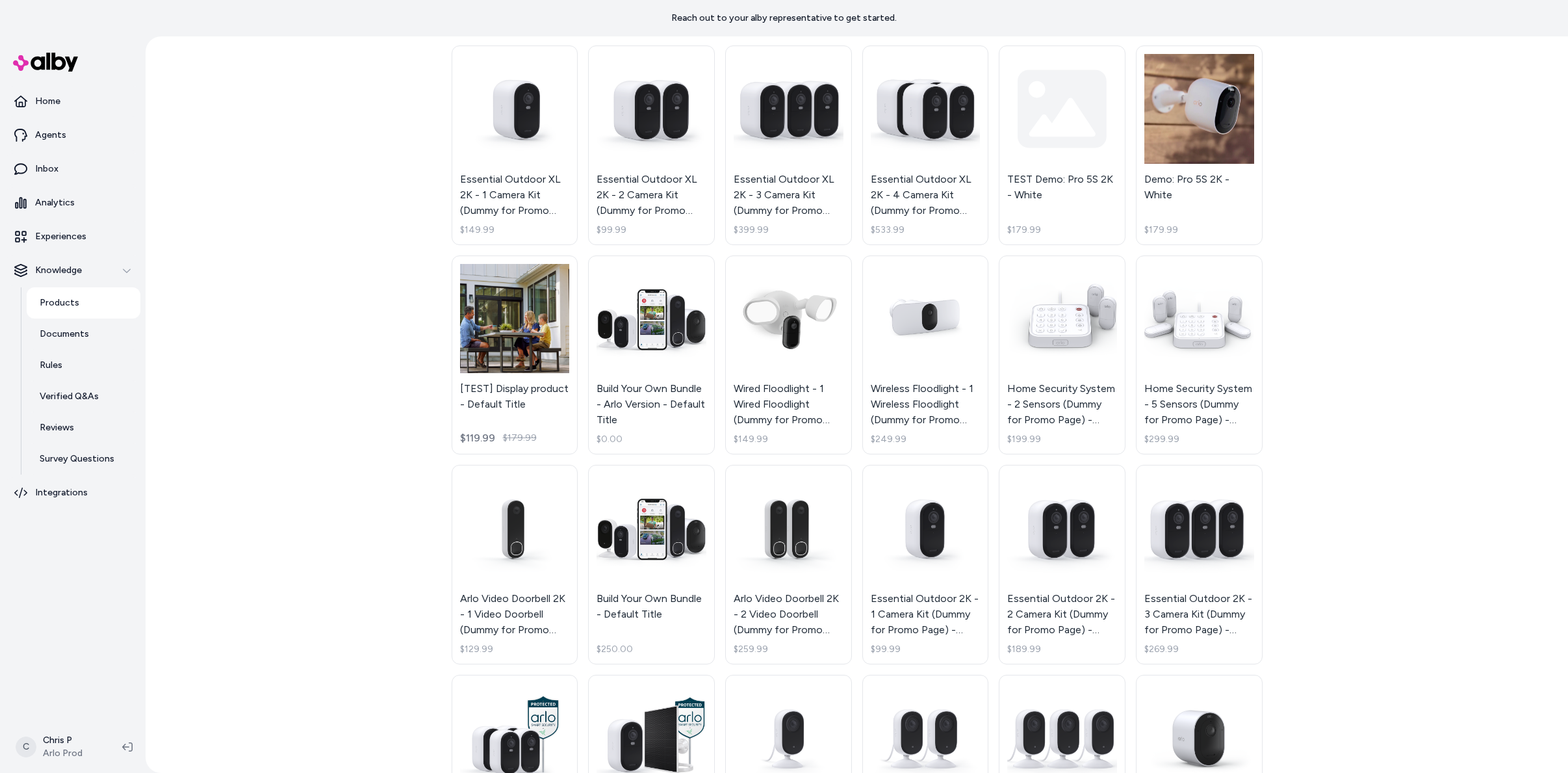 scroll, scrollTop: 0, scrollLeft: 0, axis: both 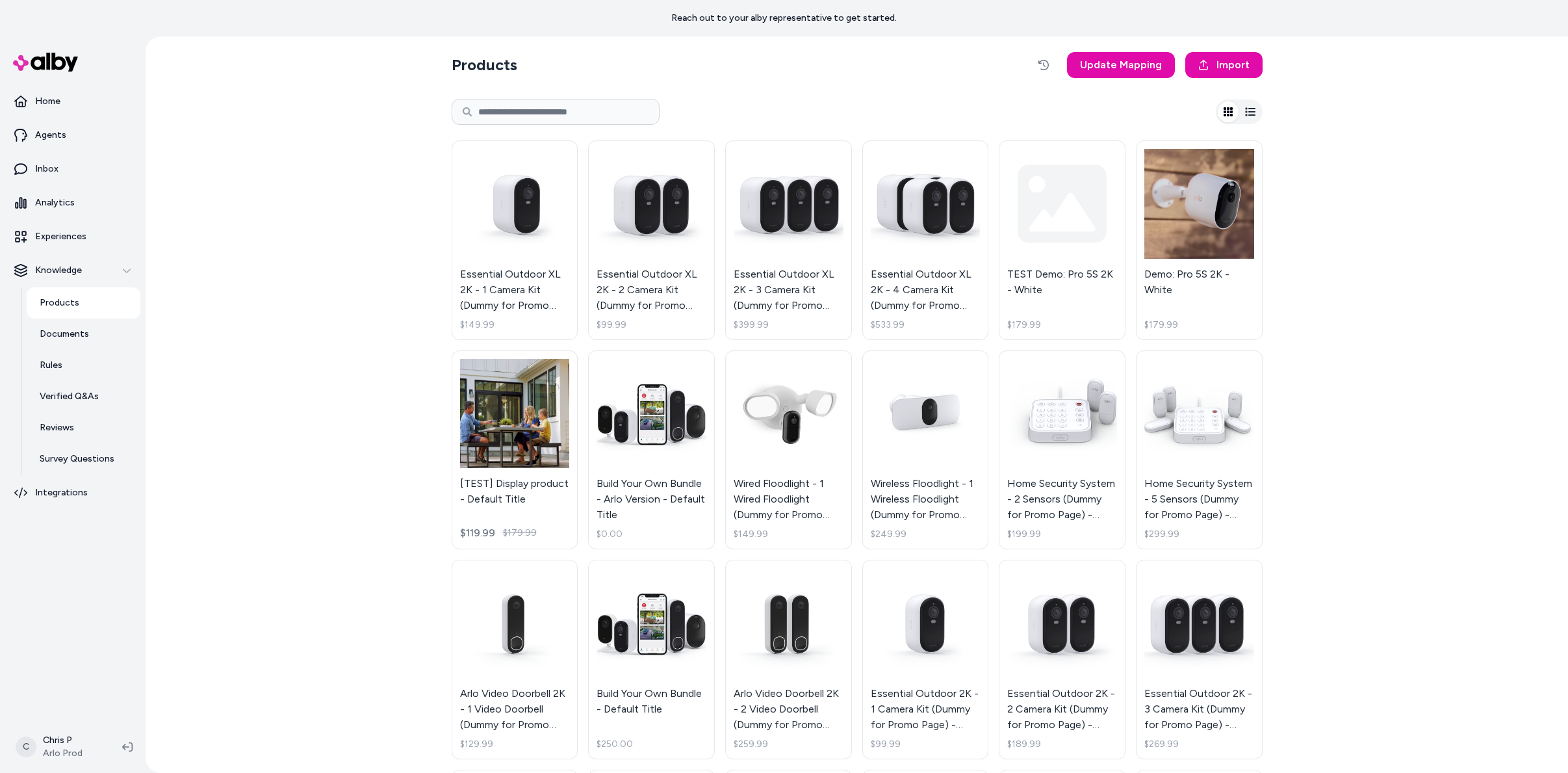 click at bounding box center (556, 112) 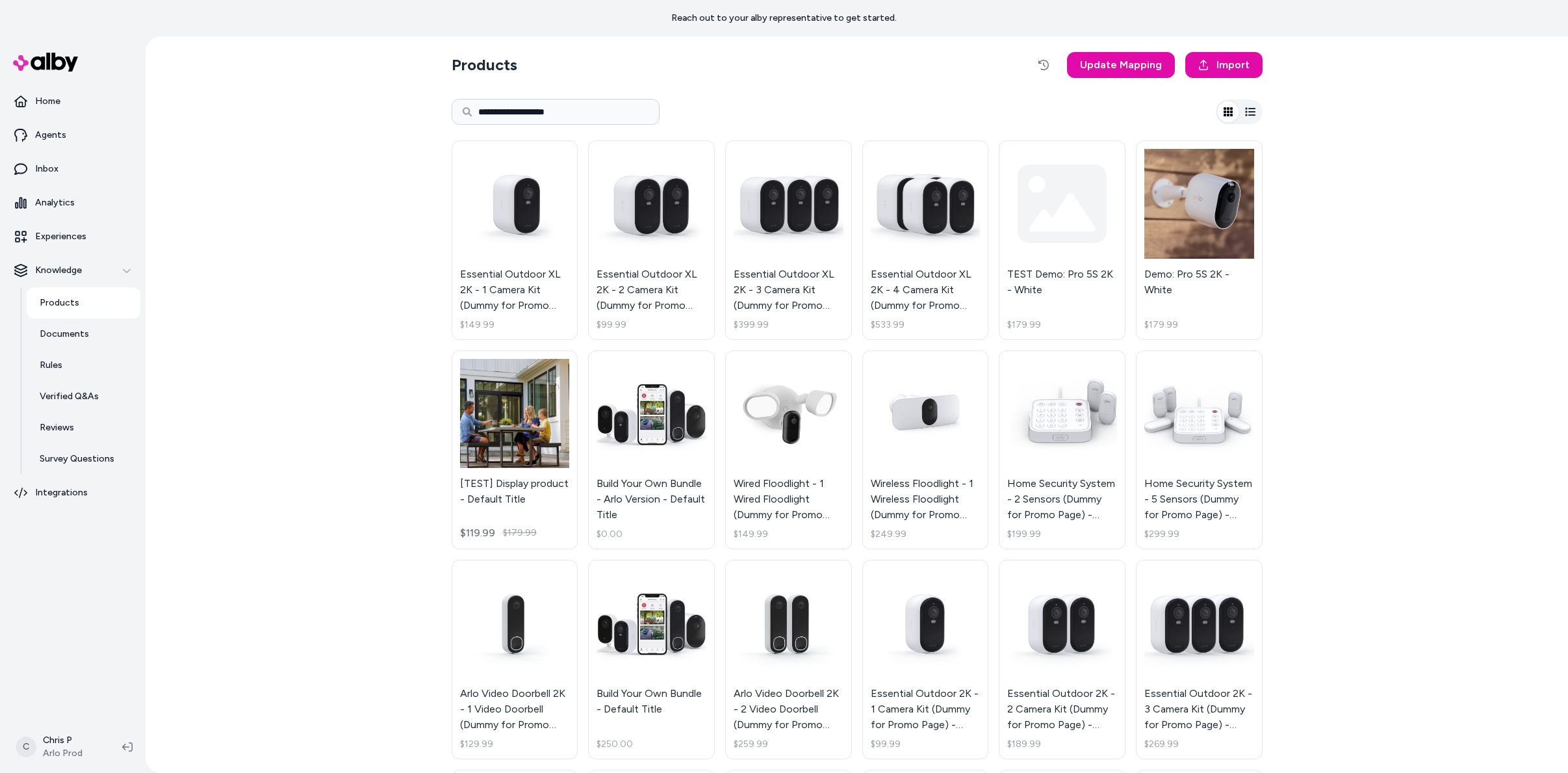 type on "**********" 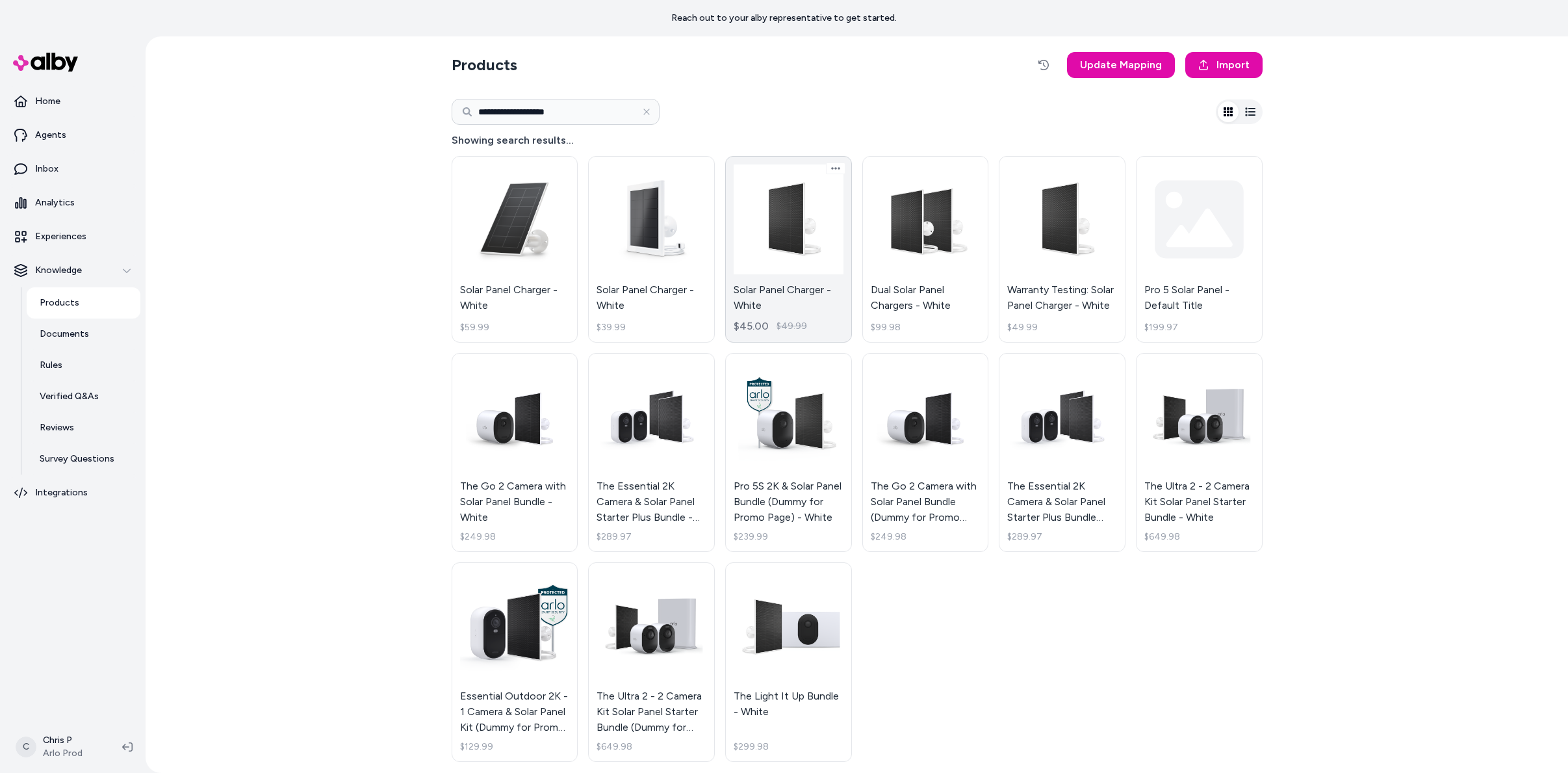 click on "Solar Panel Charger - White $45.00 $49.99" at bounding box center [788, 249] 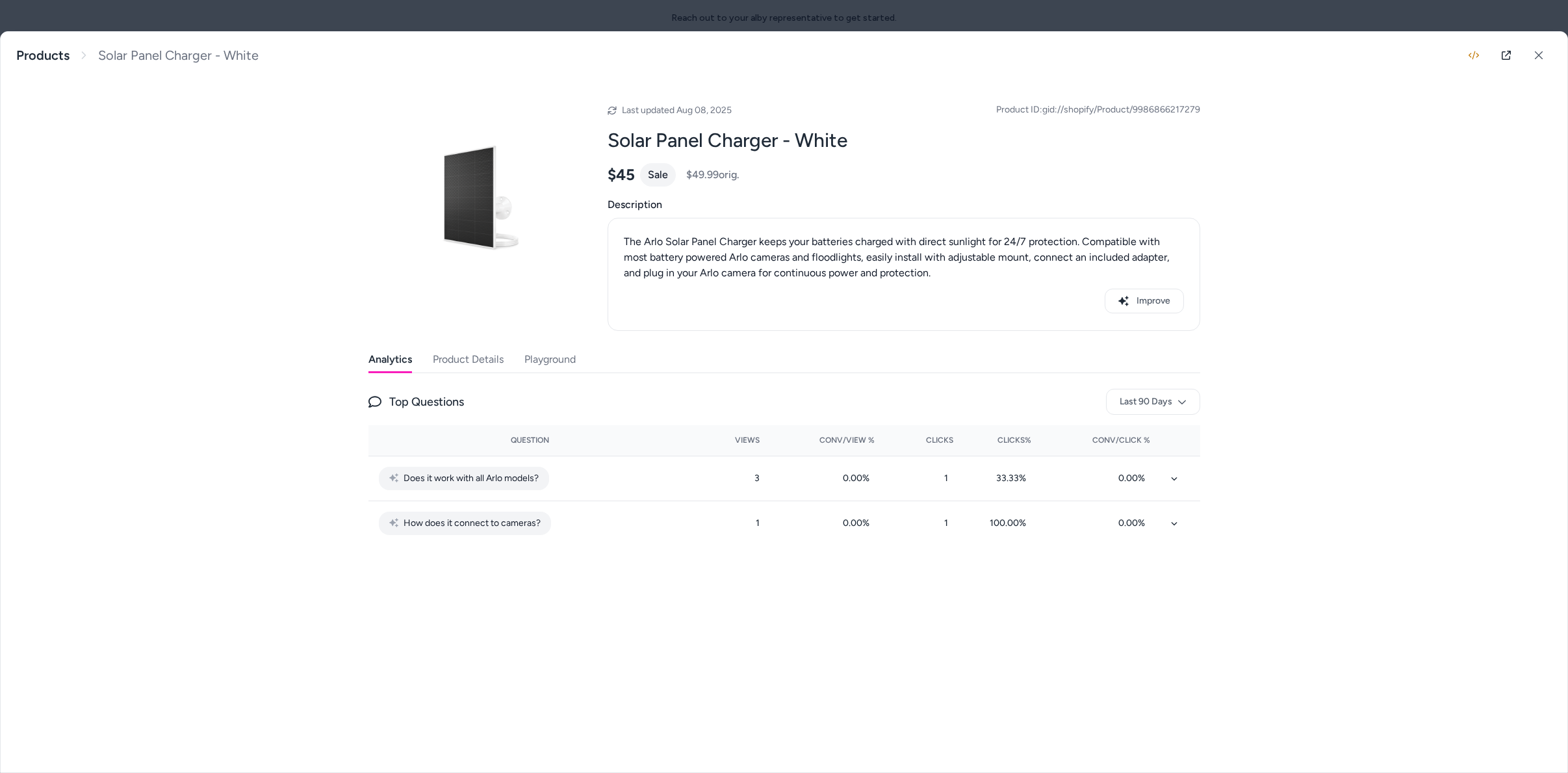 click on "Product Details" at bounding box center (468, 360) 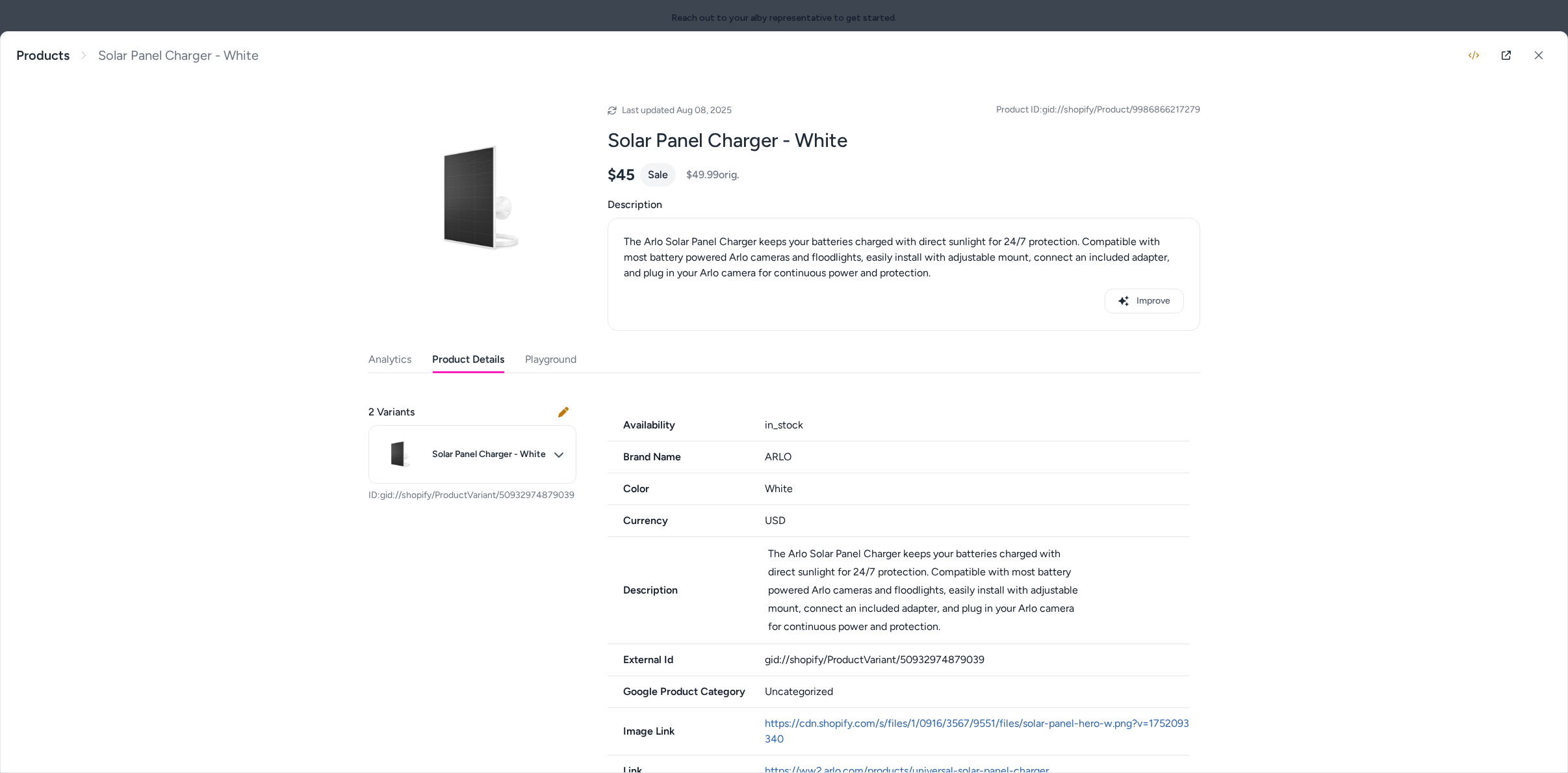 click on "Playground" at bounding box center (550, 360) 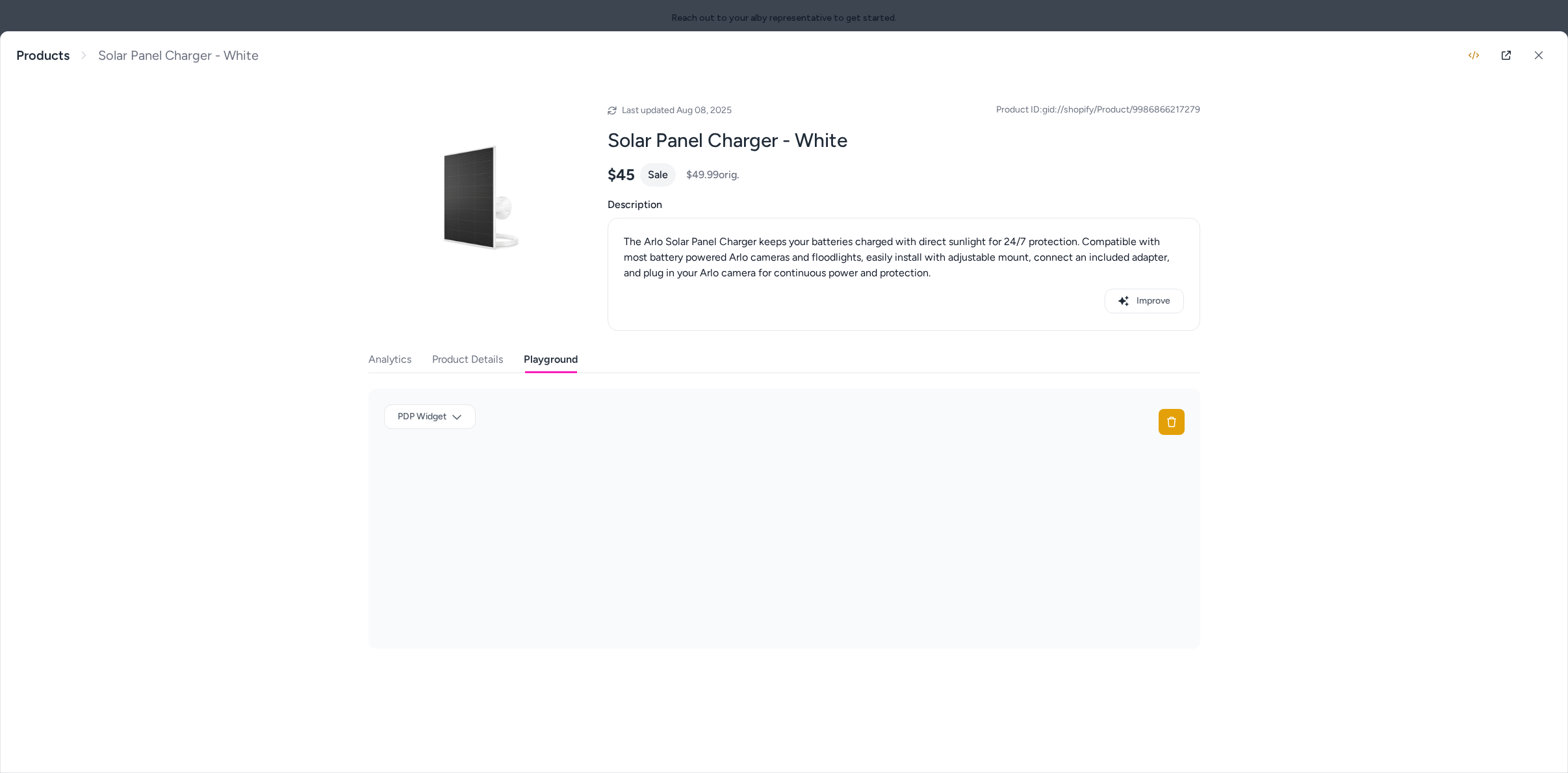 drag, startPoint x: 452, startPoint y: 352, endPoint x: 503, endPoint y: 386, distance: 61.29437 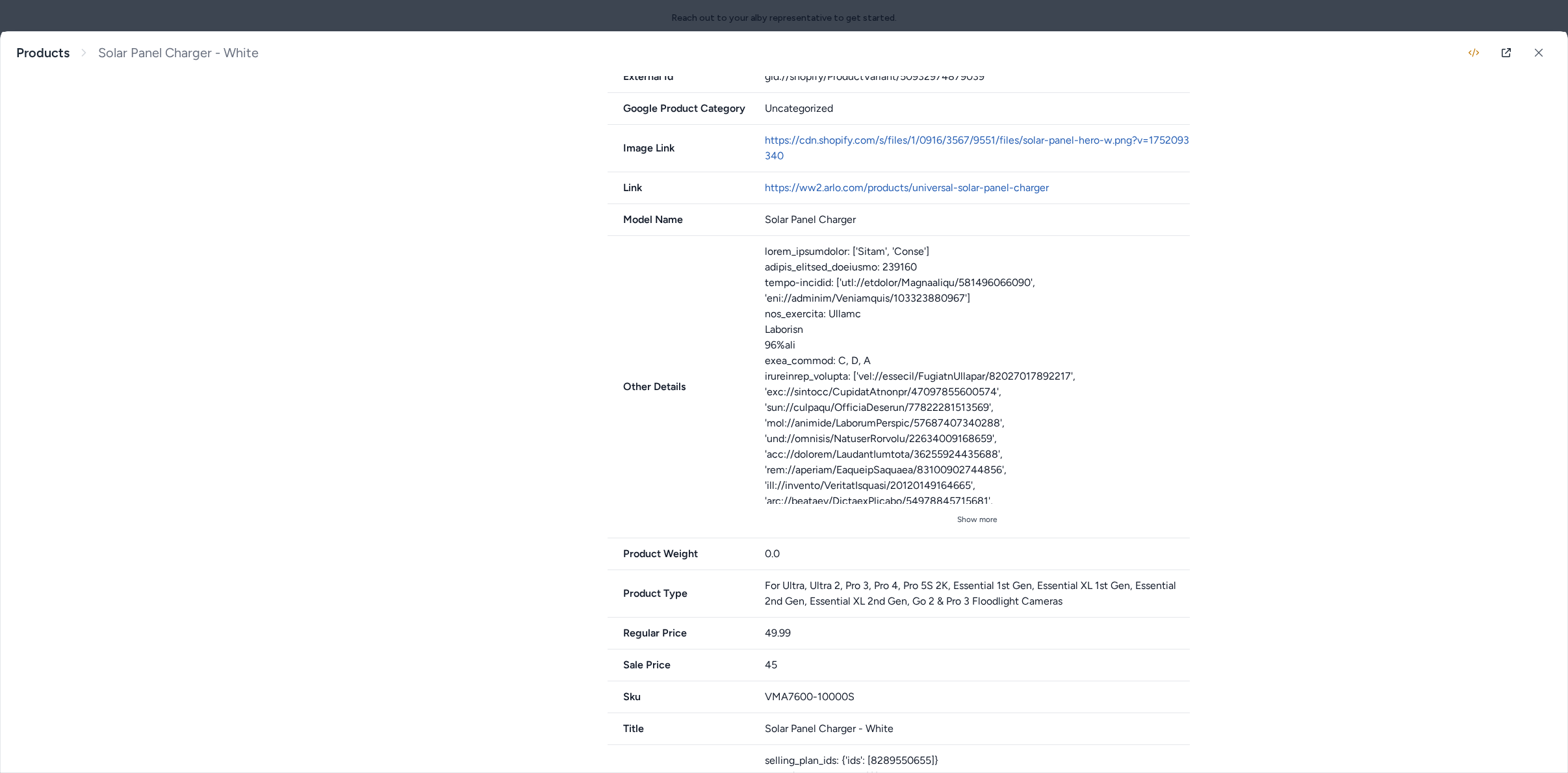 scroll, scrollTop: 744, scrollLeft: 0, axis: vertical 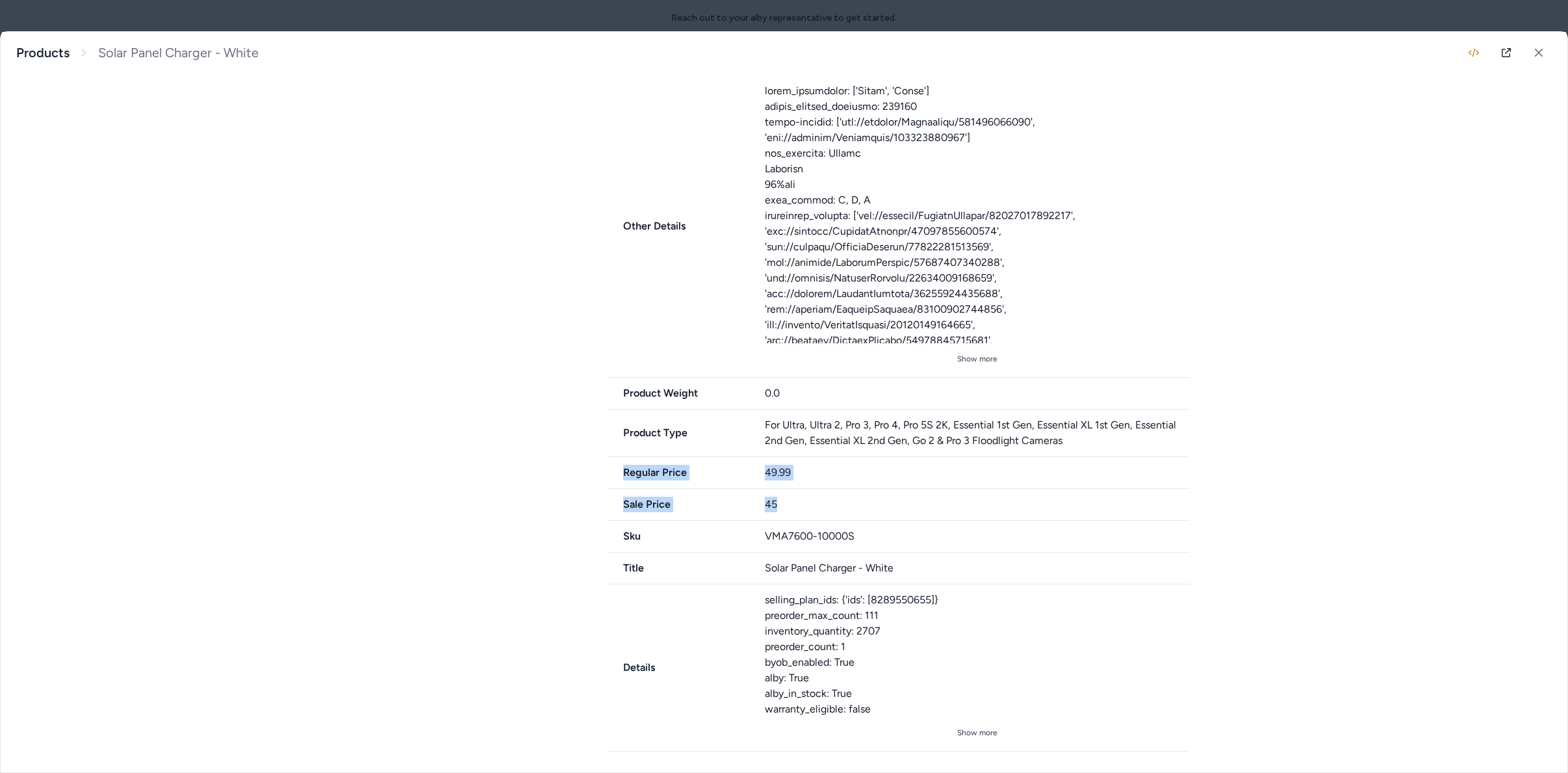 drag, startPoint x: 793, startPoint y: 508, endPoint x: 629, endPoint y: 476, distance: 167.0928 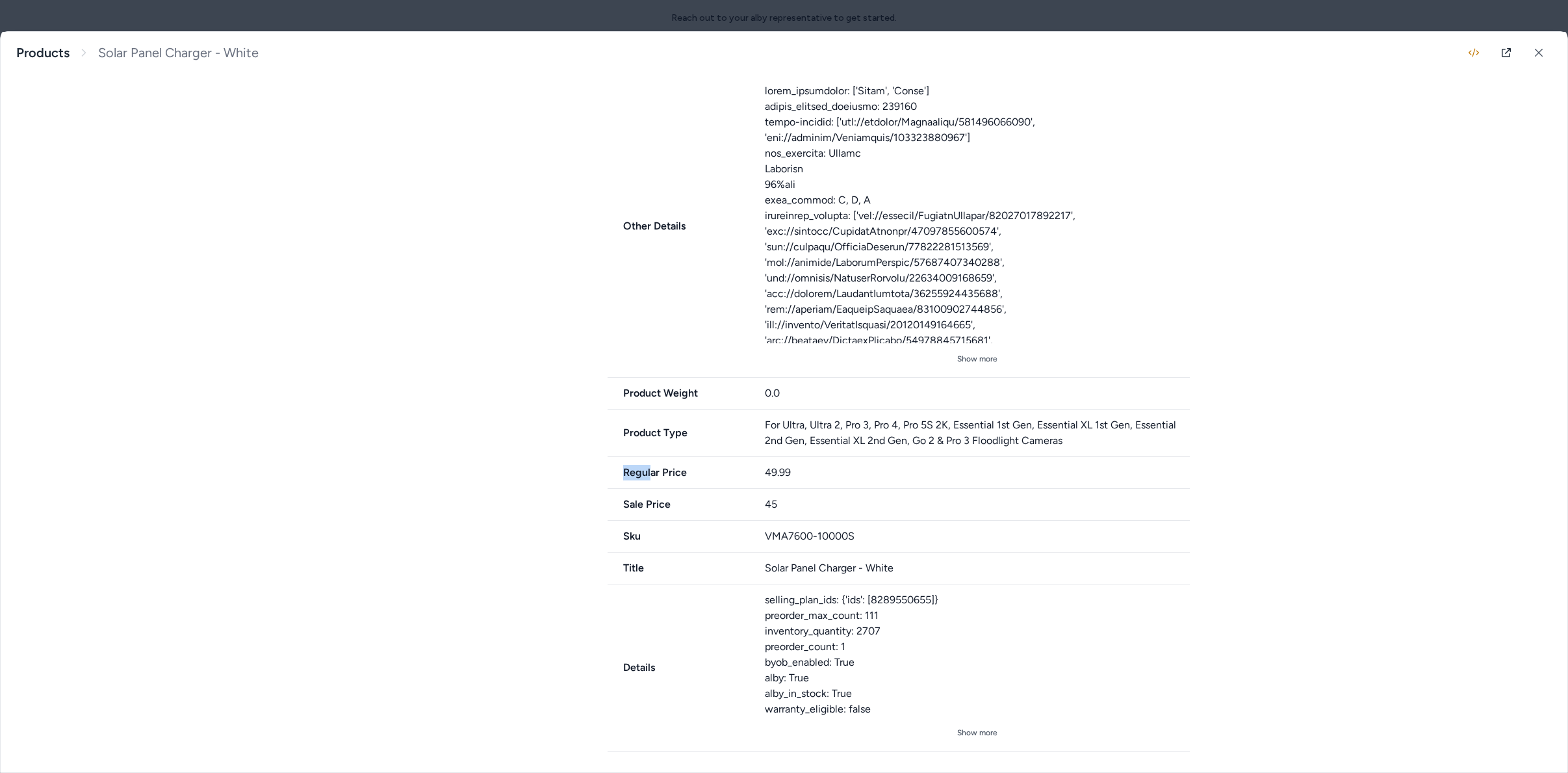 drag, startPoint x: 645, startPoint y: 466, endPoint x: 624, endPoint y: 435, distance: 37.44329 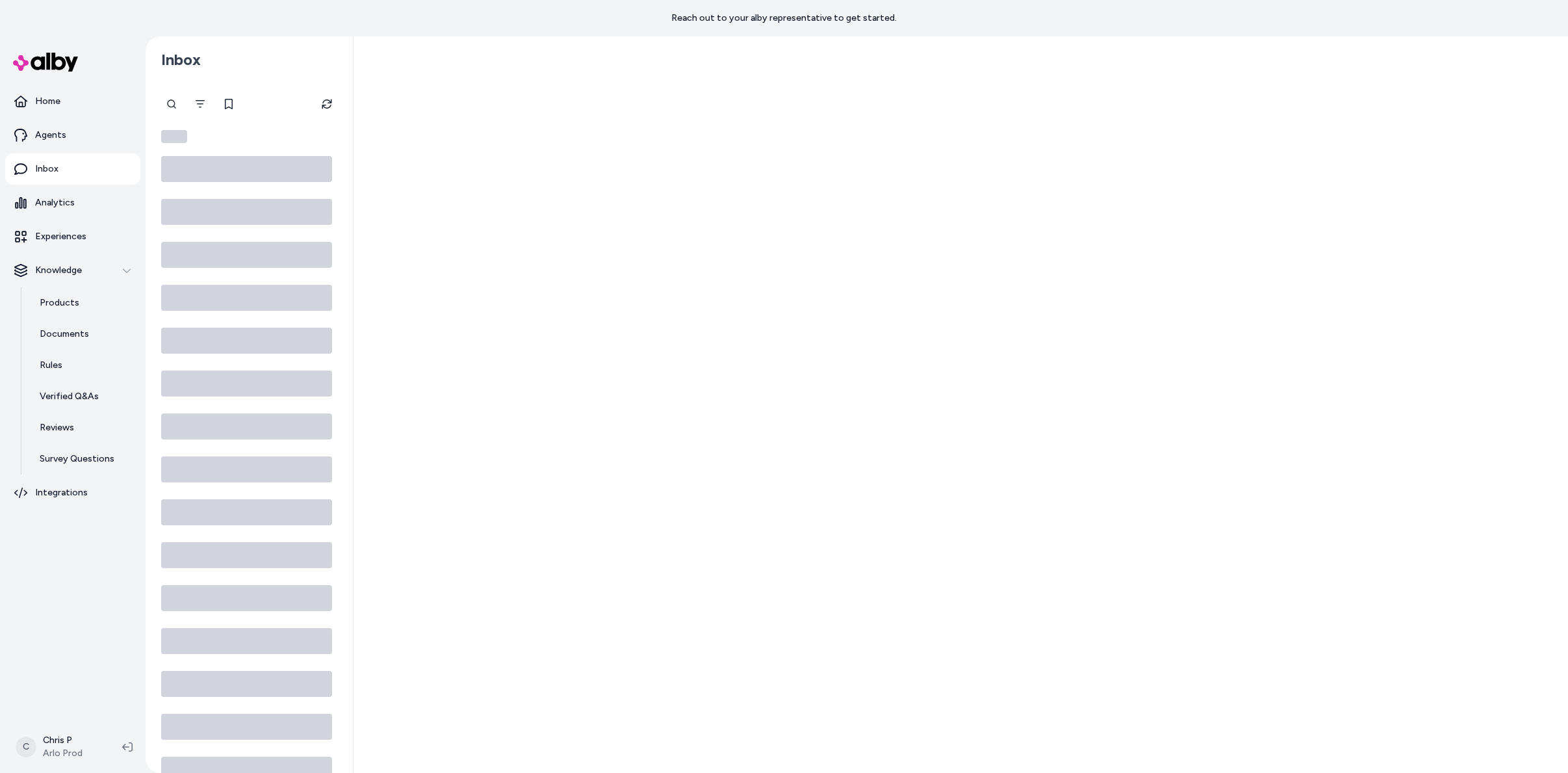 scroll, scrollTop: 0, scrollLeft: 0, axis: both 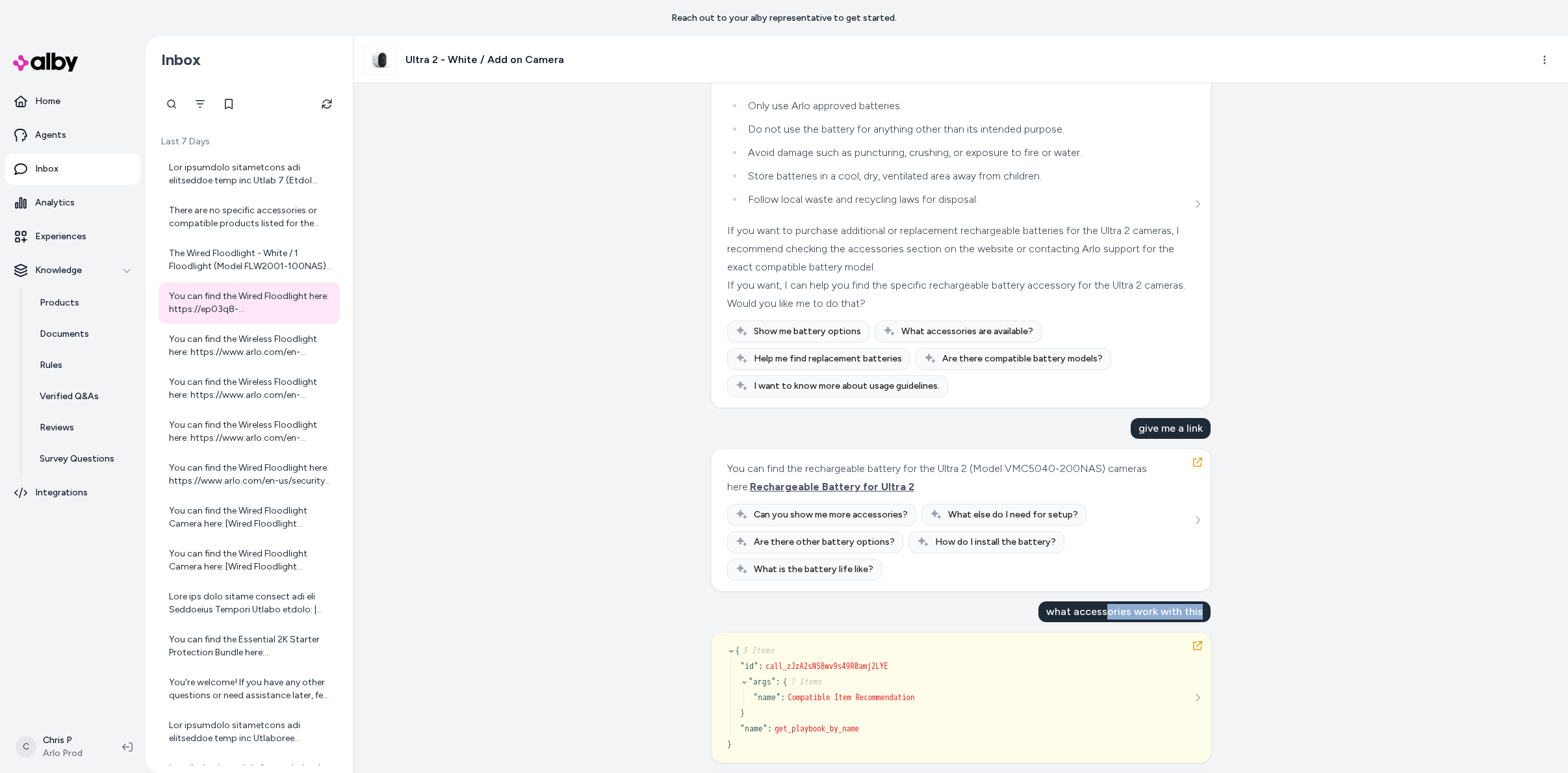 drag, startPoint x: 1202, startPoint y: 611, endPoint x: 1108, endPoint y: 609, distance: 94.02127 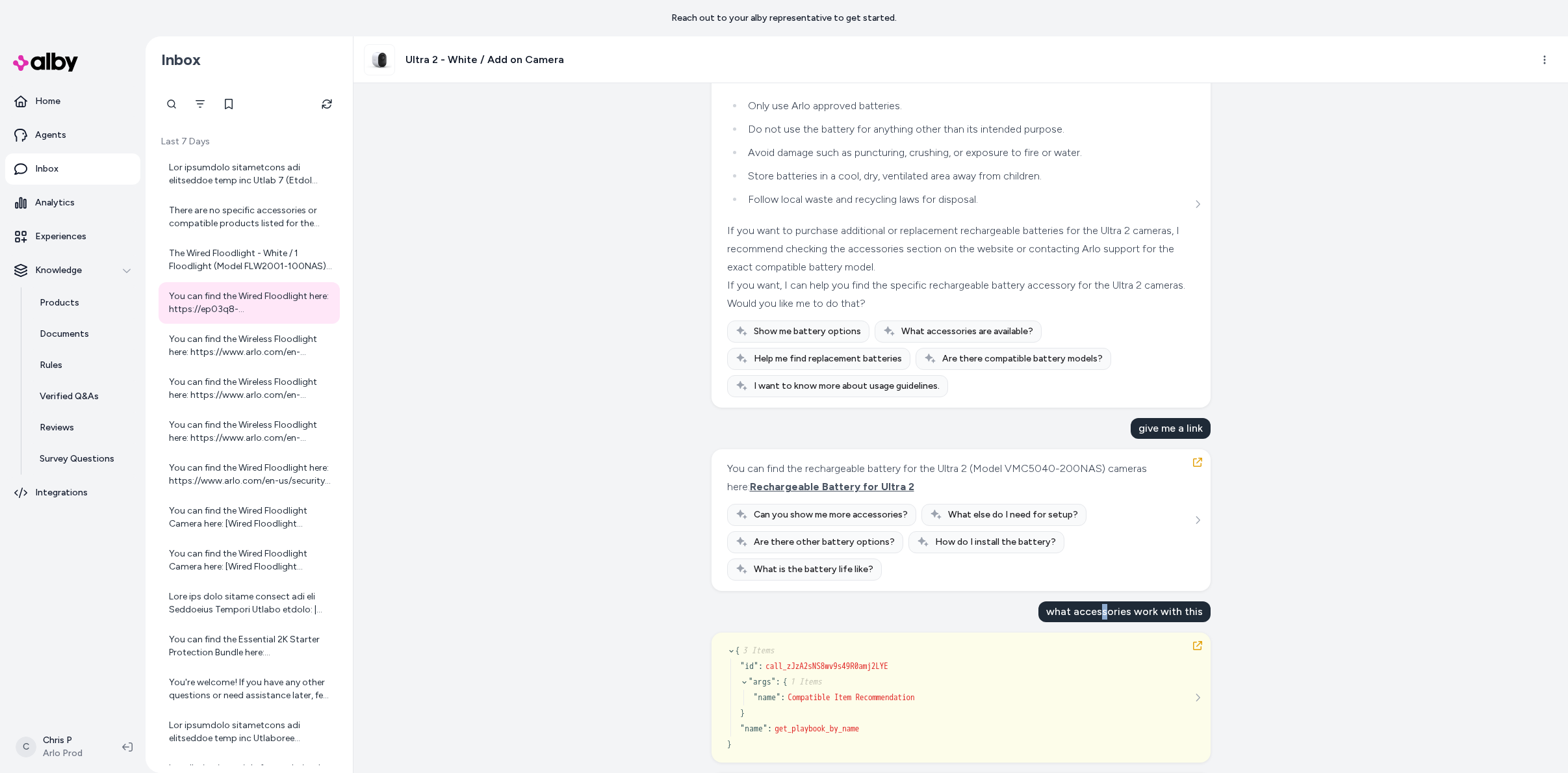 drag, startPoint x: 1098, startPoint y: 608, endPoint x: 1087, endPoint y: 610, distance: 11.18034 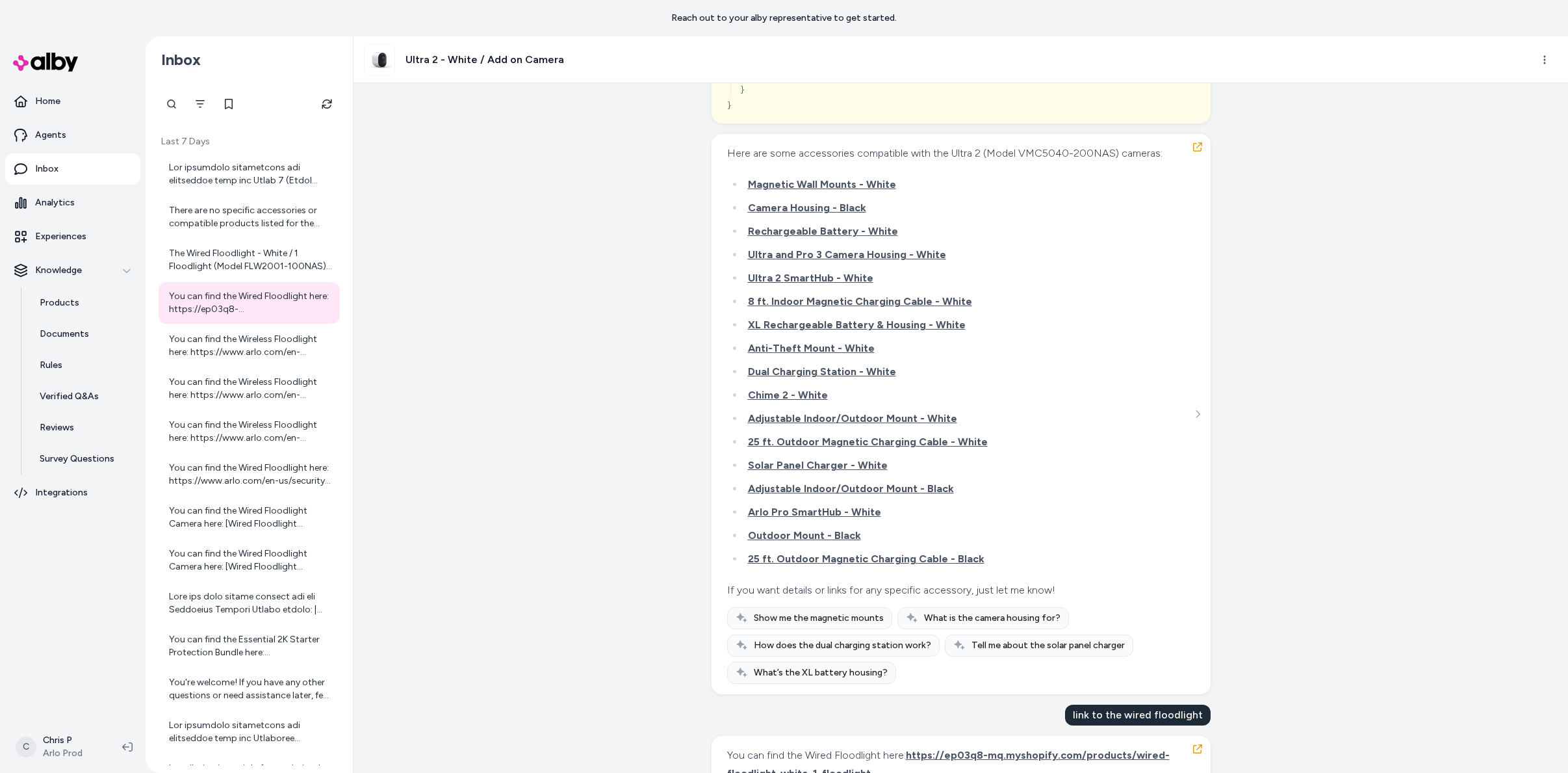scroll, scrollTop: 2099, scrollLeft: 0, axis: vertical 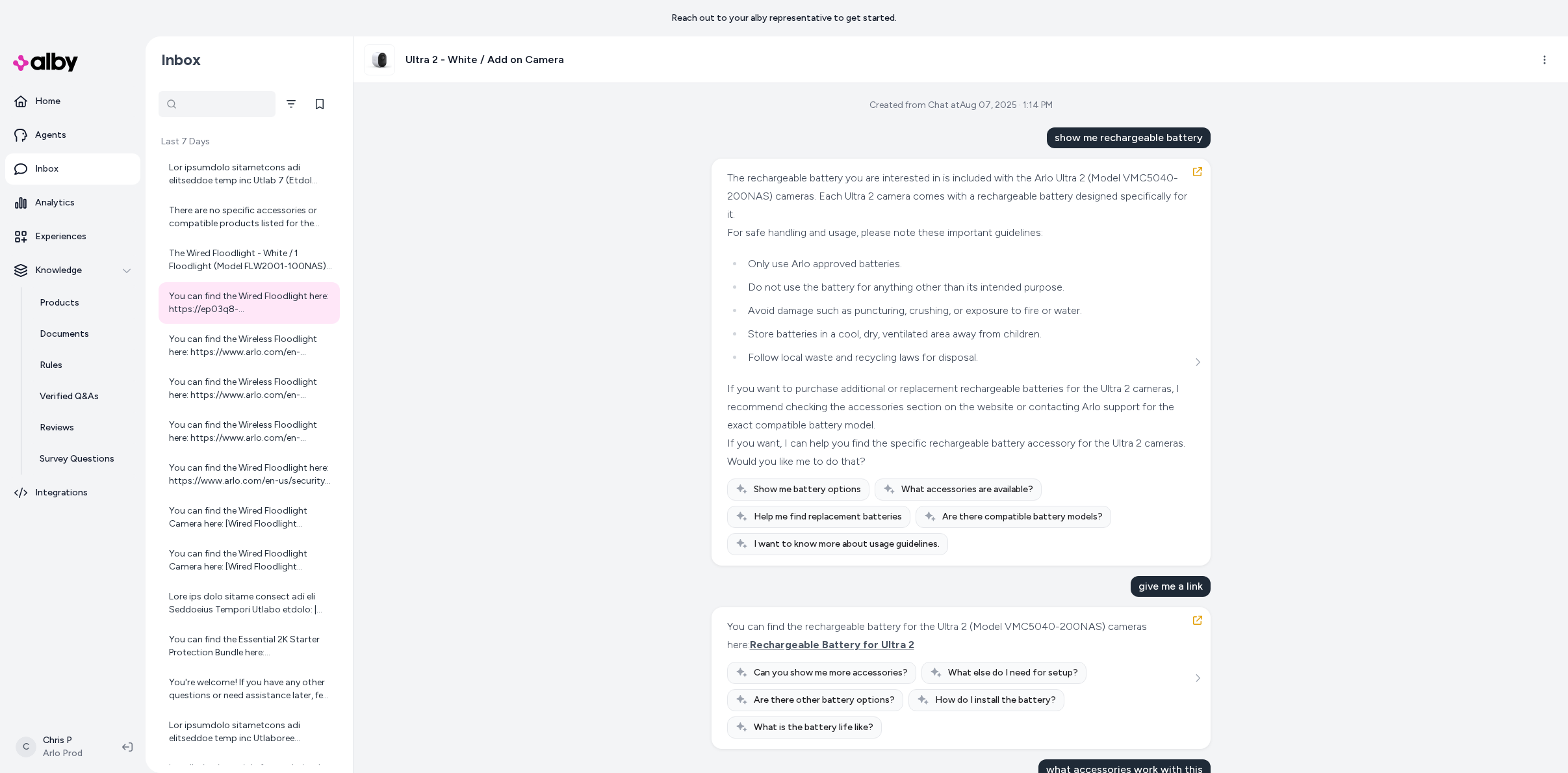 click at bounding box center [217, 104] 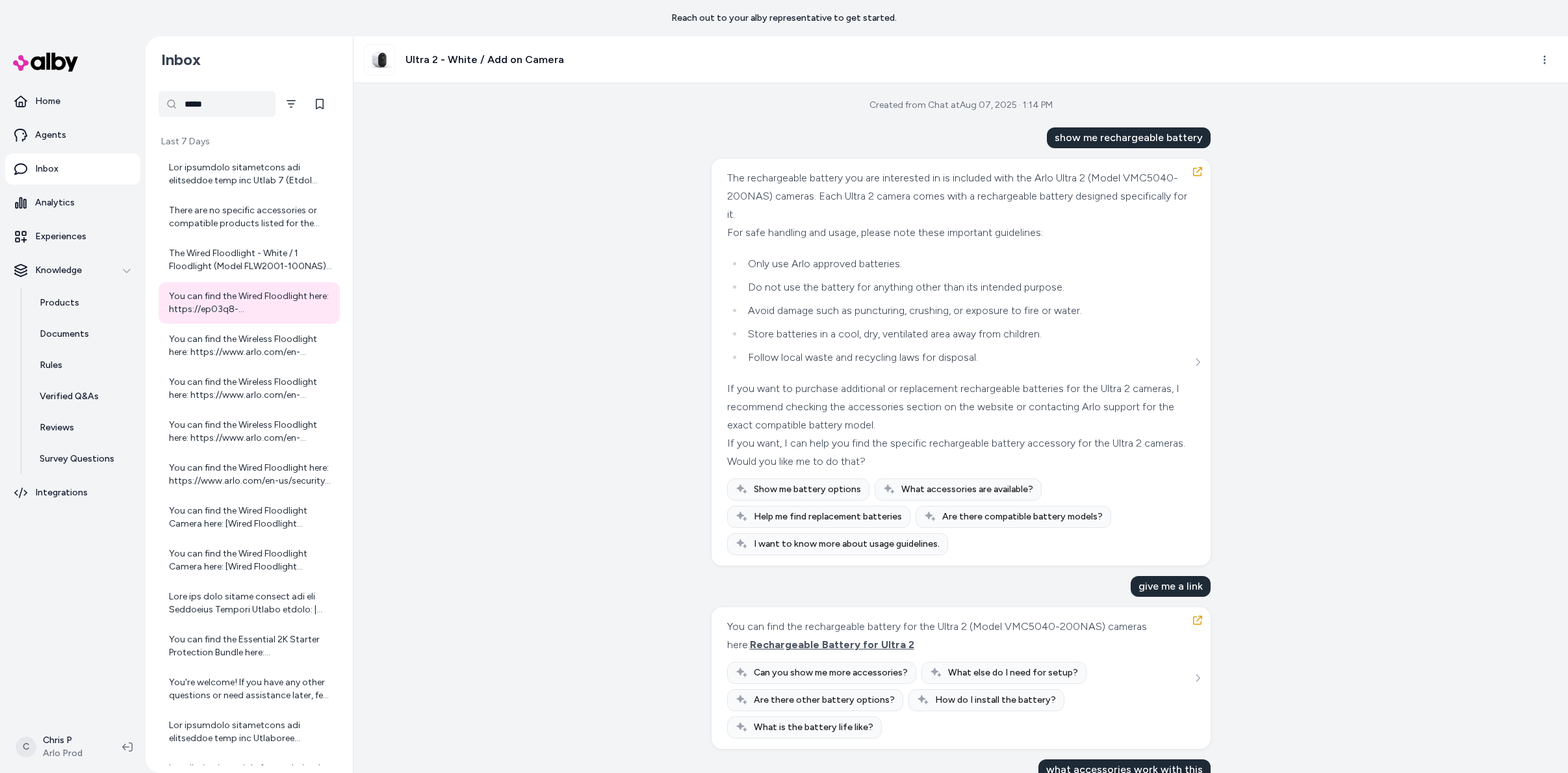 type on "*****" 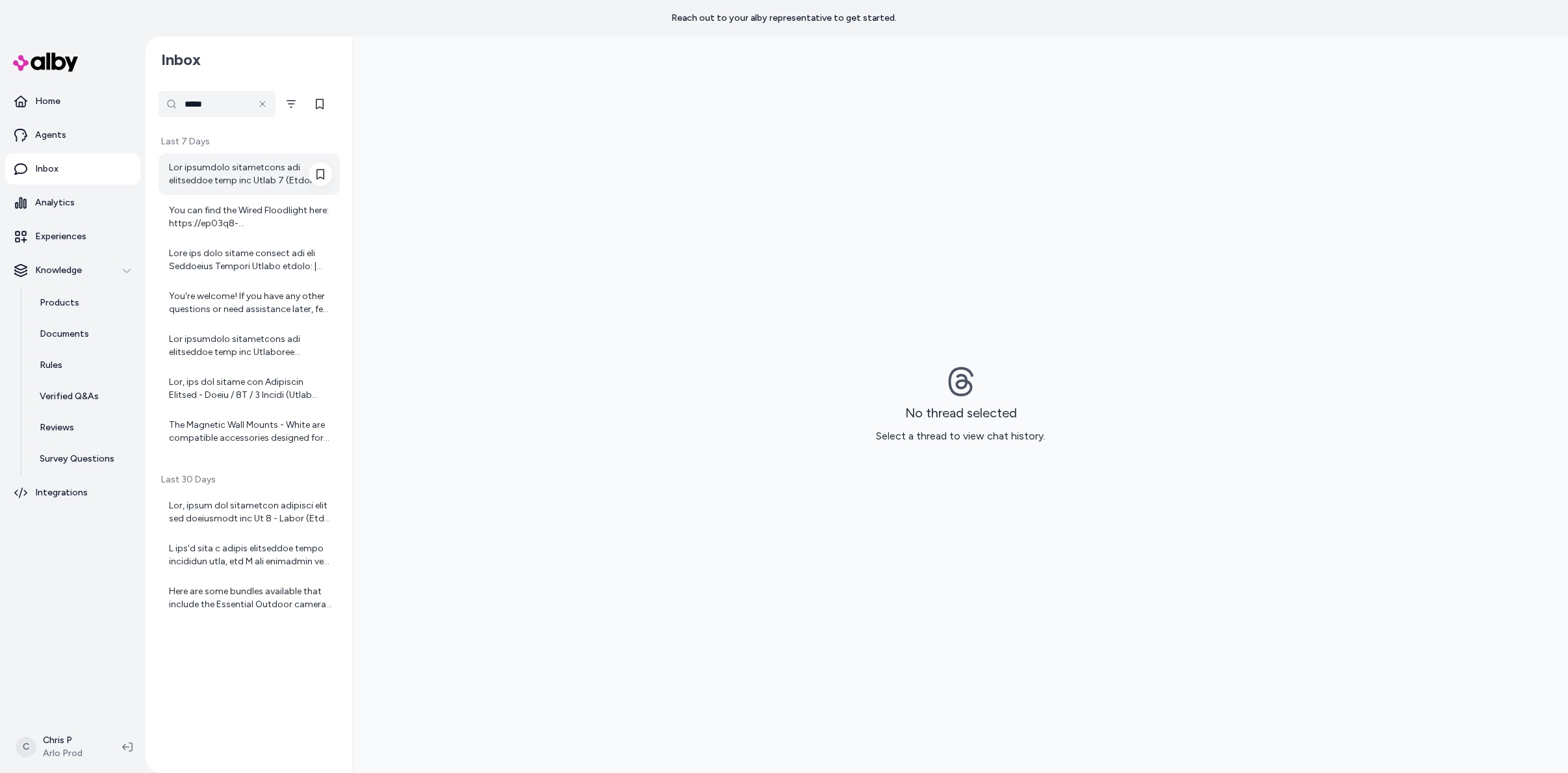 click at bounding box center (250, 174) 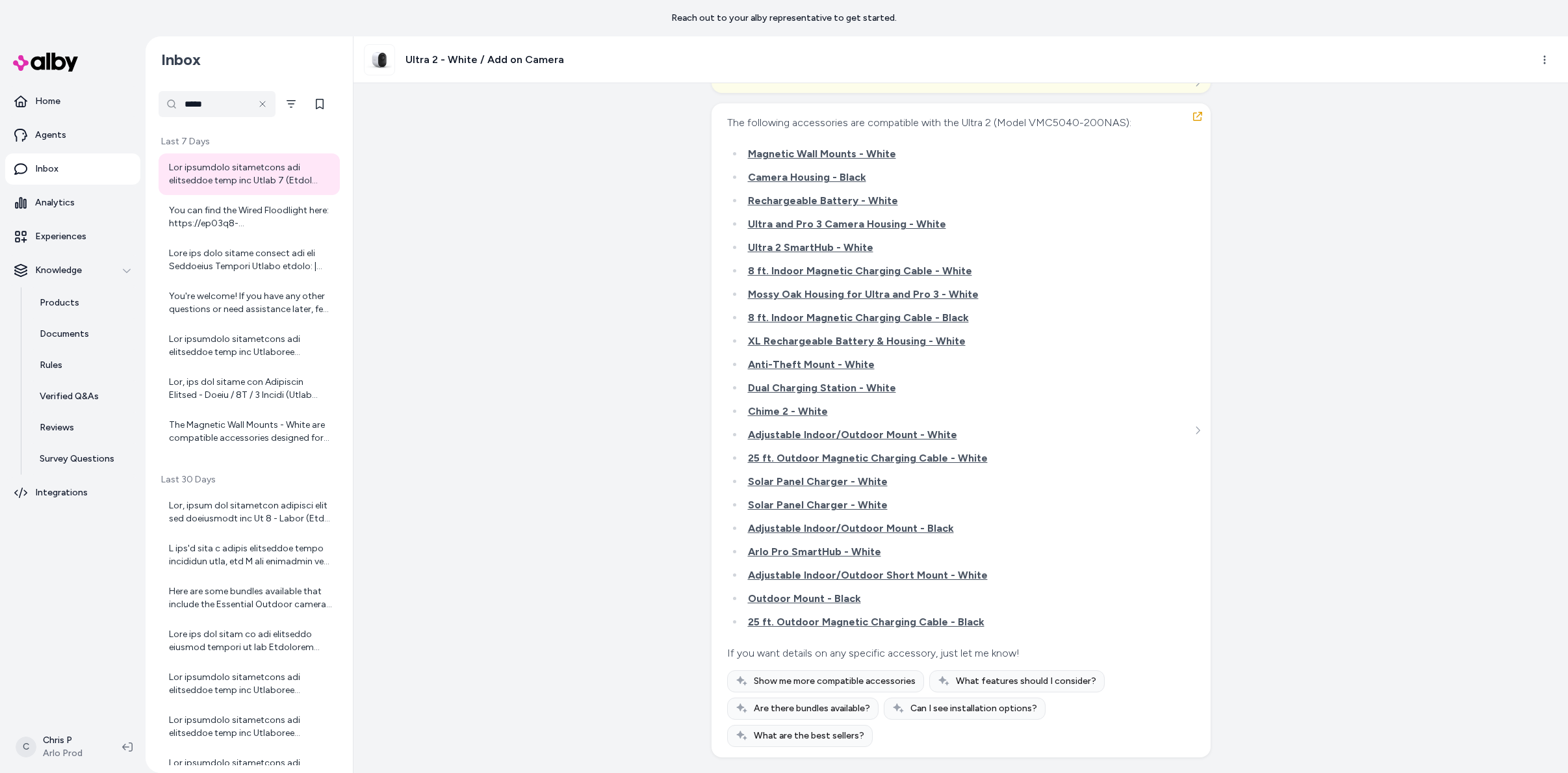 scroll, scrollTop: 1378, scrollLeft: 0, axis: vertical 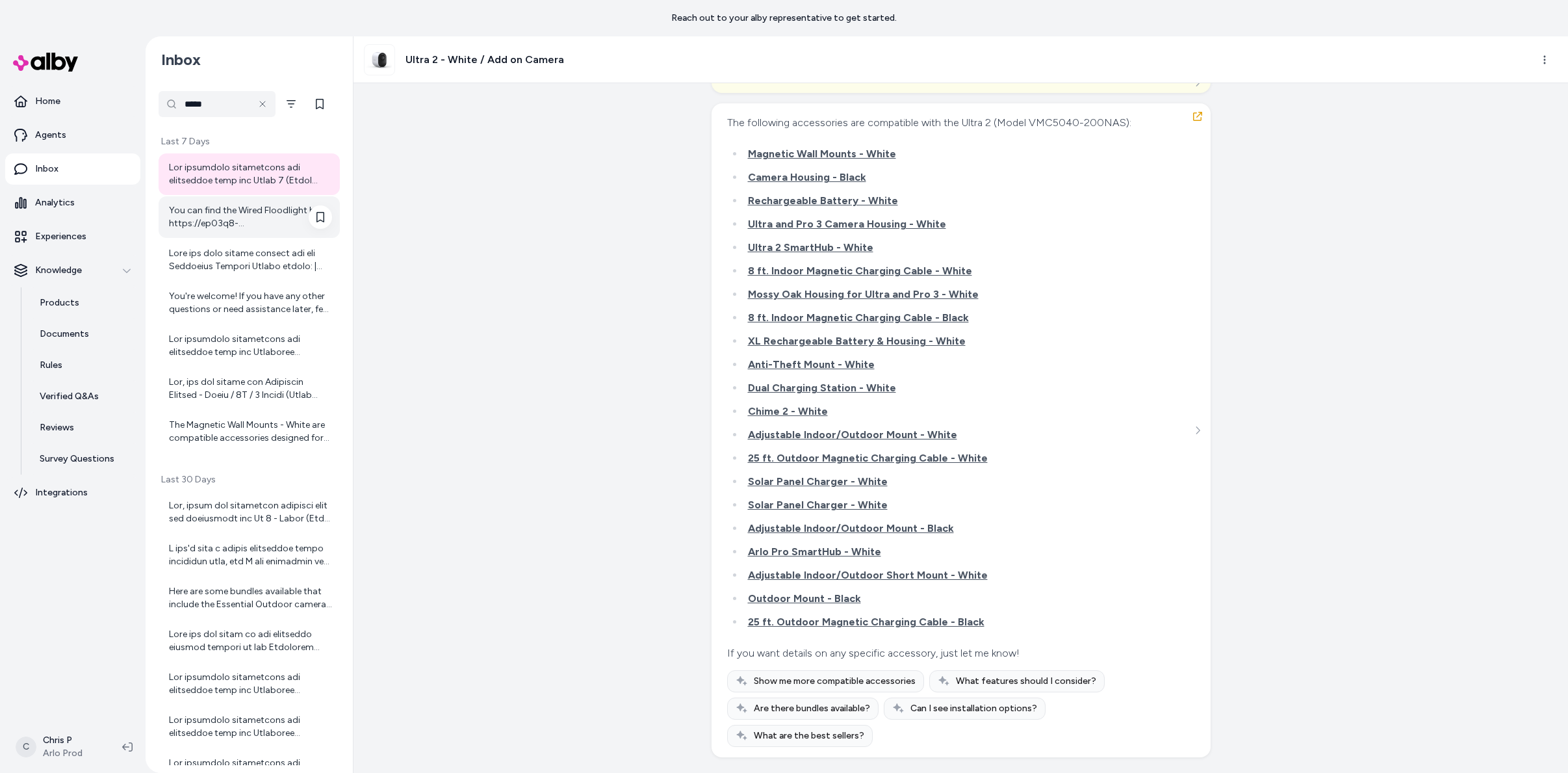click on "You can find the Wired Floodlight here: https://ep03q8-mq.myshopify.com/products/wired-floodlight-white-1-floodlight" at bounding box center [250, 217] 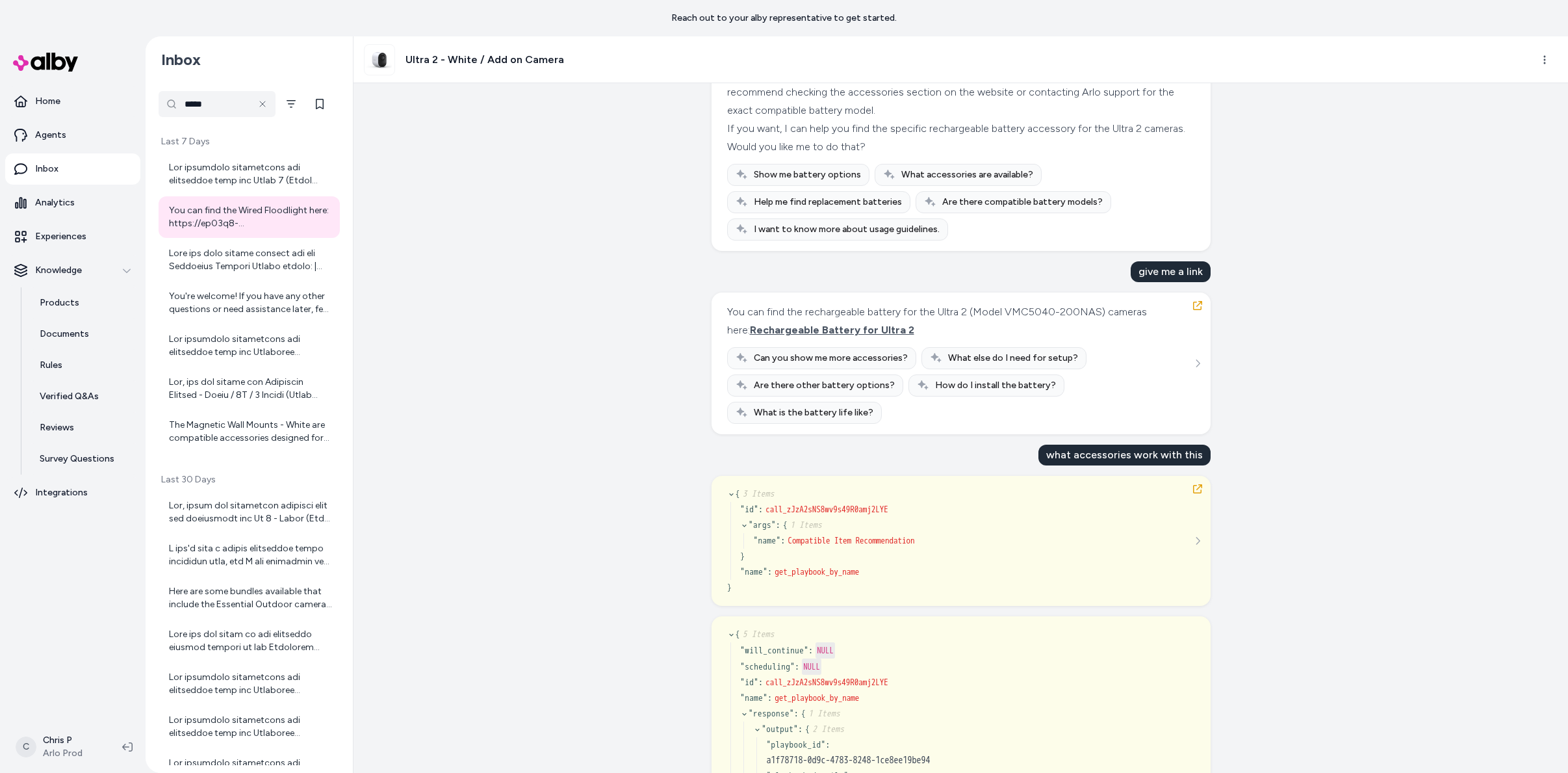 scroll, scrollTop: 542, scrollLeft: 0, axis: vertical 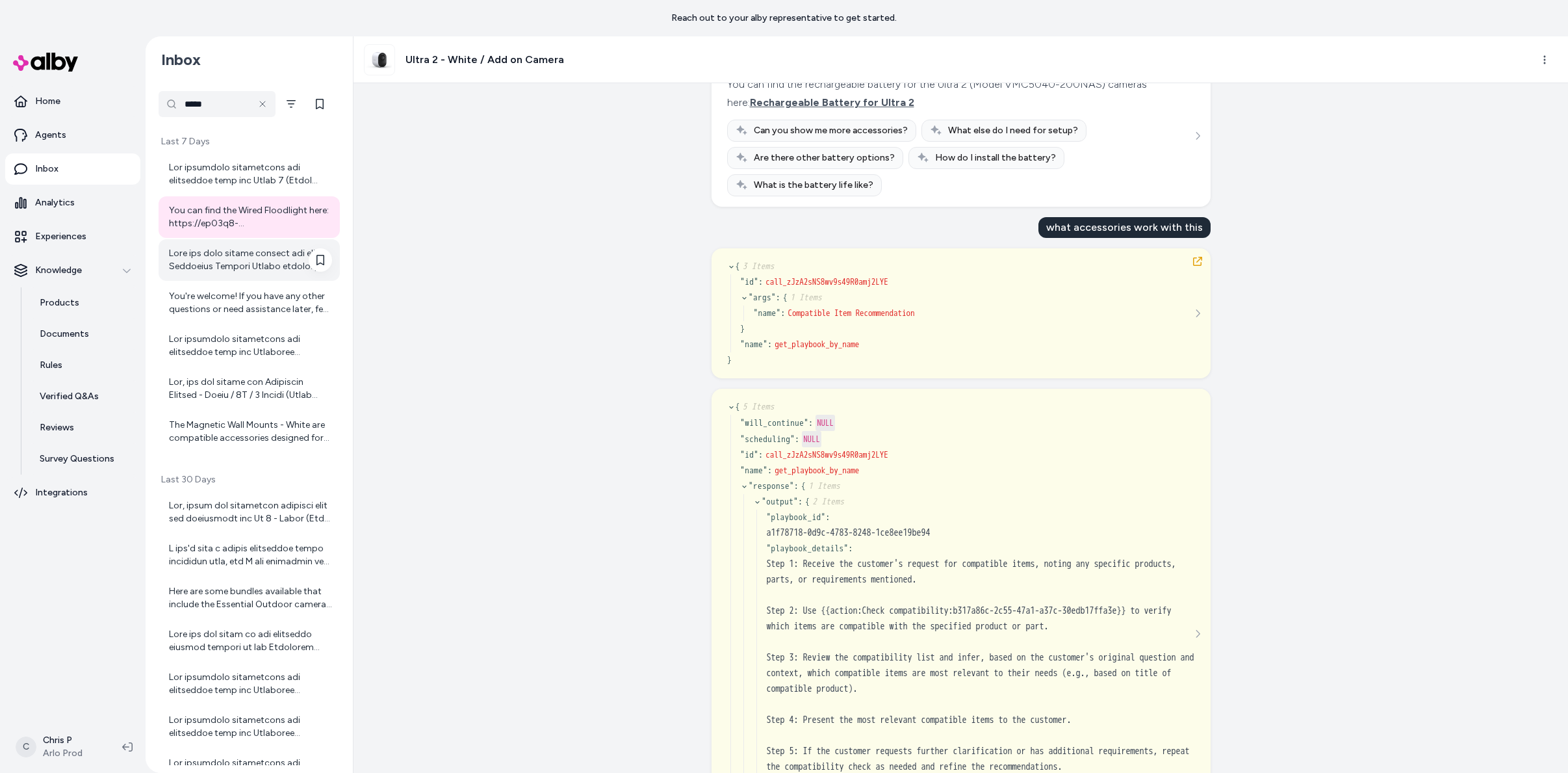click at bounding box center [250, 260] 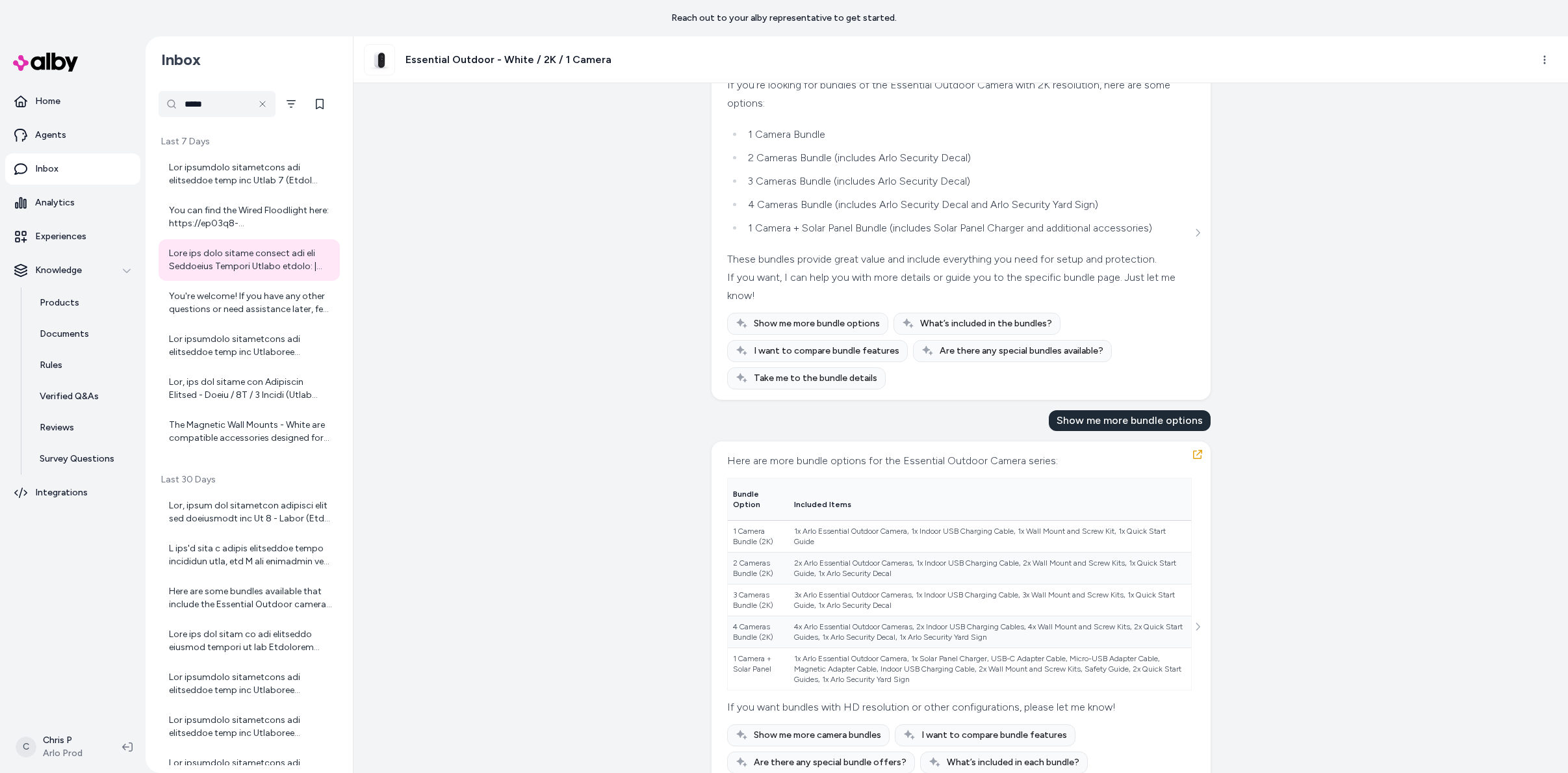 scroll, scrollTop: 1190, scrollLeft: 0, axis: vertical 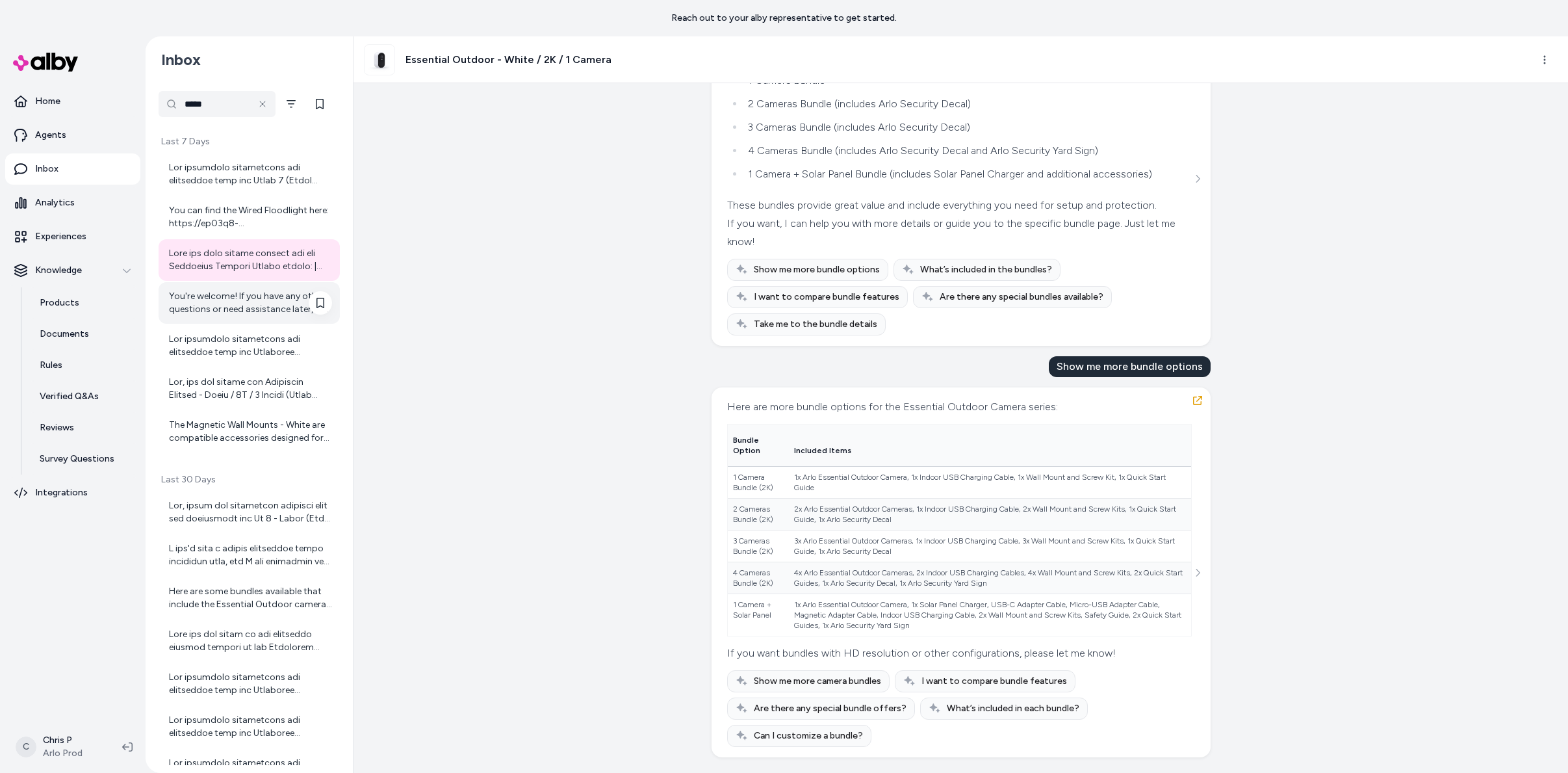 click on "You're welcome! If you have any other questions or need assistance later, feel free to reach out. Have a great day!" at bounding box center [249, 303] 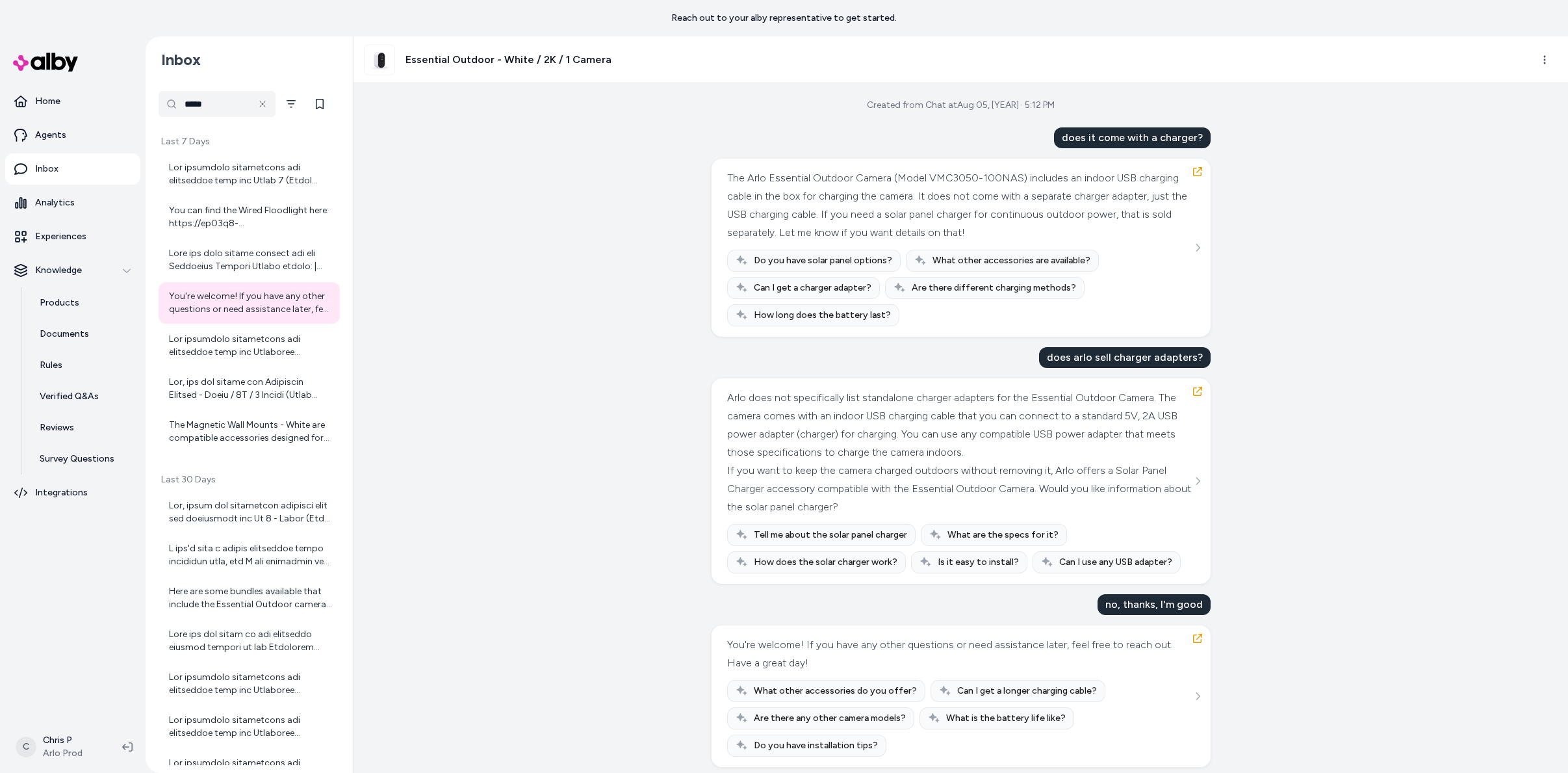 scroll, scrollTop: 10, scrollLeft: 0, axis: vertical 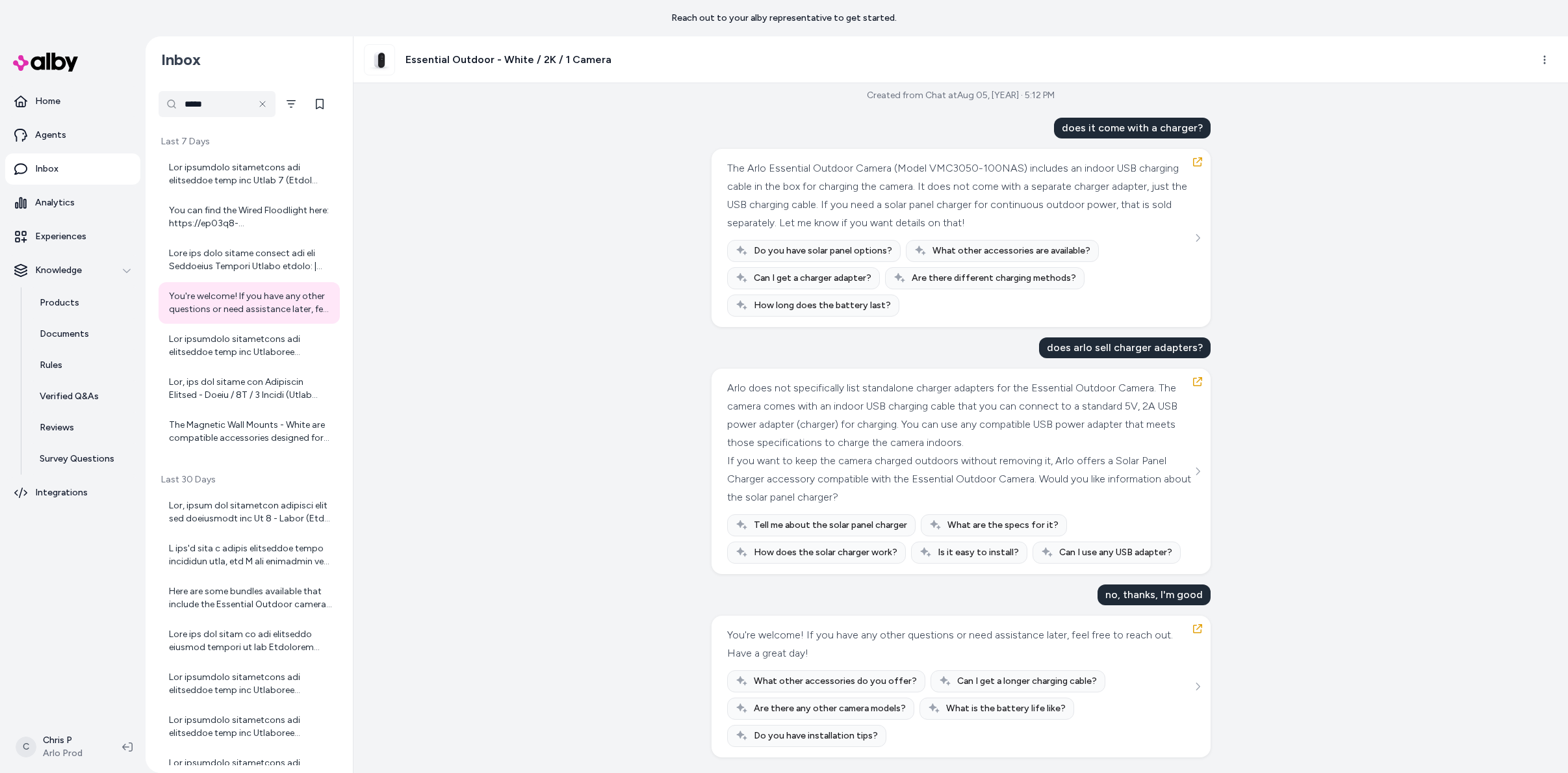 drag, startPoint x: 563, startPoint y: 518, endPoint x: 514, endPoint y: 458, distance: 77.466122 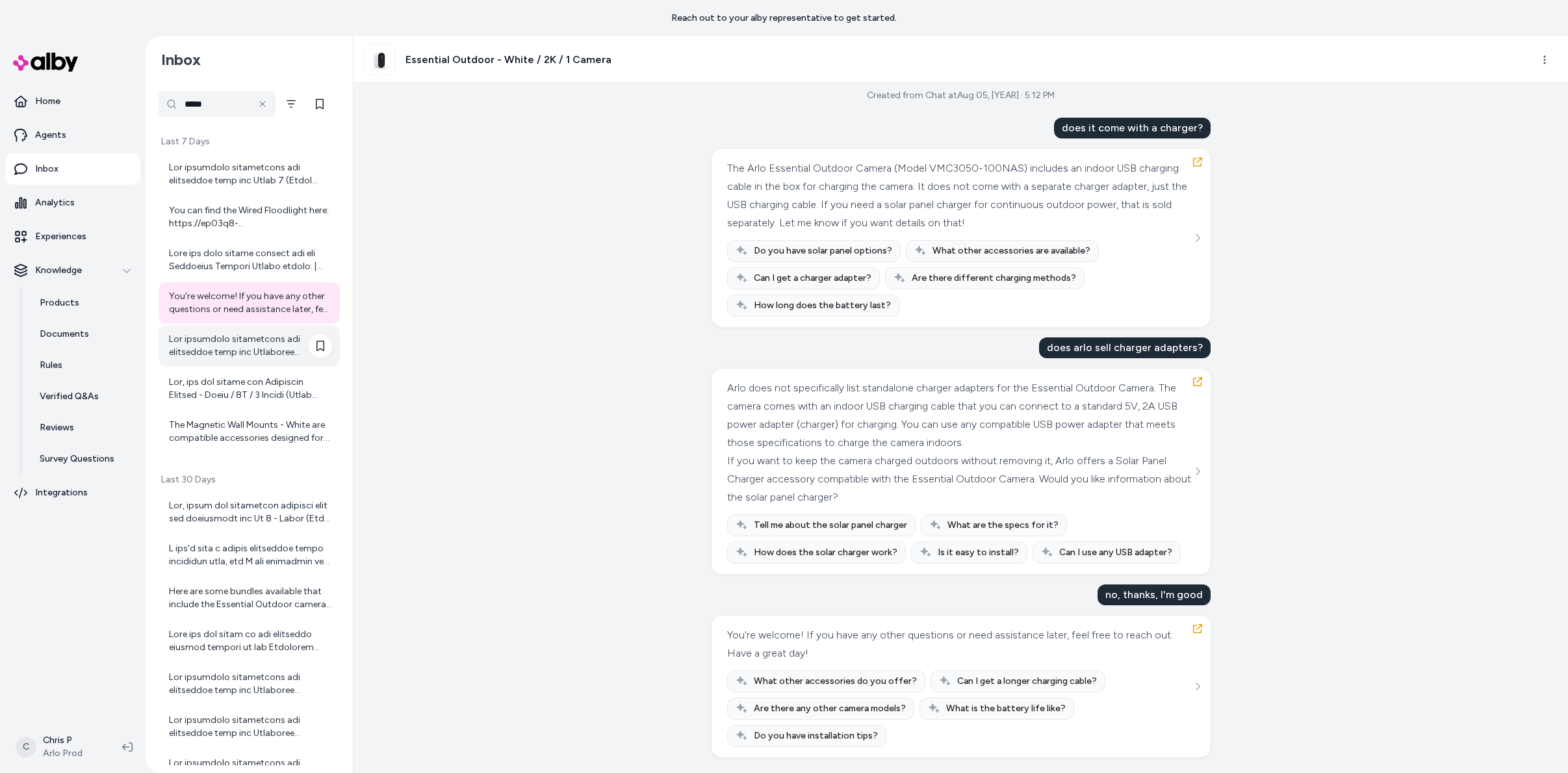 click at bounding box center [250, 346] 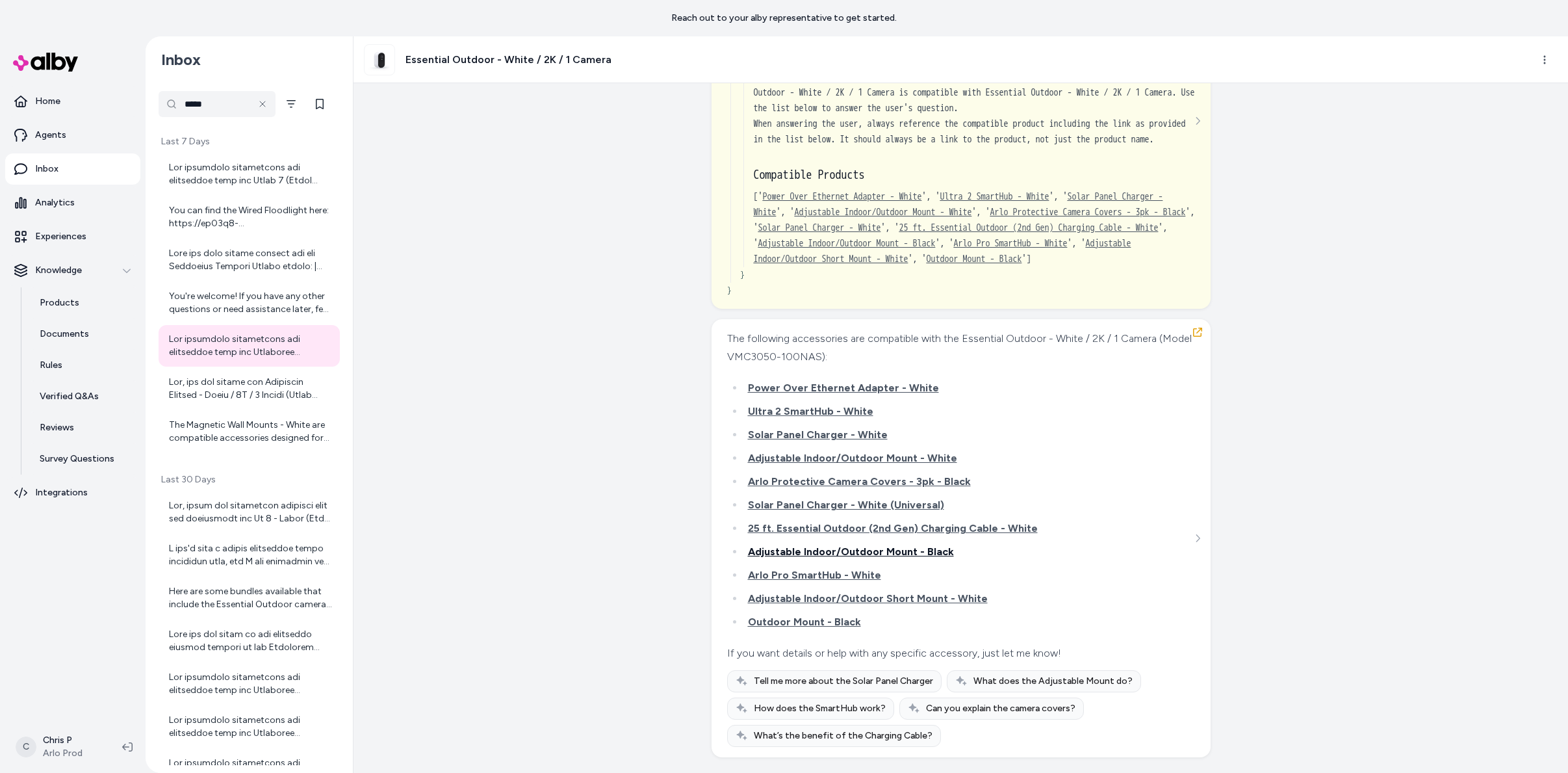 scroll, scrollTop: 1085, scrollLeft: 0, axis: vertical 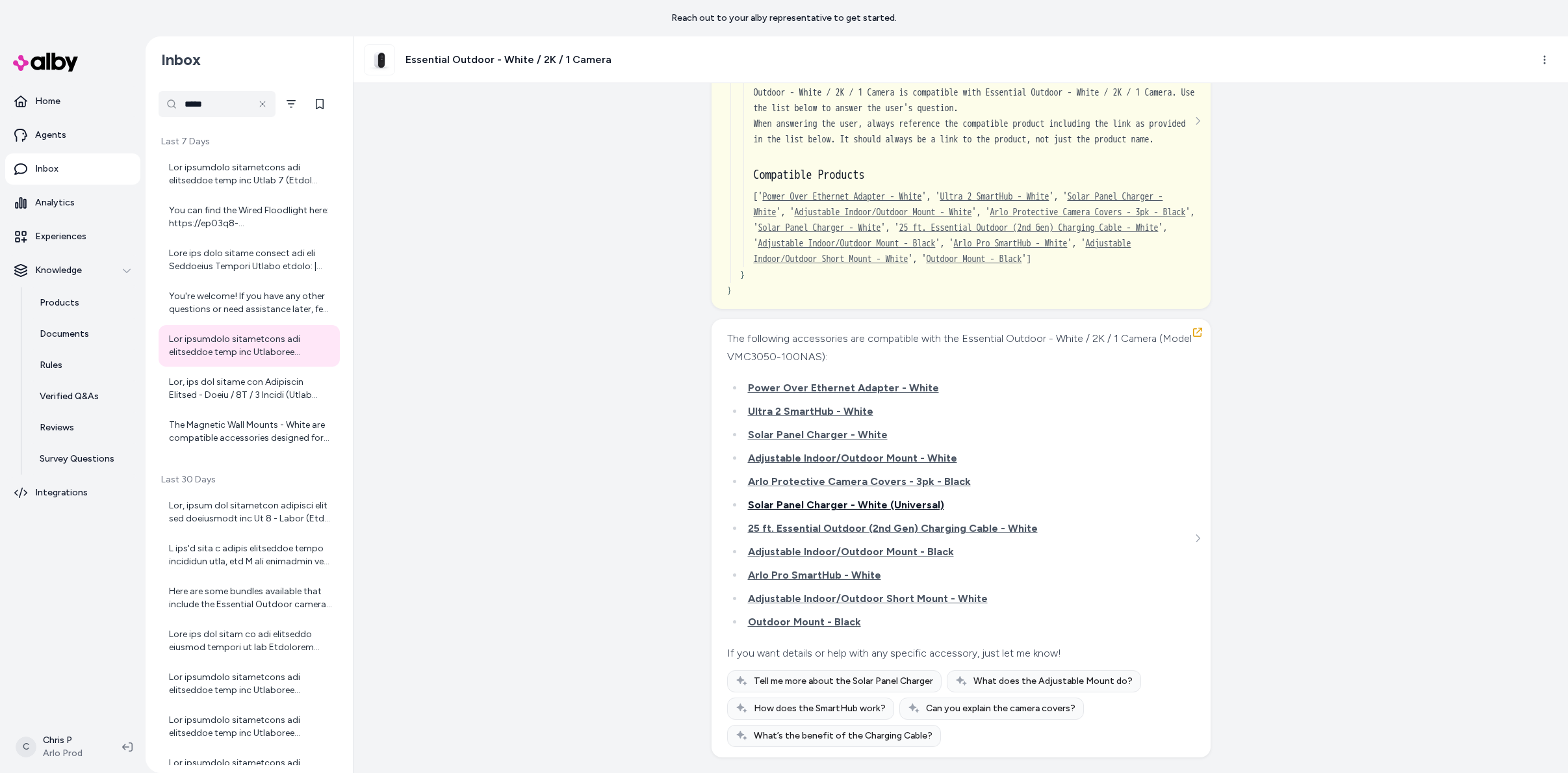 click on "Solar Panel Charger - White (Universal)" at bounding box center [846, 504] 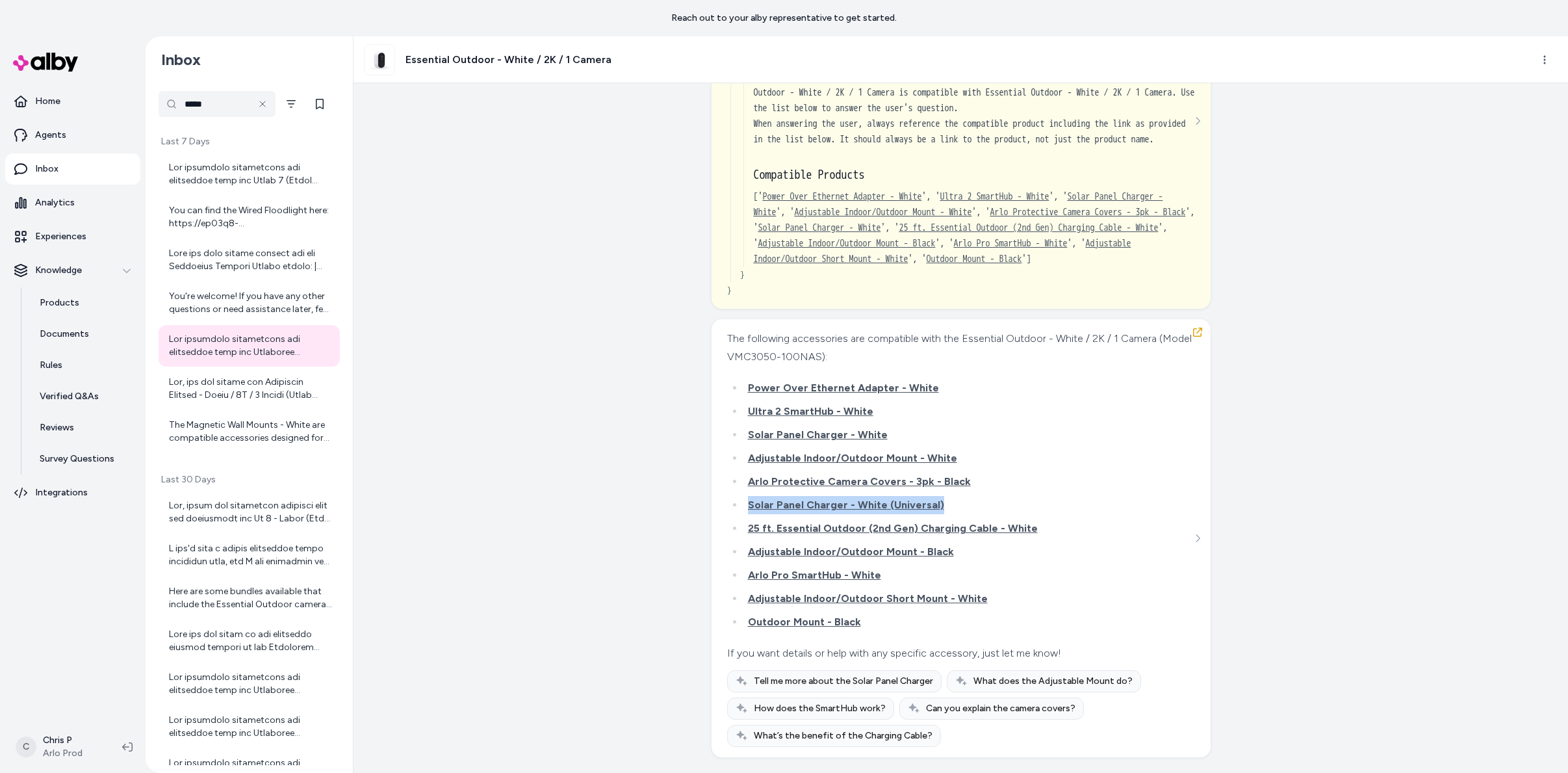 drag, startPoint x: 946, startPoint y: 503, endPoint x: 730, endPoint y: 506, distance: 216.0208 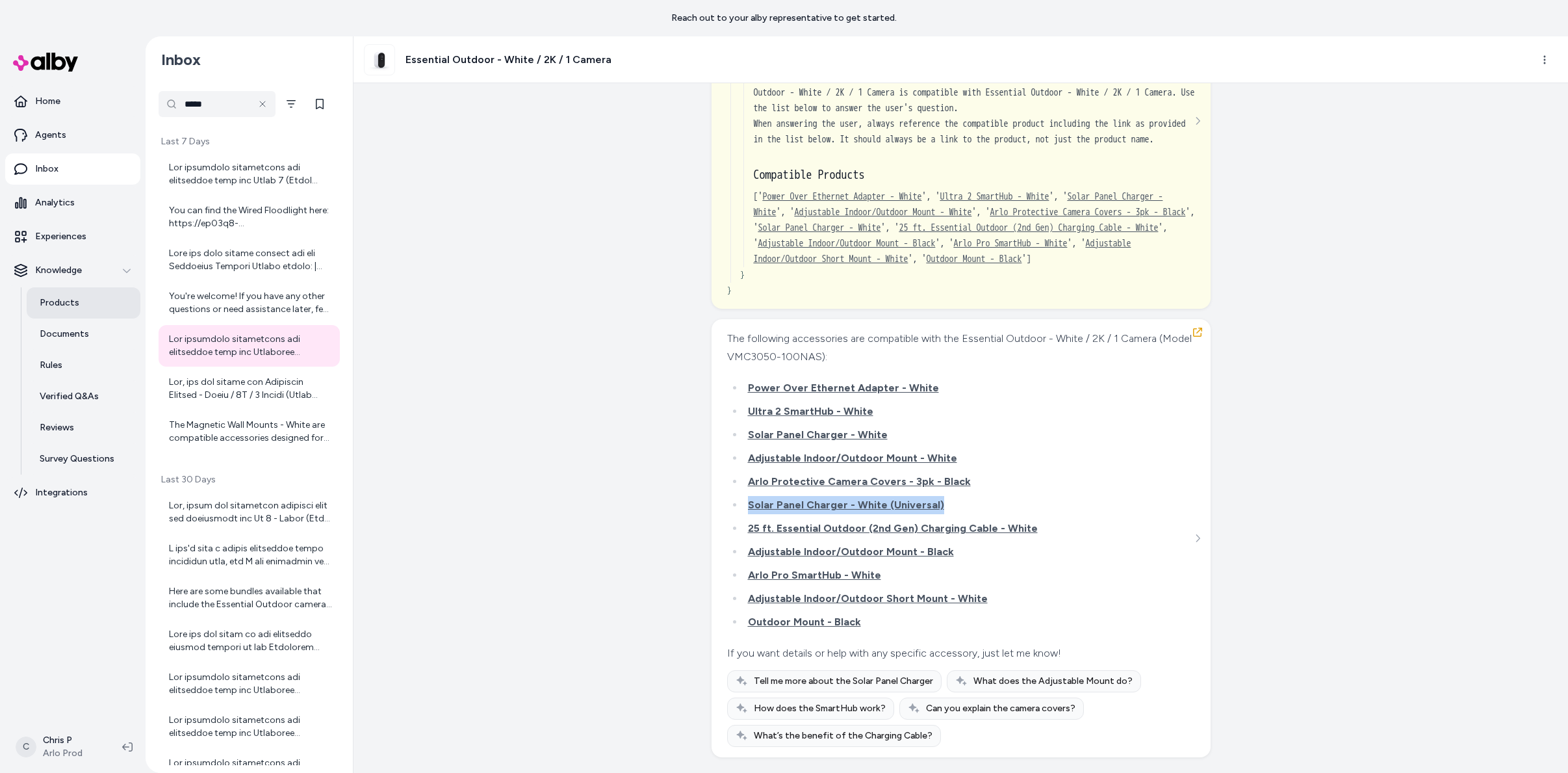 click on "Products" at bounding box center (83, 303) 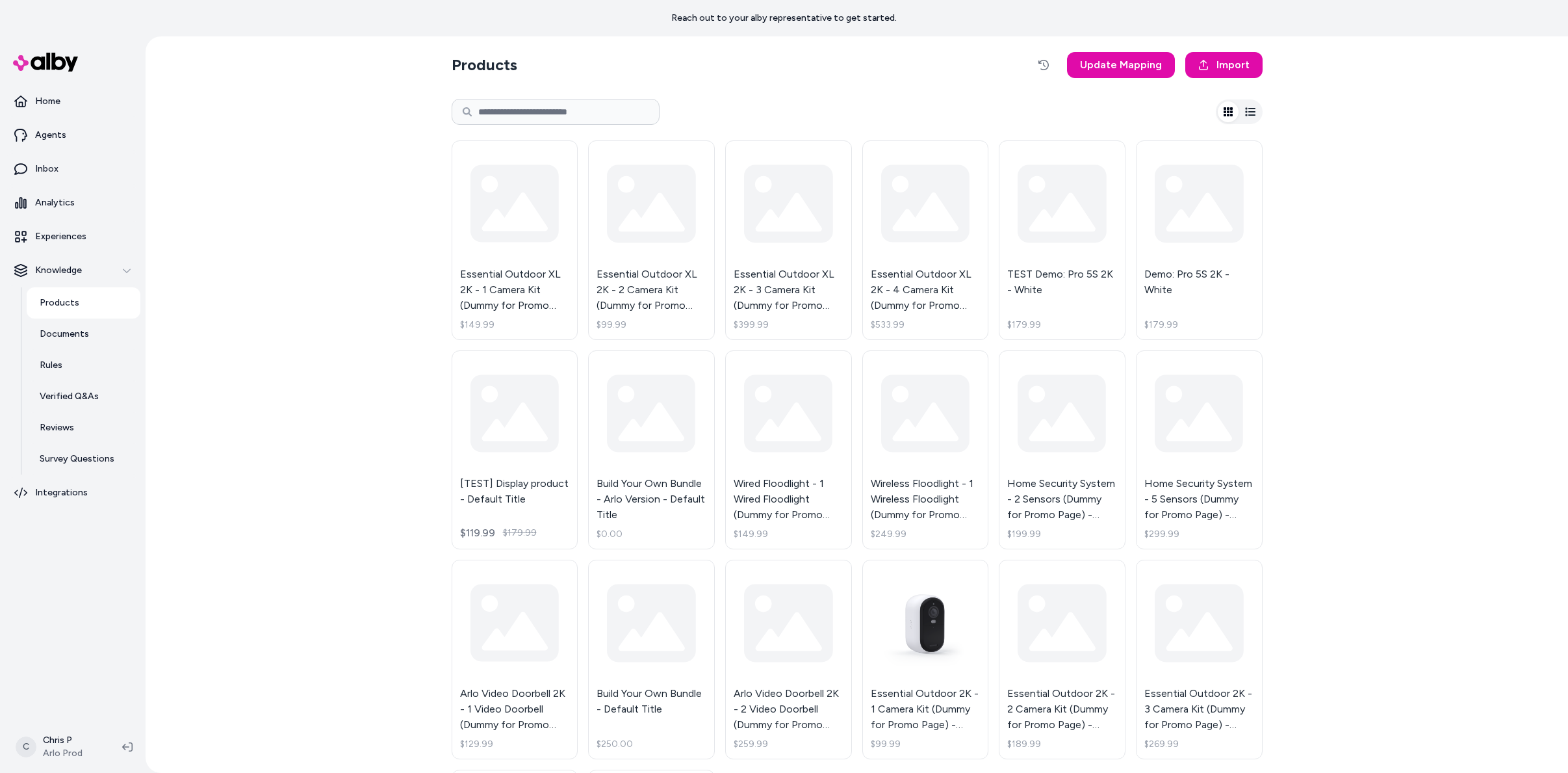 click at bounding box center (556, 112) 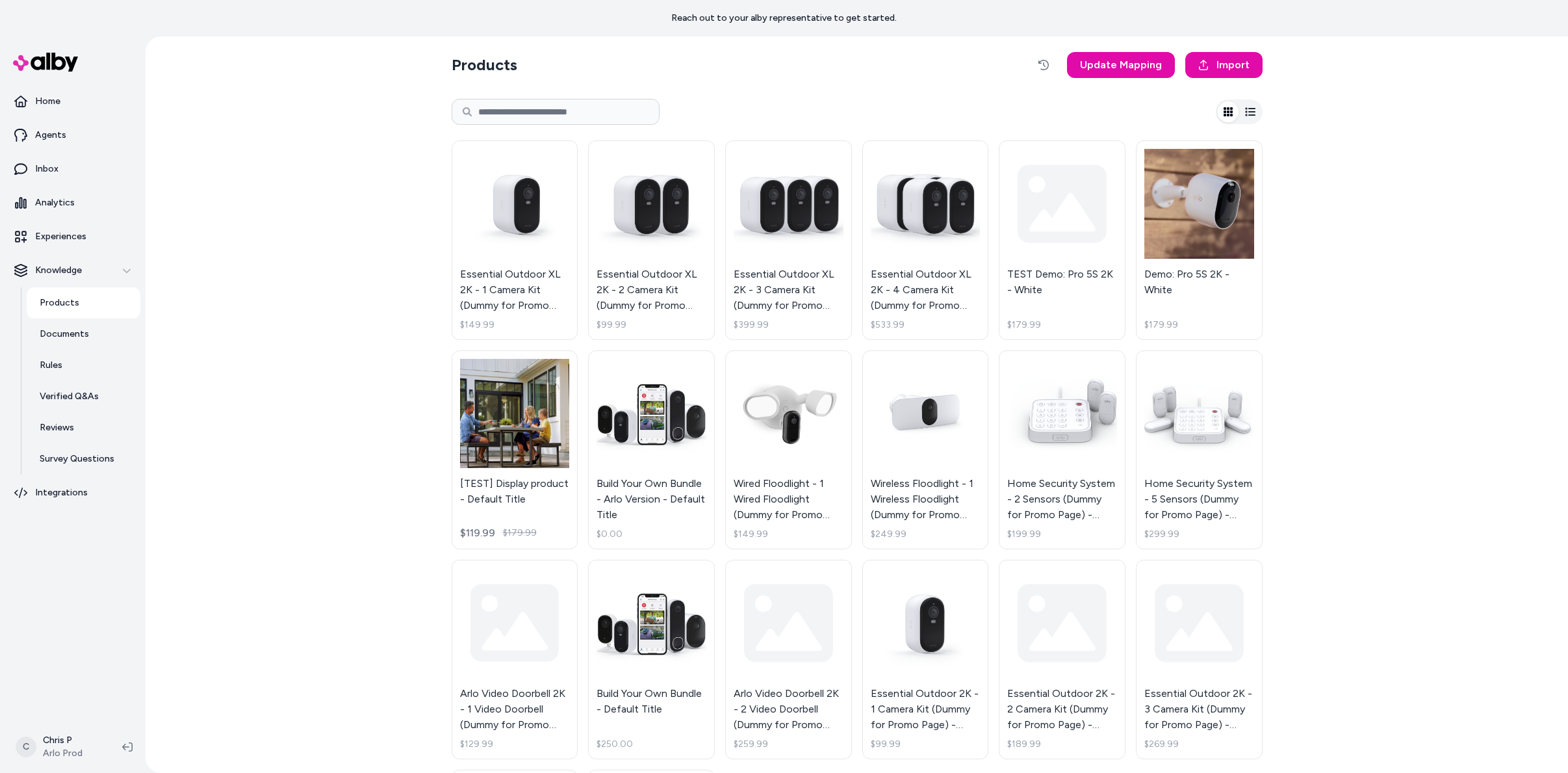 click at bounding box center [556, 112] 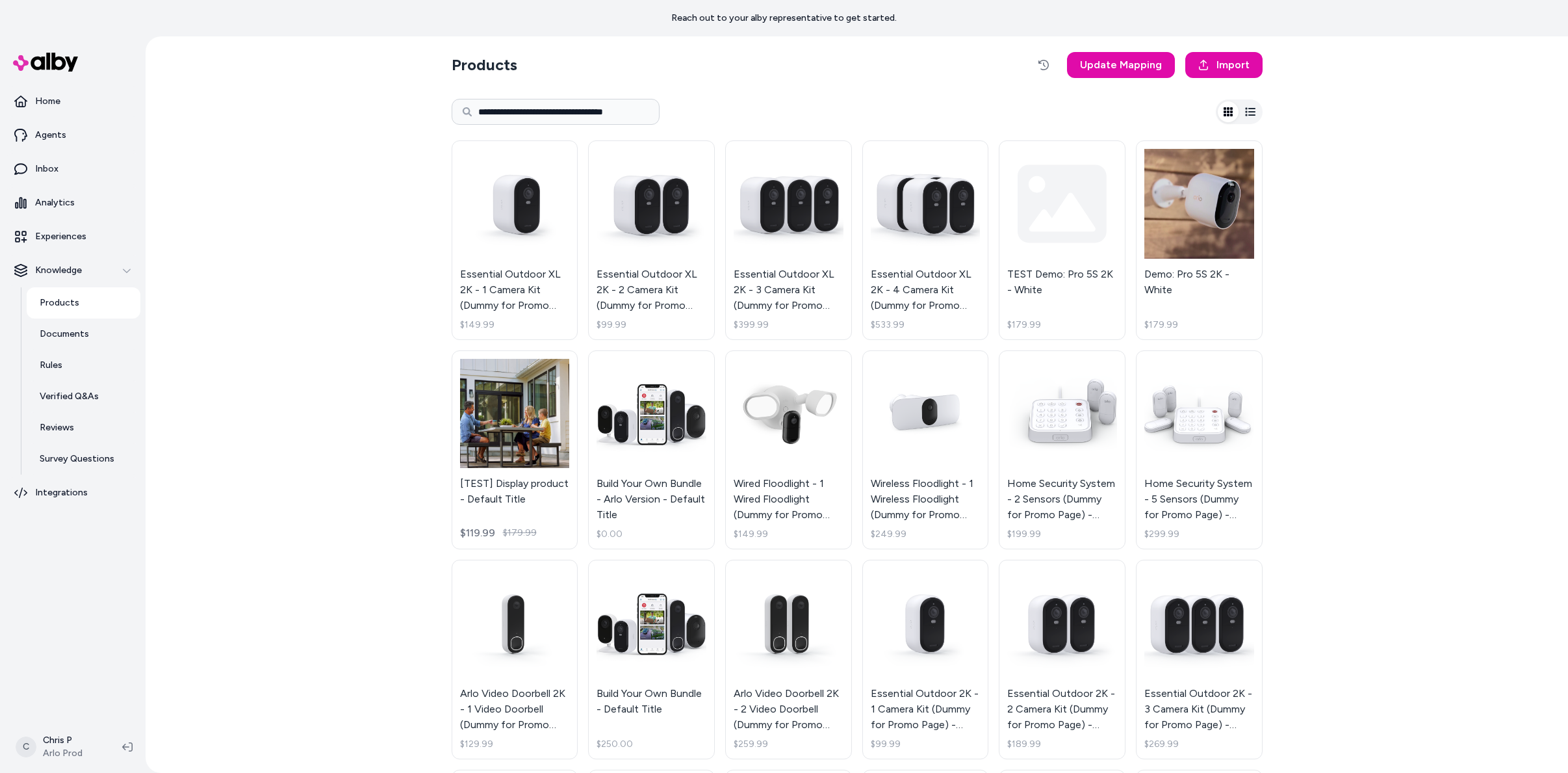 scroll, scrollTop: 0, scrollLeft: 0, axis: both 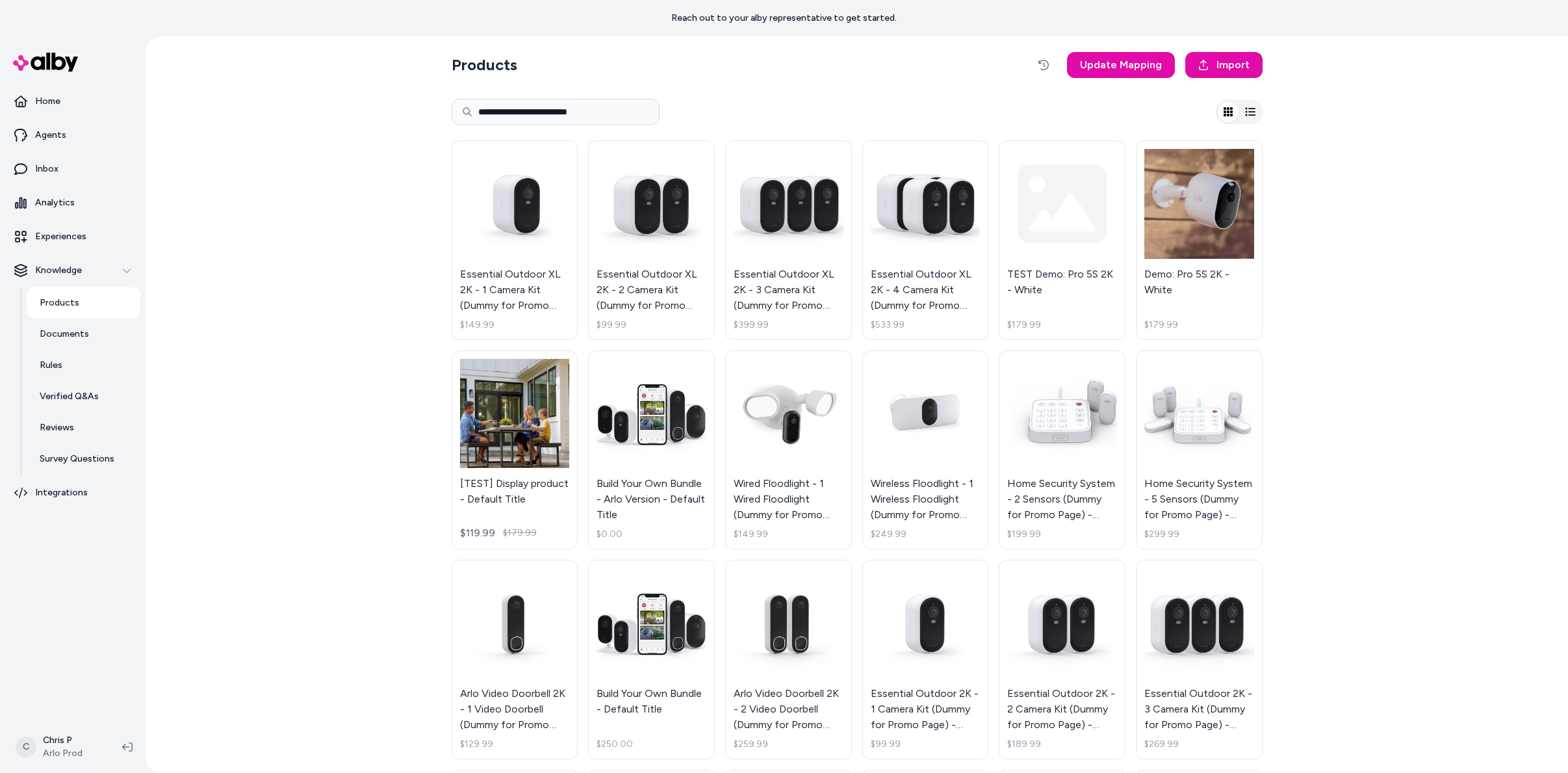 type on "**********" 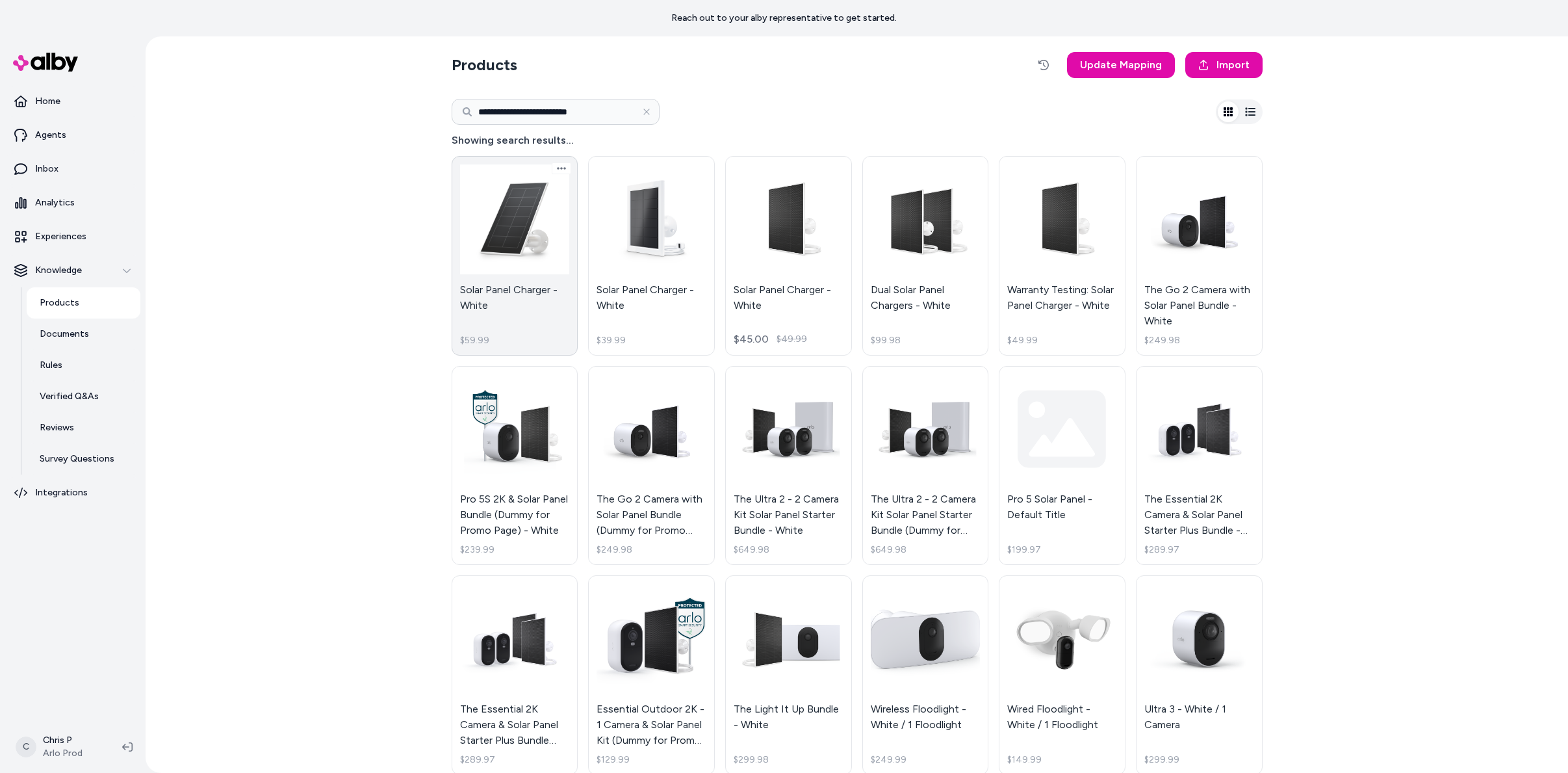 click on "Solar Panel Charger - White $59.99" at bounding box center (515, 255) 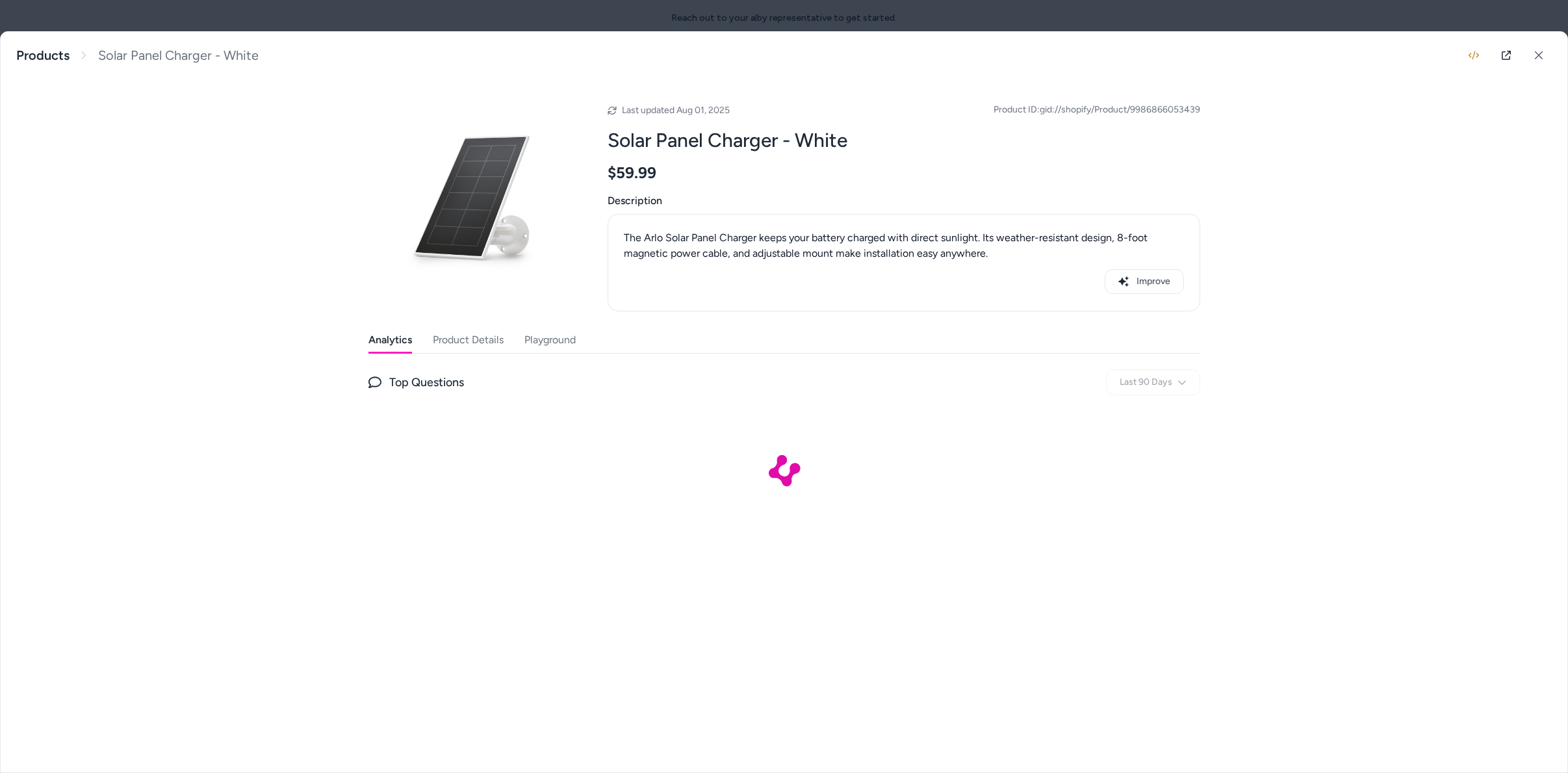 click on "Product Details" at bounding box center [468, 340] 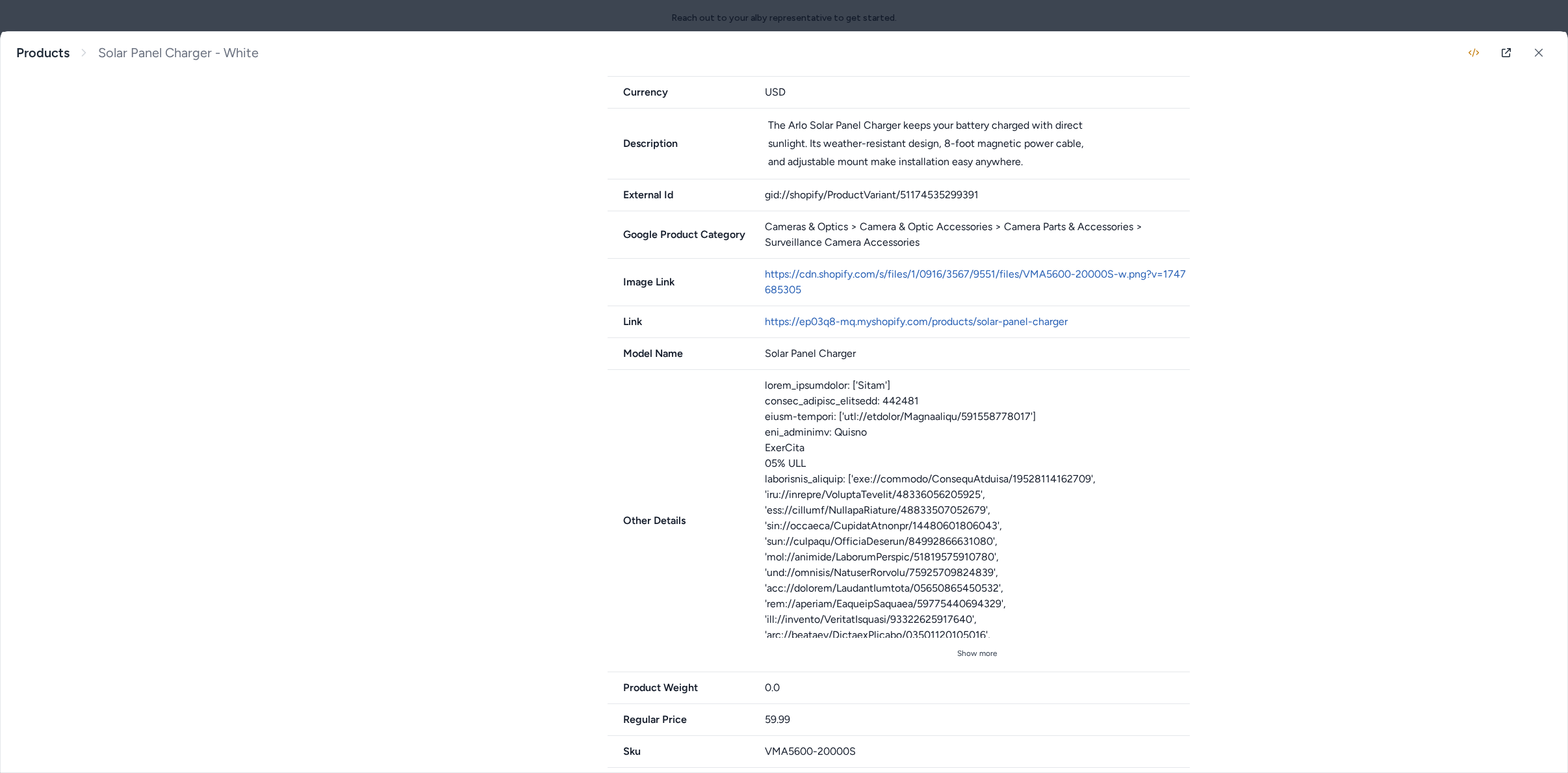scroll, scrollTop: 457, scrollLeft: 0, axis: vertical 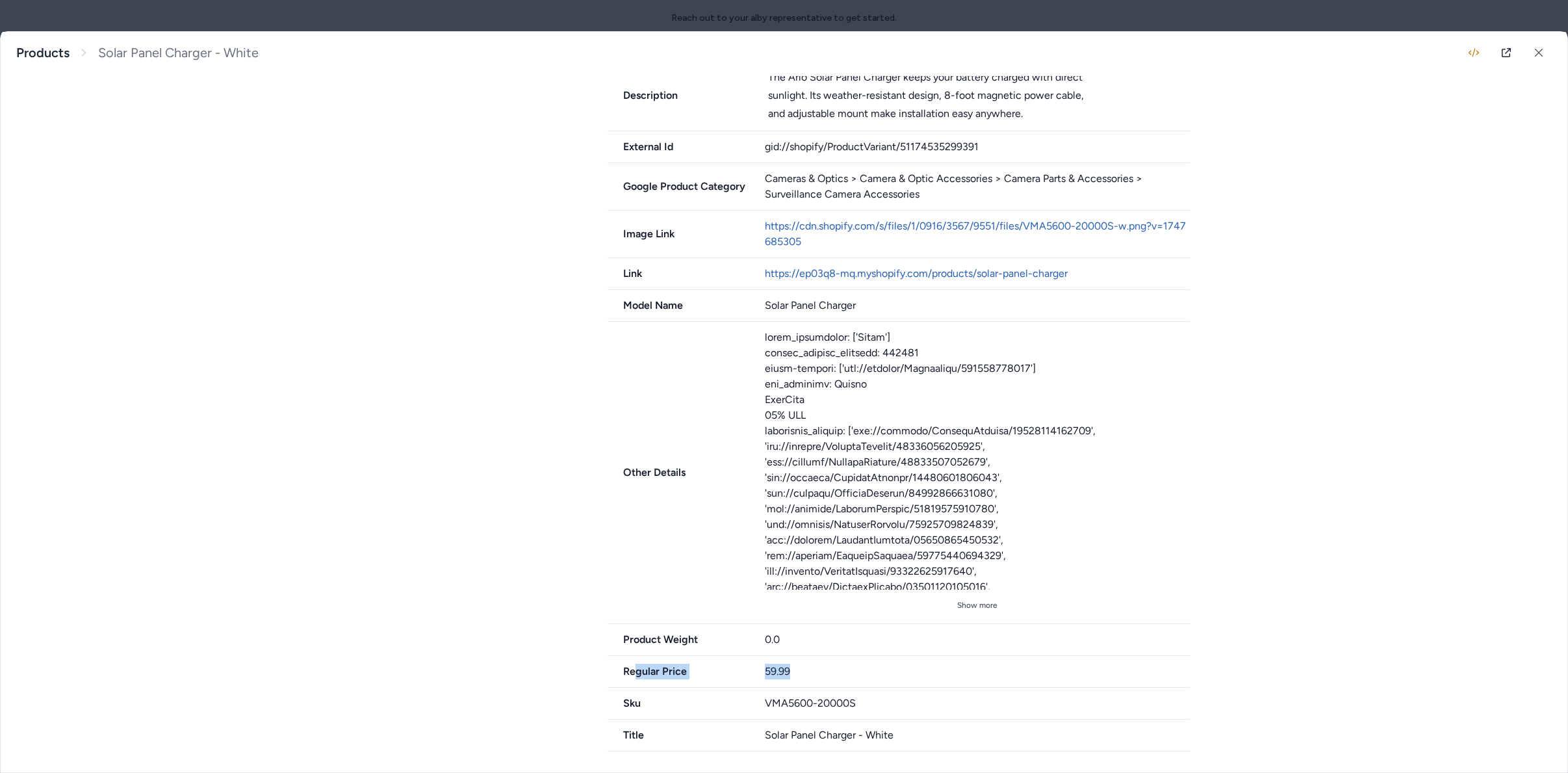 drag, startPoint x: 797, startPoint y: 668, endPoint x: 619, endPoint y: 663, distance: 178.07021 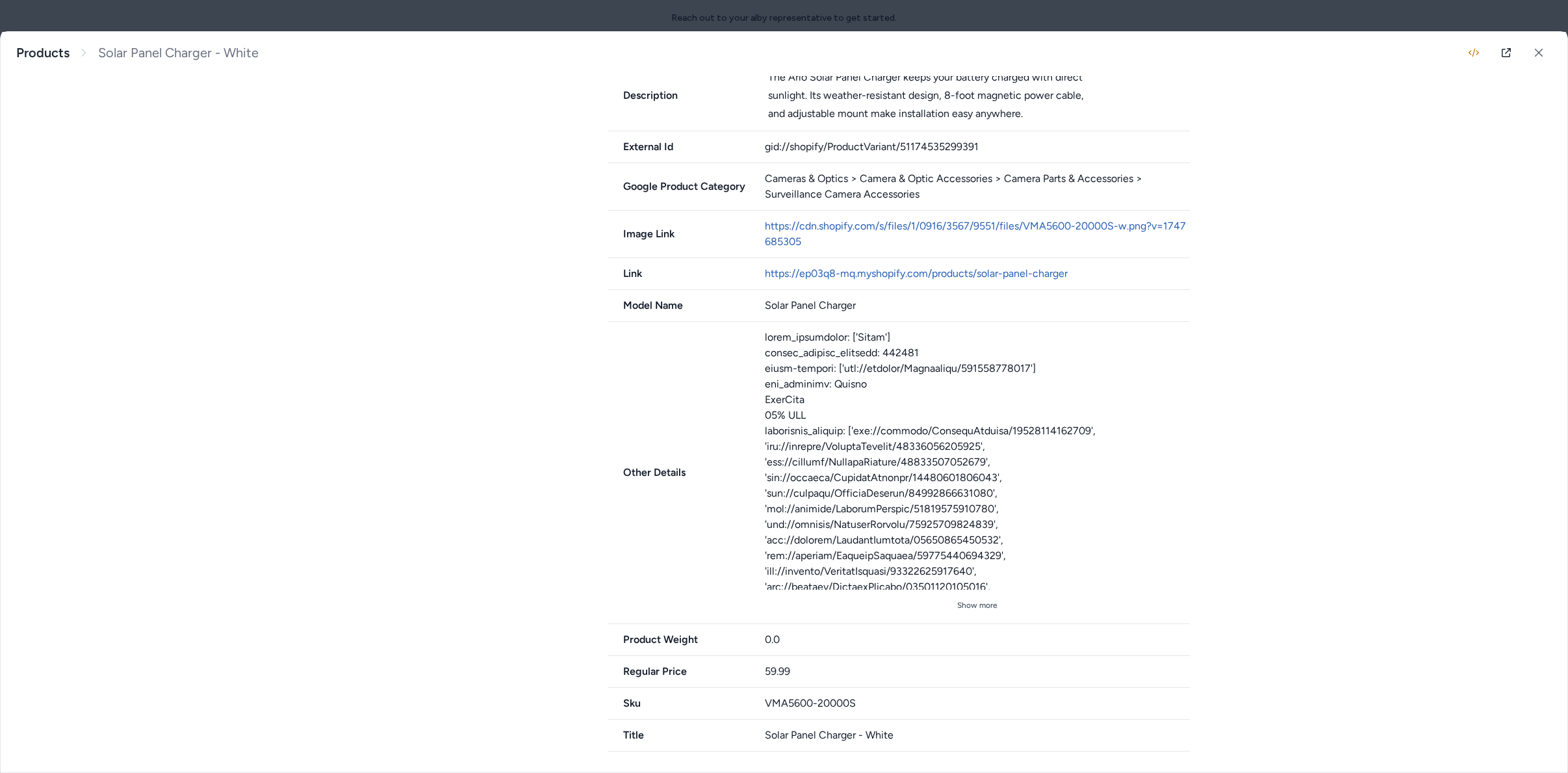 click on "Regular Price" at bounding box center (678, 672) 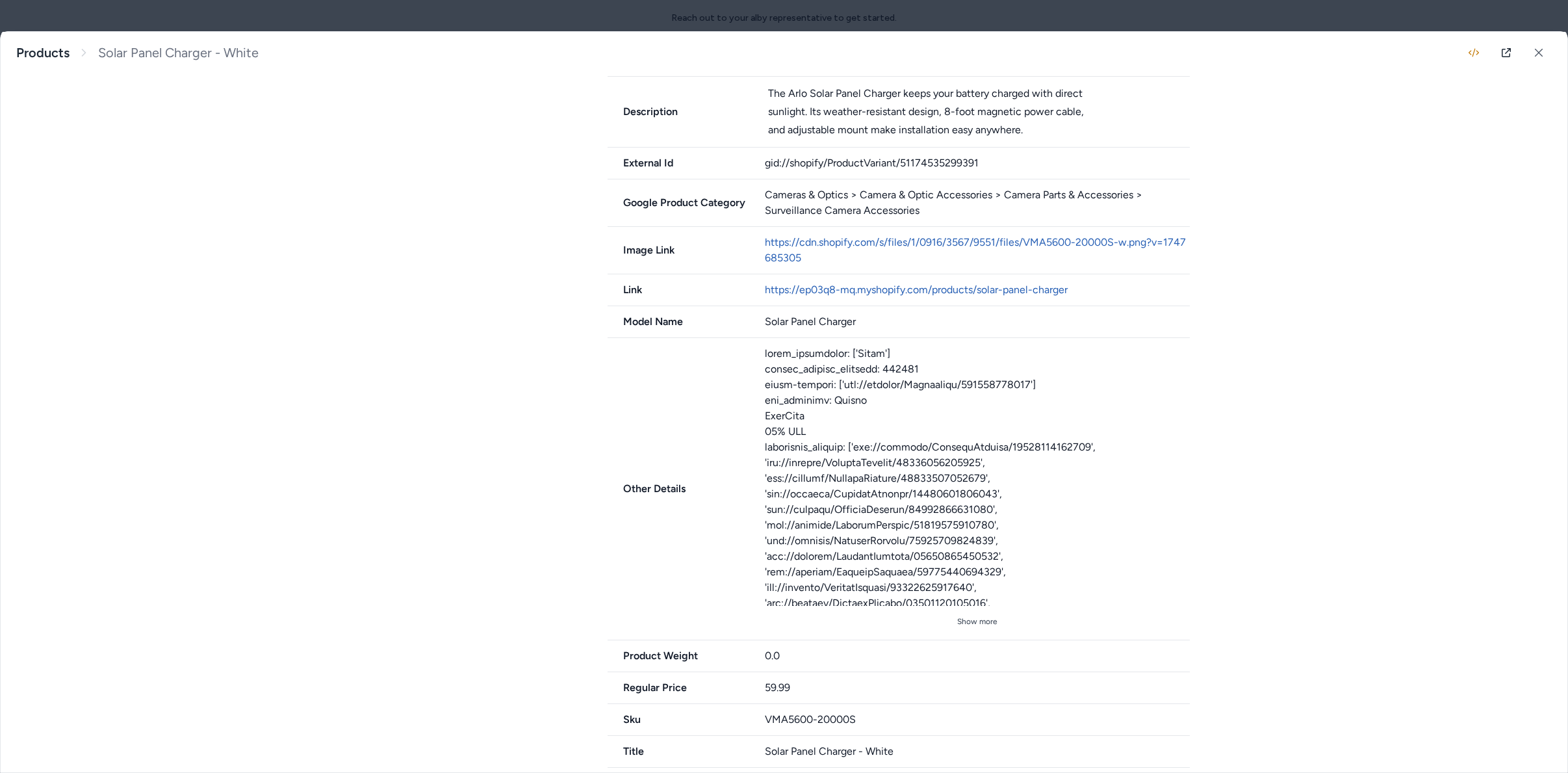 scroll, scrollTop: 413, scrollLeft: 0, axis: vertical 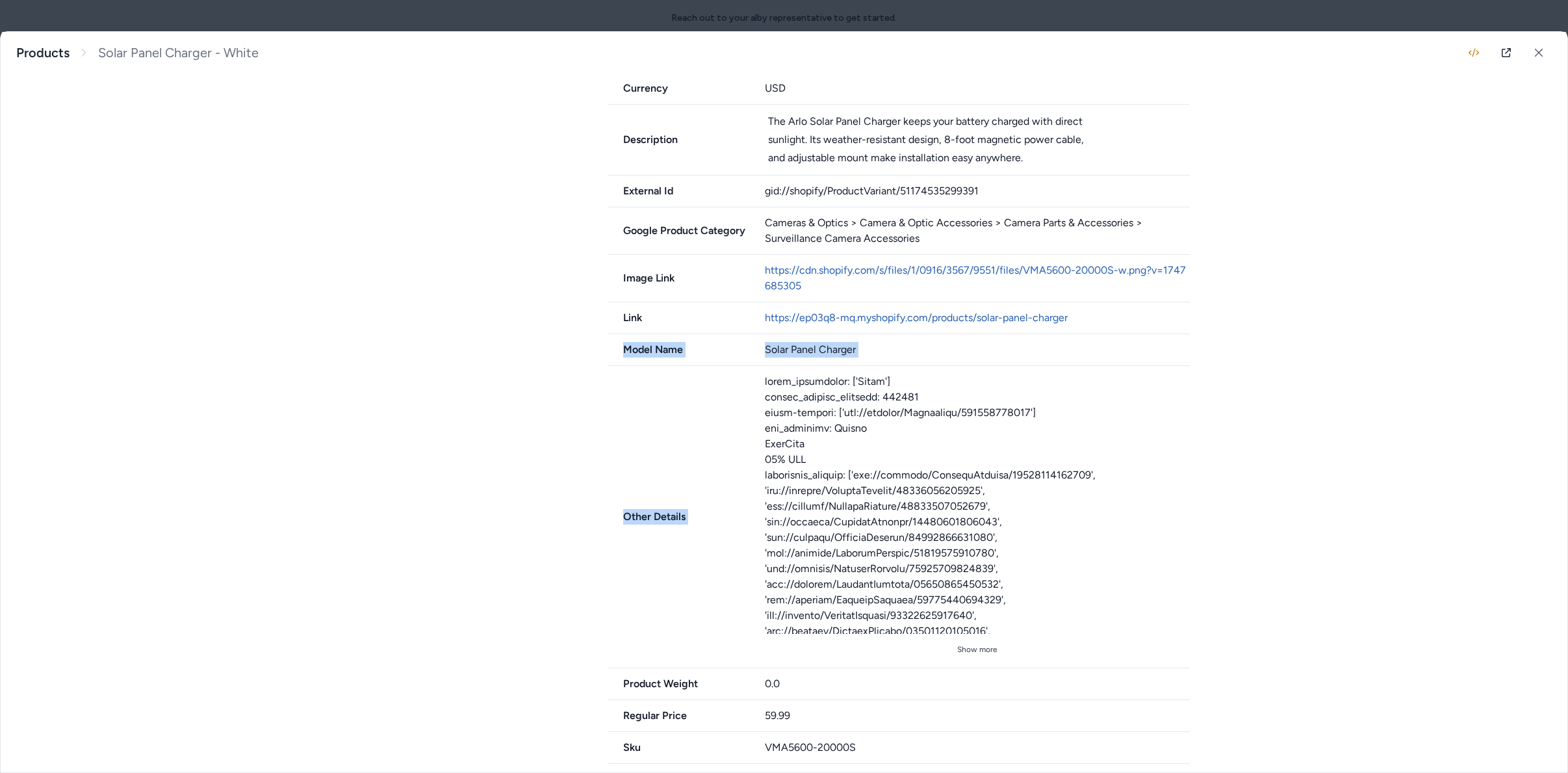 drag, startPoint x: 632, startPoint y: 343, endPoint x: 916, endPoint y: 374, distance: 285.68689 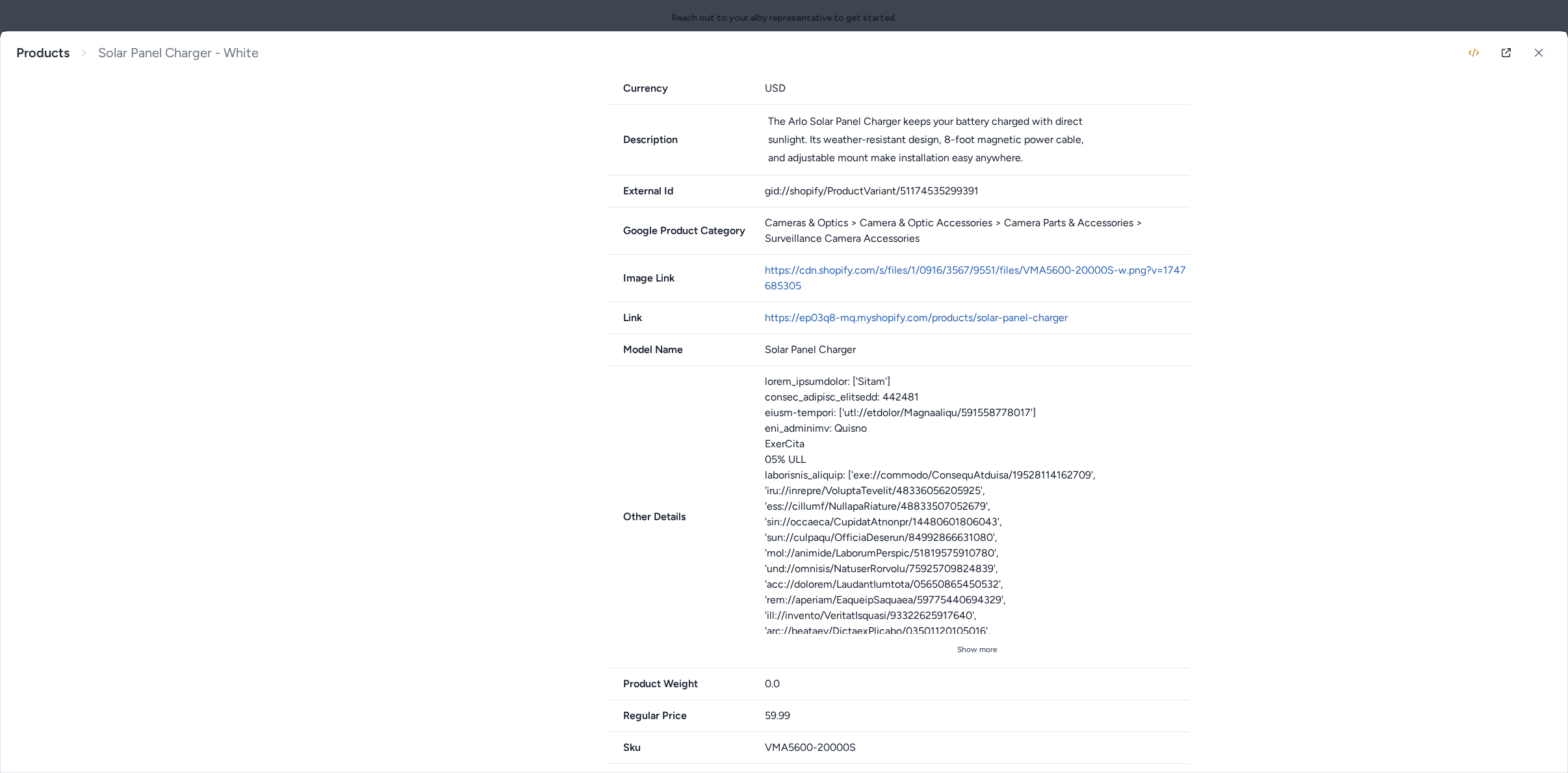 drag, startPoint x: 869, startPoint y: 354, endPoint x: 594, endPoint y: 330, distance: 276.04529 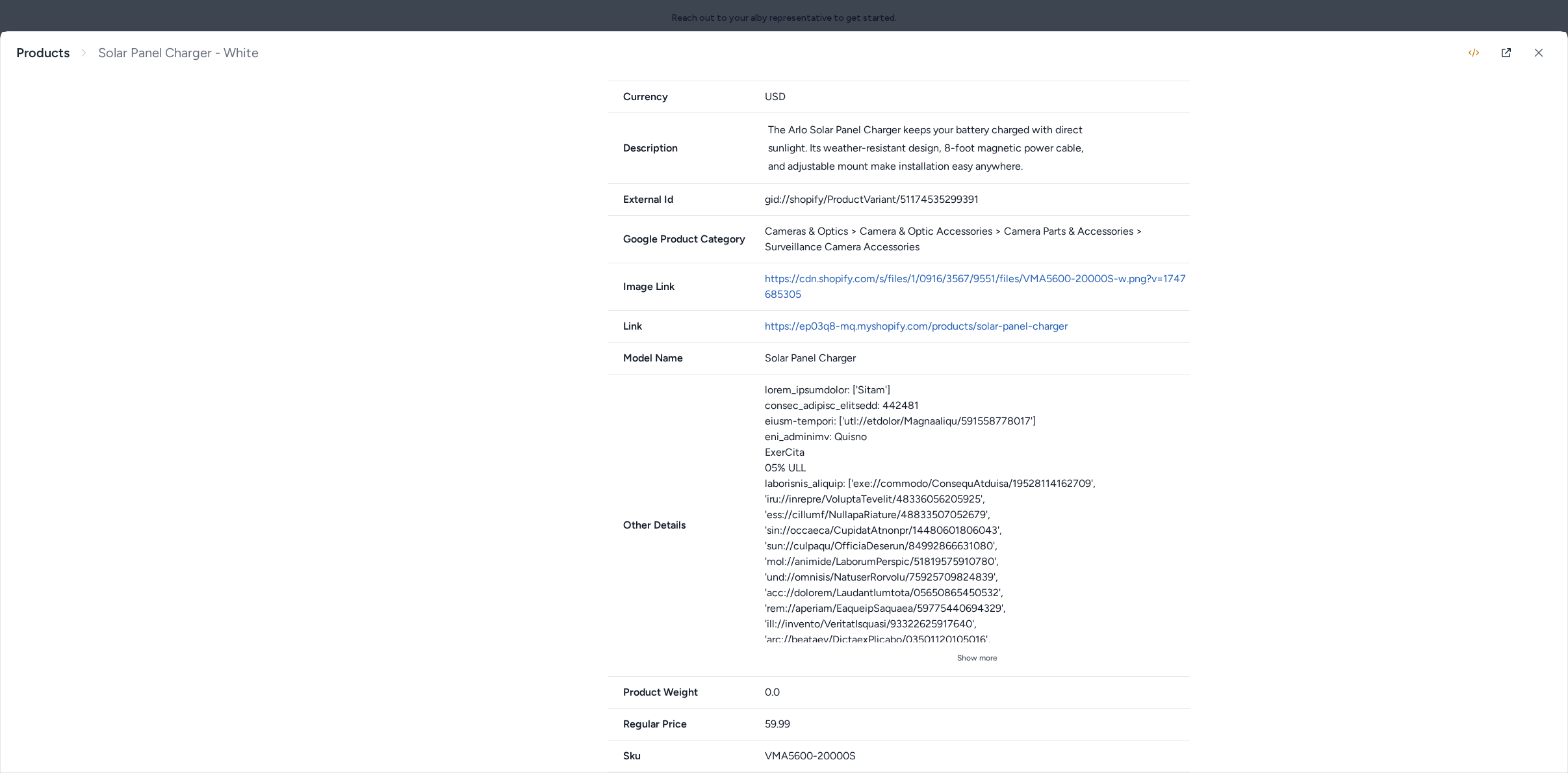 scroll, scrollTop: 216, scrollLeft: 0, axis: vertical 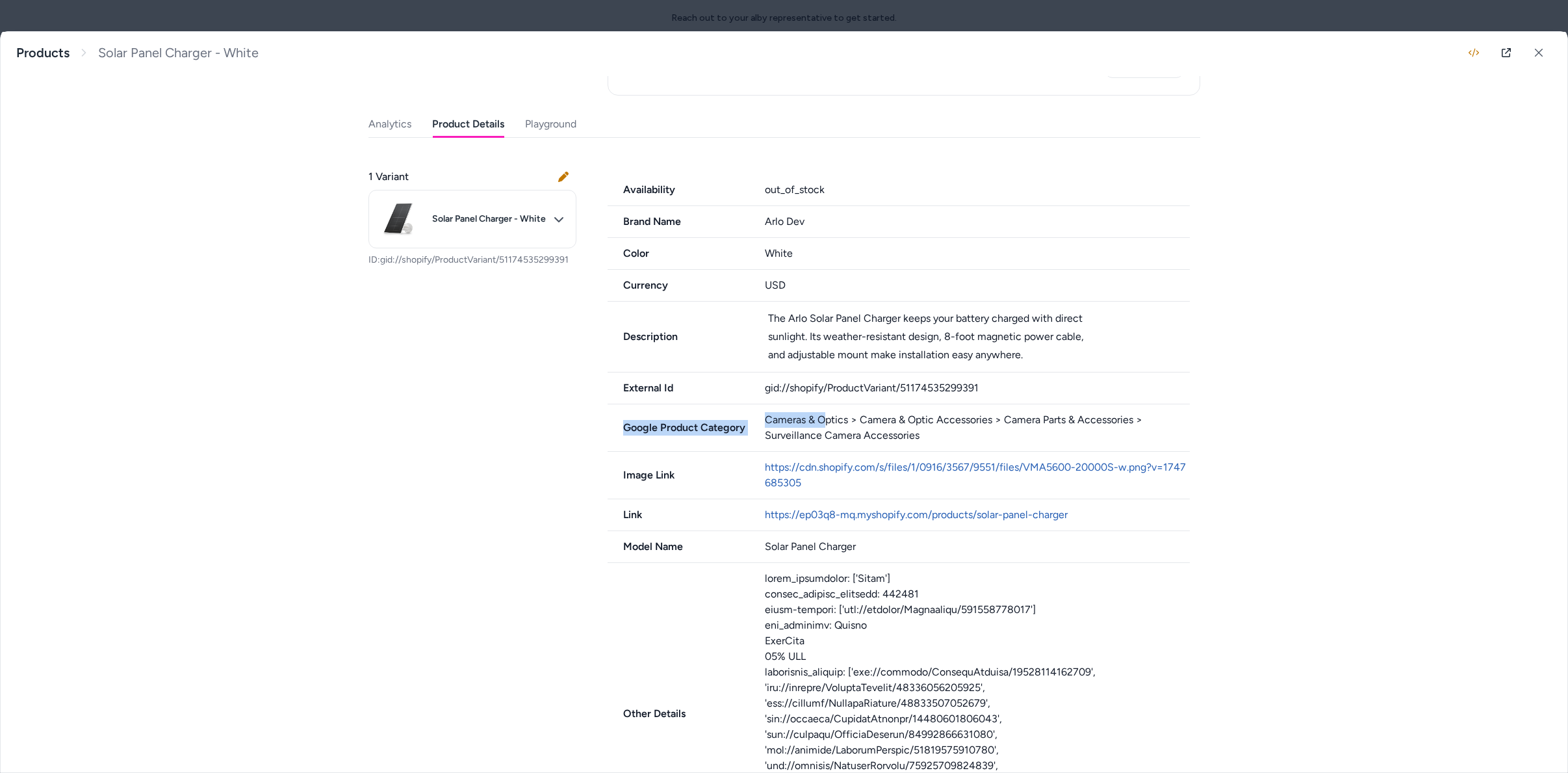 drag, startPoint x: 773, startPoint y: 413, endPoint x: 710, endPoint y: 396, distance: 65.253352 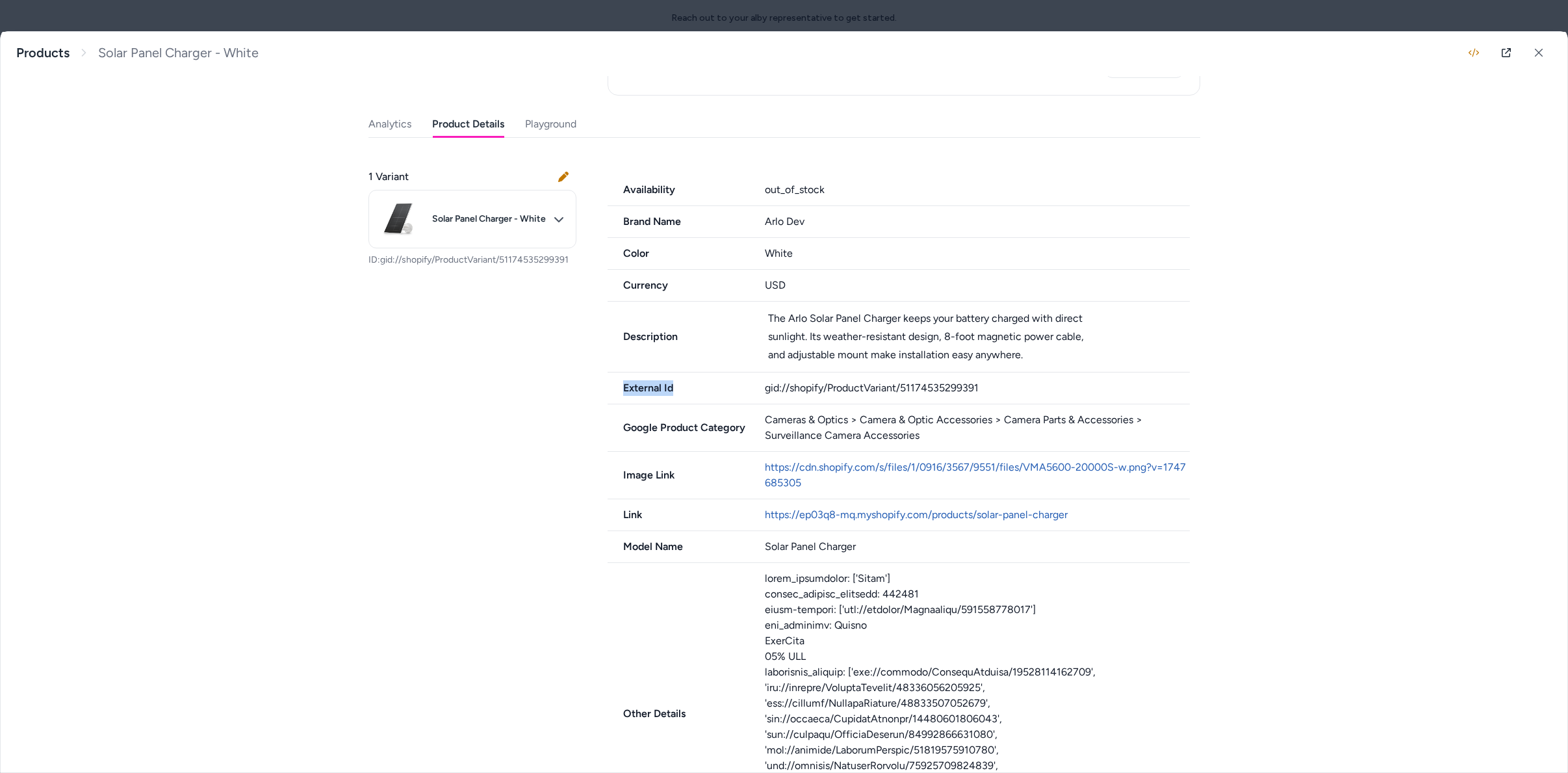 drag, startPoint x: 751, startPoint y: 373, endPoint x: 752, endPoint y: 360, distance: 13.038405 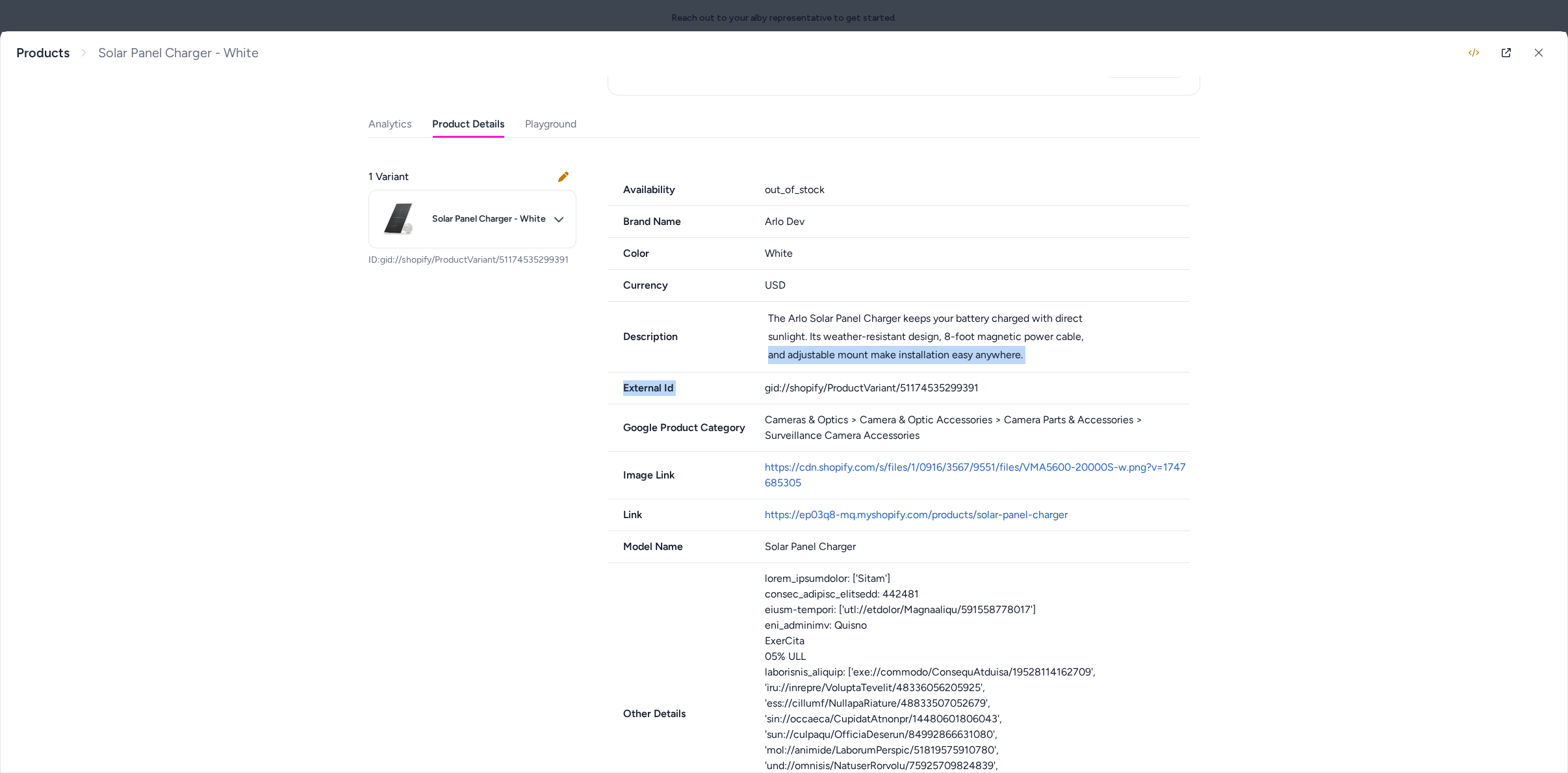 drag, startPoint x: 777, startPoint y: 353, endPoint x: 838, endPoint y: 382, distance: 67.54258 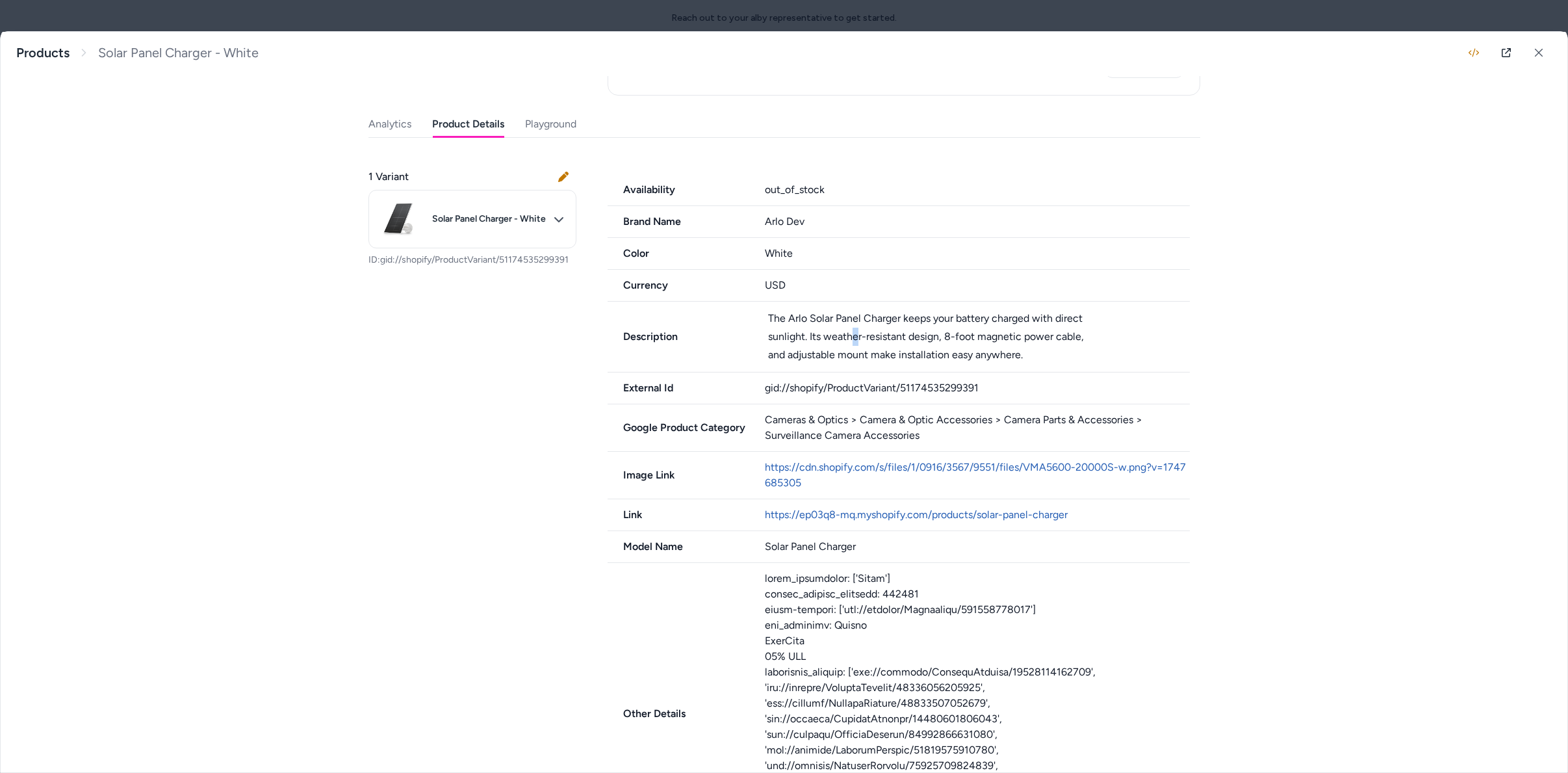 drag, startPoint x: 849, startPoint y: 332, endPoint x: 871, endPoint y: 395, distance: 66.7308 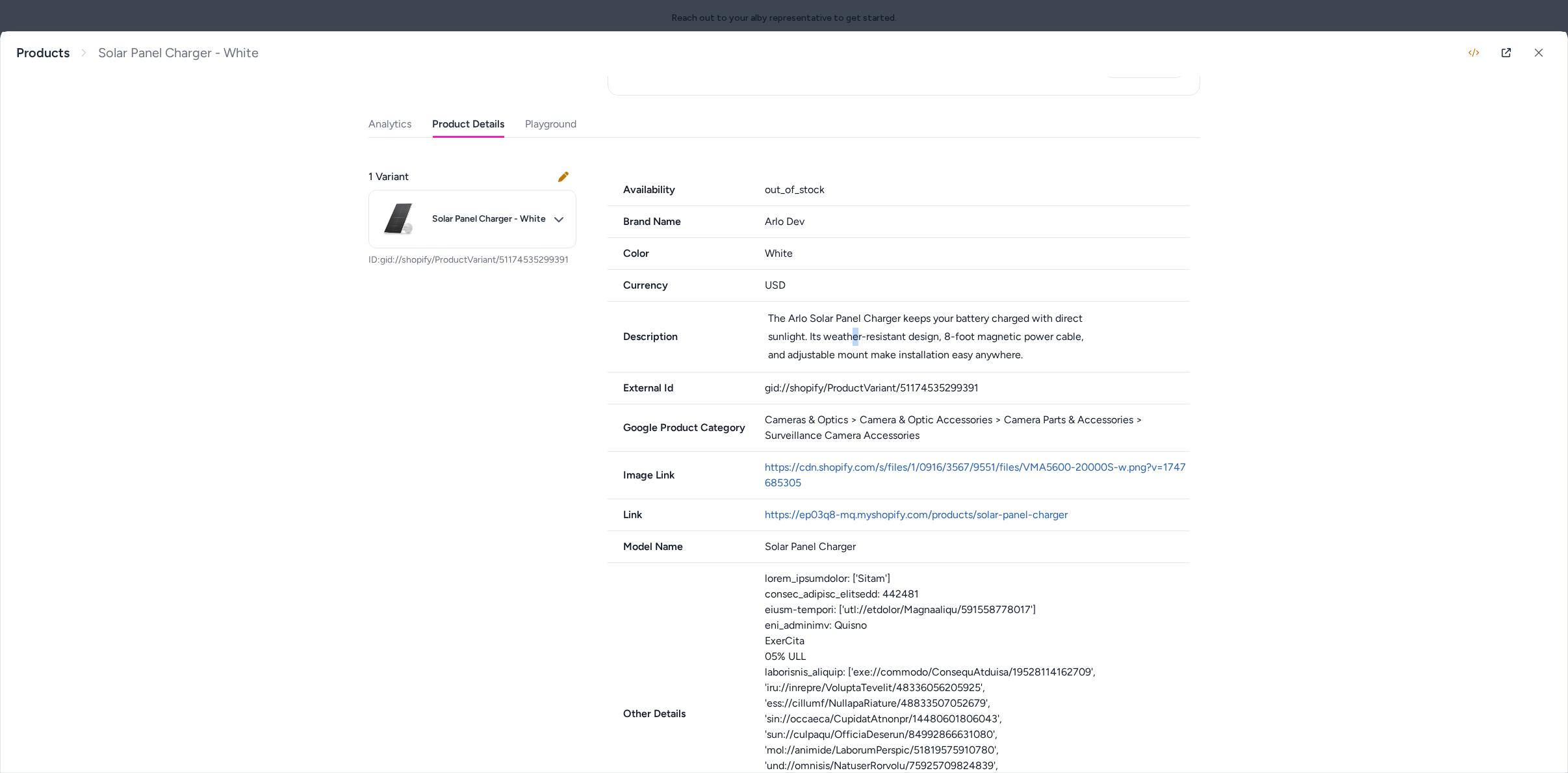 scroll, scrollTop: 0, scrollLeft: 0, axis: both 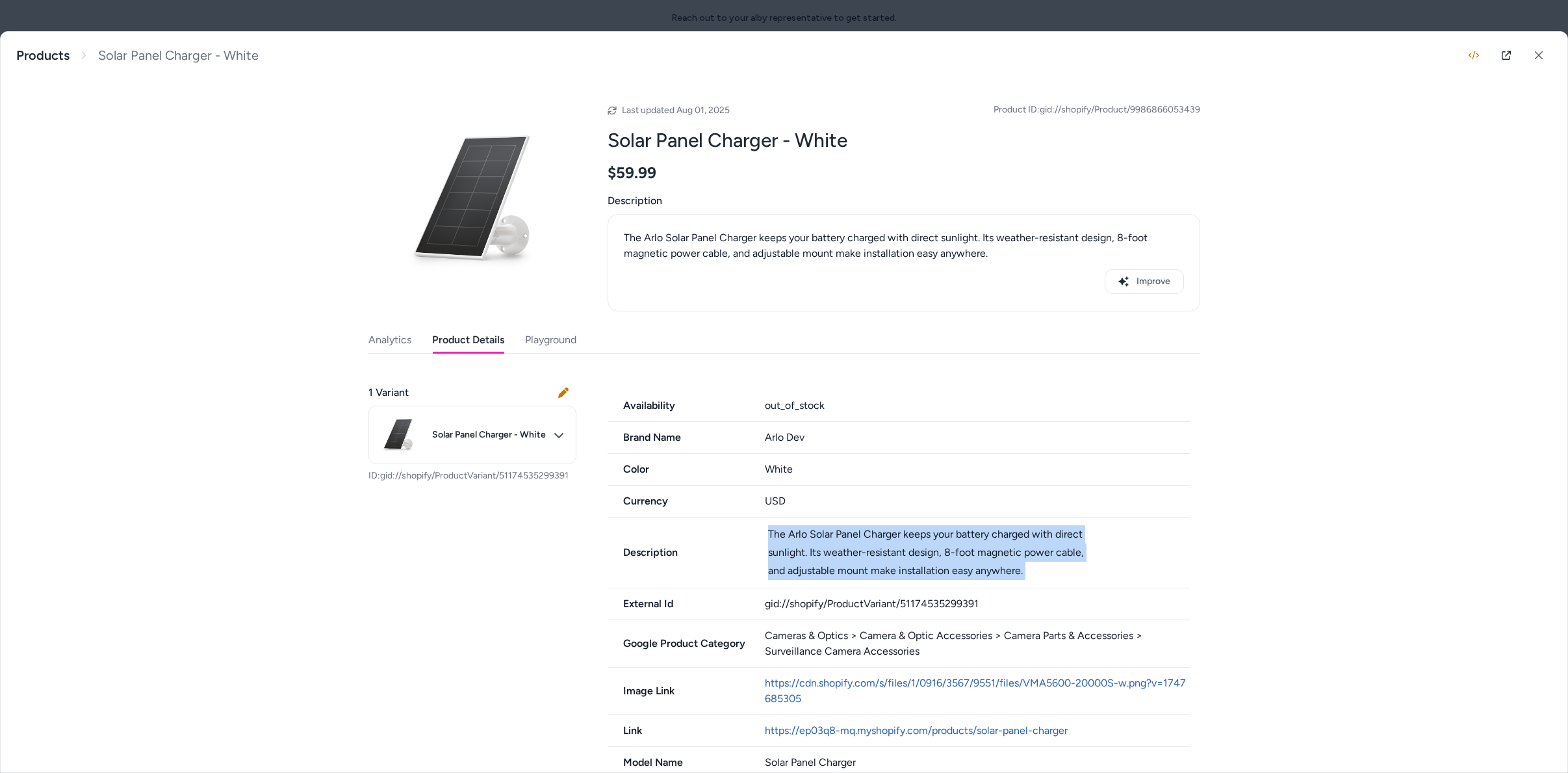 drag, startPoint x: 739, startPoint y: 587, endPoint x: 761, endPoint y: 503, distance: 86.83317 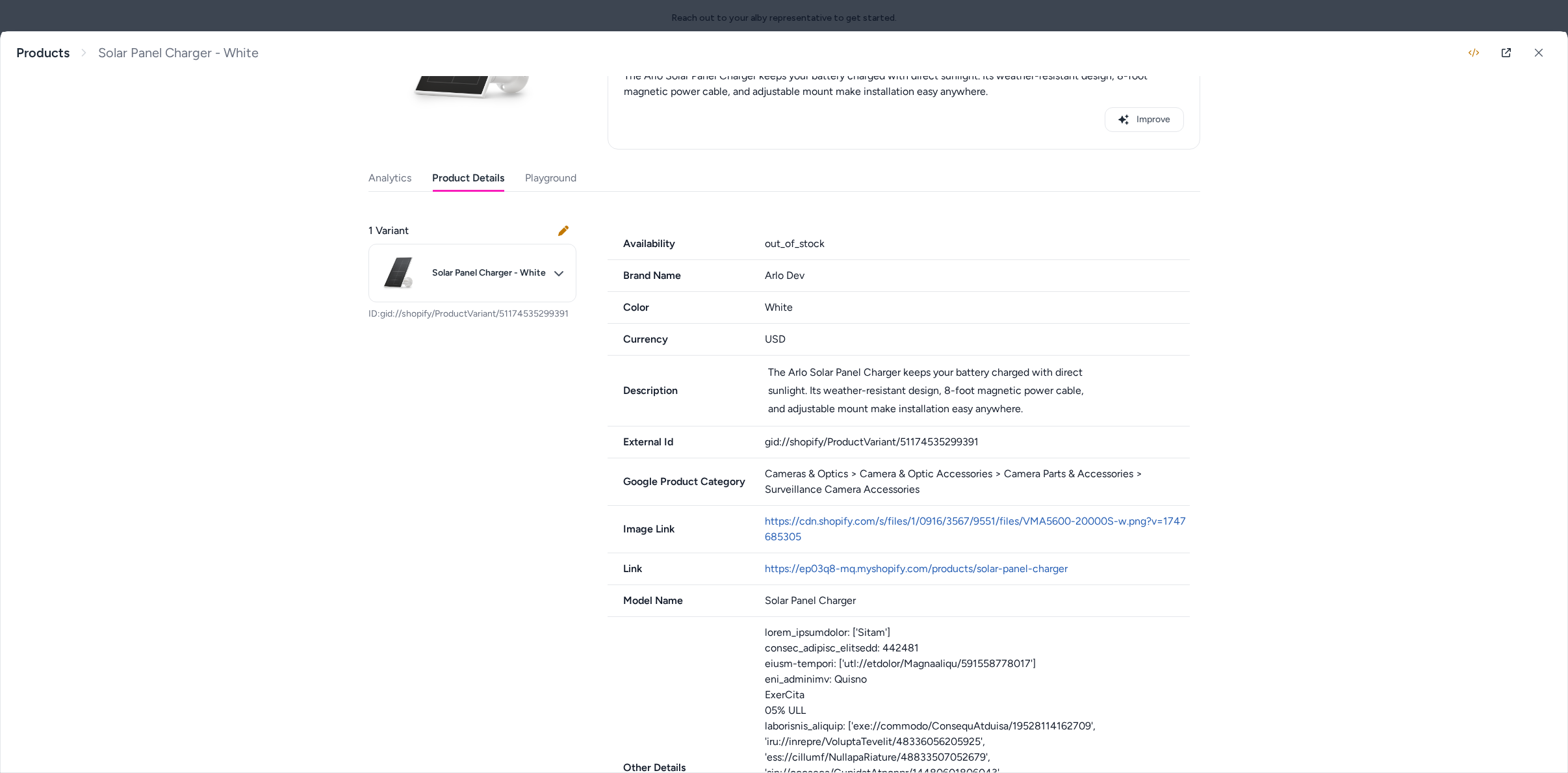 scroll, scrollTop: 0, scrollLeft: 0, axis: both 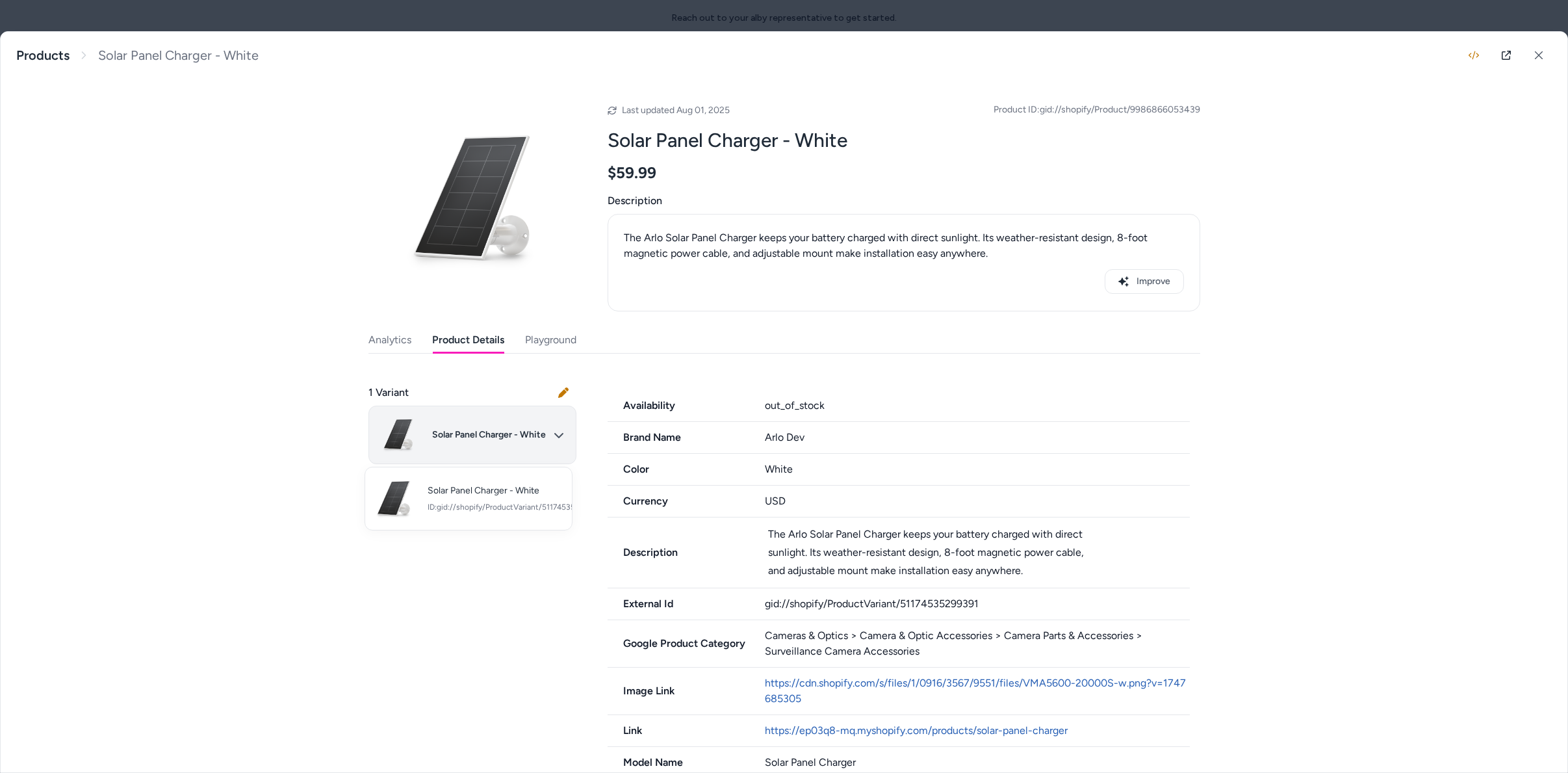 click on "**********" at bounding box center [784, 386] 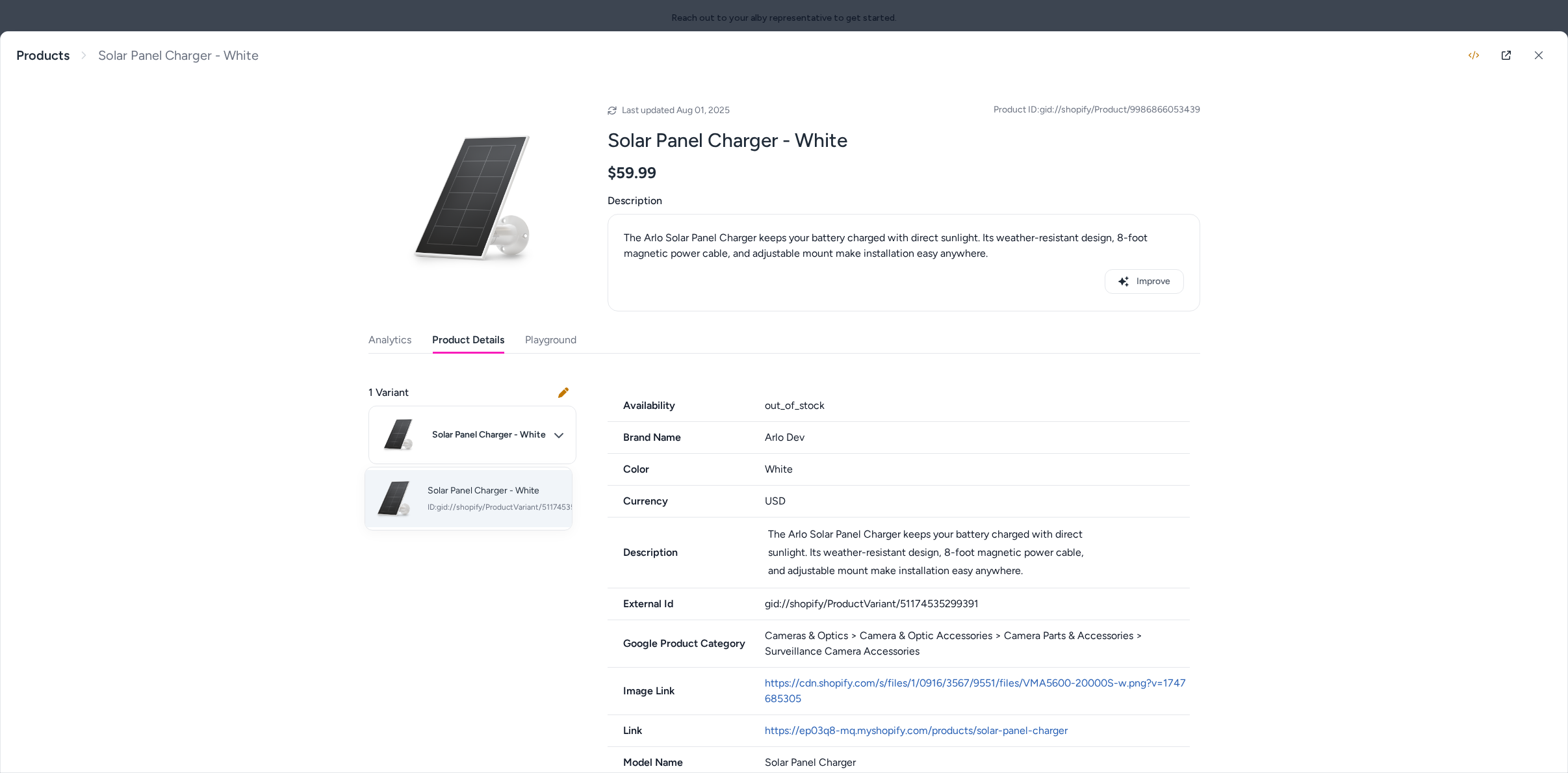 click on "ID:  gid://shopify/ProductVariant/51174535299391" at bounding box center (514, 507) 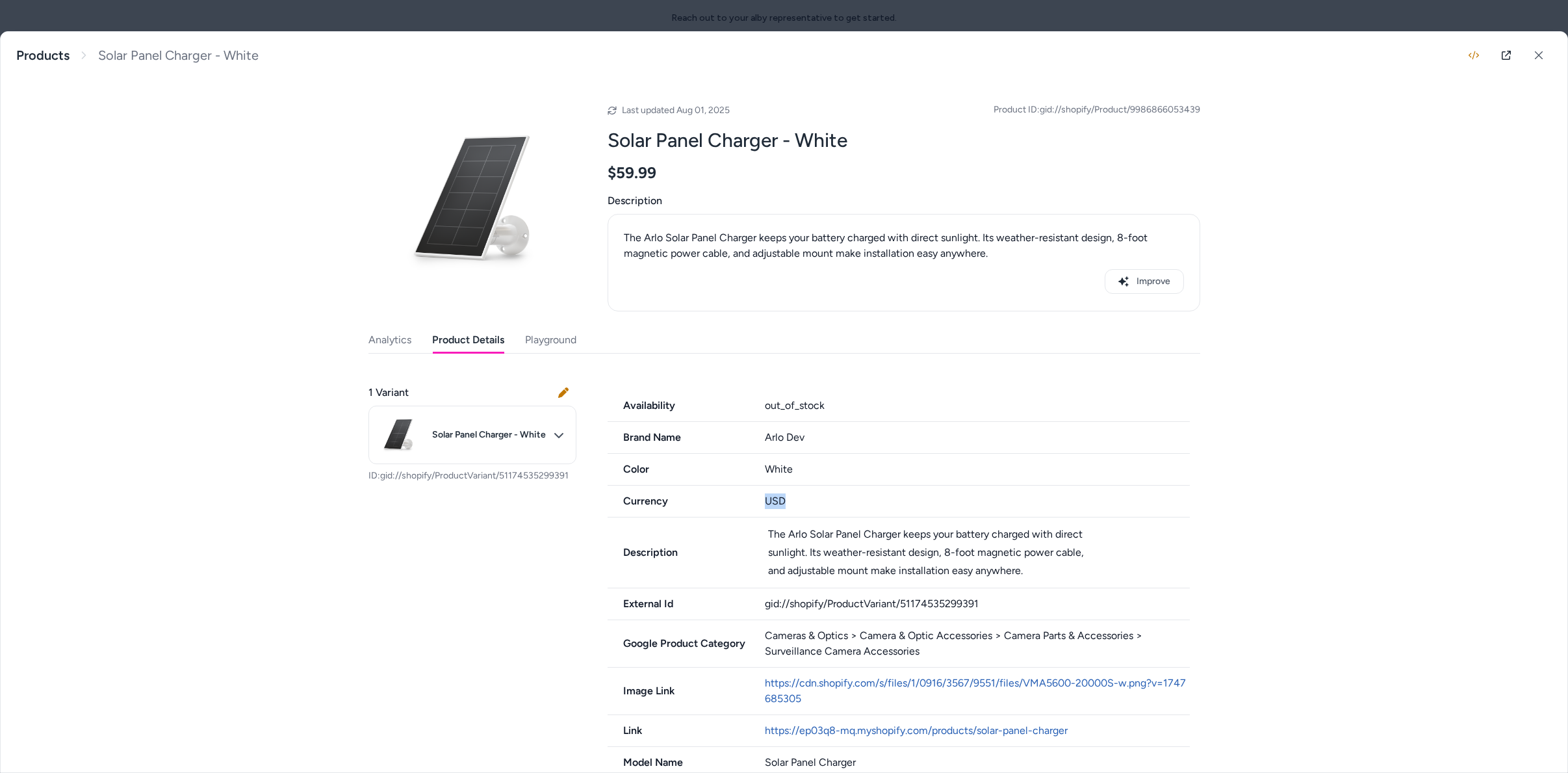 click on "Currency USD" at bounding box center (899, 501) 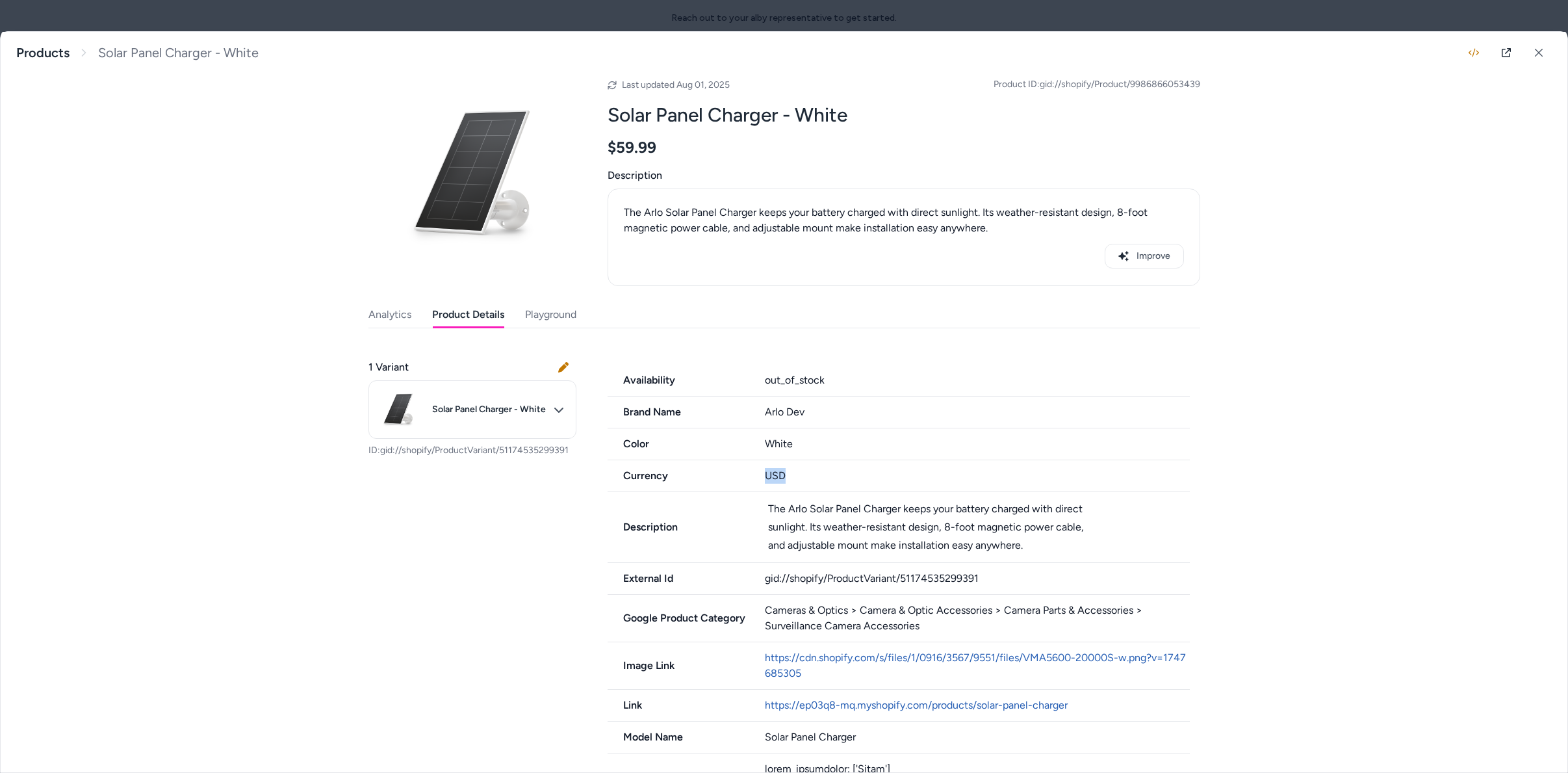 scroll, scrollTop: 0, scrollLeft: 0, axis: both 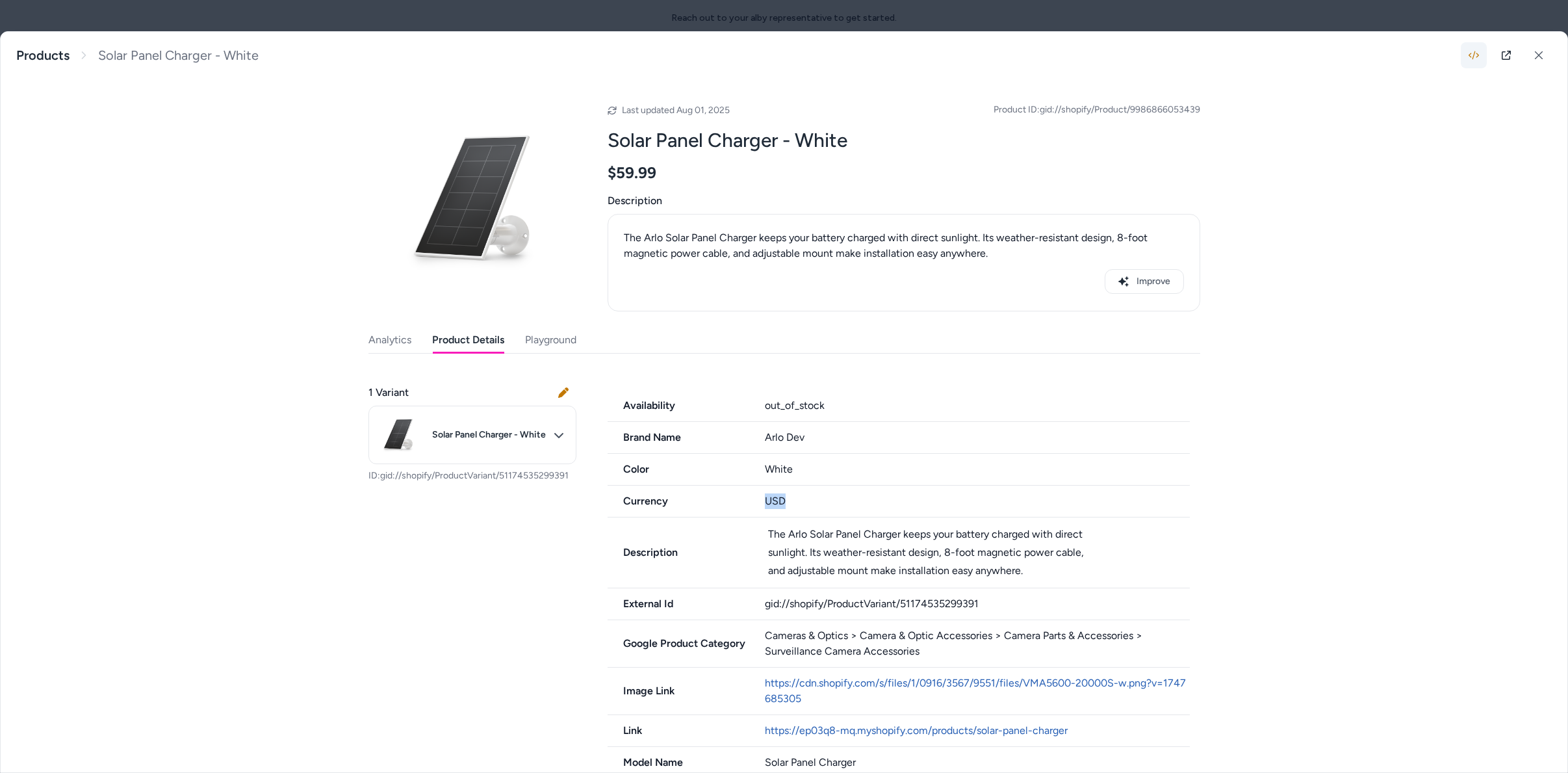 click 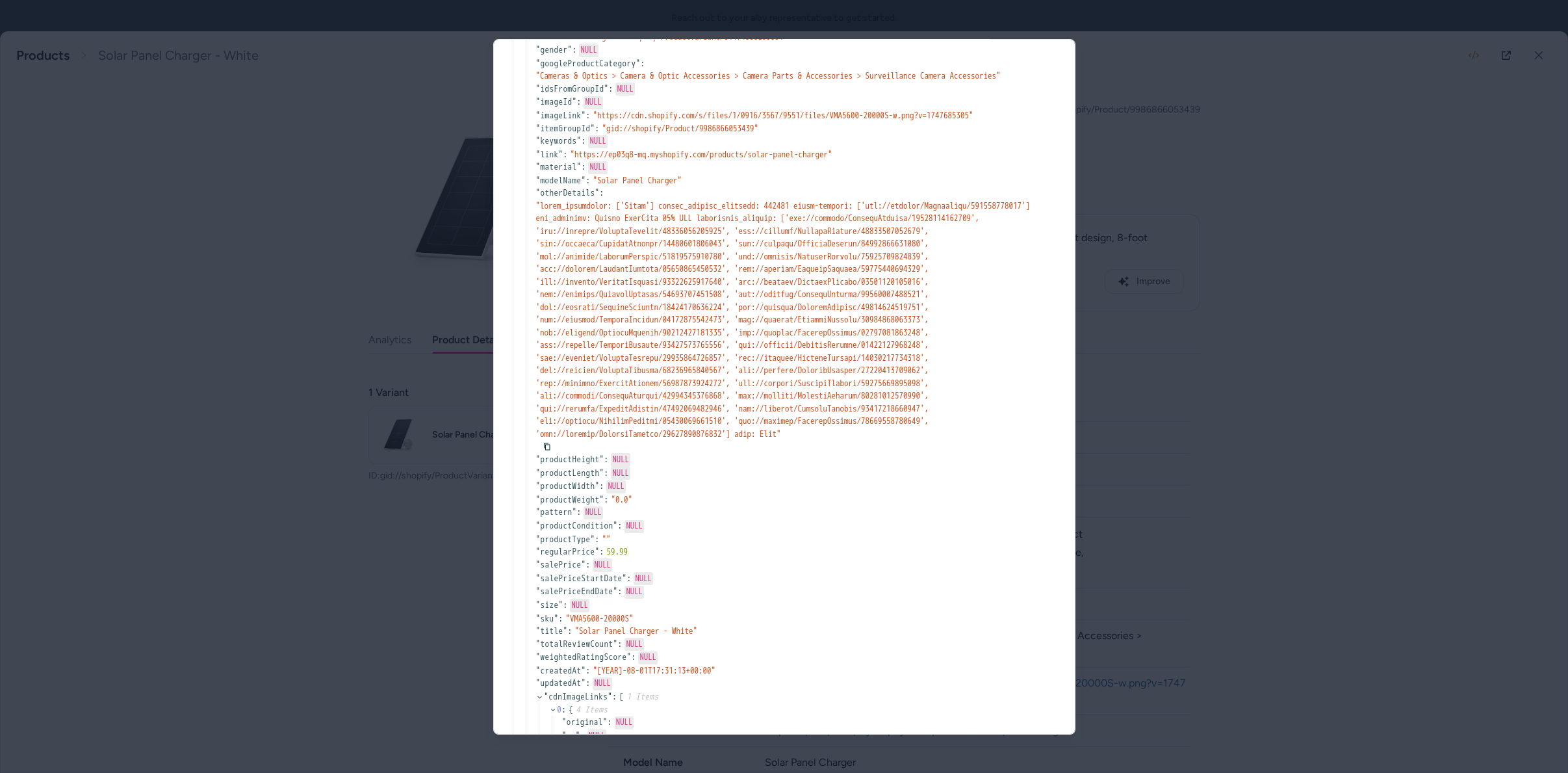 scroll, scrollTop: 303, scrollLeft: 0, axis: vertical 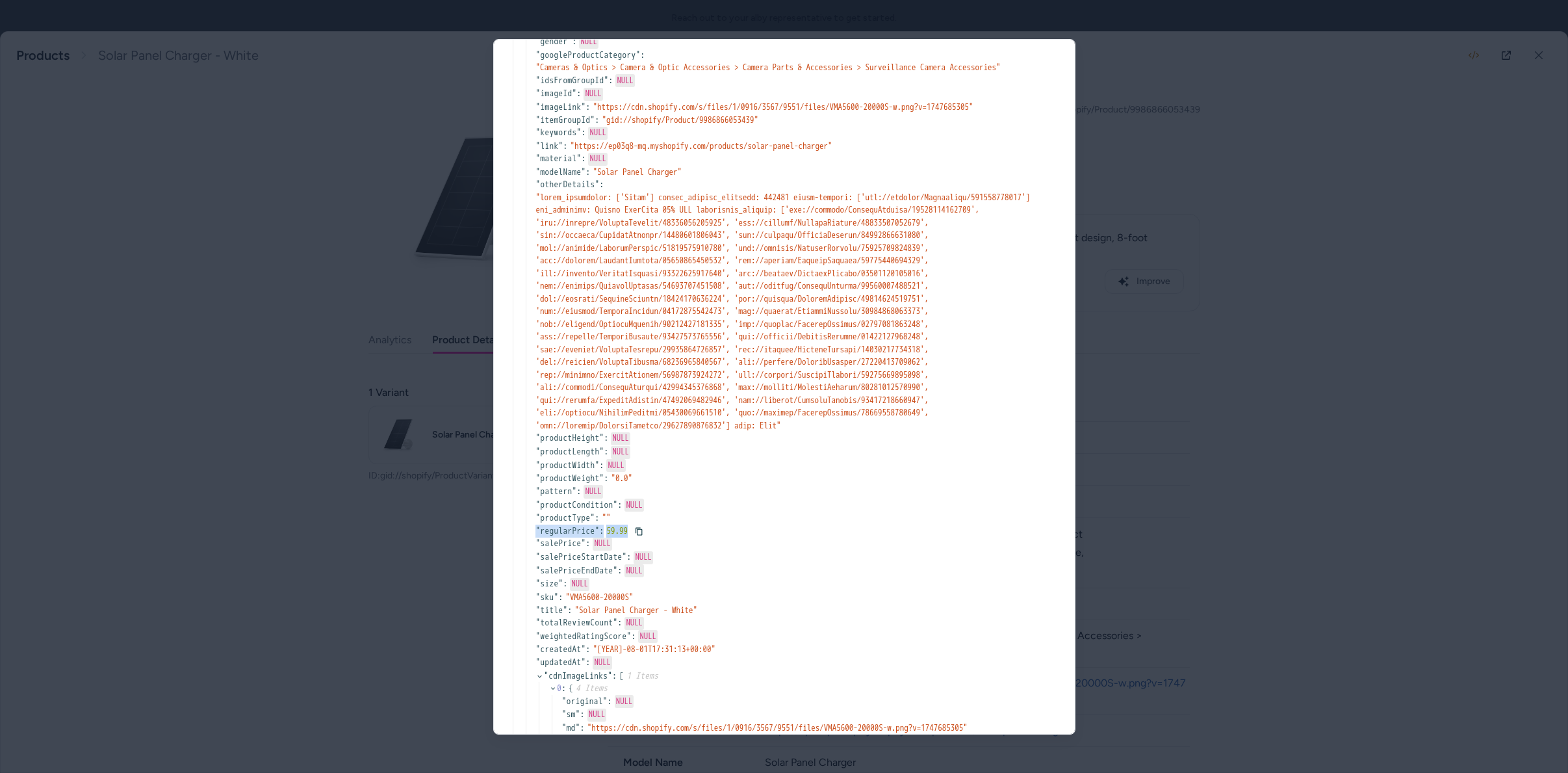 drag, startPoint x: 535, startPoint y: 567, endPoint x: 706, endPoint y: 559, distance: 171.18703 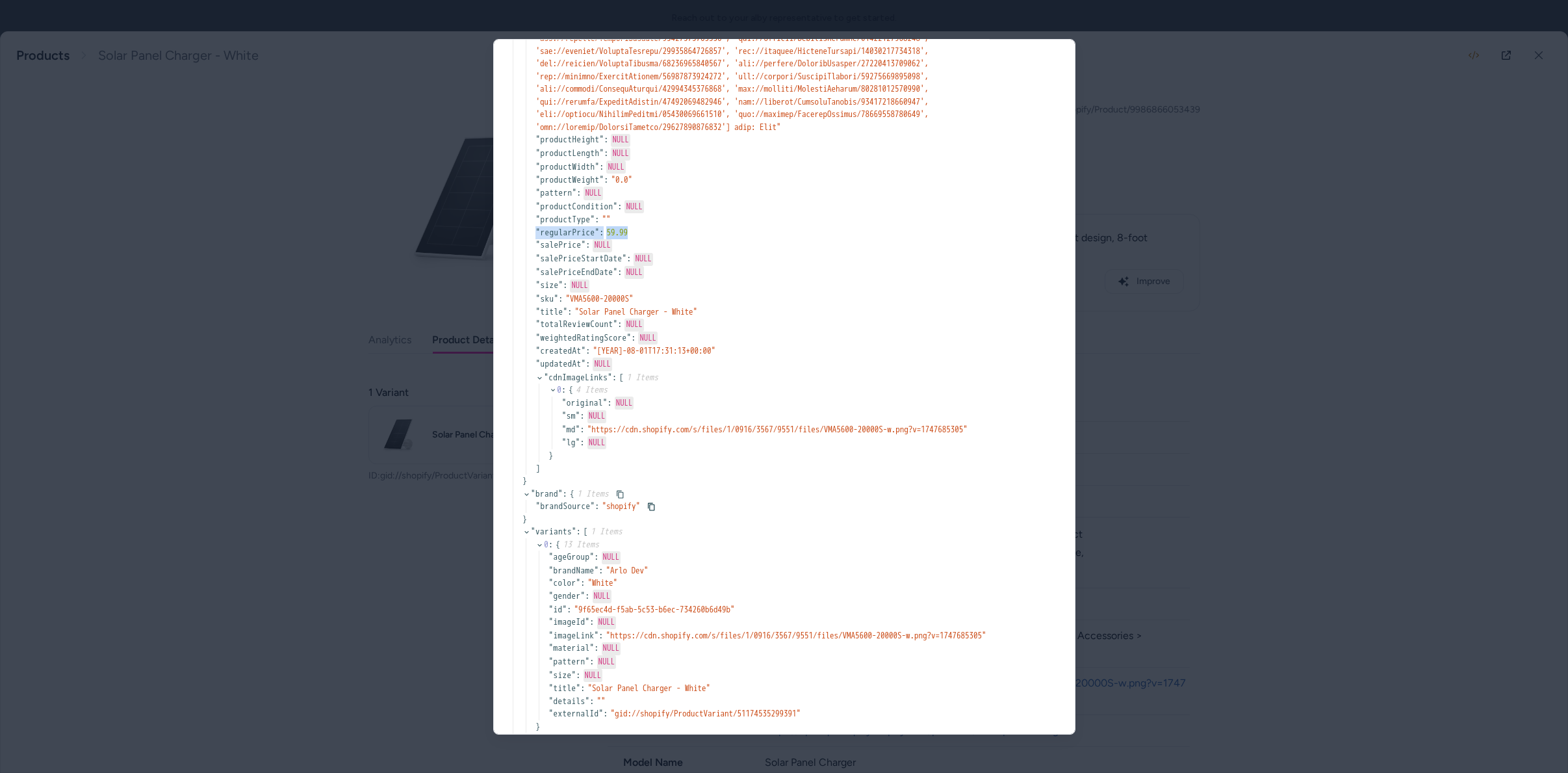 scroll, scrollTop: 467, scrollLeft: 0, axis: vertical 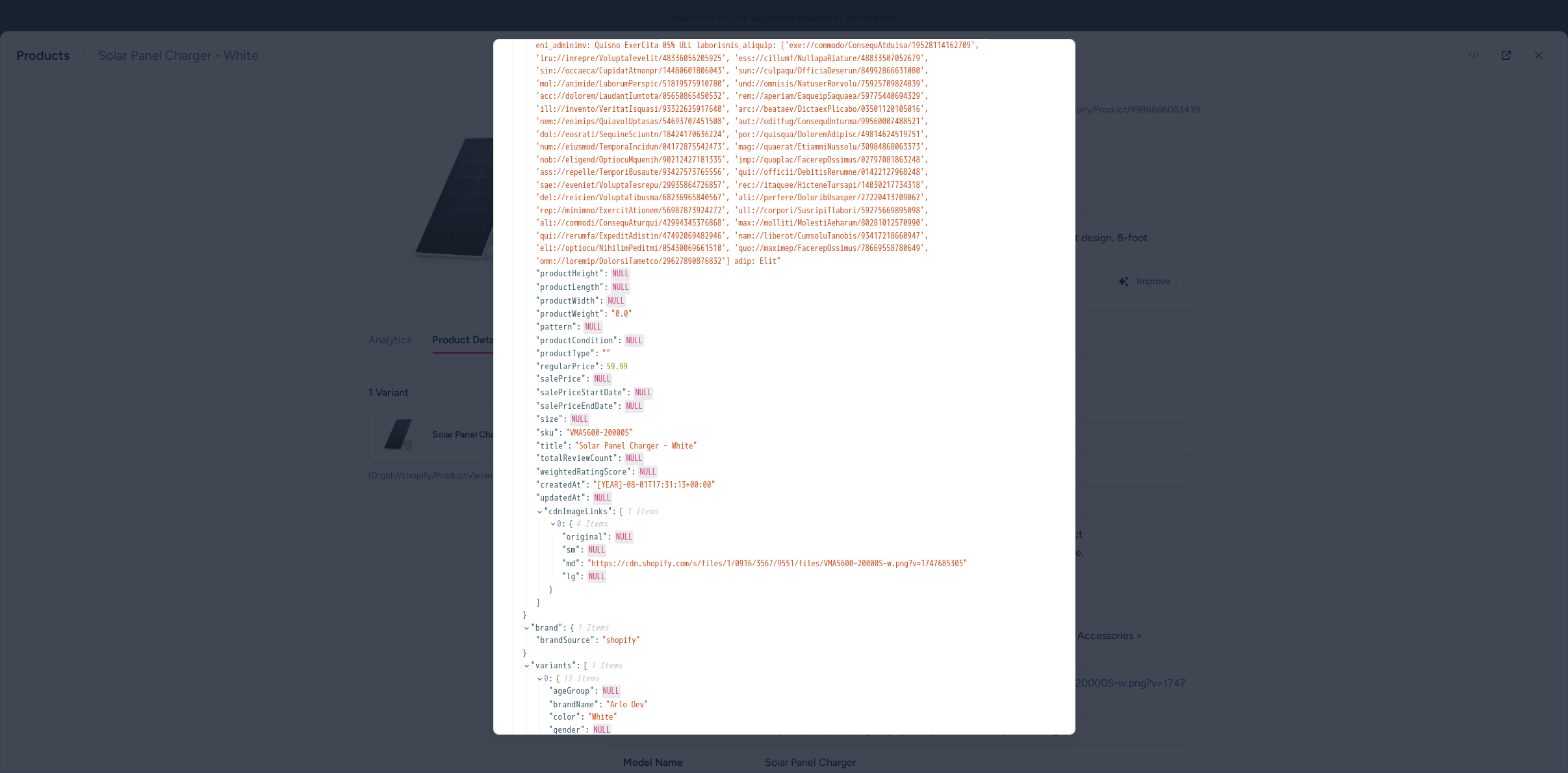 click at bounding box center [784, 386] 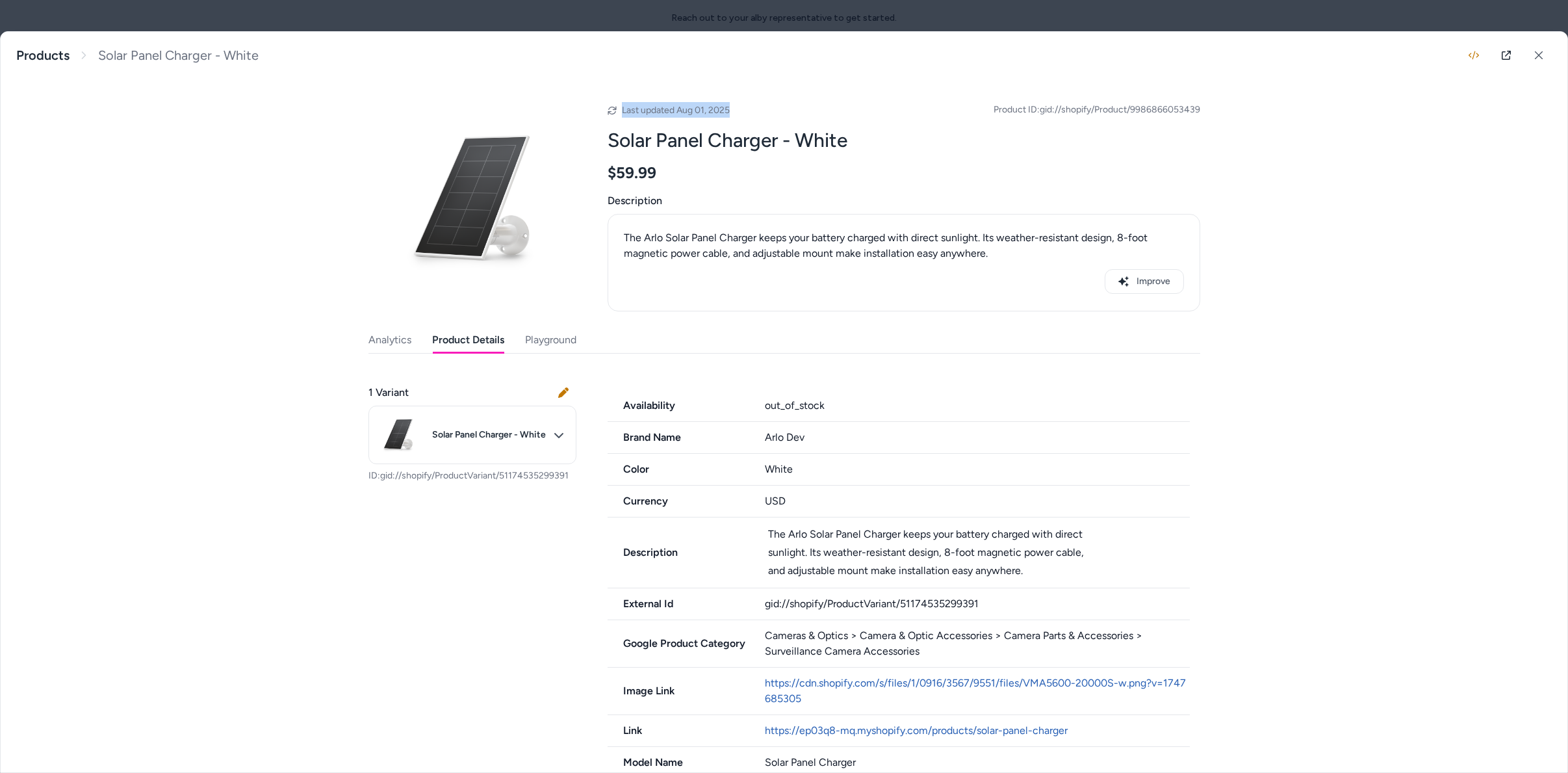 drag, startPoint x: 751, startPoint y: 113, endPoint x: 619, endPoint y: 109, distance: 132.06059 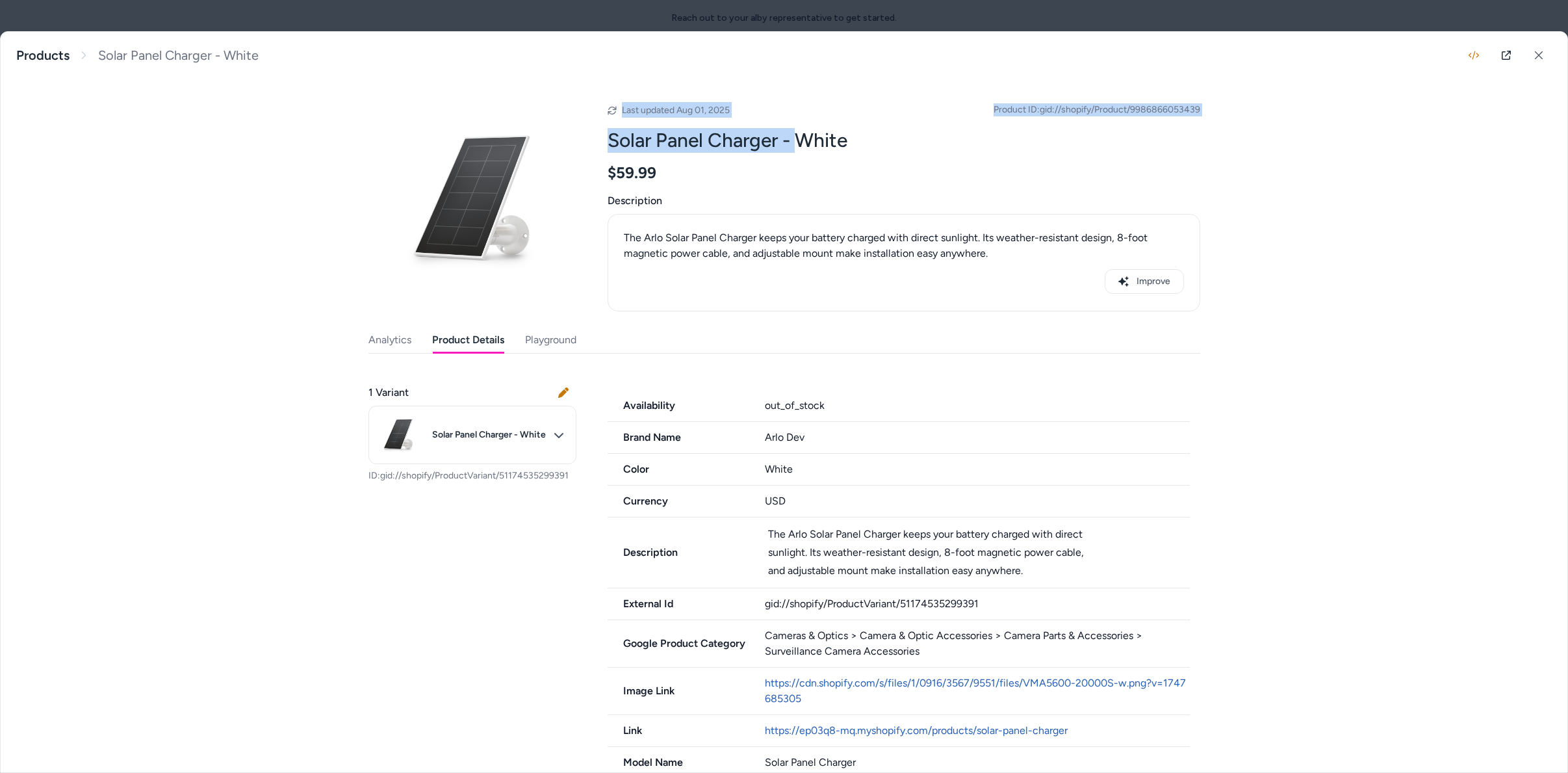 drag, startPoint x: 619, startPoint y: 109, endPoint x: 798, endPoint y: 140, distance: 181.66453 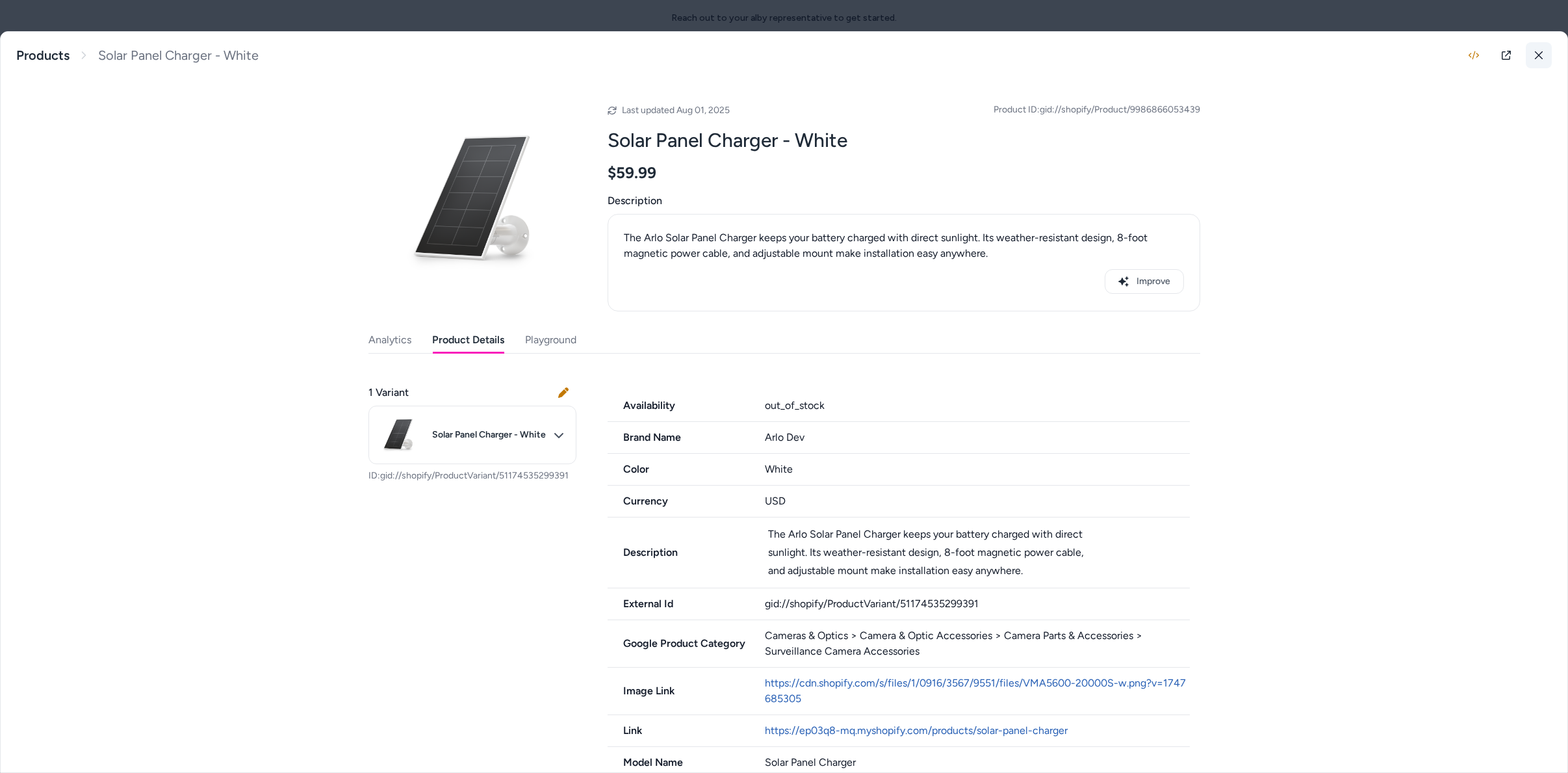 click 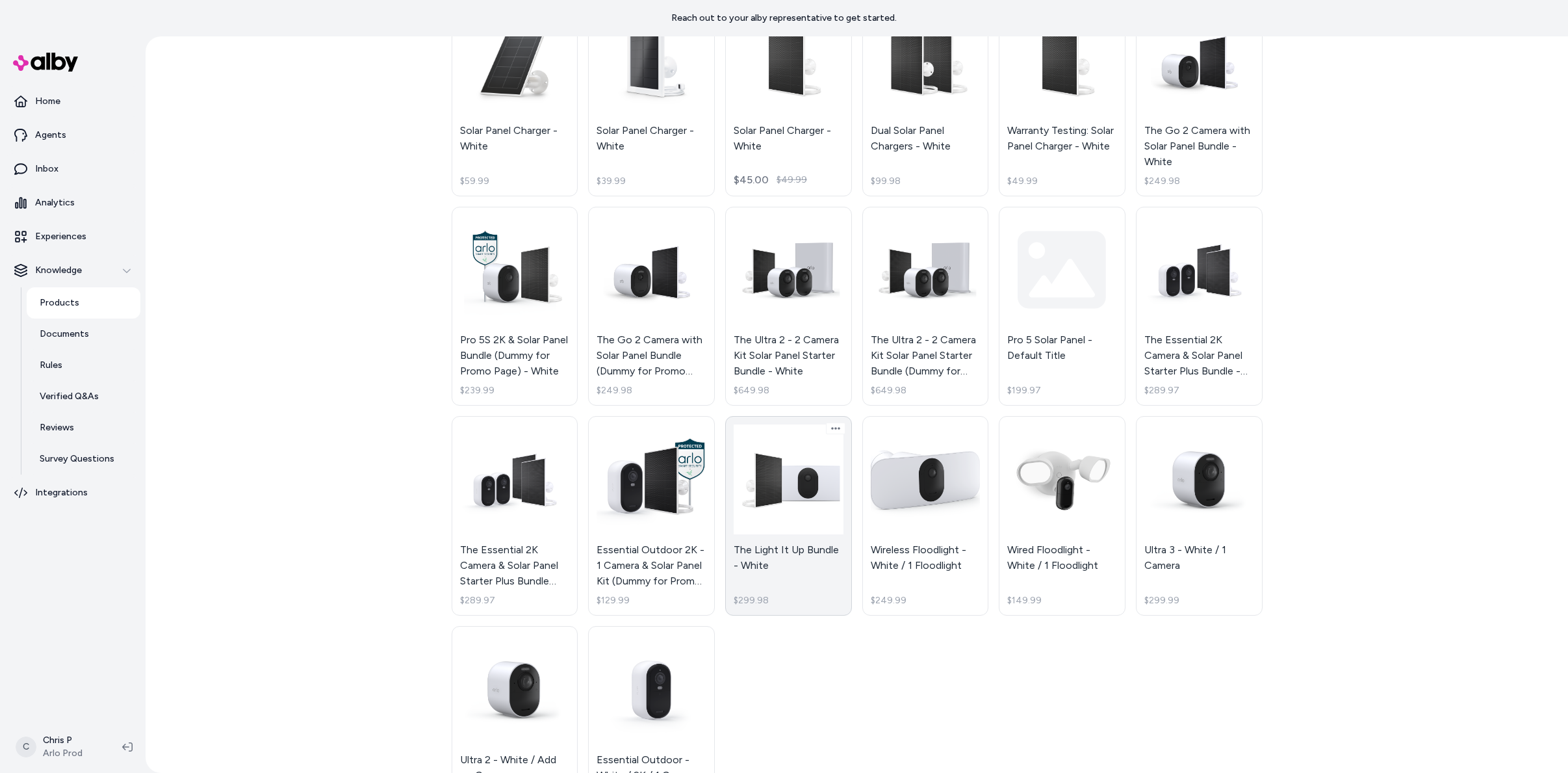scroll, scrollTop: 215, scrollLeft: 0, axis: vertical 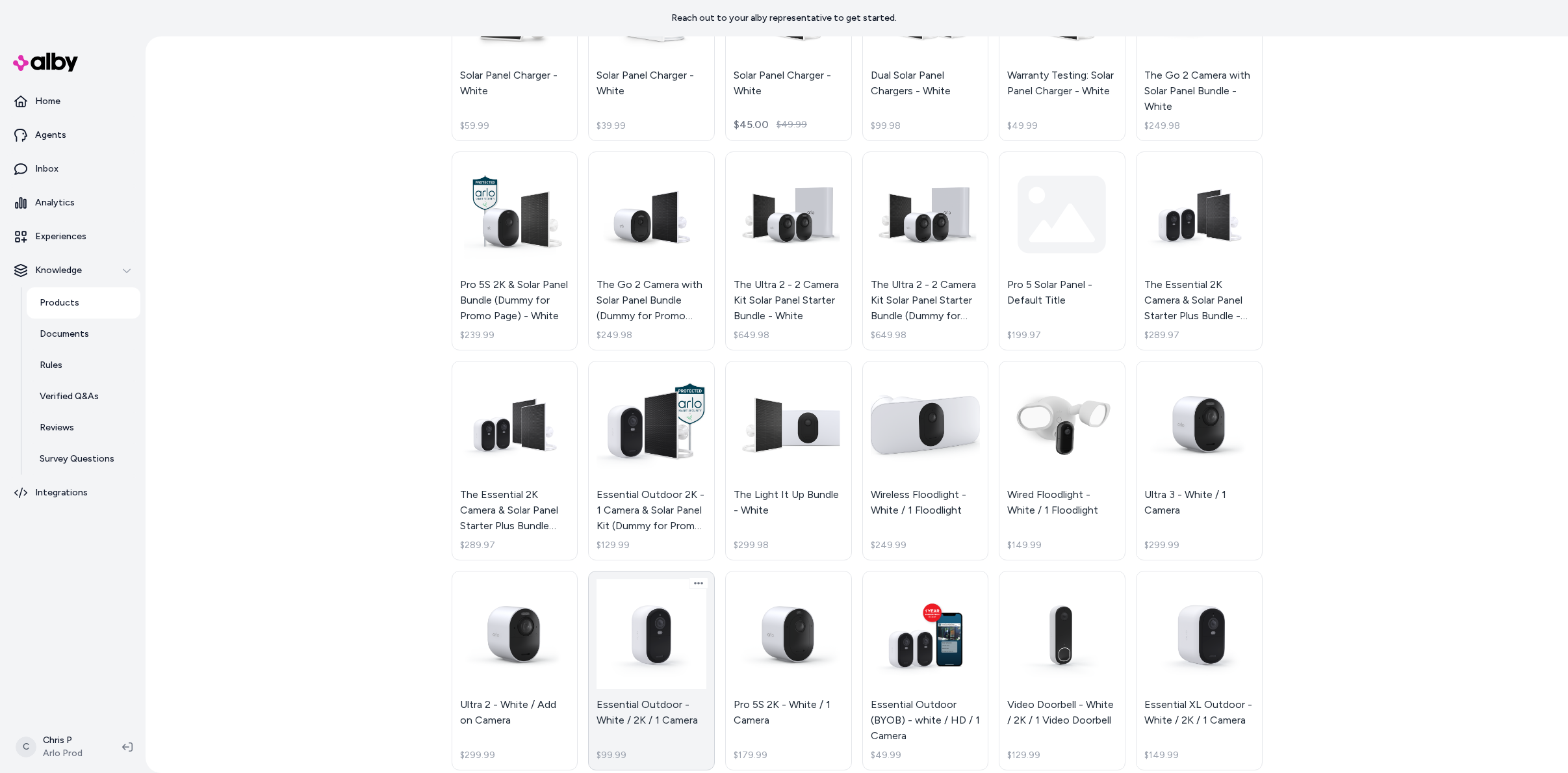 click on "Essential Outdoor - White / 2K / 1 Camera $99.99" at bounding box center [651, 670] 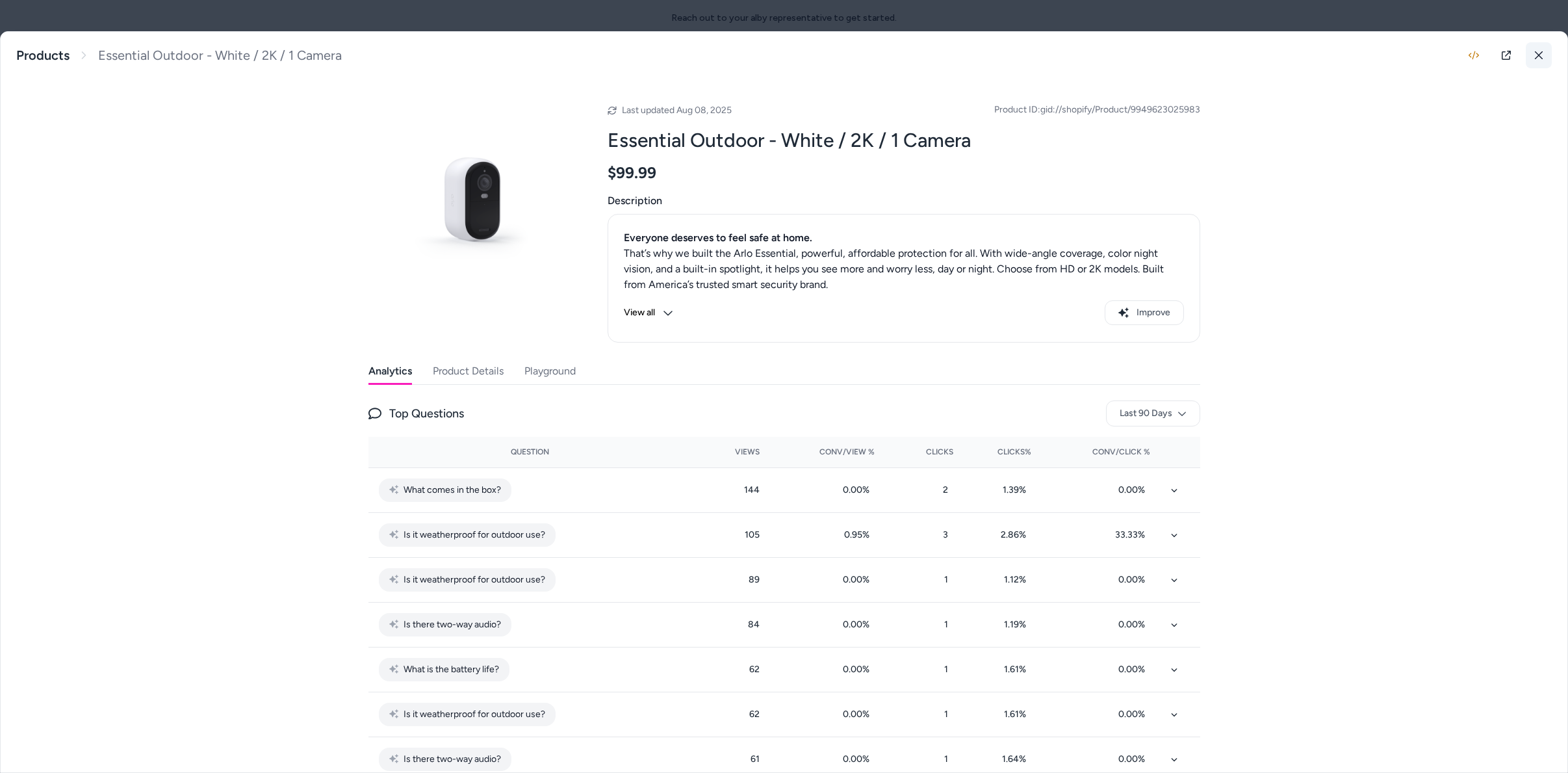 click 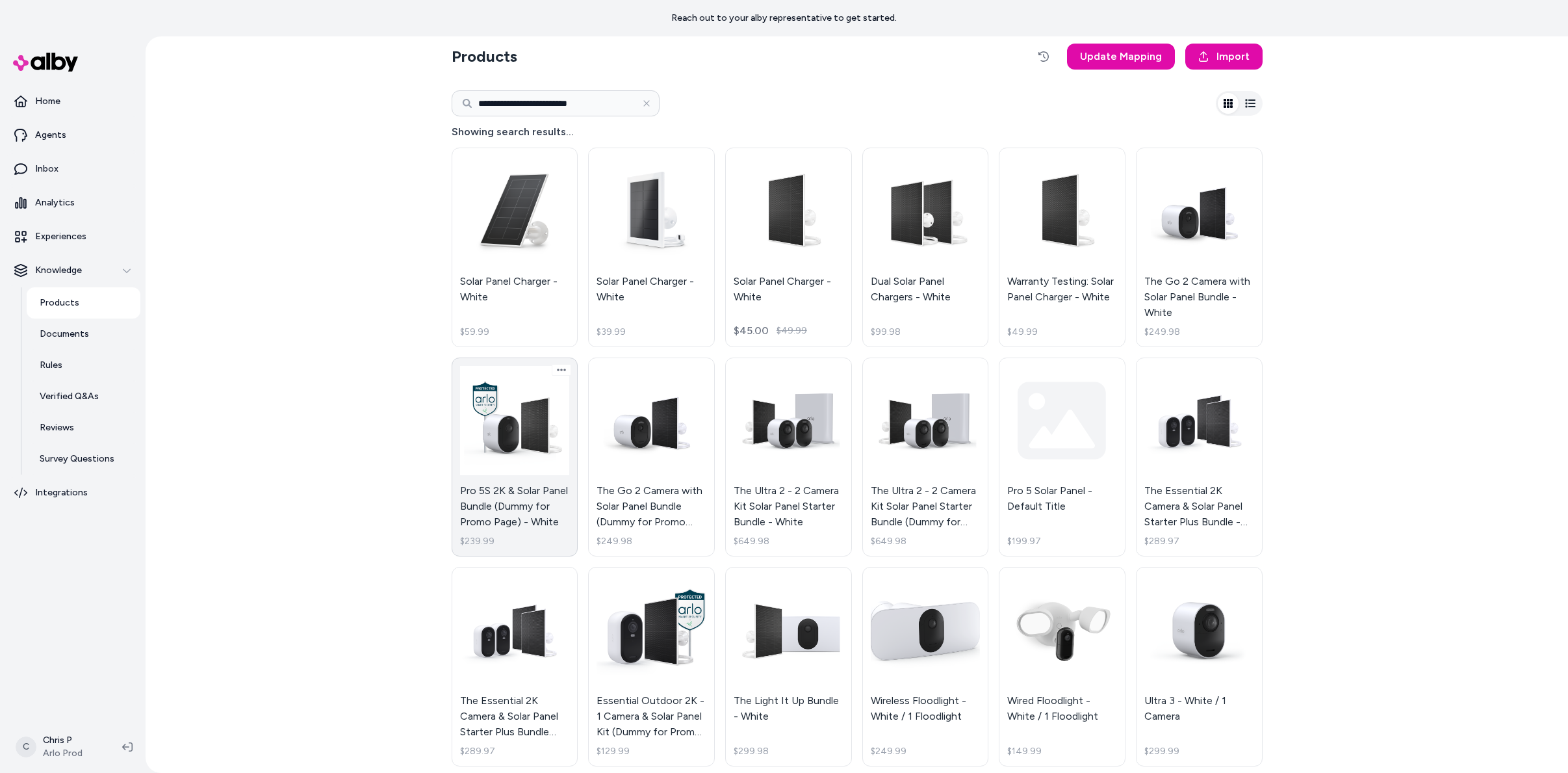 scroll, scrollTop: 0, scrollLeft: 0, axis: both 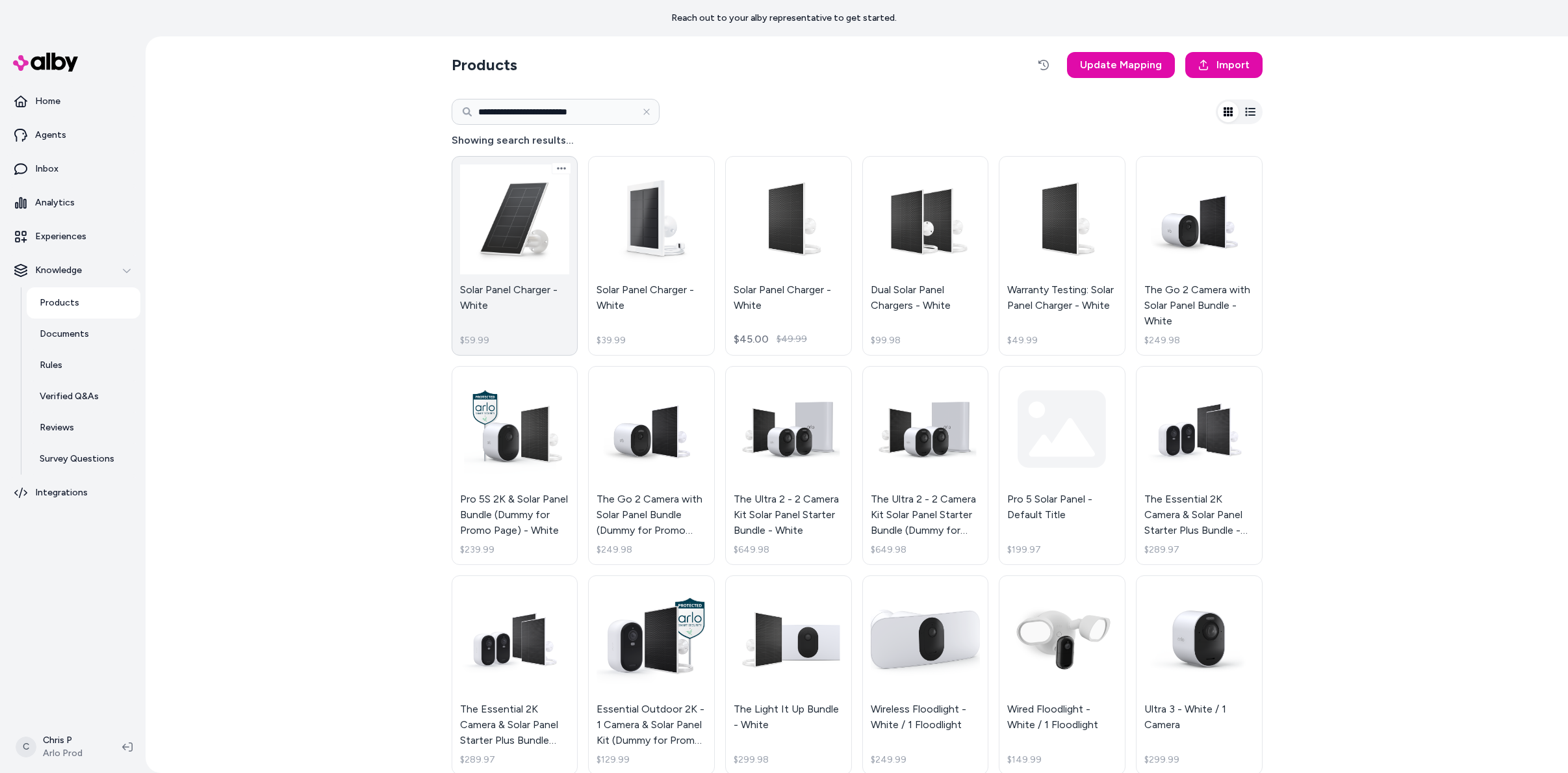click on "Solar Panel Charger - White $59.99" at bounding box center [515, 255] 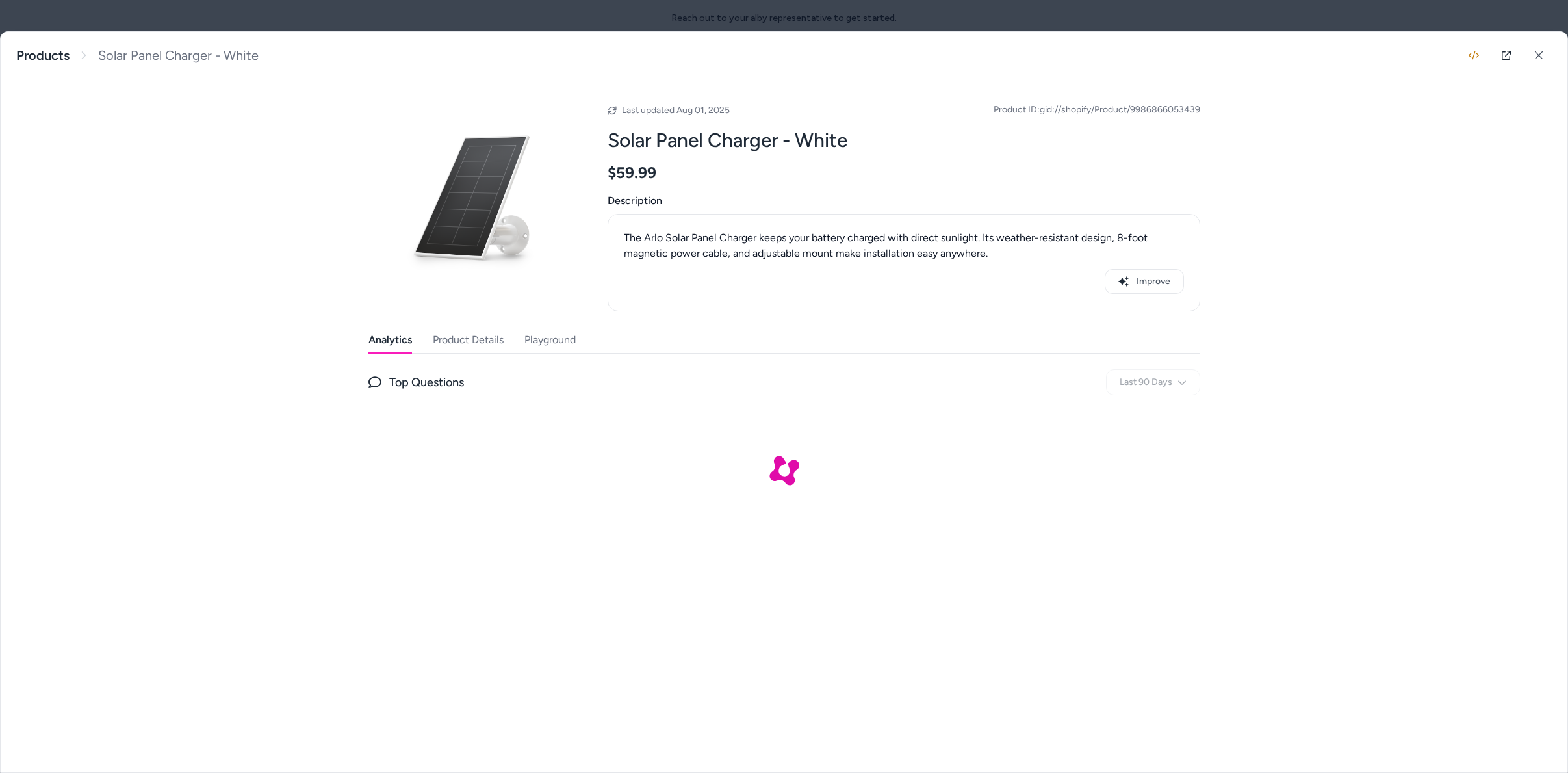click on "Product Details" at bounding box center (468, 340) 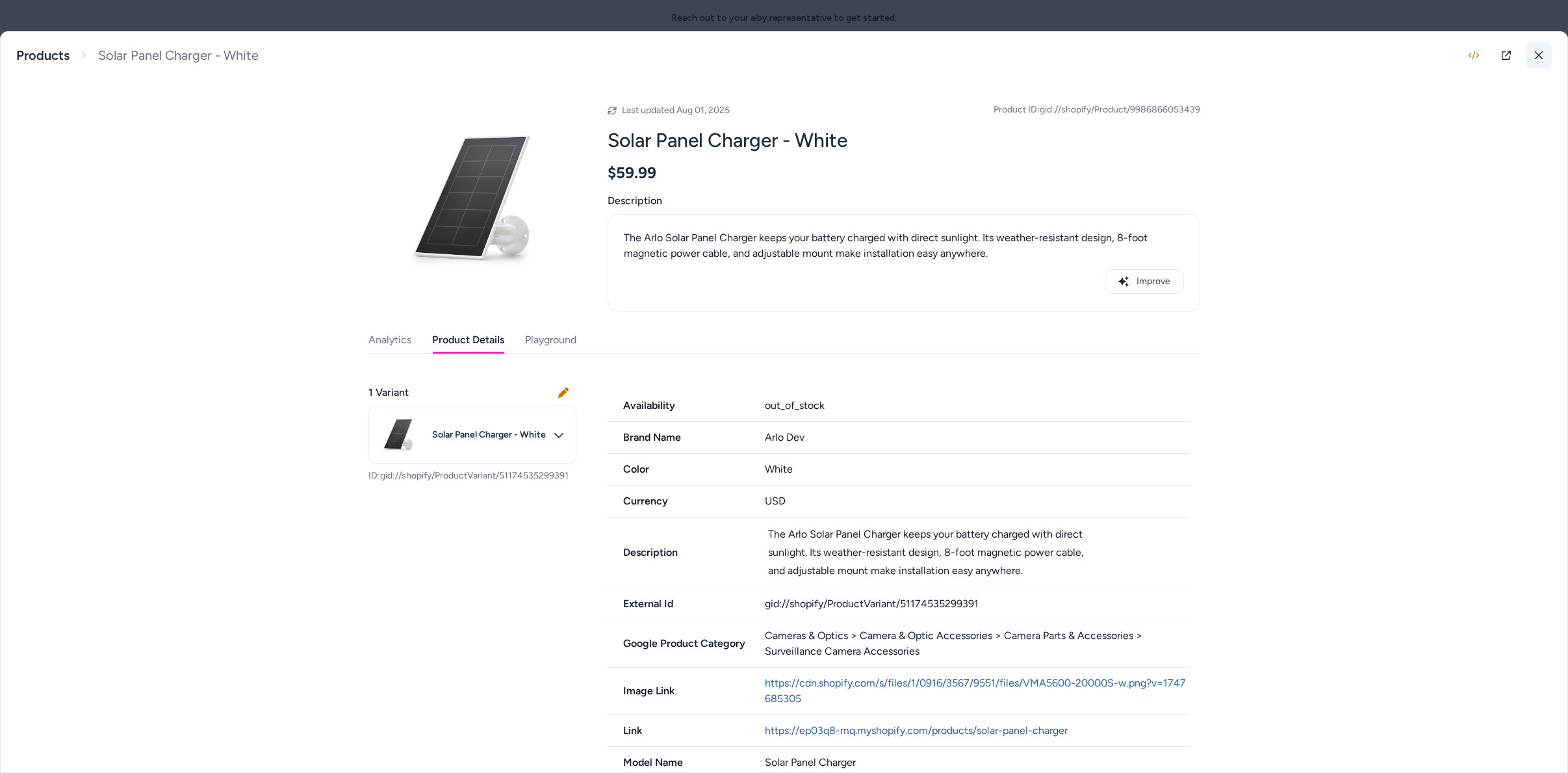 click 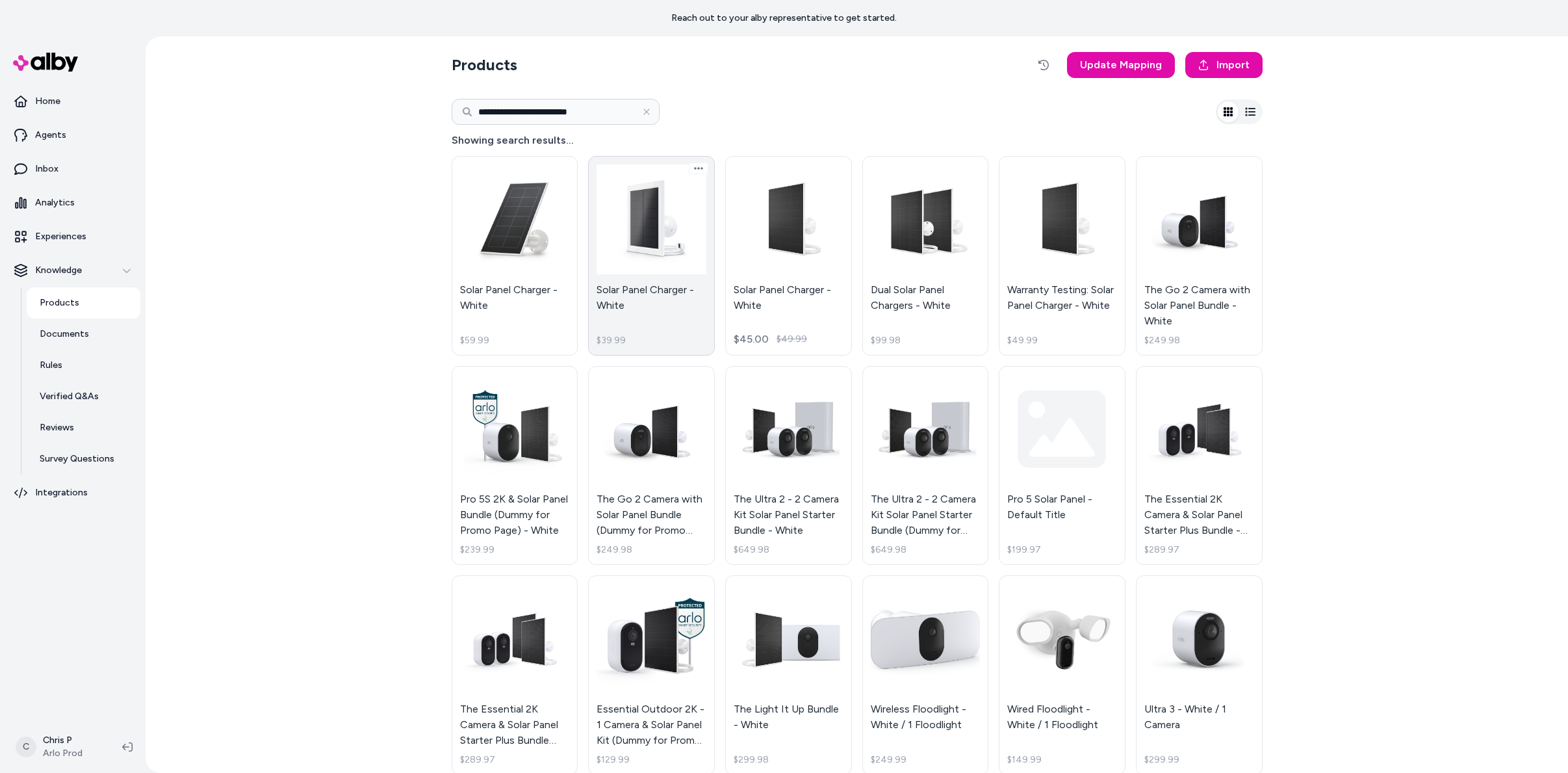 click on "Solar Panel Charger - White $39.99" at bounding box center (651, 255) 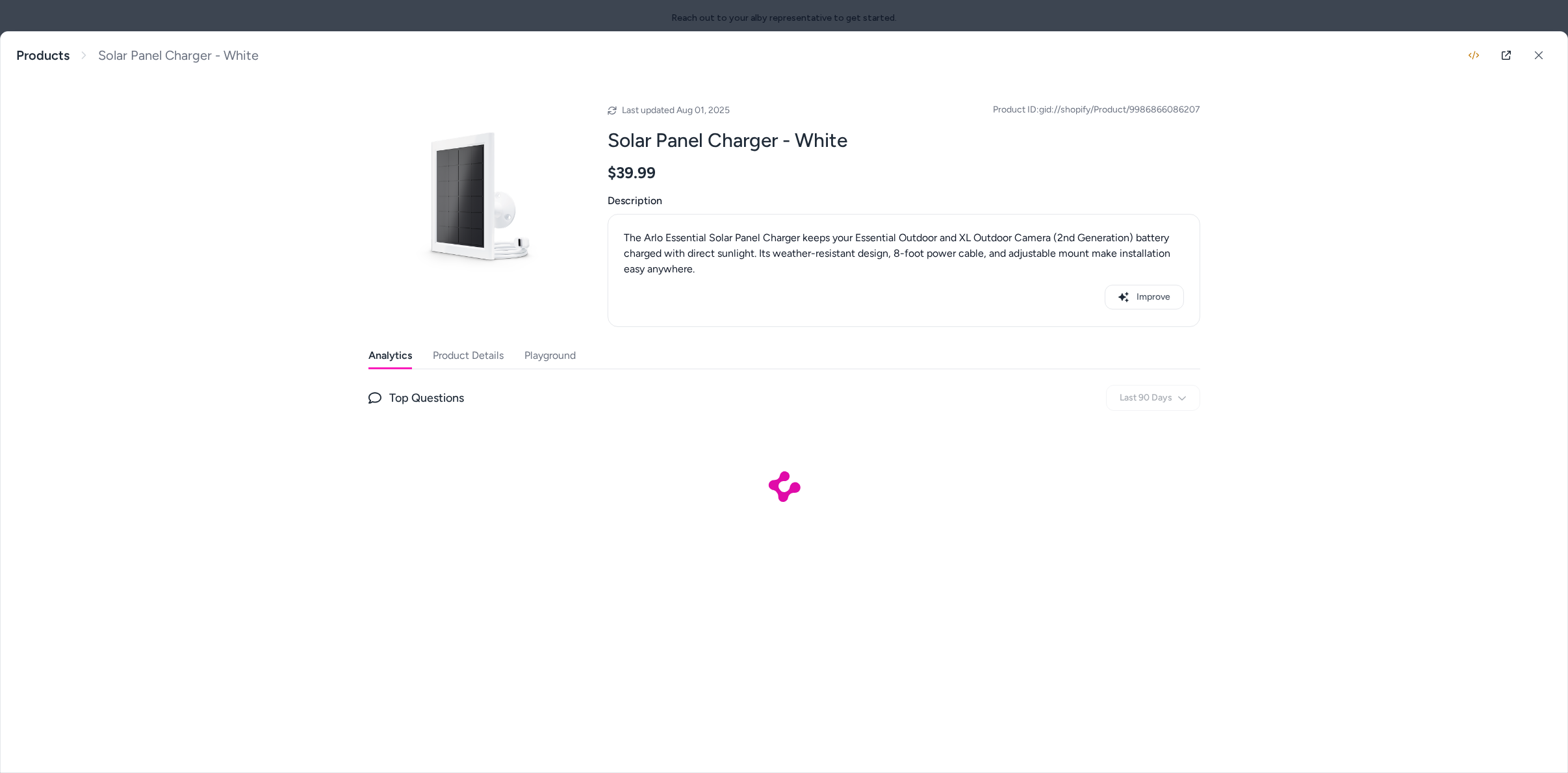 click on "Product Details" at bounding box center (468, 356) 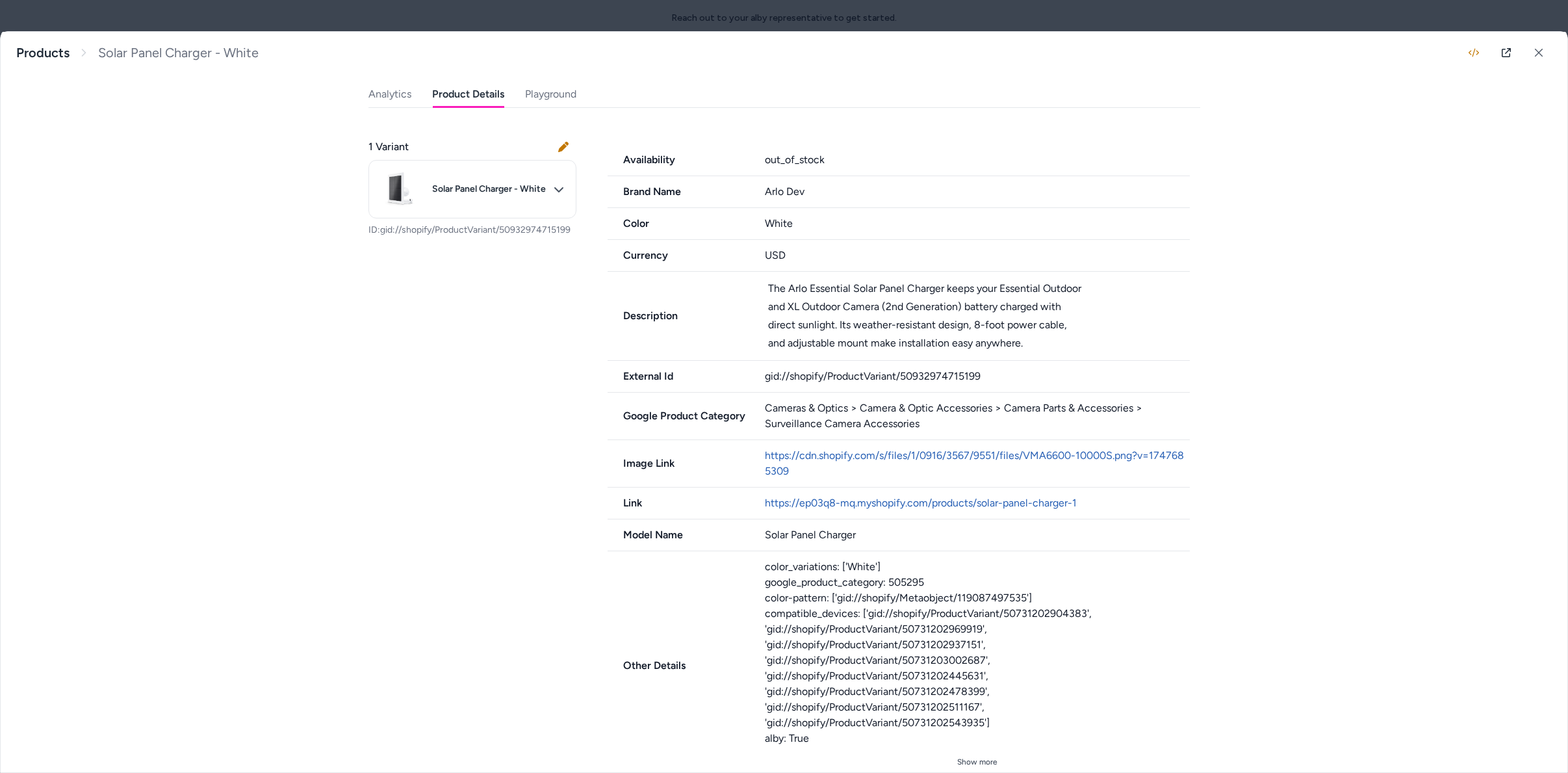 scroll, scrollTop: 13, scrollLeft: 0, axis: vertical 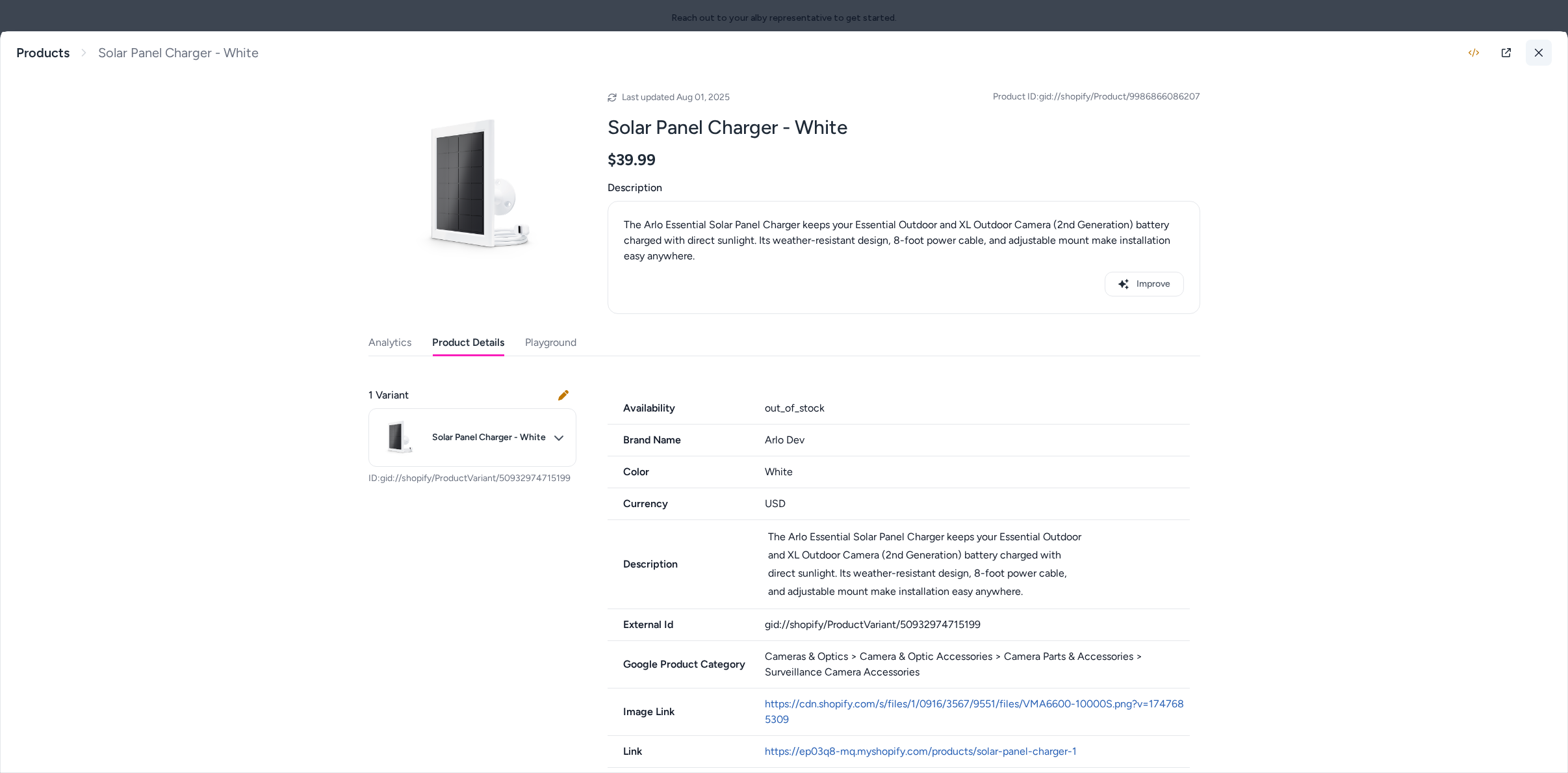 click at bounding box center [1539, 53] 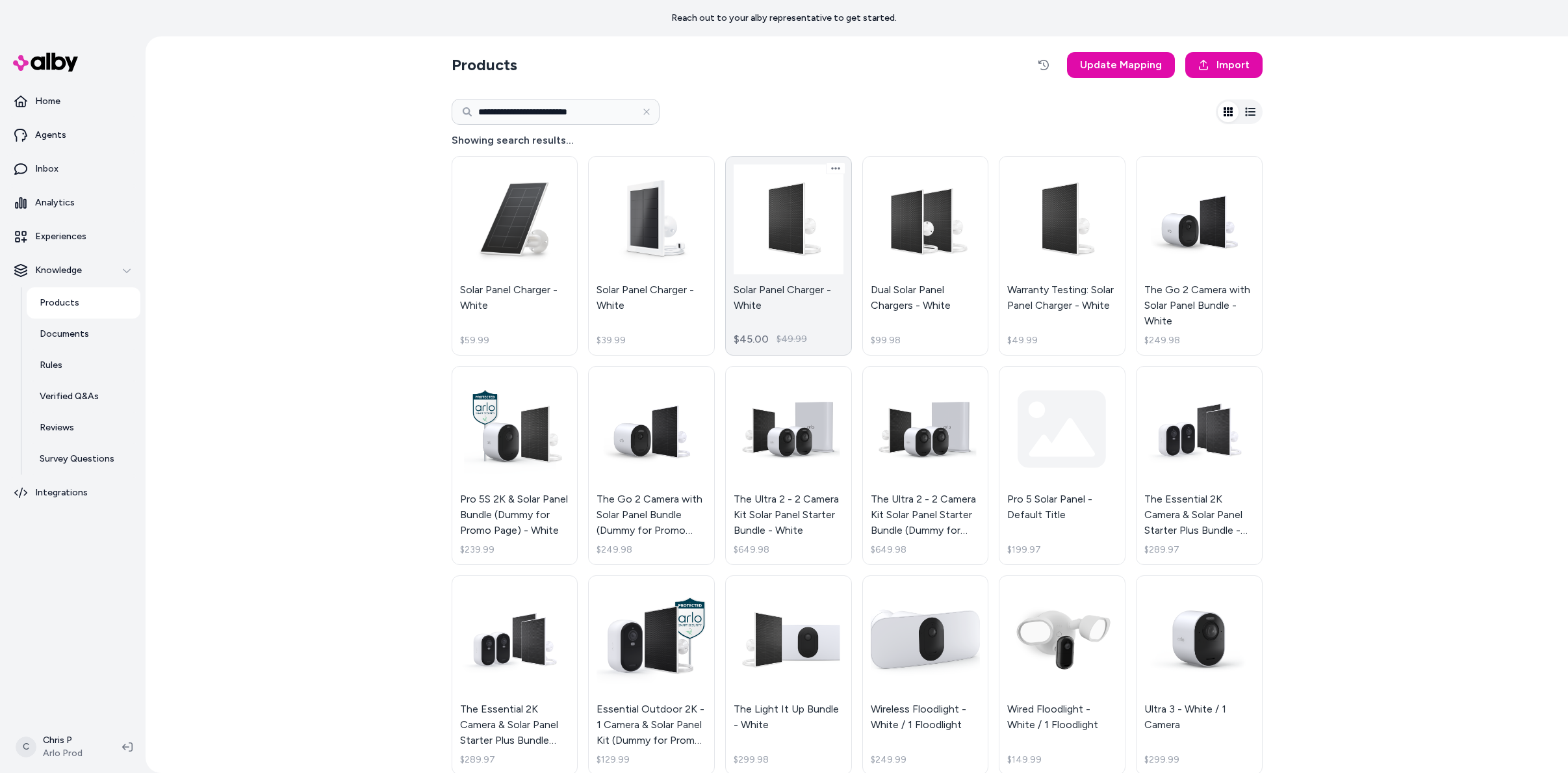 click on "Solar Panel Charger - White $45.00 $49.99" at bounding box center [788, 255] 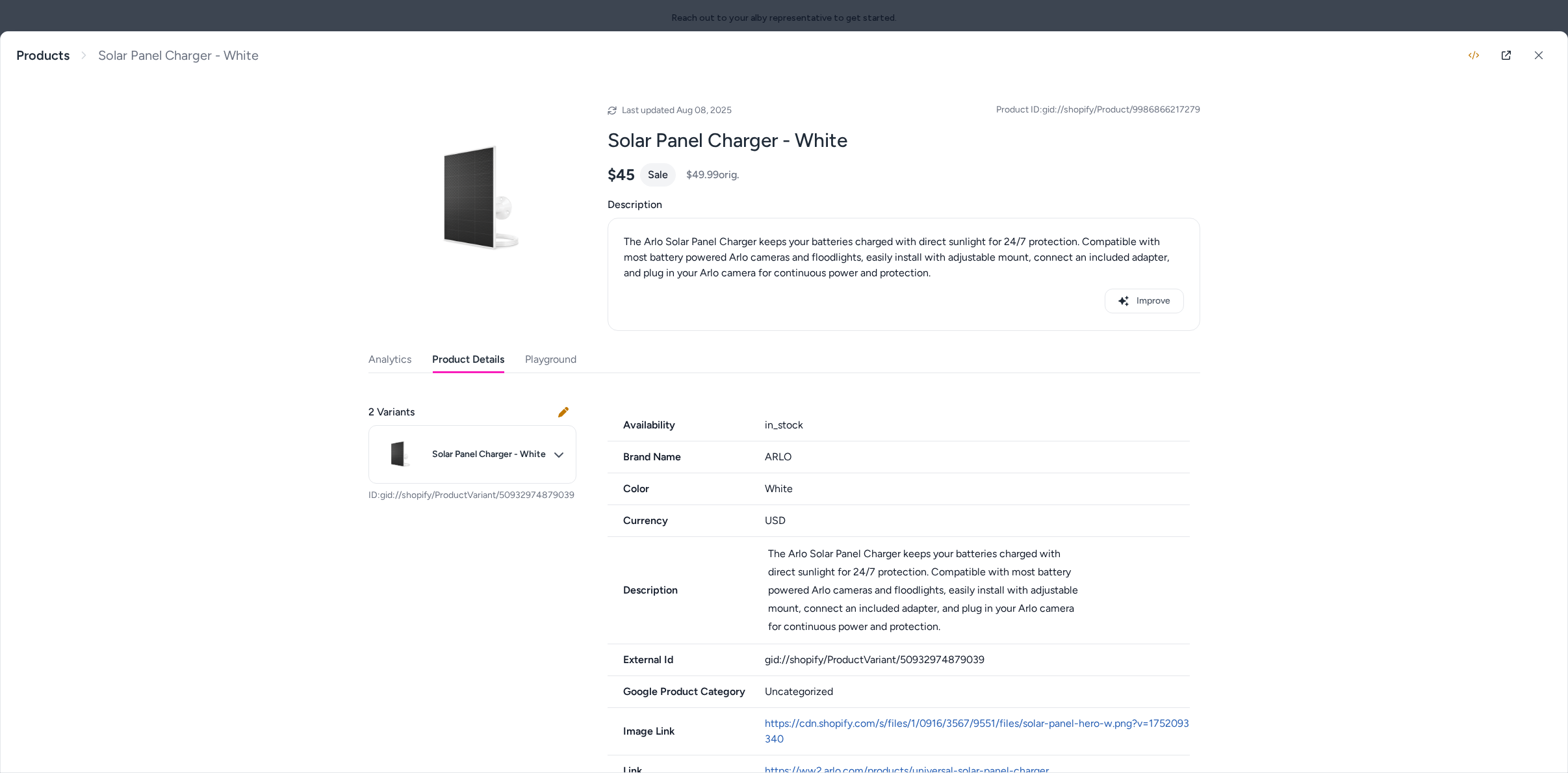 click on "Product Details" at bounding box center [468, 360] 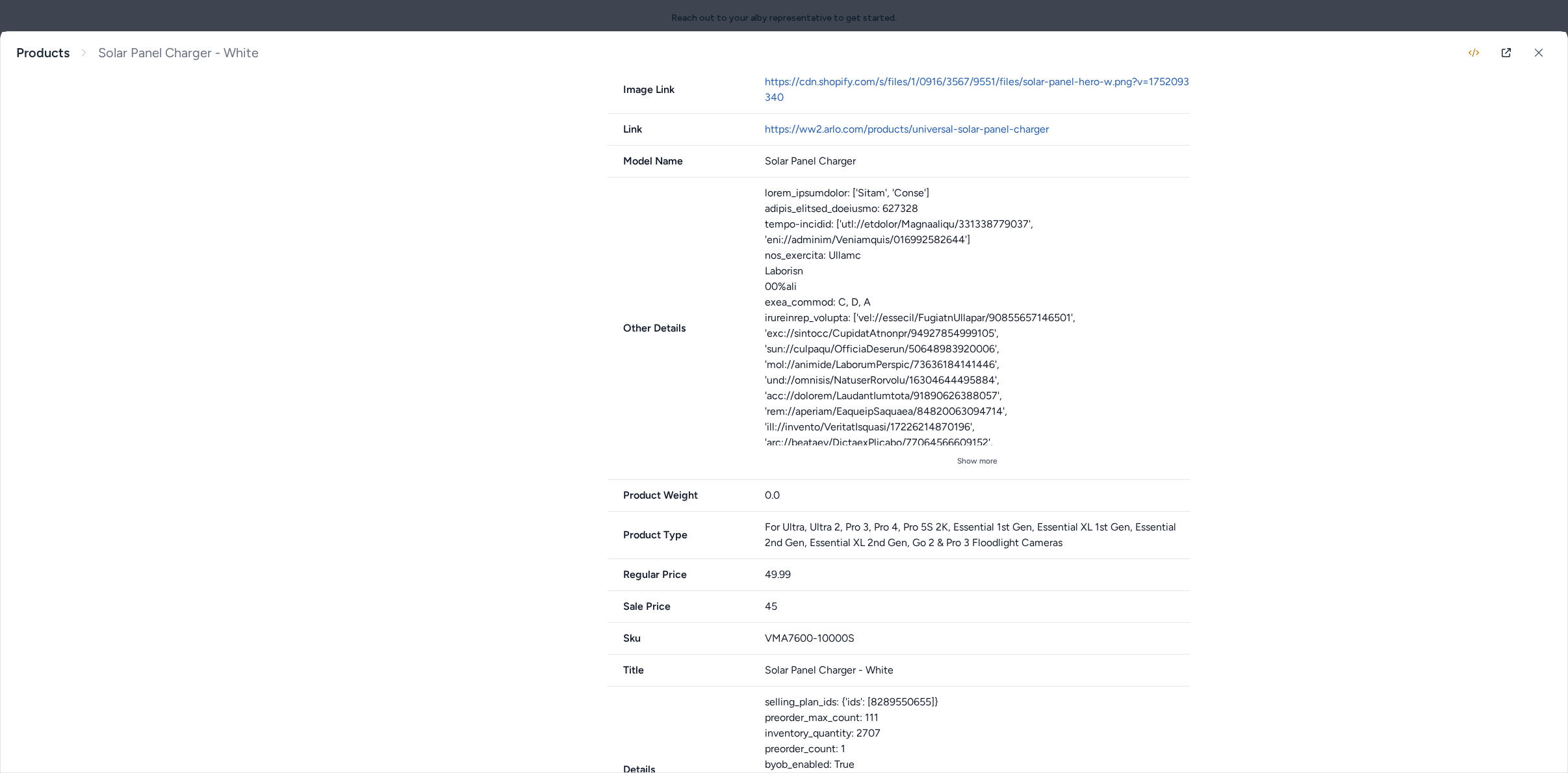 scroll, scrollTop: 708, scrollLeft: 0, axis: vertical 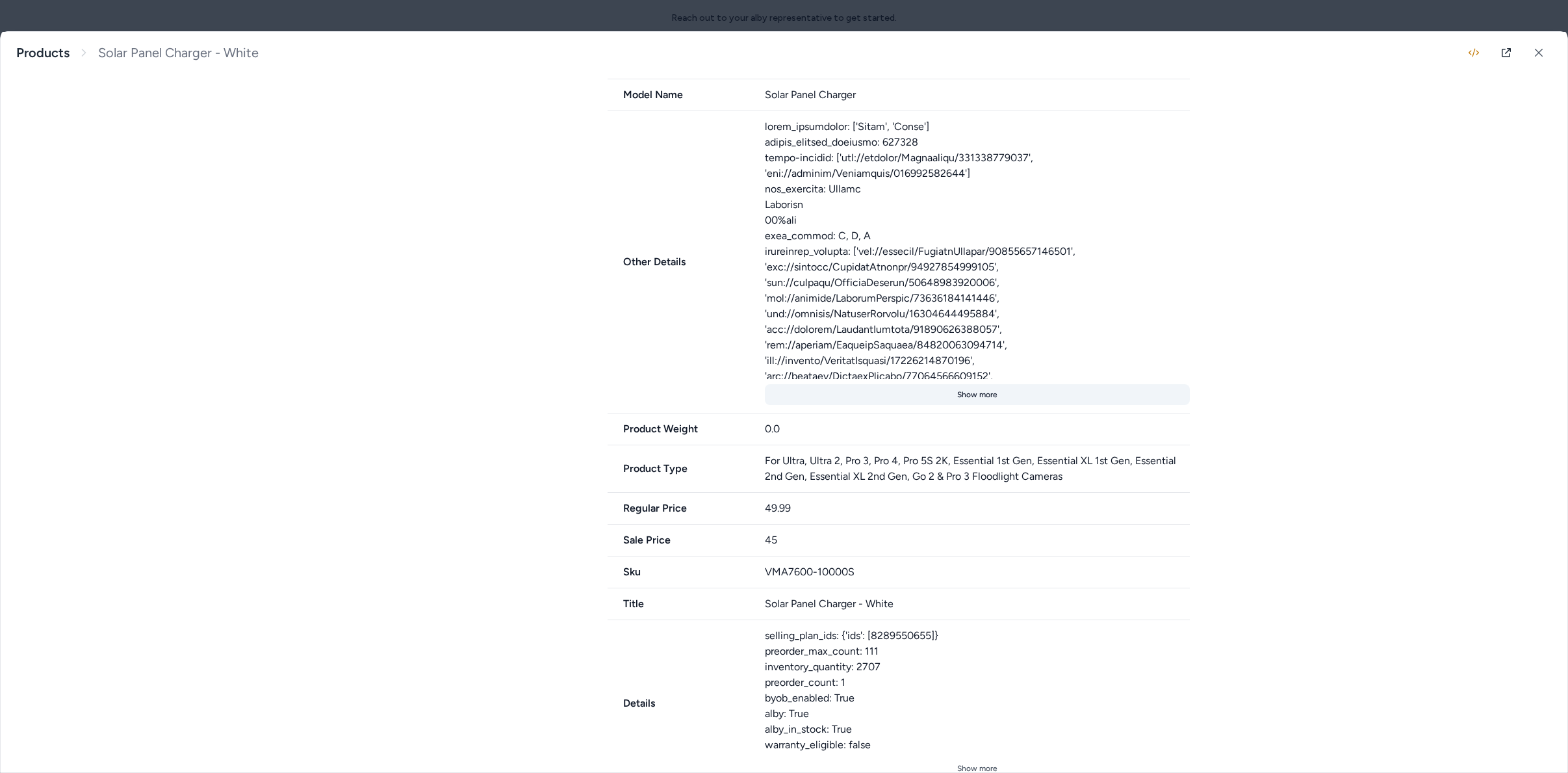 click on "Show more" at bounding box center [977, 395] 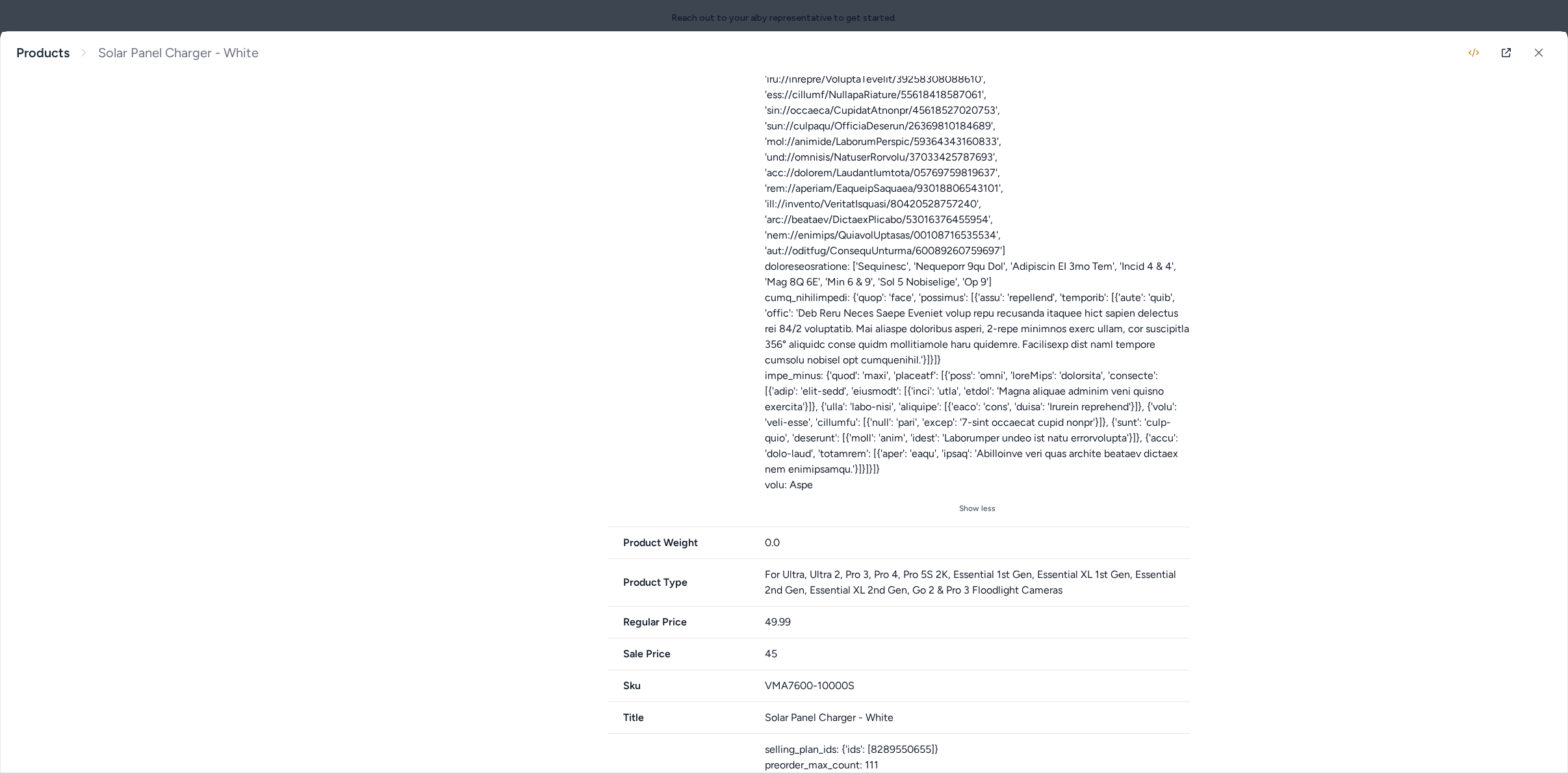 scroll, scrollTop: 1607, scrollLeft: 0, axis: vertical 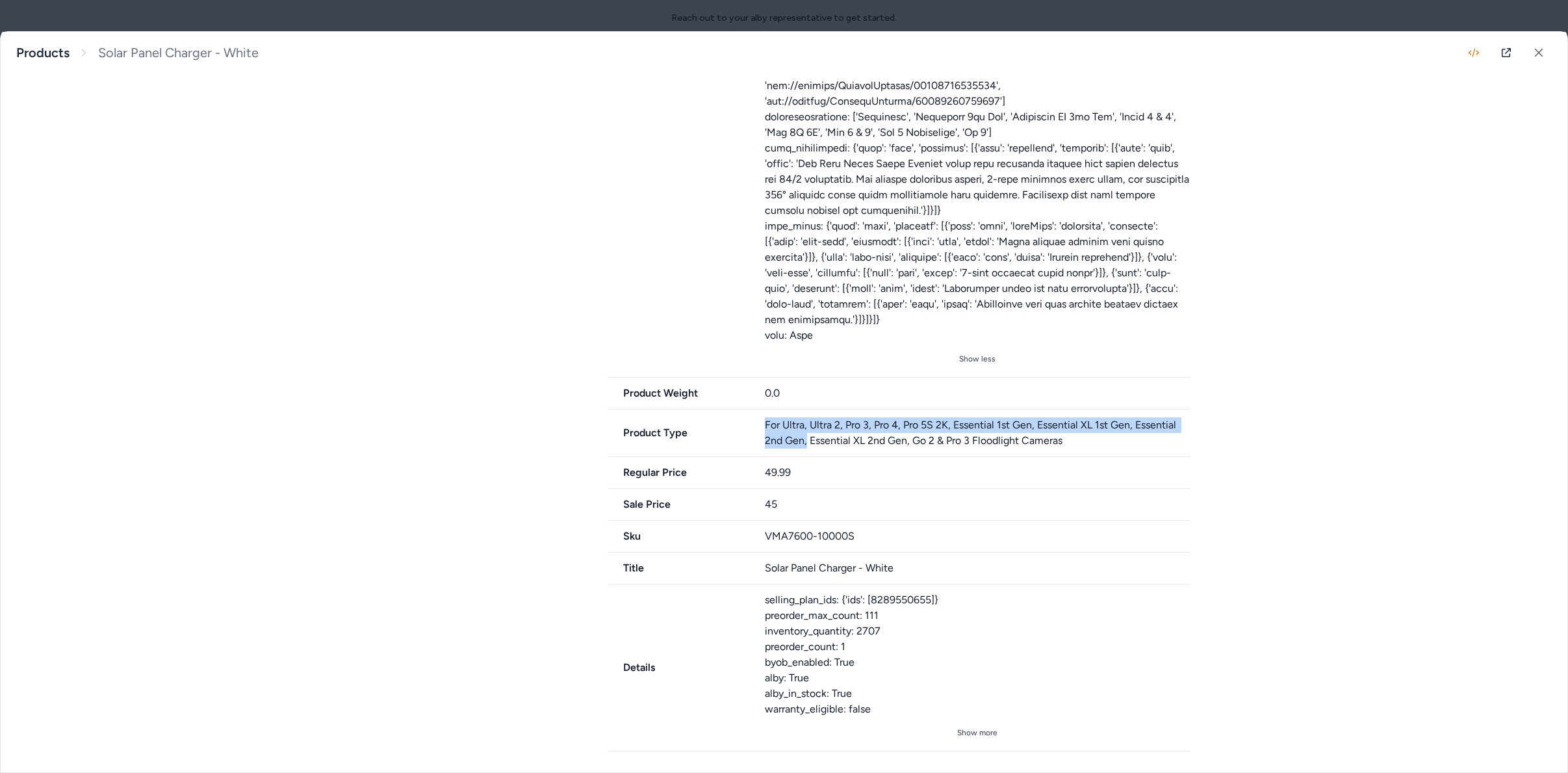 drag, startPoint x: 760, startPoint y: 430, endPoint x: 847, endPoint y: 455, distance: 90.52072 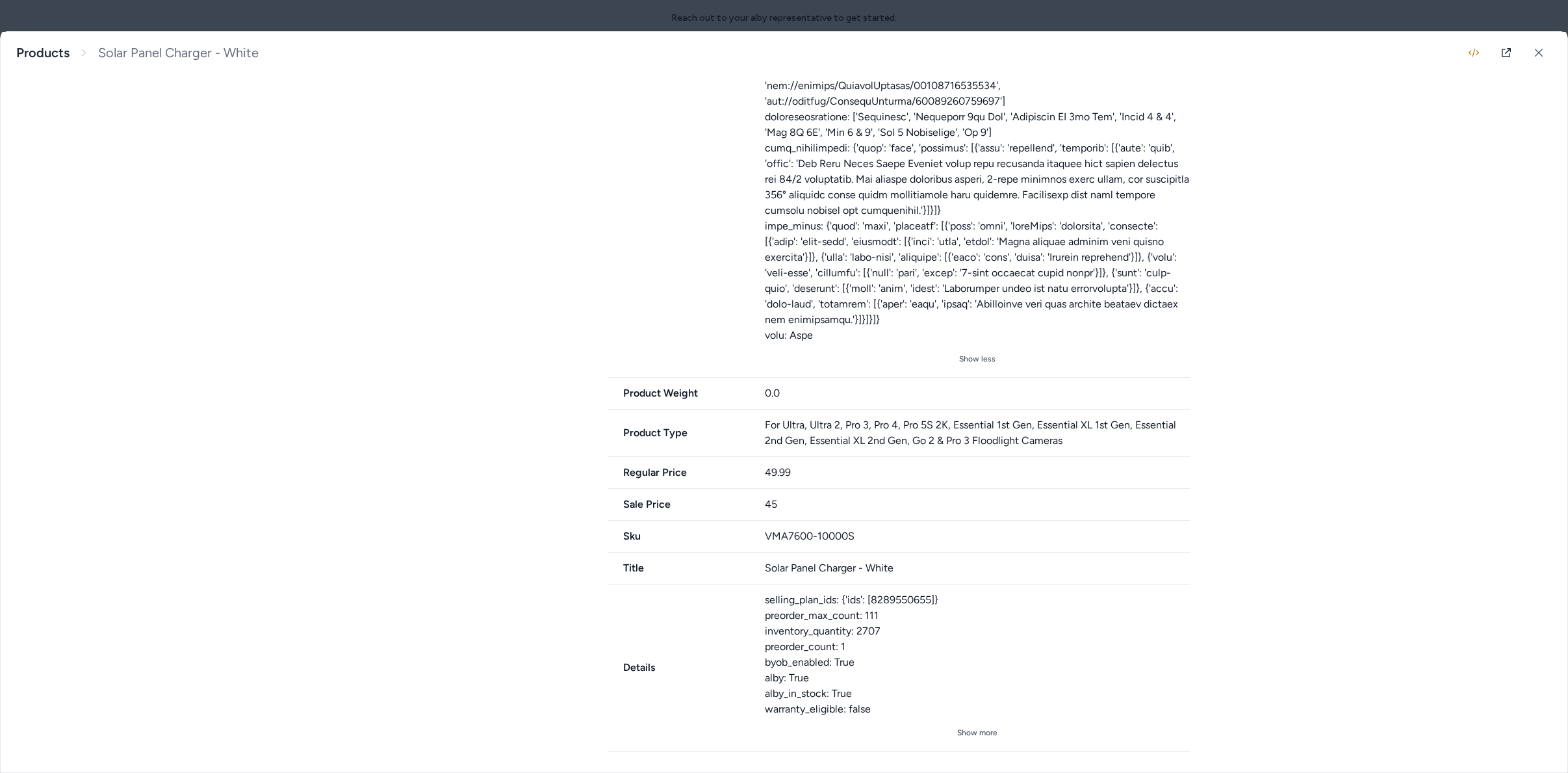 drag, startPoint x: 785, startPoint y: 434, endPoint x: 784, endPoint y: 445, distance: 11.045361 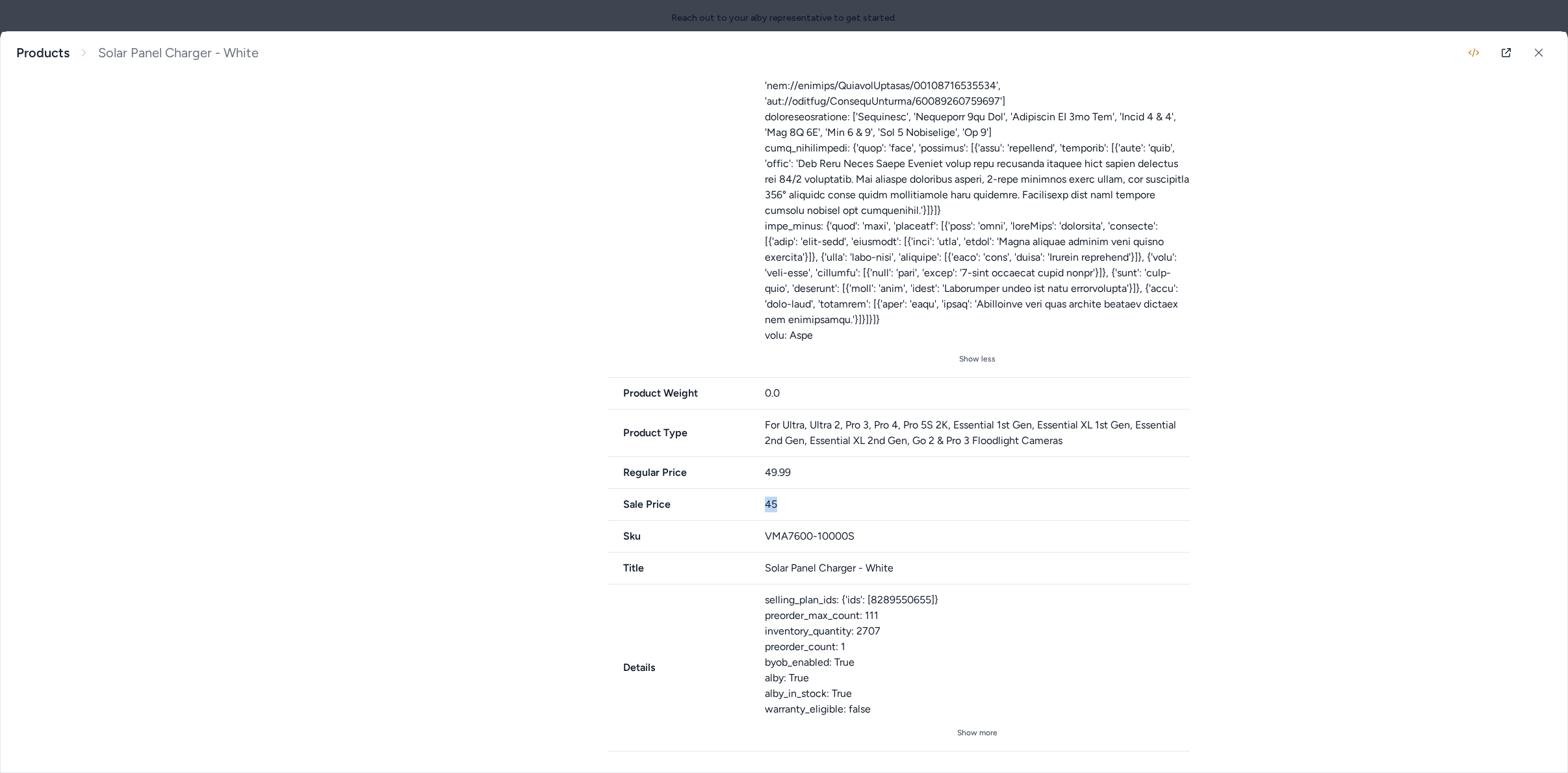 drag, startPoint x: 775, startPoint y: 506, endPoint x: 718, endPoint y: 512, distance: 57.31492 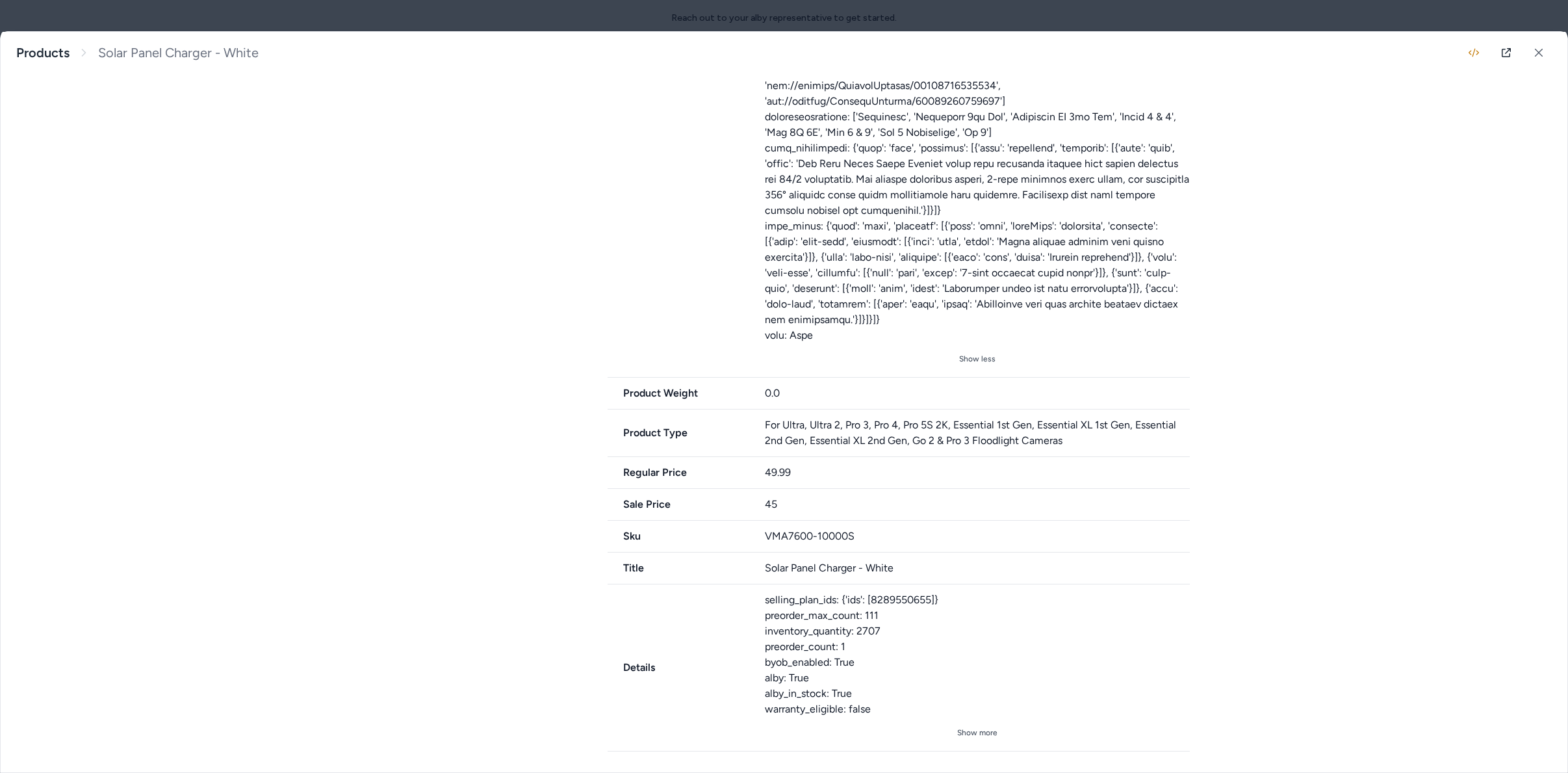 click on "Solar Panel Charger - White The Arlo Solar Panel Charger keeps your batteries charged with direct sunlight for 24/7 protection. Compatible with most battery powered Arlo cameras and floodlights, easily install with adjustable mount, connect an included adapter, and plug in your Arlo camera for continuous power and protection.
Products Solar Panel Charger - White Last updated Aug 08, 2025 Product ID:  gid://shopify/Product/9986866217279 Solar Panel Charger - White $45 Sale $49.99  orig. Description The Arlo Solar Panel Charger keeps your batteries charged with direct sunlight for 24/7 protection. Compatible with most battery powered Arlo cameras and floodlights, easily install with adjustable mount, connect an included adapter, and plug in your Arlo camera for continuous power and protection.  Improve Analytics Product Details Playground 2 Variants Solar Panel Charger - White ID:  gid://shopify/ProductVariant/50932974879039 Availability in_stock Brand Name ARLO Color White Currency USD Description Image Link" at bounding box center [784, 402] 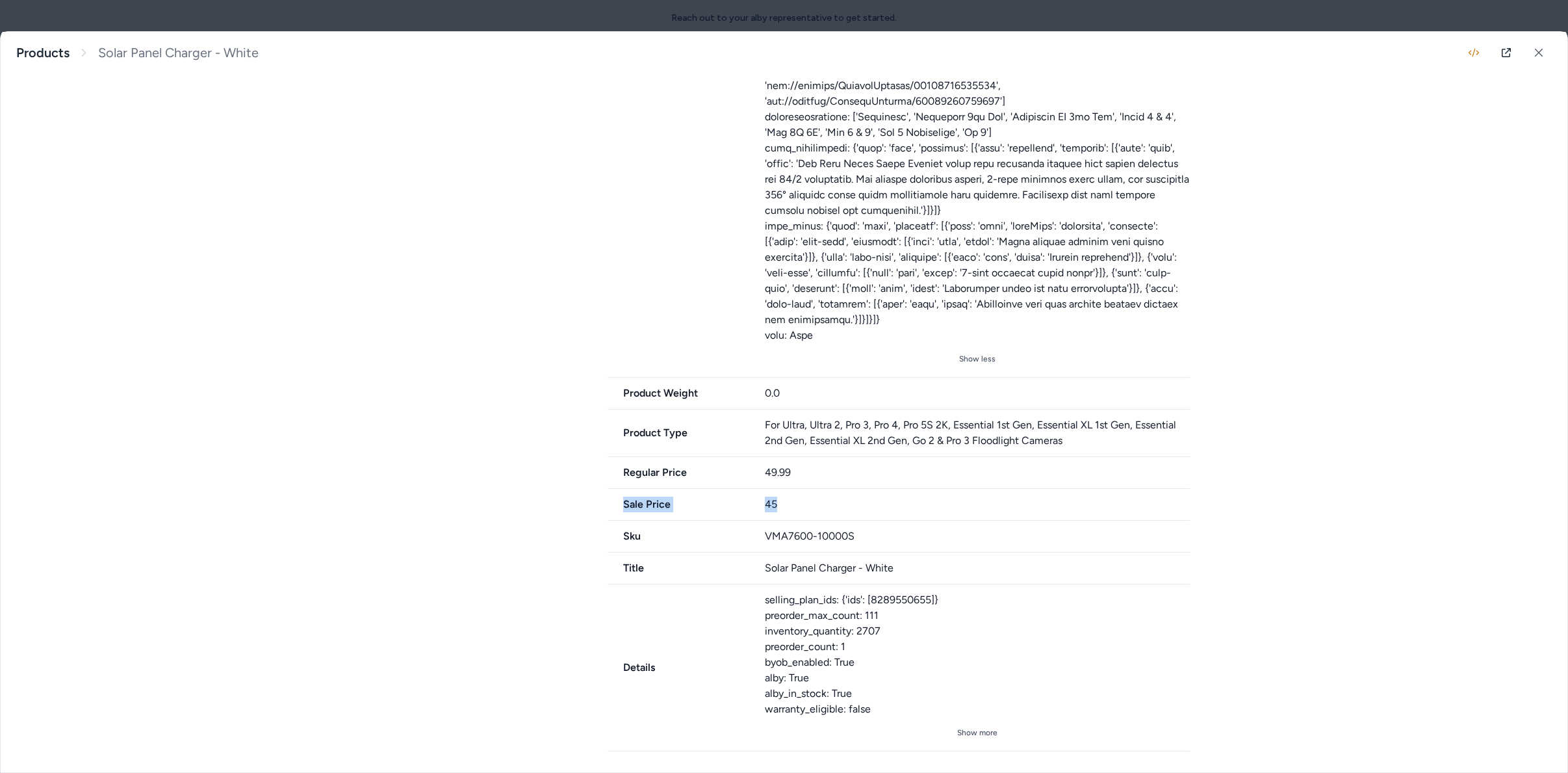 drag, startPoint x: 774, startPoint y: 525, endPoint x: 543, endPoint y: 510, distance: 231.4865 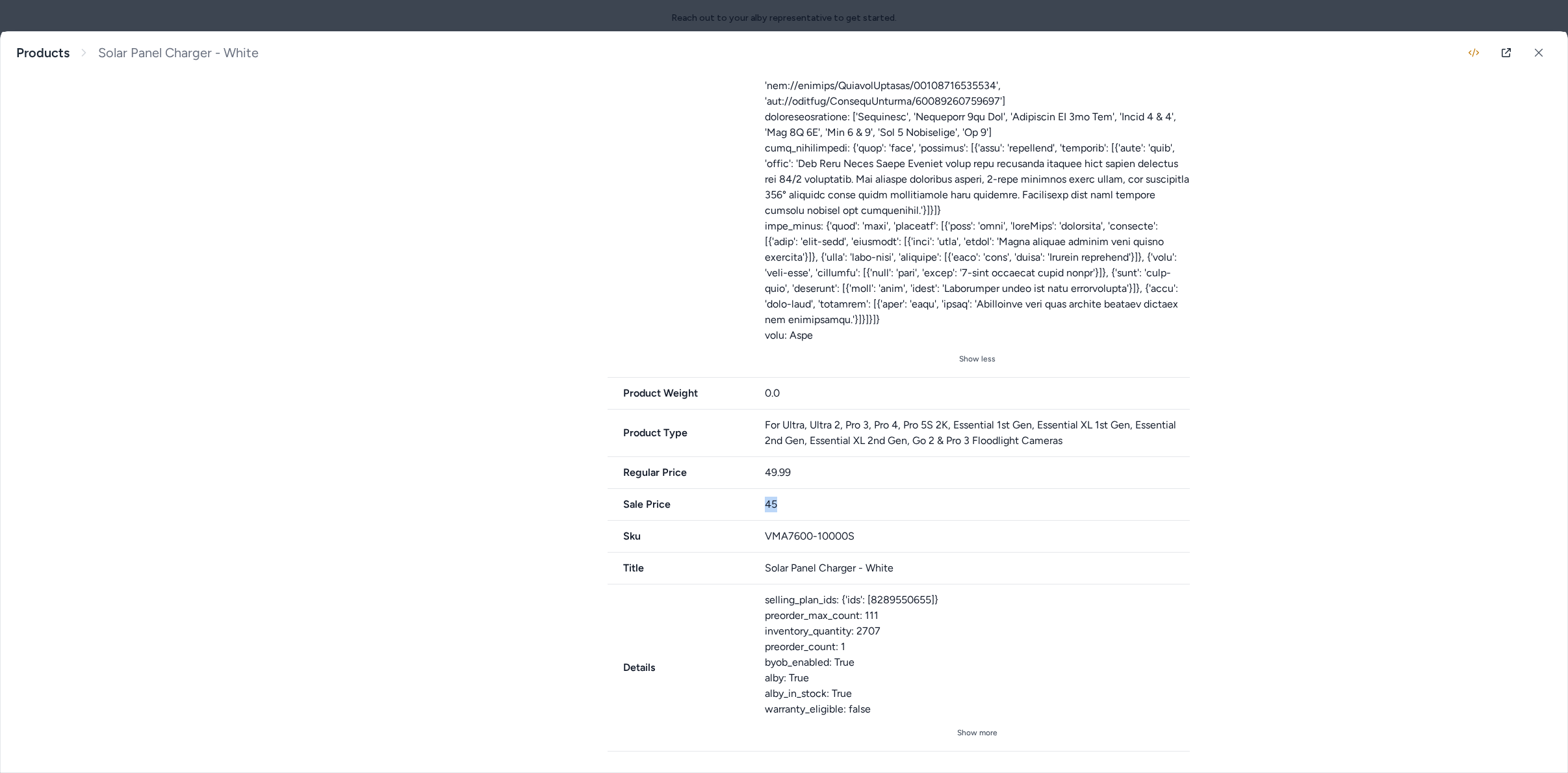 drag, startPoint x: 808, startPoint y: 503, endPoint x: 726, endPoint y: 510, distance: 82.29824 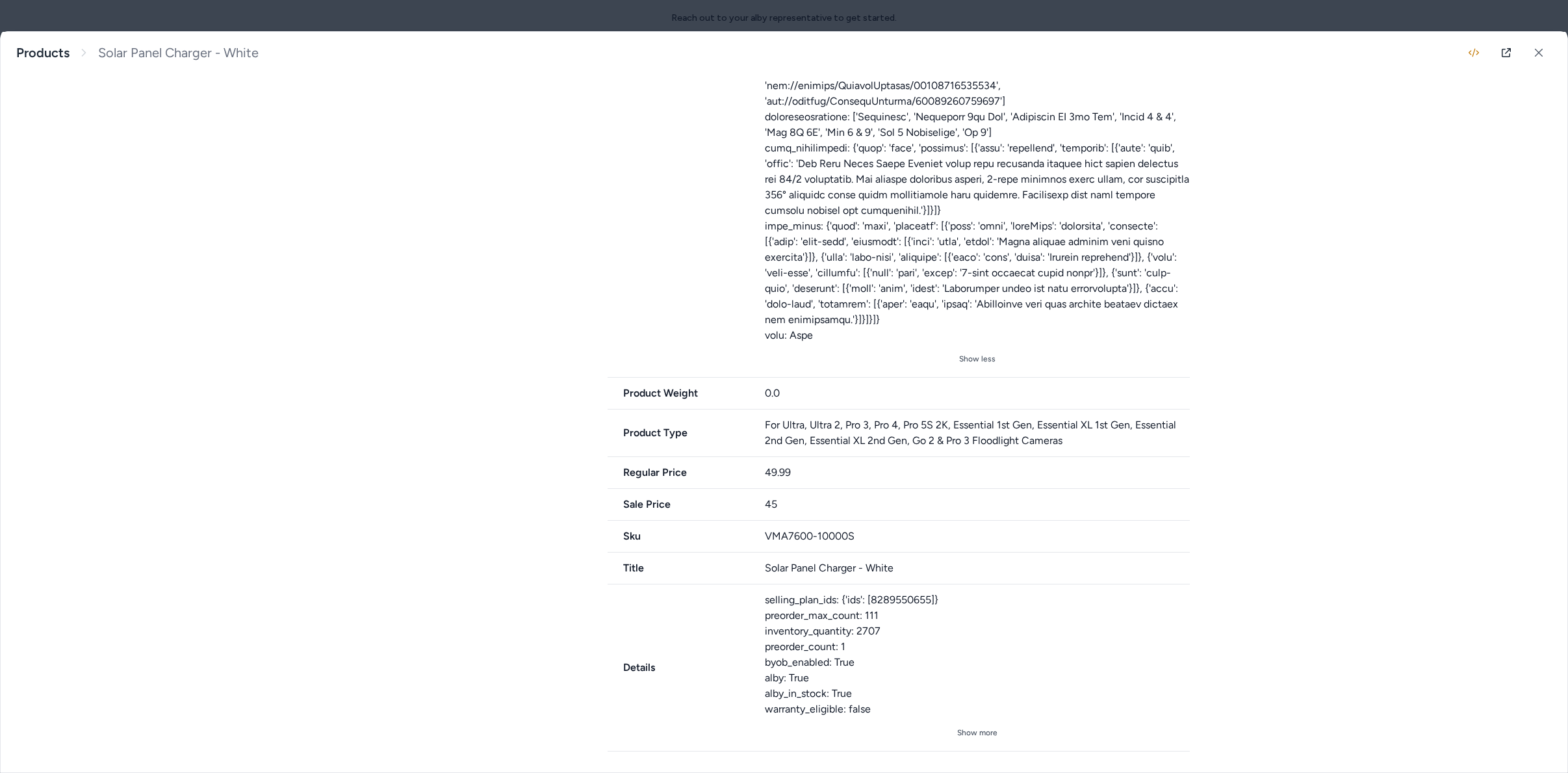 drag, startPoint x: 753, startPoint y: 508, endPoint x: 773, endPoint y: 508, distance: 20 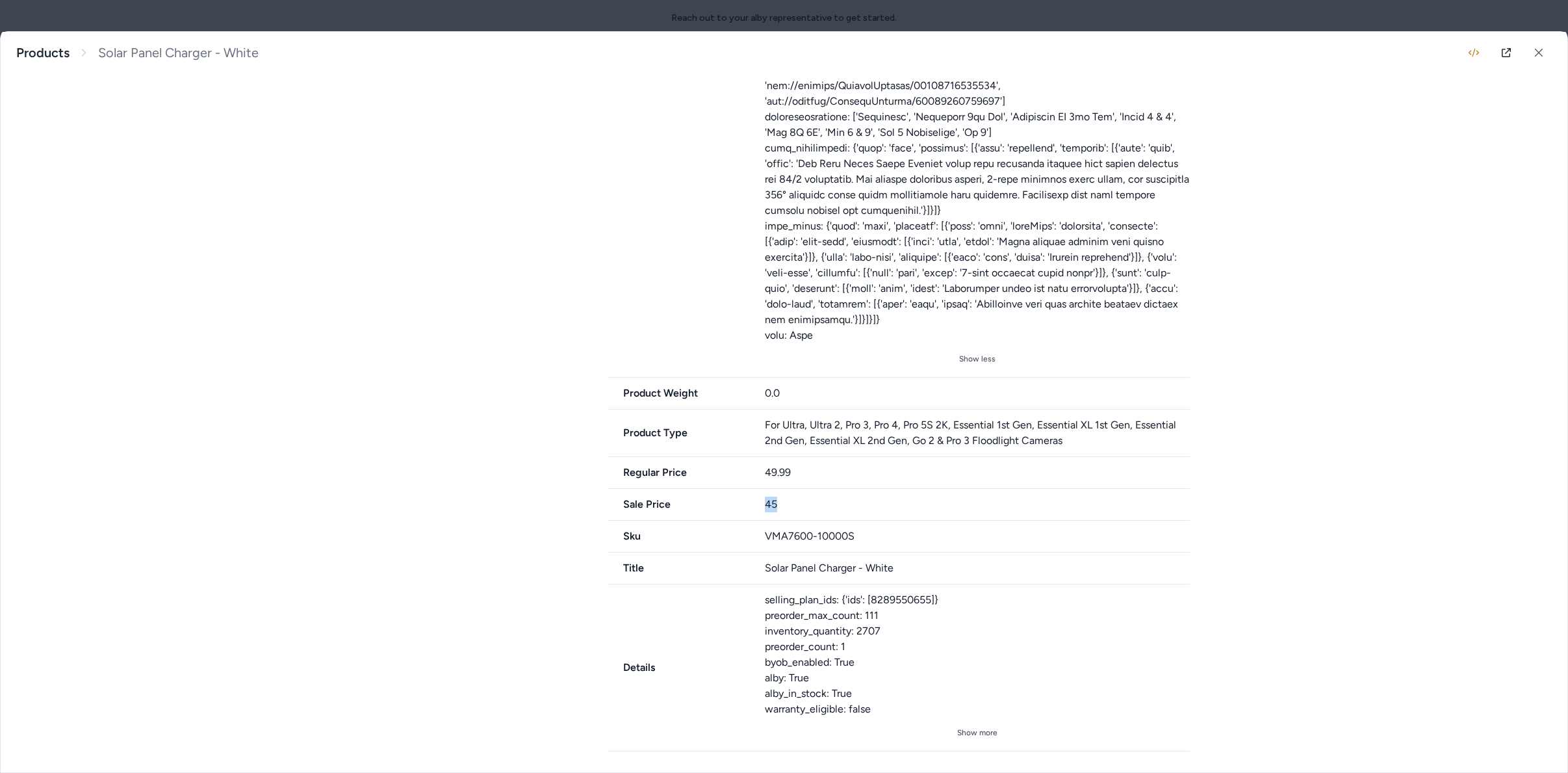 drag, startPoint x: 777, startPoint y: 507, endPoint x: 706, endPoint y: 512, distance: 71.17584 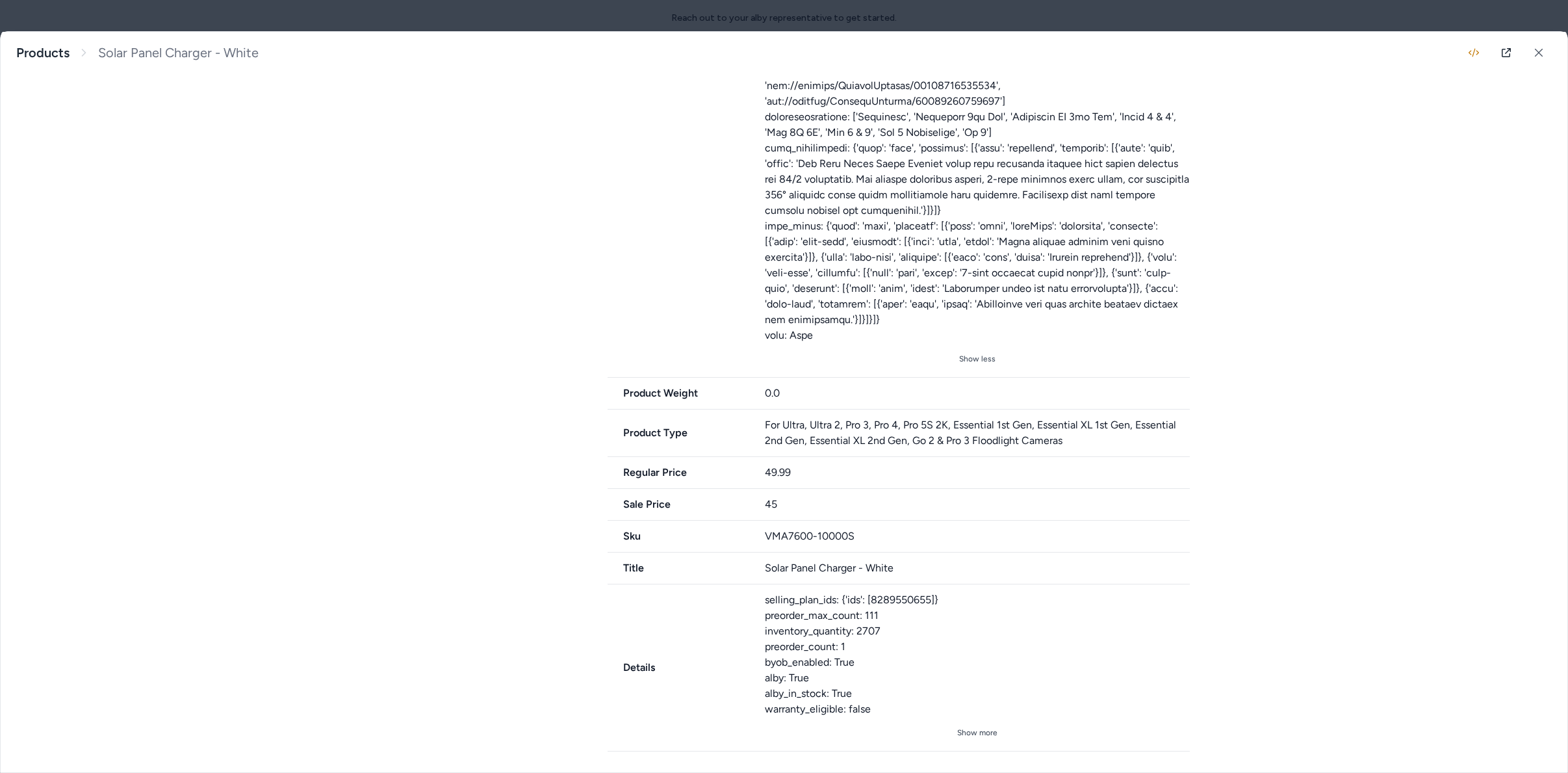 click on "Sale Price 45" at bounding box center [899, 504] 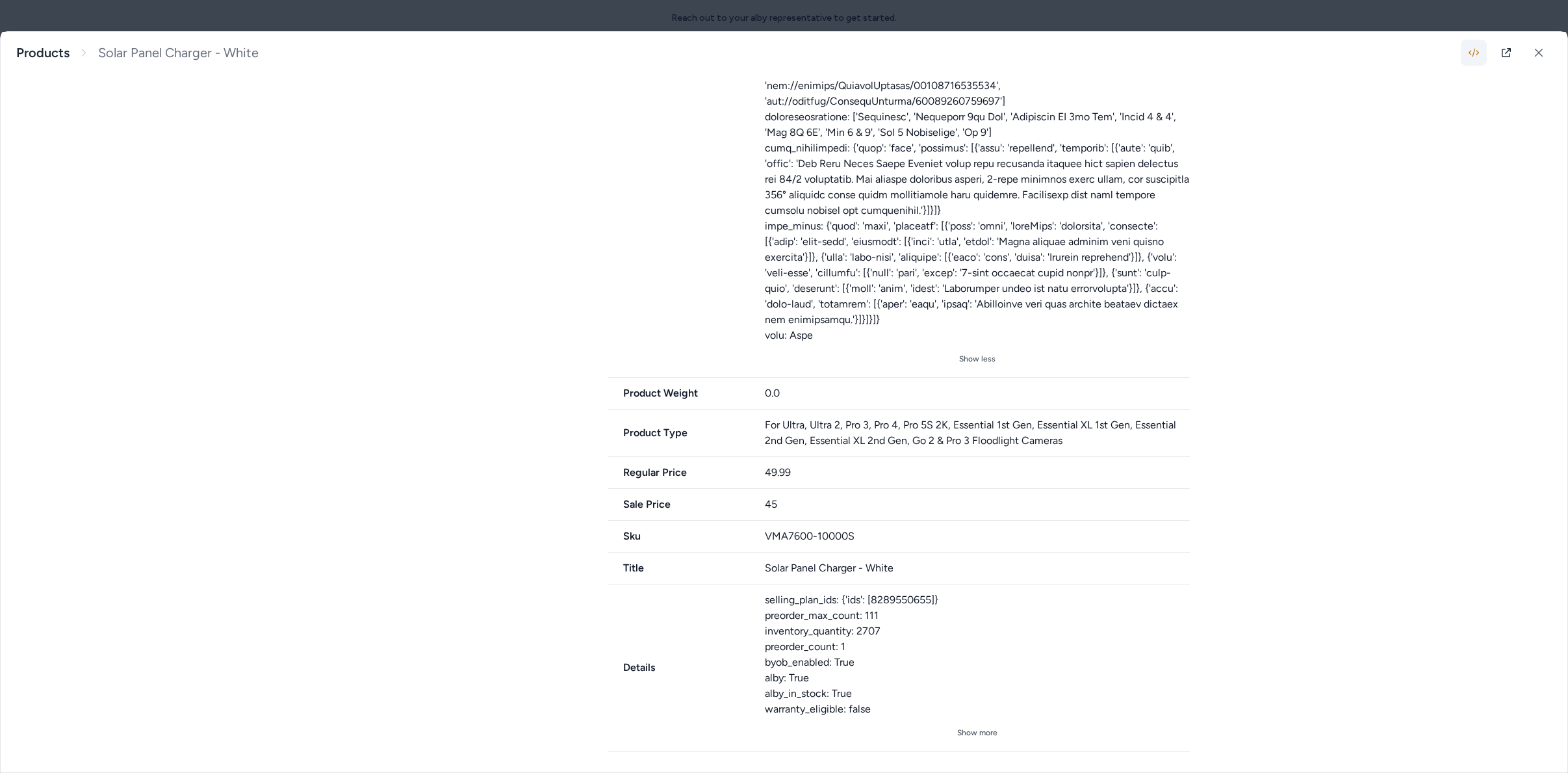 click at bounding box center [1474, 53] 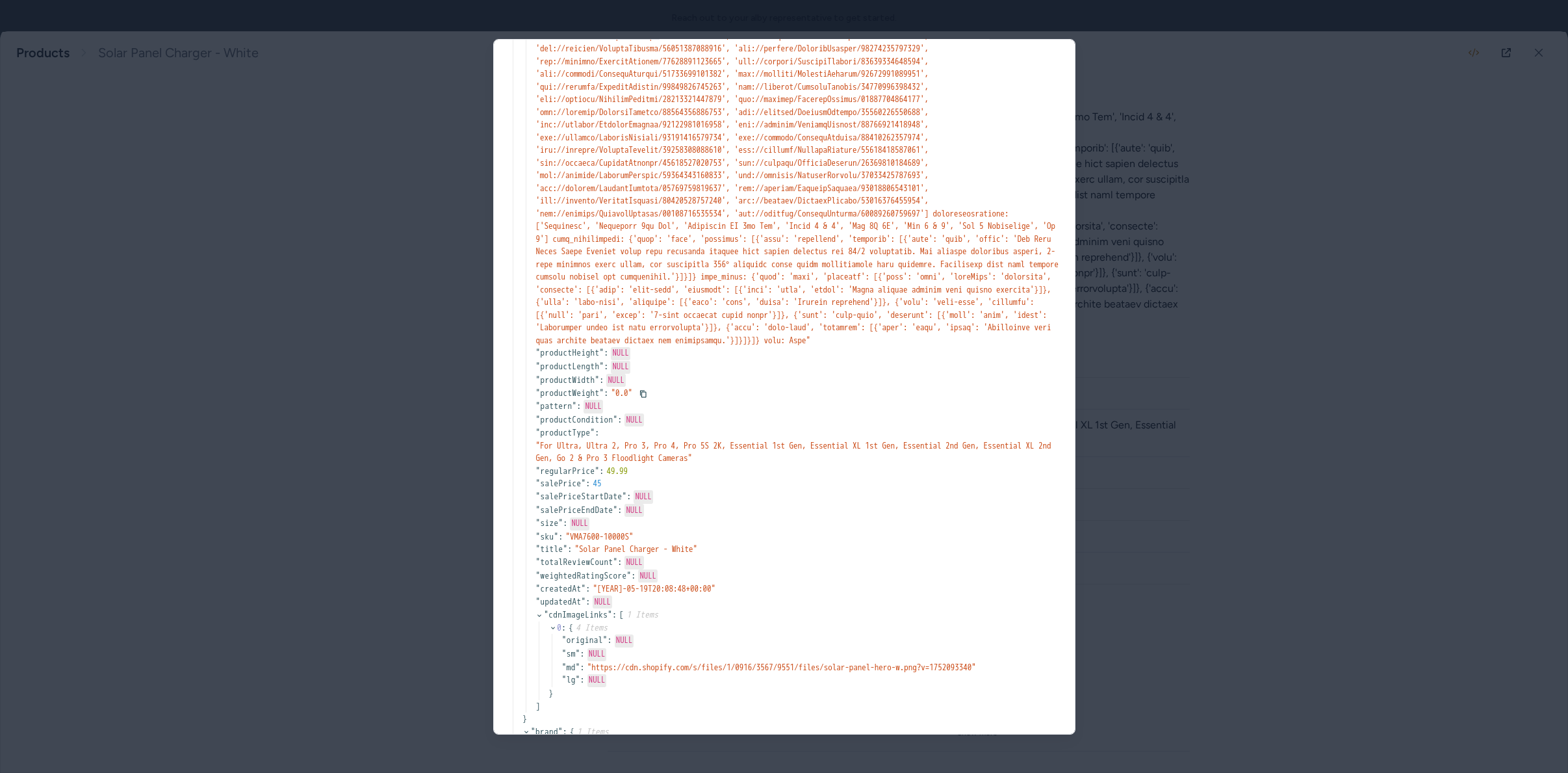 scroll, scrollTop: 625, scrollLeft: 0, axis: vertical 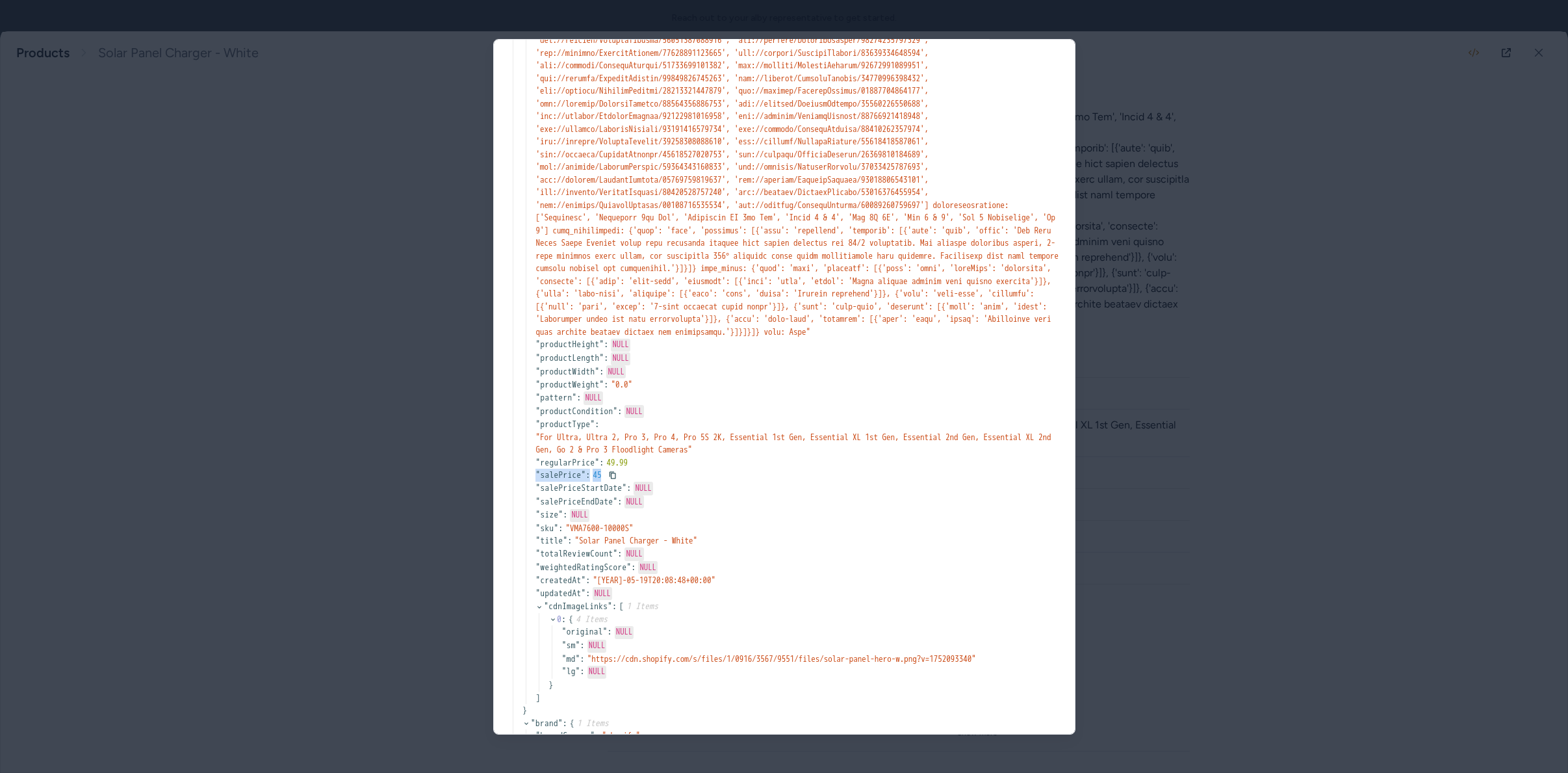 drag, startPoint x: 607, startPoint y: 535, endPoint x: 509, endPoint y: 532, distance: 98.04591 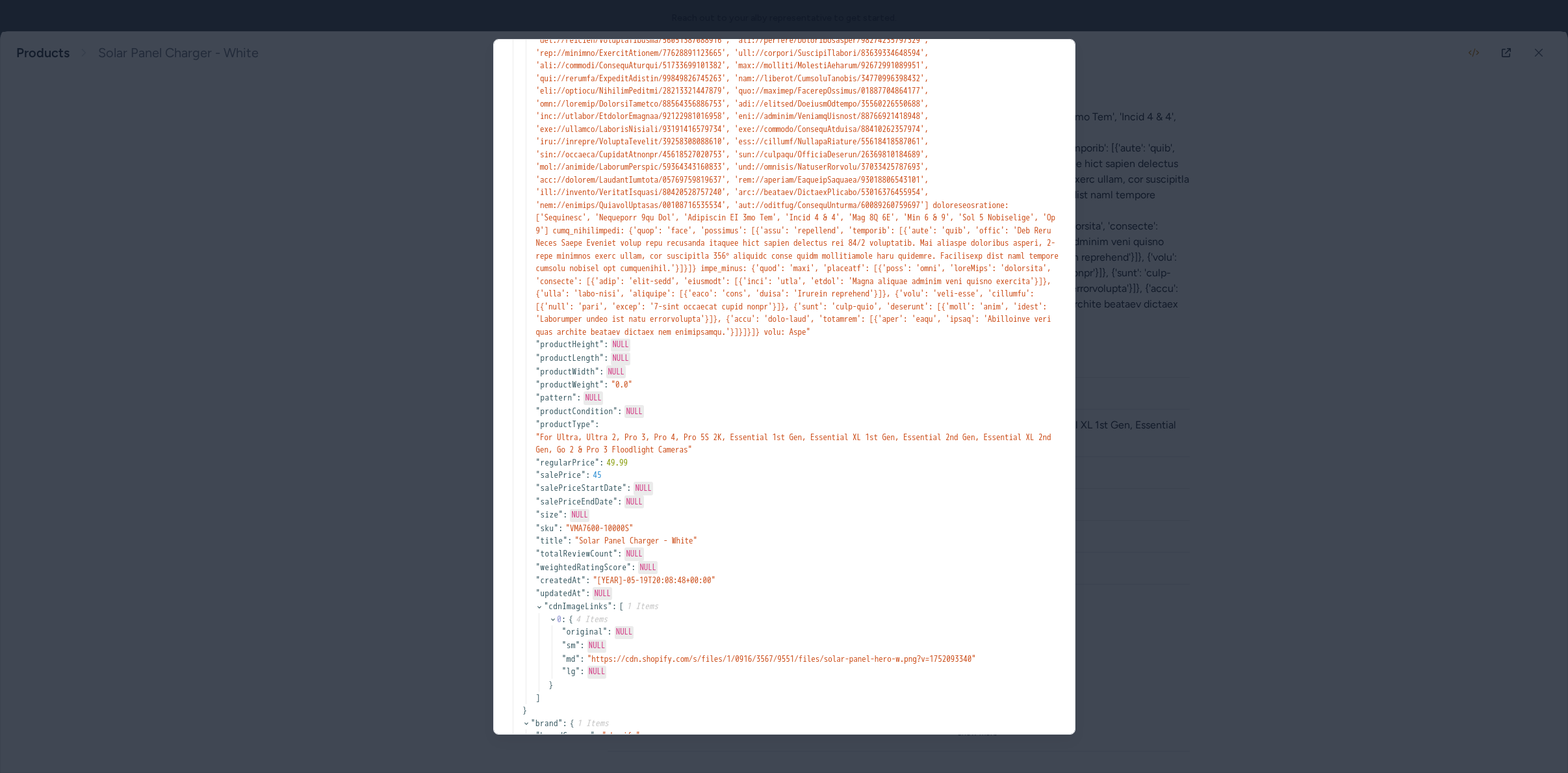 click on "" salePrice "" at bounding box center (560, 475) 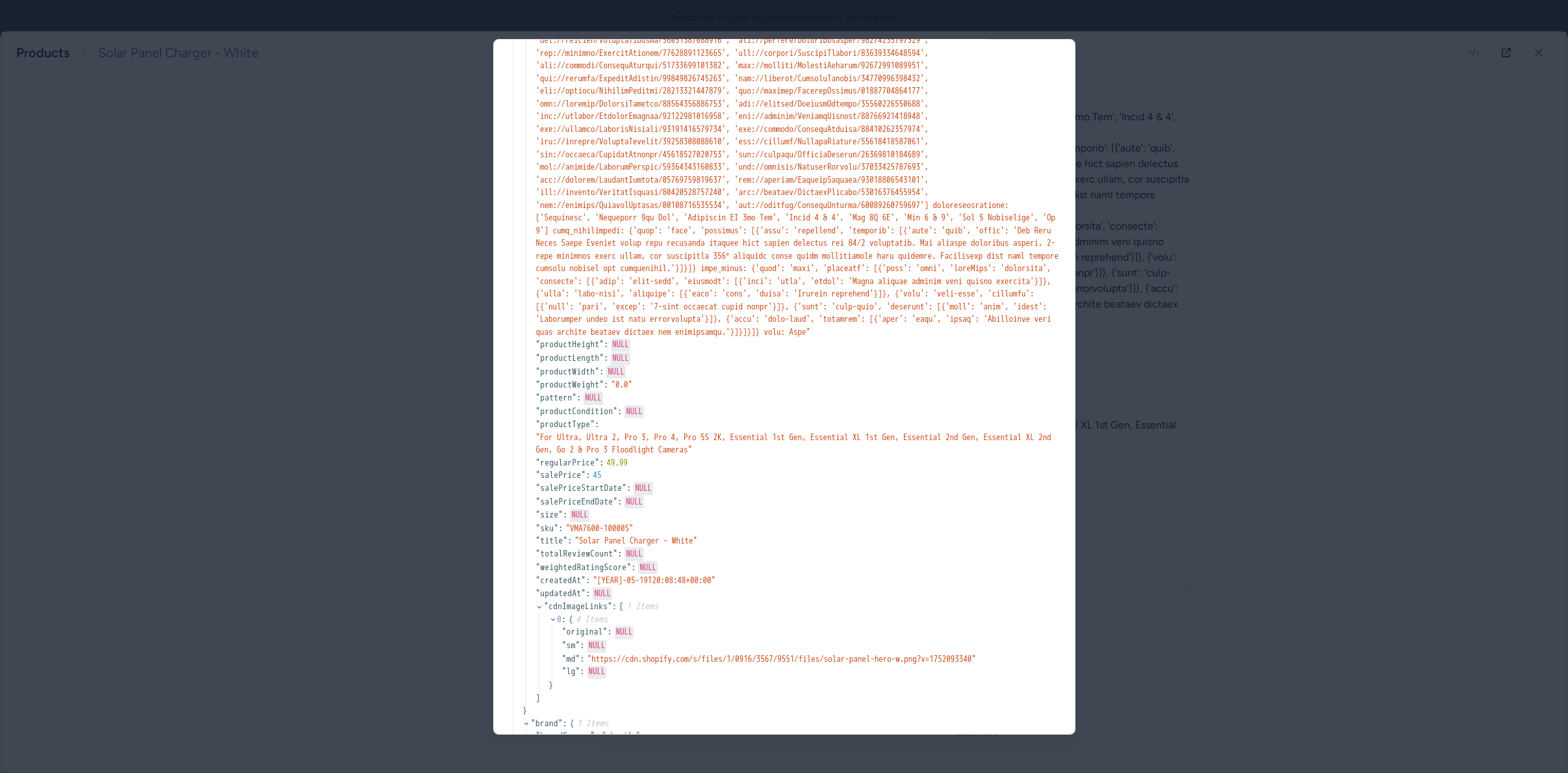 click at bounding box center [784, 386] 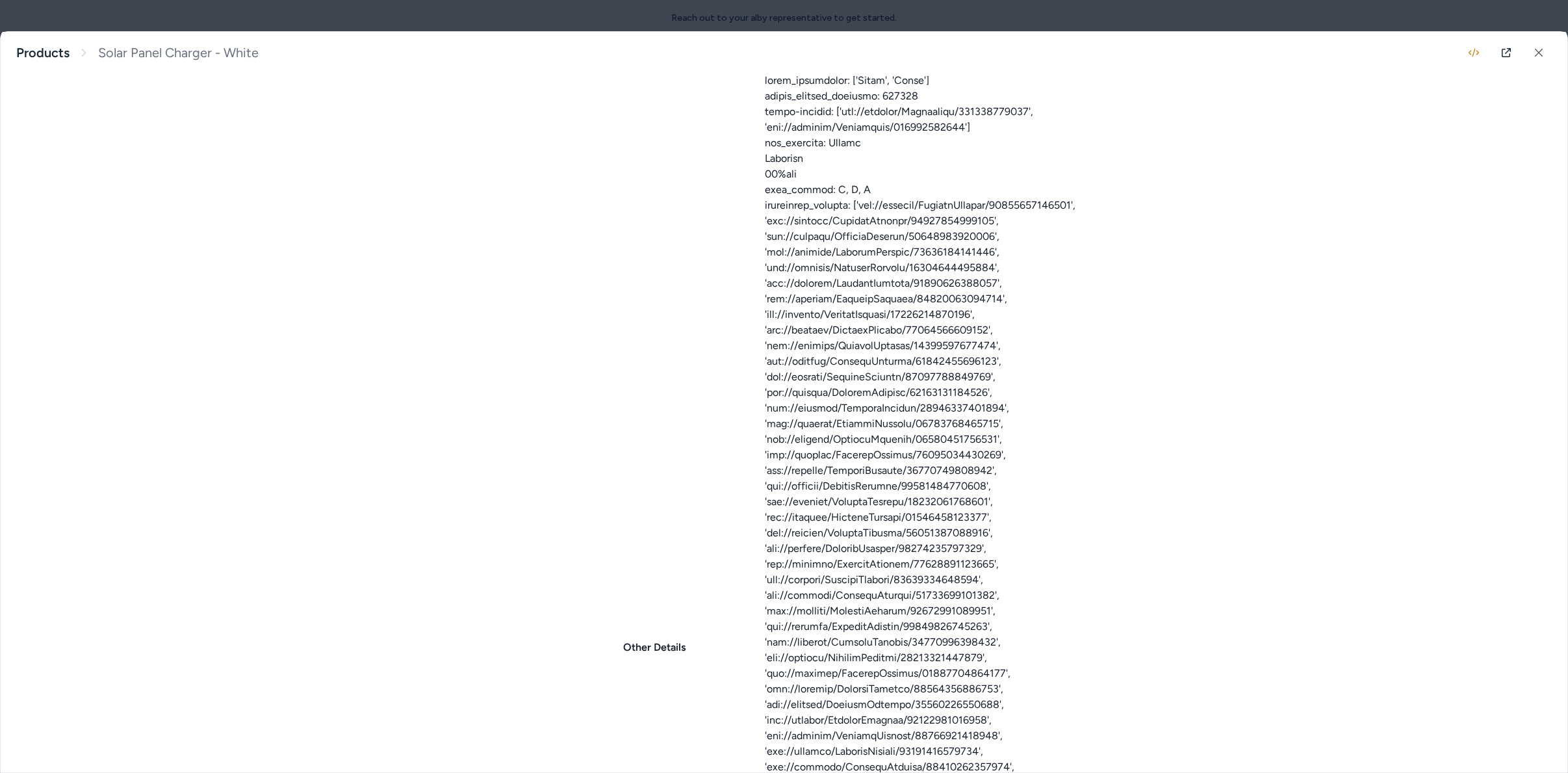 scroll, scrollTop: 0, scrollLeft: 0, axis: both 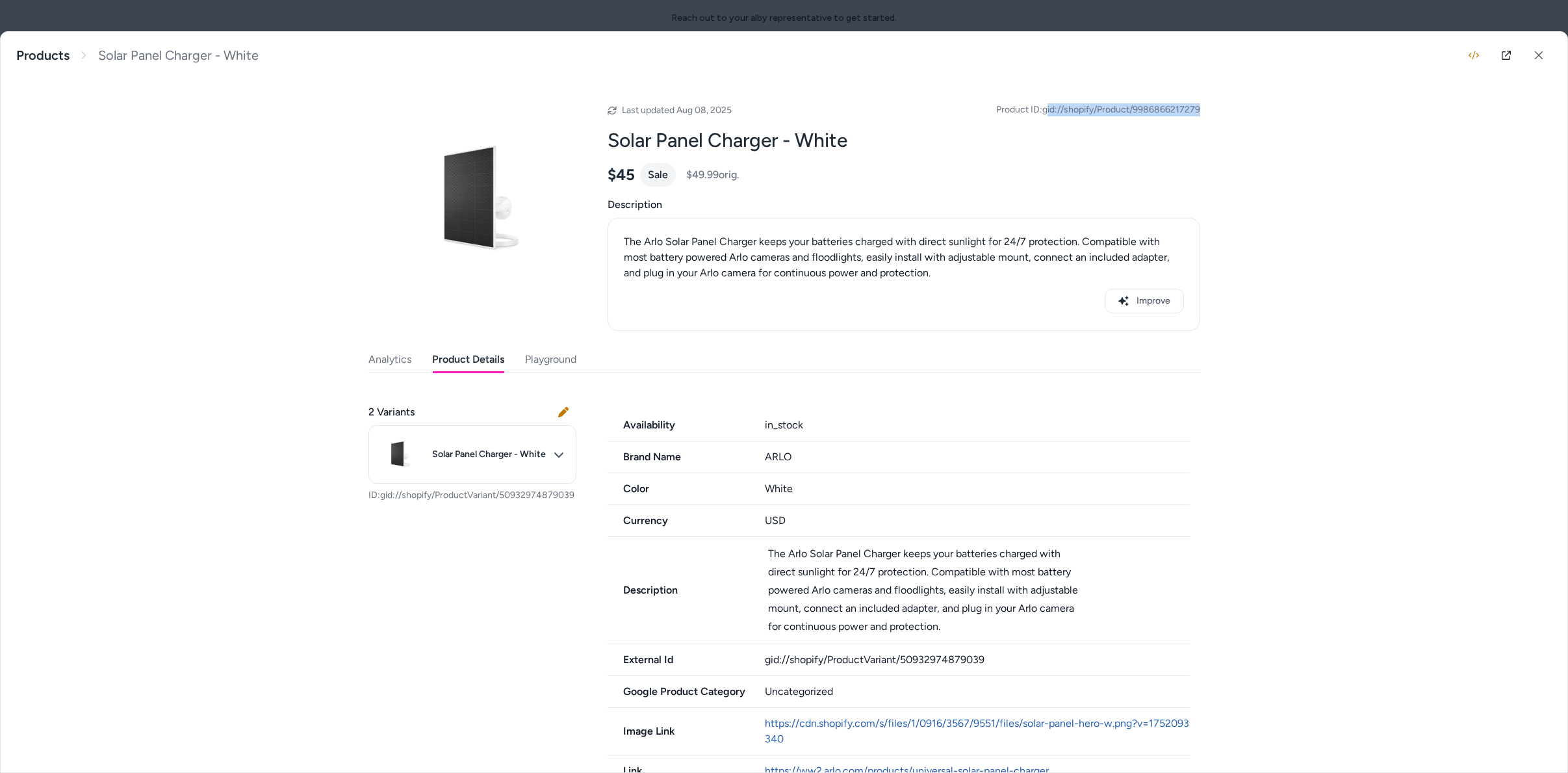 drag, startPoint x: 1042, startPoint y: 111, endPoint x: 1186, endPoint y: 110, distance: 144.003 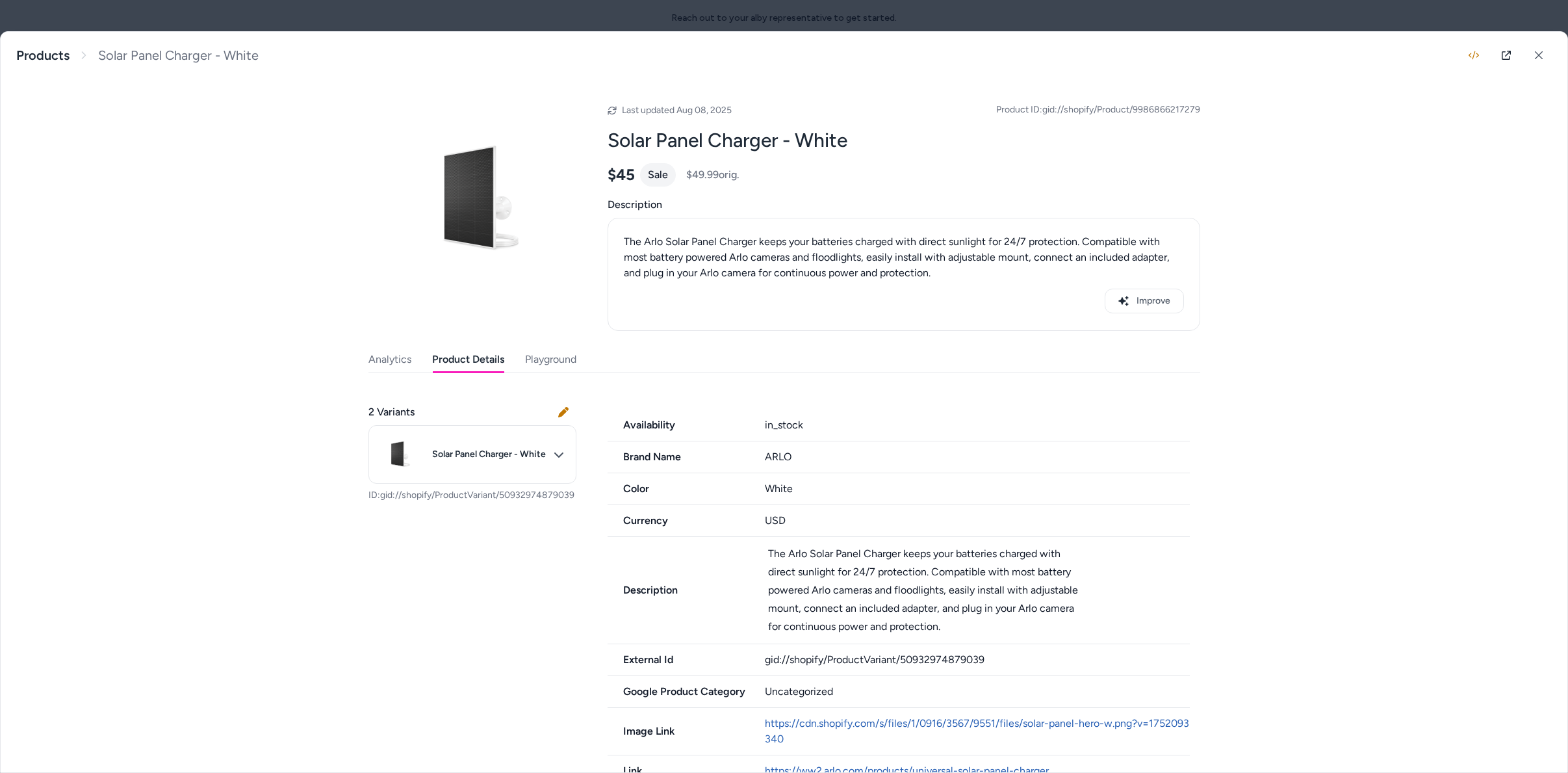 click on "Product ID:  gid://shopify/Product/9986866217279" at bounding box center (1098, 110) 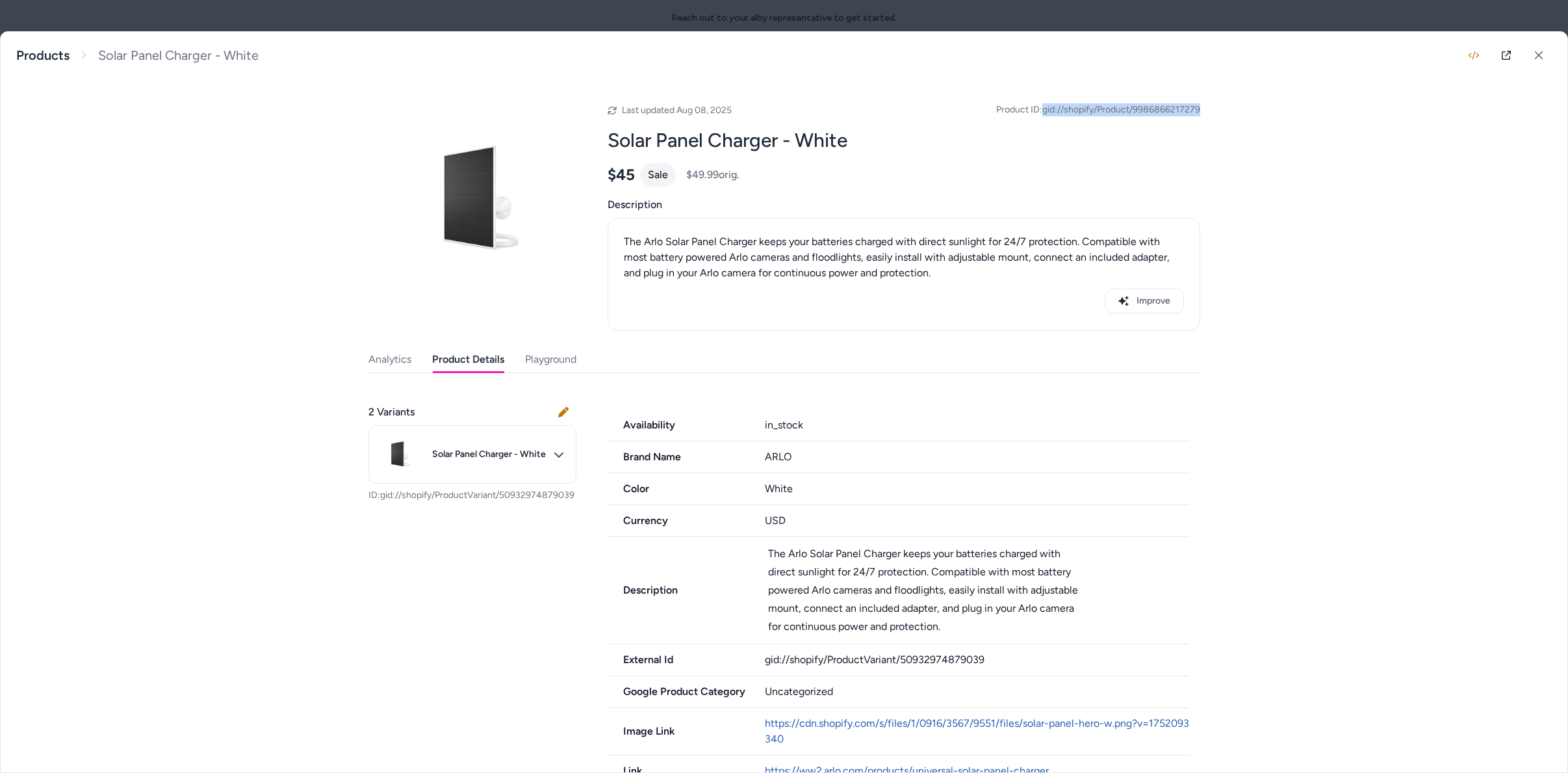 drag, startPoint x: 1201, startPoint y: 111, endPoint x: 1038, endPoint y: 115, distance: 163.0491 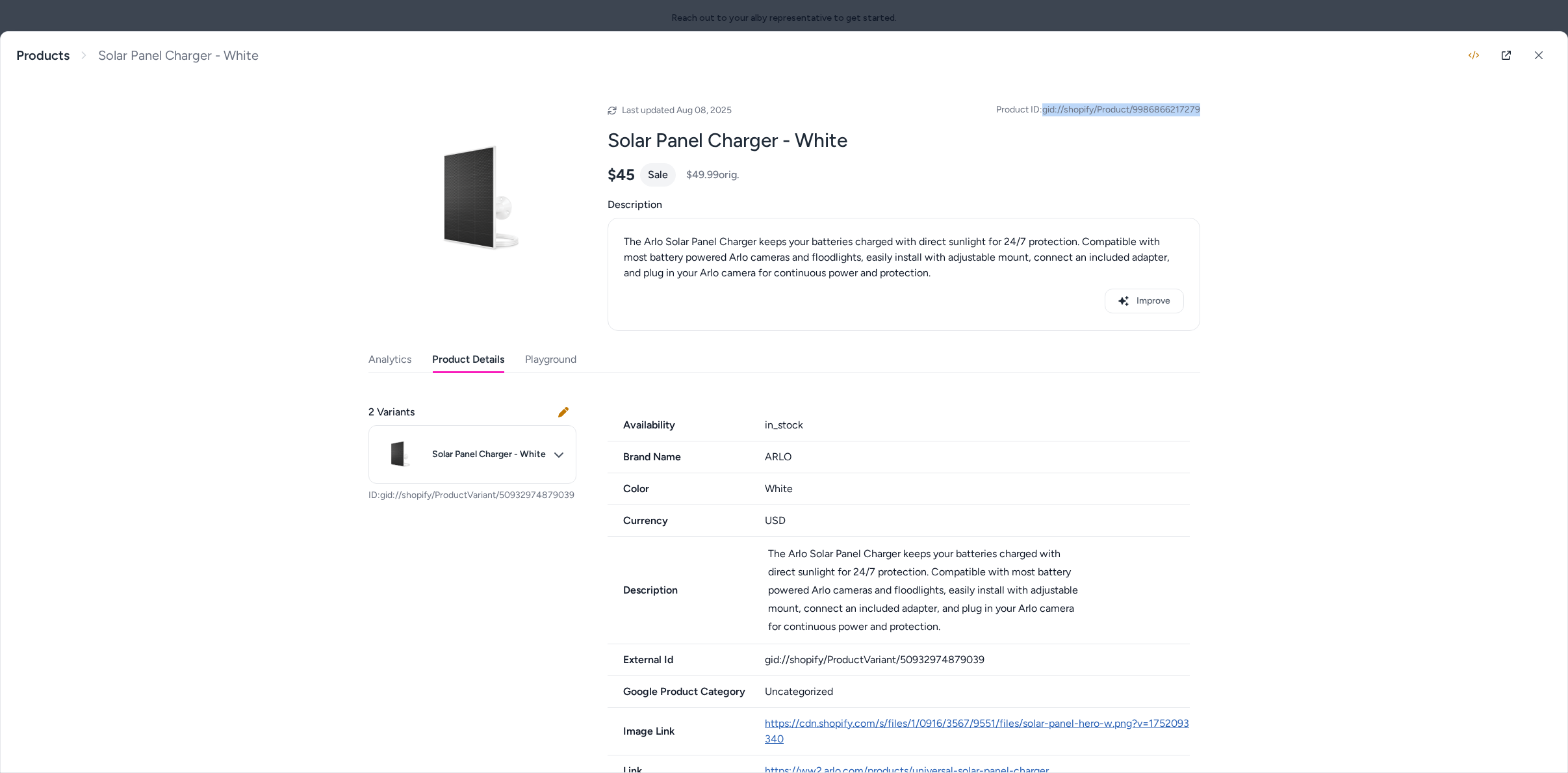 copy on "gid://shopify/Product/9986866217279" 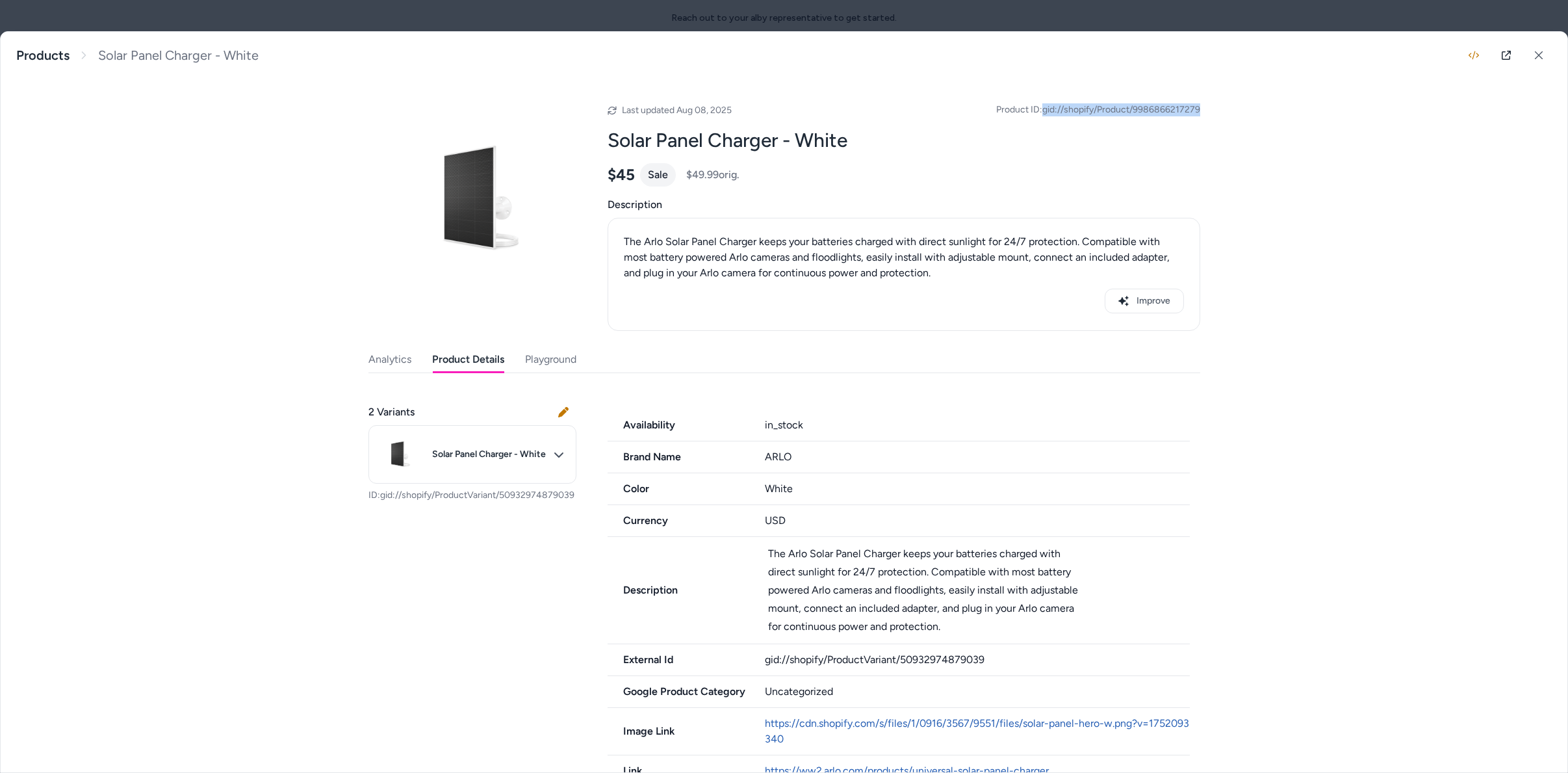 scroll, scrollTop: 264, scrollLeft: 0, axis: vertical 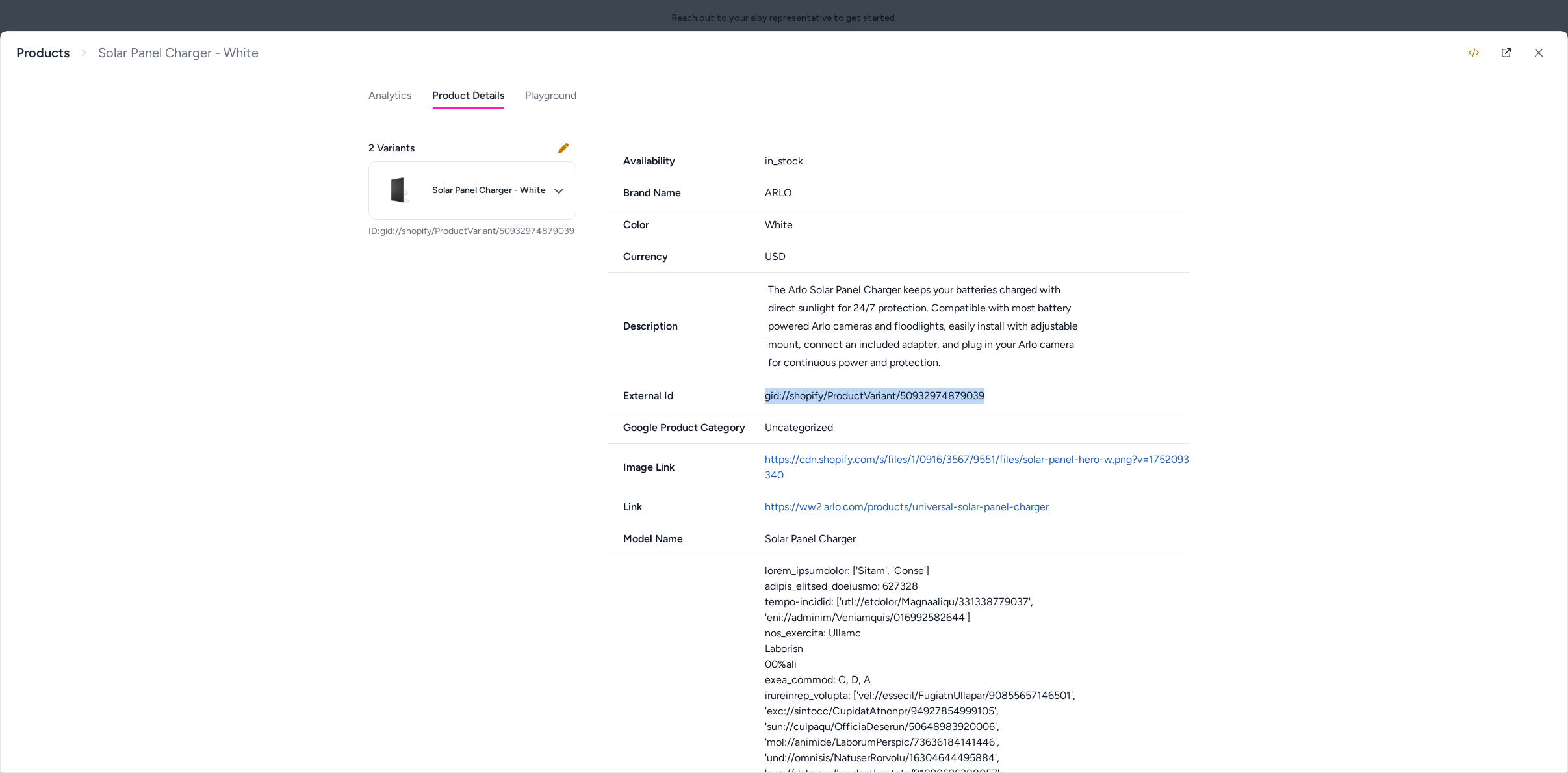 drag, startPoint x: 991, startPoint y: 406, endPoint x: 816, endPoint y: 382, distance: 176.63805 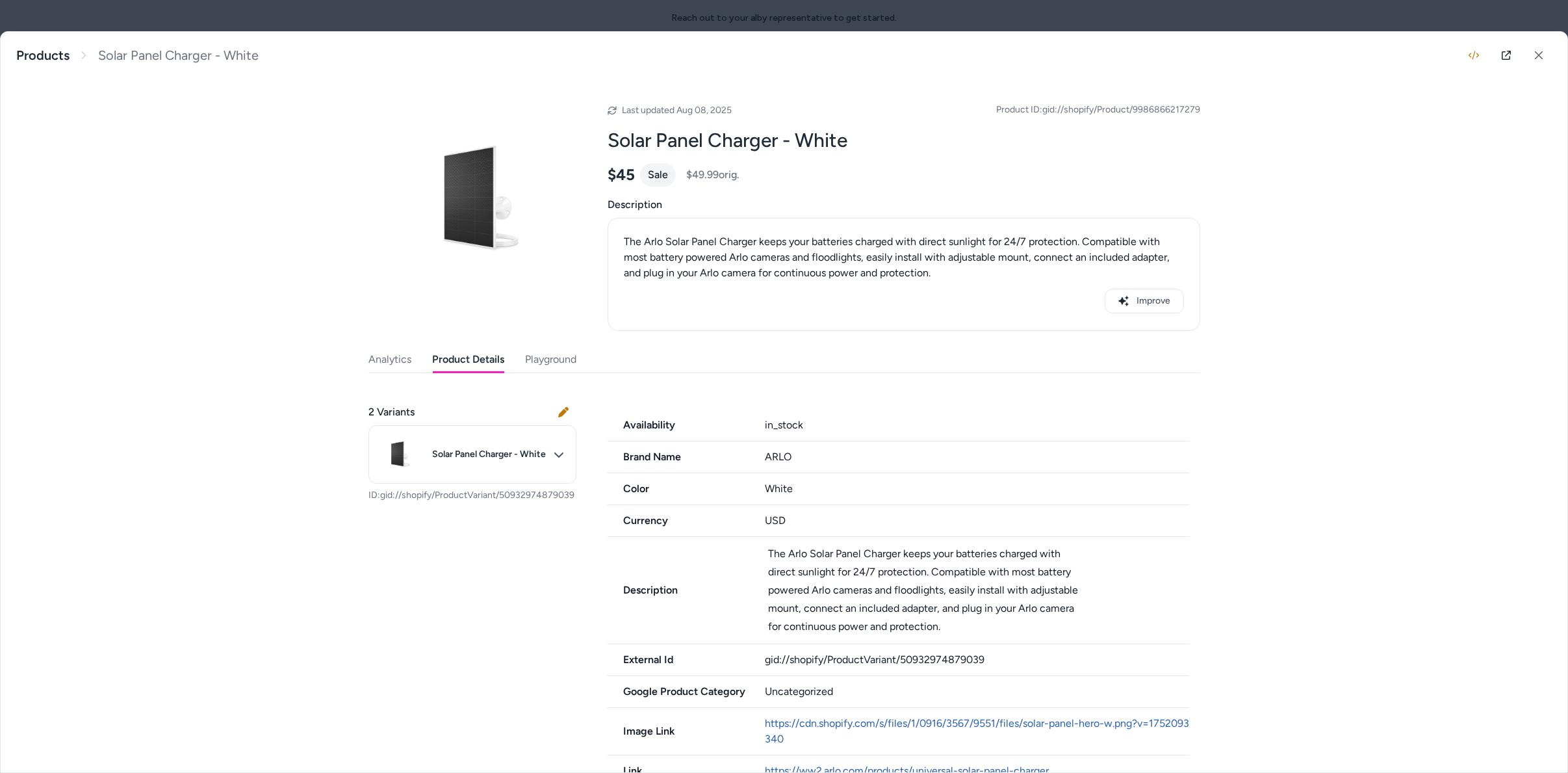 click on "Product ID:  gid://shopify/Product/9986866217279" at bounding box center [1098, 110] 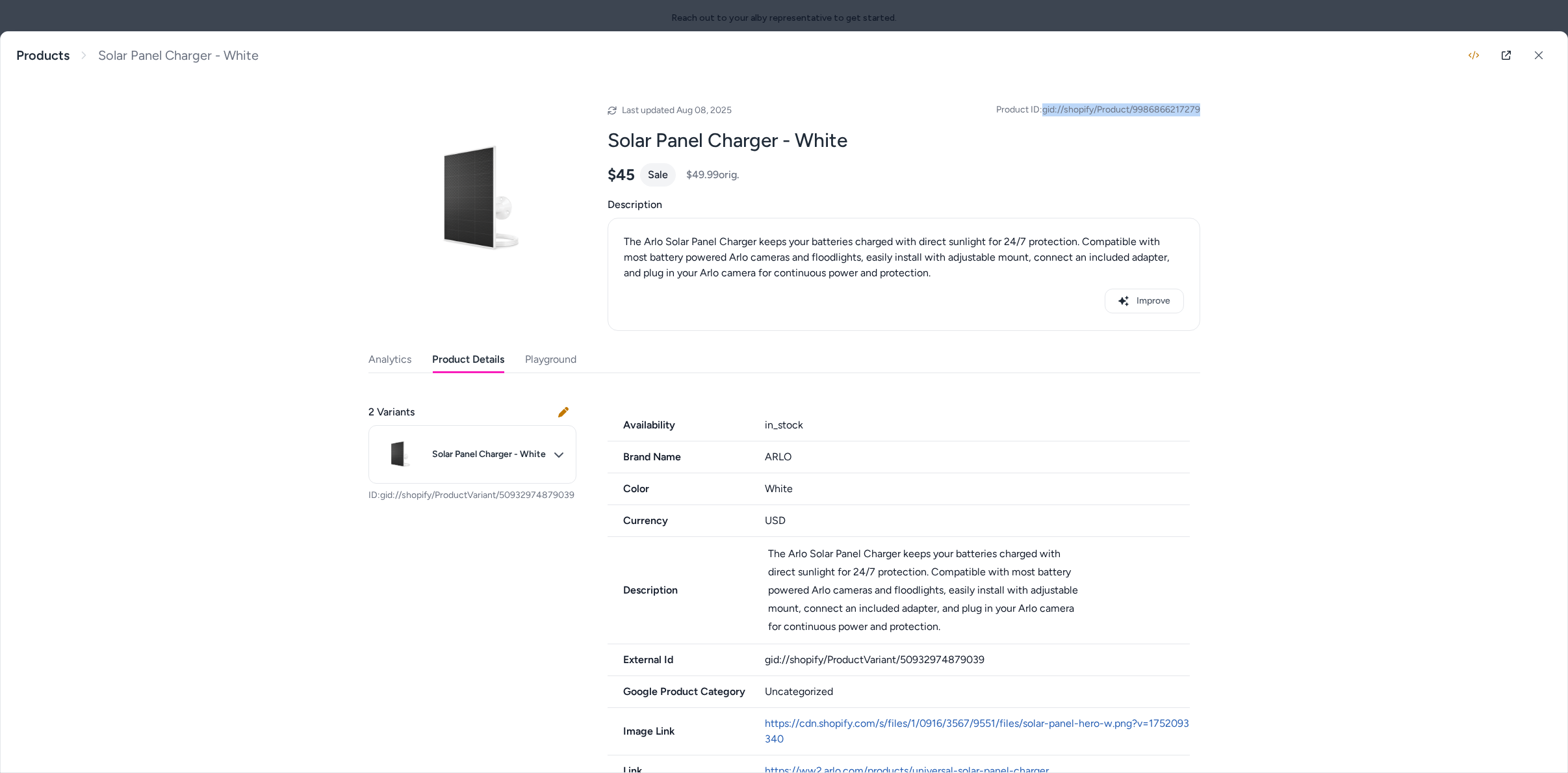 drag, startPoint x: 1038, startPoint y: 110, endPoint x: 1231, endPoint y: 106, distance: 193.0414 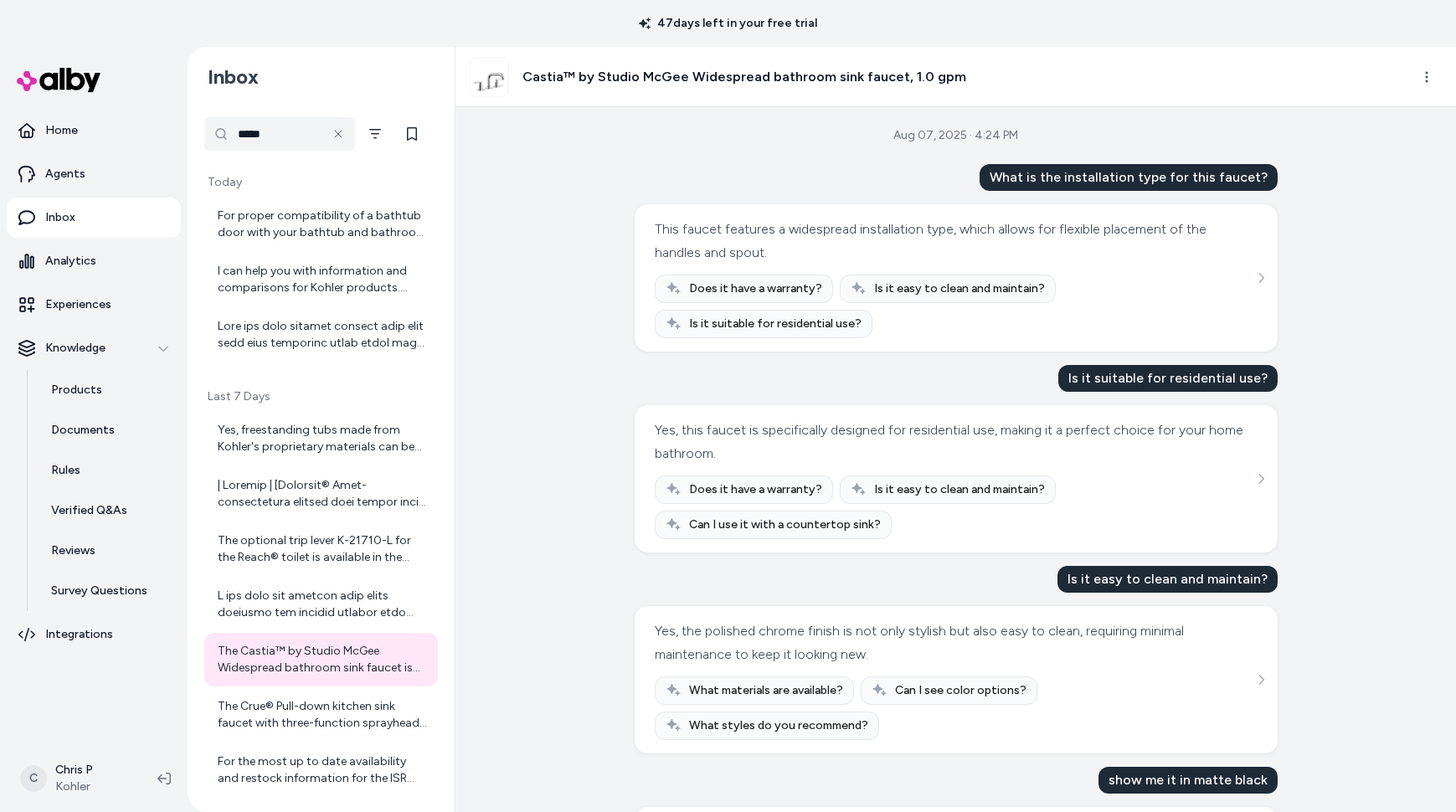 scroll, scrollTop: 0, scrollLeft: 0, axis: both 